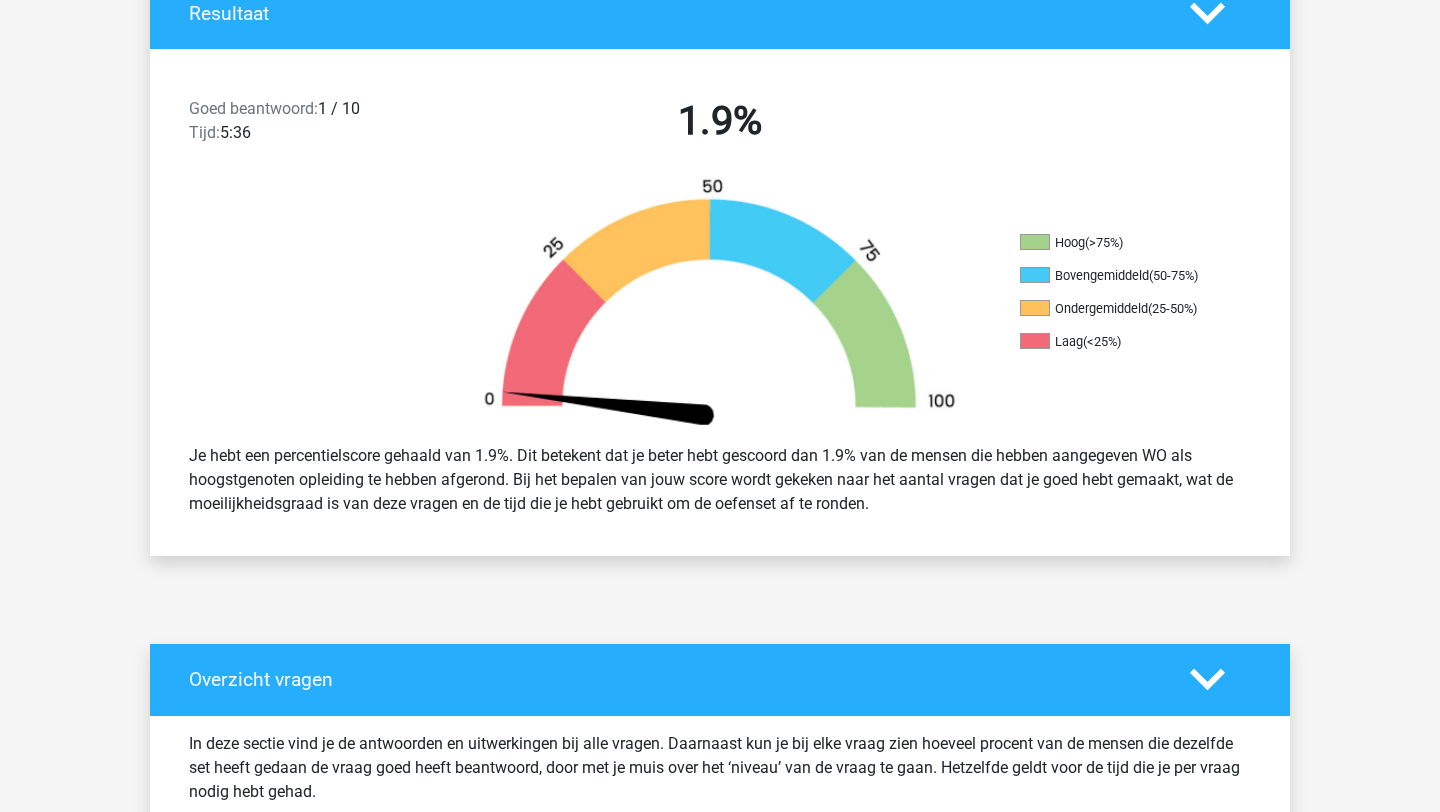 scroll, scrollTop: 0, scrollLeft: 0, axis: both 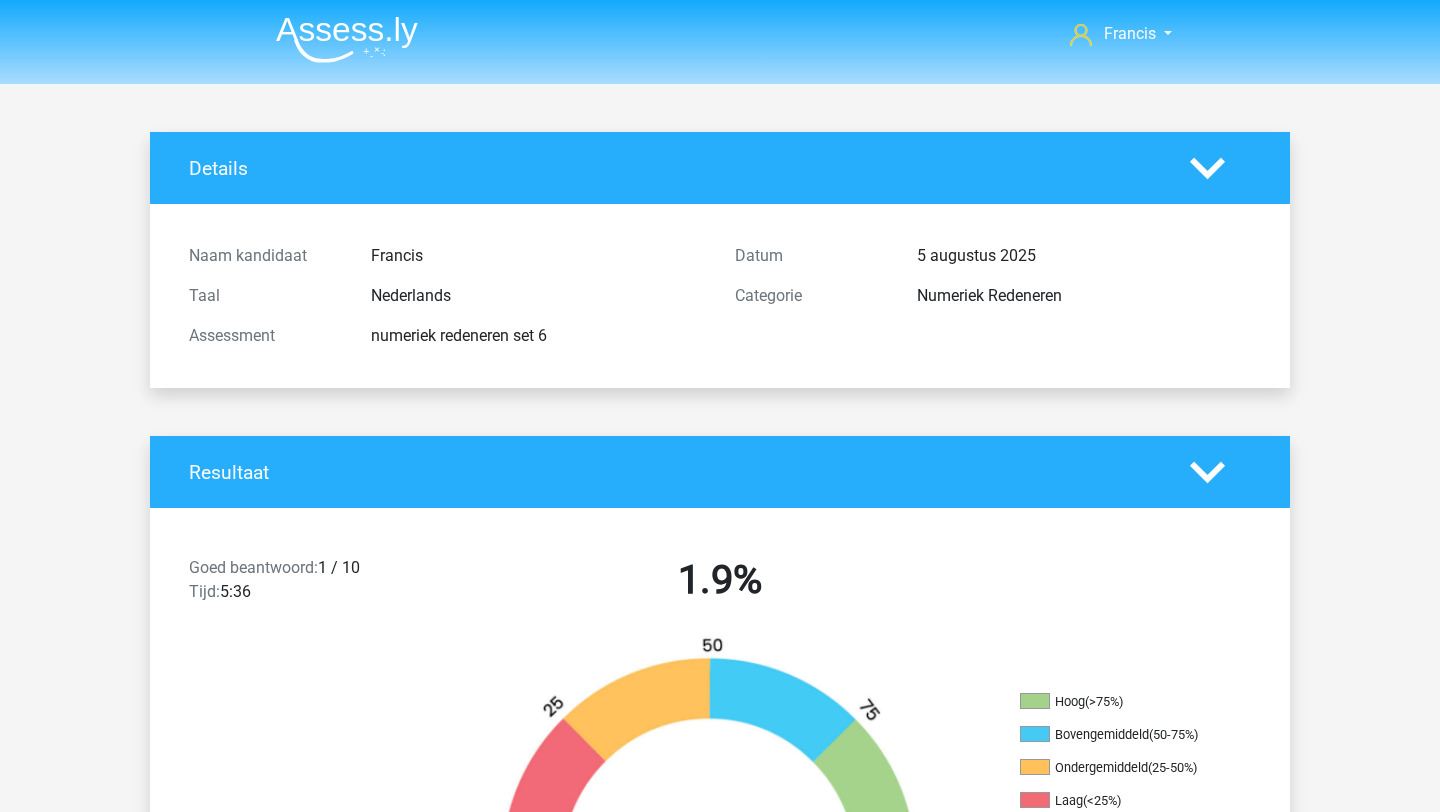 click on "[FIRST]
[EMAIL]" at bounding box center [720, 35] 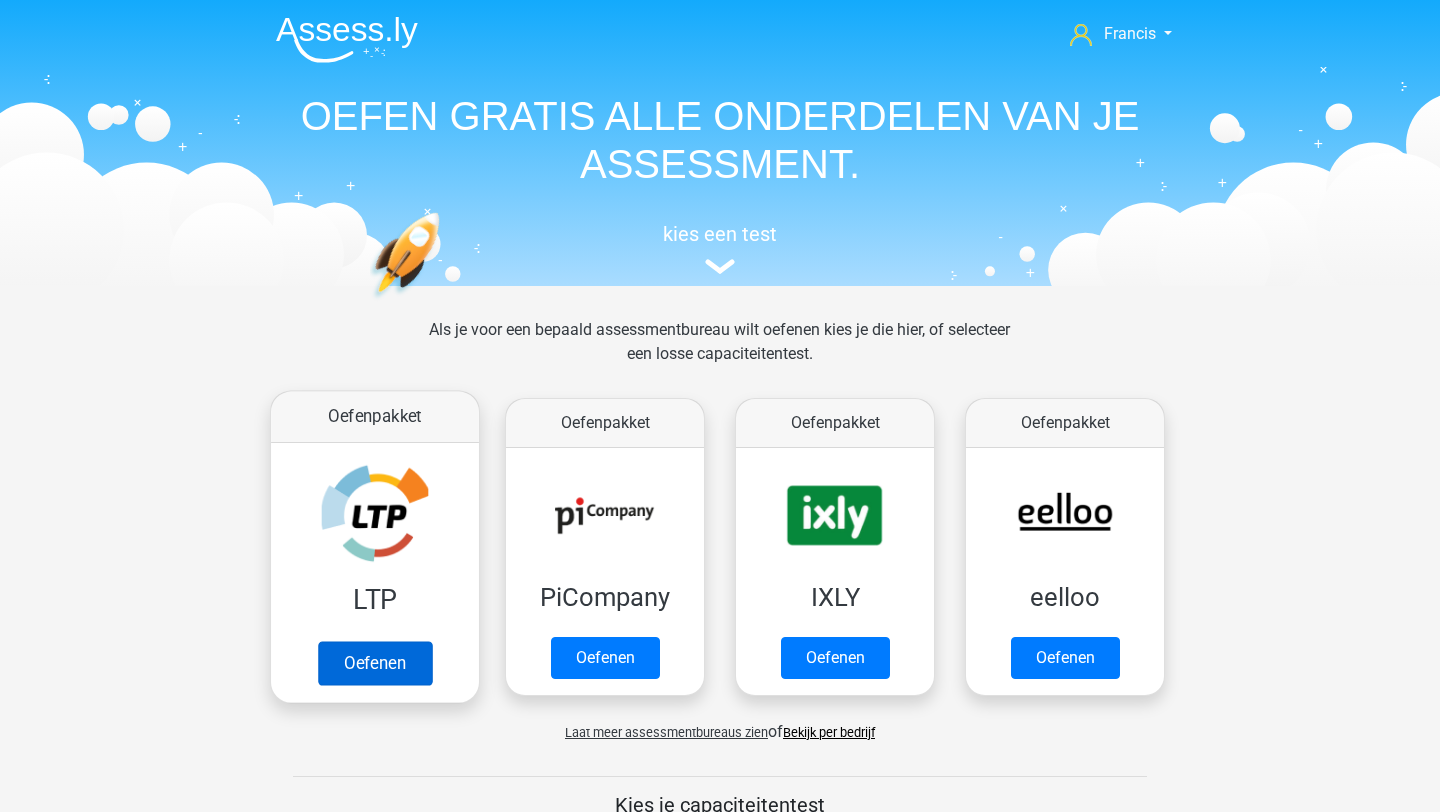 scroll, scrollTop: 0, scrollLeft: 0, axis: both 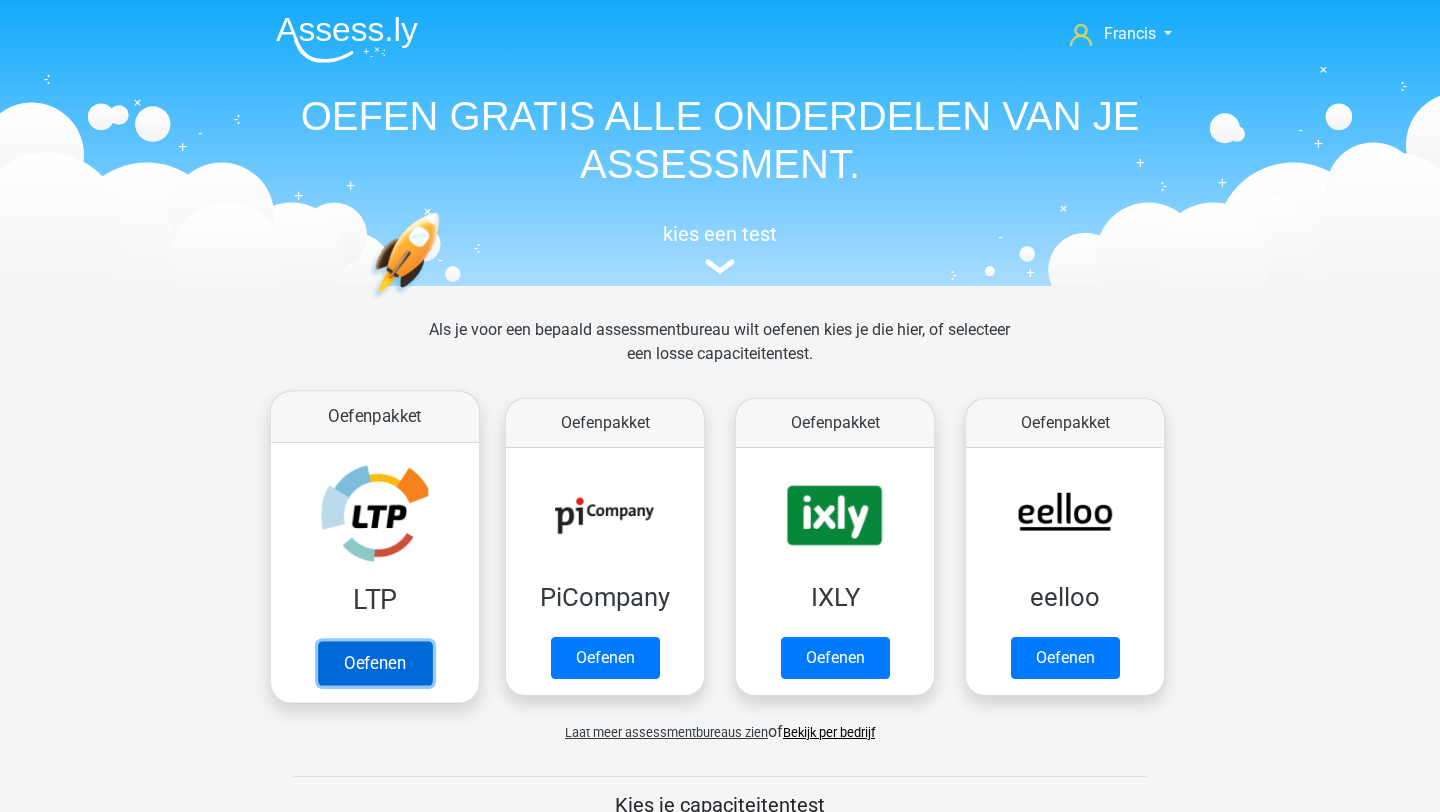 click on "Oefenen" at bounding box center [375, 663] 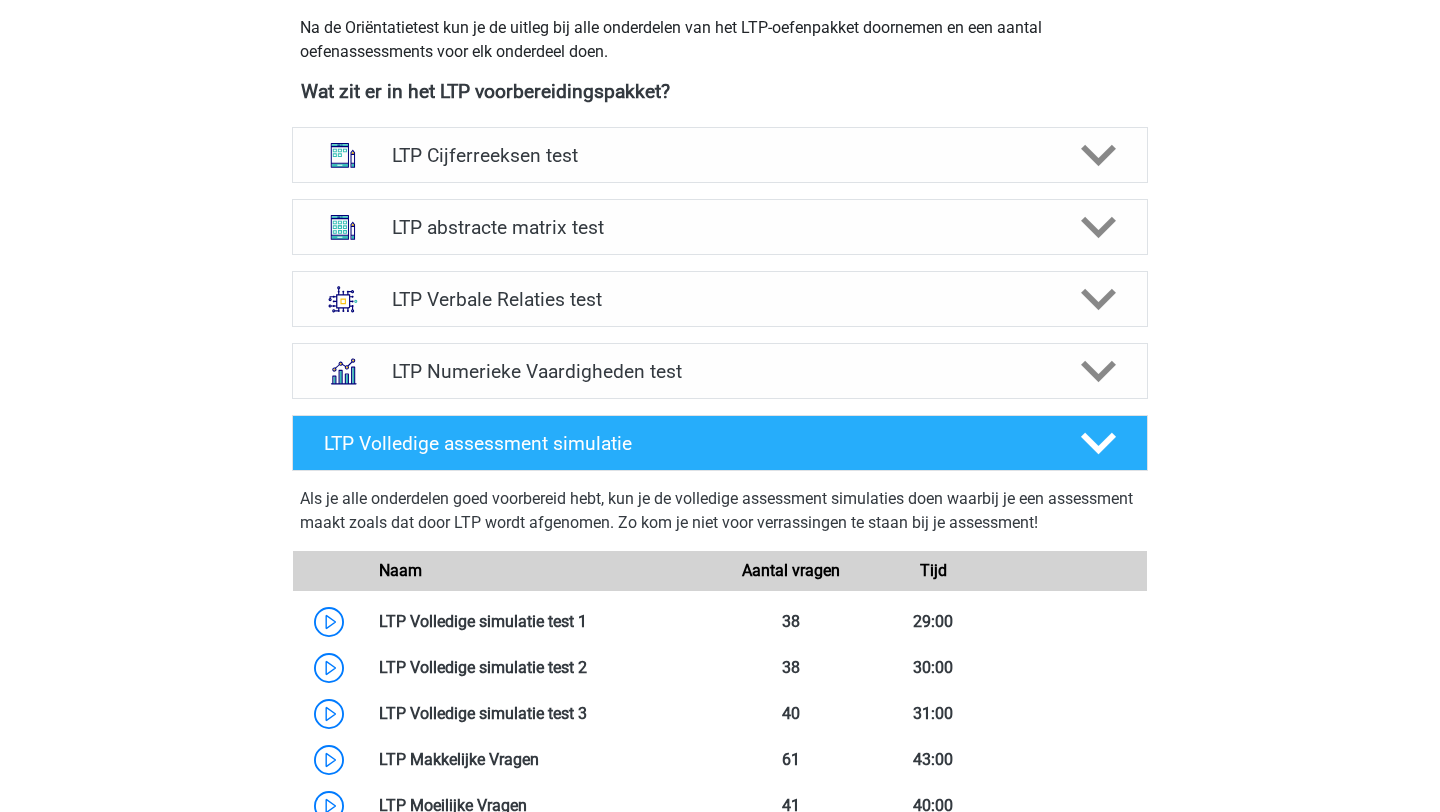 scroll, scrollTop: 729, scrollLeft: 0, axis: vertical 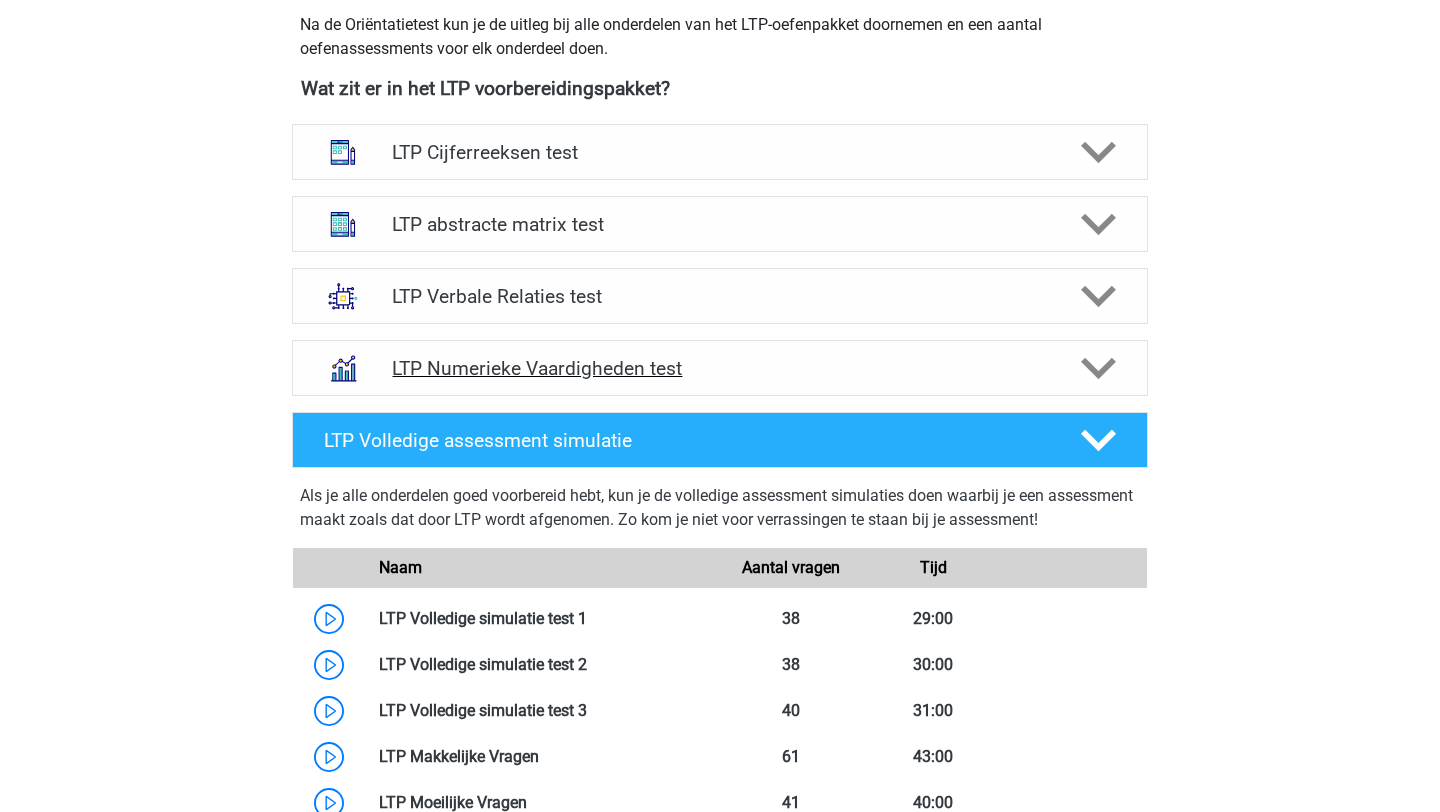 click on "LTP Numerieke Vaardigheden test" at bounding box center (719, 368) 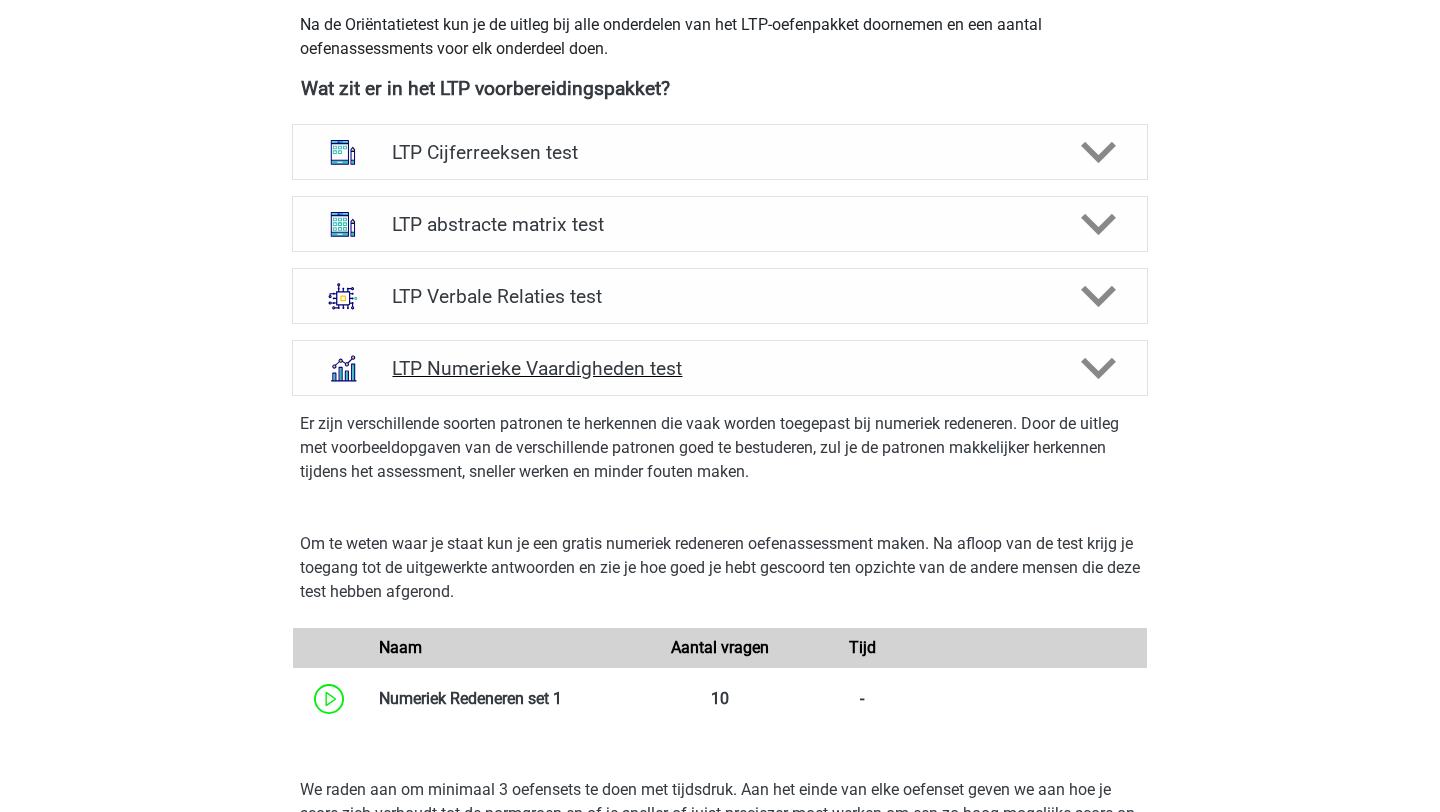 click on "LTP Numerieke Vaardigheden test" at bounding box center [720, 368] 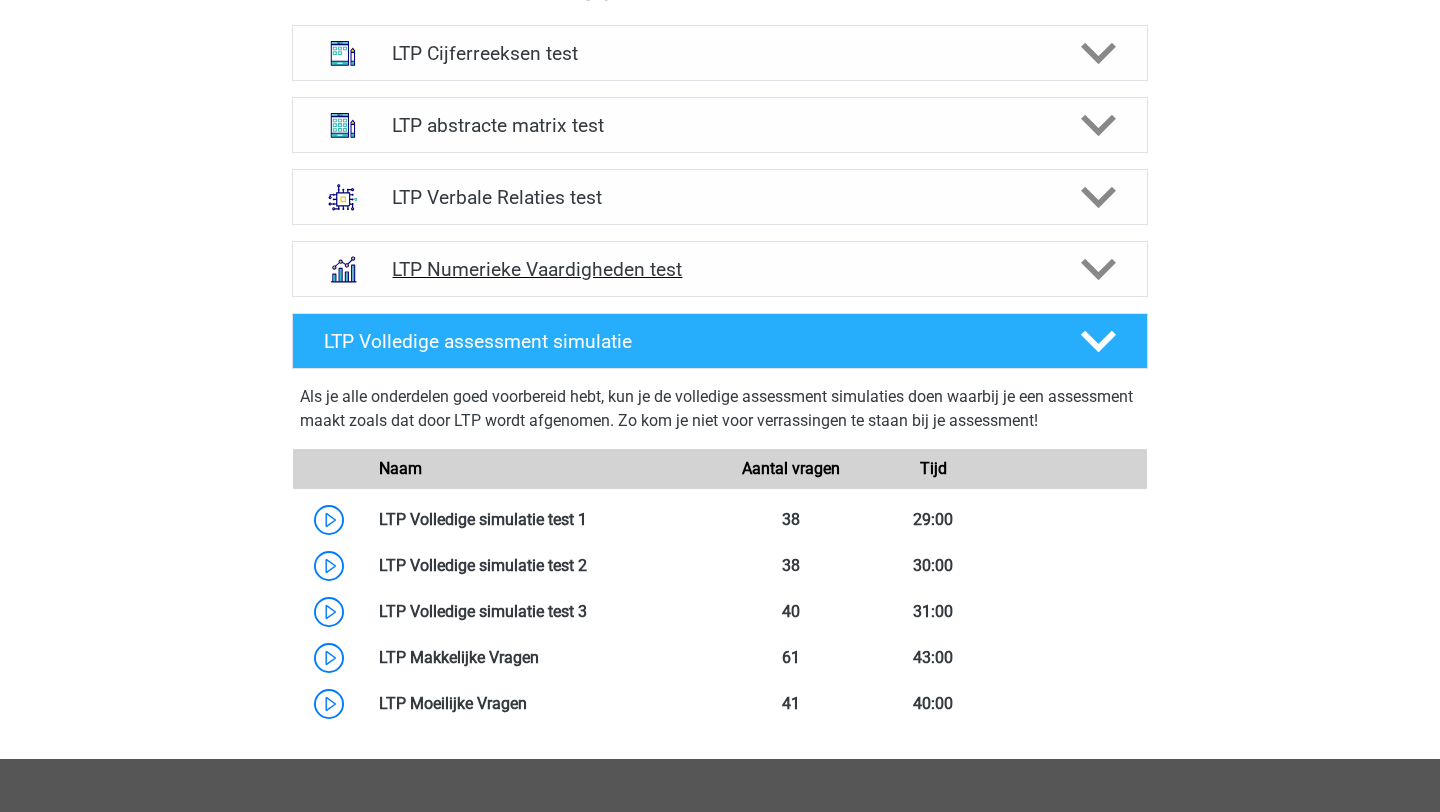 click on "LTP Numerieke Vaardigheden test" at bounding box center (719, 269) 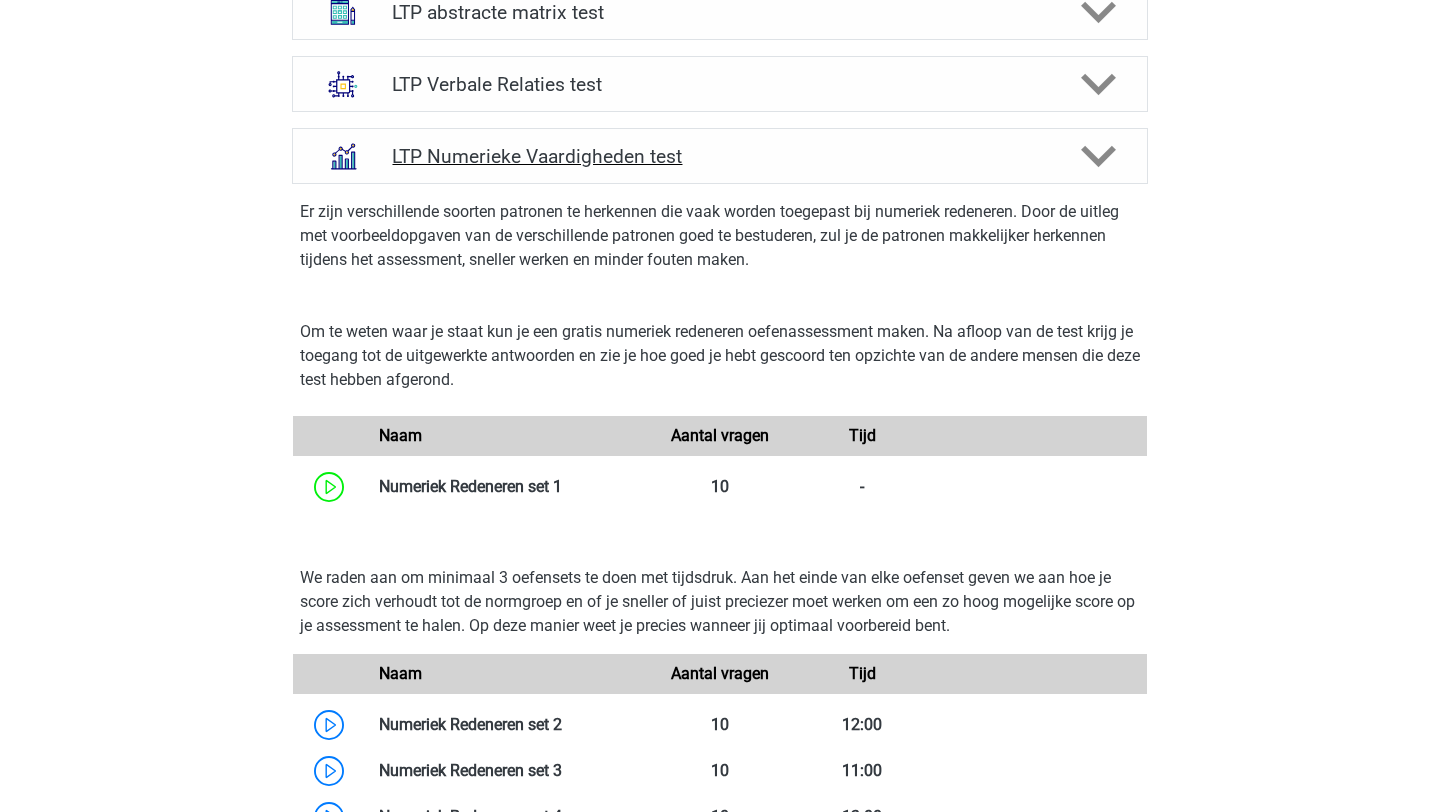 scroll, scrollTop: 1152, scrollLeft: 0, axis: vertical 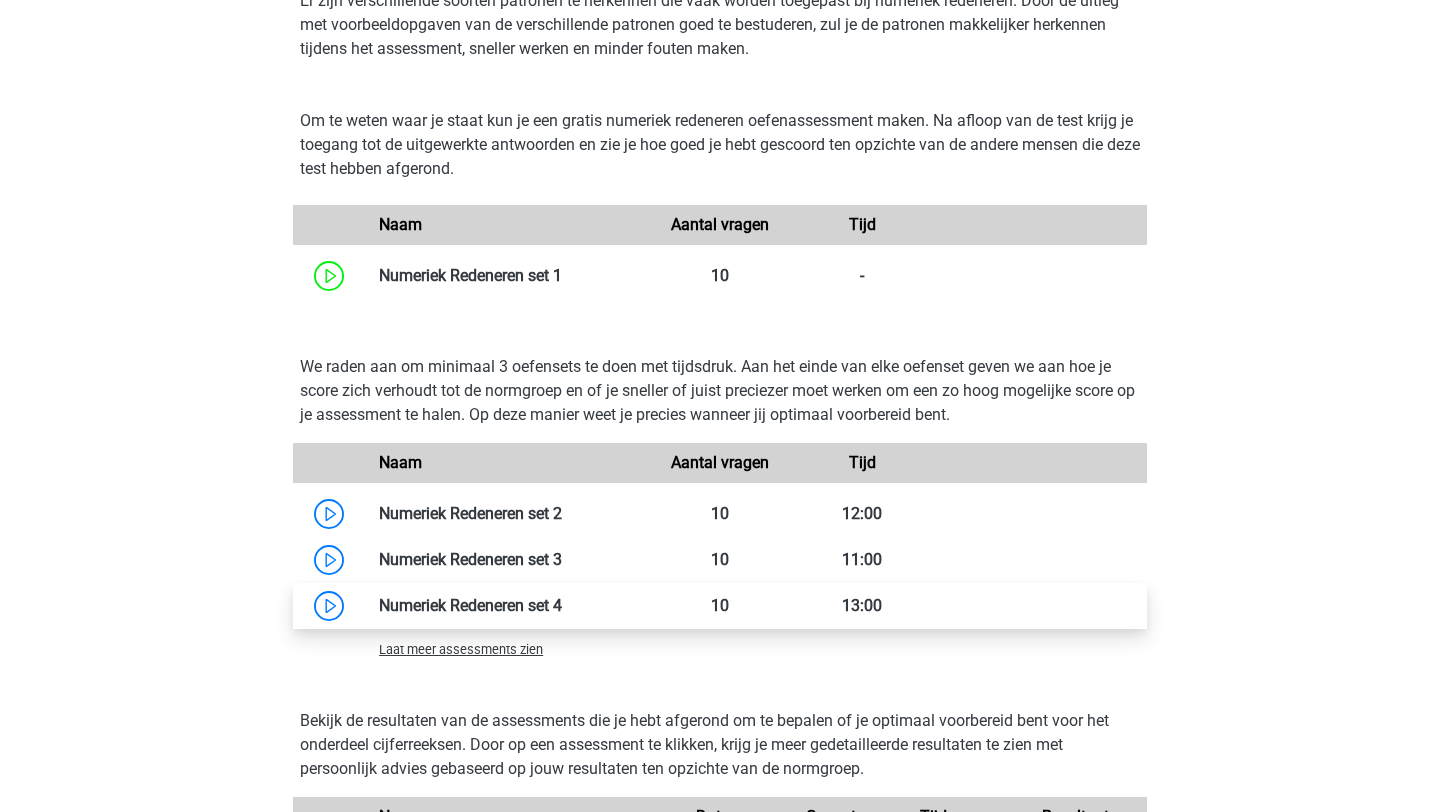 click at bounding box center (562, 605) 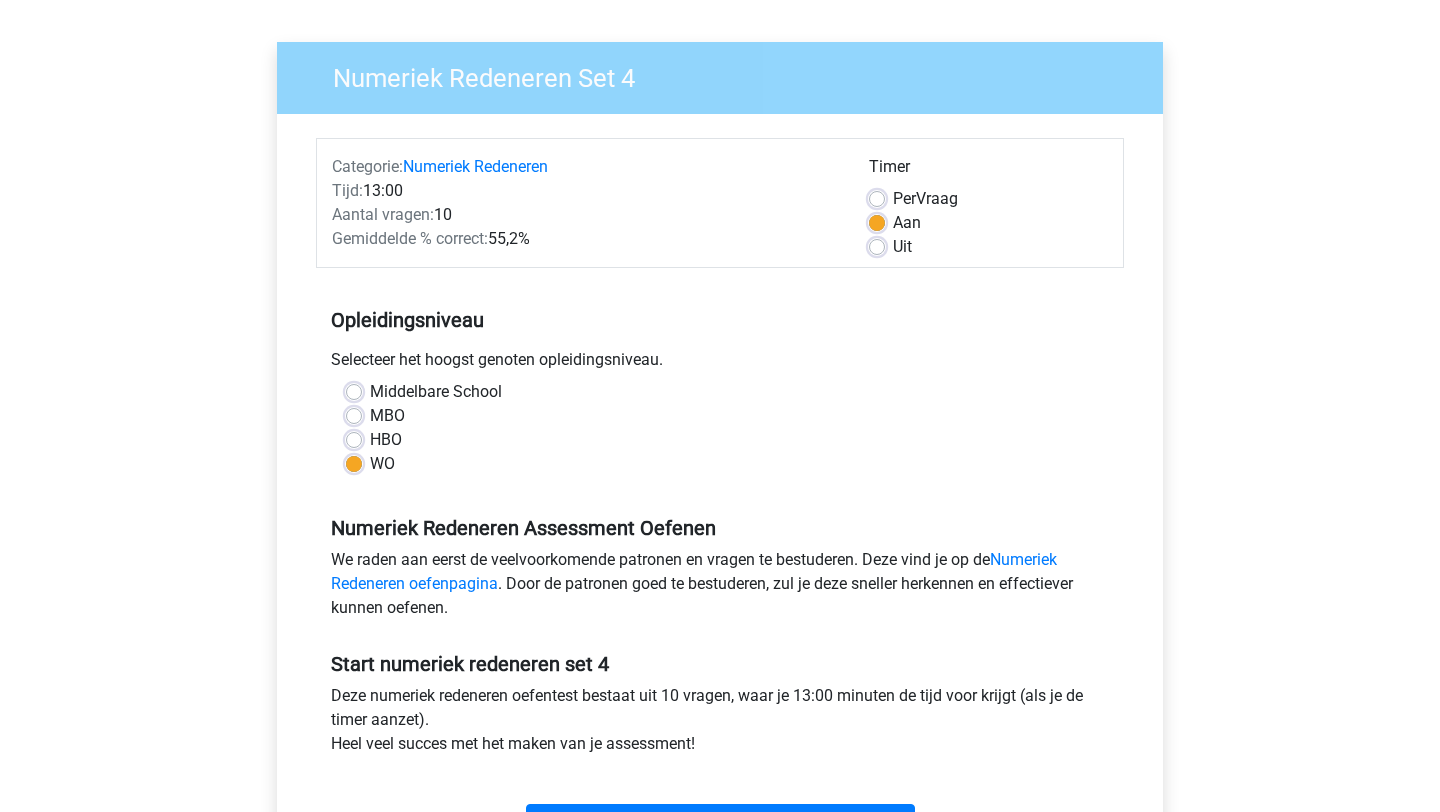 scroll, scrollTop: 200, scrollLeft: 0, axis: vertical 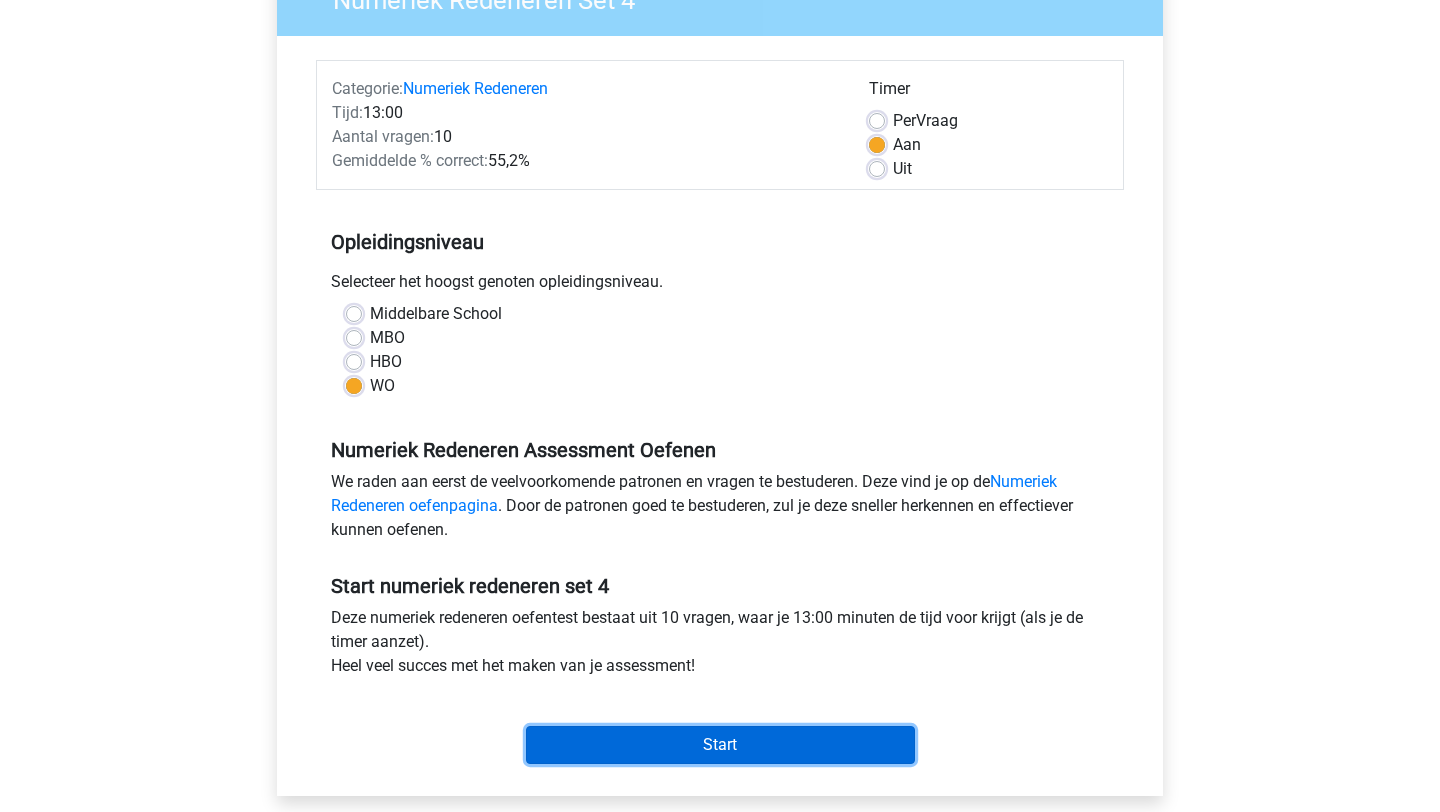 click on "Start" at bounding box center [720, 745] 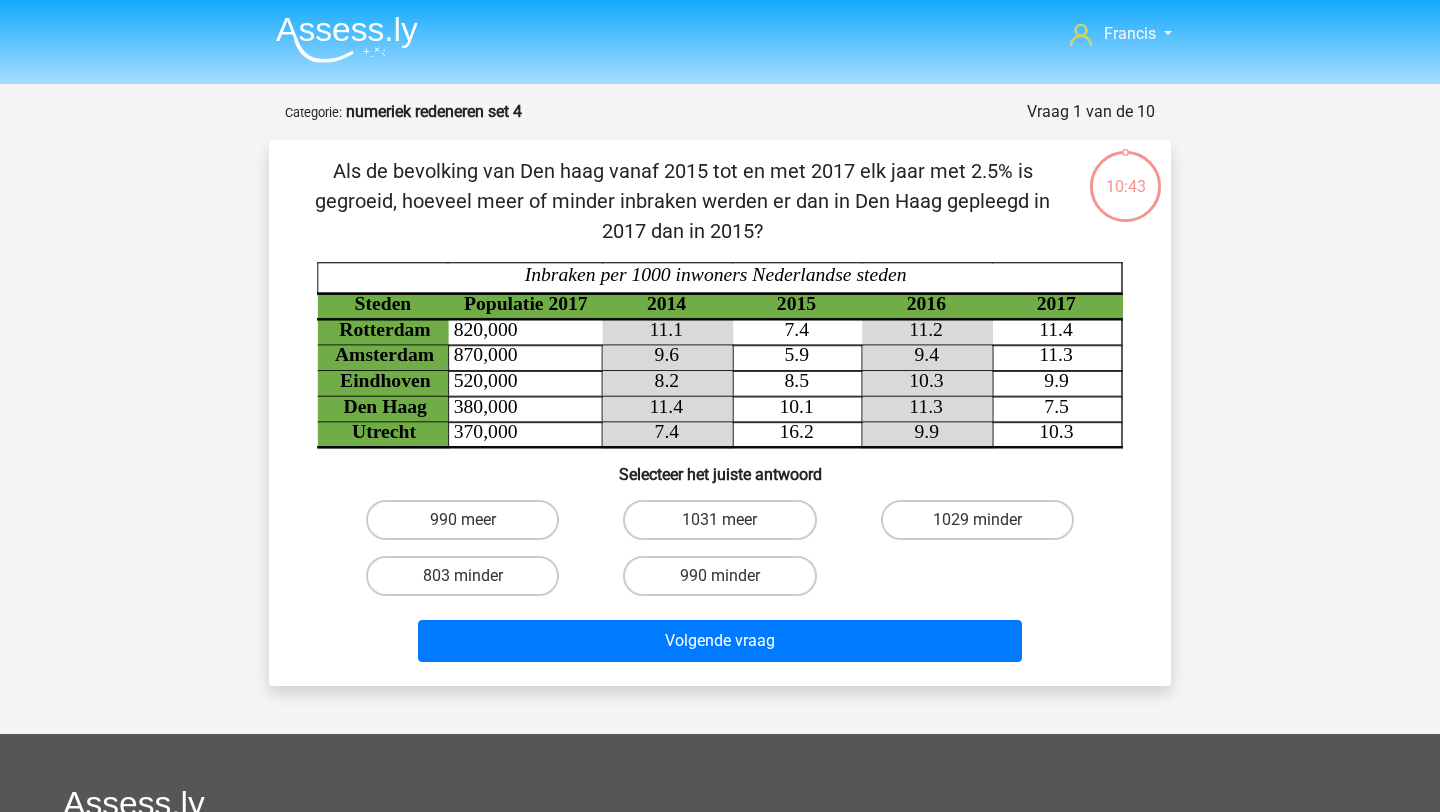 scroll, scrollTop: 28, scrollLeft: 0, axis: vertical 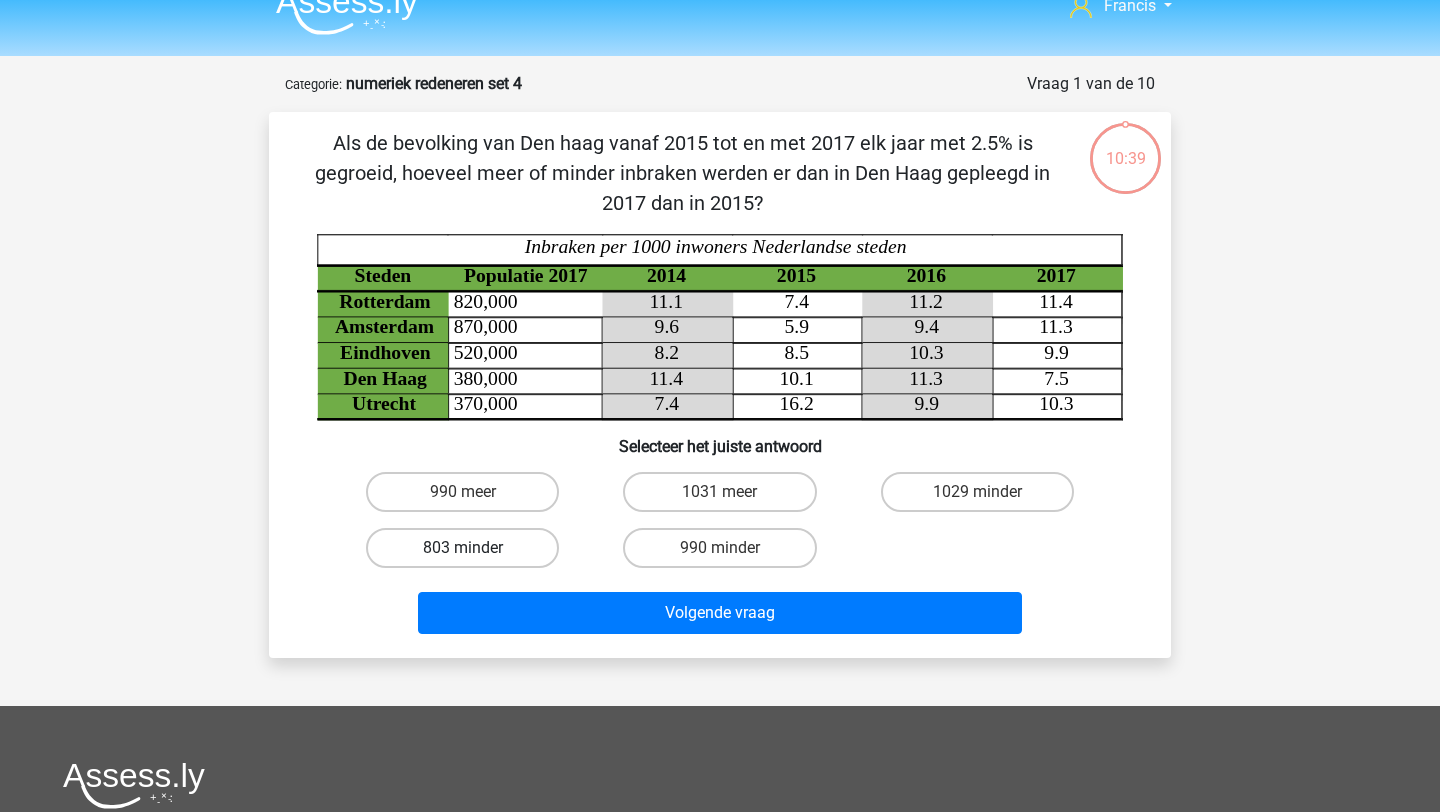 click on "803 minder" at bounding box center [462, 548] 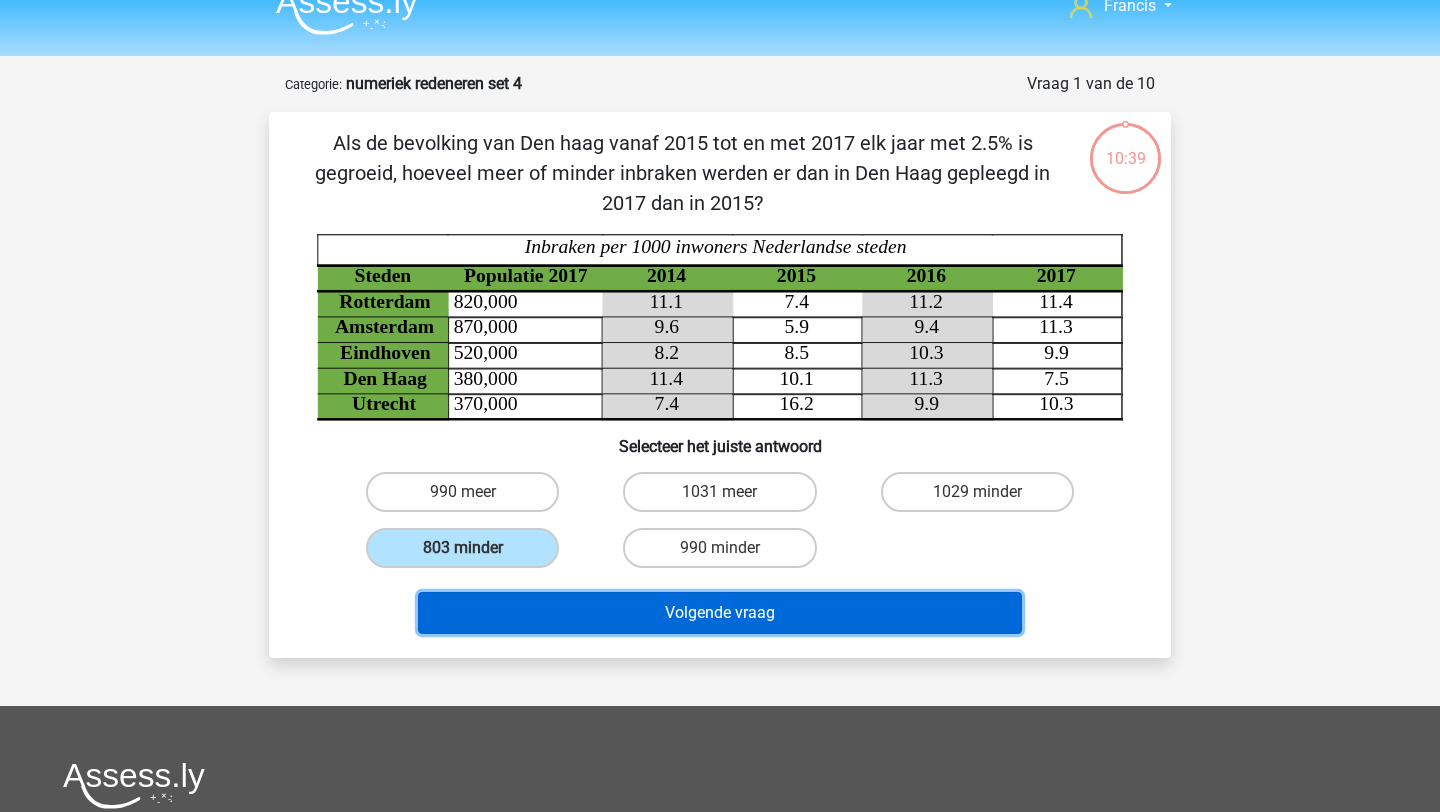 click on "Volgende vraag" at bounding box center [720, 613] 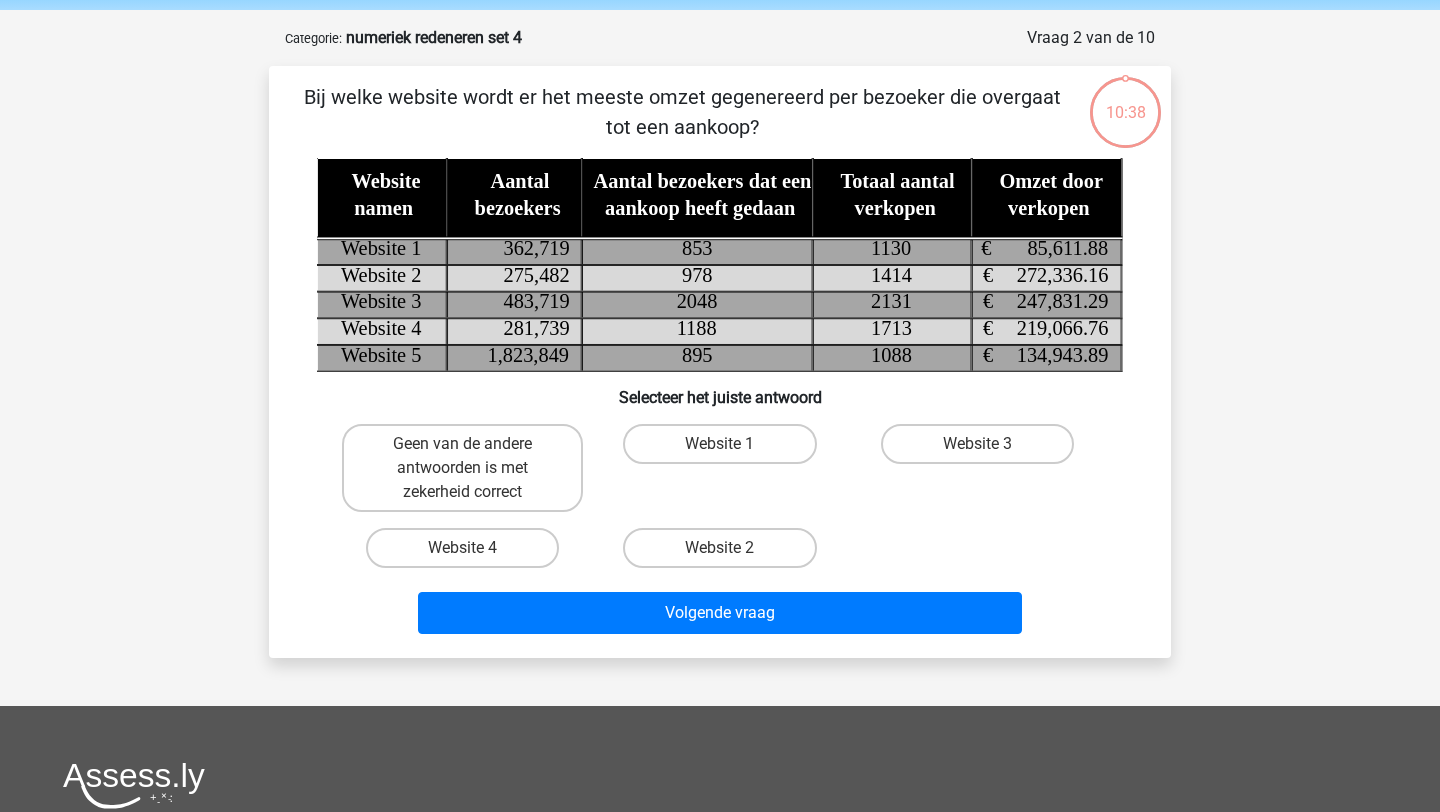 scroll, scrollTop: 100, scrollLeft: 0, axis: vertical 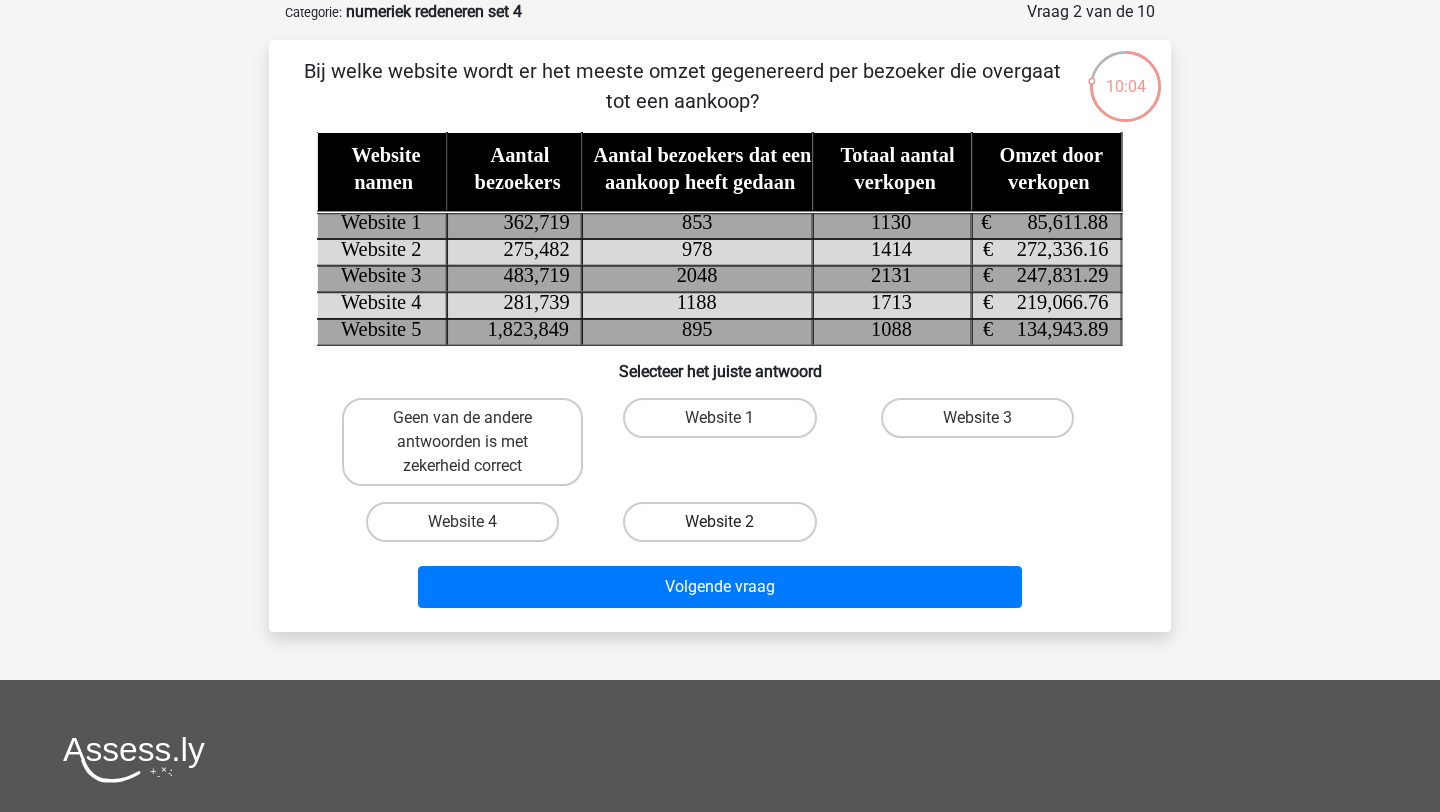 click on "Website 2" at bounding box center [719, 522] 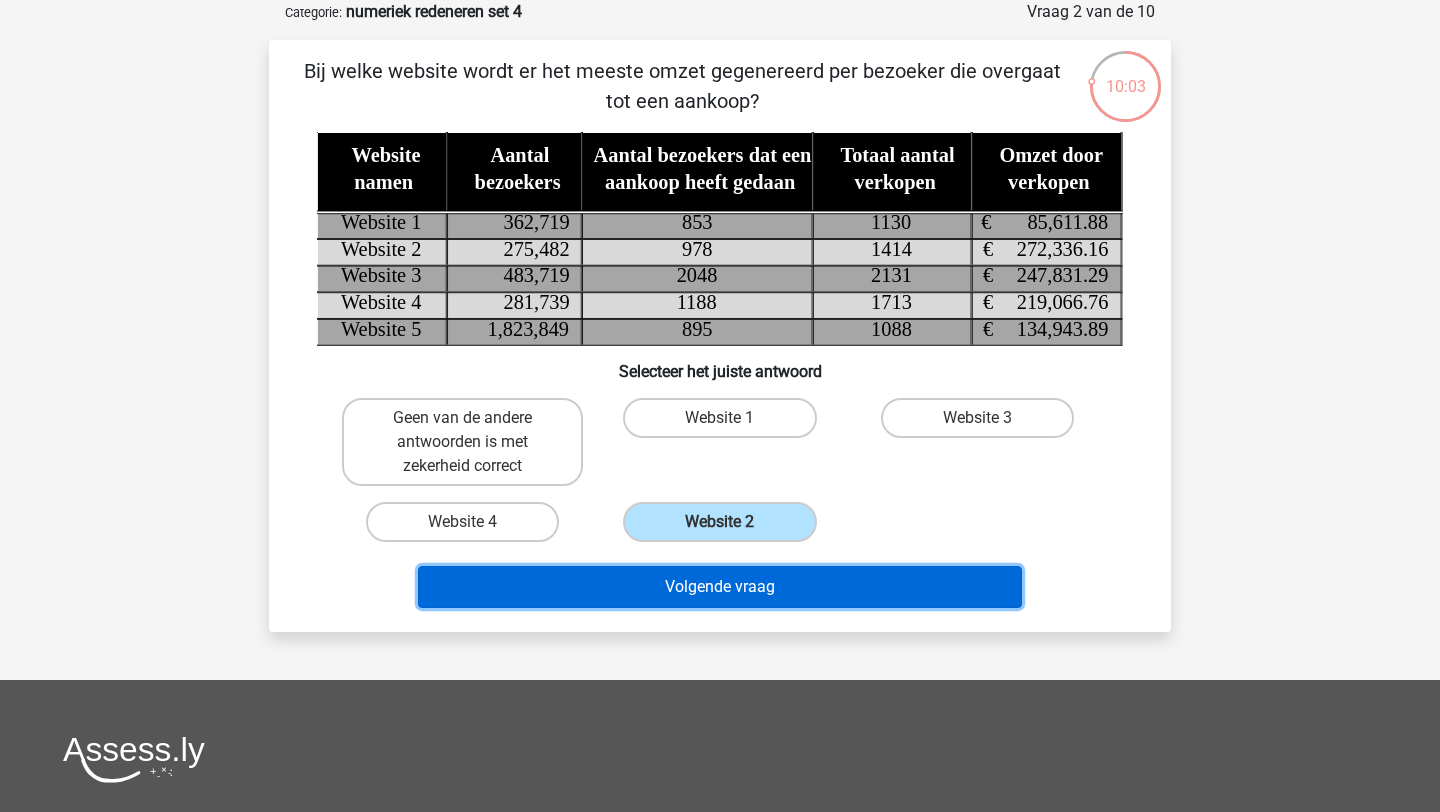 click on "Volgende vraag" at bounding box center [720, 587] 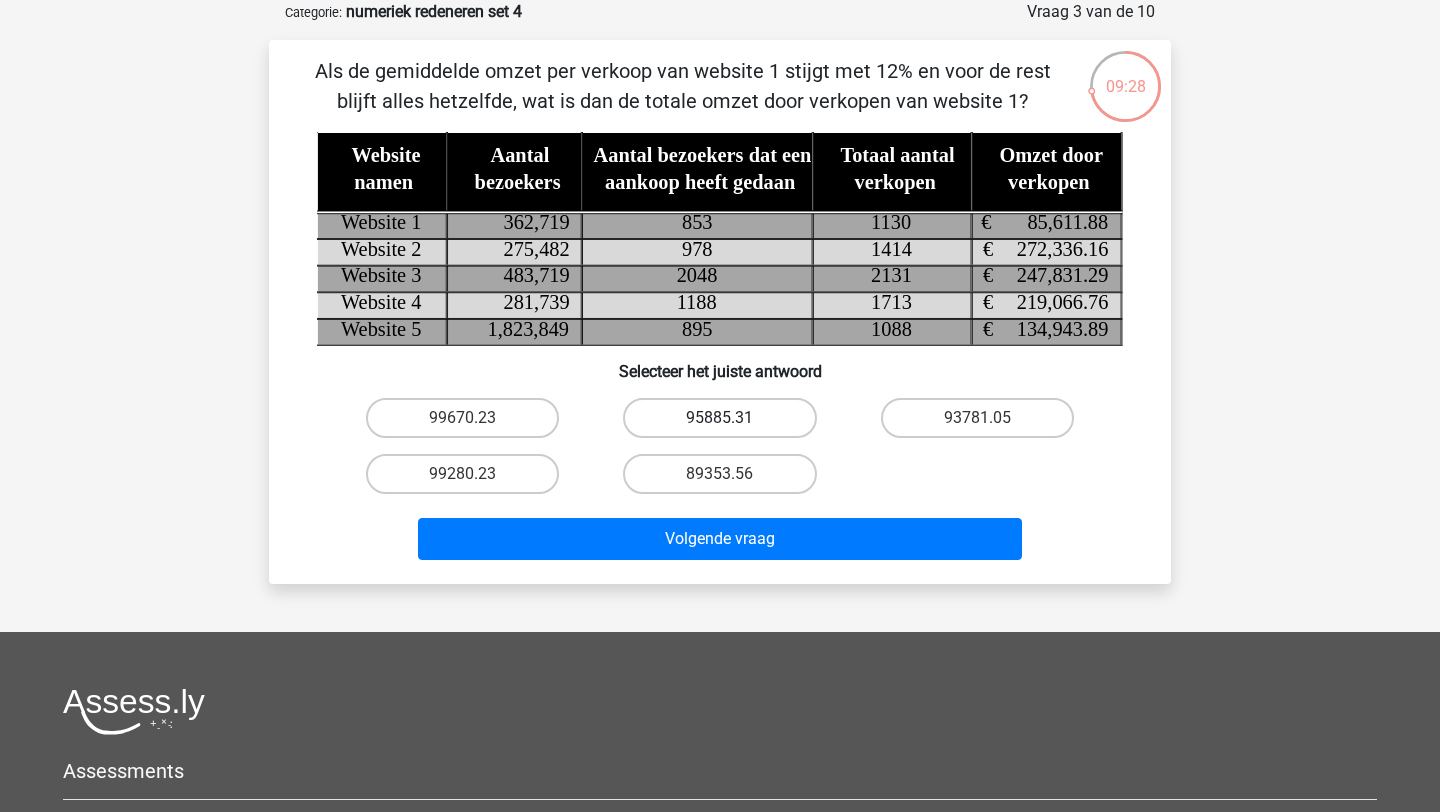 click on "95885.31" at bounding box center (719, 418) 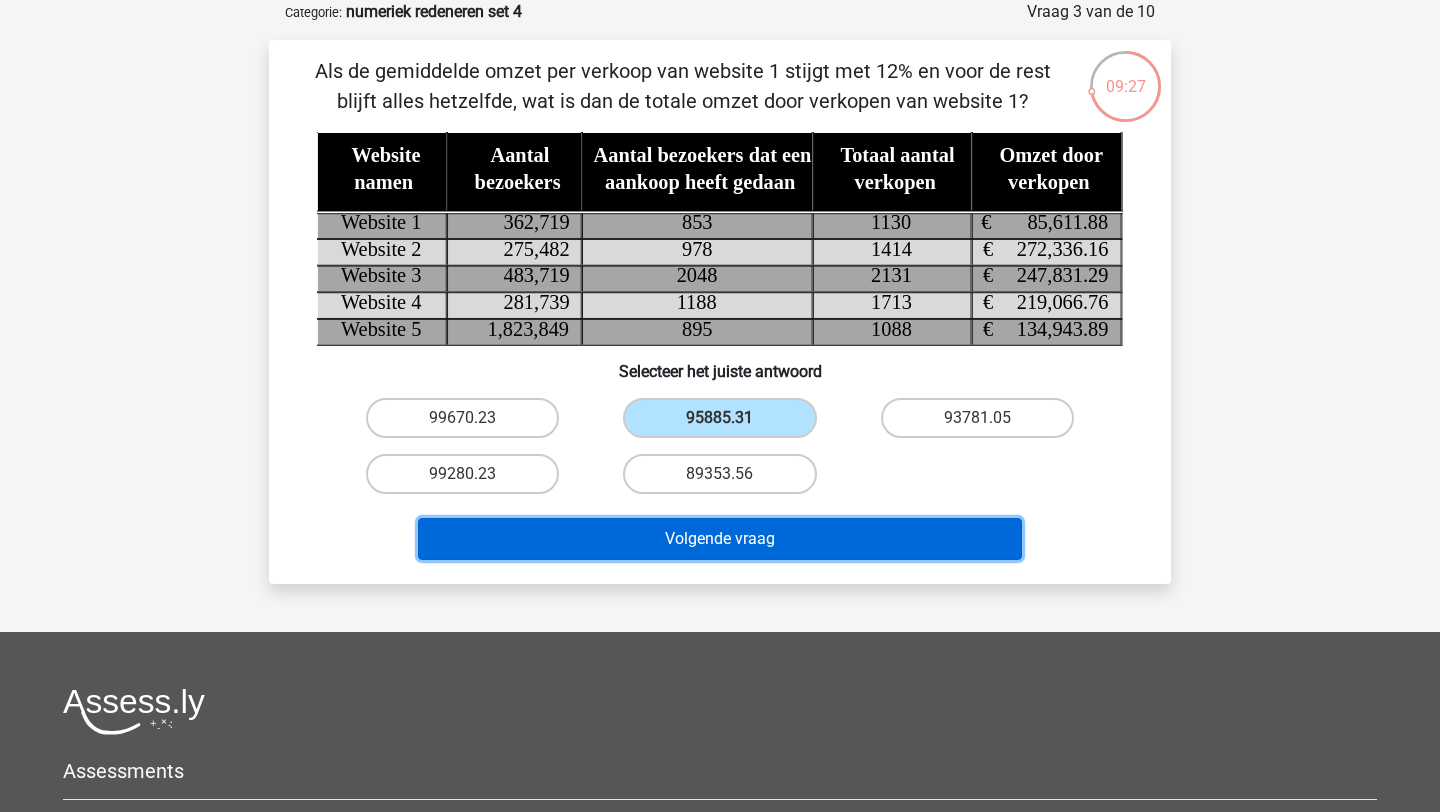 click on "Volgende vraag" at bounding box center [720, 539] 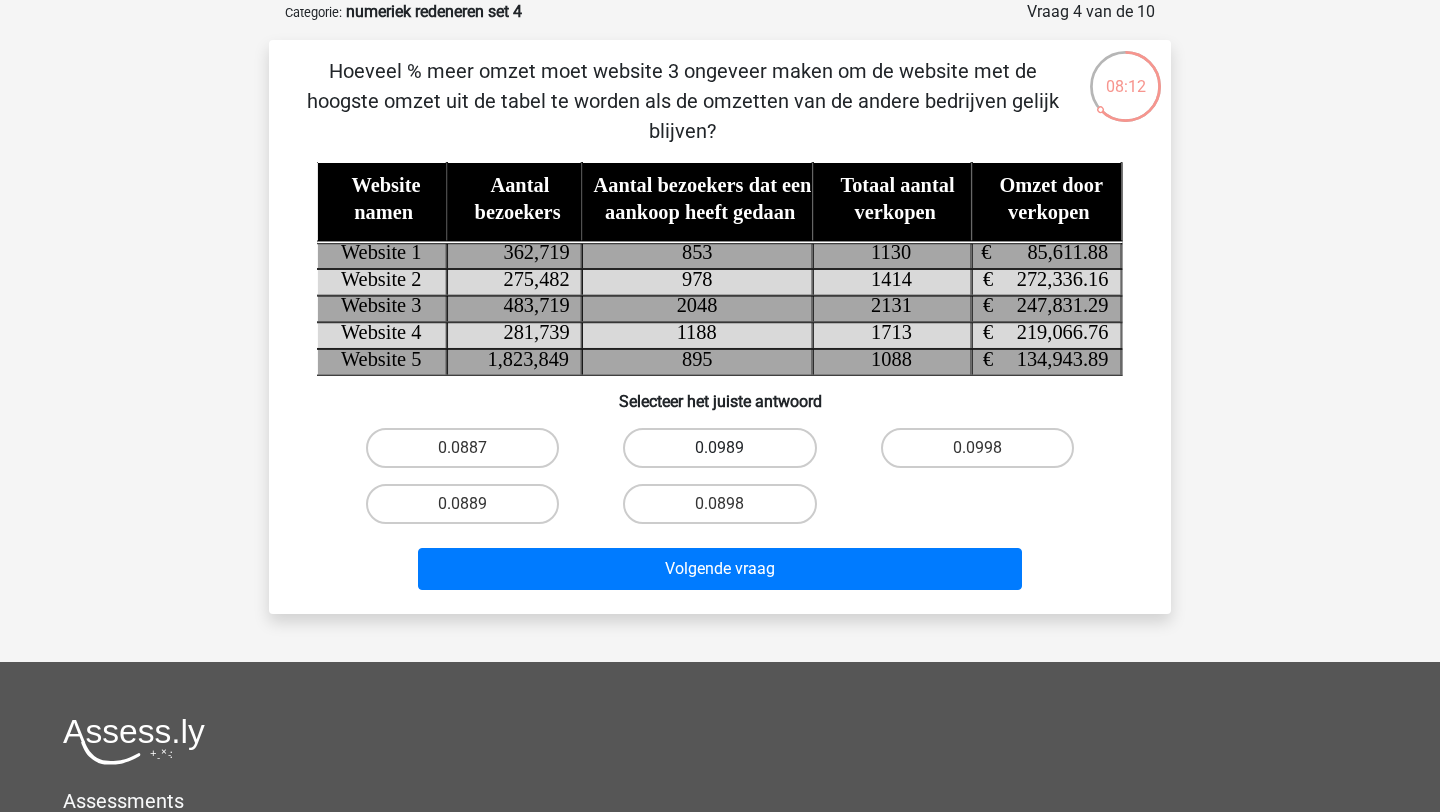 click on "0.0989" at bounding box center [719, 448] 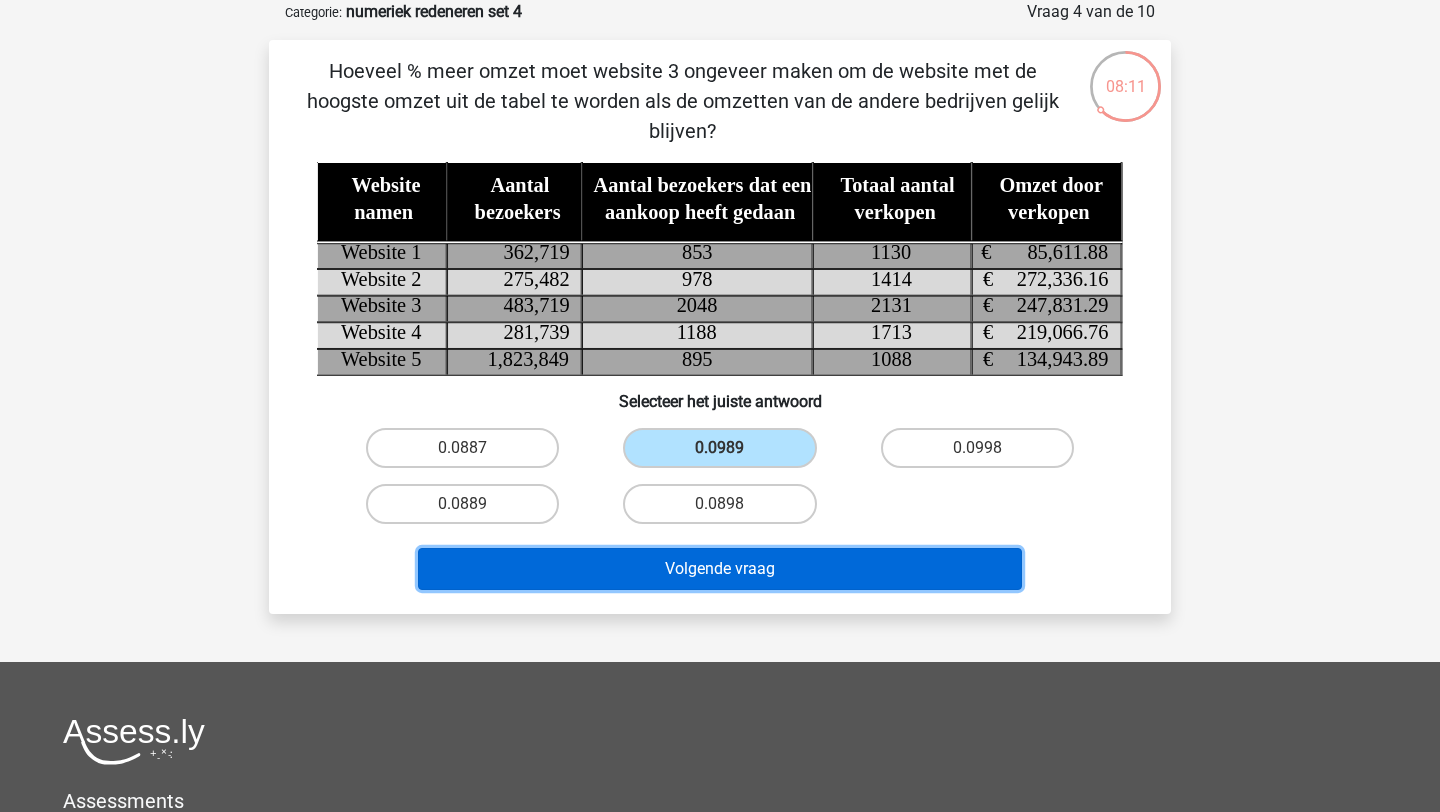 click on "Volgende vraag" at bounding box center (720, 569) 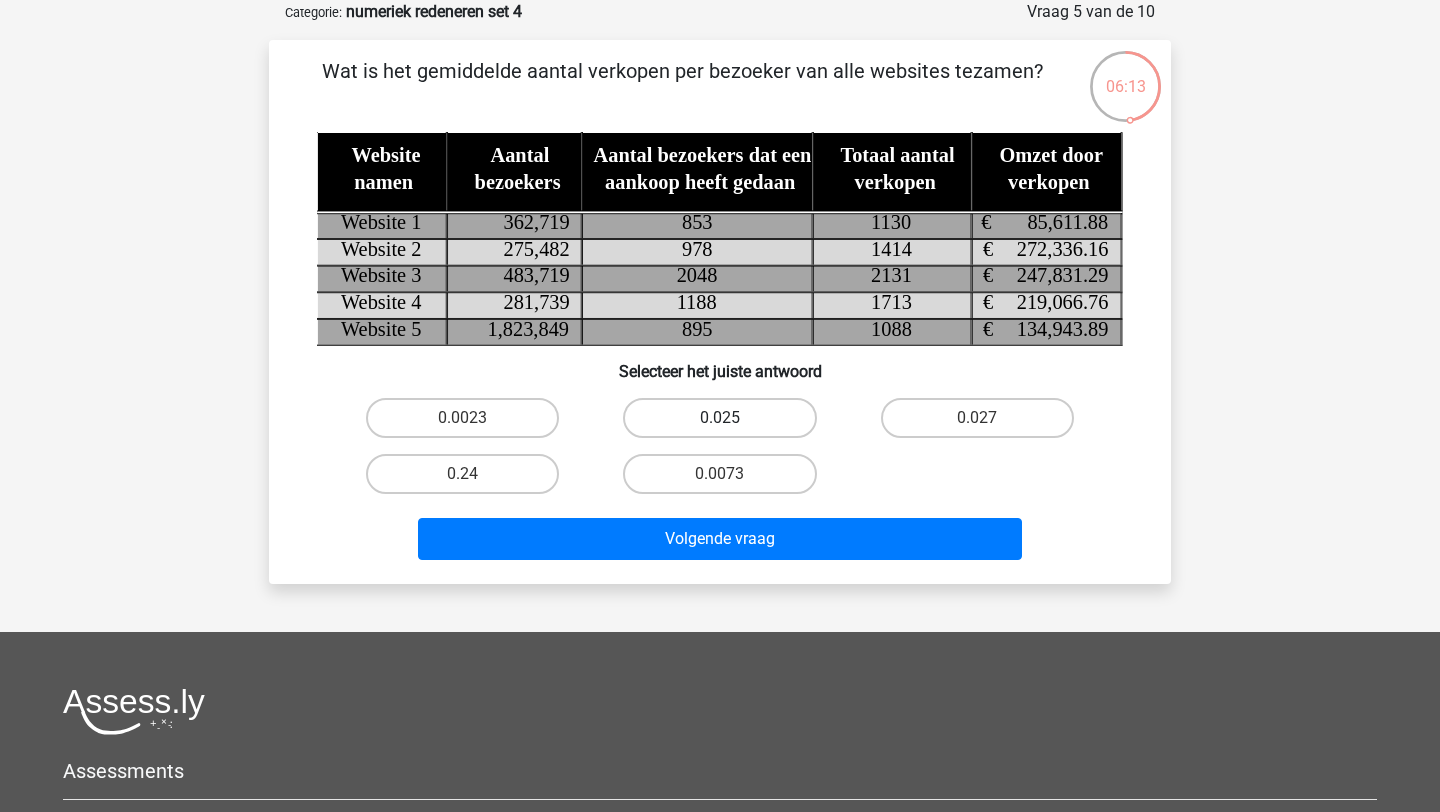 click on "0.025" at bounding box center [719, 418] 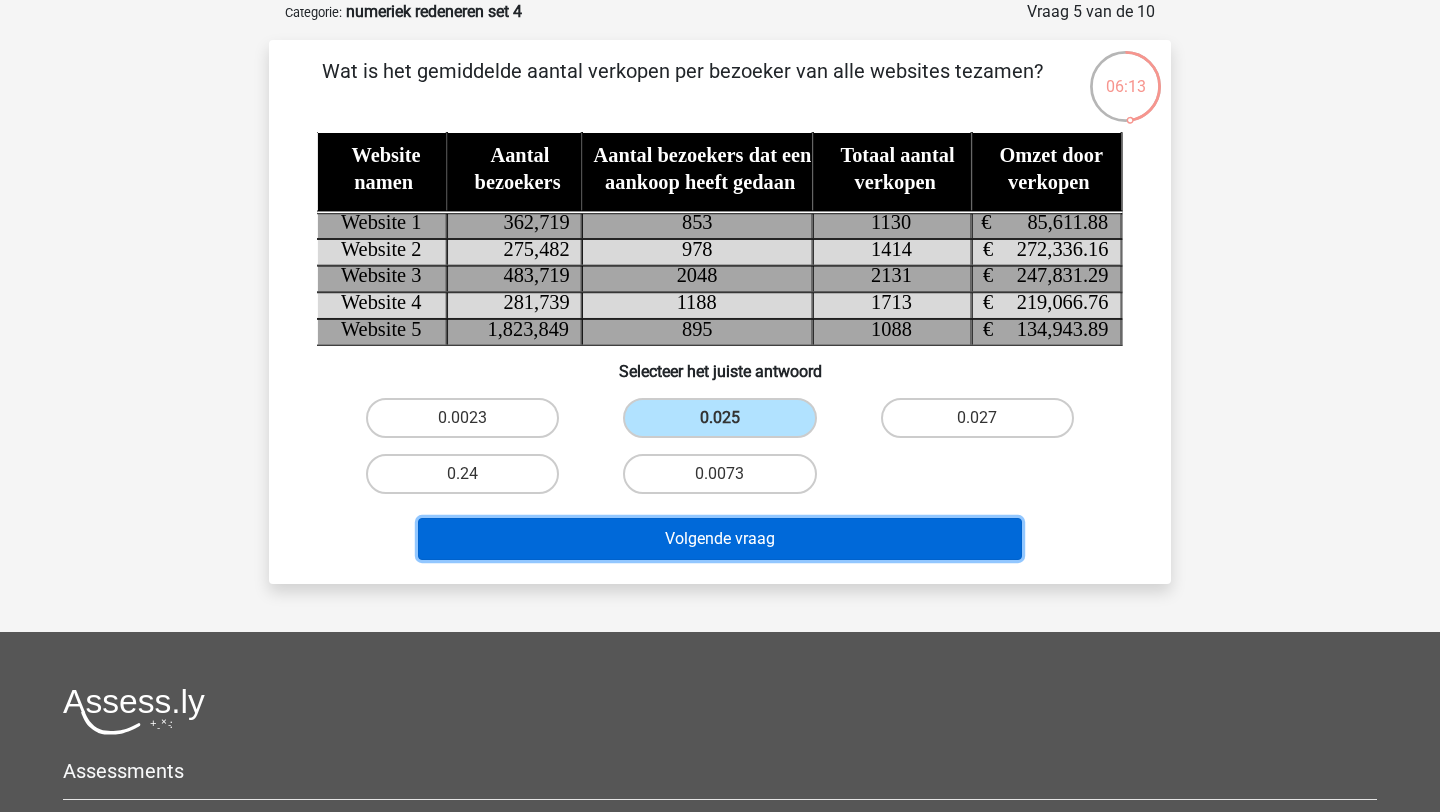 click on "Volgende vraag" at bounding box center (720, 539) 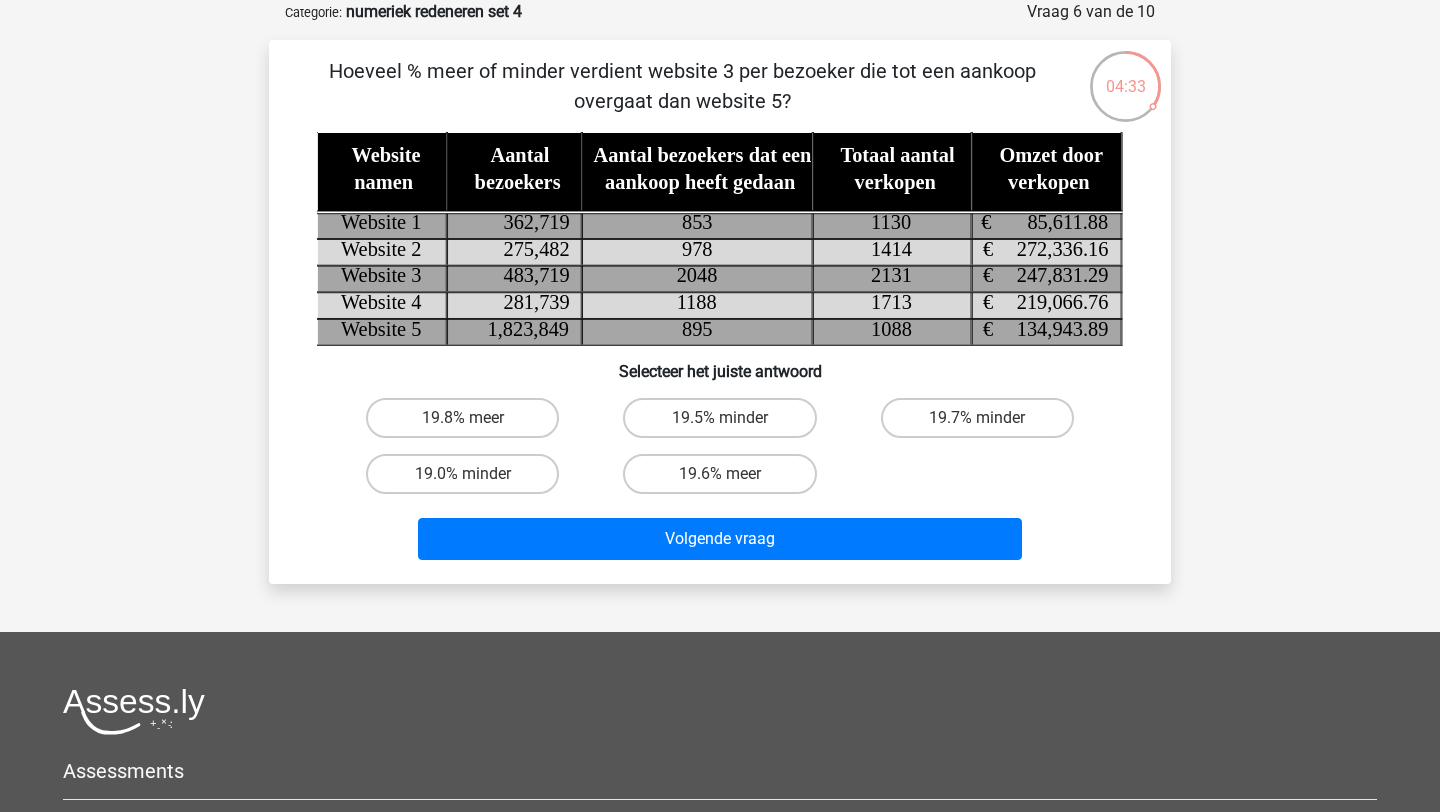 click on "19.5% minder" at bounding box center [719, 418] 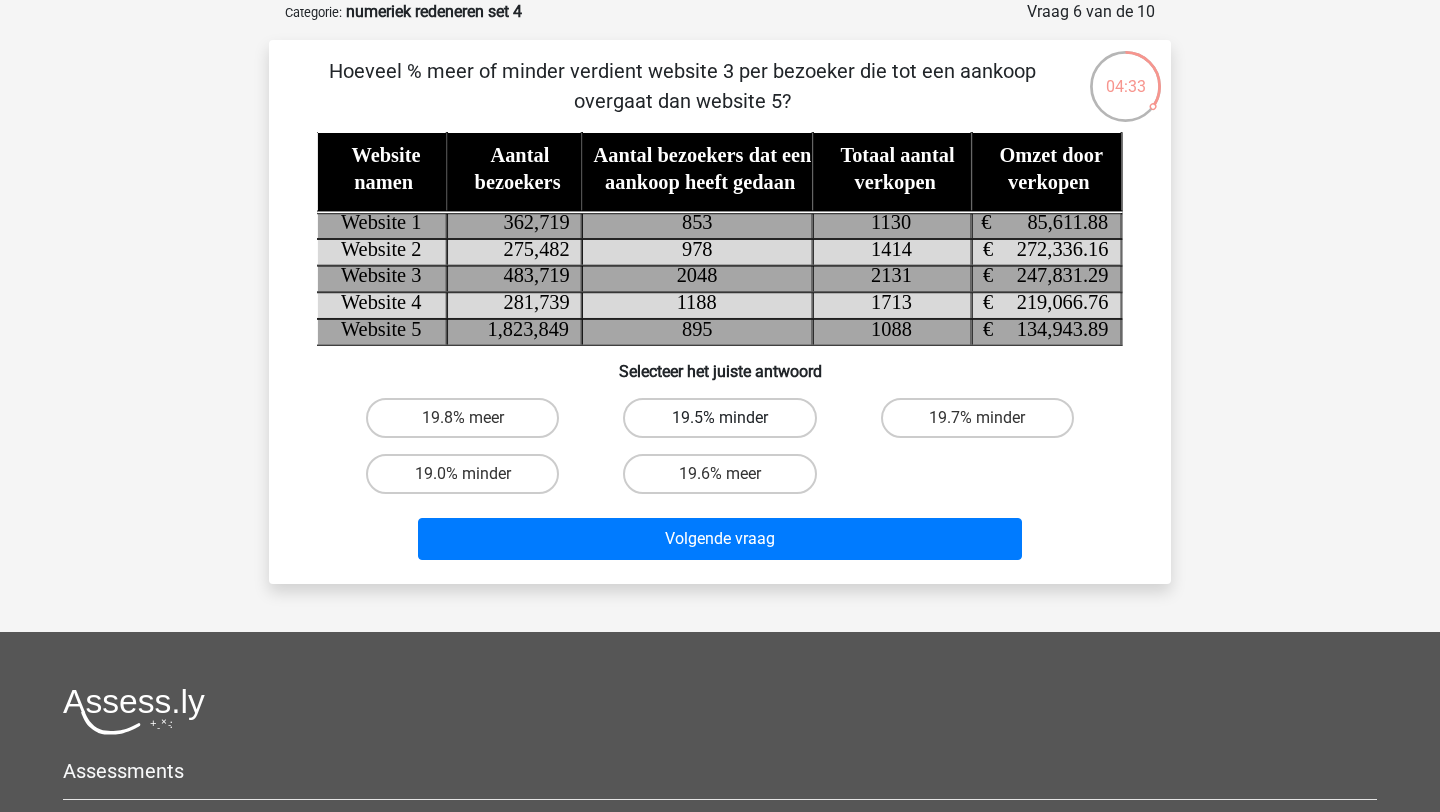 click on "19.5% minder" at bounding box center [719, 418] 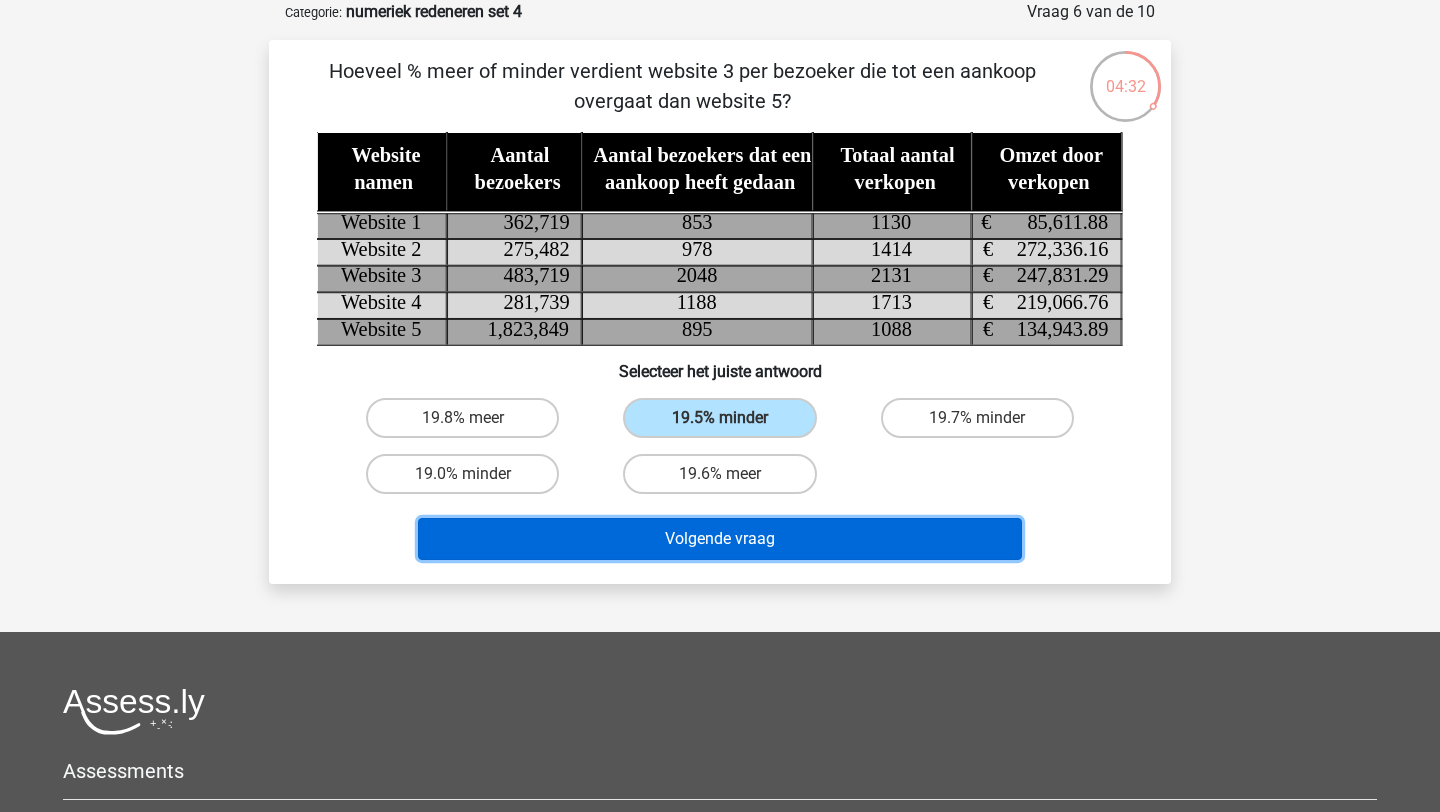 click on "Volgende vraag" at bounding box center (720, 539) 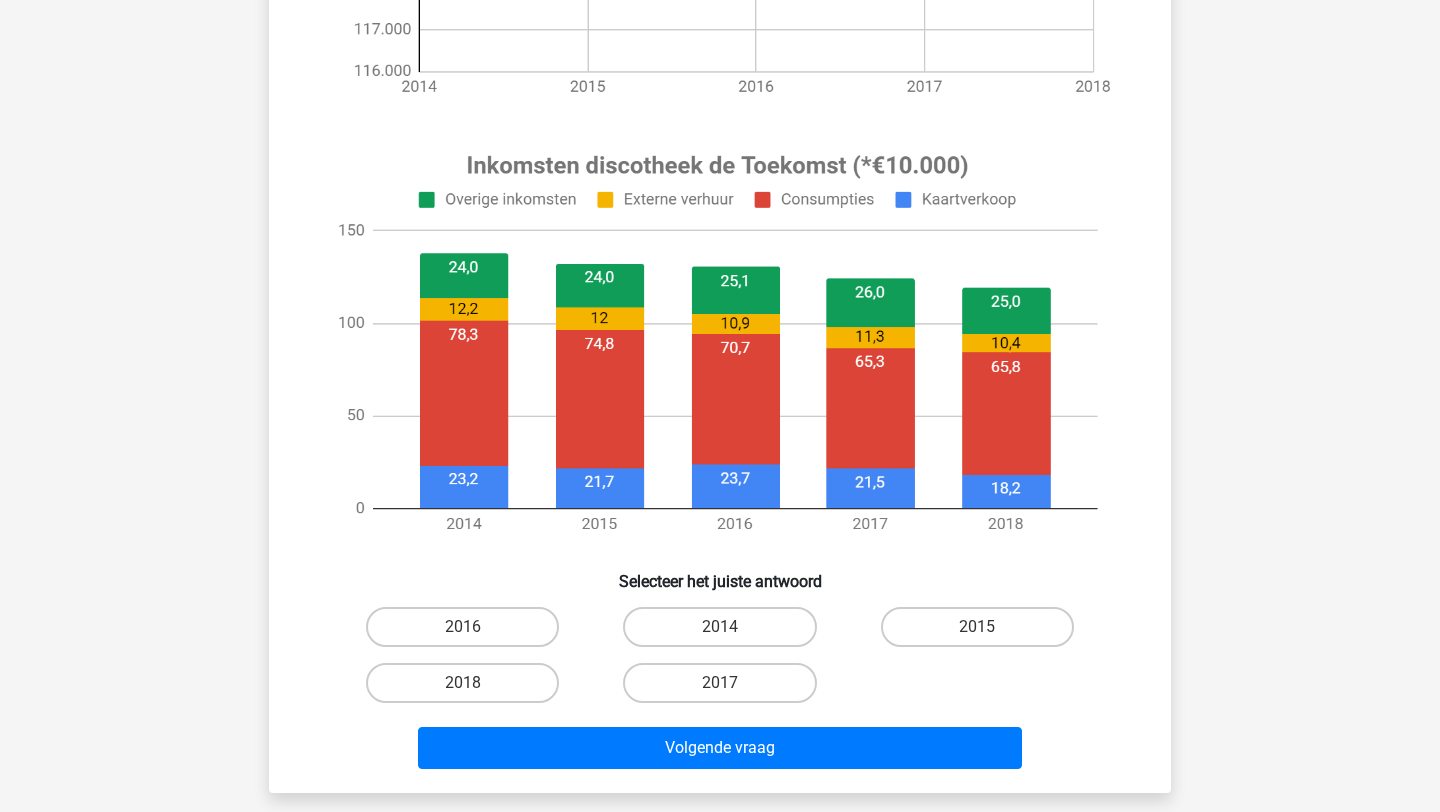 scroll, scrollTop: 614, scrollLeft: 0, axis: vertical 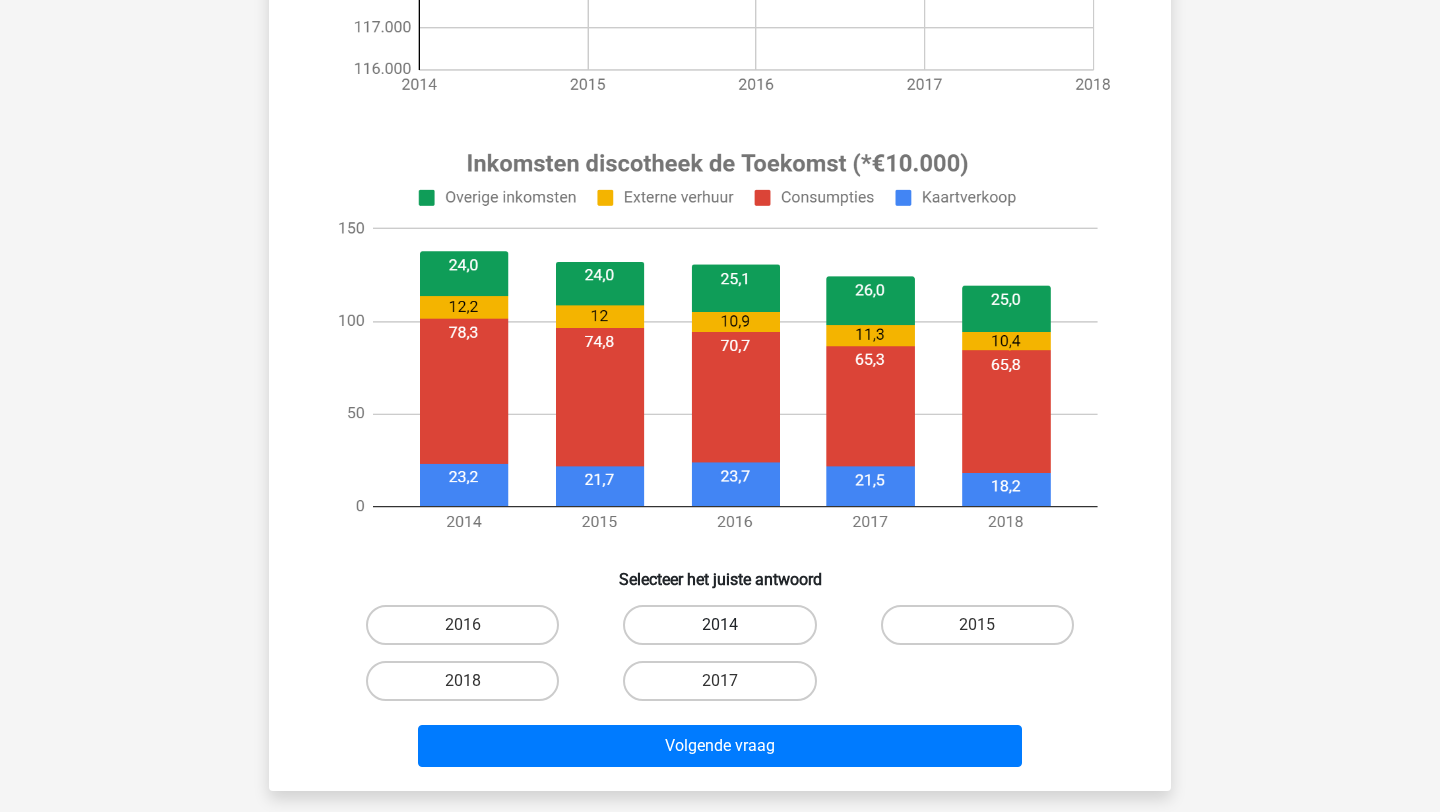click on "2014" at bounding box center [719, 625] 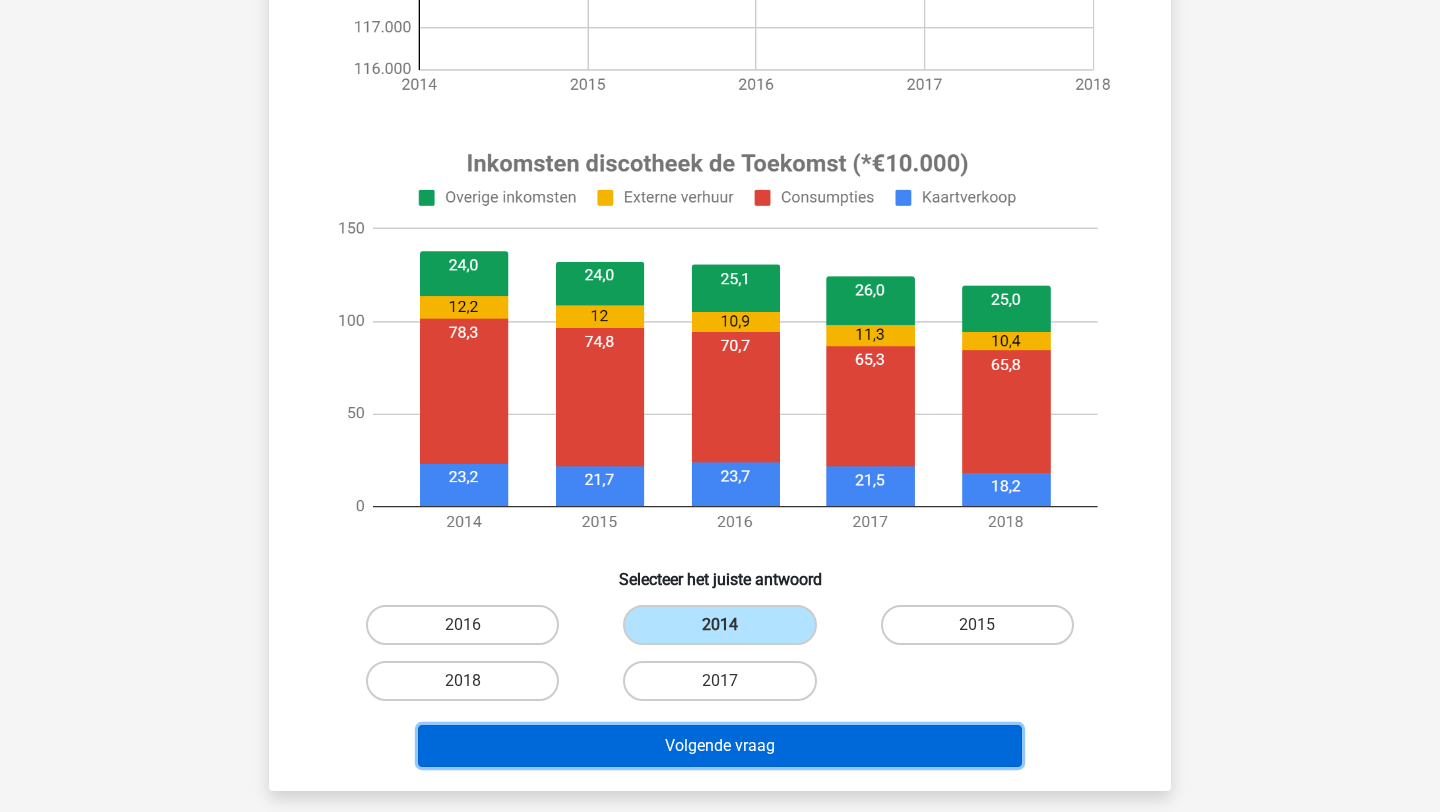 click on "Volgende vraag" at bounding box center (720, 746) 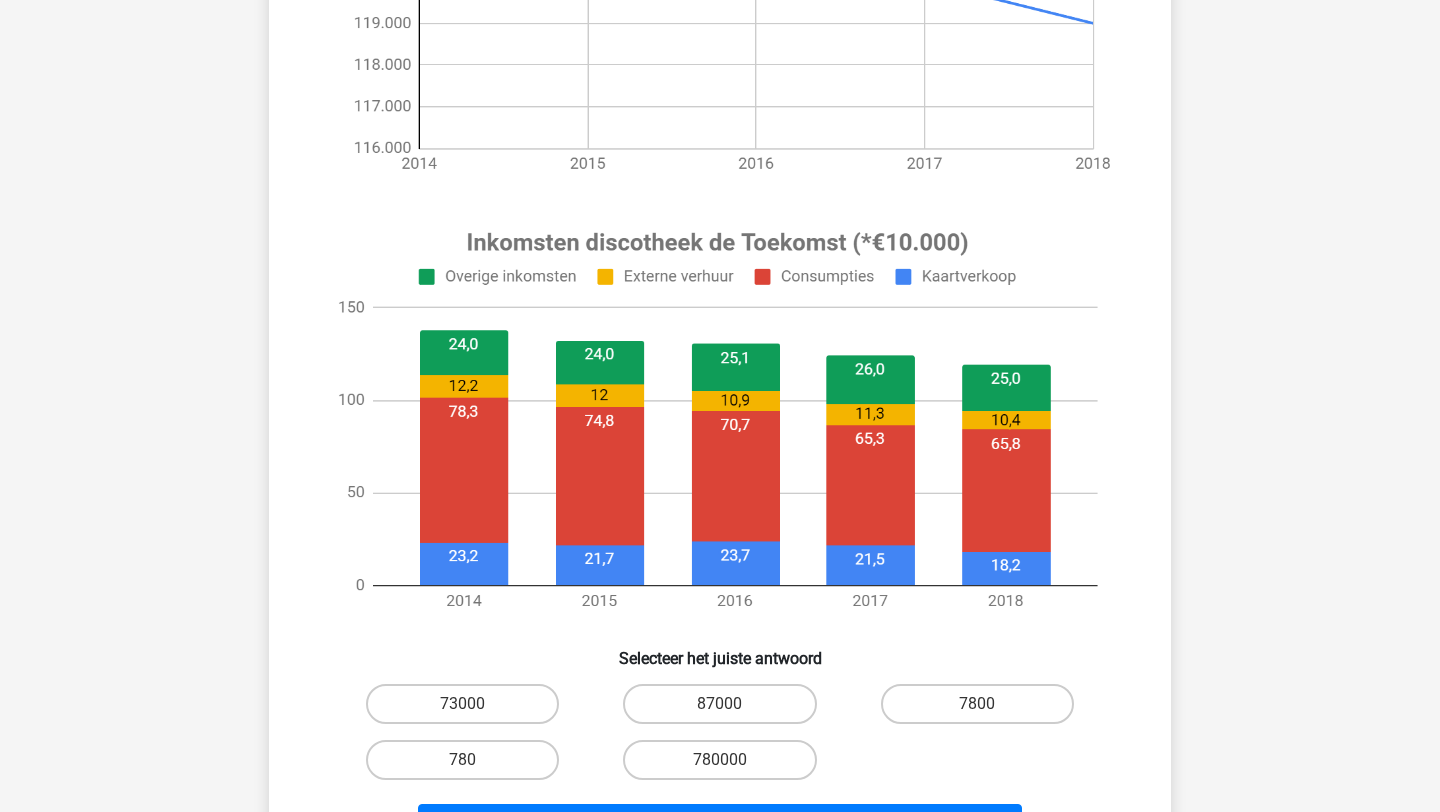 scroll, scrollTop: 550, scrollLeft: 0, axis: vertical 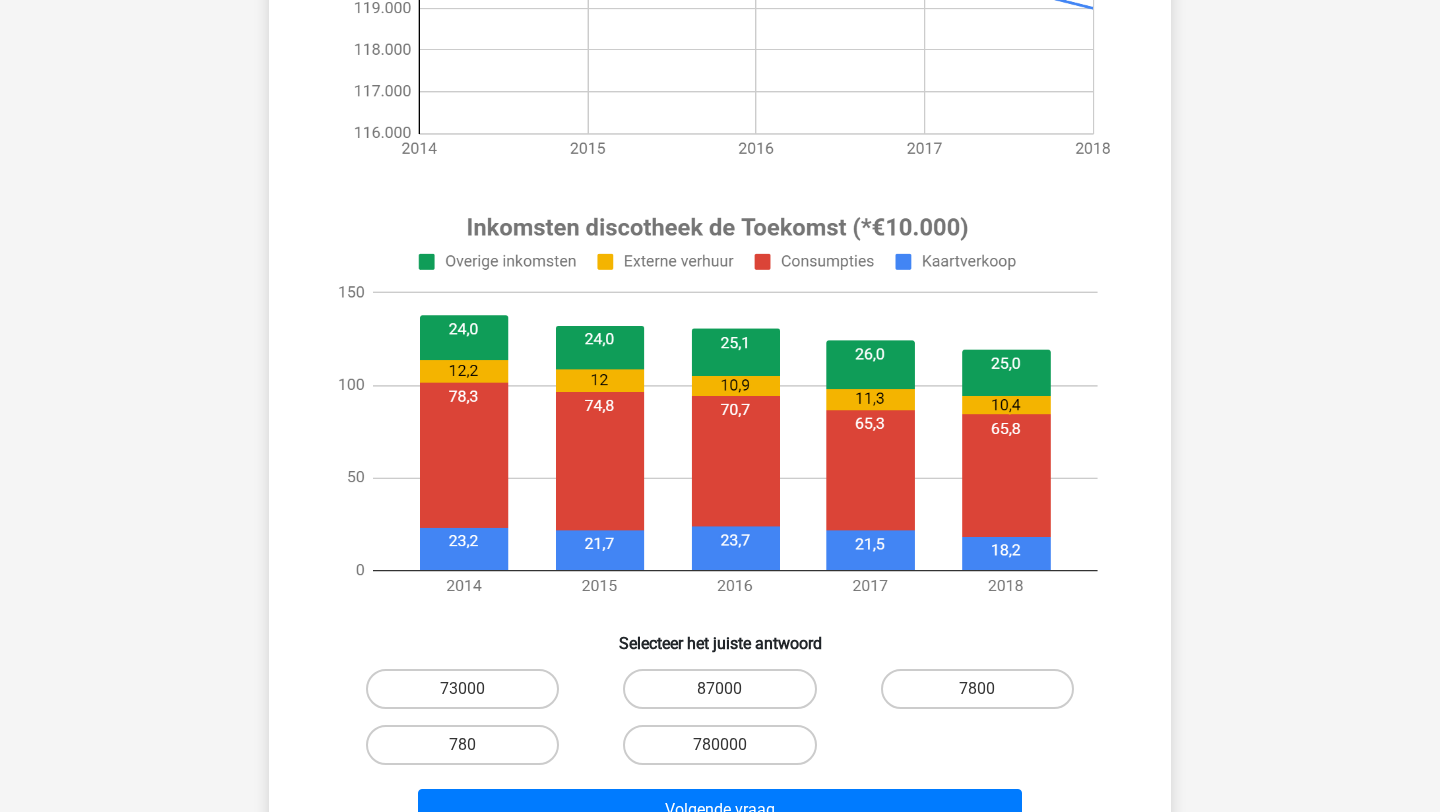 click on "87000" at bounding box center [719, 689] 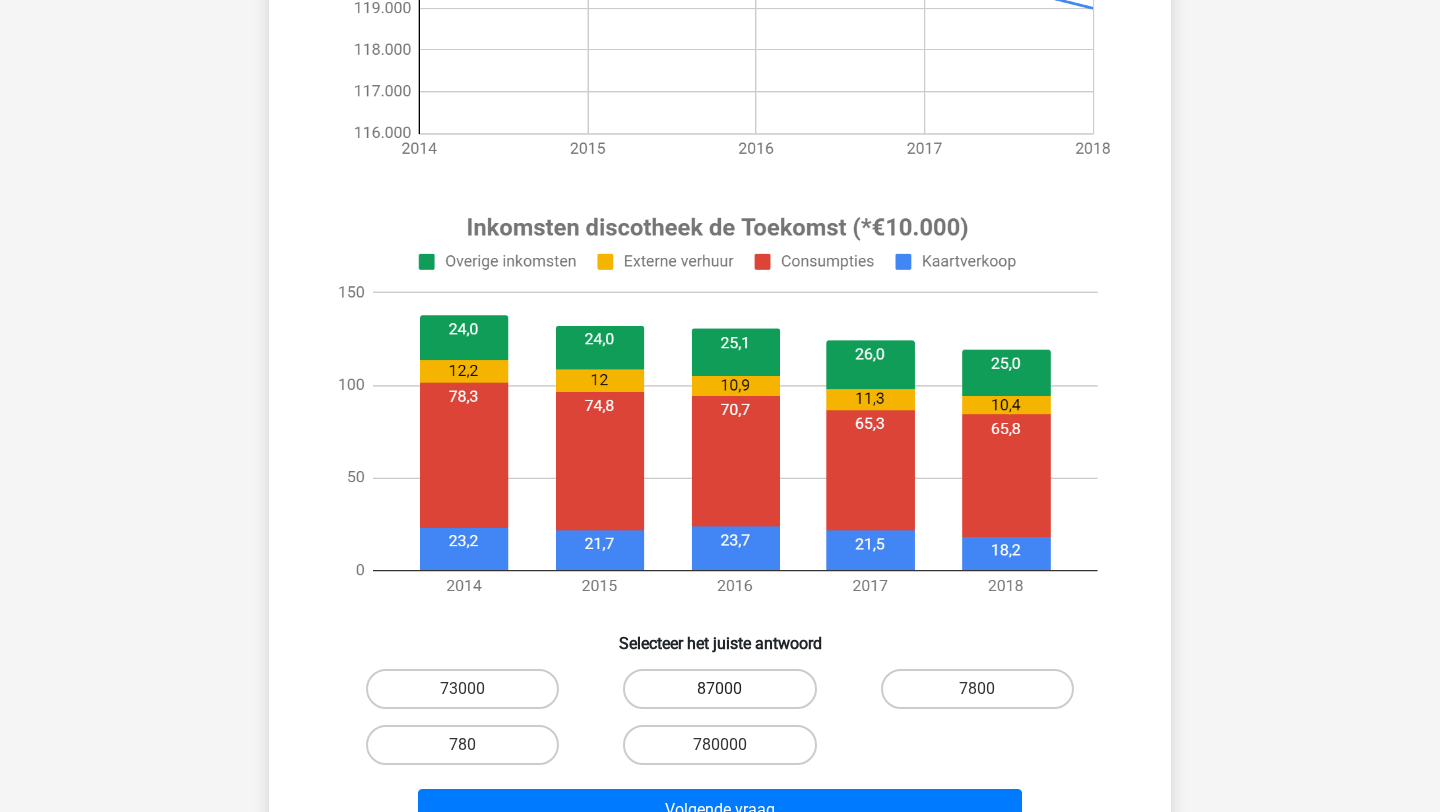 click on "87000" at bounding box center (719, 689) 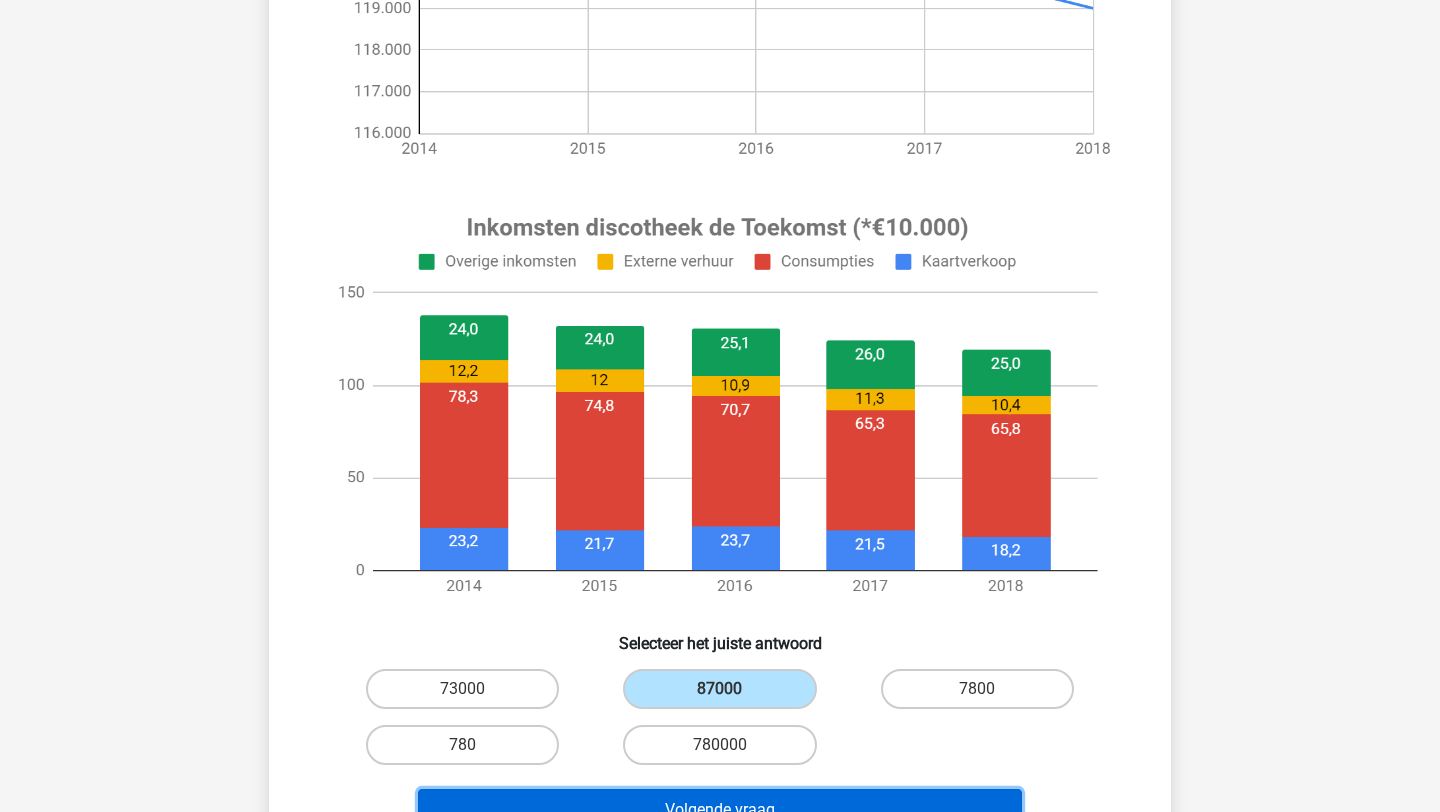 click on "Volgende vraag" at bounding box center [720, 810] 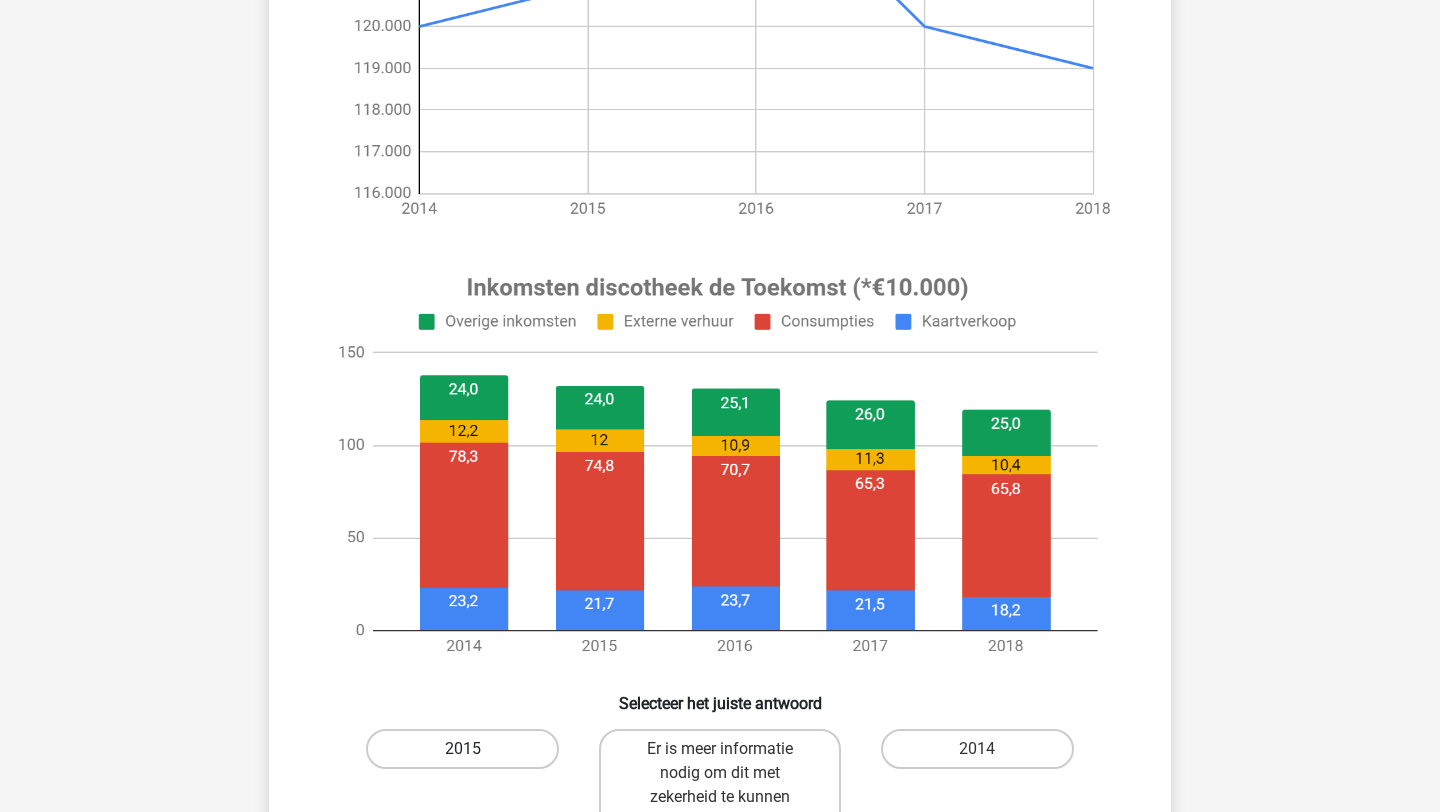 scroll, scrollTop: 635, scrollLeft: 0, axis: vertical 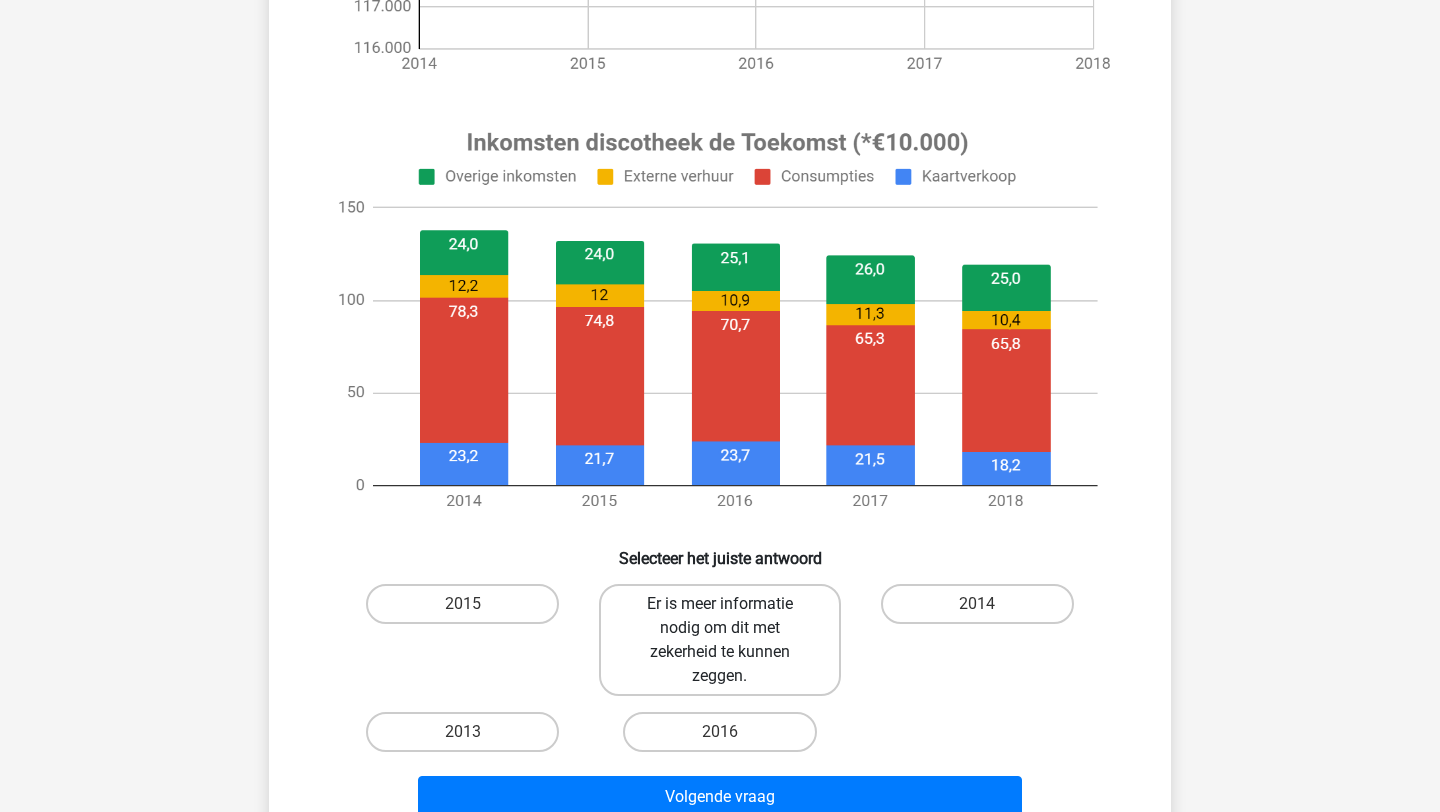 click on "Er is meer informatie nodig om dit met zekerheid te kunnen zeggen." at bounding box center (719, 640) 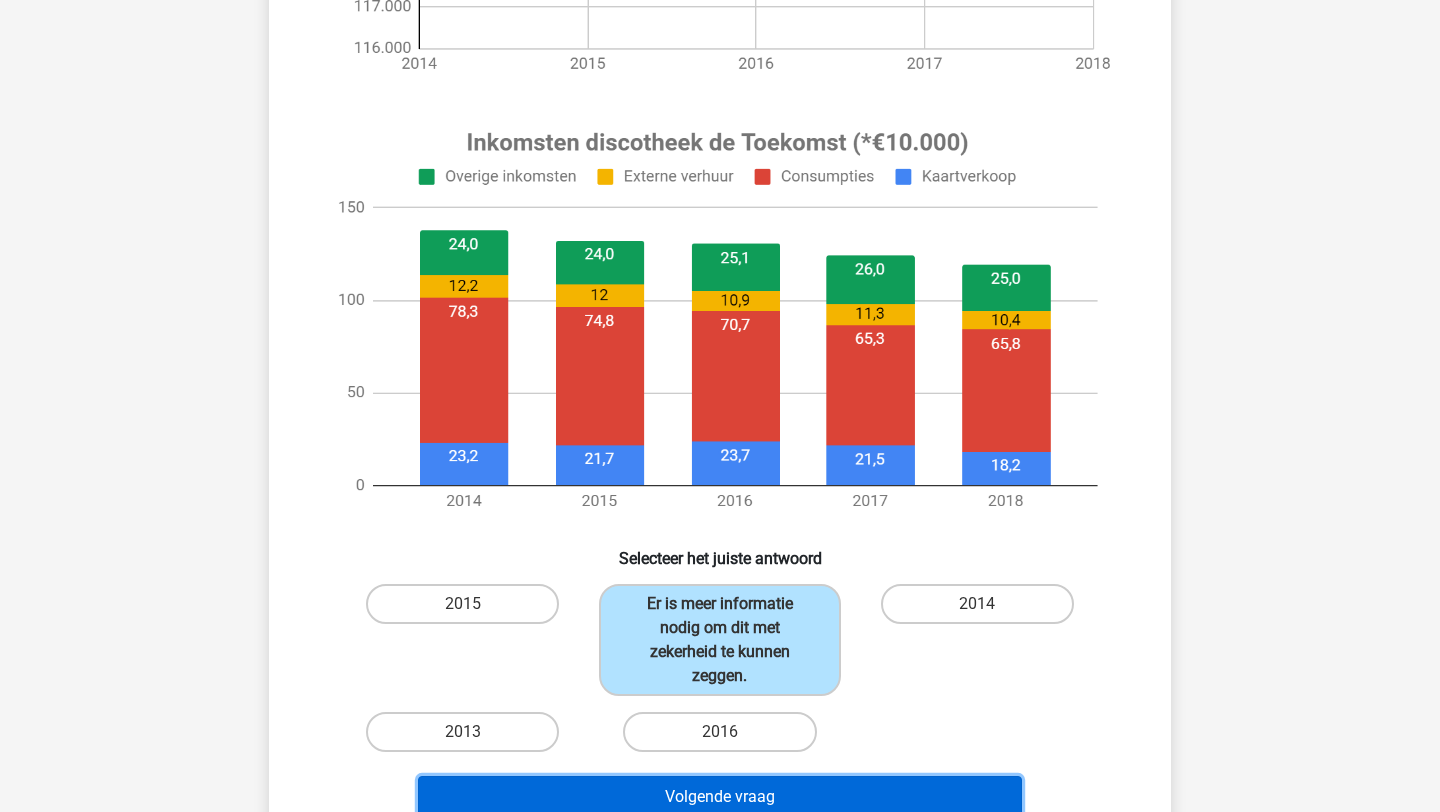 click on "Volgende vraag" at bounding box center (720, 797) 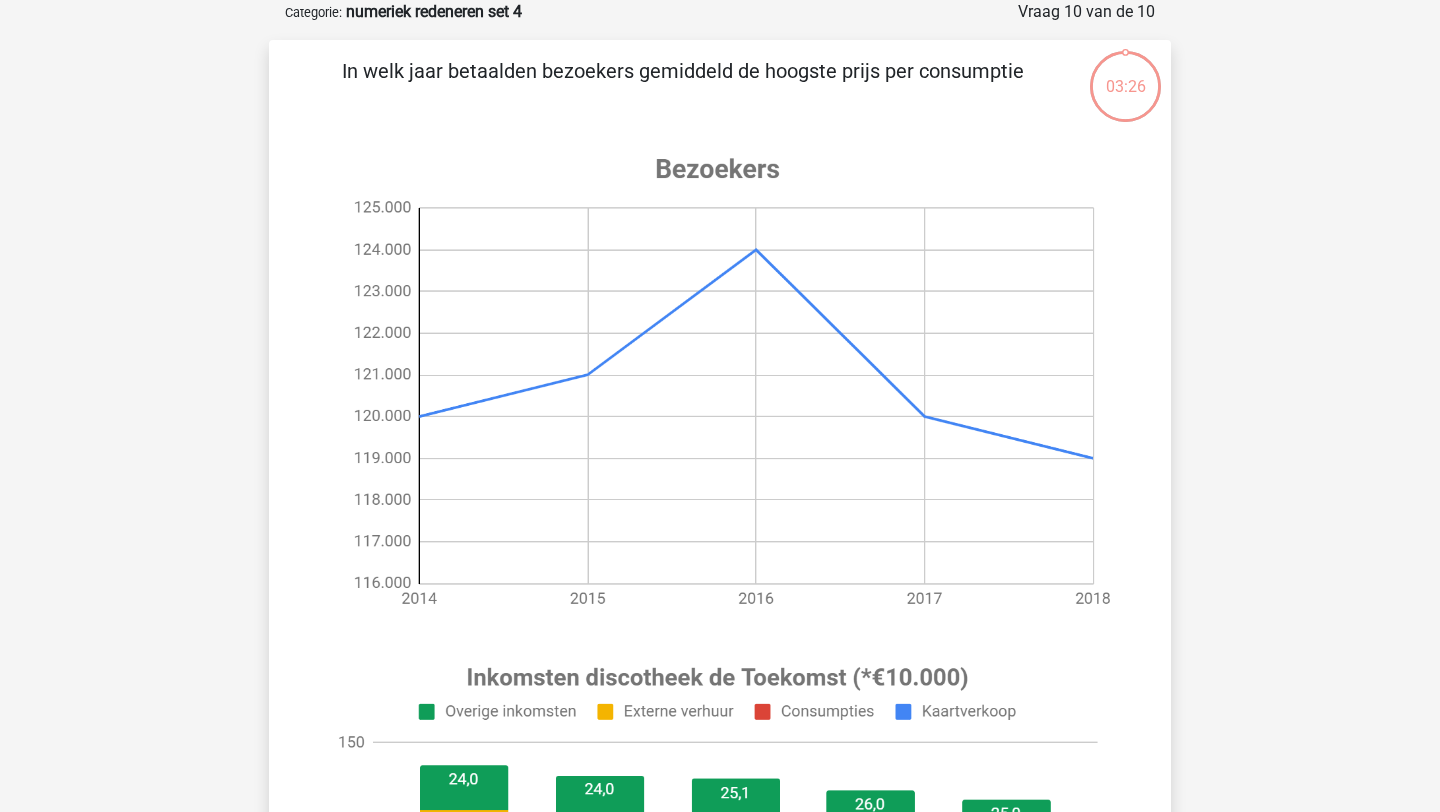 scroll, scrollTop: 746, scrollLeft: 0, axis: vertical 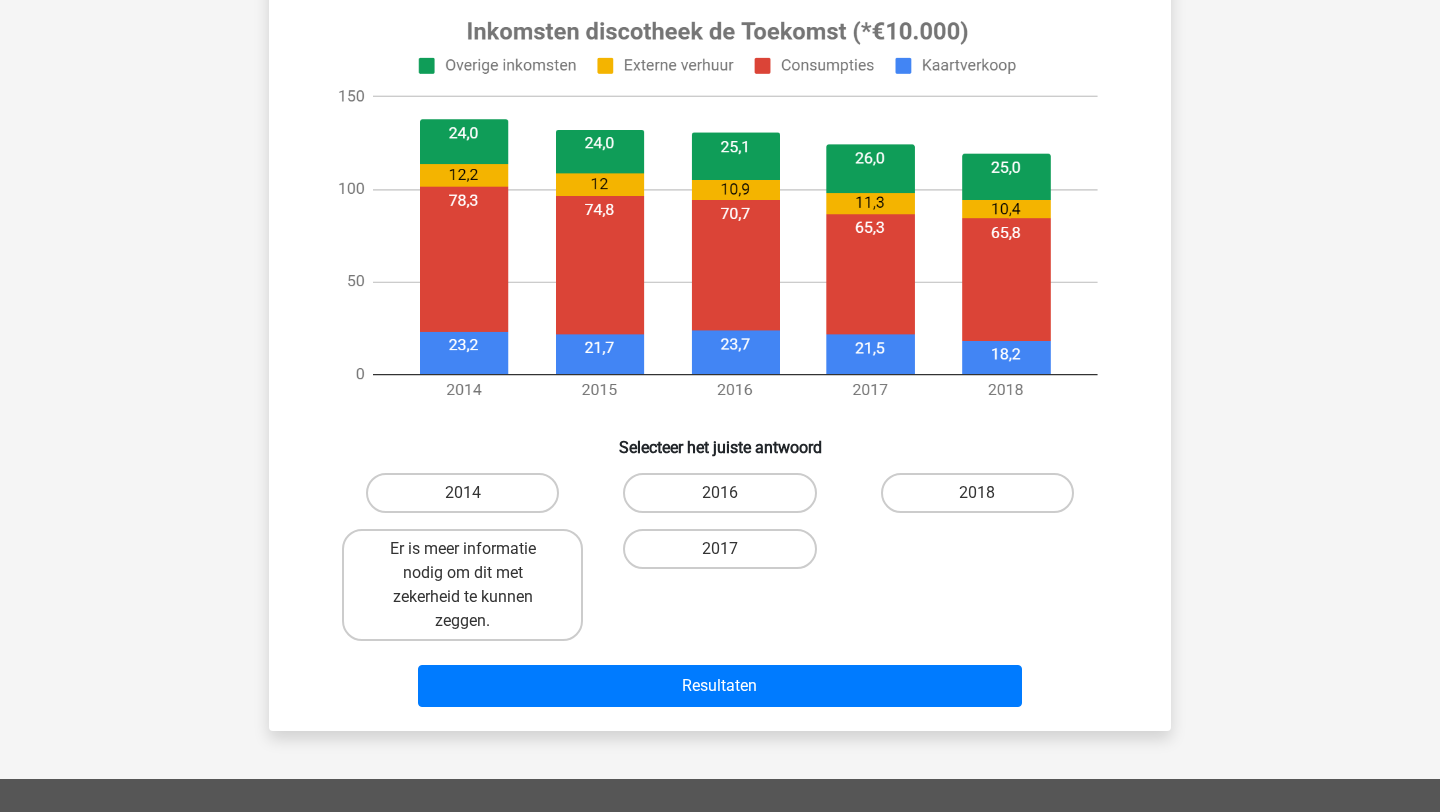 click on "2017" at bounding box center (462, 493) 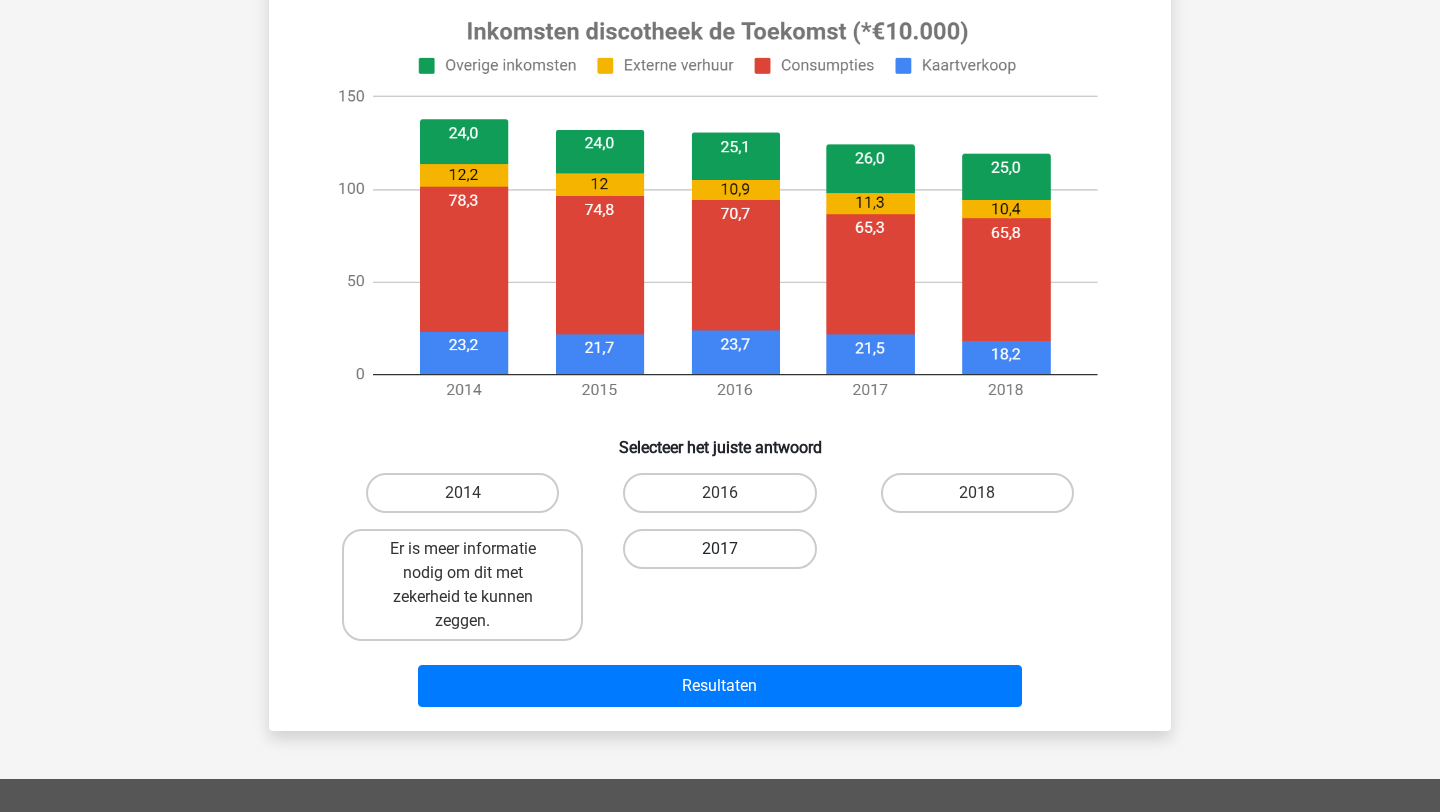 click on "2017" at bounding box center [719, 549] 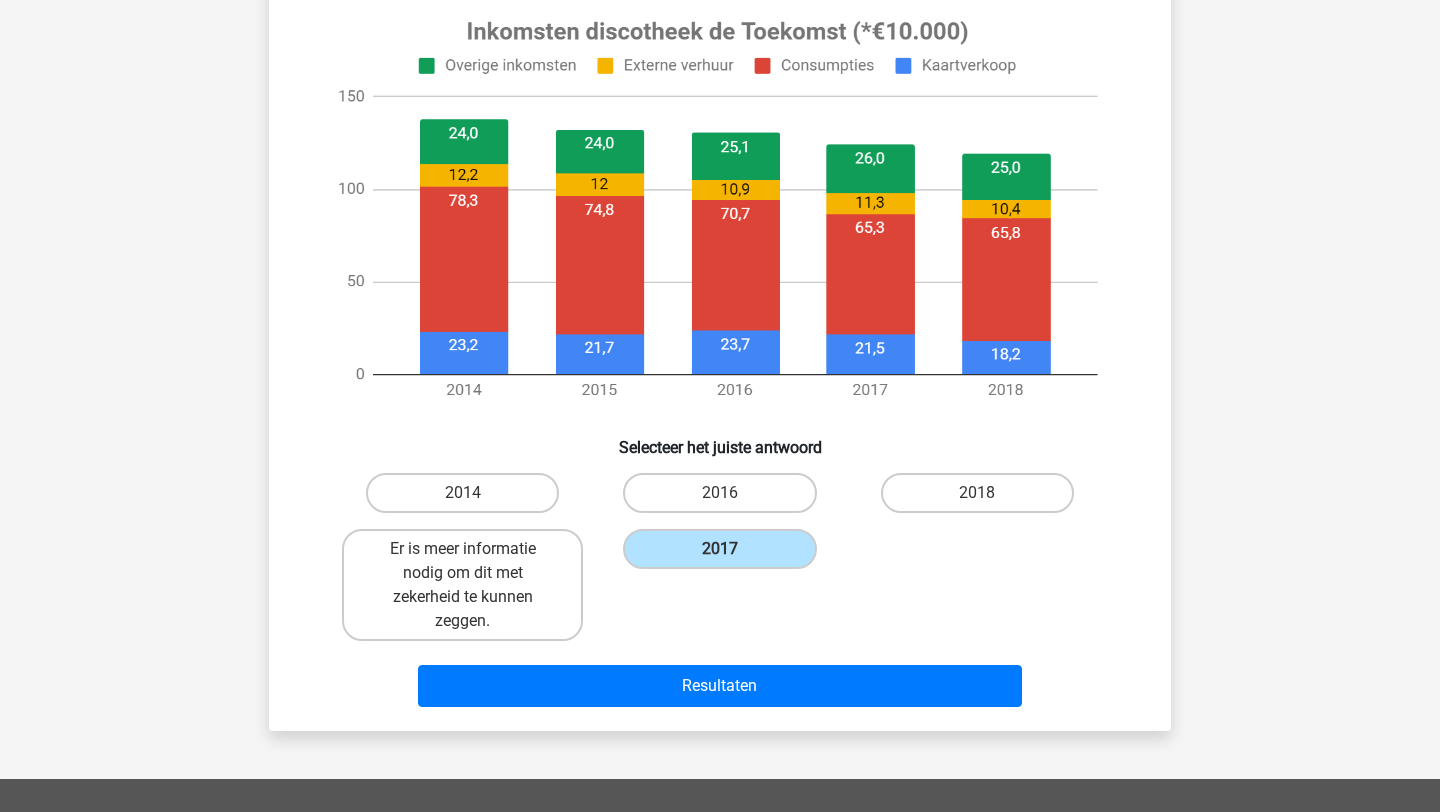 click on "Resultaten" at bounding box center (720, 682) 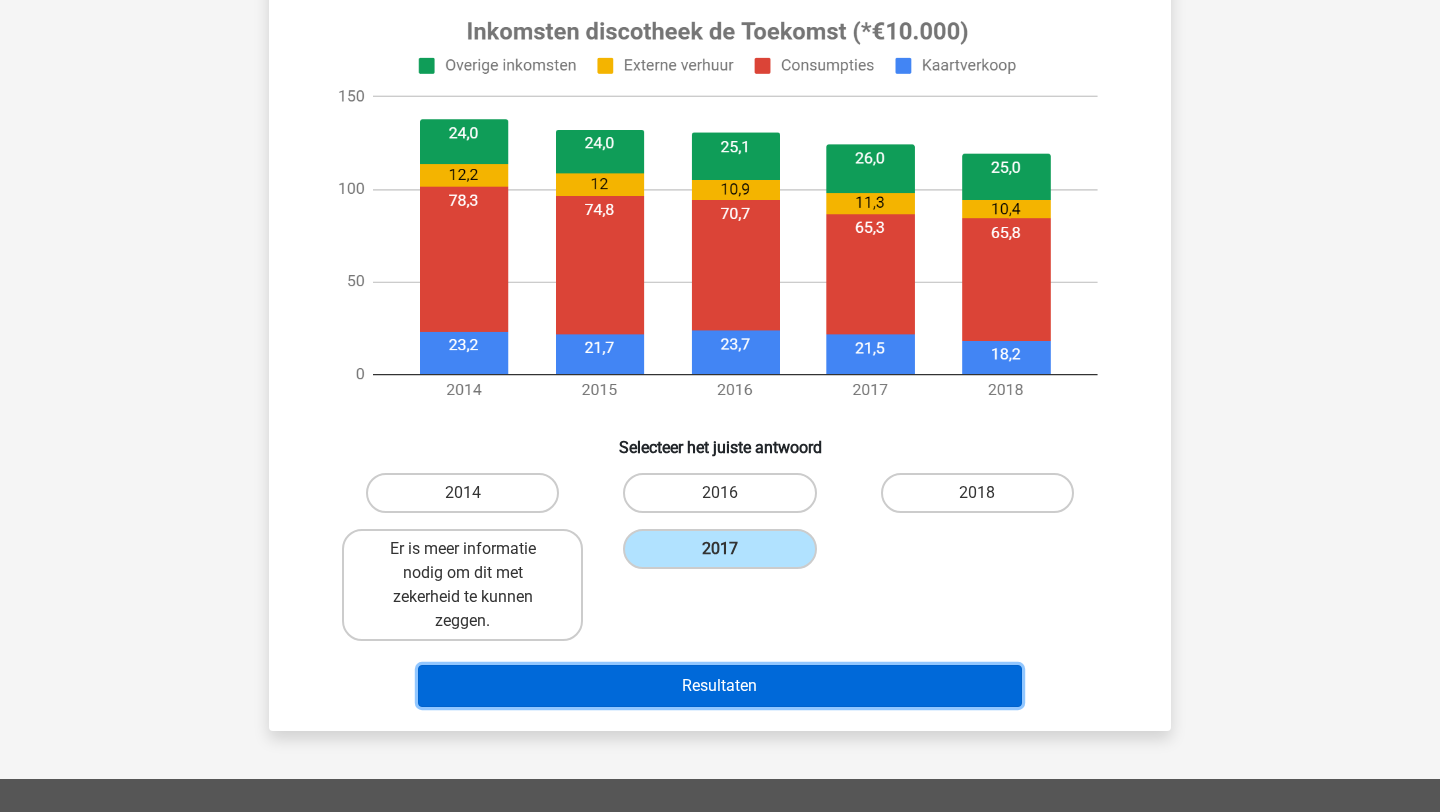 click on "Resultaten" at bounding box center [720, 686] 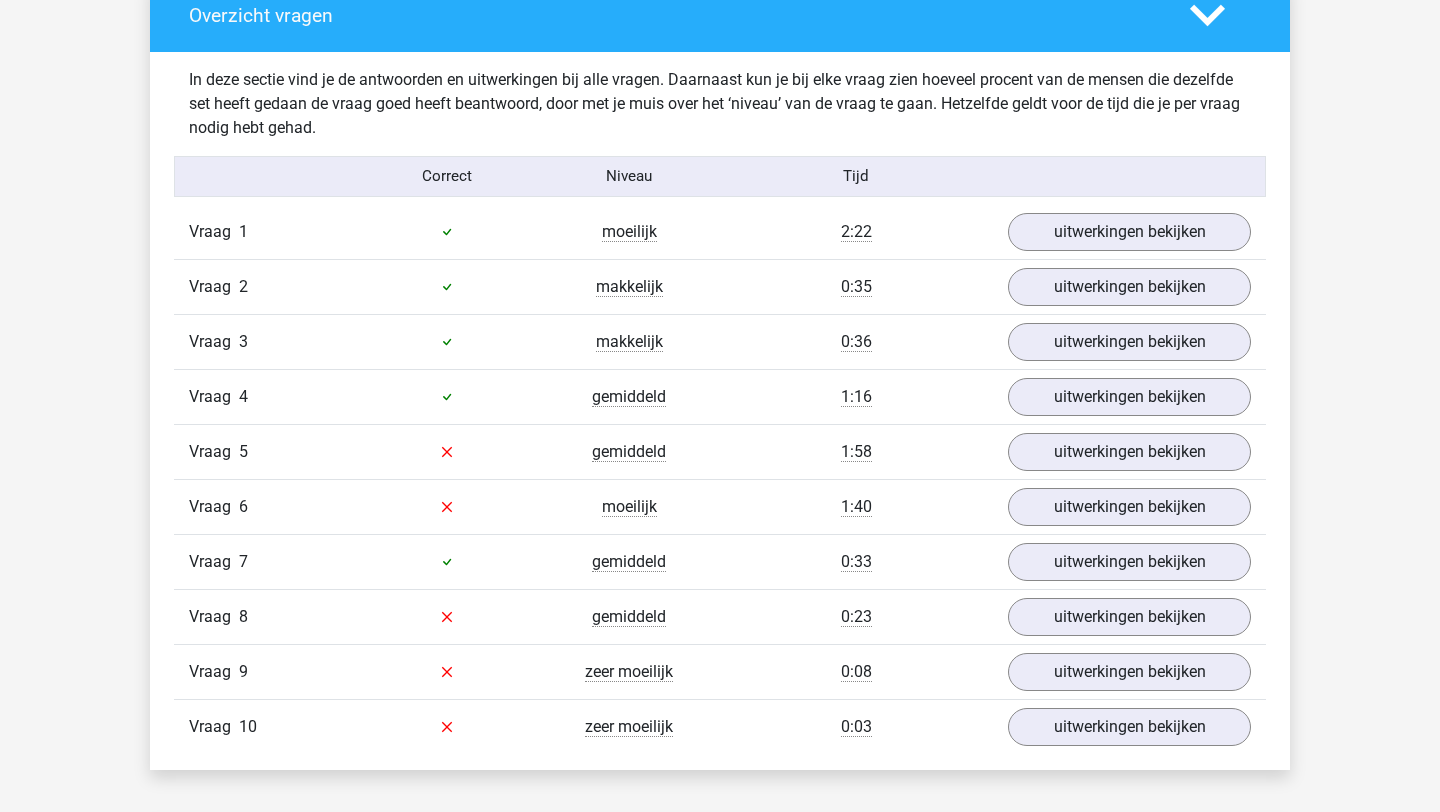 scroll, scrollTop: 1141, scrollLeft: 0, axis: vertical 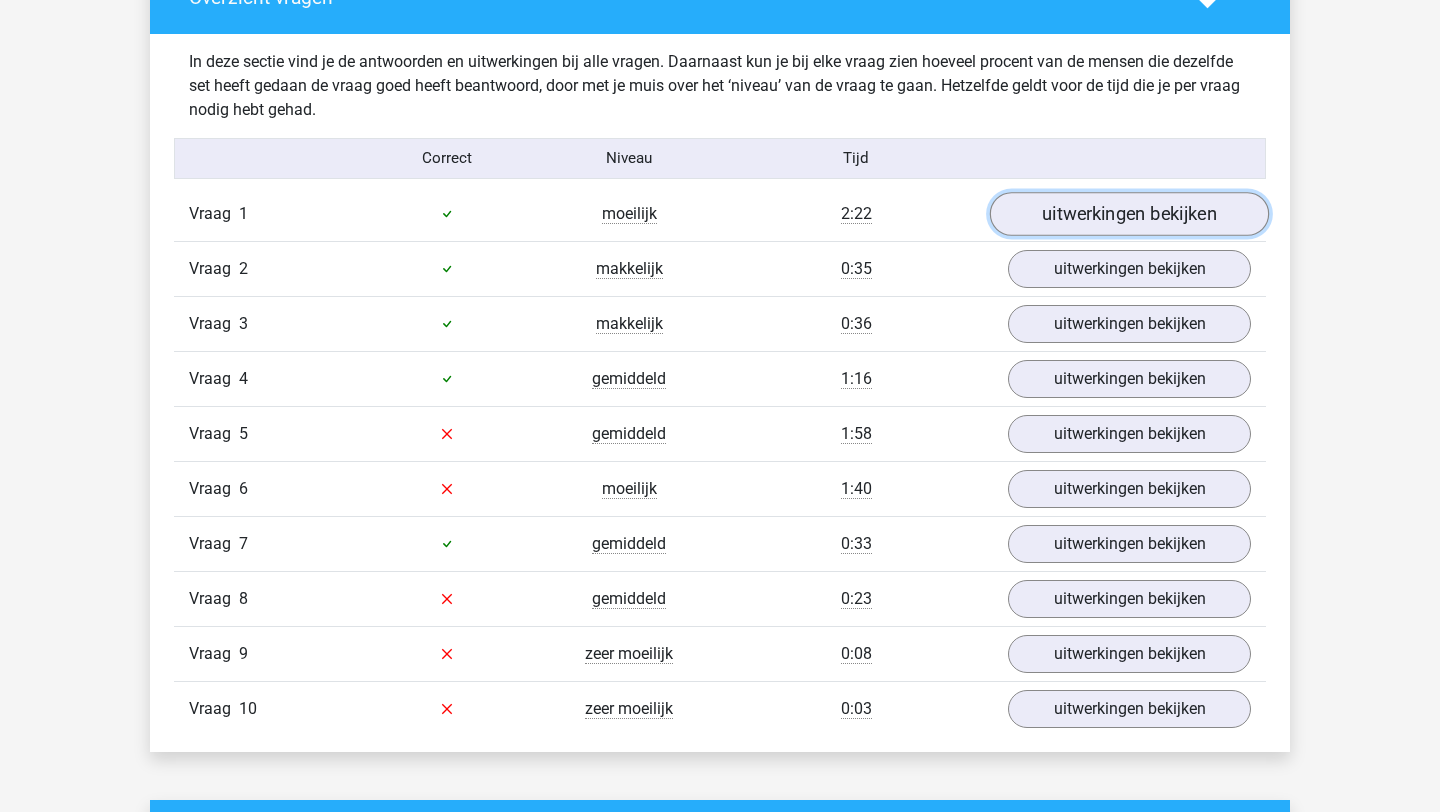 click on "uitwerkingen bekijken" at bounding box center (1129, 214) 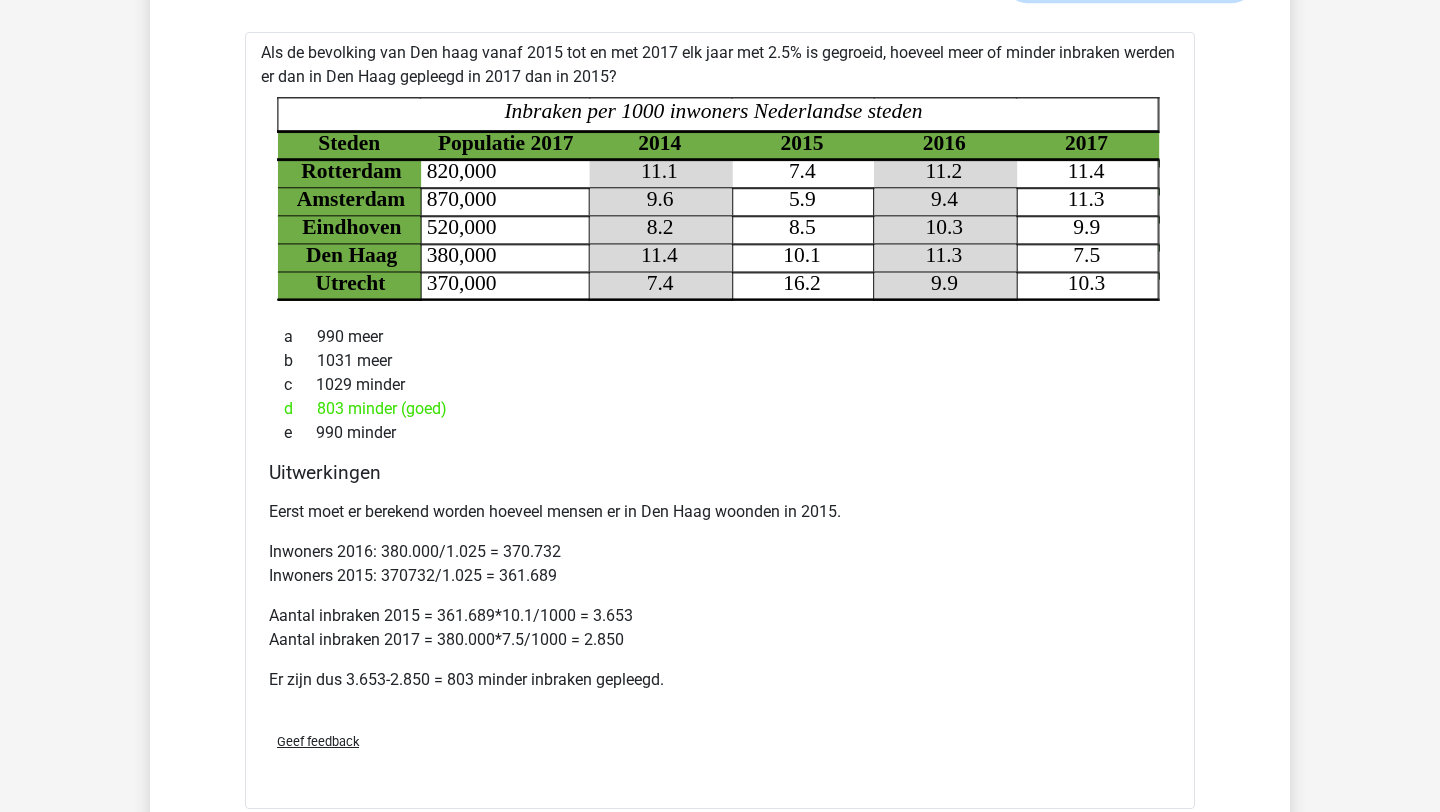scroll, scrollTop: 1379, scrollLeft: 0, axis: vertical 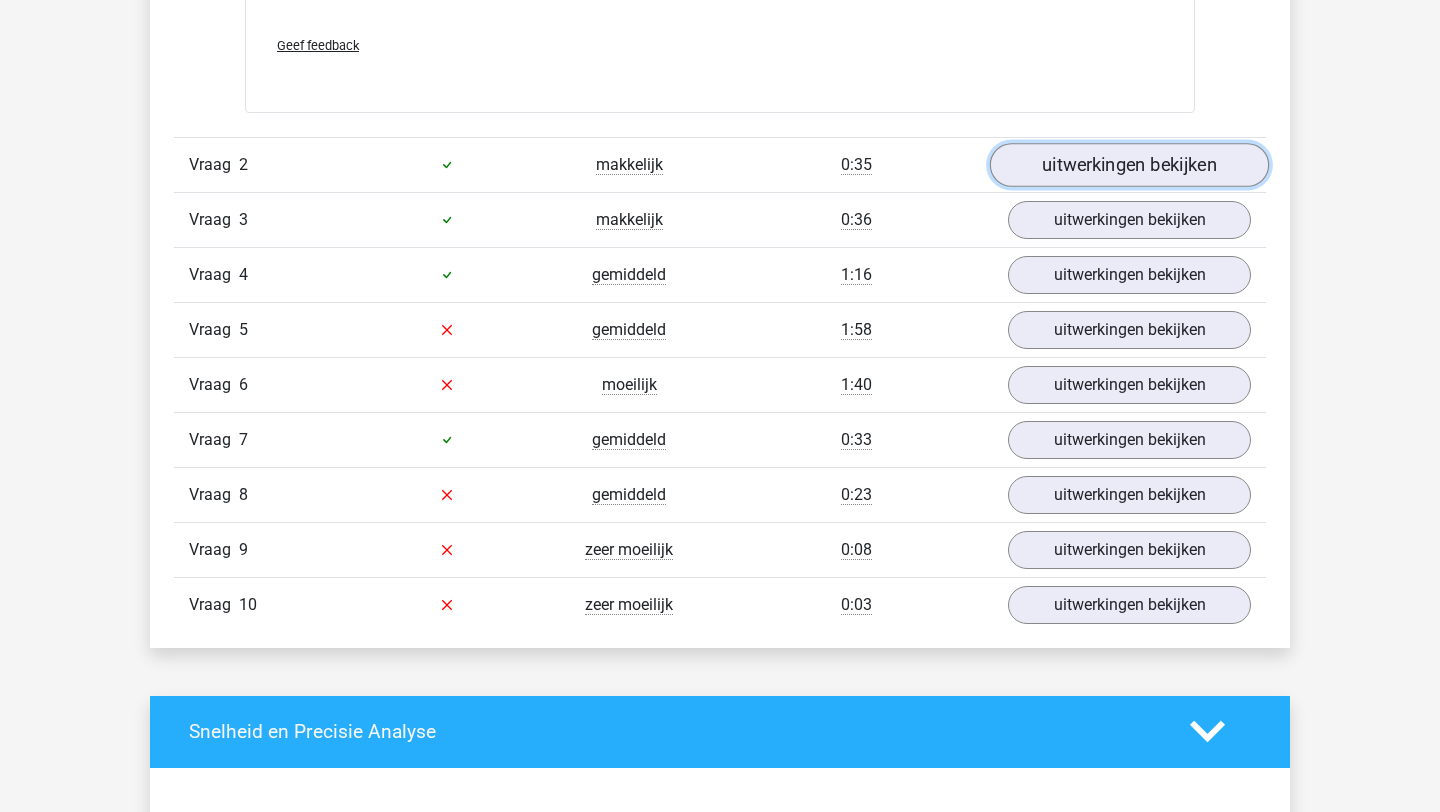 click on "uitwerkingen bekijken" at bounding box center (1129, 165) 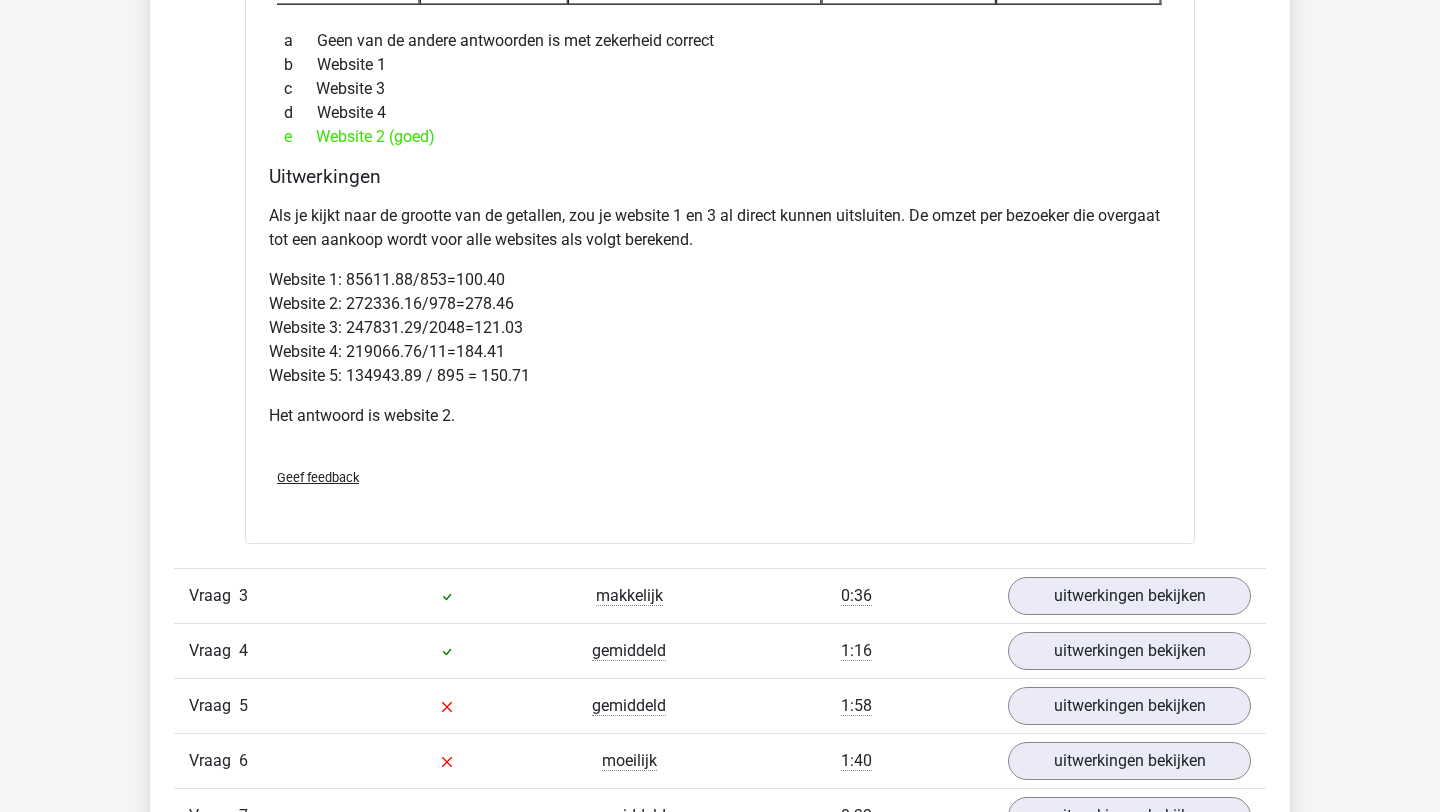 scroll, scrollTop: 2578, scrollLeft: 0, axis: vertical 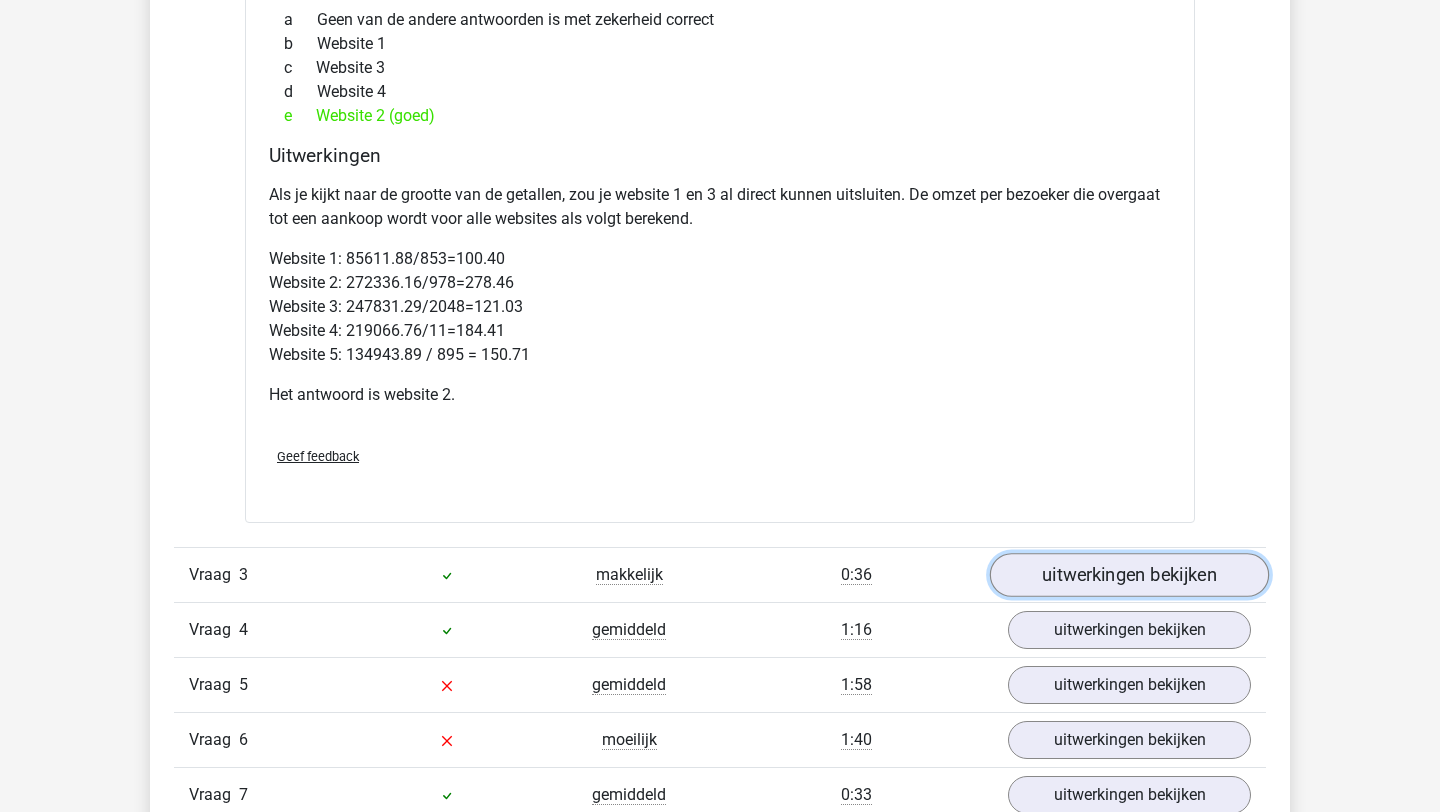 click on "uitwerkingen bekijken" at bounding box center [1129, 575] 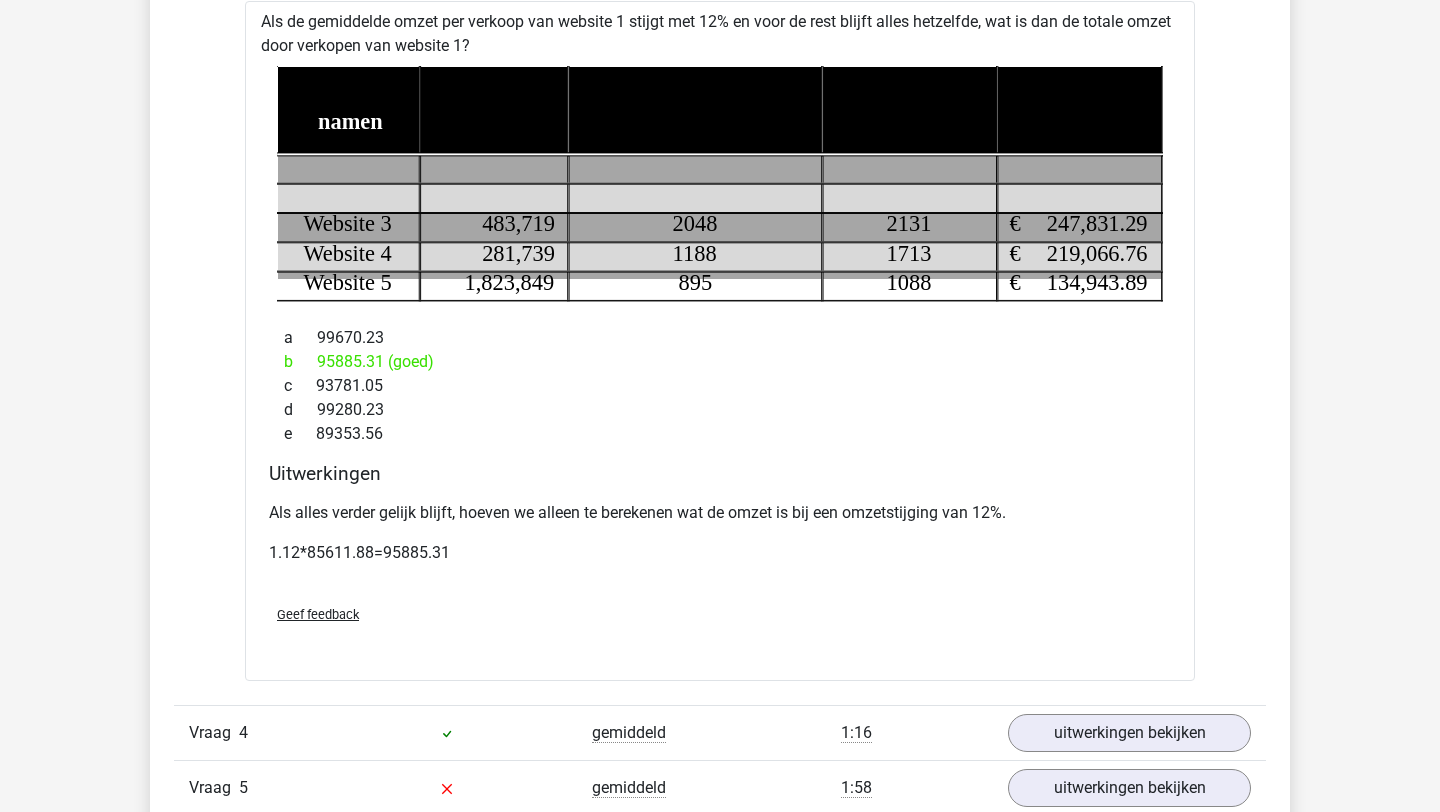 scroll, scrollTop: 3306, scrollLeft: 0, axis: vertical 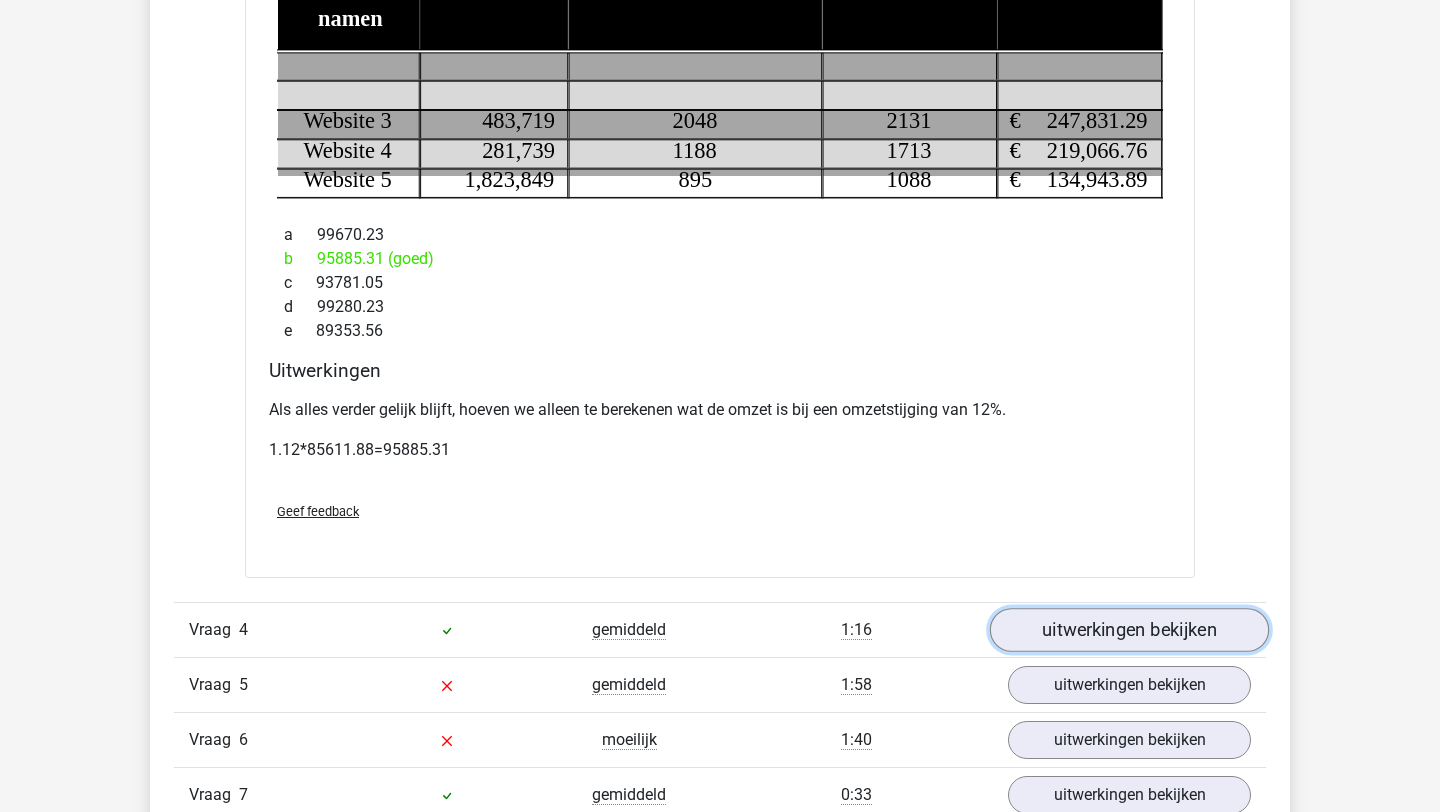 click on "uitwerkingen bekijken" at bounding box center (1129, 630) 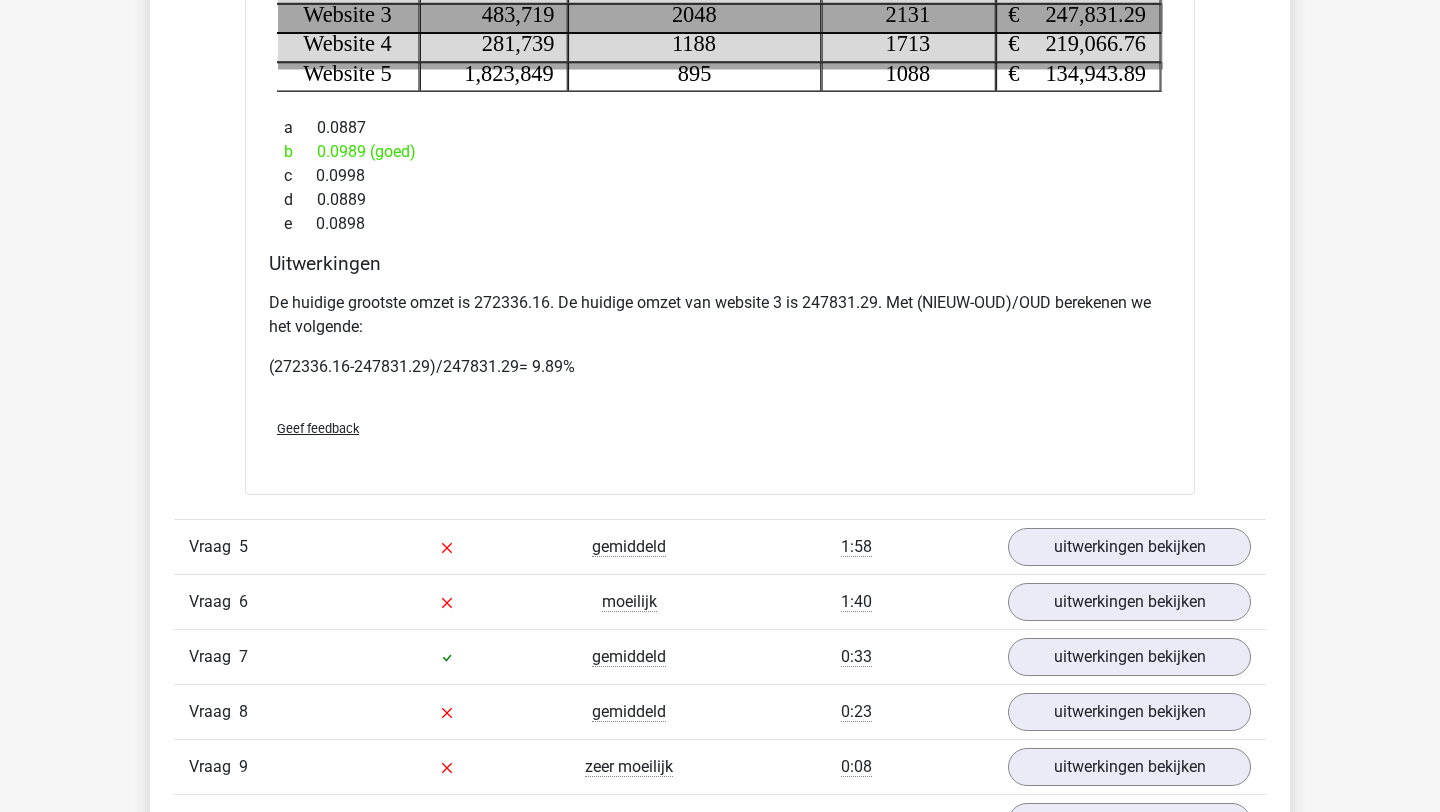 scroll, scrollTop: 4205, scrollLeft: 0, axis: vertical 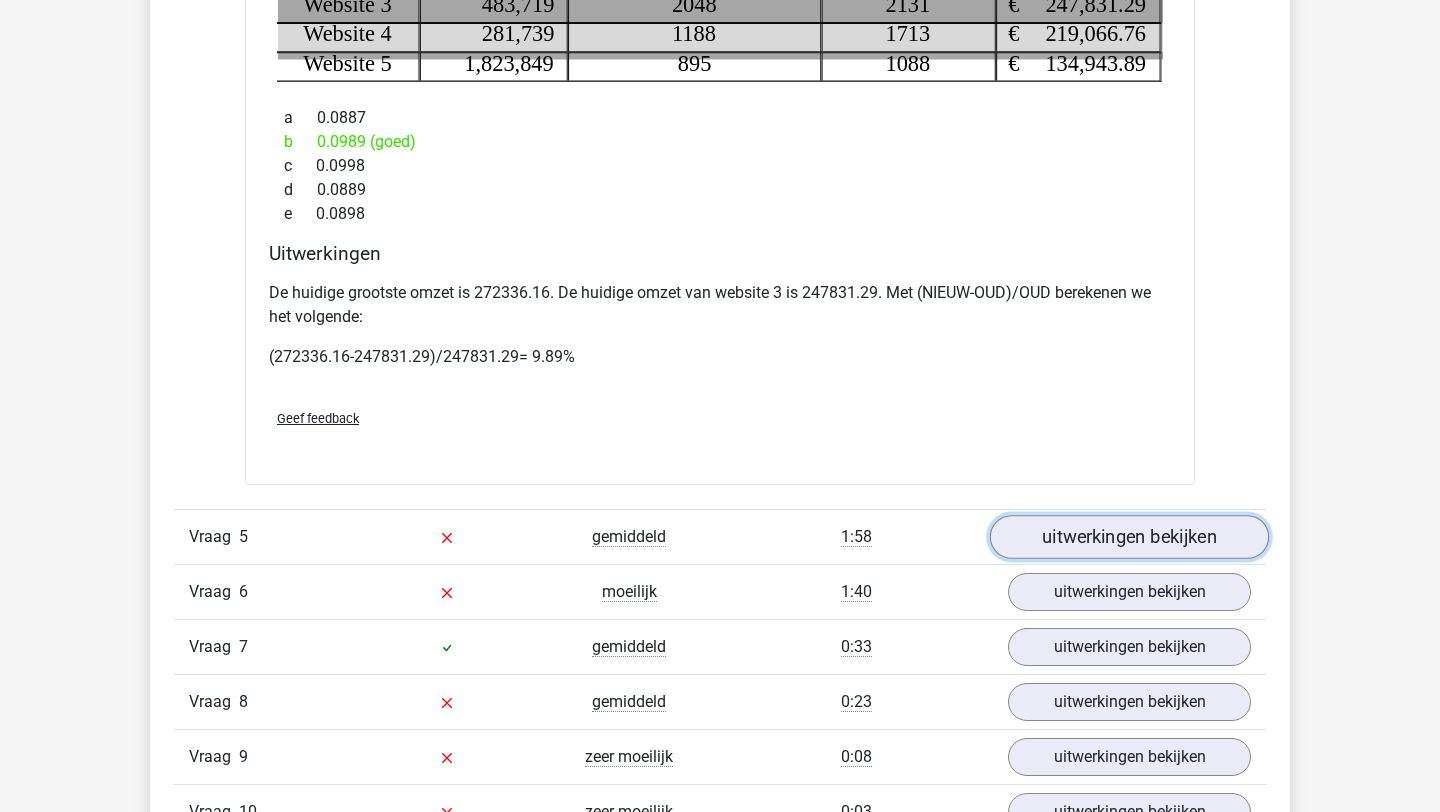 click on "uitwerkingen bekijken" at bounding box center [1129, 538] 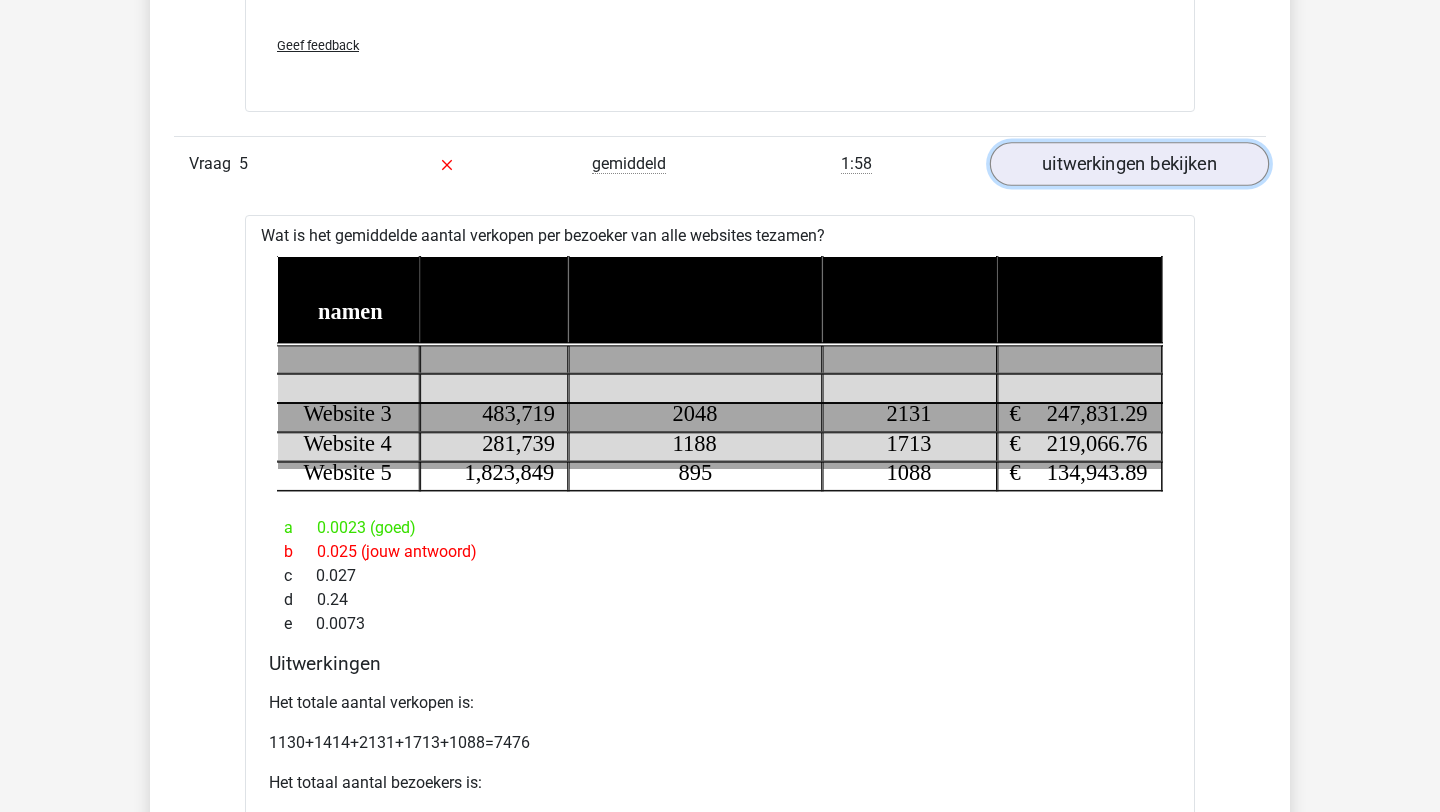 scroll, scrollTop: 4580, scrollLeft: 0, axis: vertical 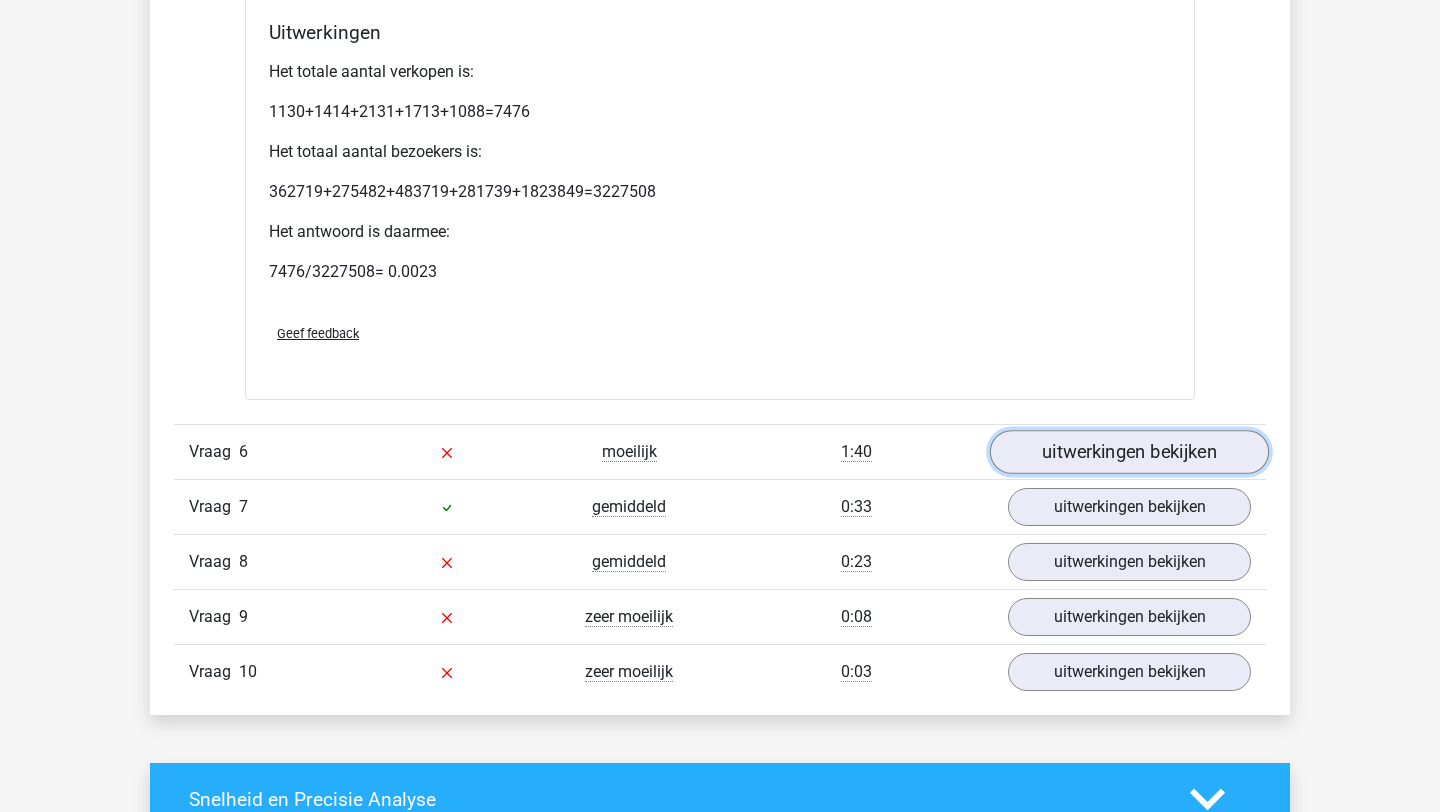 click on "uitwerkingen bekijken" at bounding box center (1129, 452) 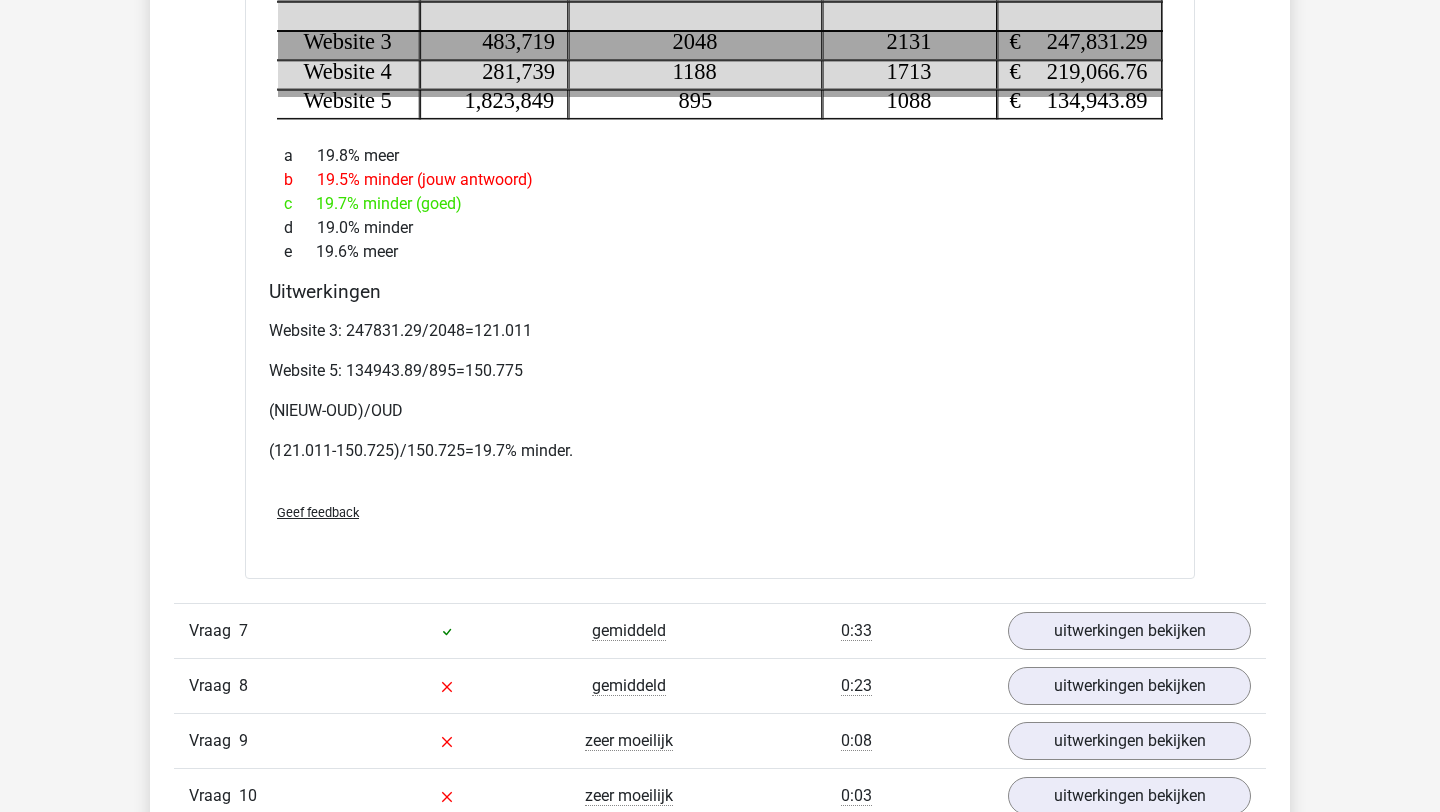 scroll, scrollTop: 6107, scrollLeft: 0, axis: vertical 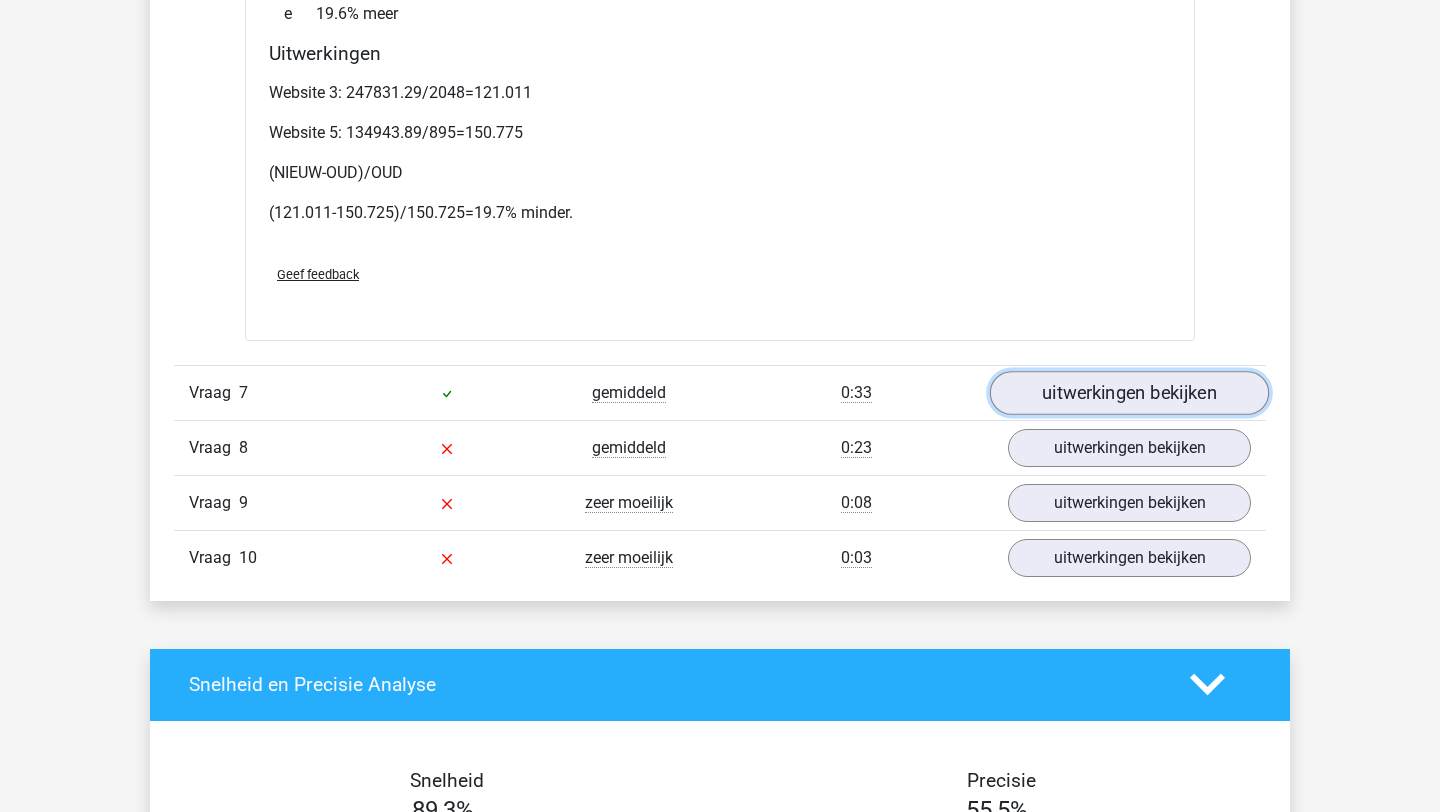 click on "uitwerkingen bekijken" at bounding box center [1129, 393] 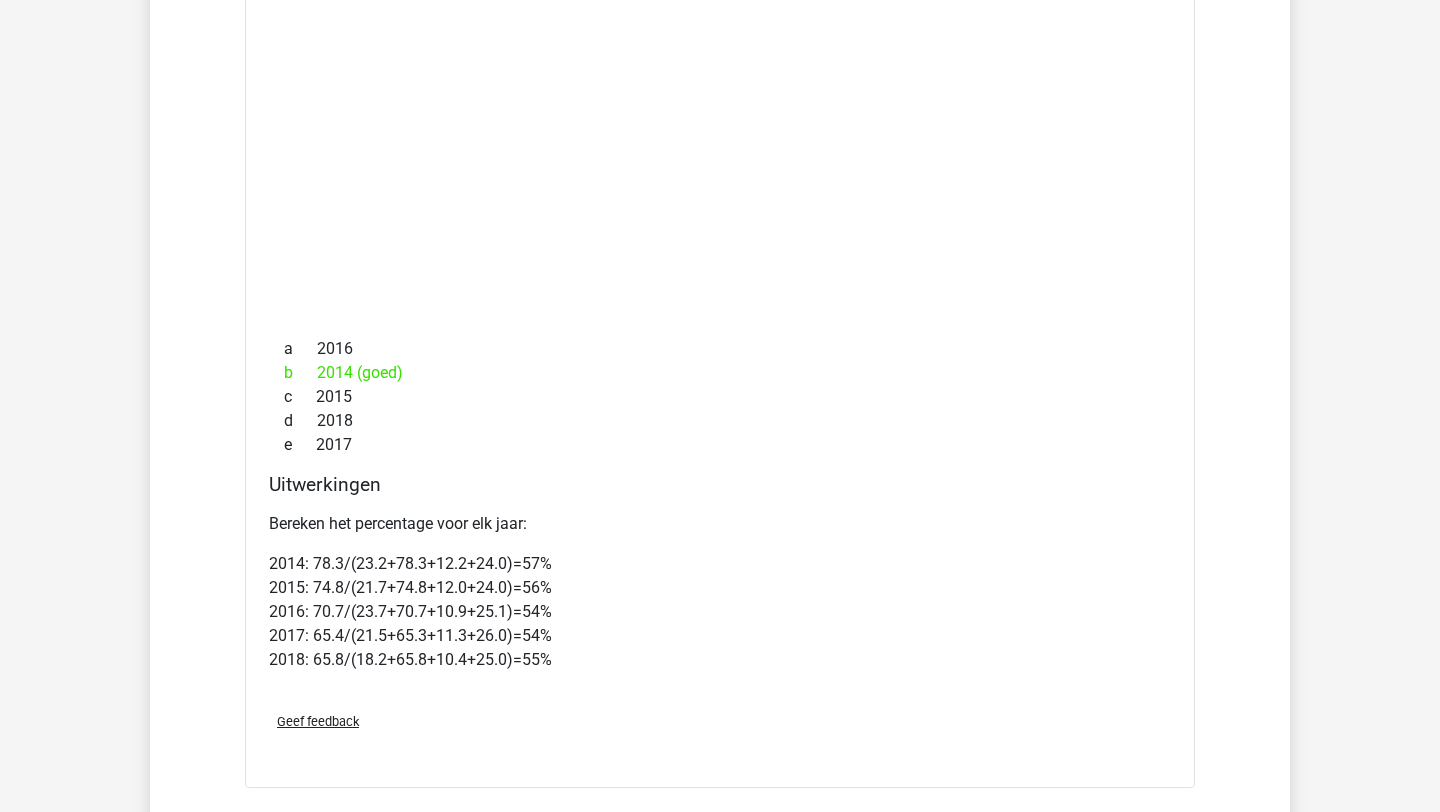 scroll, scrollTop: 7309, scrollLeft: 0, axis: vertical 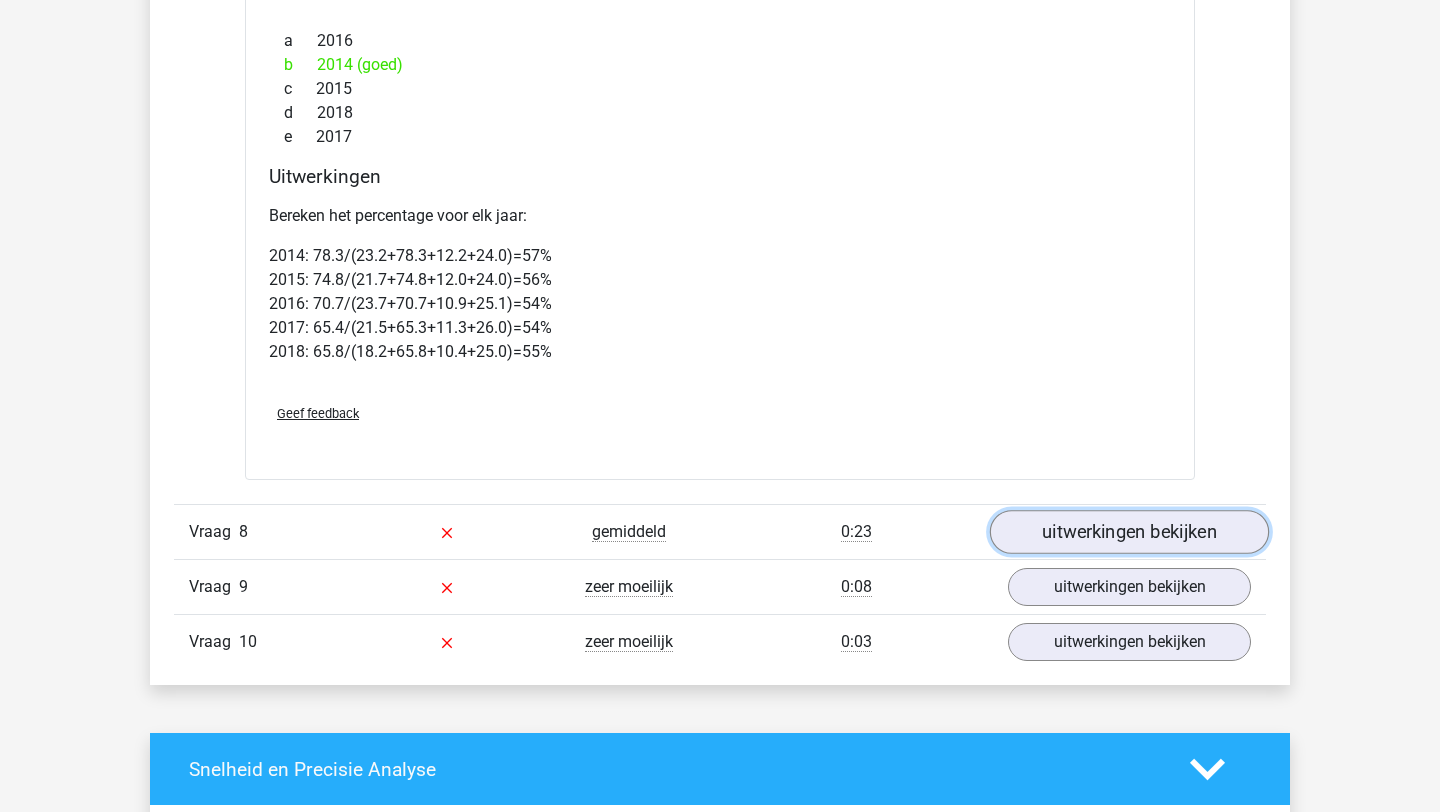 click on "uitwerkingen bekijken" at bounding box center (1129, 532) 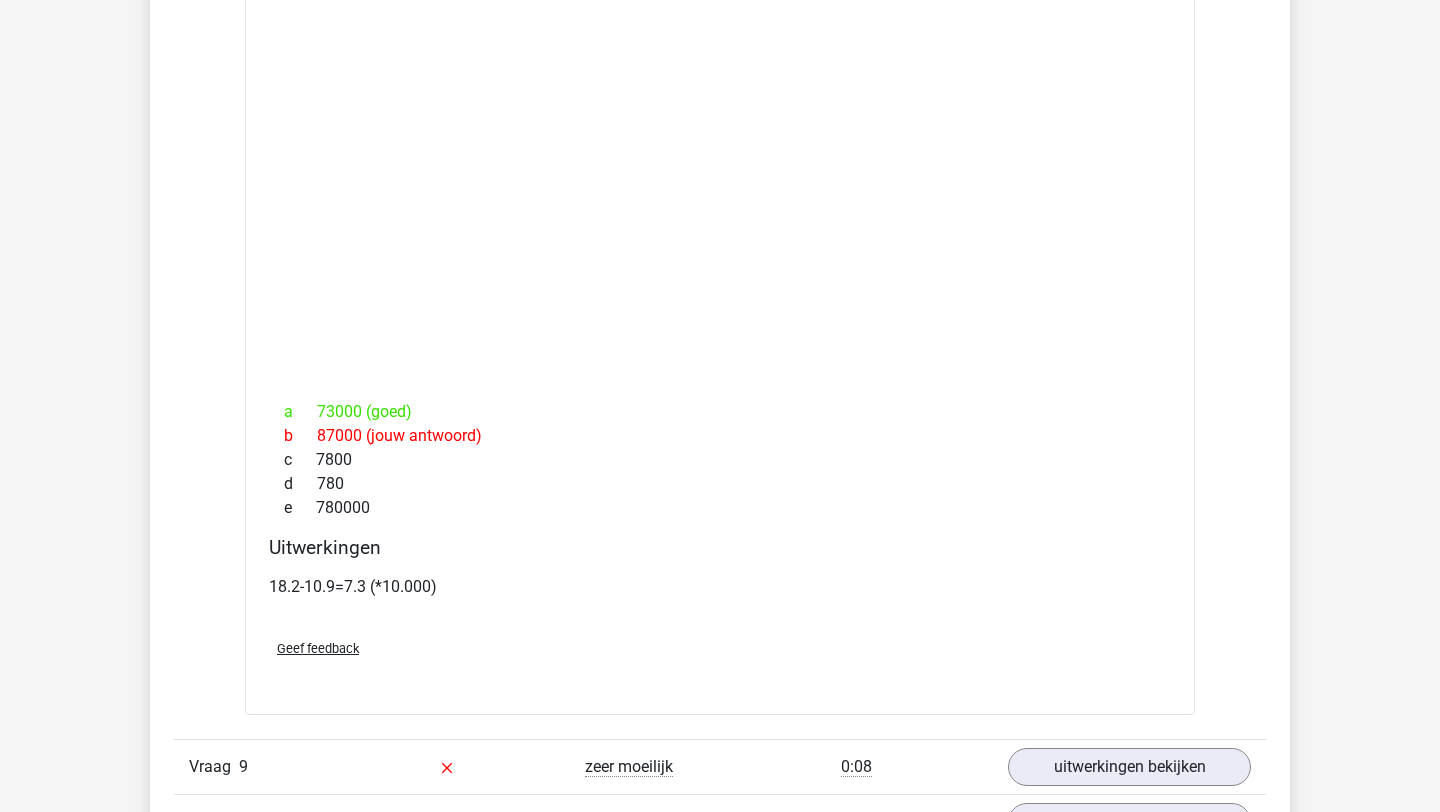 scroll, scrollTop: 9038, scrollLeft: 0, axis: vertical 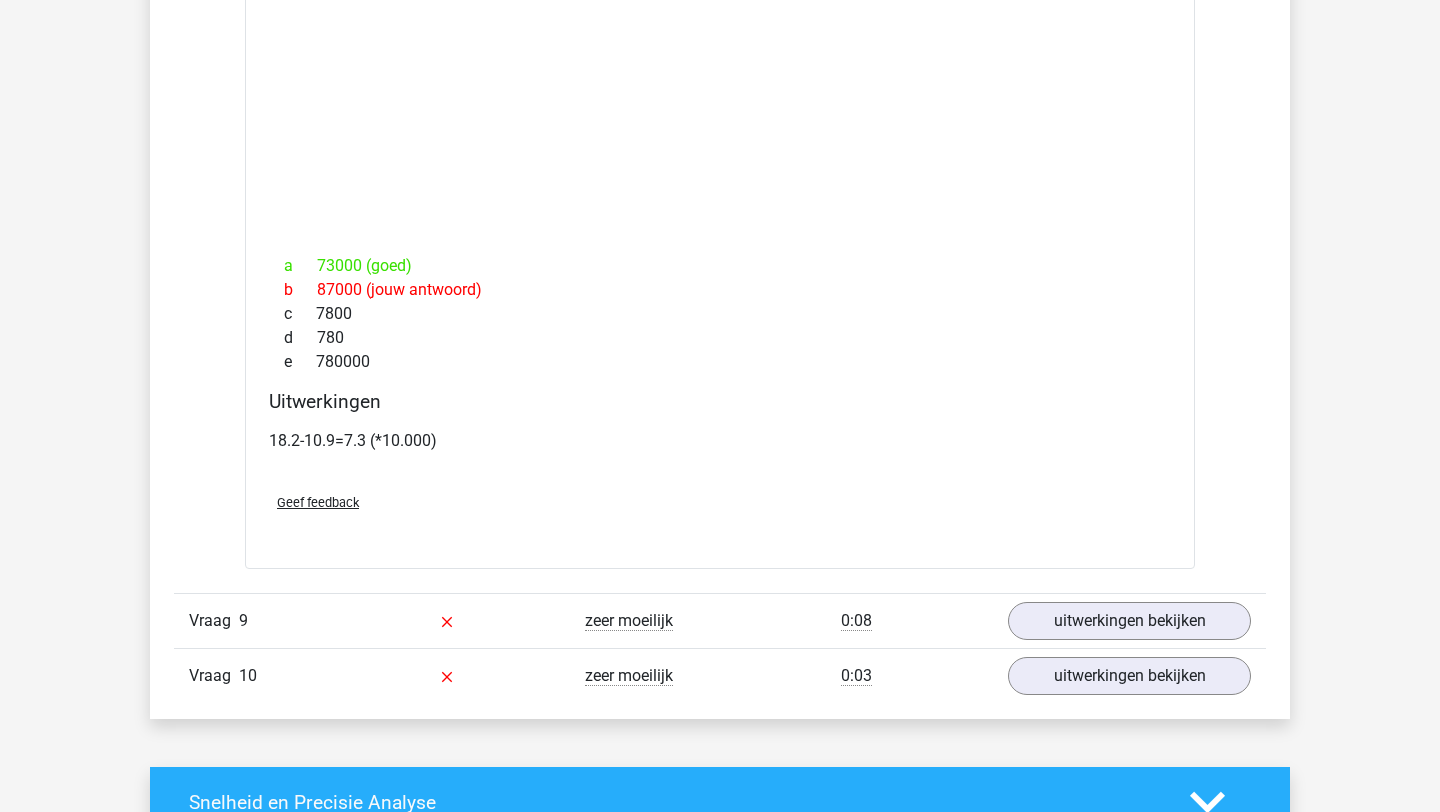 click on "Vraag
9
zeer moeilijk
0:08
uitwerkingen bekijken" at bounding box center [720, 620] 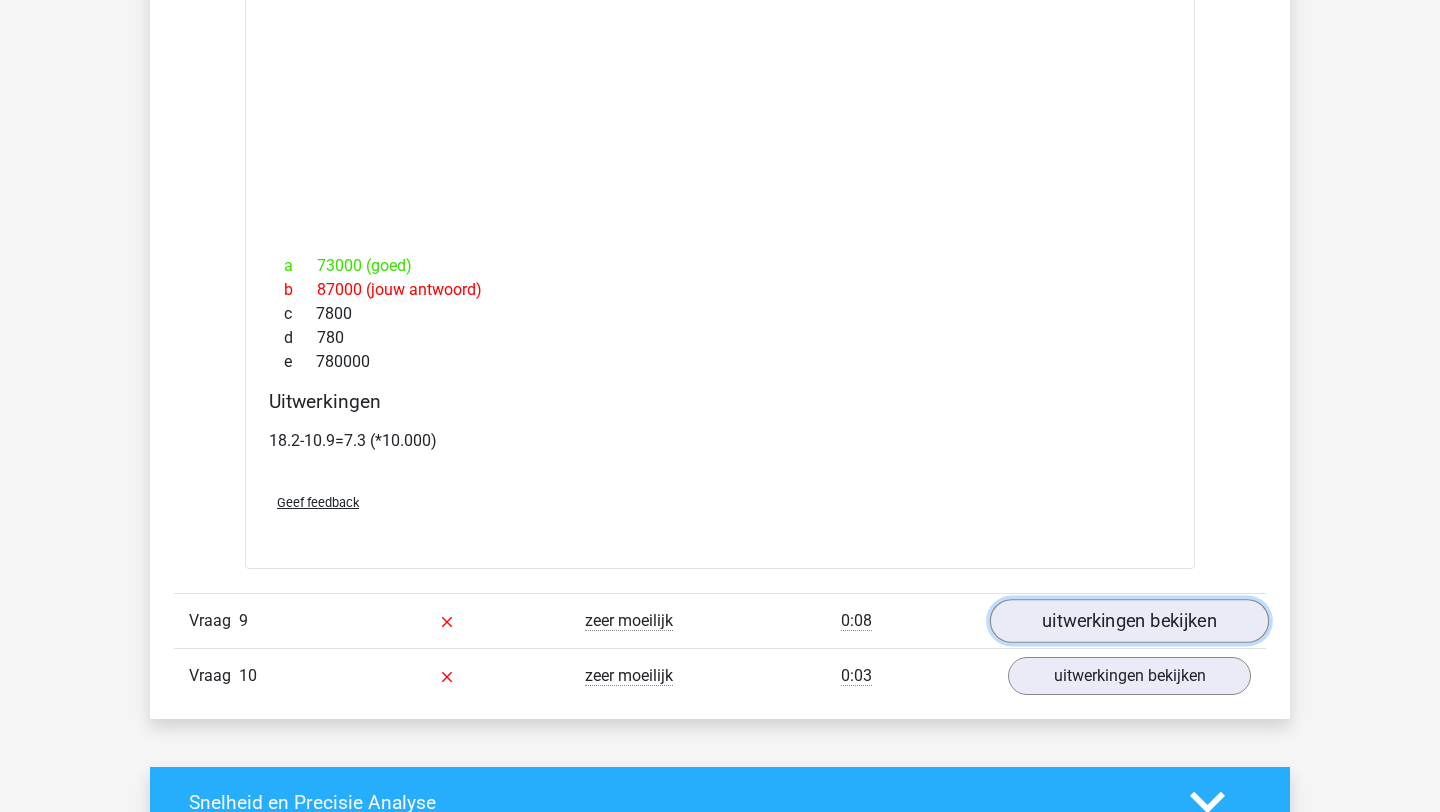 click on "uitwerkingen bekijken" at bounding box center (1129, 621) 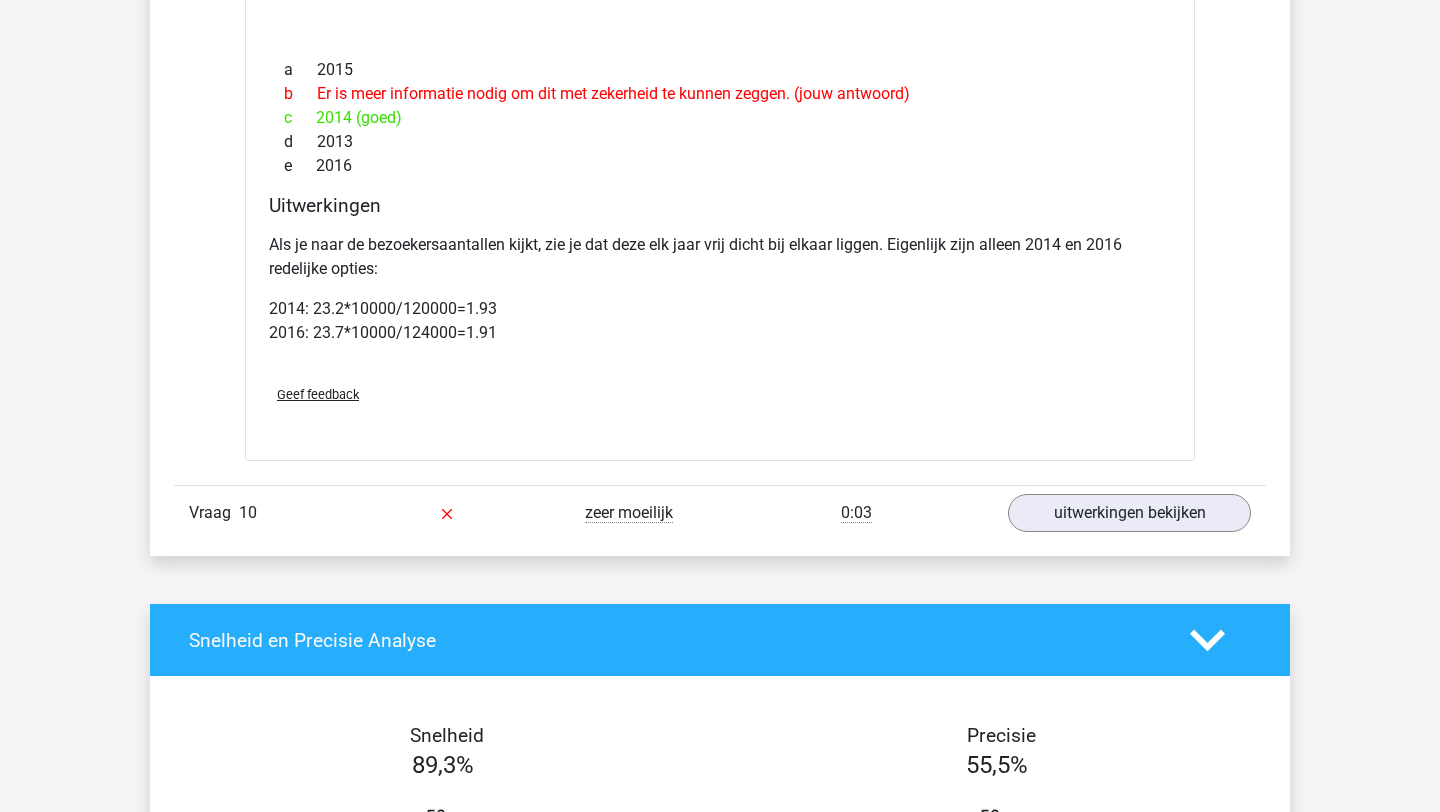 scroll, scrollTop: 10744, scrollLeft: 0, axis: vertical 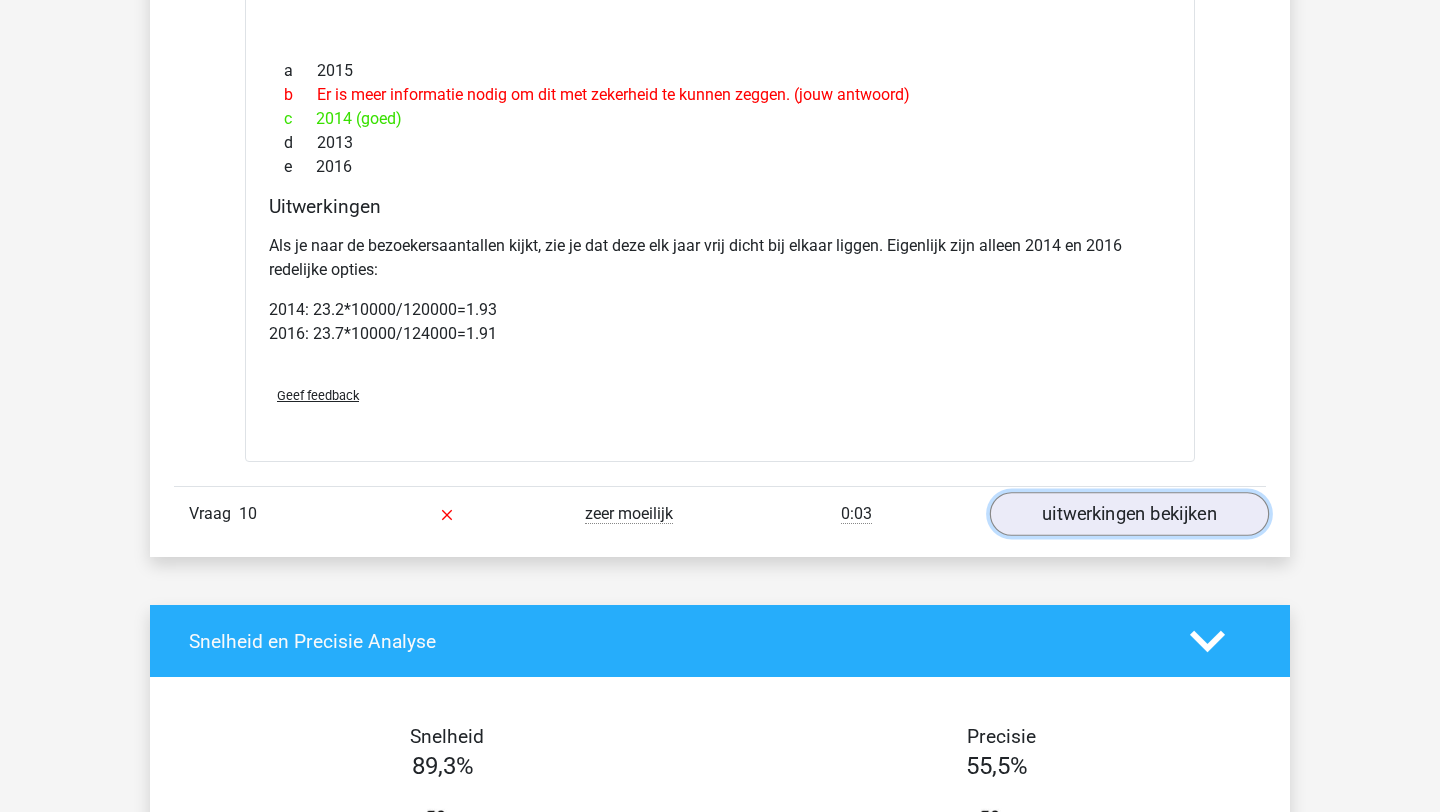 click on "uitwerkingen bekijken" at bounding box center (1129, 514) 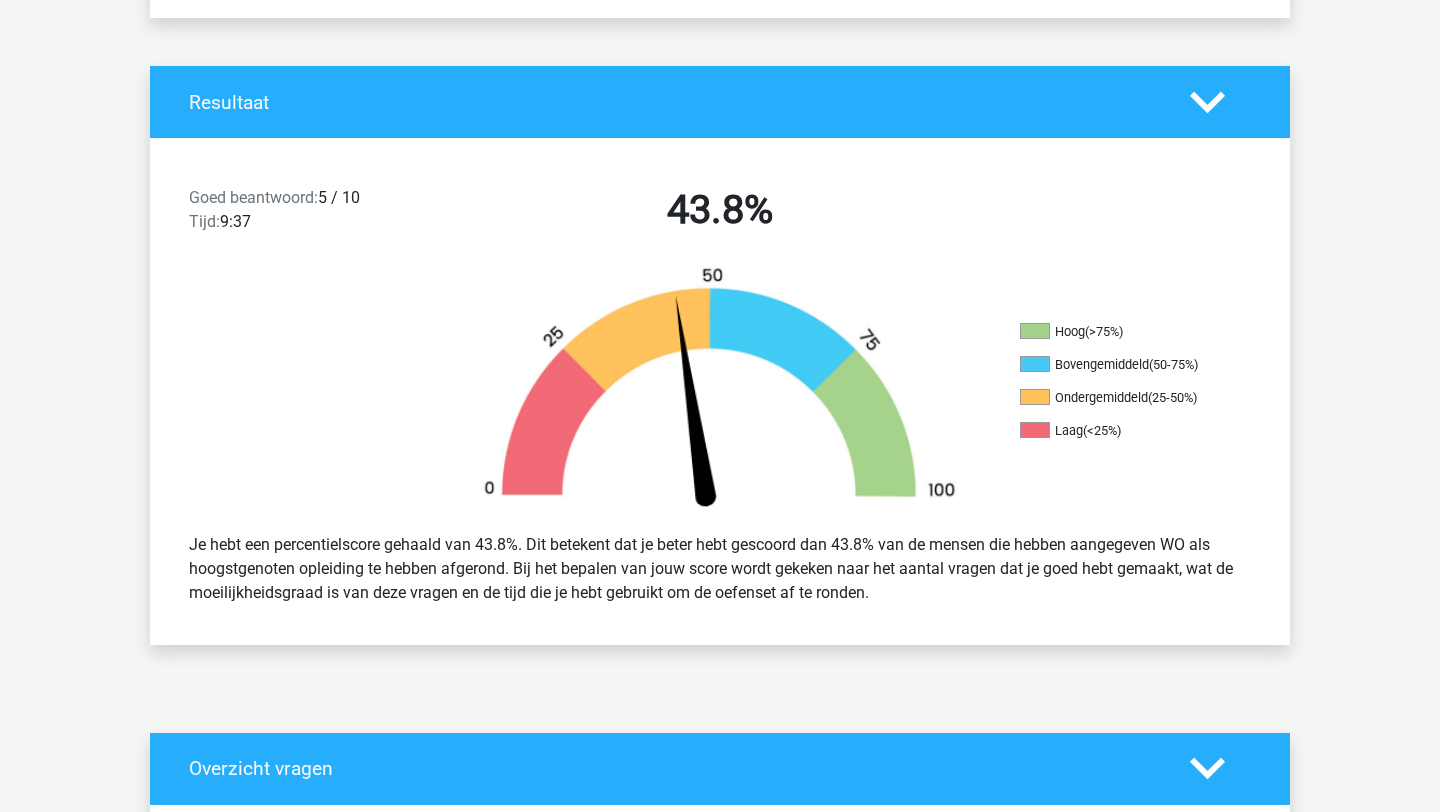 scroll, scrollTop: 0, scrollLeft: 0, axis: both 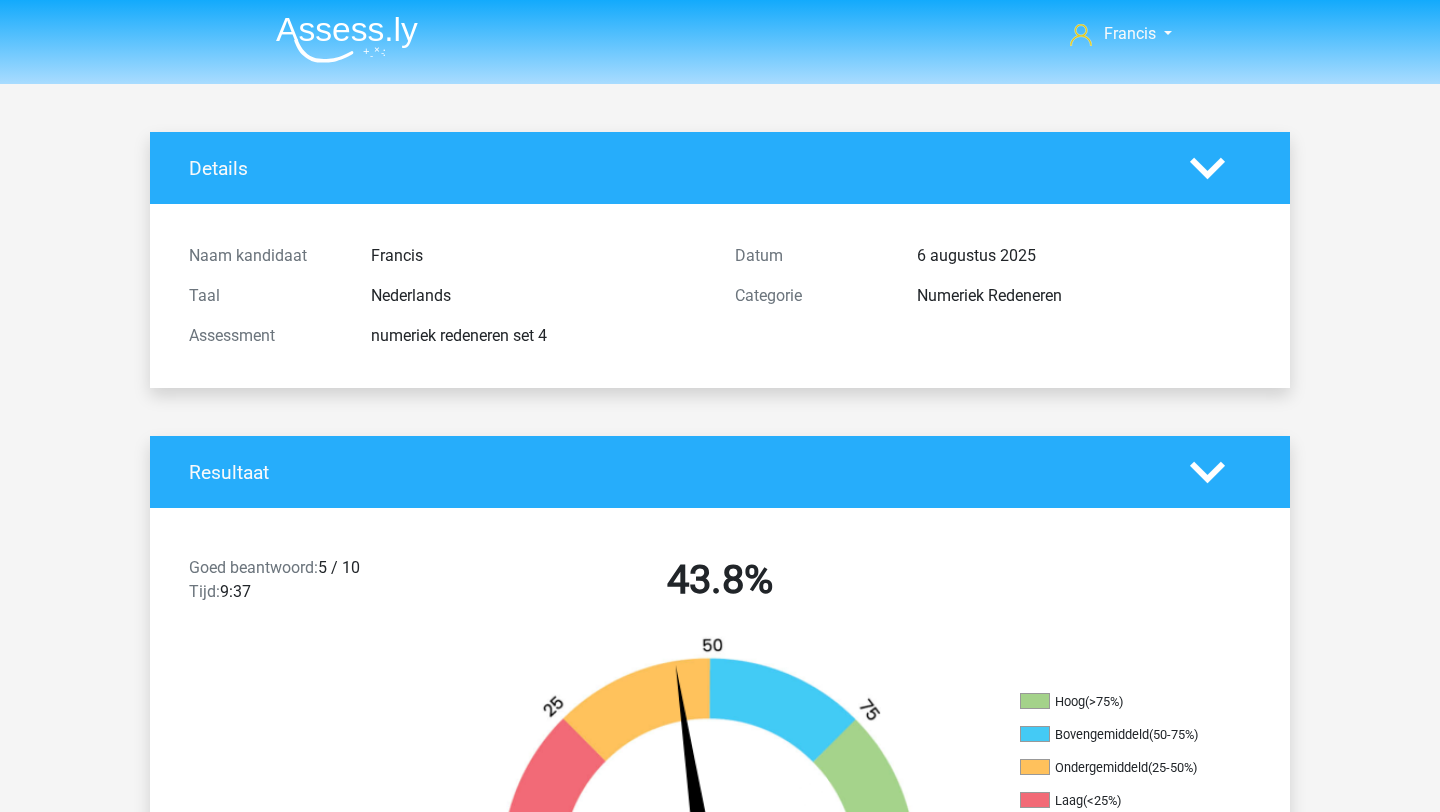 click at bounding box center (347, 39) 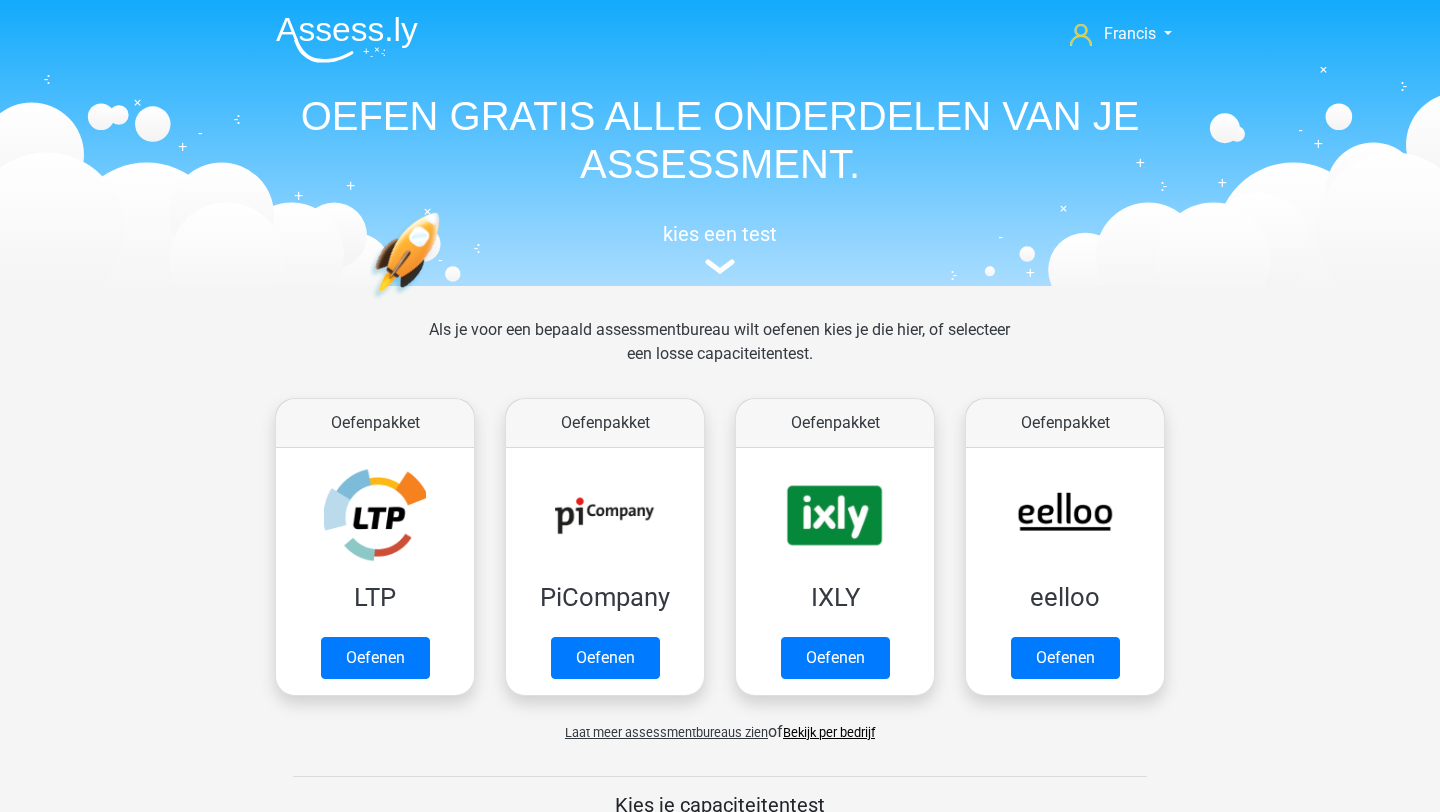 scroll, scrollTop: 0, scrollLeft: 0, axis: both 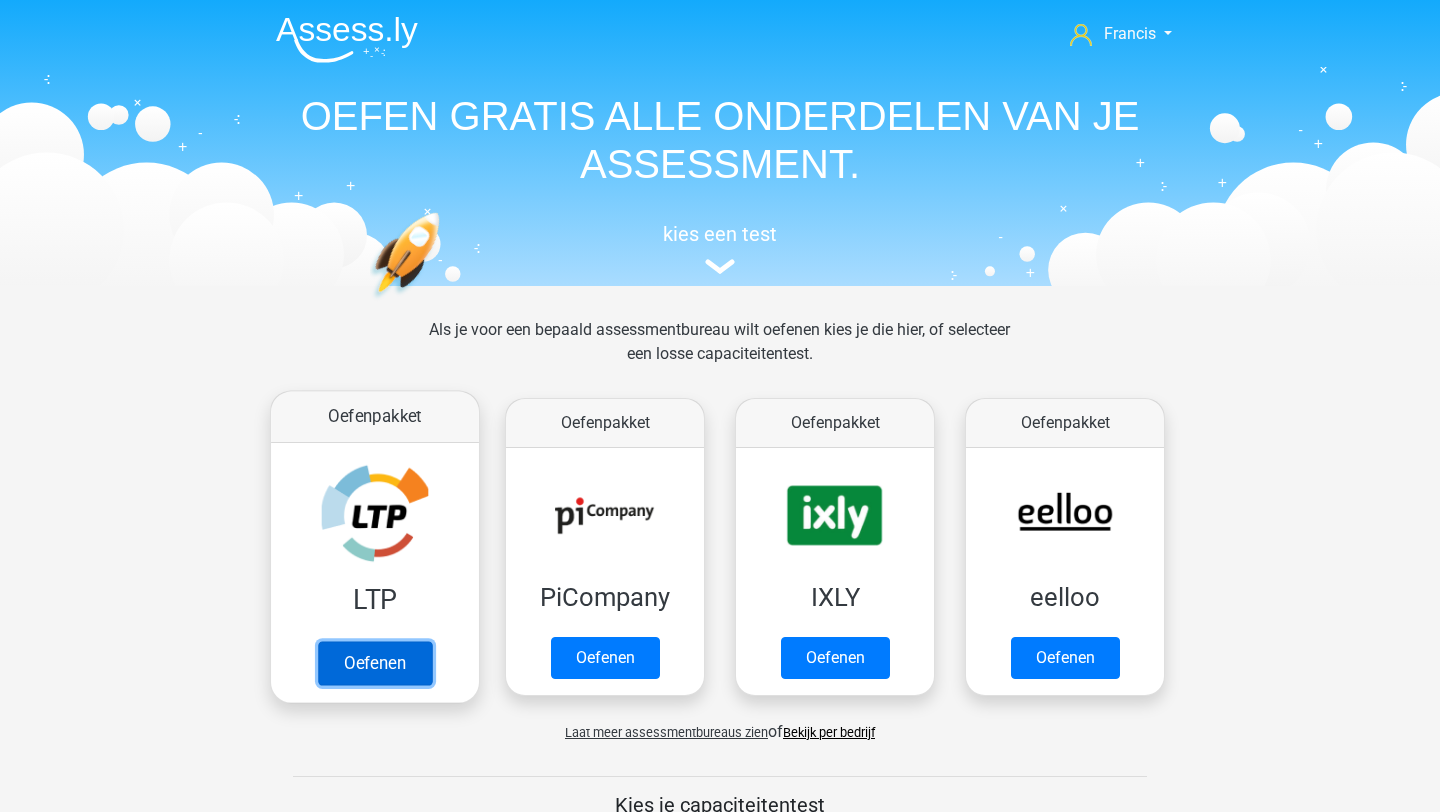 click on "Oefenen" at bounding box center (375, 663) 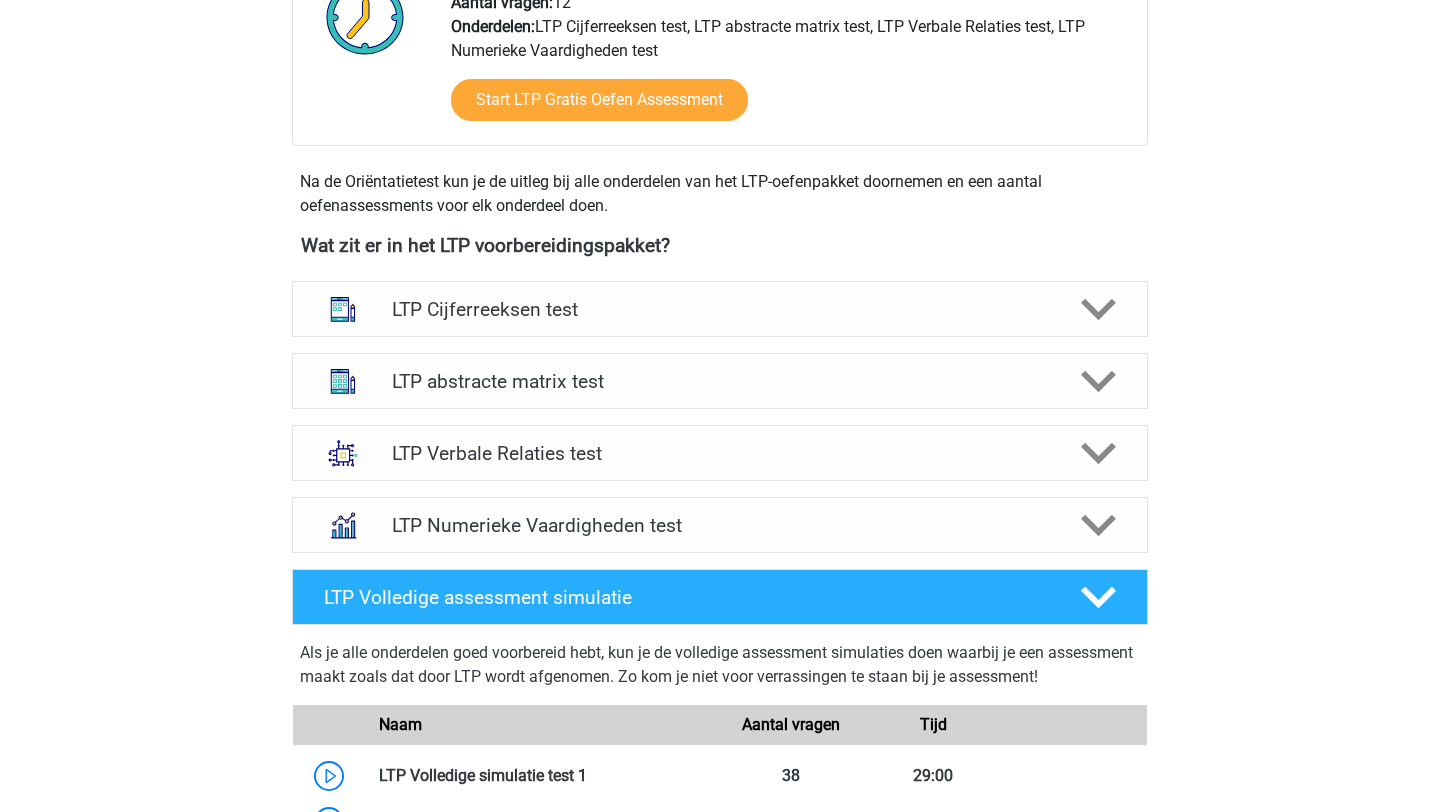 scroll, scrollTop: 574, scrollLeft: 0, axis: vertical 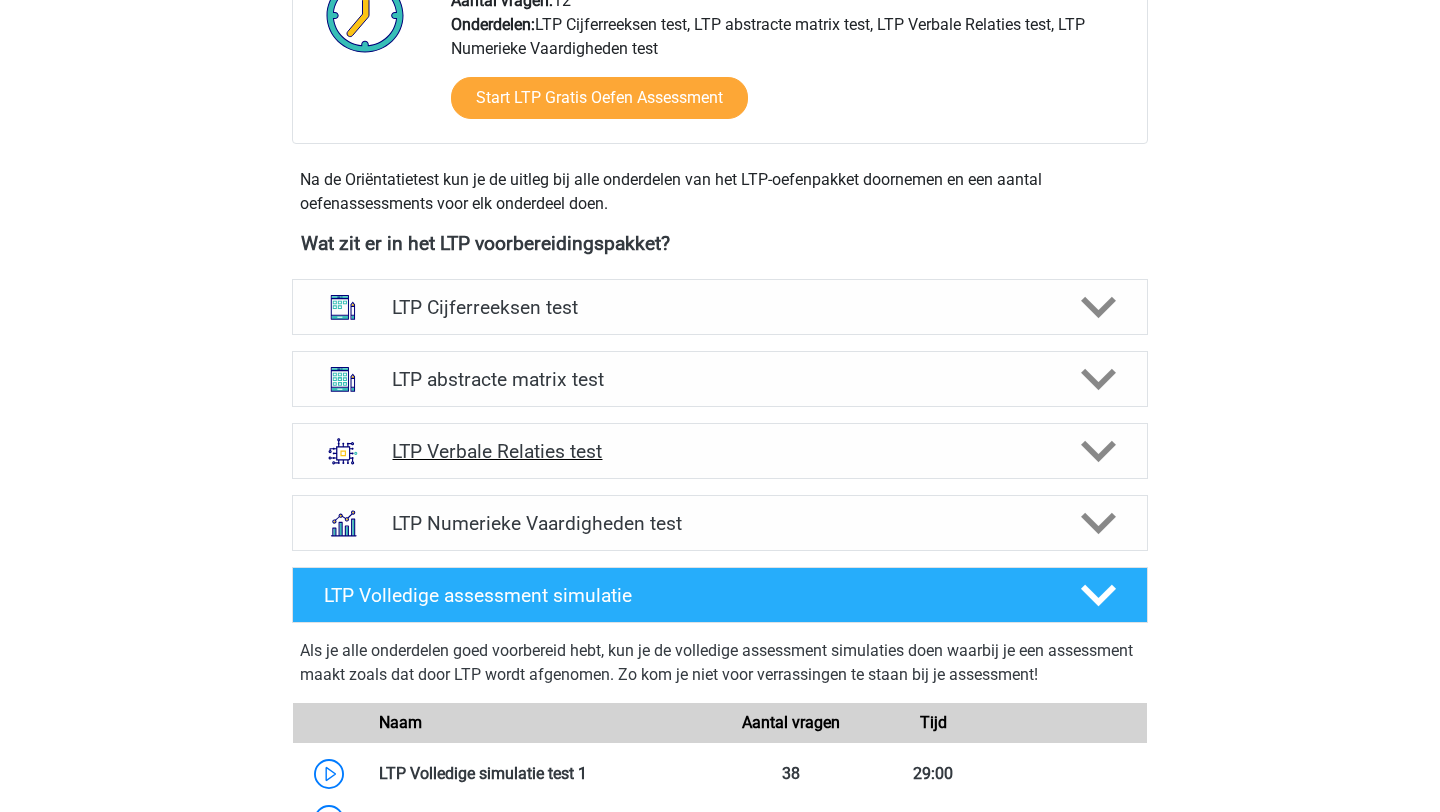 click on "LTP Verbale Relaties test" at bounding box center (719, 451) 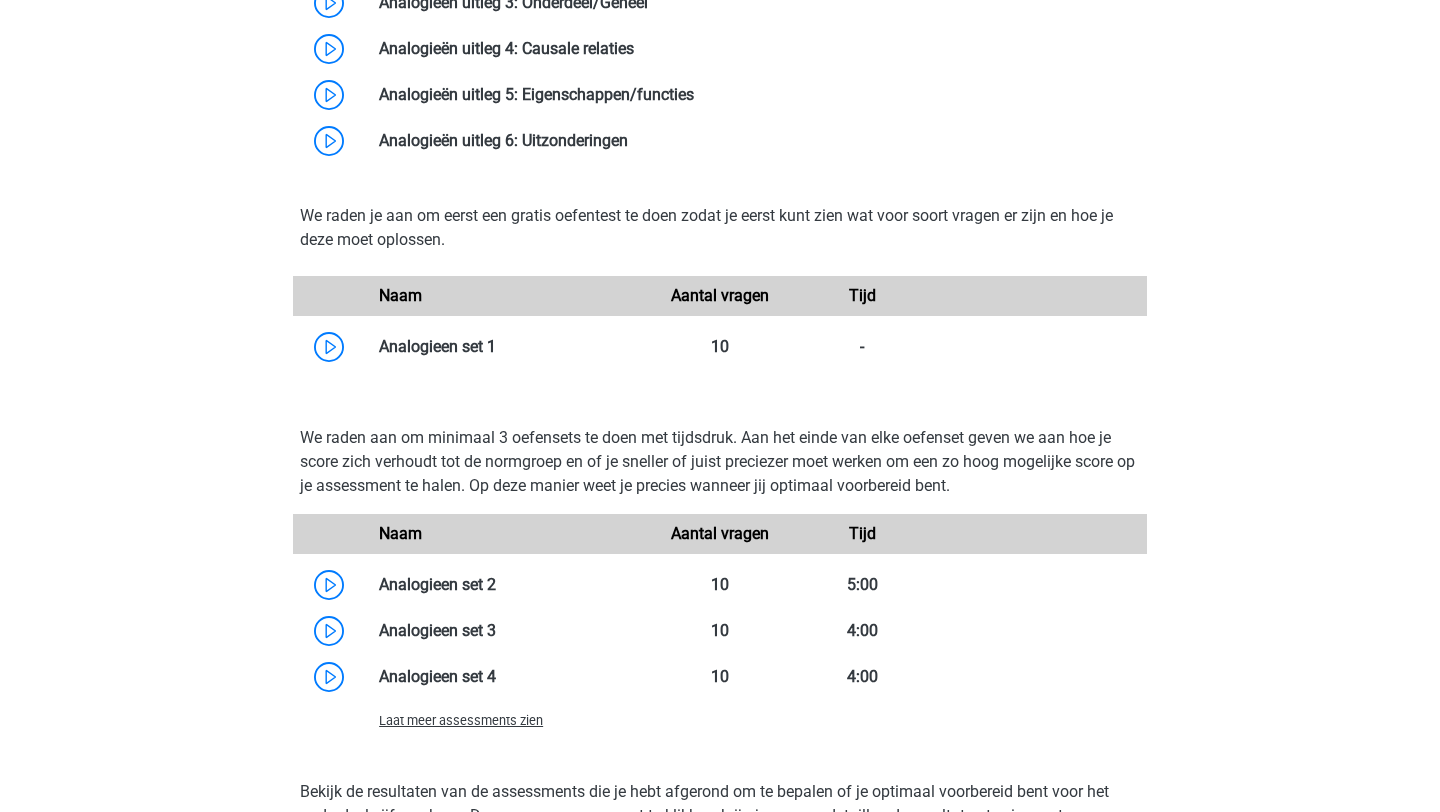 scroll, scrollTop: 1835, scrollLeft: 0, axis: vertical 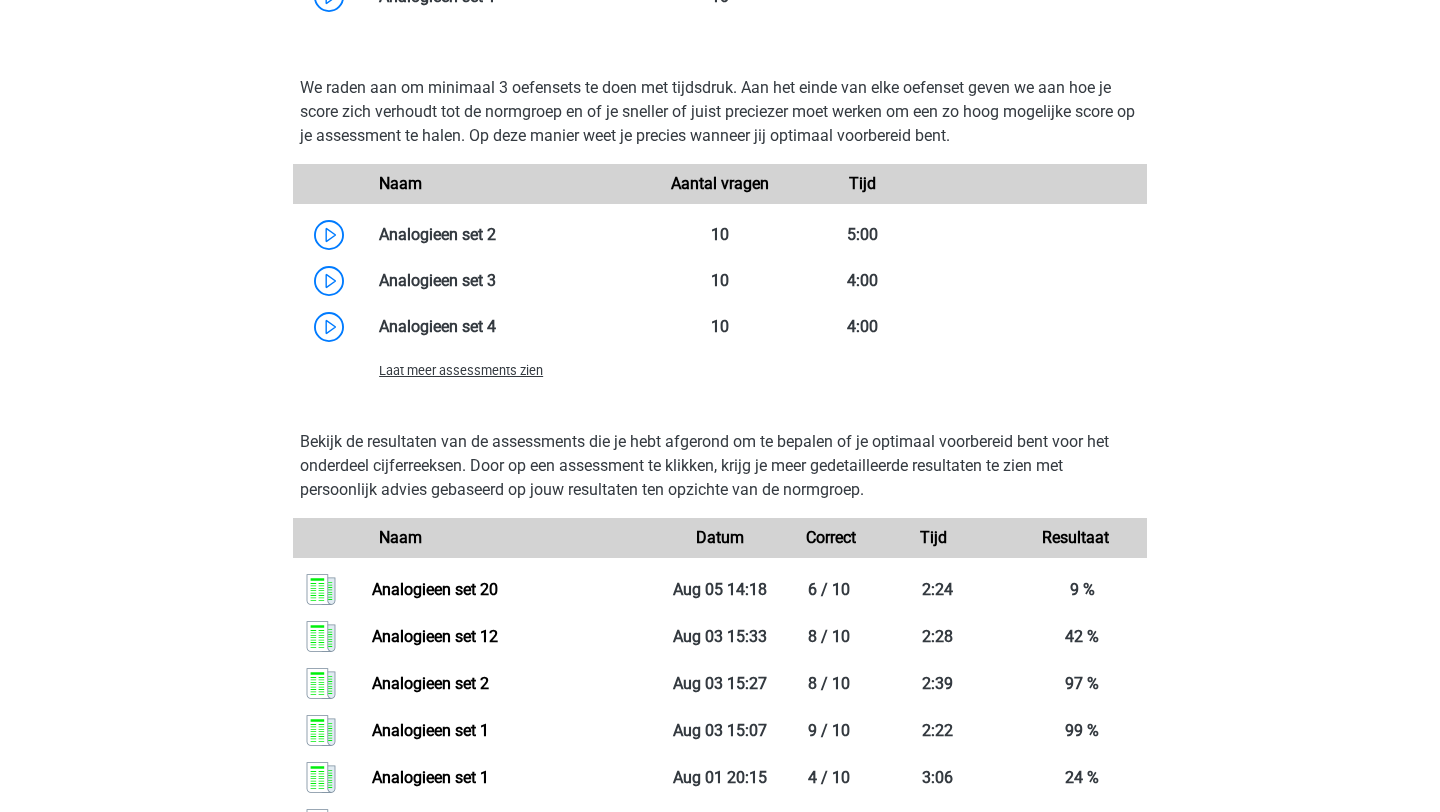click on "Laat meer assessments zien" at bounding box center (461, 370) 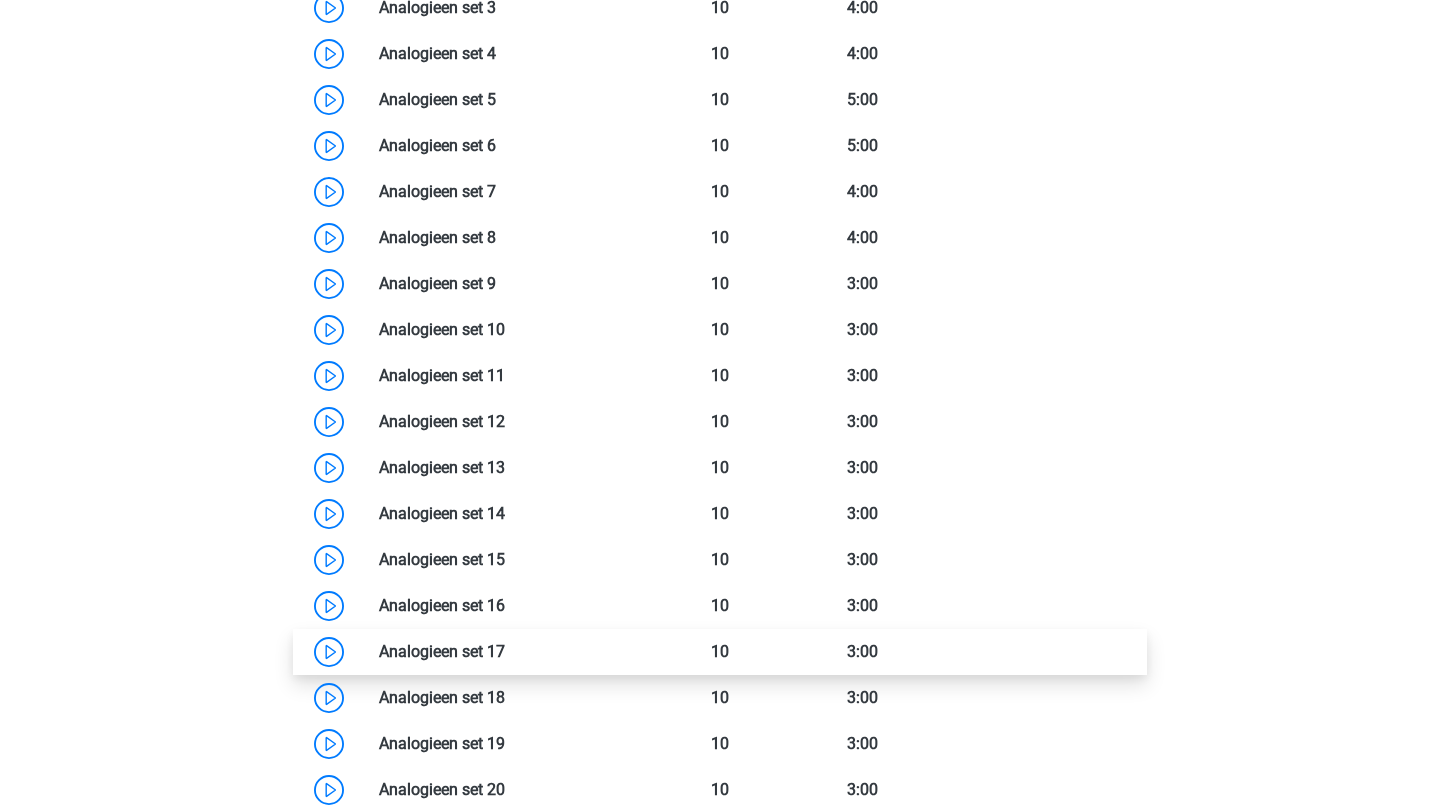 scroll, scrollTop: 2222, scrollLeft: 0, axis: vertical 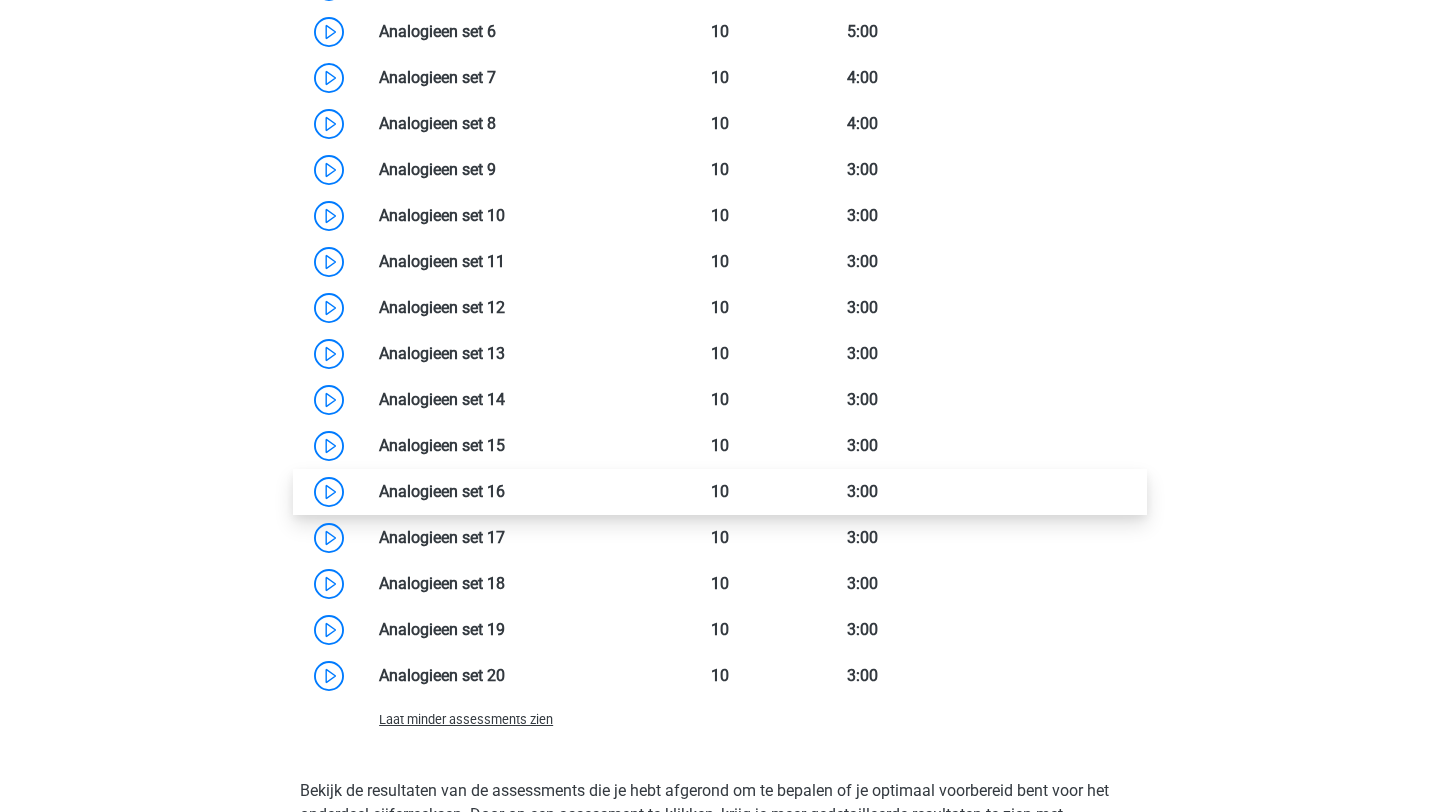click at bounding box center (505, 491) 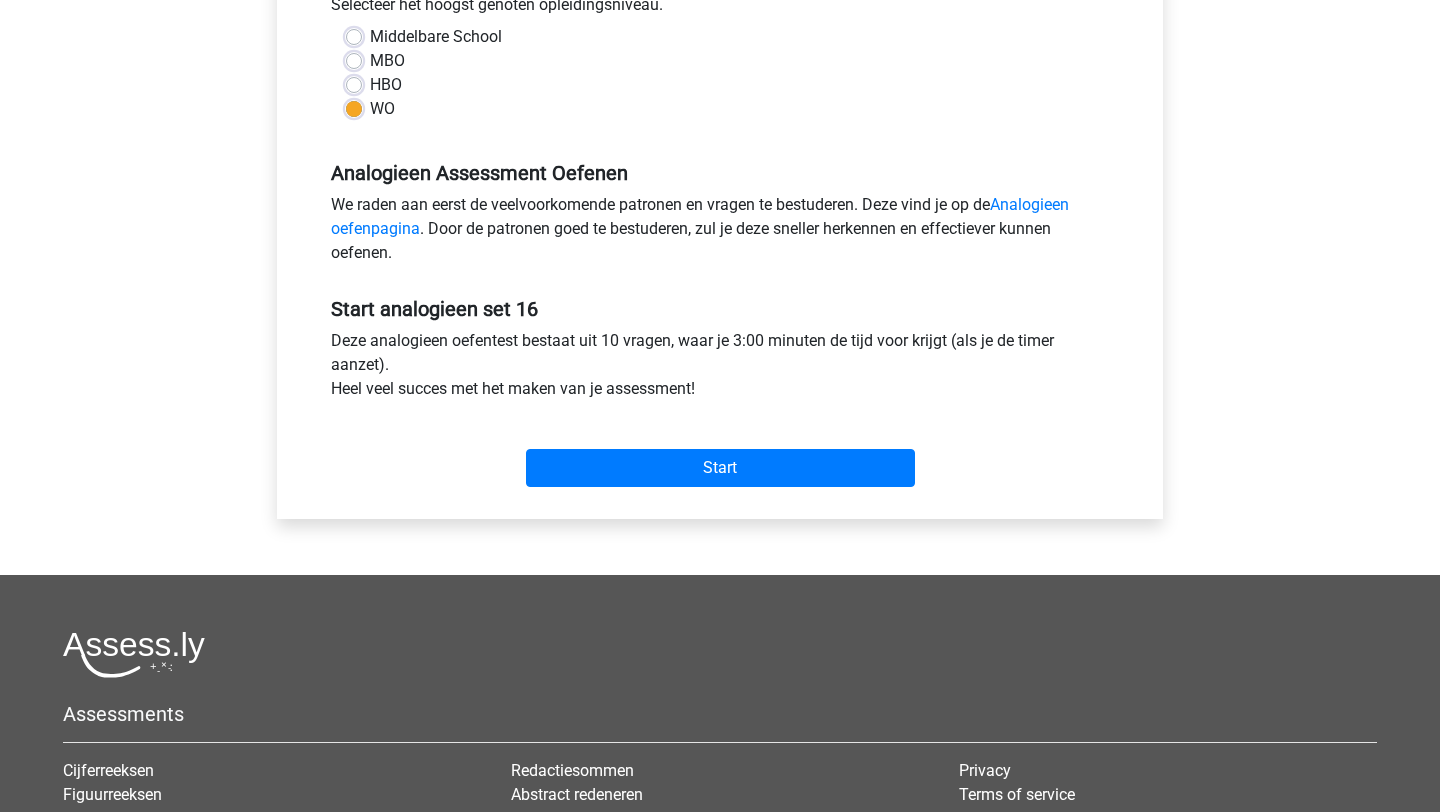 scroll, scrollTop: 485, scrollLeft: 0, axis: vertical 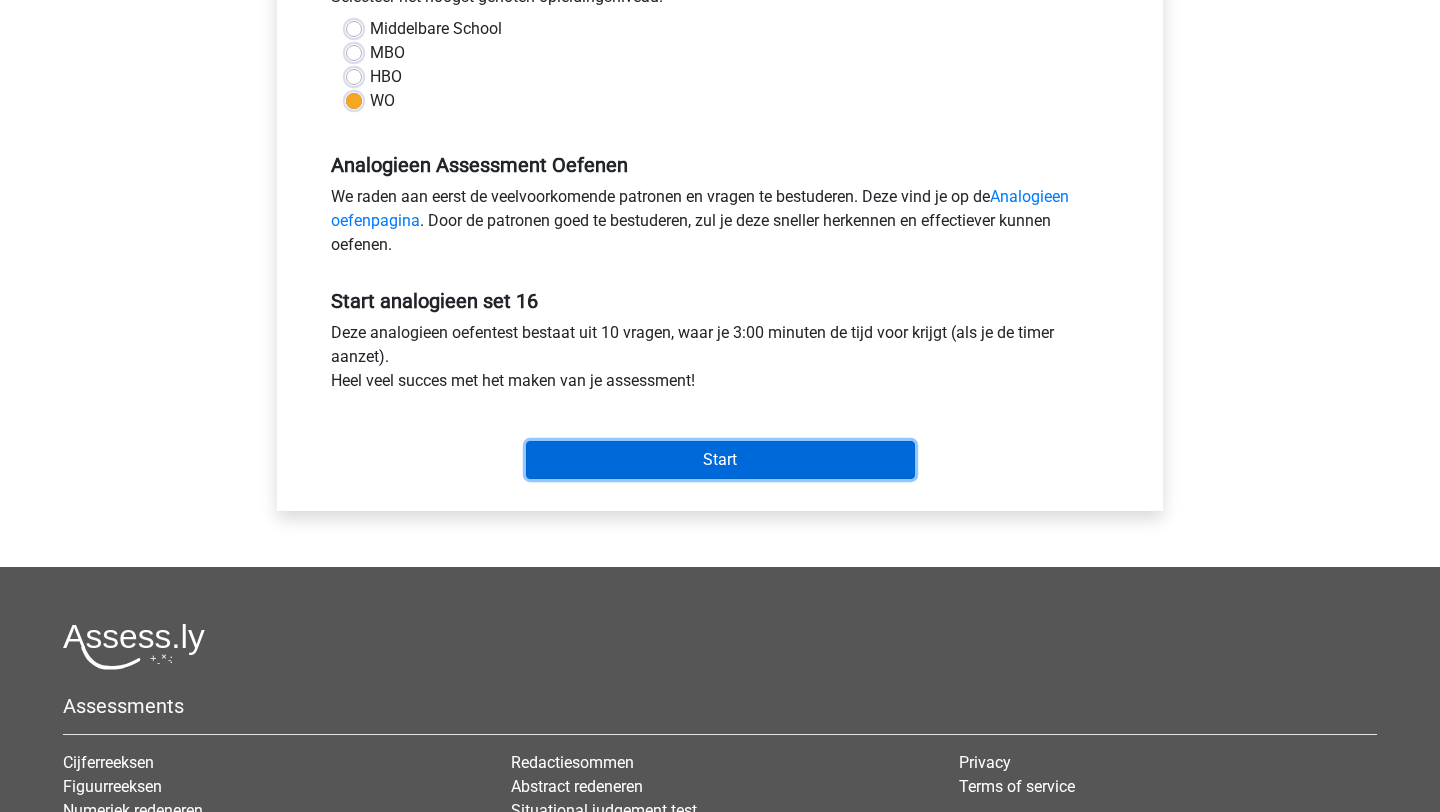 click on "Start" at bounding box center [720, 460] 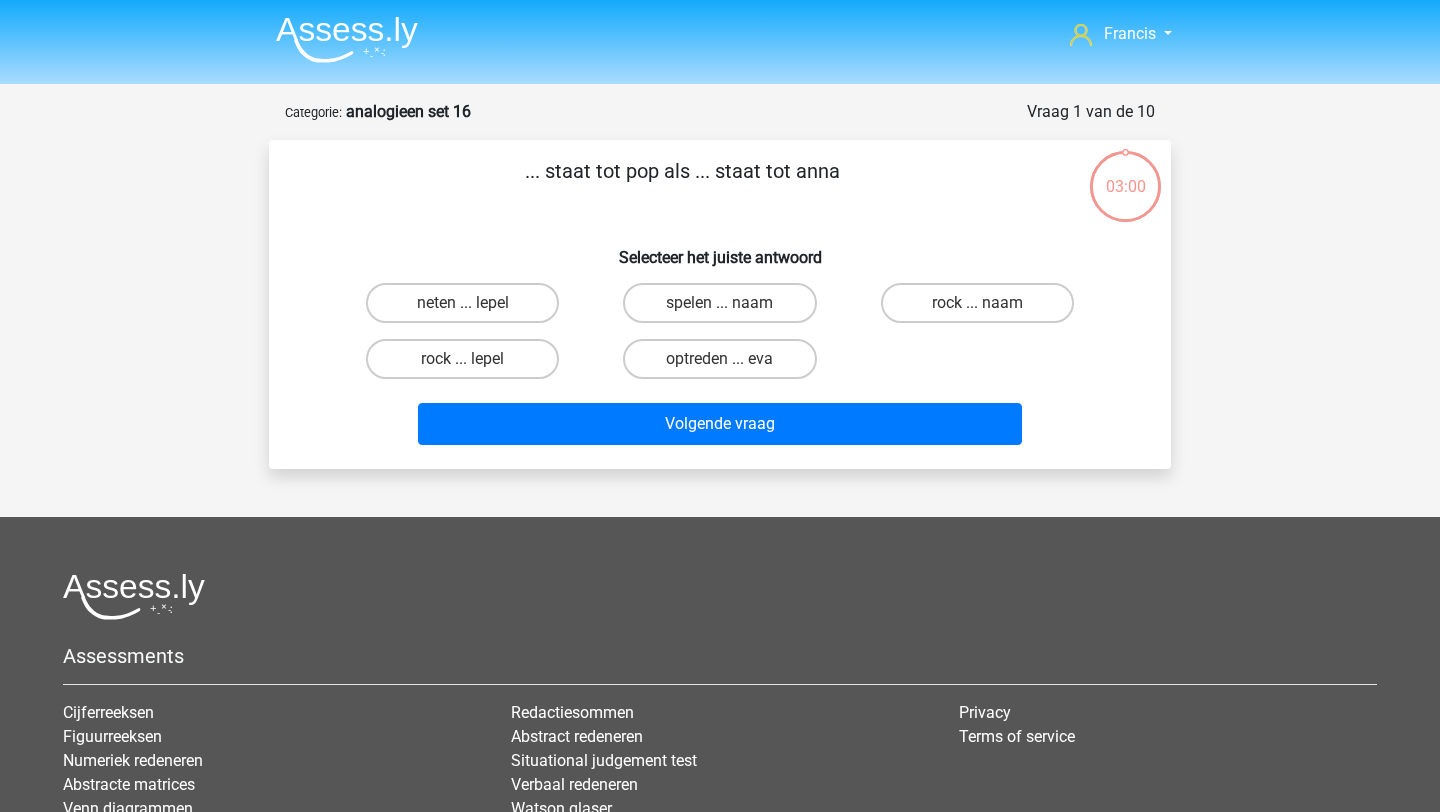 scroll, scrollTop: 0, scrollLeft: 0, axis: both 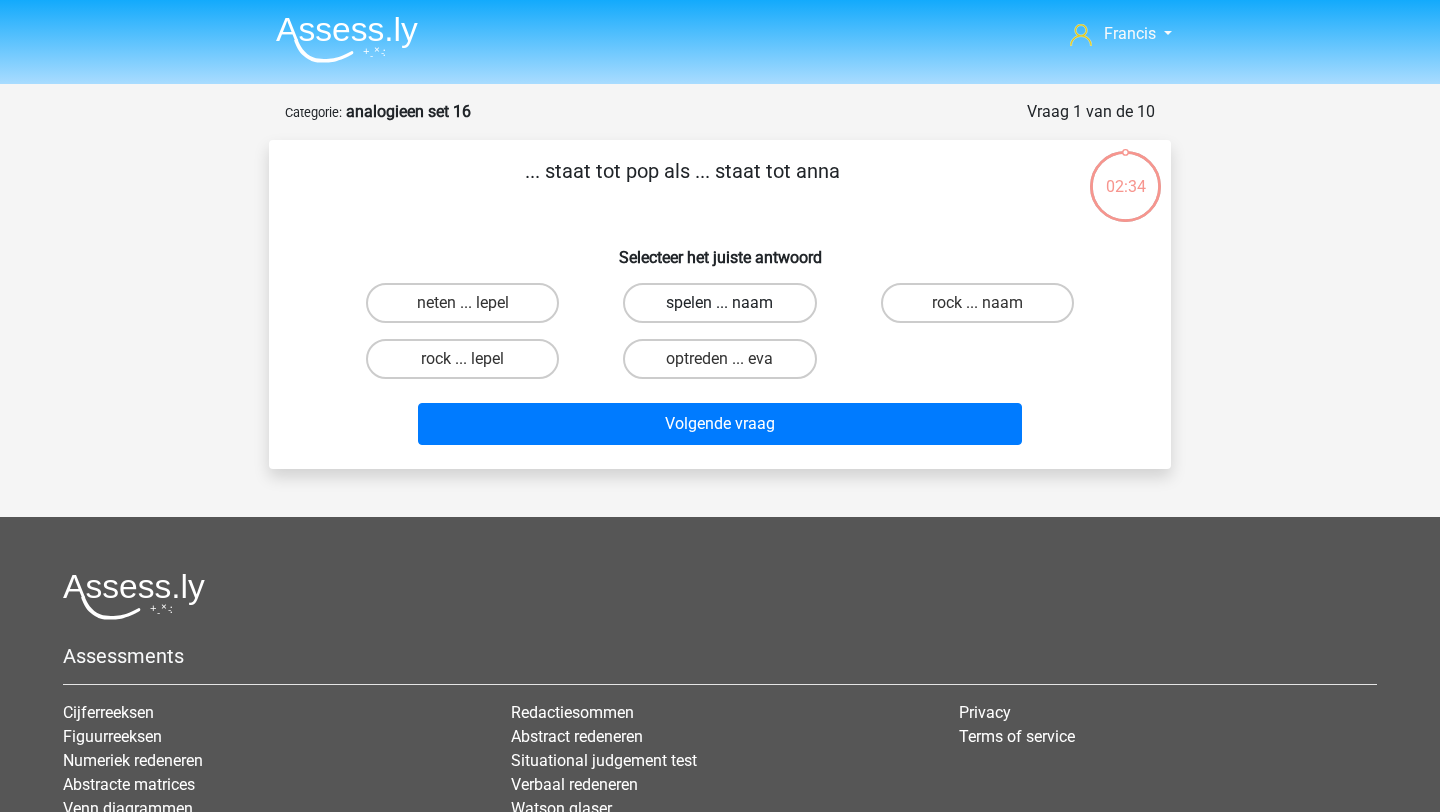 click on "spelen ... naam" at bounding box center [719, 303] 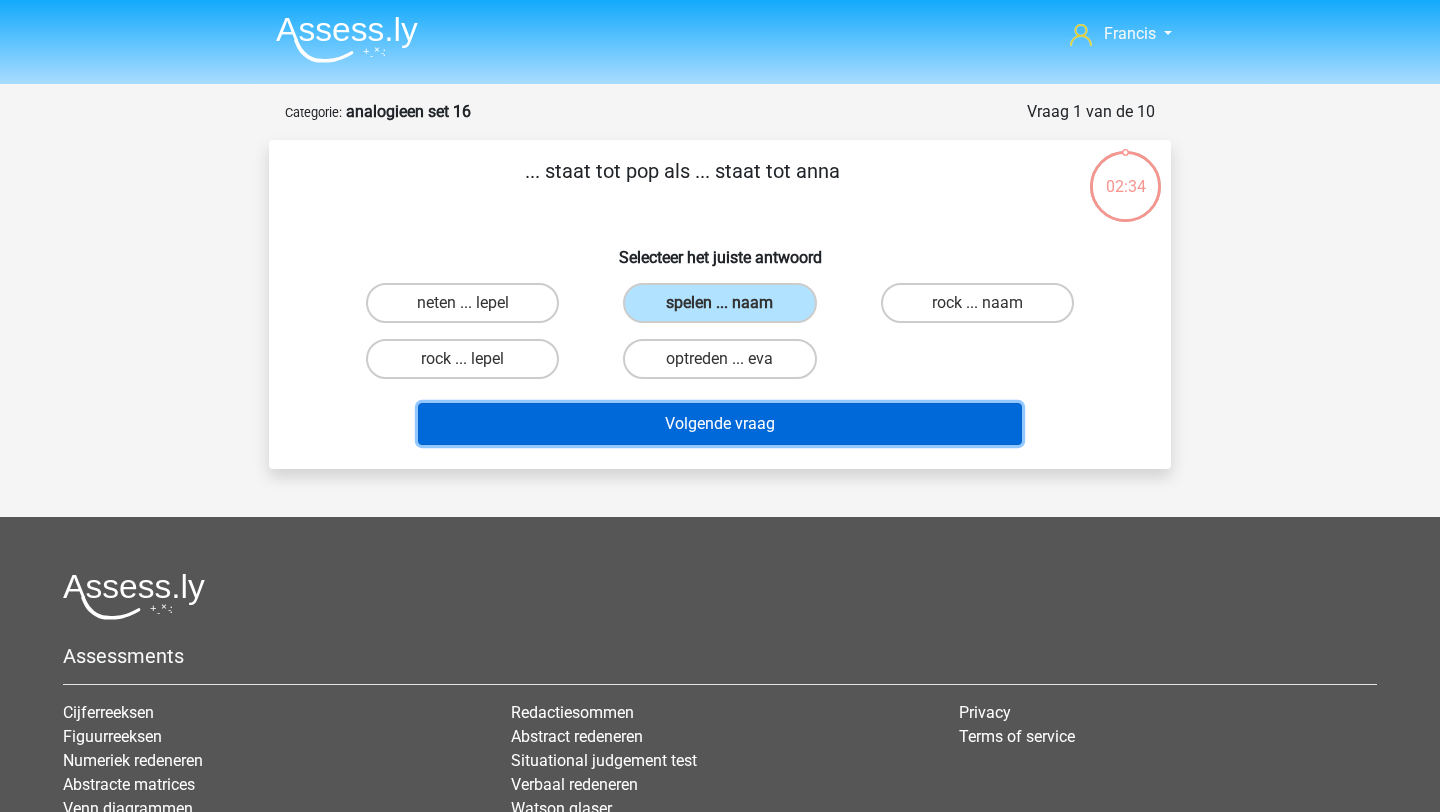 click on "Volgende vraag" at bounding box center (720, 424) 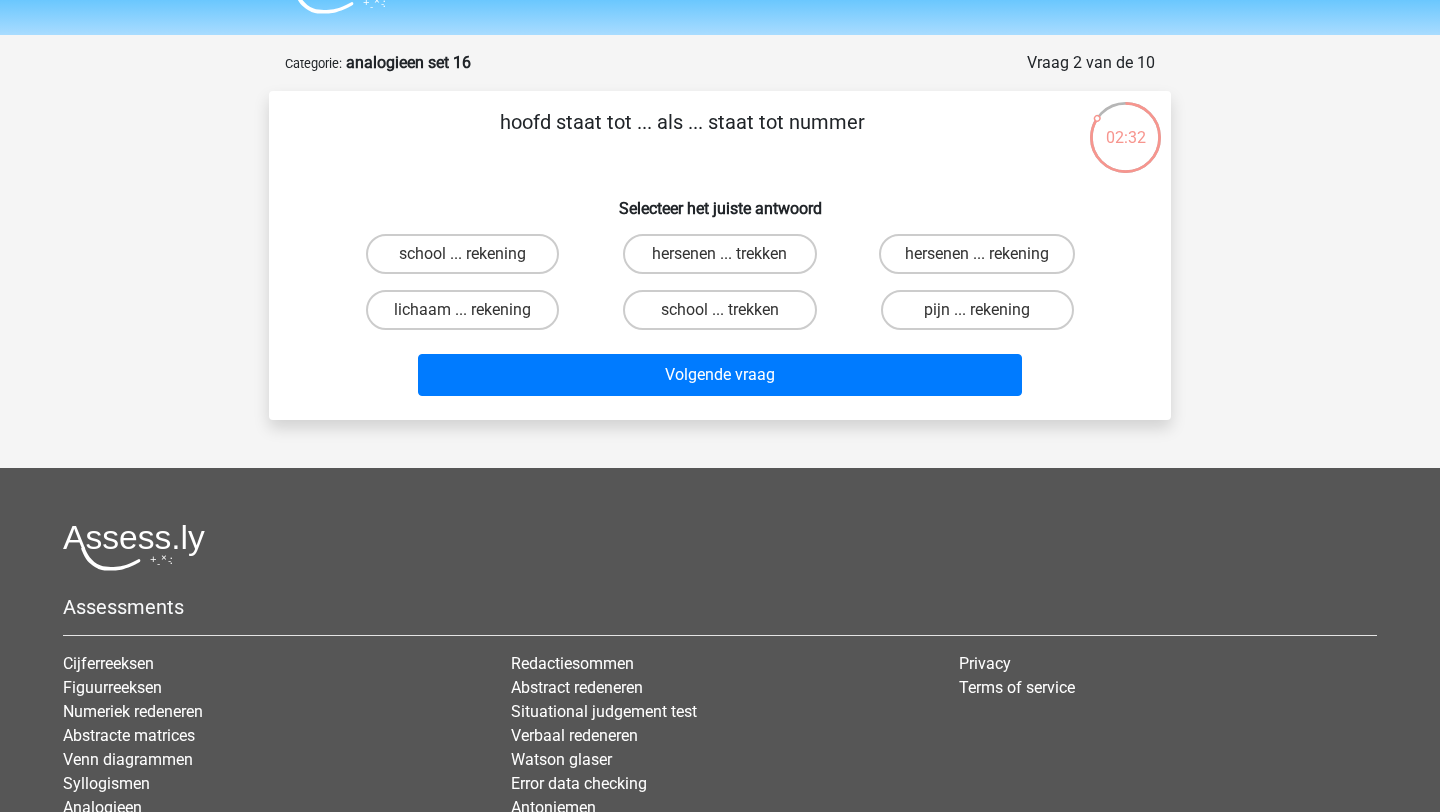 scroll, scrollTop: 47, scrollLeft: 0, axis: vertical 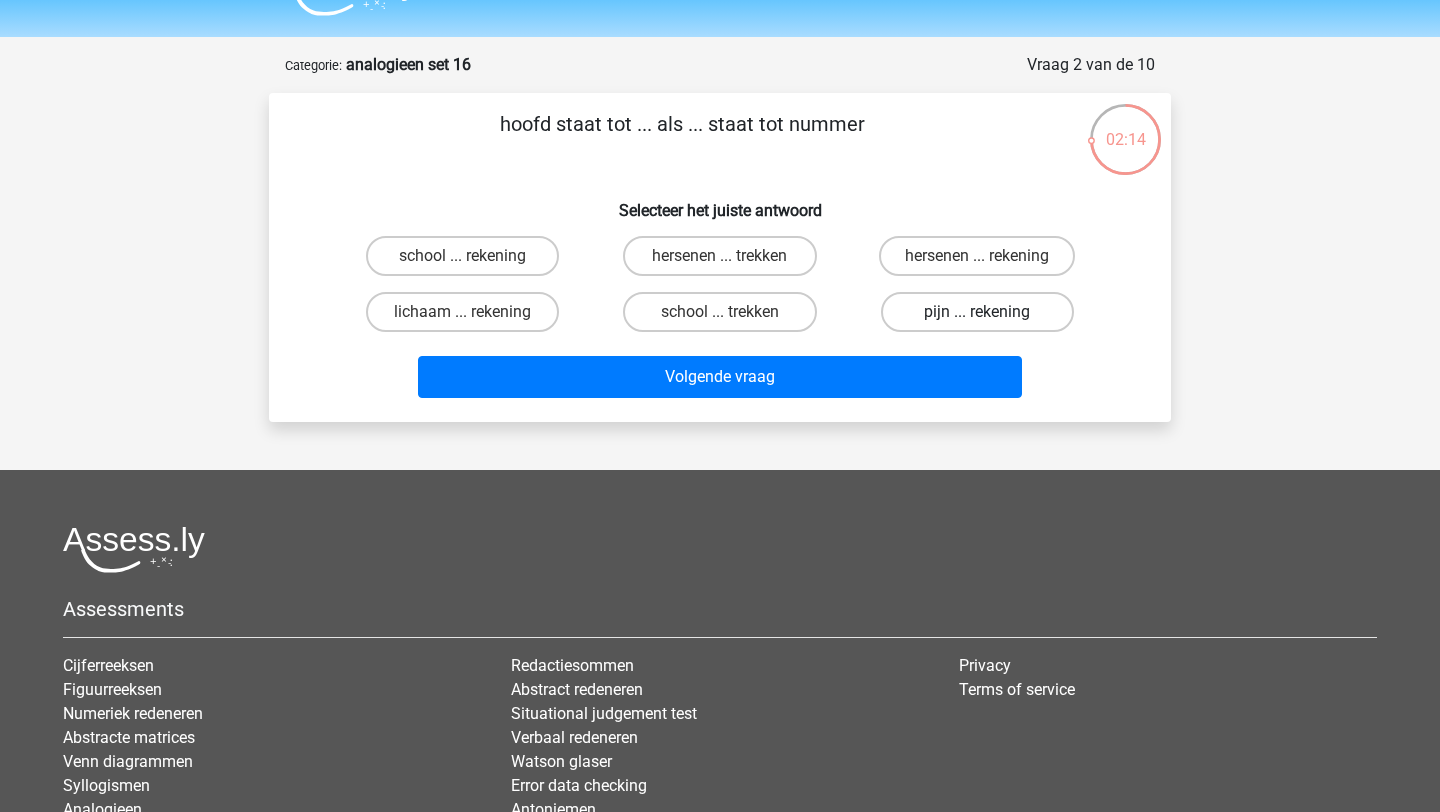 click on "pijn ... rekening" at bounding box center [977, 312] 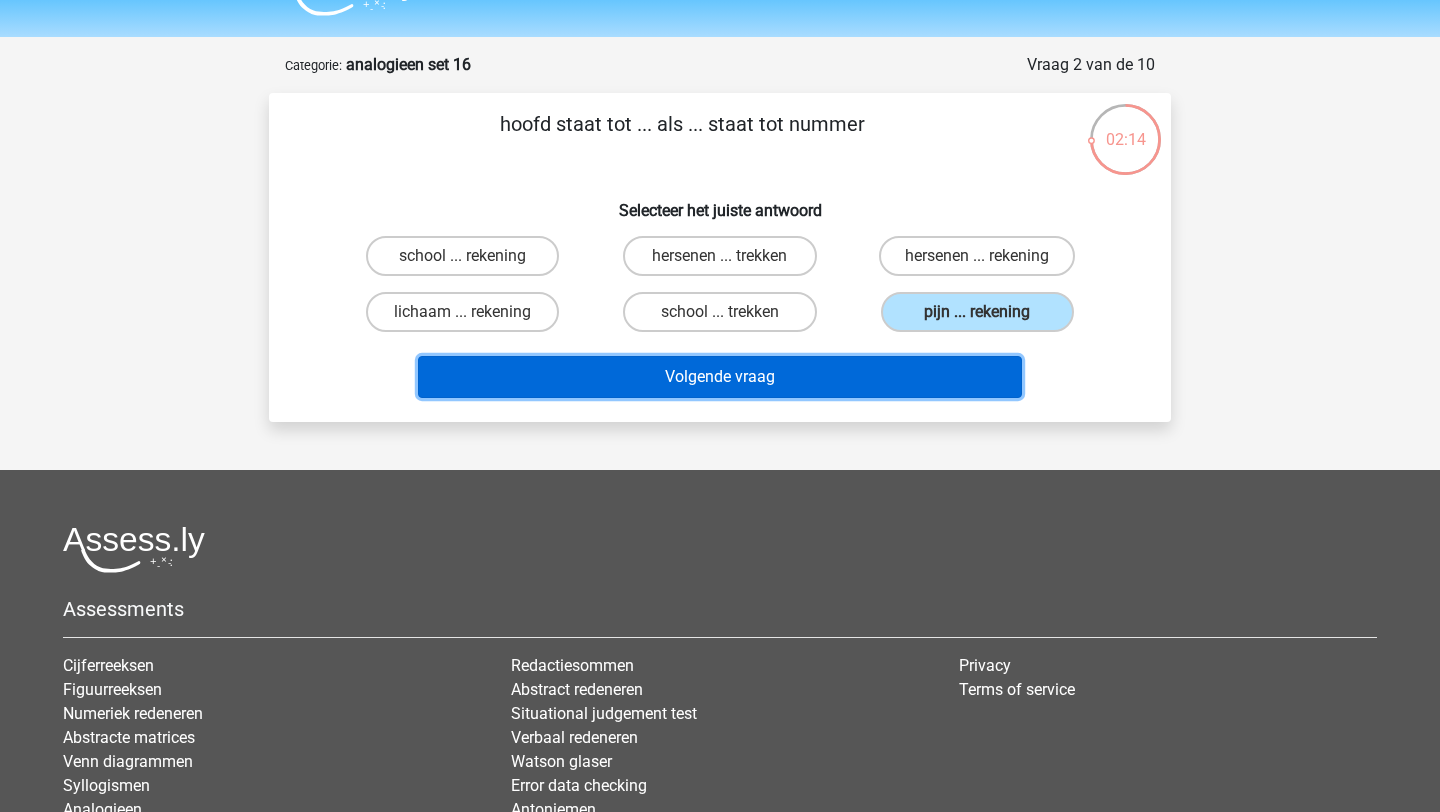 click on "Volgende vraag" at bounding box center (720, 377) 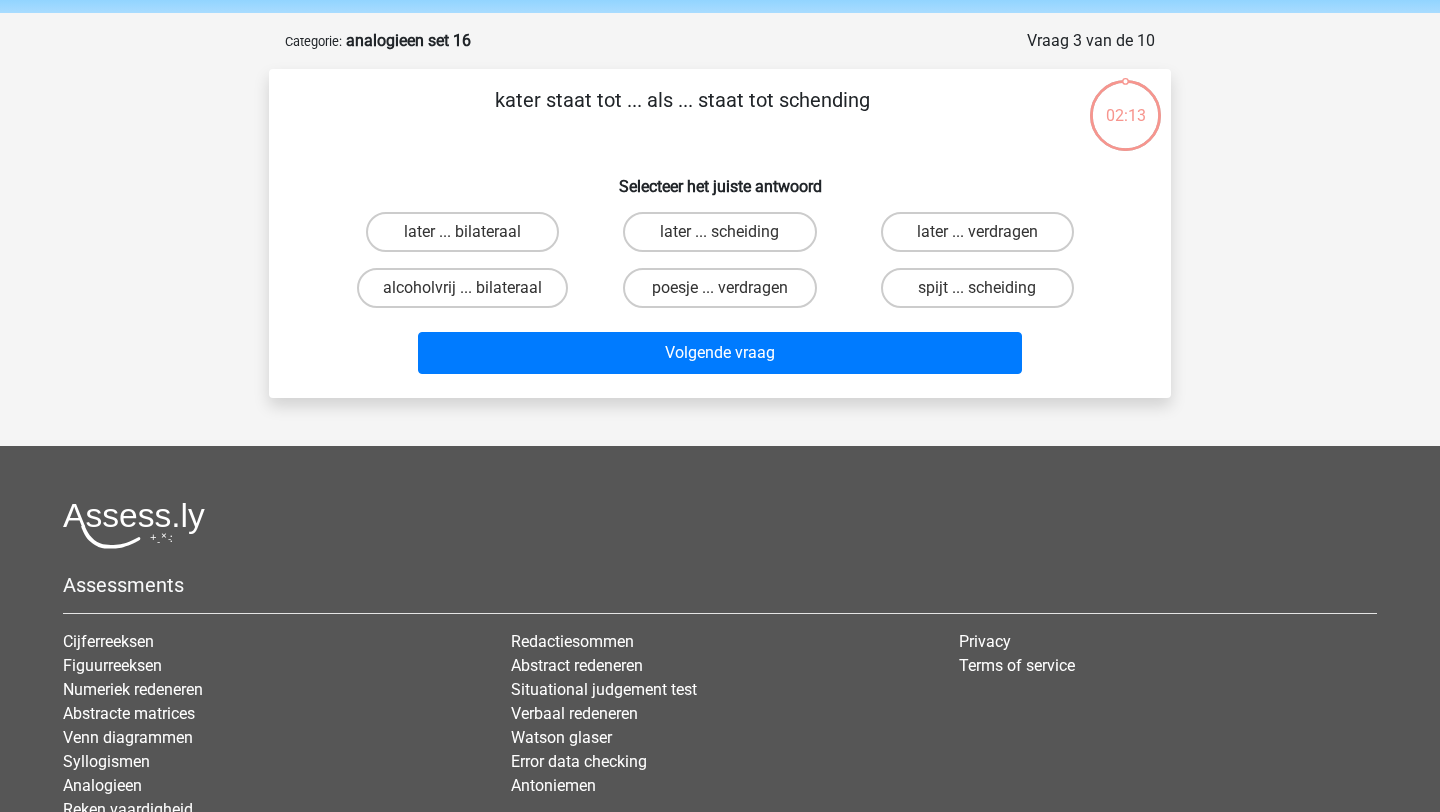 scroll, scrollTop: 70, scrollLeft: 0, axis: vertical 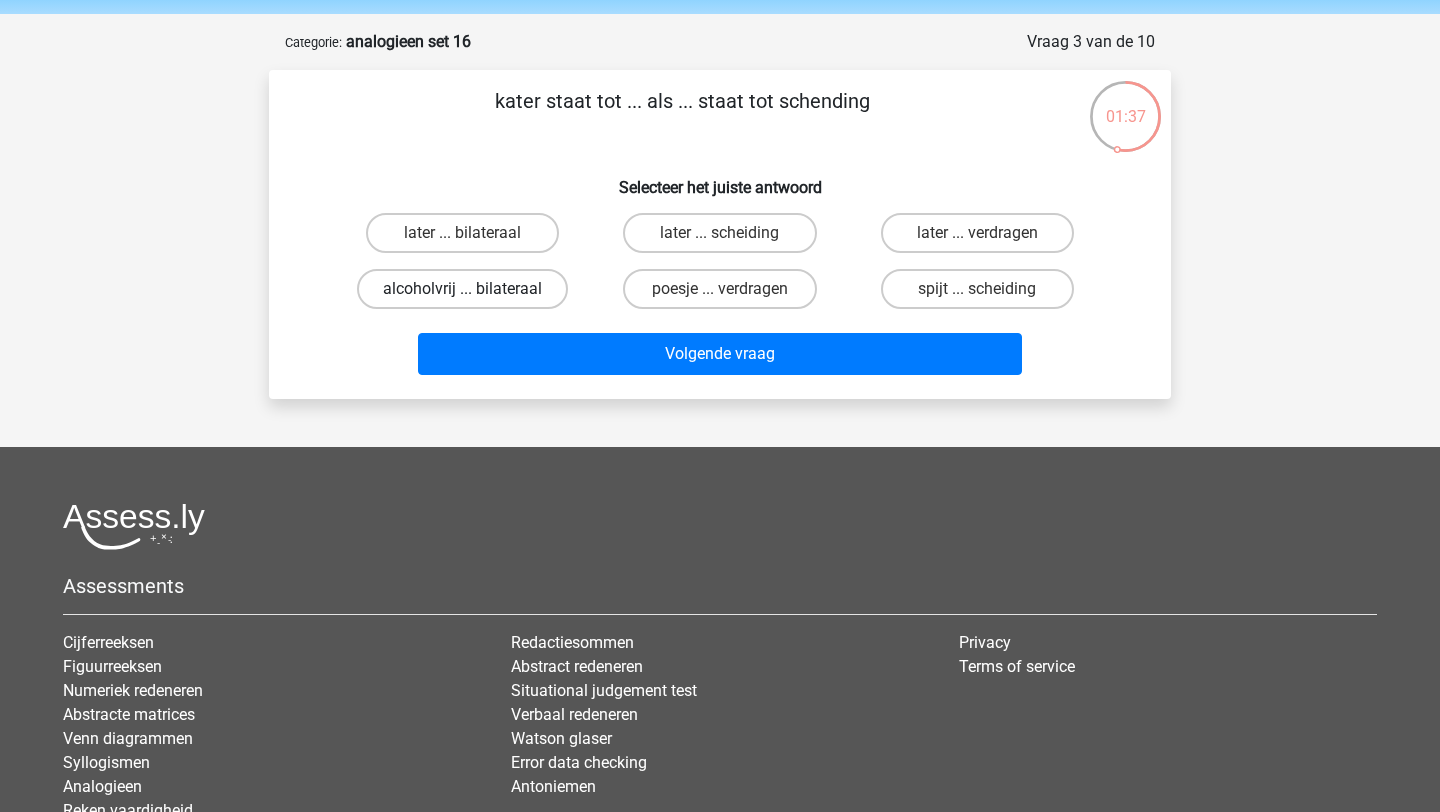 click on "alcoholvrij ... bilateraal" at bounding box center [462, 289] 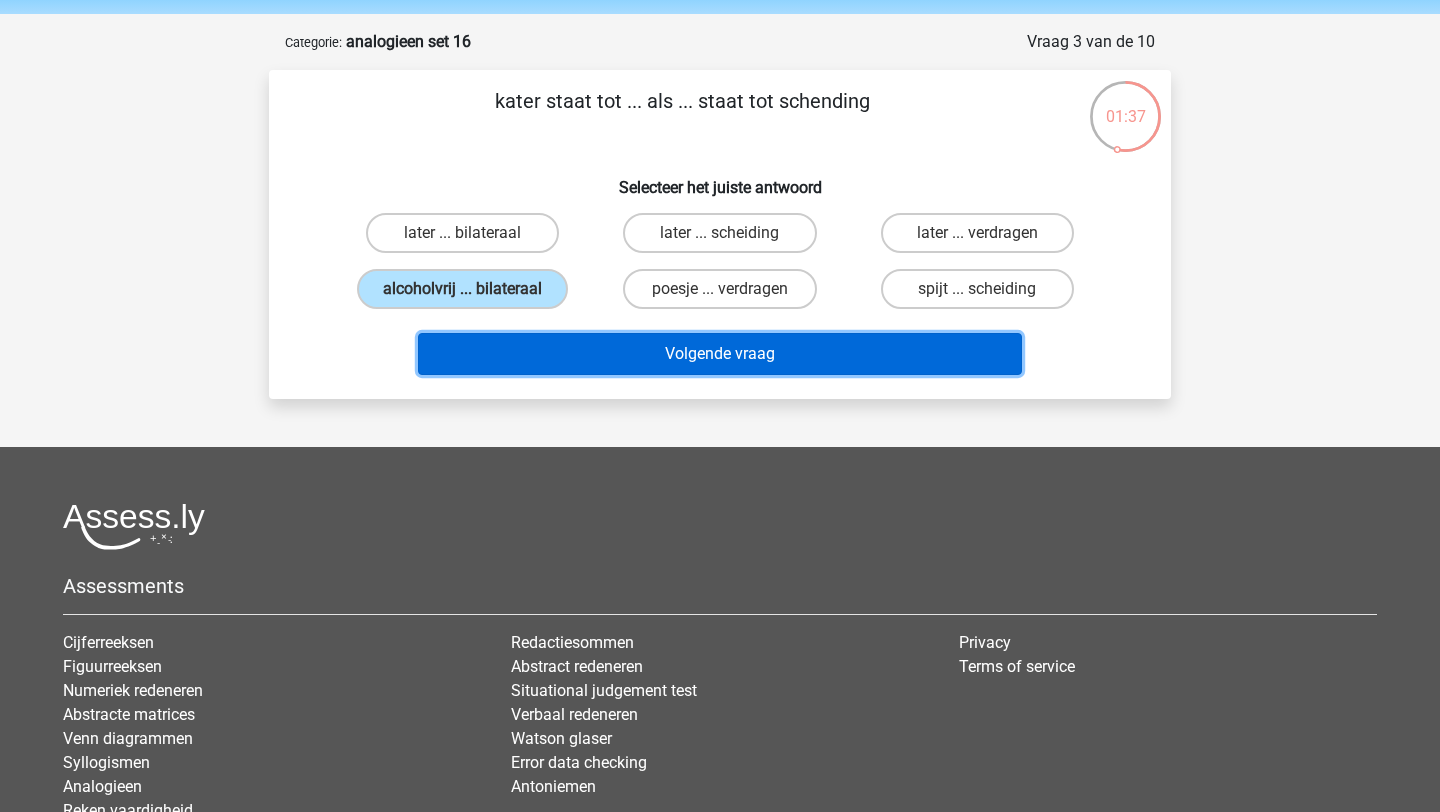click on "Volgende vraag" at bounding box center [720, 354] 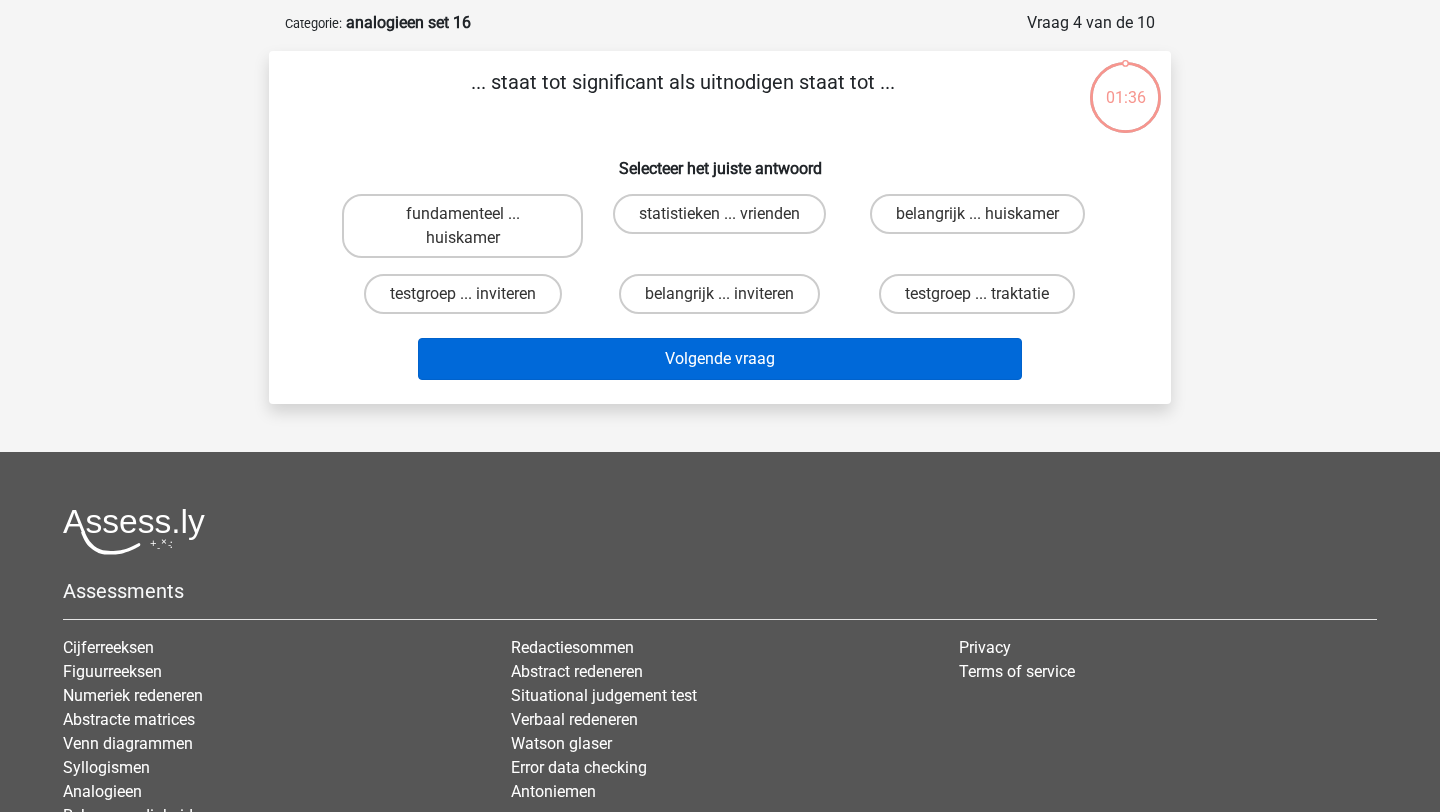 scroll, scrollTop: 81, scrollLeft: 0, axis: vertical 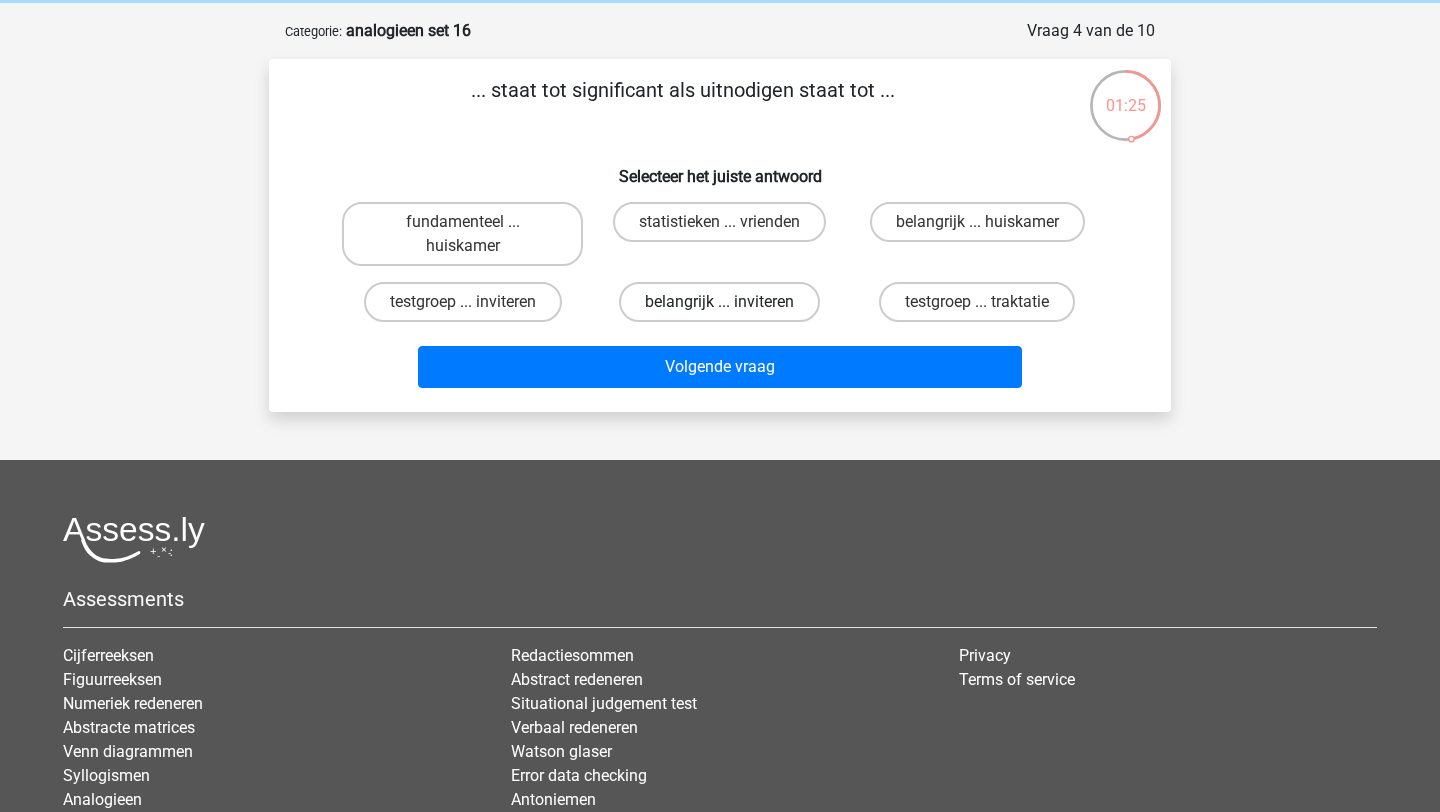 click on "belangrijk ... inviteren" at bounding box center (719, 302) 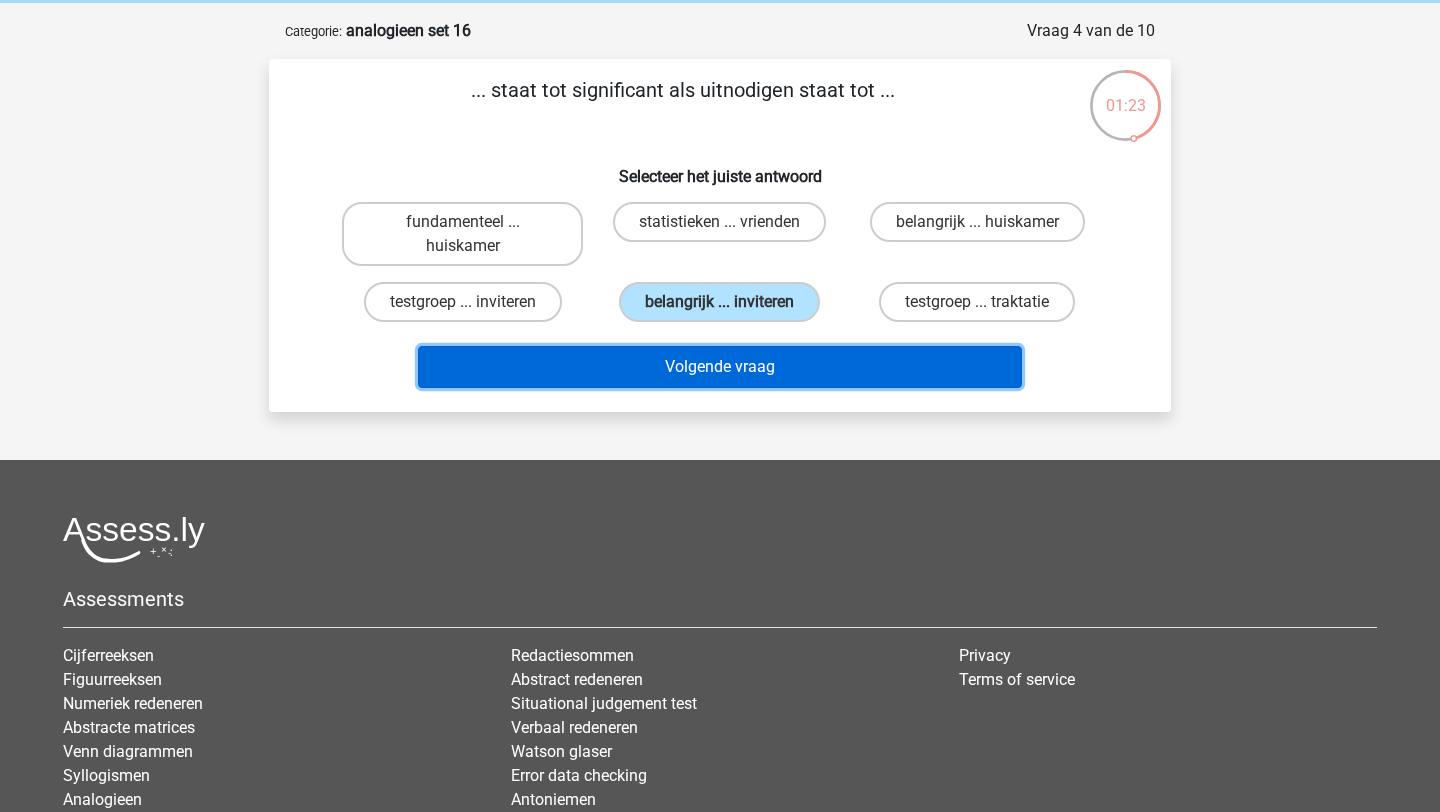 click on "Volgende vraag" at bounding box center (720, 367) 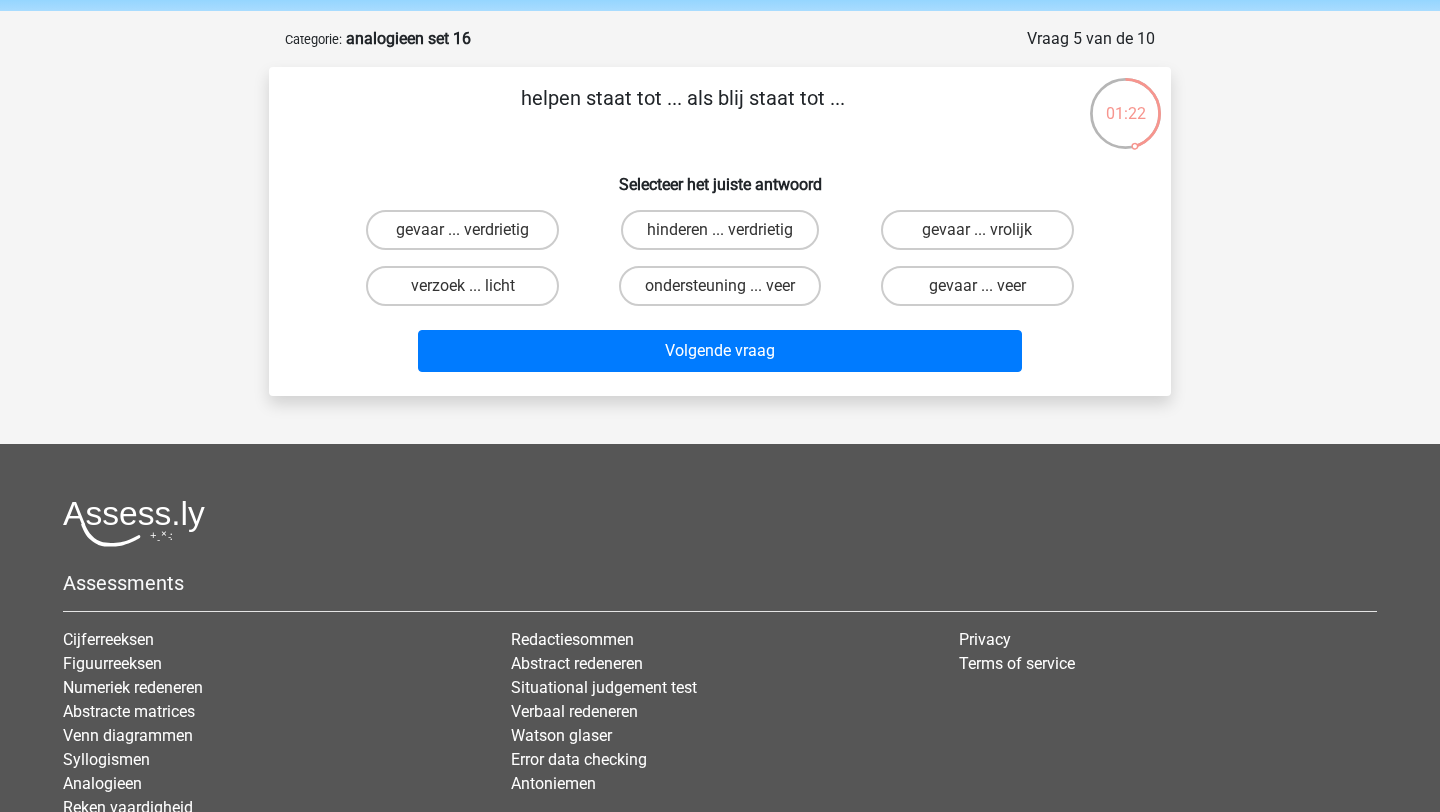scroll, scrollTop: 72, scrollLeft: 0, axis: vertical 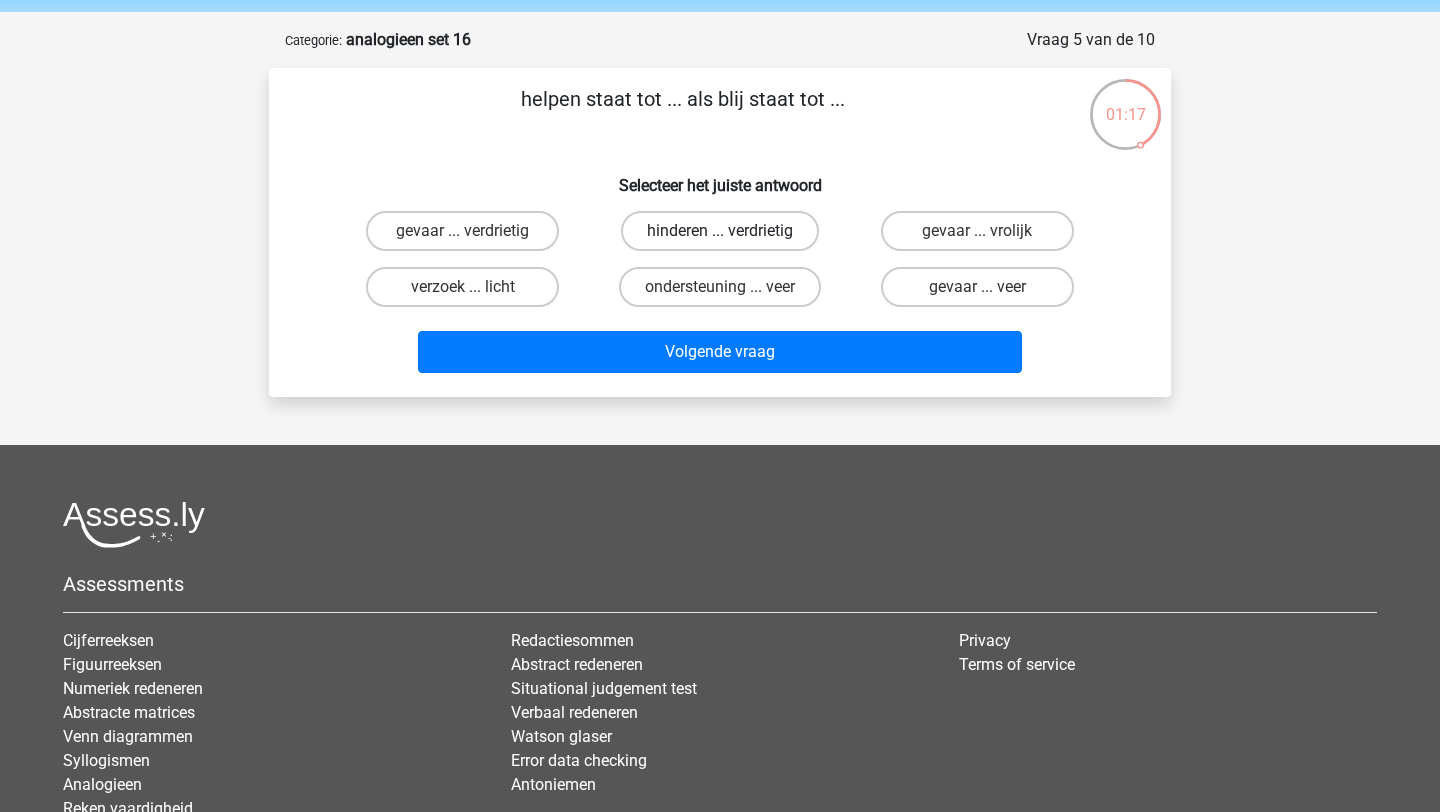 click on "hinderen ... verdrietig" at bounding box center [720, 231] 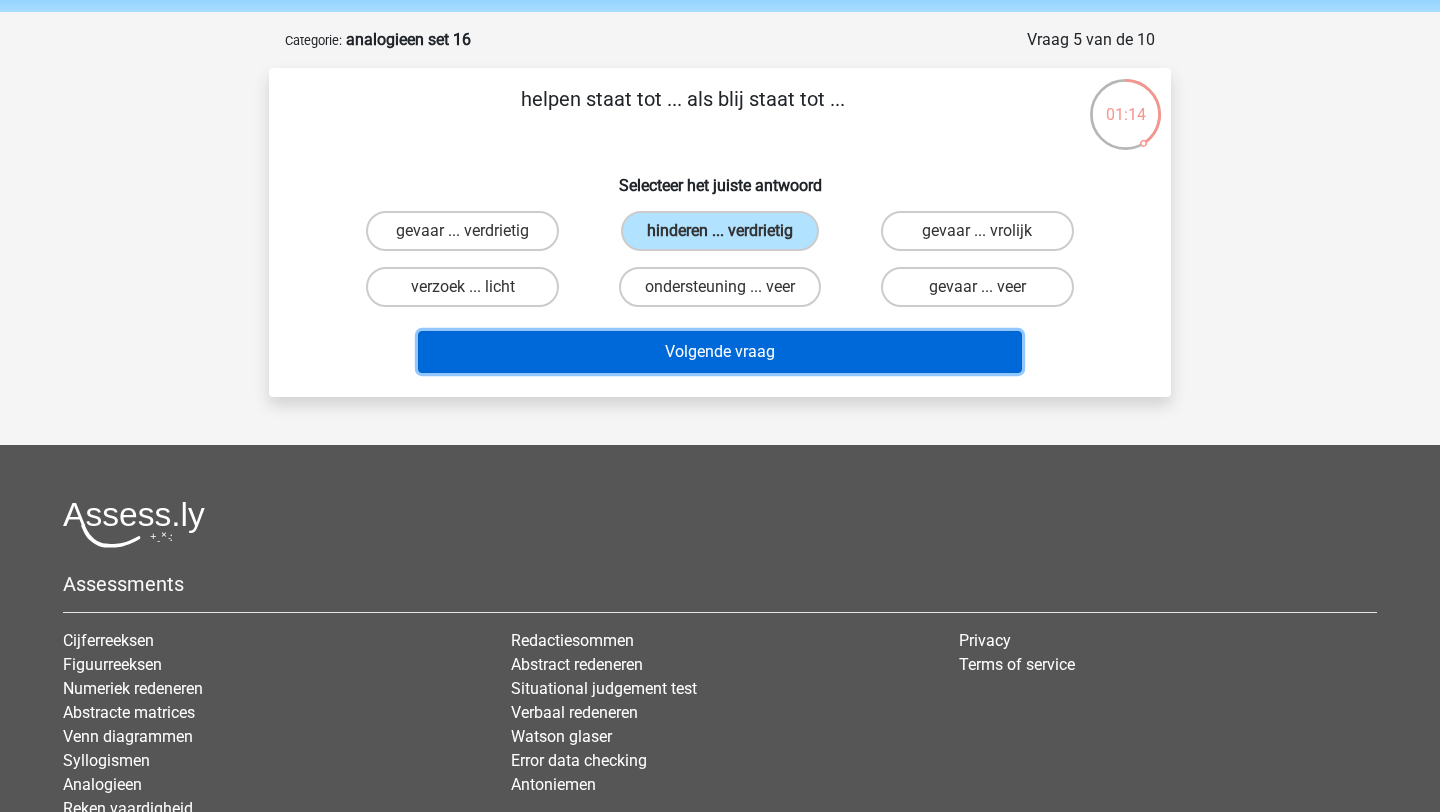 click on "Volgende vraag" at bounding box center [720, 352] 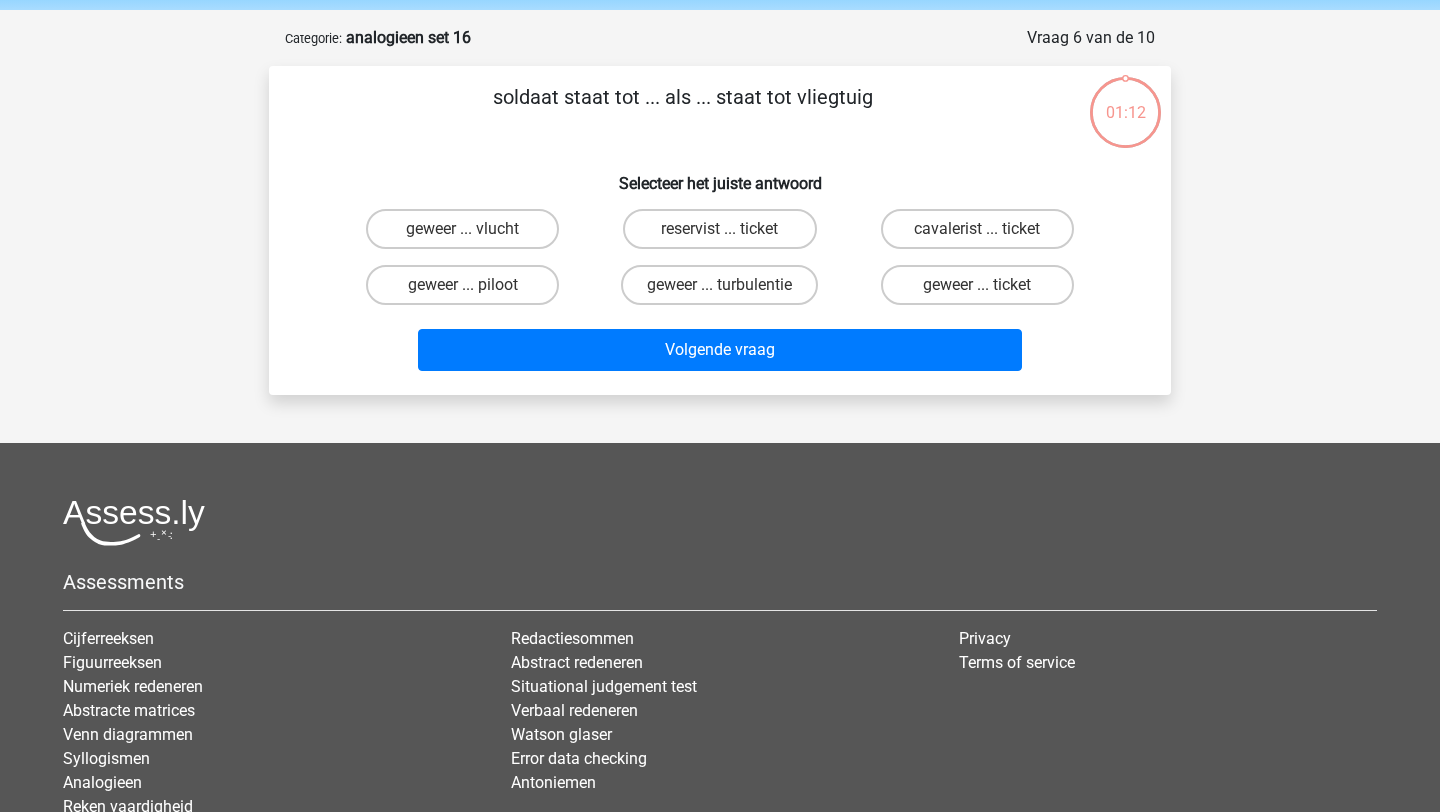 scroll, scrollTop: 73, scrollLeft: 0, axis: vertical 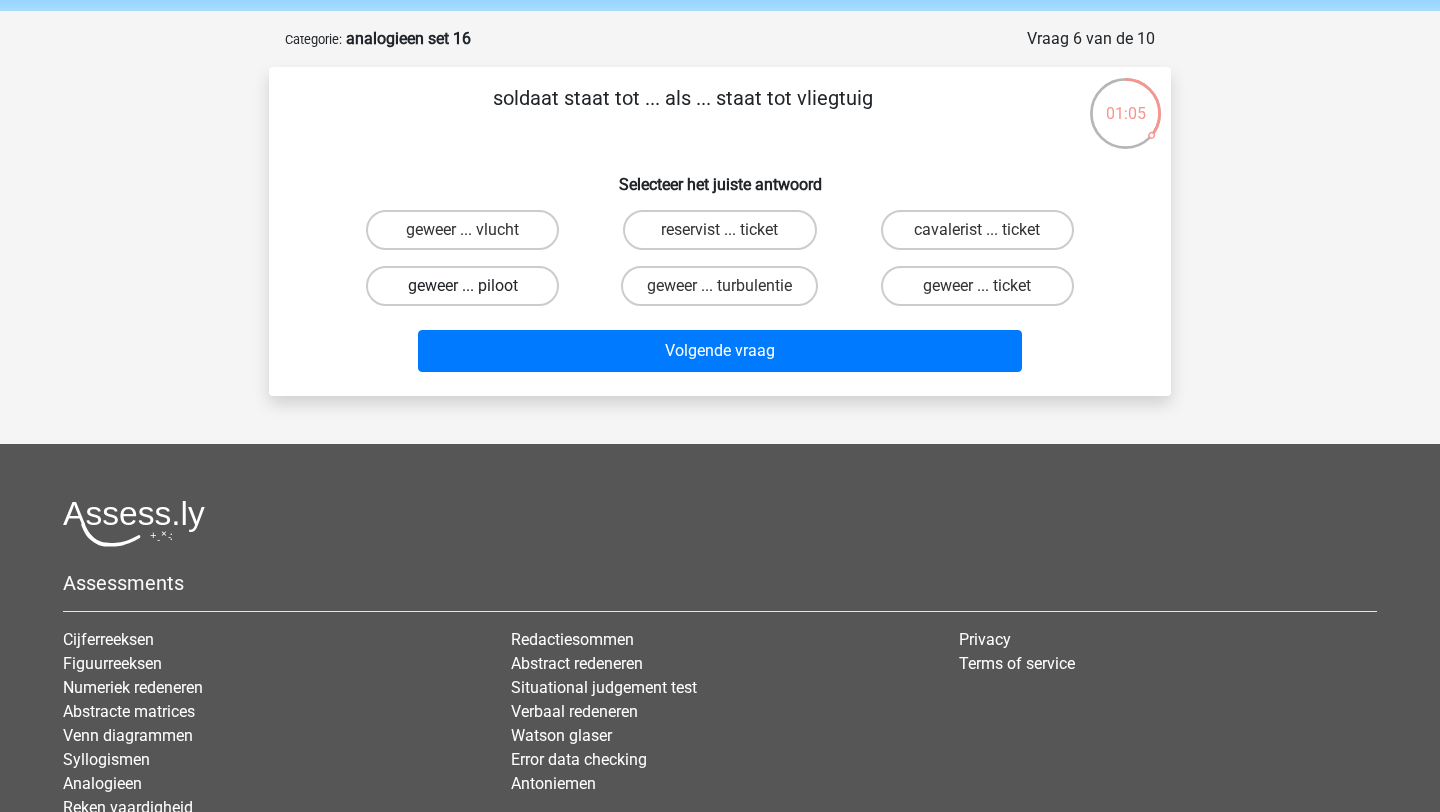 click on "geweer ... piloot" at bounding box center [462, 286] 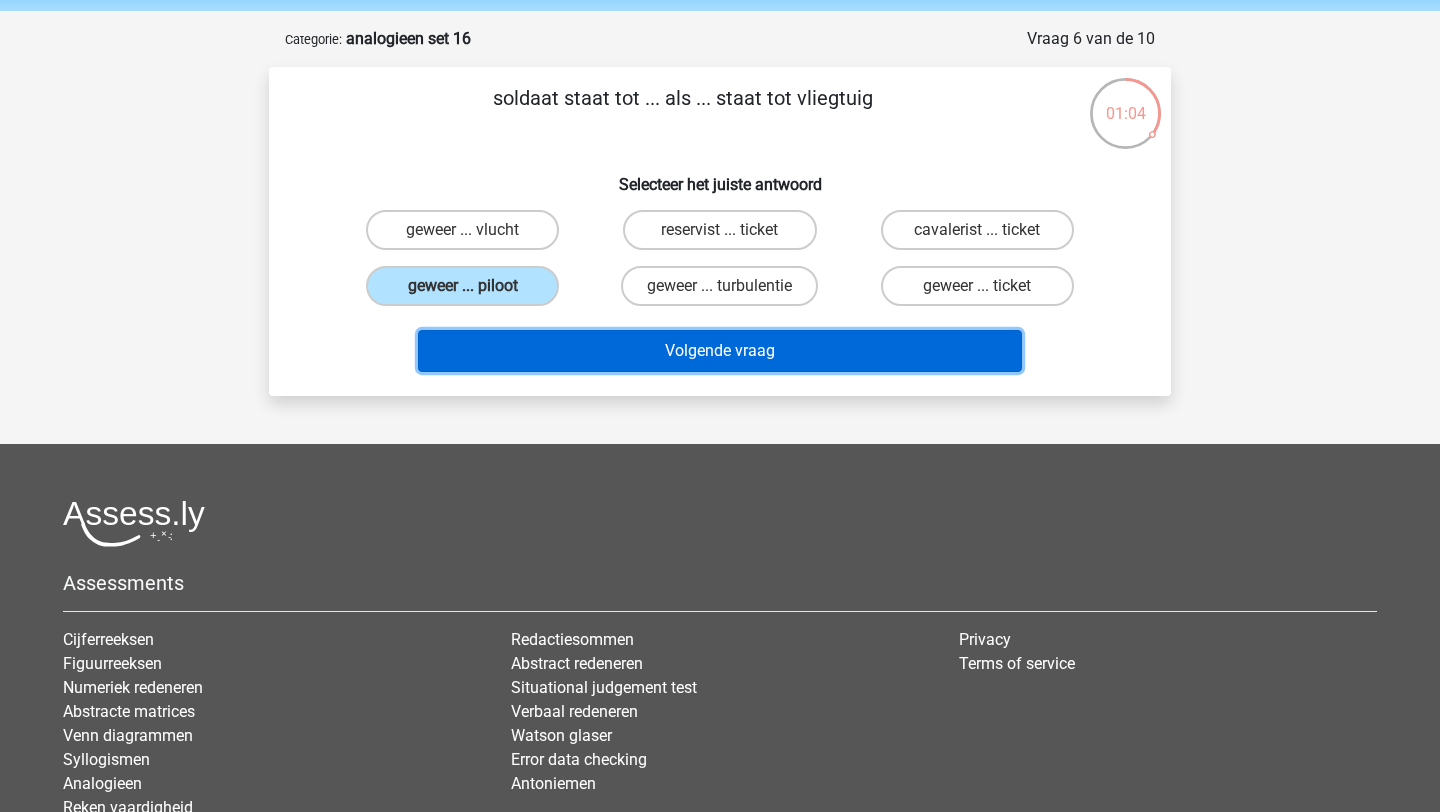 click on "Volgende vraag" at bounding box center (720, 351) 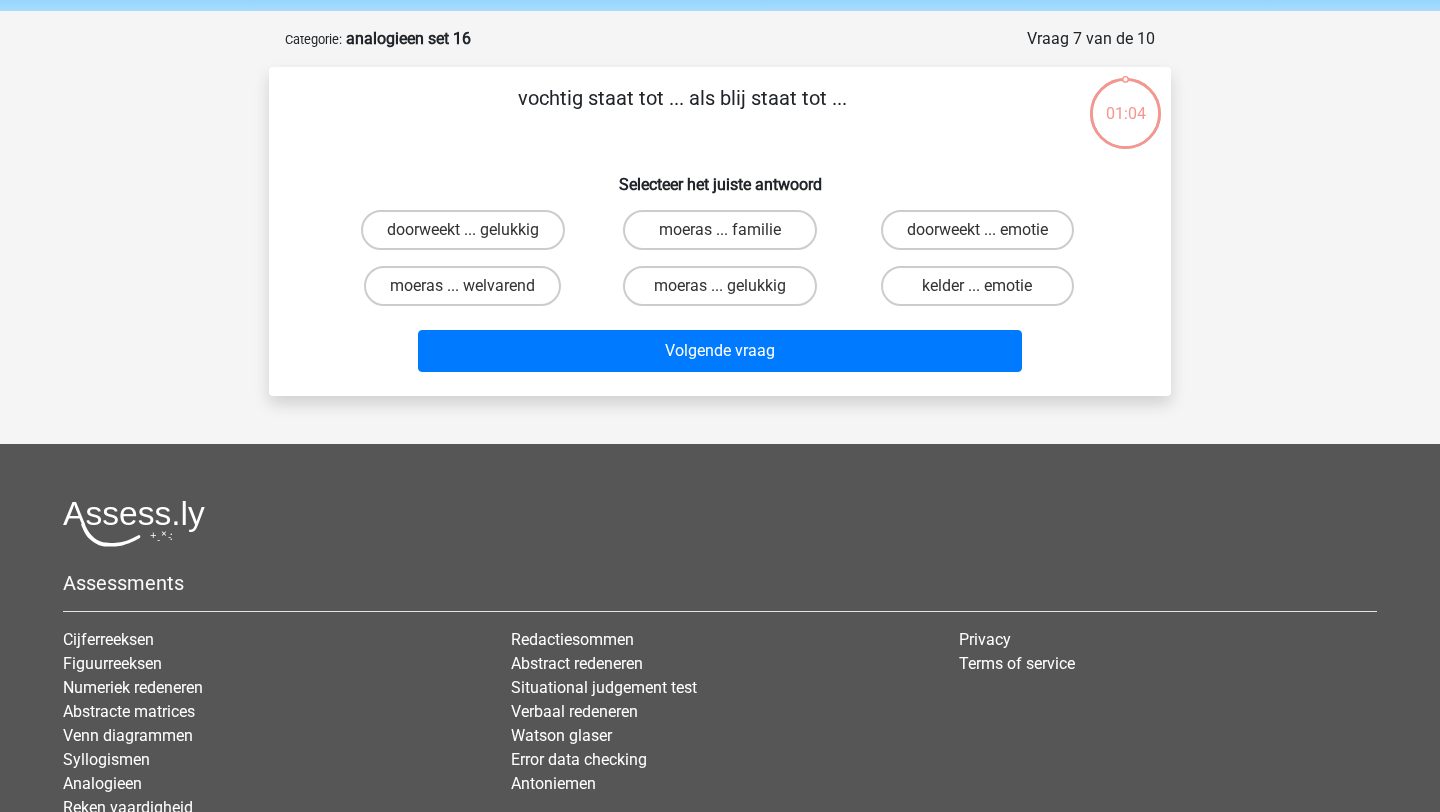 scroll, scrollTop: 100, scrollLeft: 0, axis: vertical 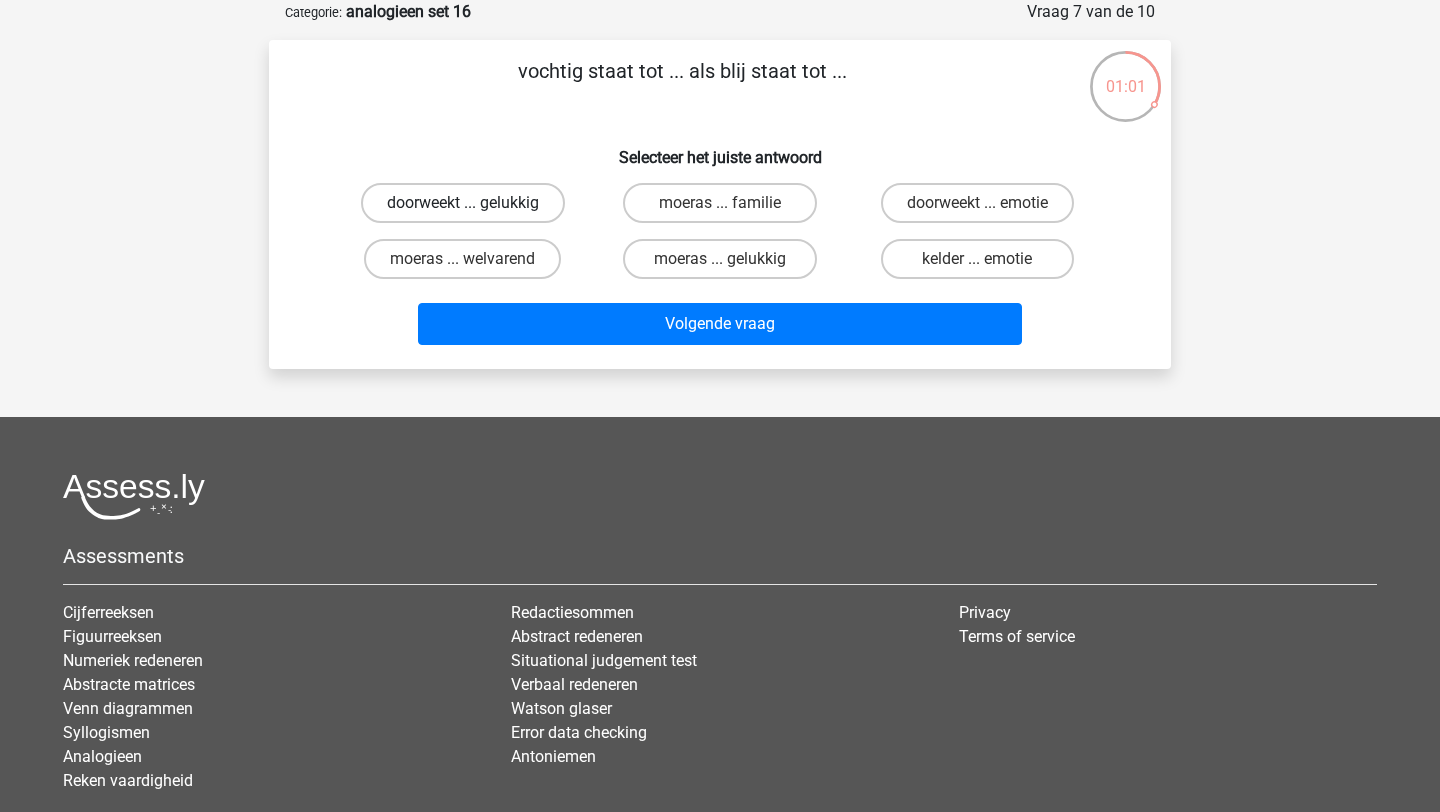 click on "doorweekt ... gelukkig" at bounding box center (463, 203) 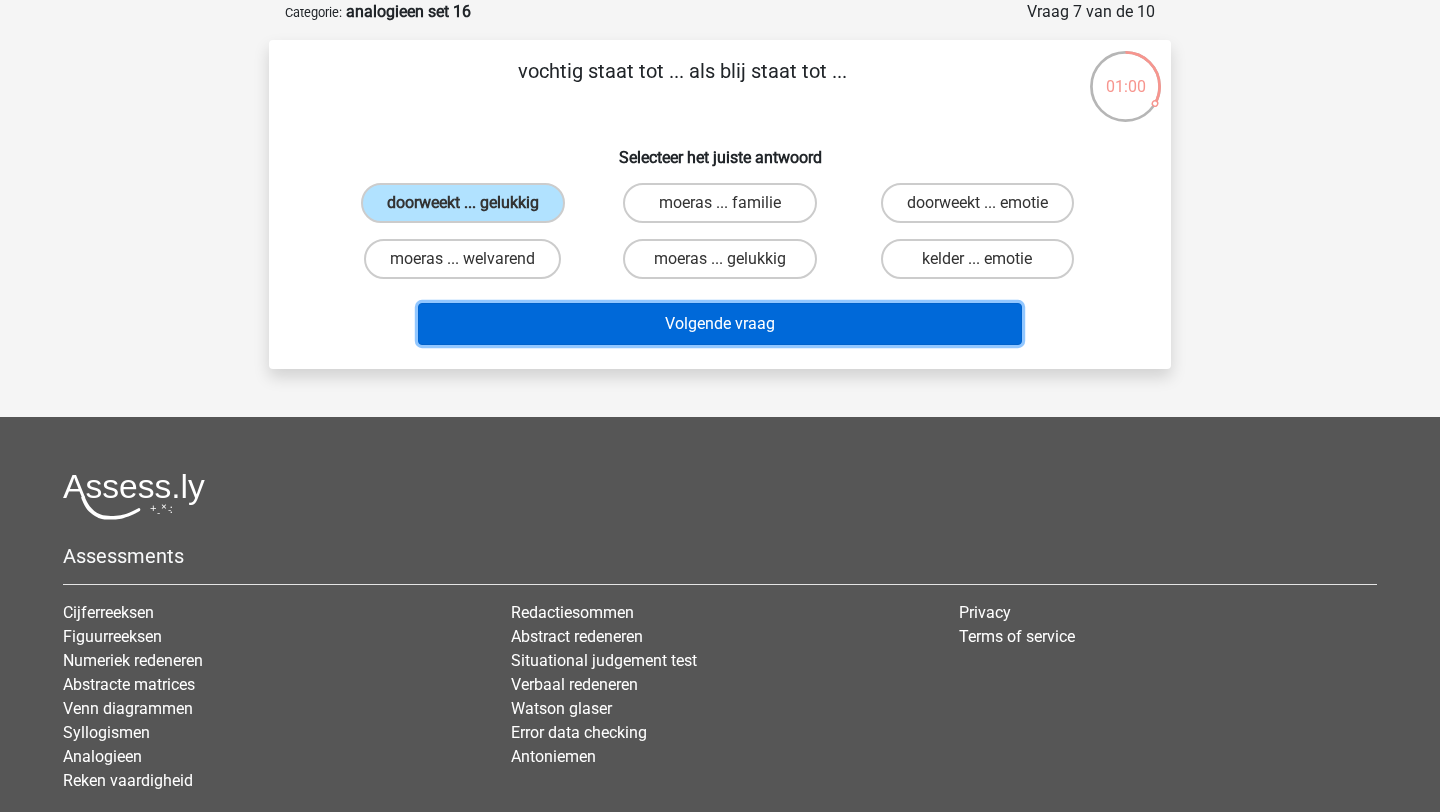 click on "Volgende vraag" at bounding box center [720, 324] 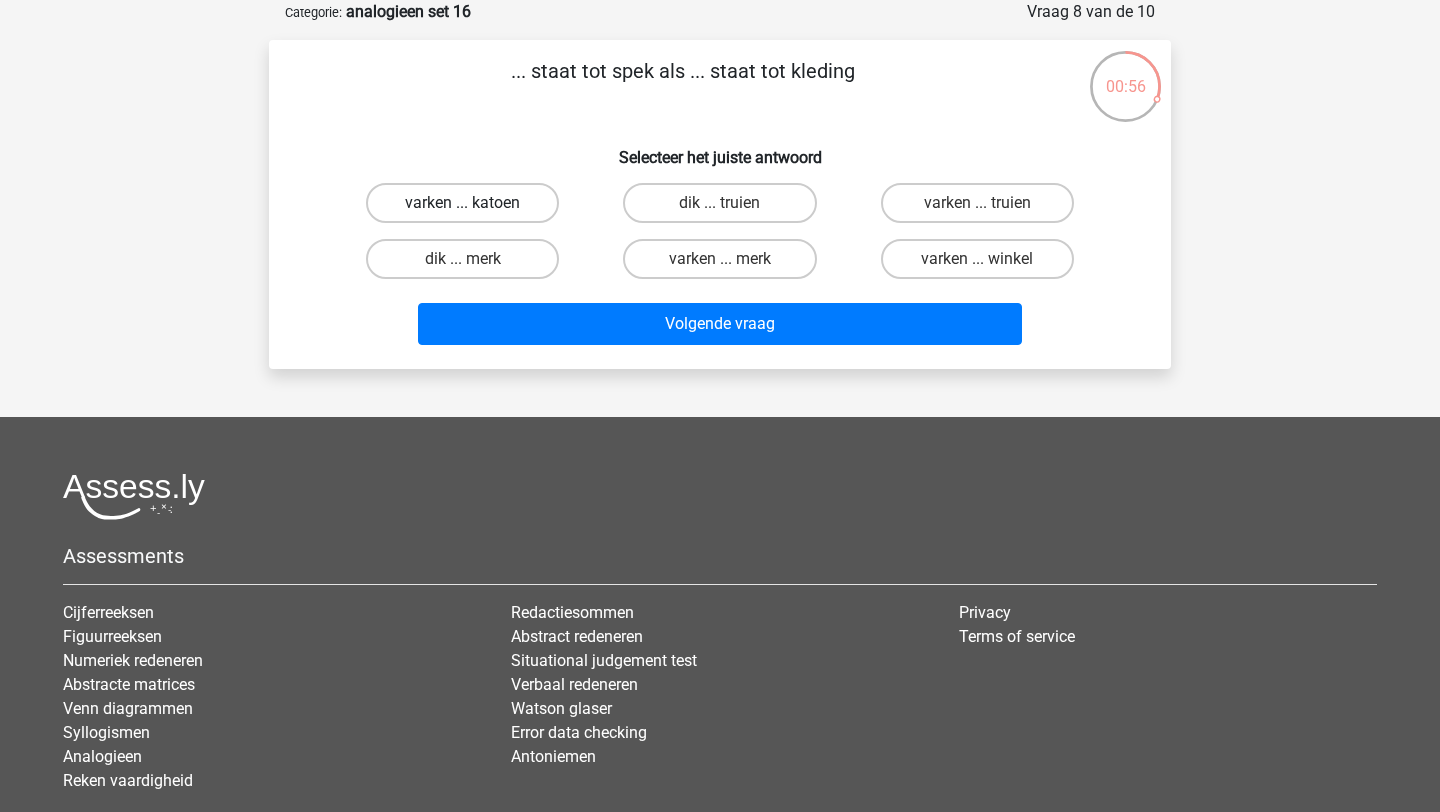 click on "varken ... katoen" at bounding box center (462, 203) 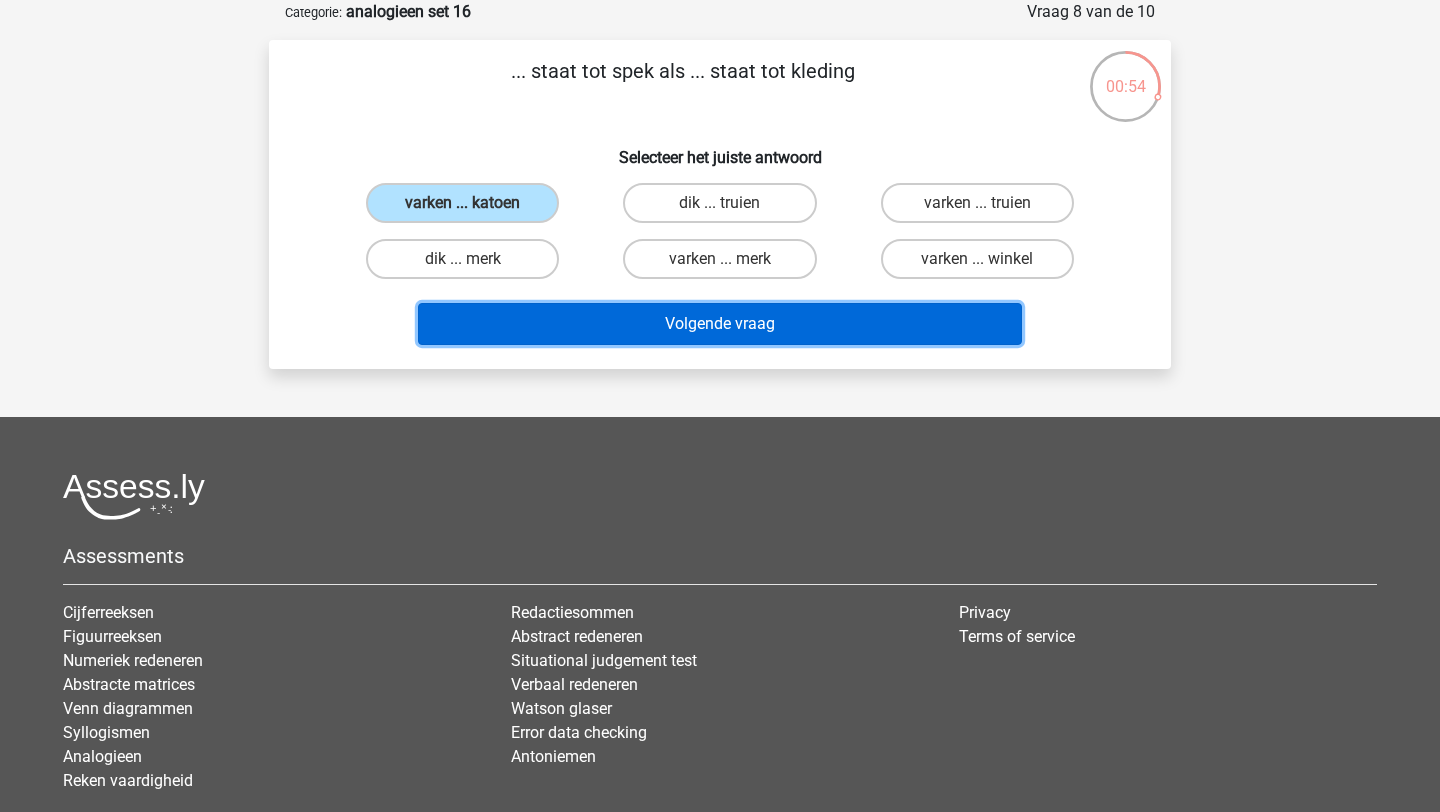 click on "Volgende vraag" at bounding box center (720, 324) 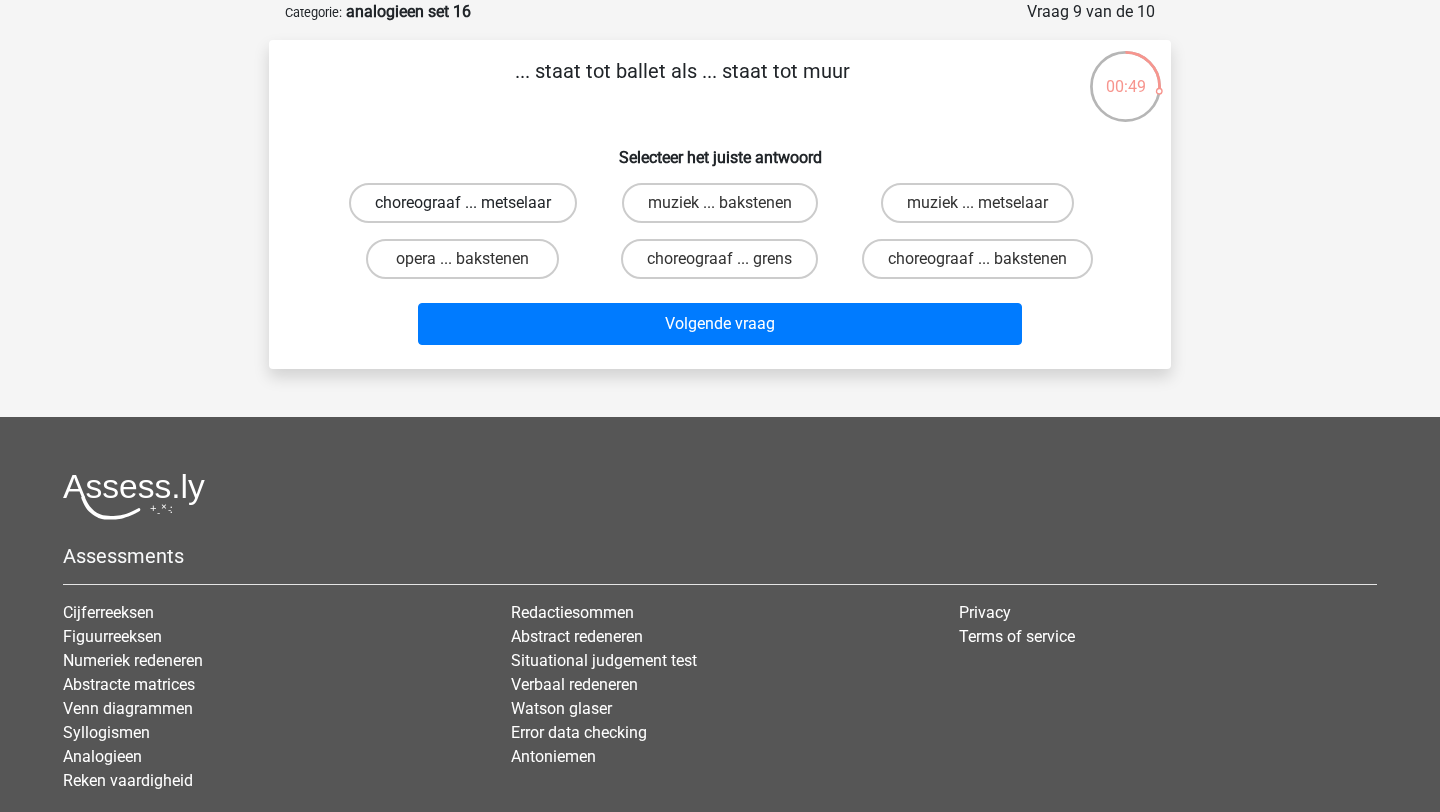 click on "choreograaf ... metselaar" at bounding box center [463, 203] 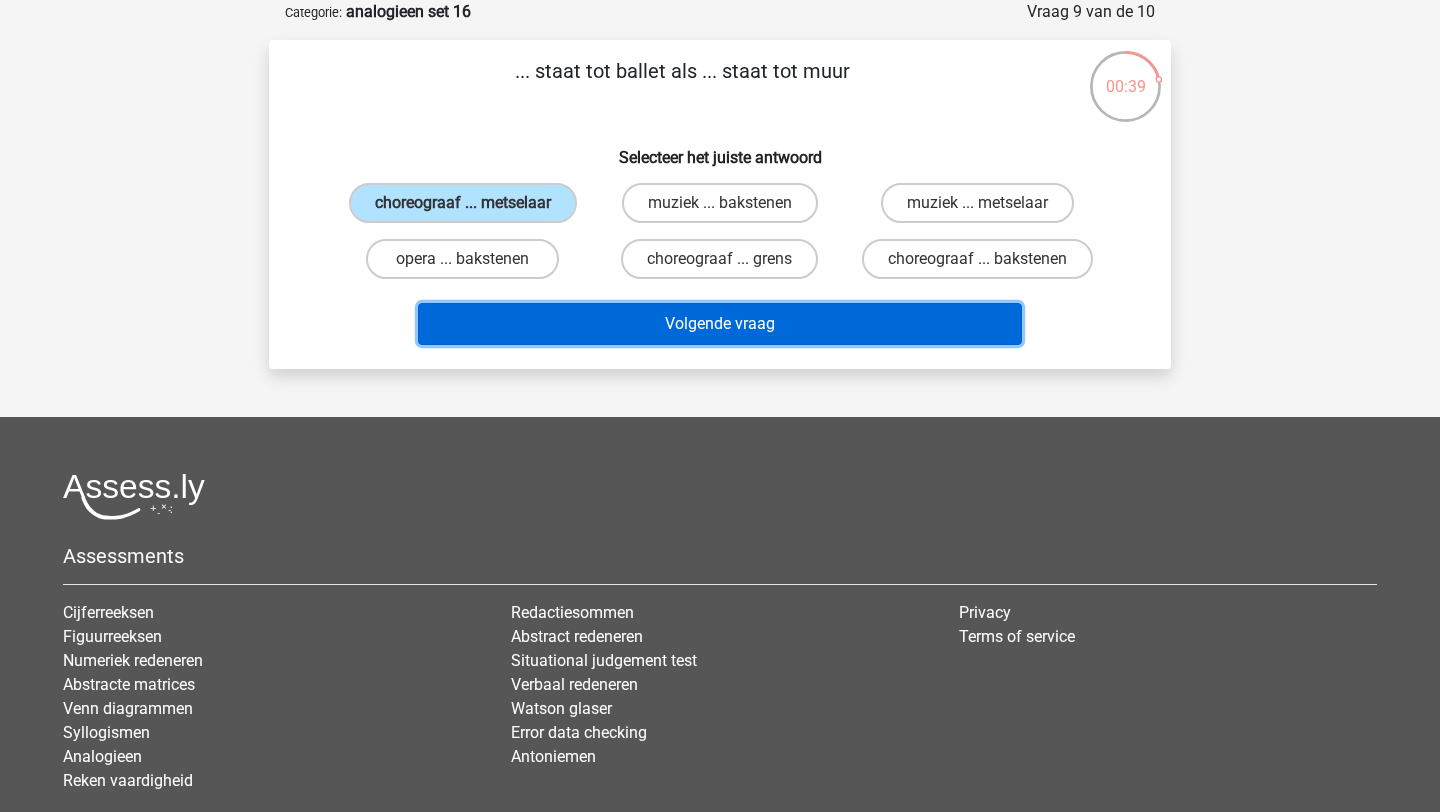 click on "Volgende vraag" at bounding box center [720, 324] 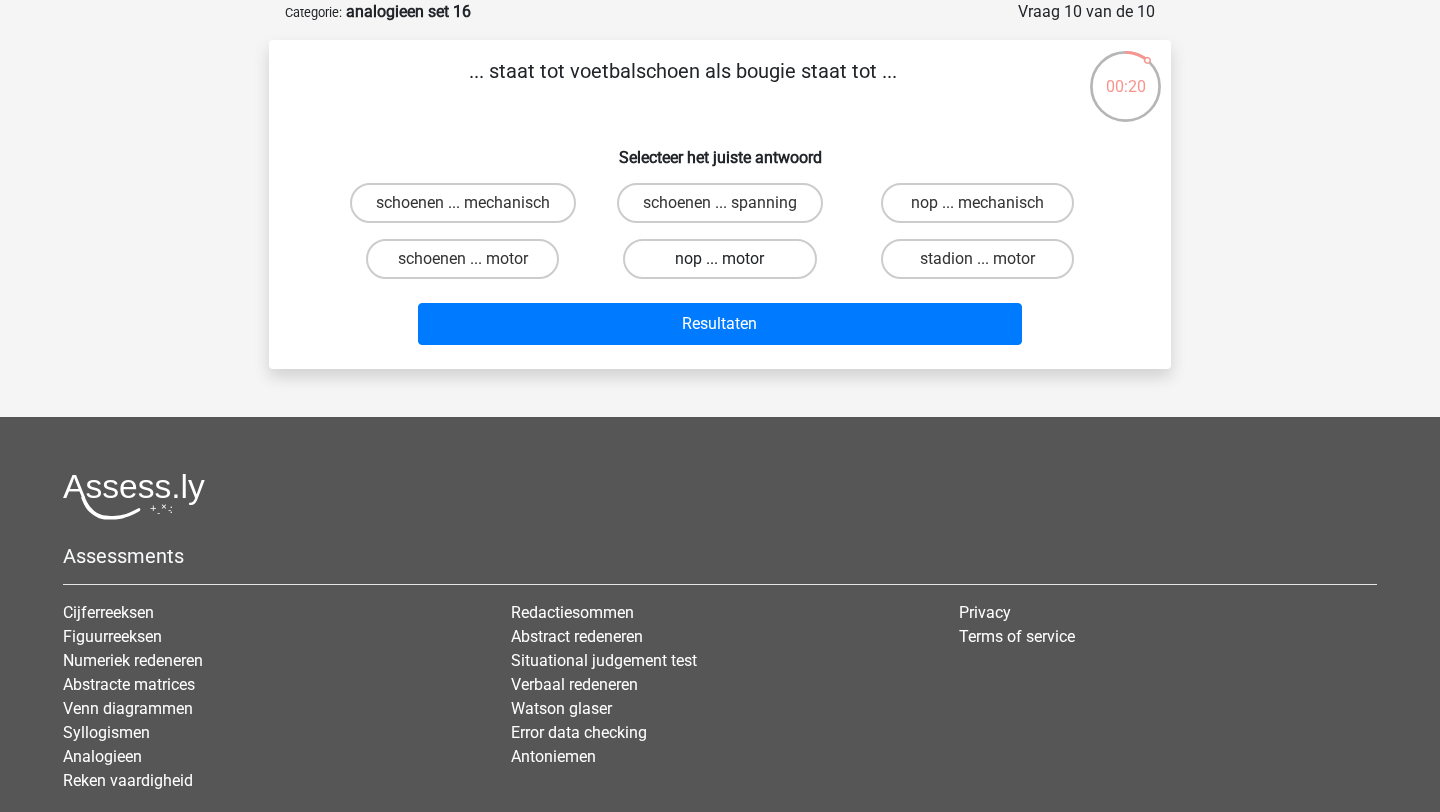 click on "nop ... motor" at bounding box center (719, 259) 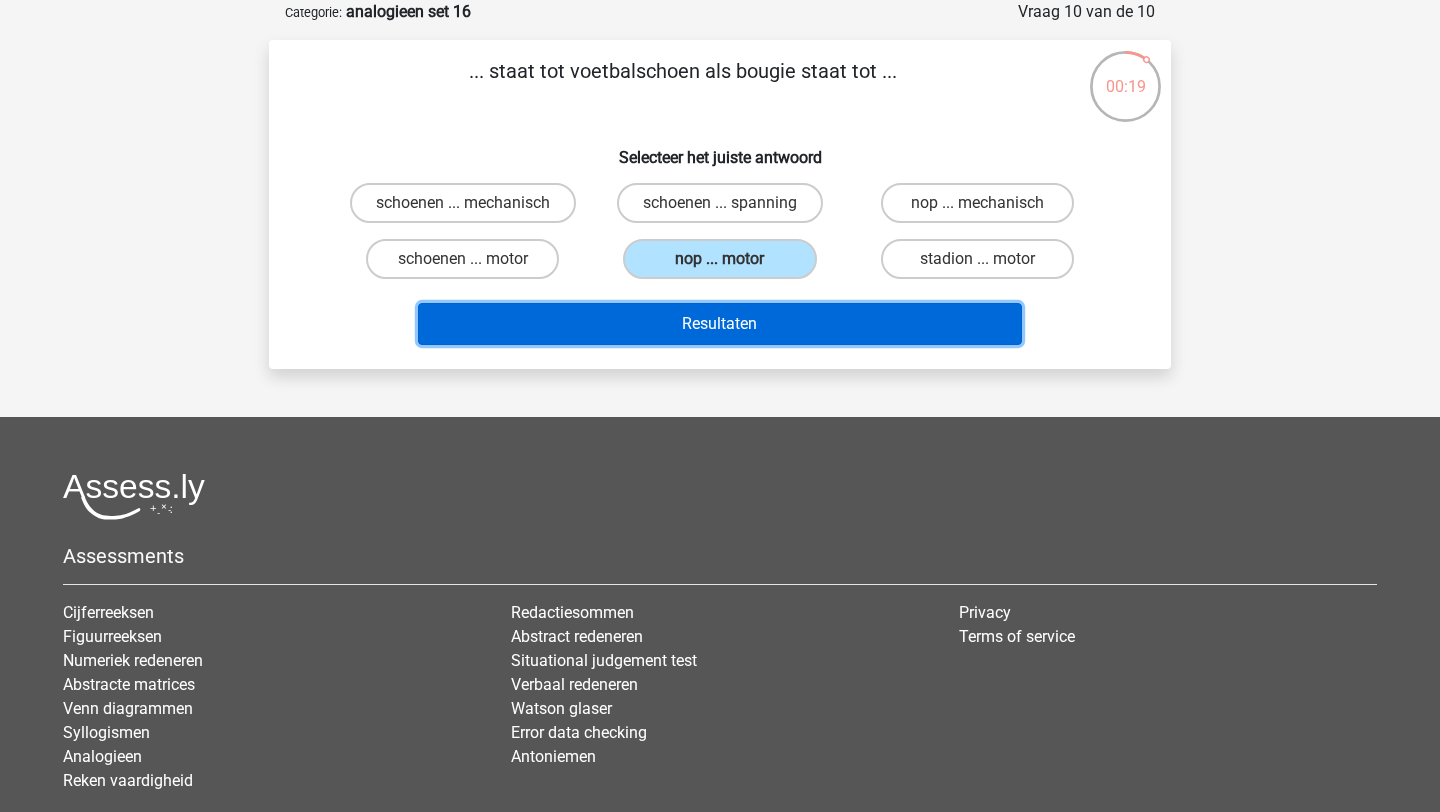 click on "Resultaten" at bounding box center (720, 324) 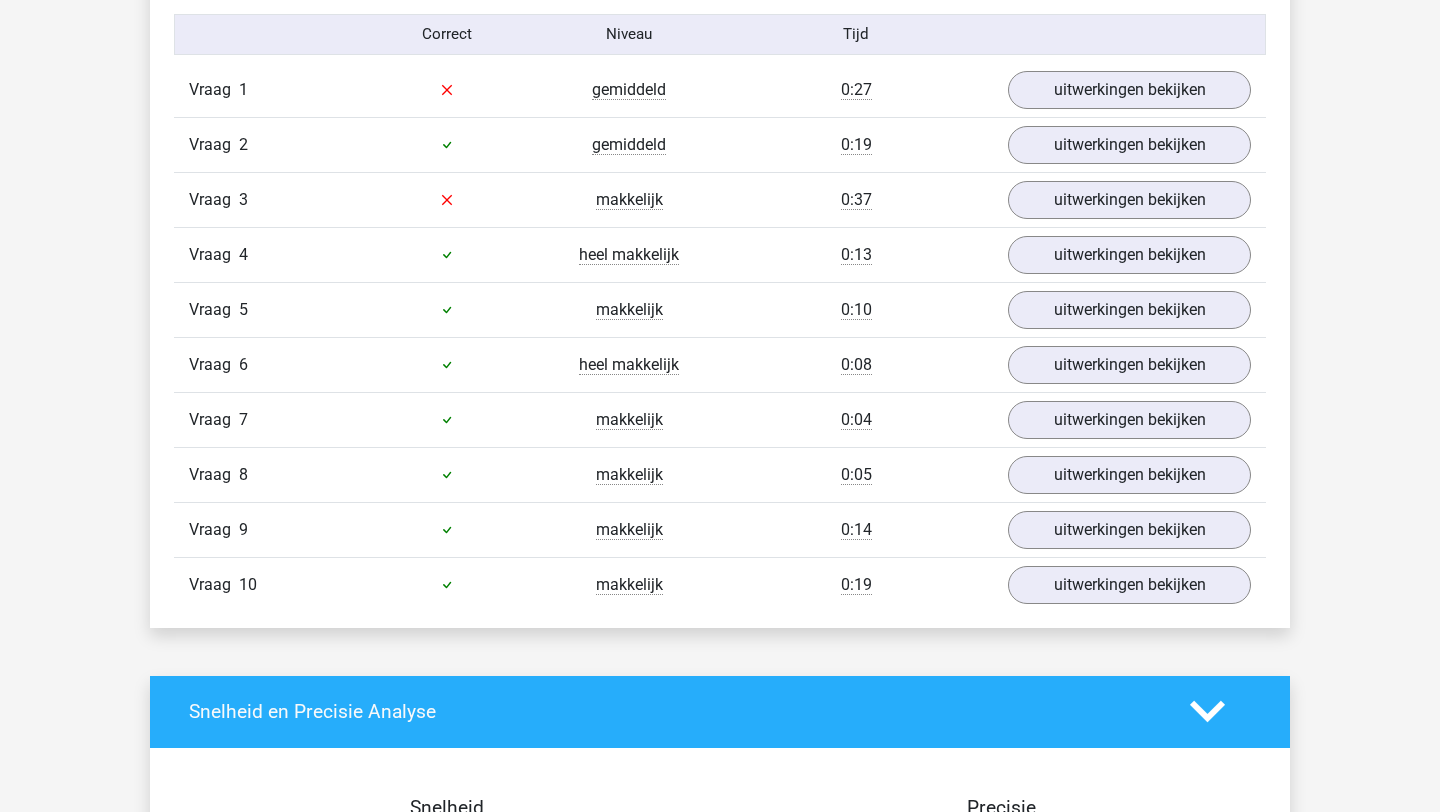 scroll, scrollTop: 1258, scrollLeft: 0, axis: vertical 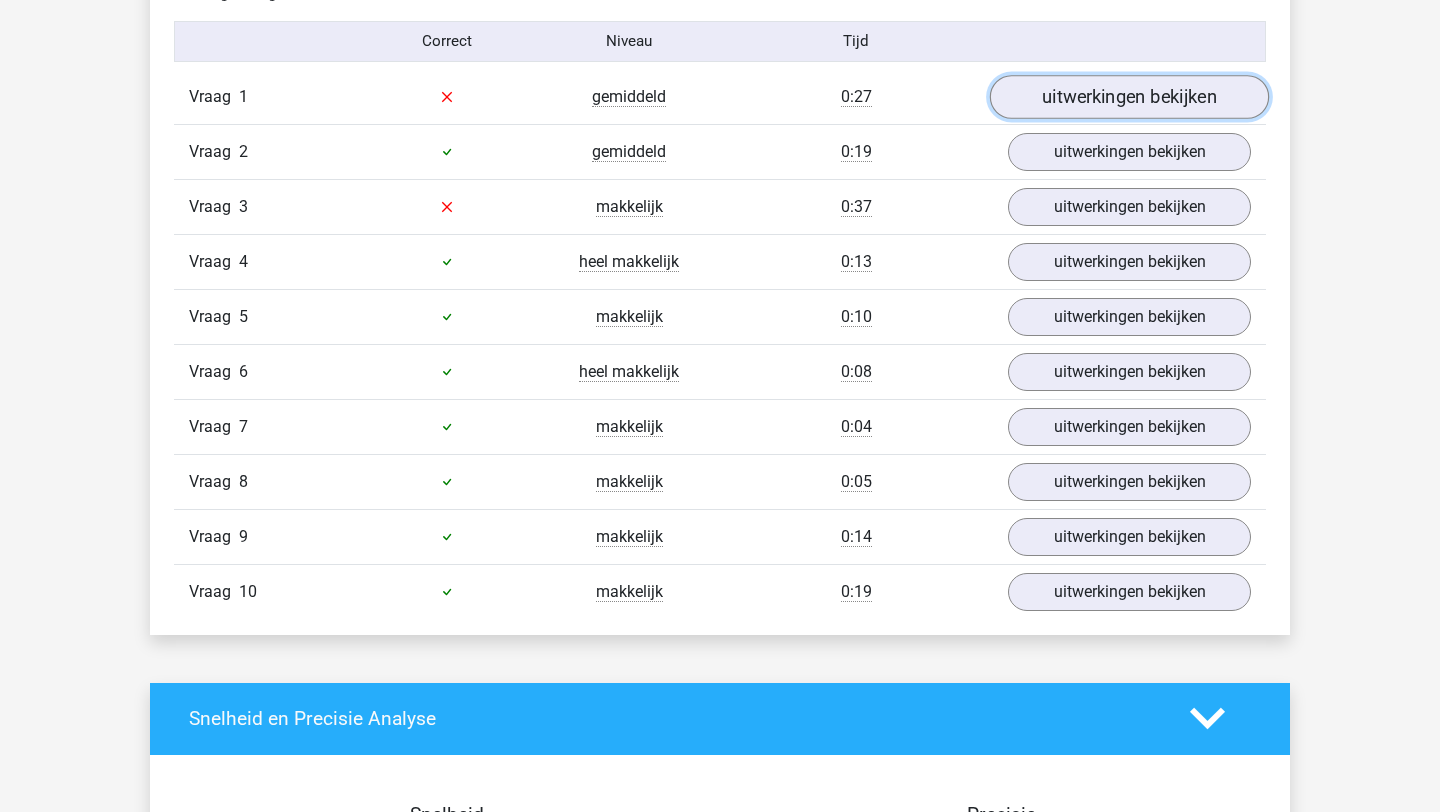 click on "uitwerkingen bekijken" at bounding box center [1129, 97] 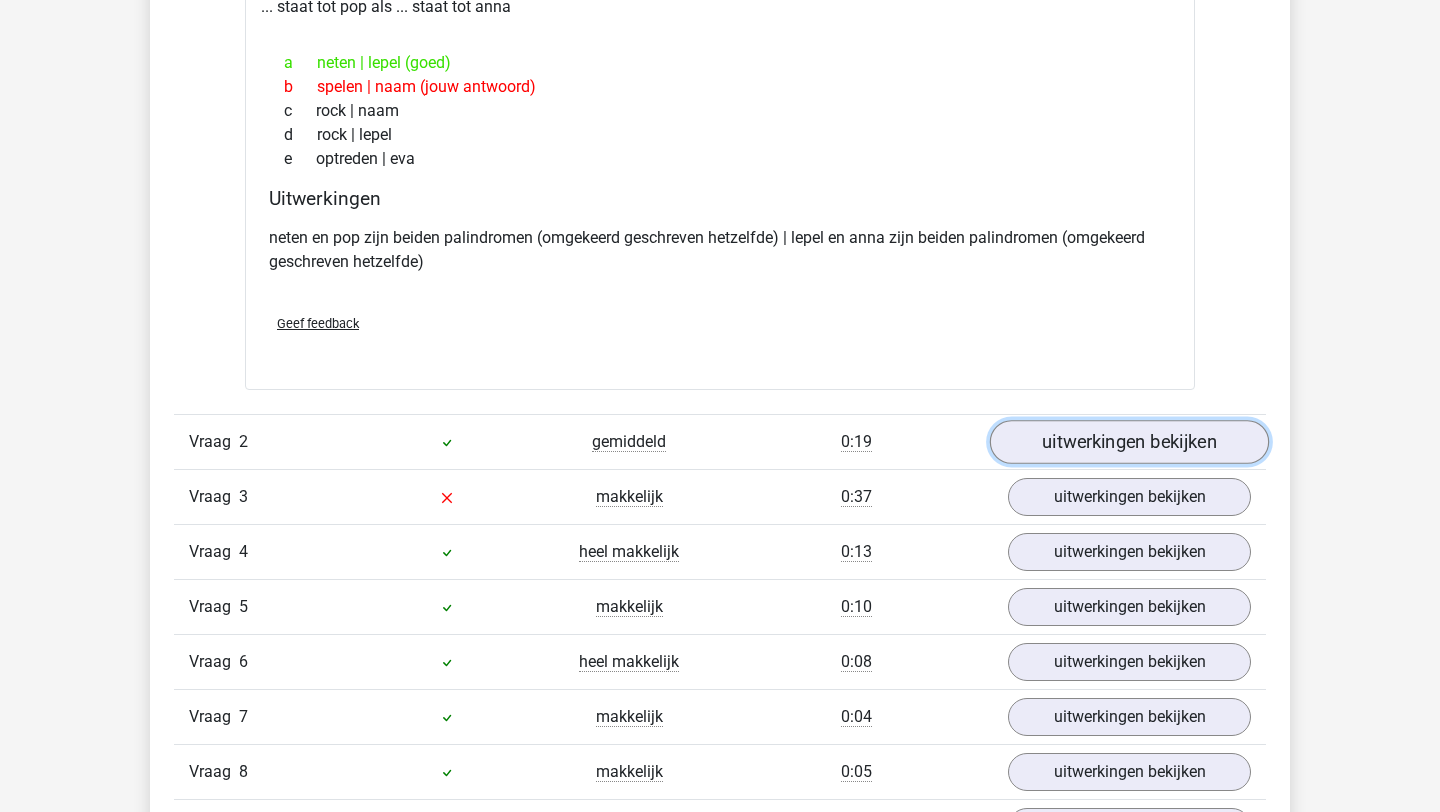 click on "uitwerkingen bekijken" at bounding box center (1129, 442) 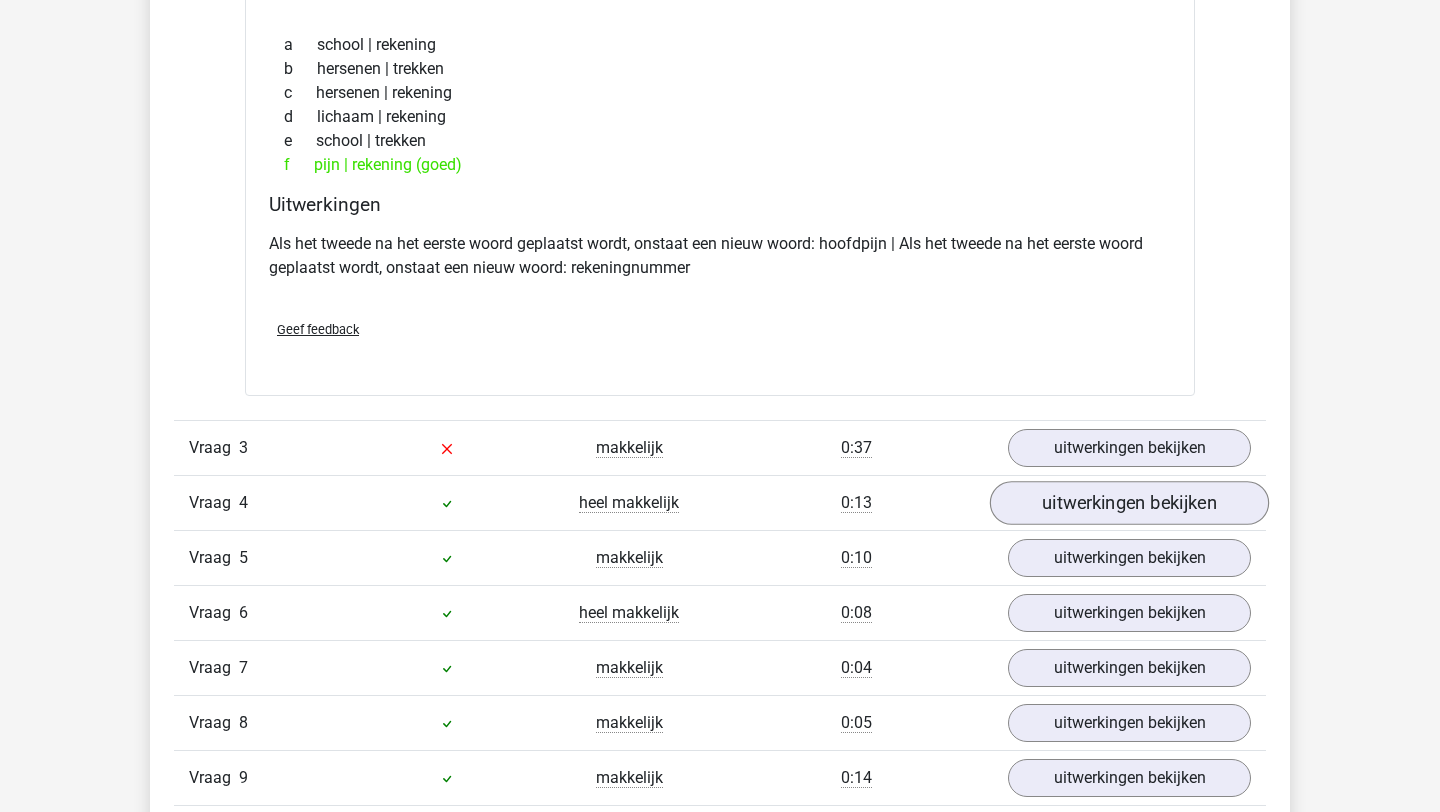 scroll, scrollTop: 1944, scrollLeft: 0, axis: vertical 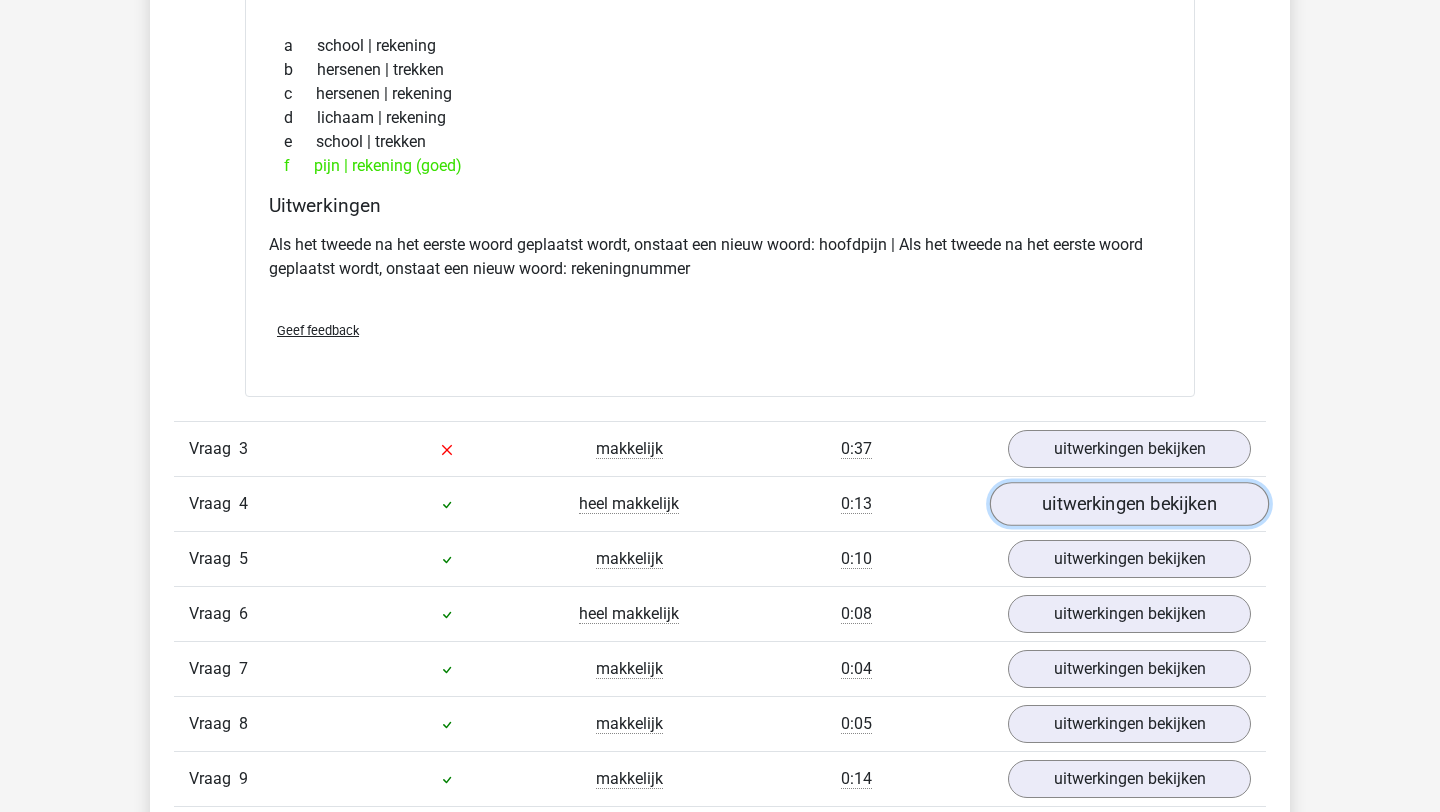 click on "uitwerkingen bekijken" at bounding box center [1129, 504] 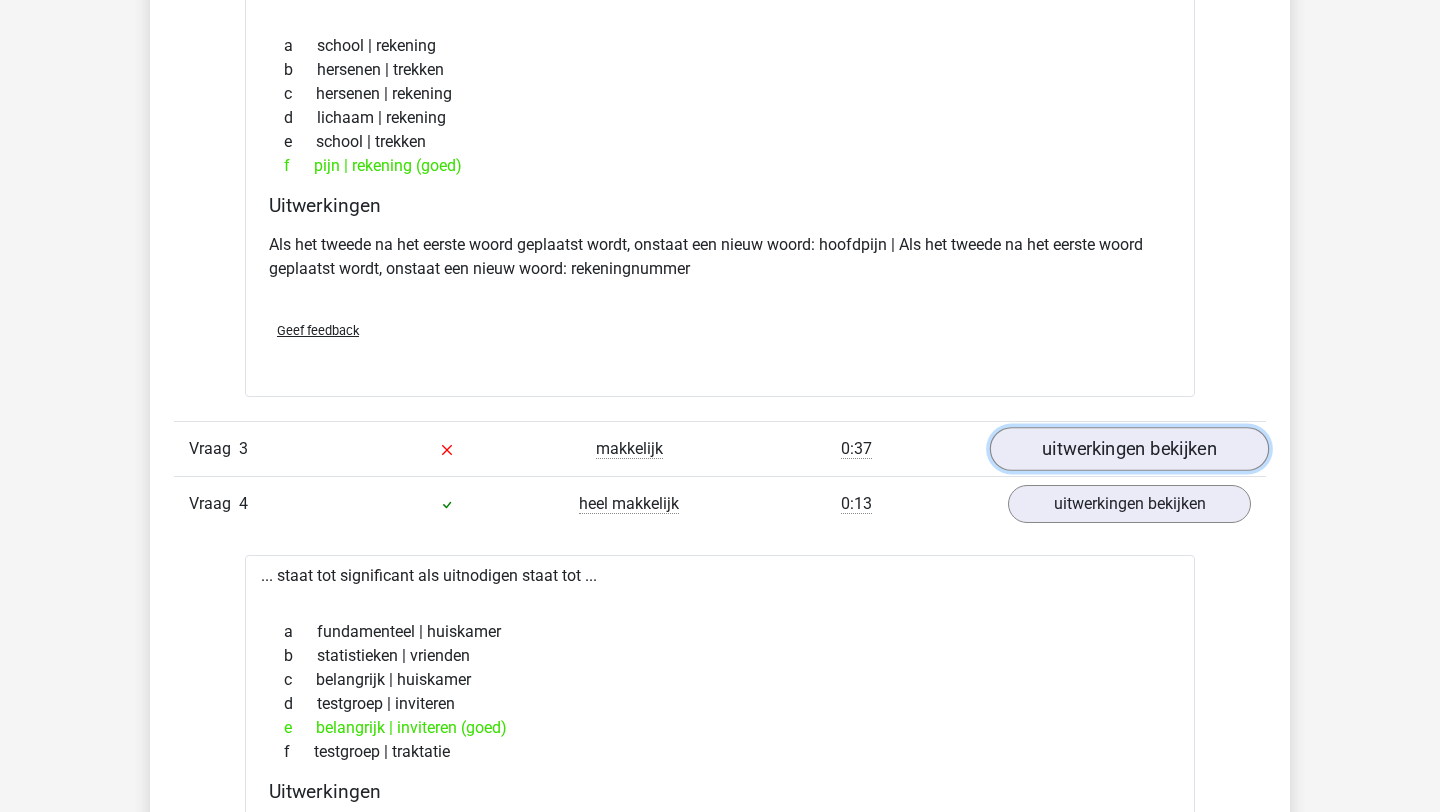 click on "uitwerkingen bekijken" at bounding box center [1129, 449] 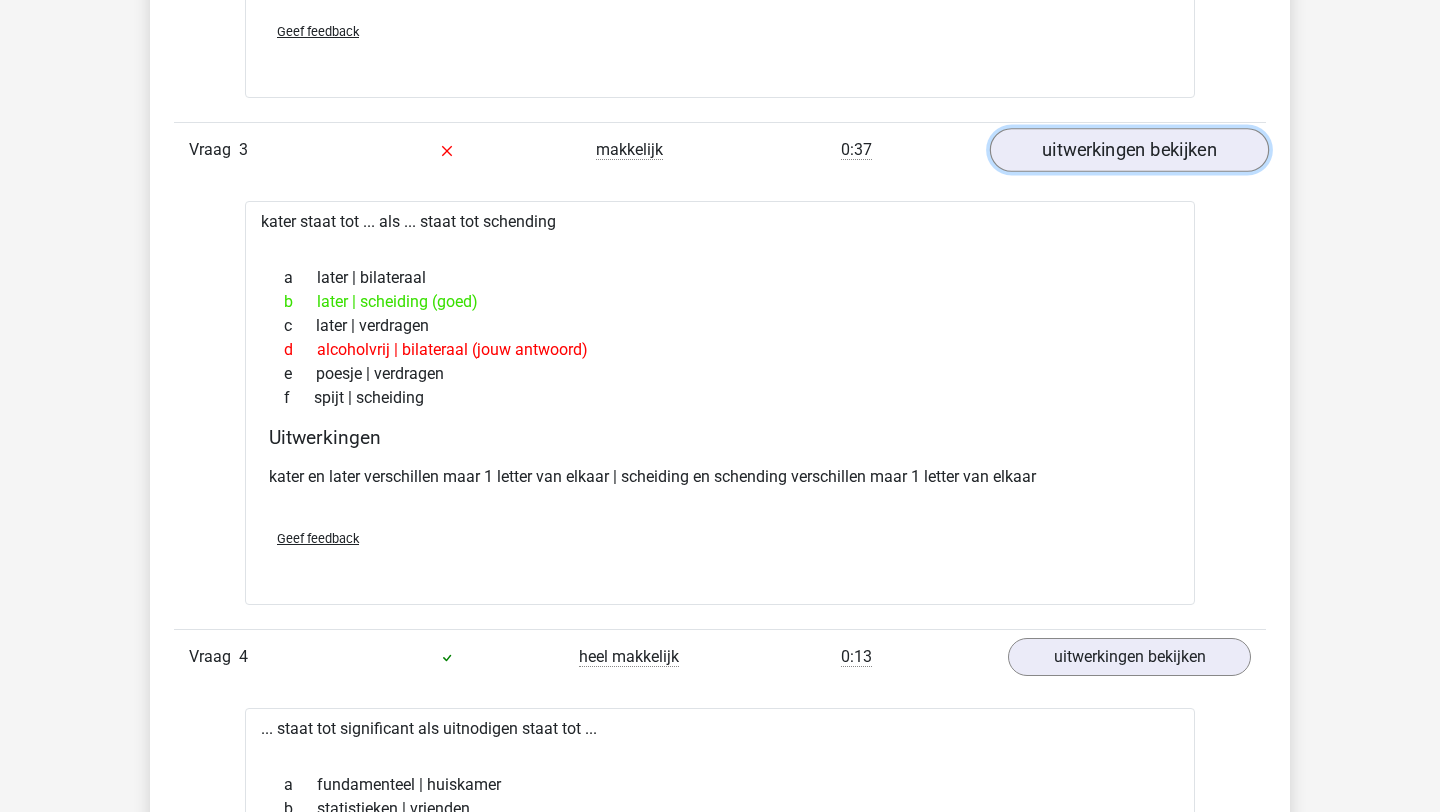 scroll, scrollTop: 2246, scrollLeft: 0, axis: vertical 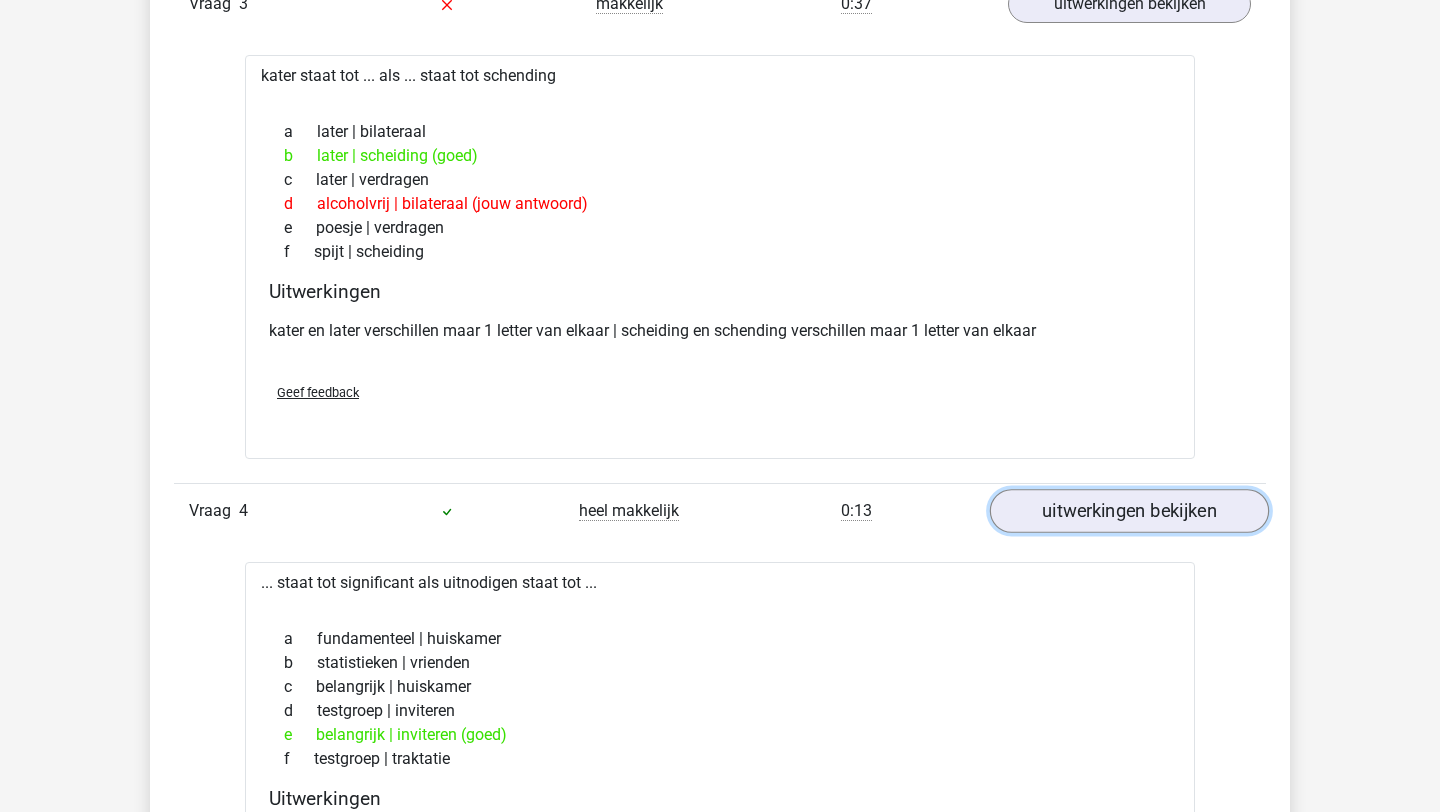 click on "uitwerkingen bekijken" at bounding box center [1129, 511] 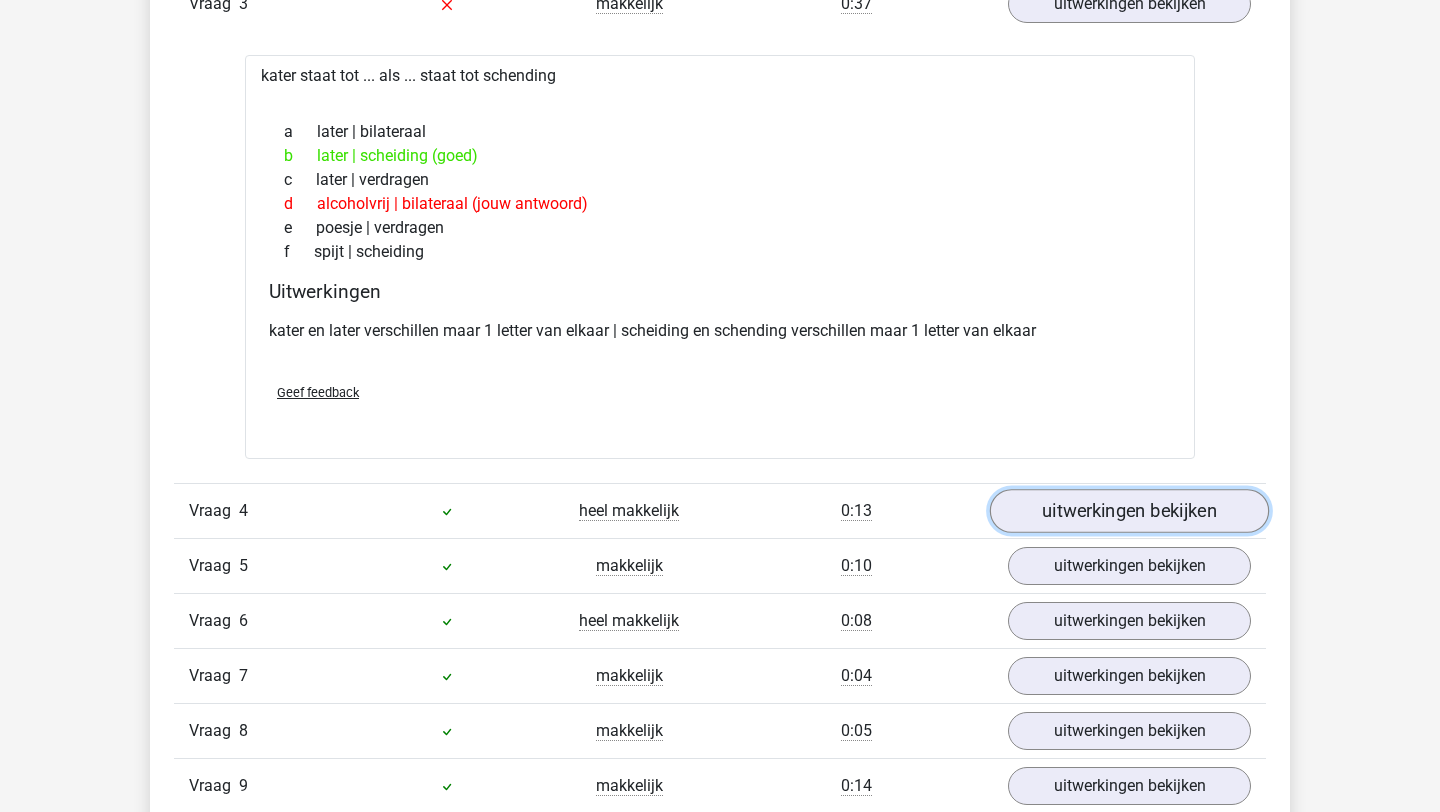 scroll, scrollTop: 2445, scrollLeft: 0, axis: vertical 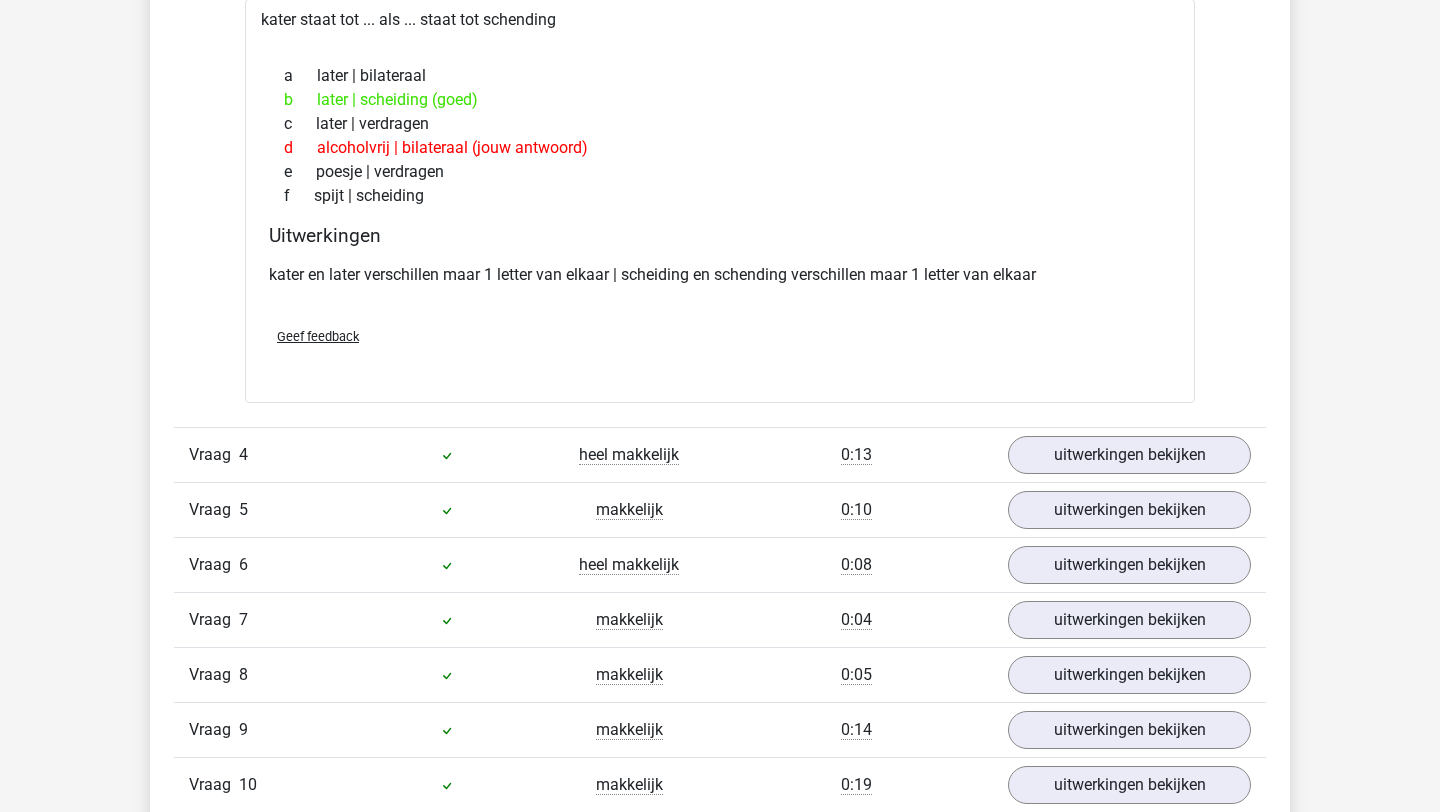 click on "Vraag
4
heel makkelijk
0:13
uitwerkingen bekijken" at bounding box center [720, 454] 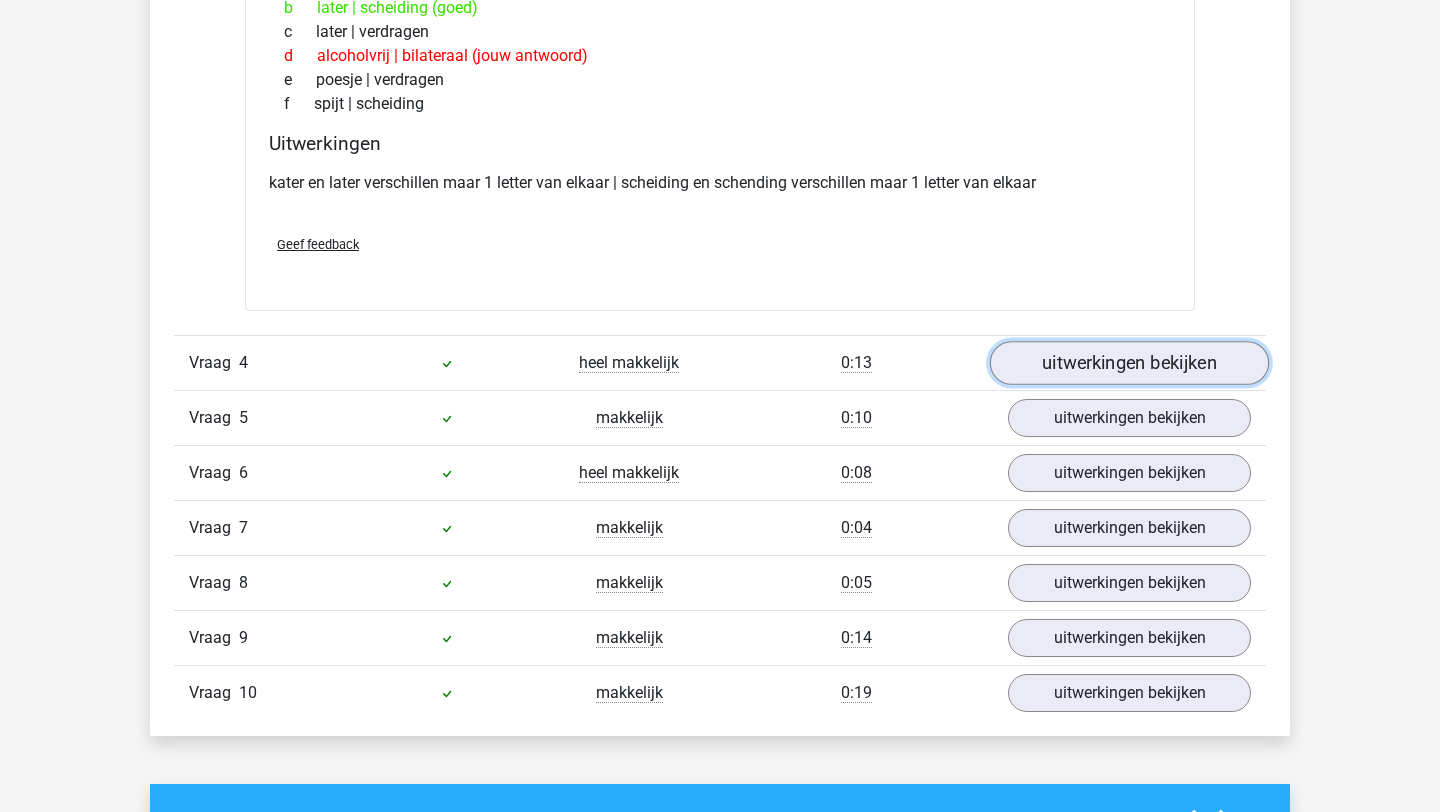 click on "uitwerkingen bekijken" at bounding box center (1129, 363) 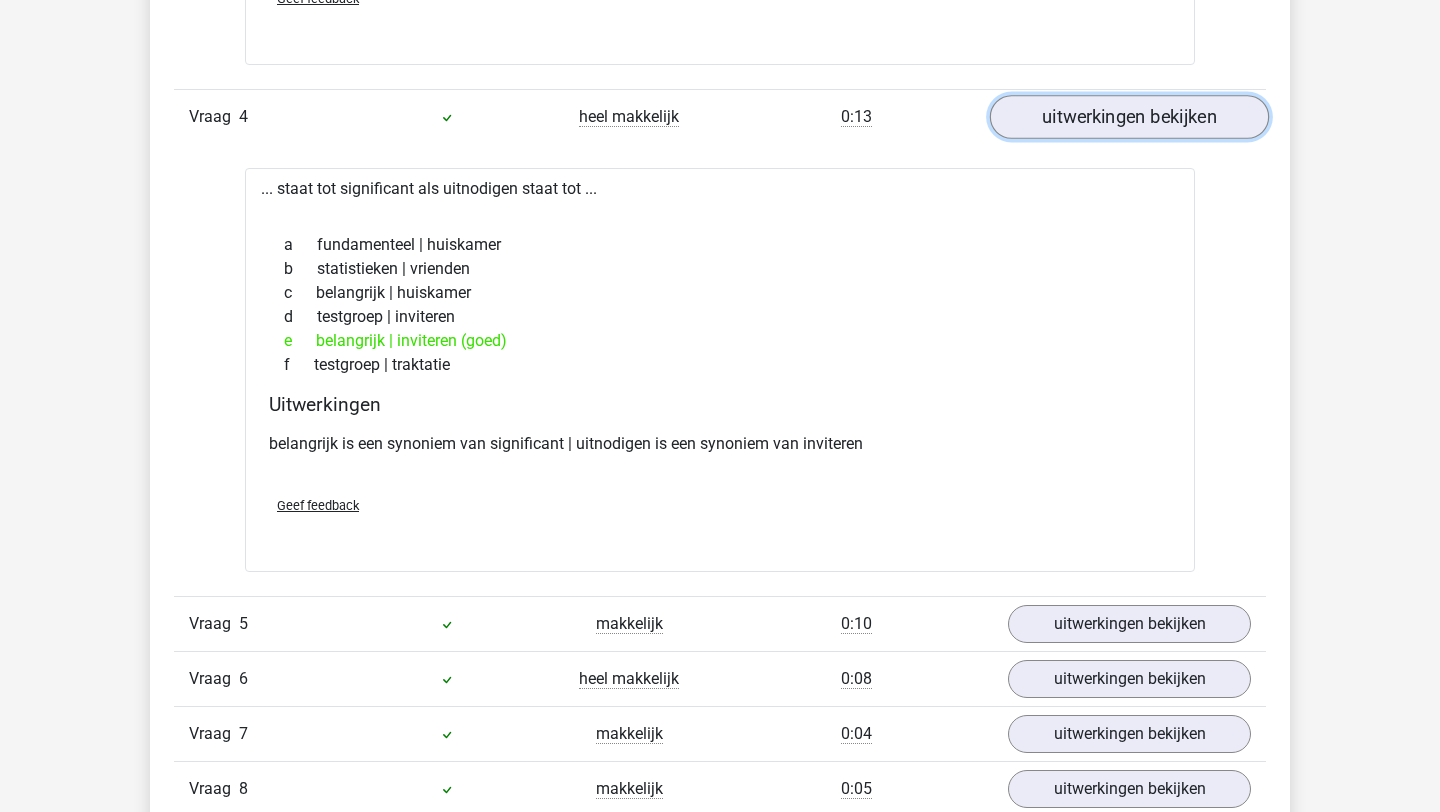 scroll, scrollTop: 2795, scrollLeft: 0, axis: vertical 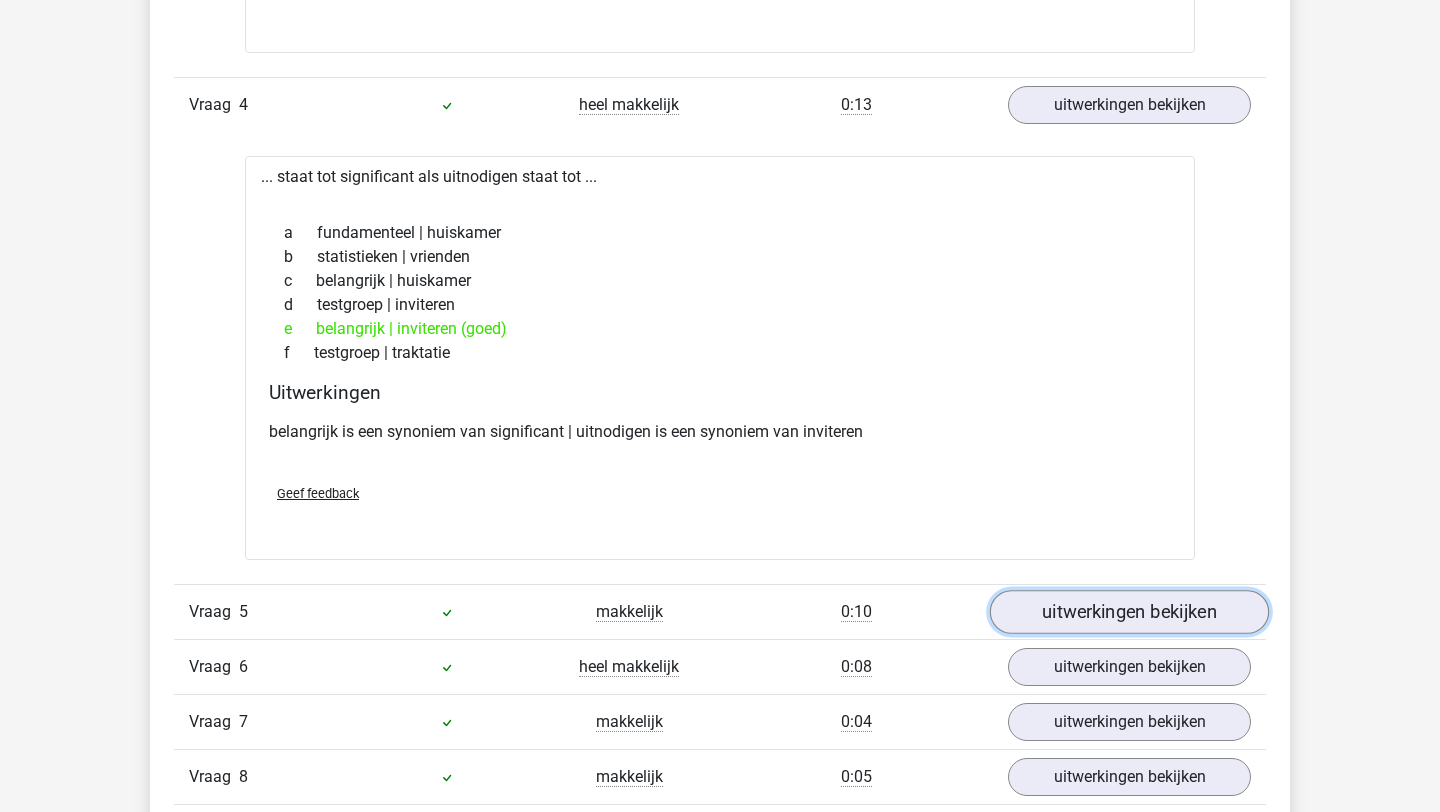 click on "uitwerkingen bekijken" at bounding box center [1129, 613] 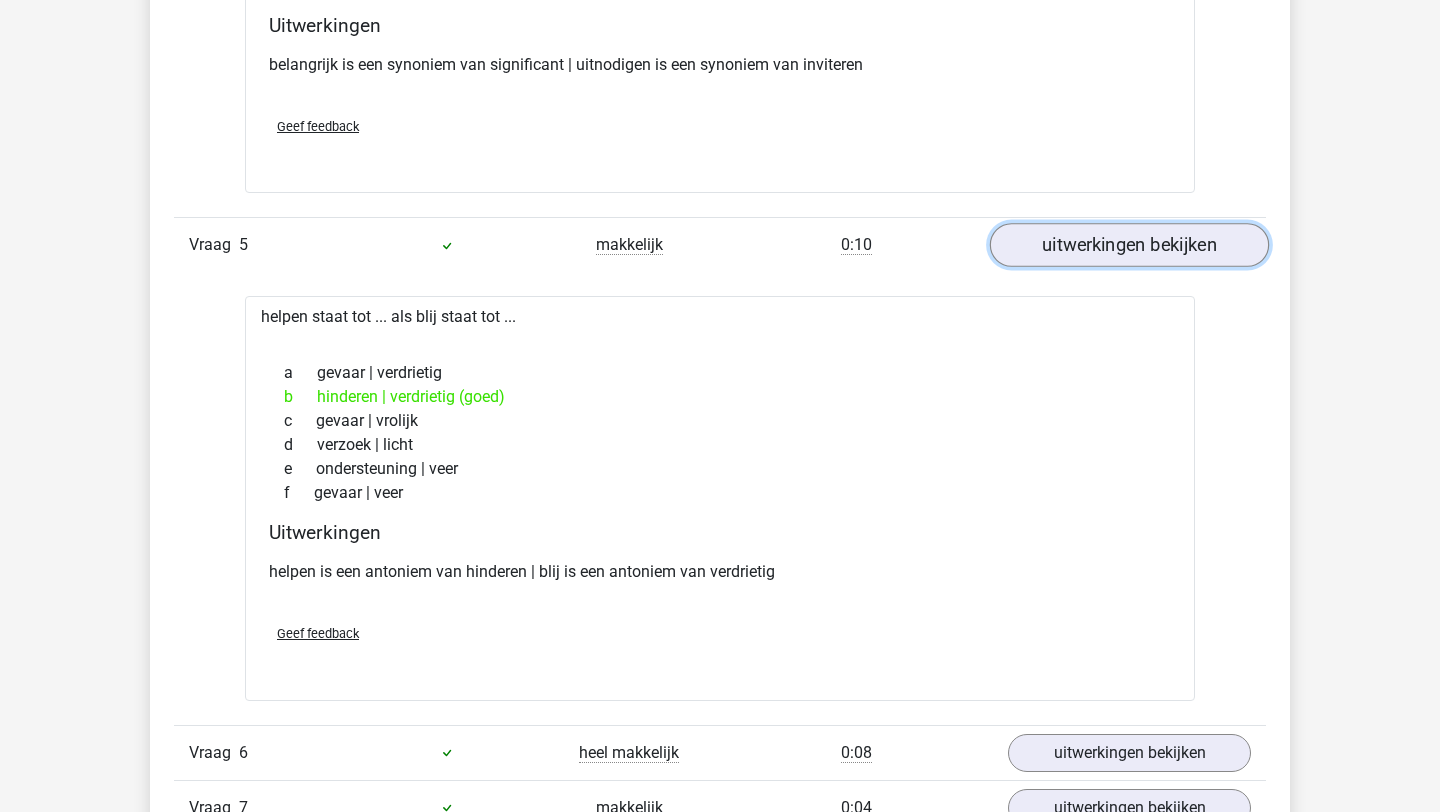 scroll, scrollTop: 3172, scrollLeft: 0, axis: vertical 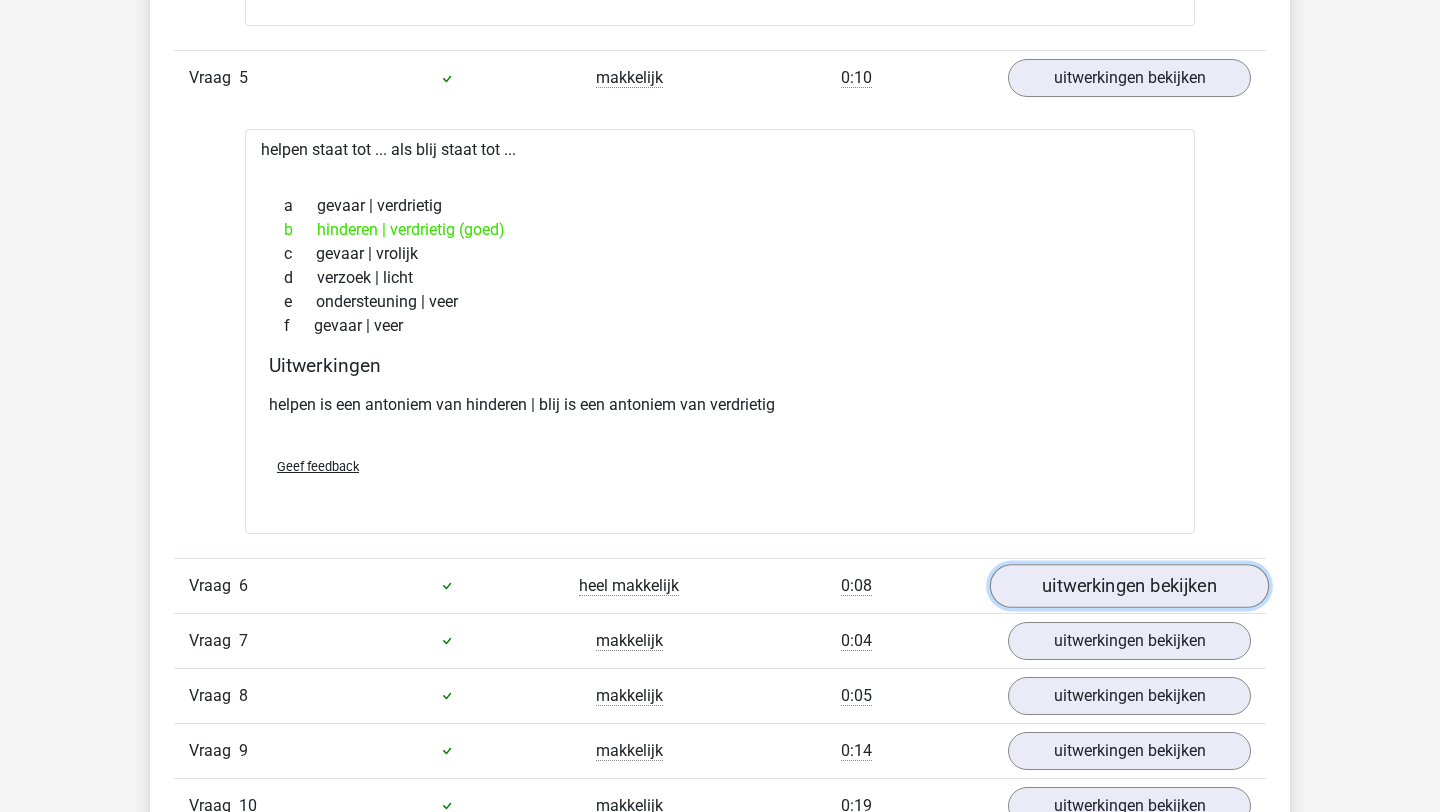 click on "uitwerkingen bekijken" at bounding box center [1129, 586] 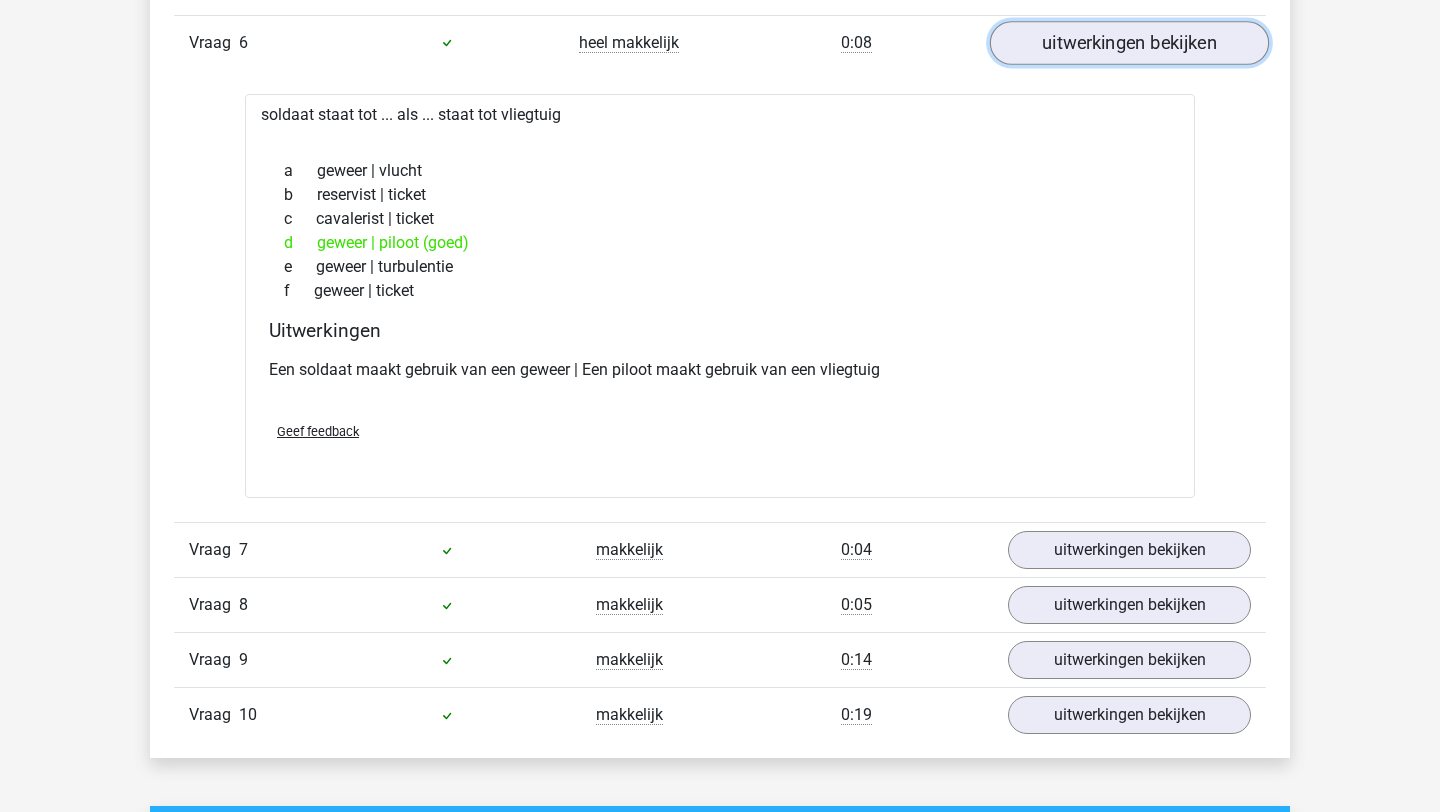 scroll, scrollTop: 3880, scrollLeft: 0, axis: vertical 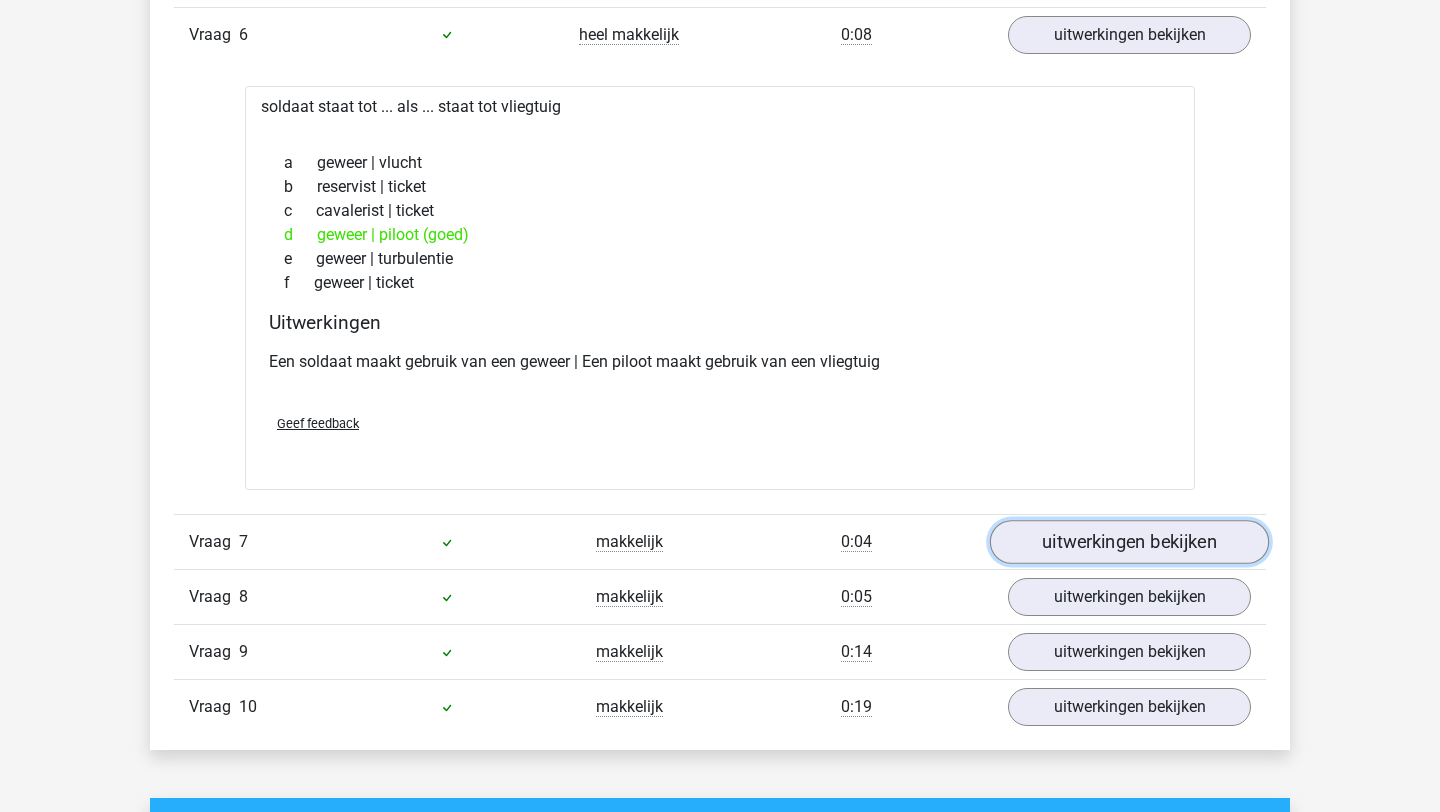 click on "uitwerkingen bekijken" at bounding box center (1129, 542) 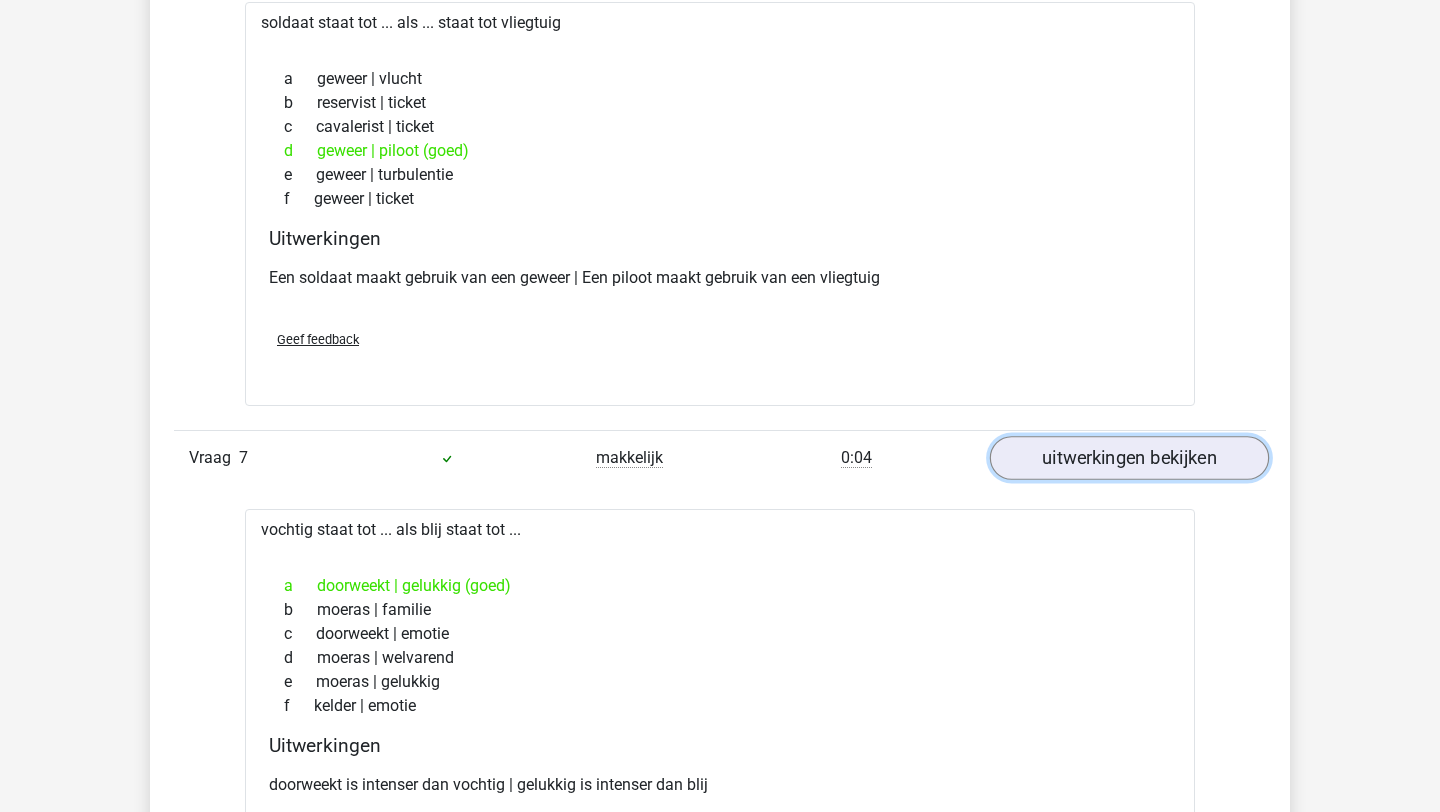 scroll, scrollTop: 4071, scrollLeft: 0, axis: vertical 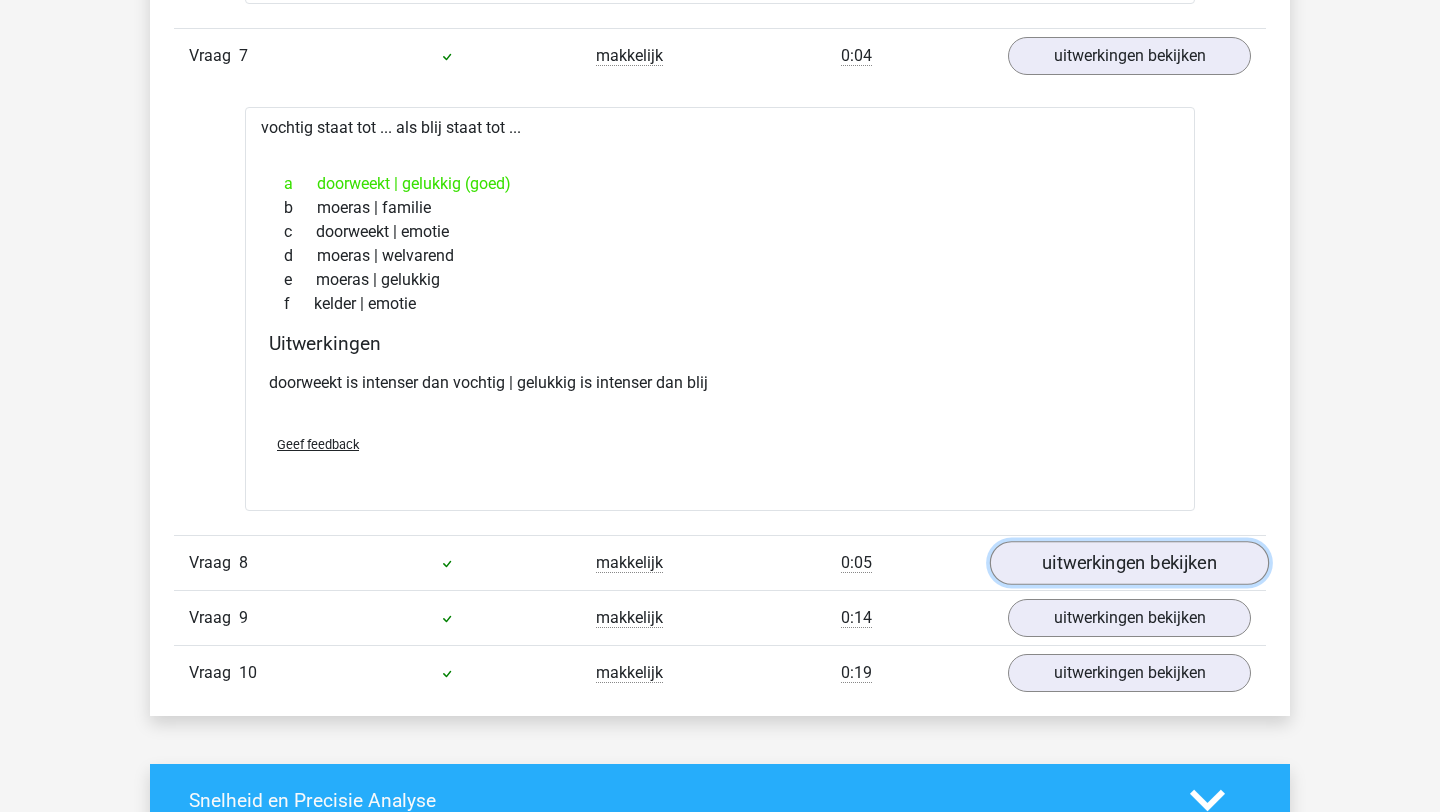 click on "uitwerkingen bekijken" at bounding box center [1129, 563] 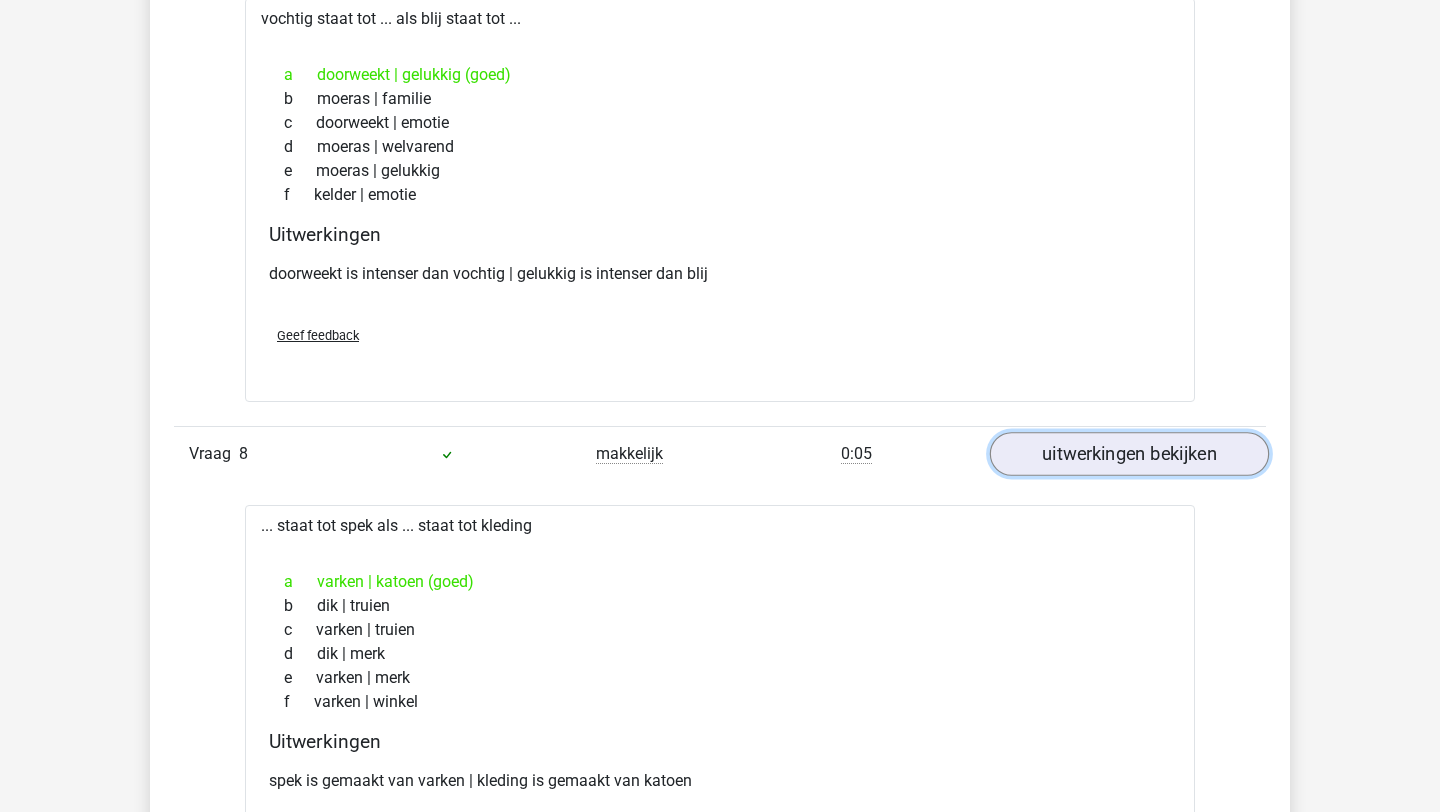 scroll, scrollTop: 4763, scrollLeft: 0, axis: vertical 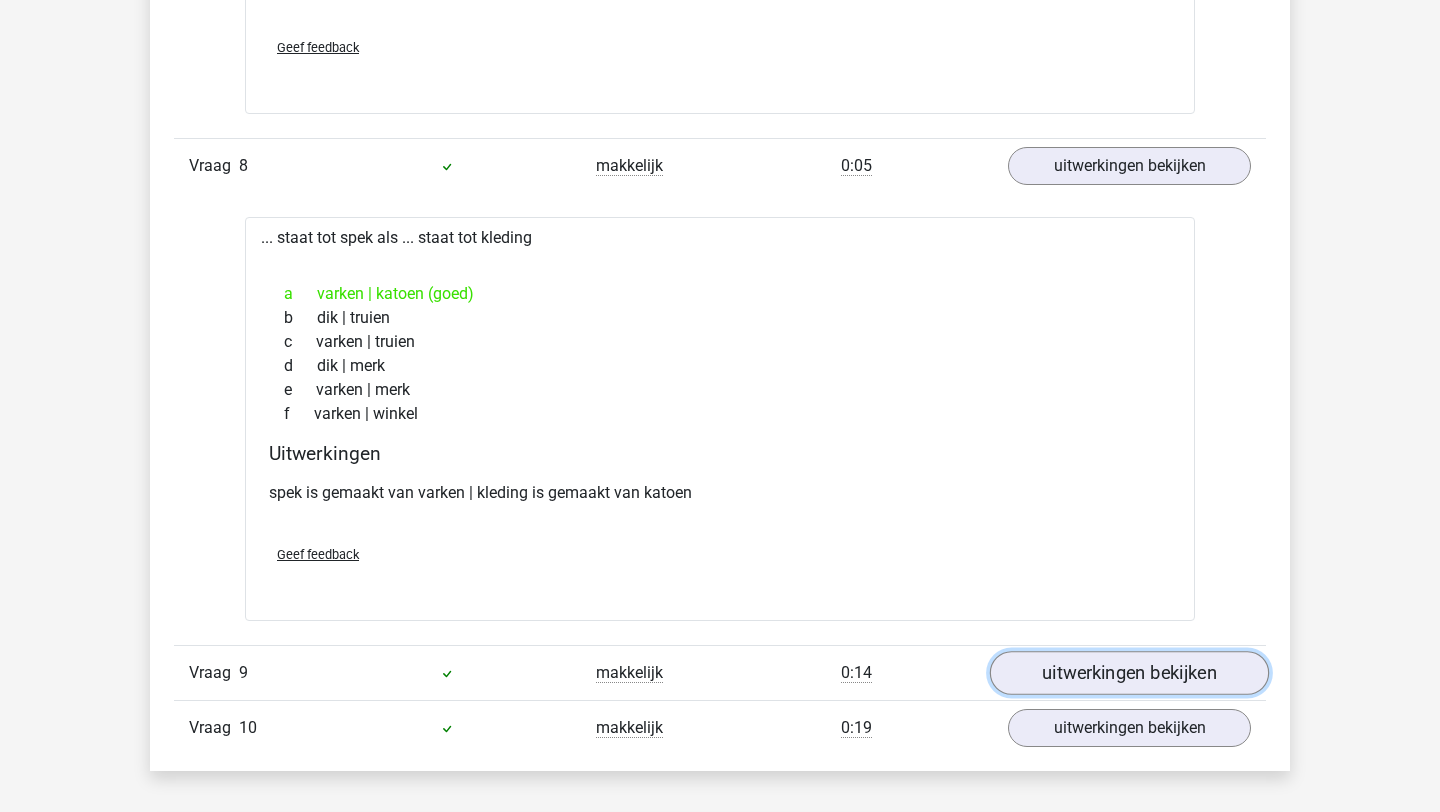 click on "uitwerkingen bekijken" at bounding box center [1129, 673] 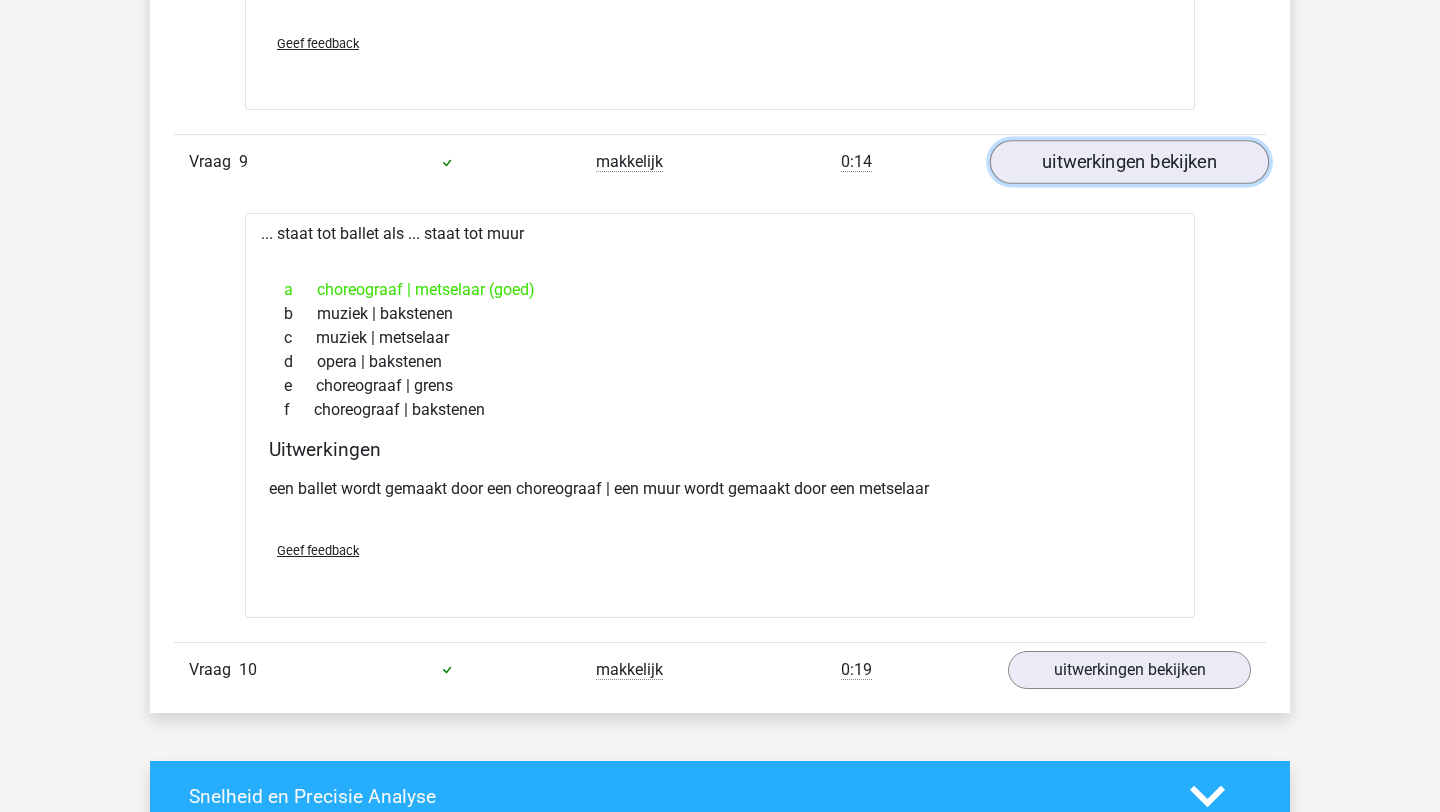 scroll, scrollTop: 5275, scrollLeft: 0, axis: vertical 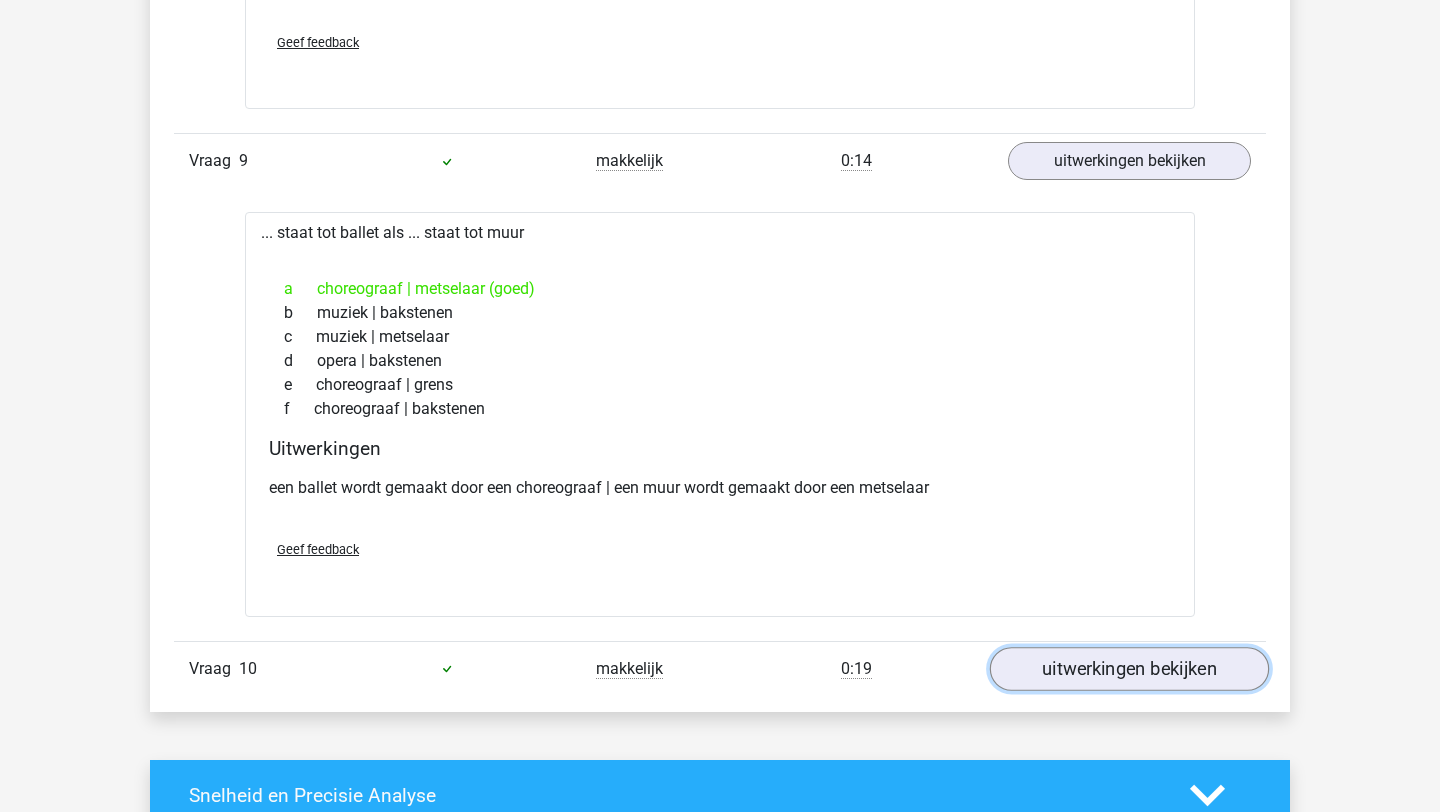 click on "uitwerkingen bekijken" at bounding box center (1129, 669) 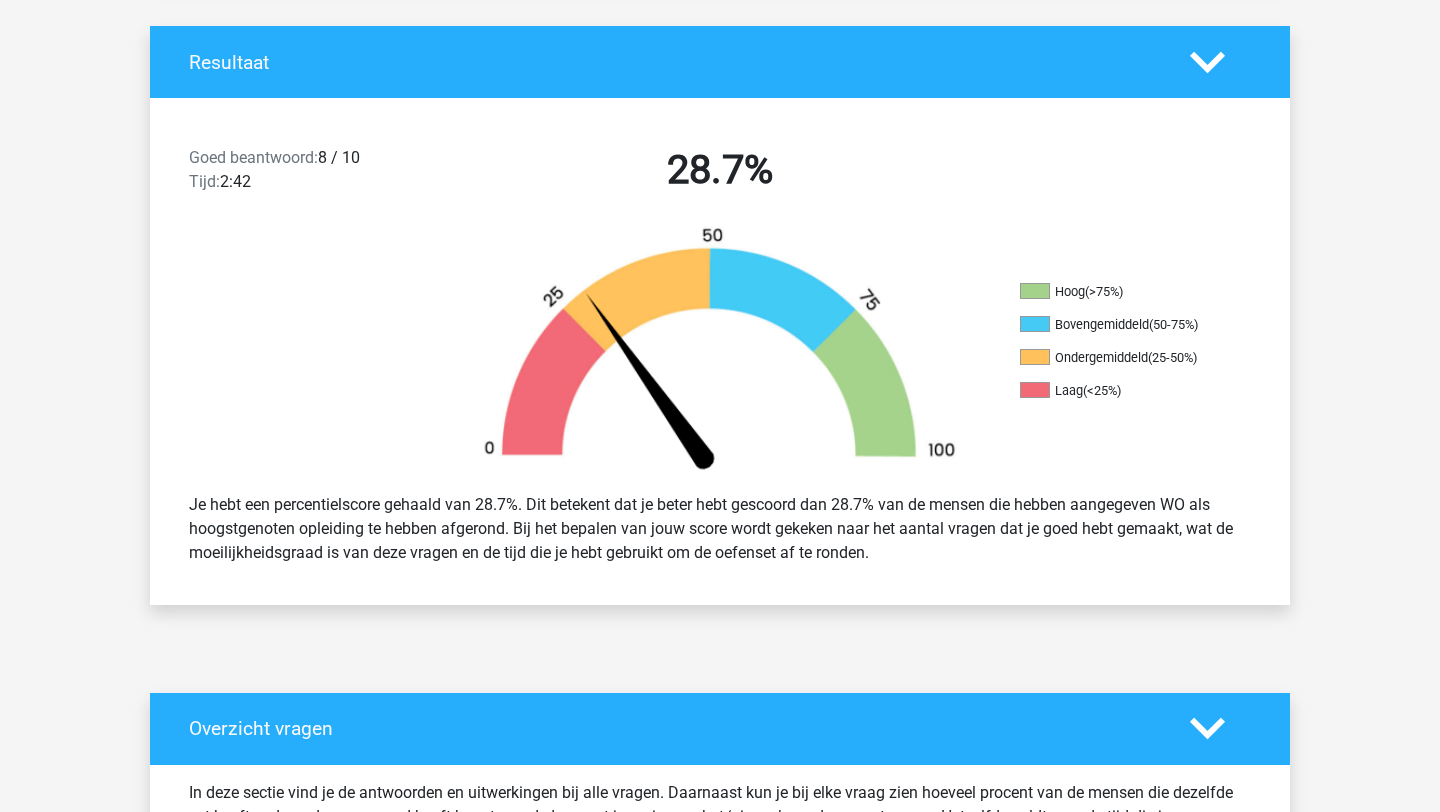 scroll, scrollTop: 0, scrollLeft: 0, axis: both 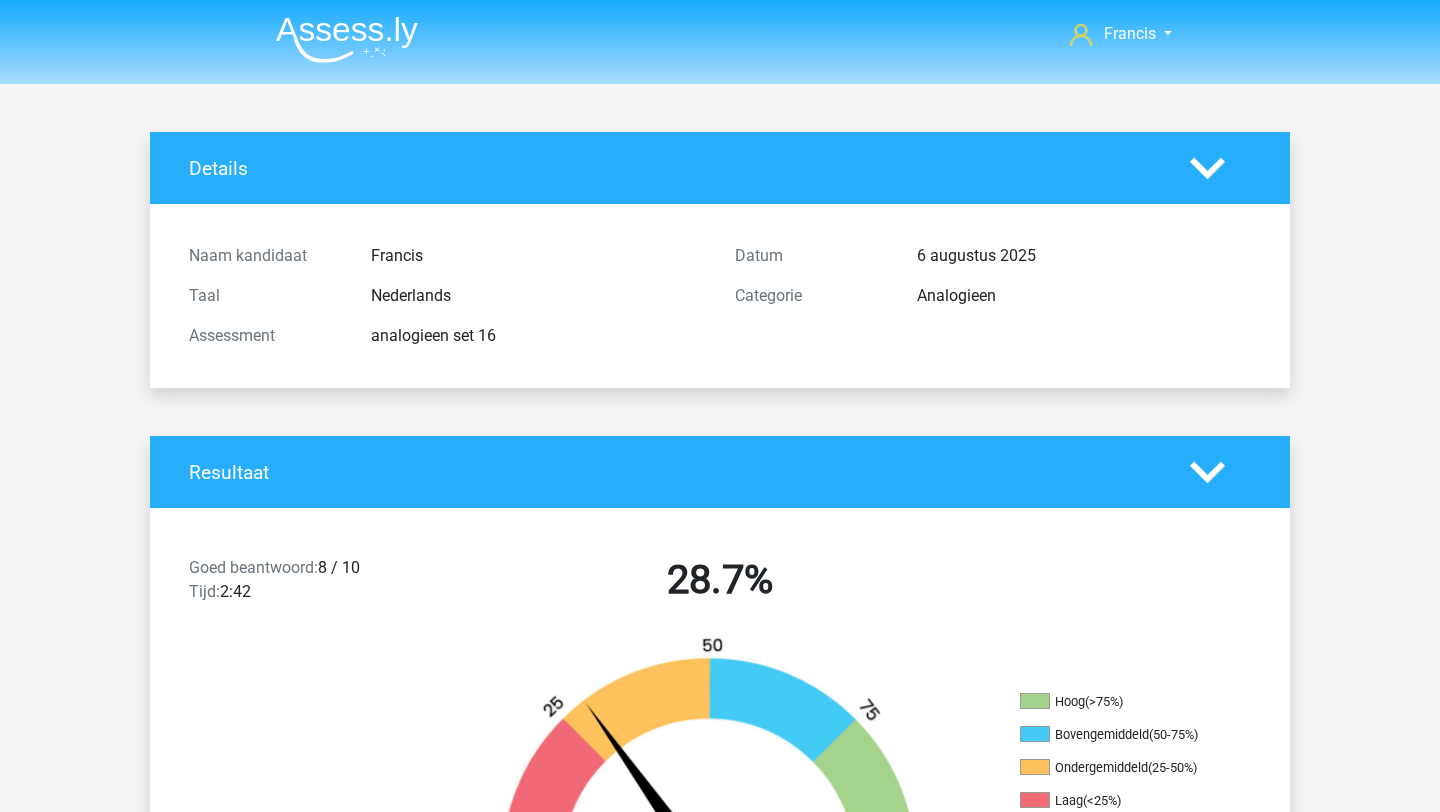 click at bounding box center [347, 39] 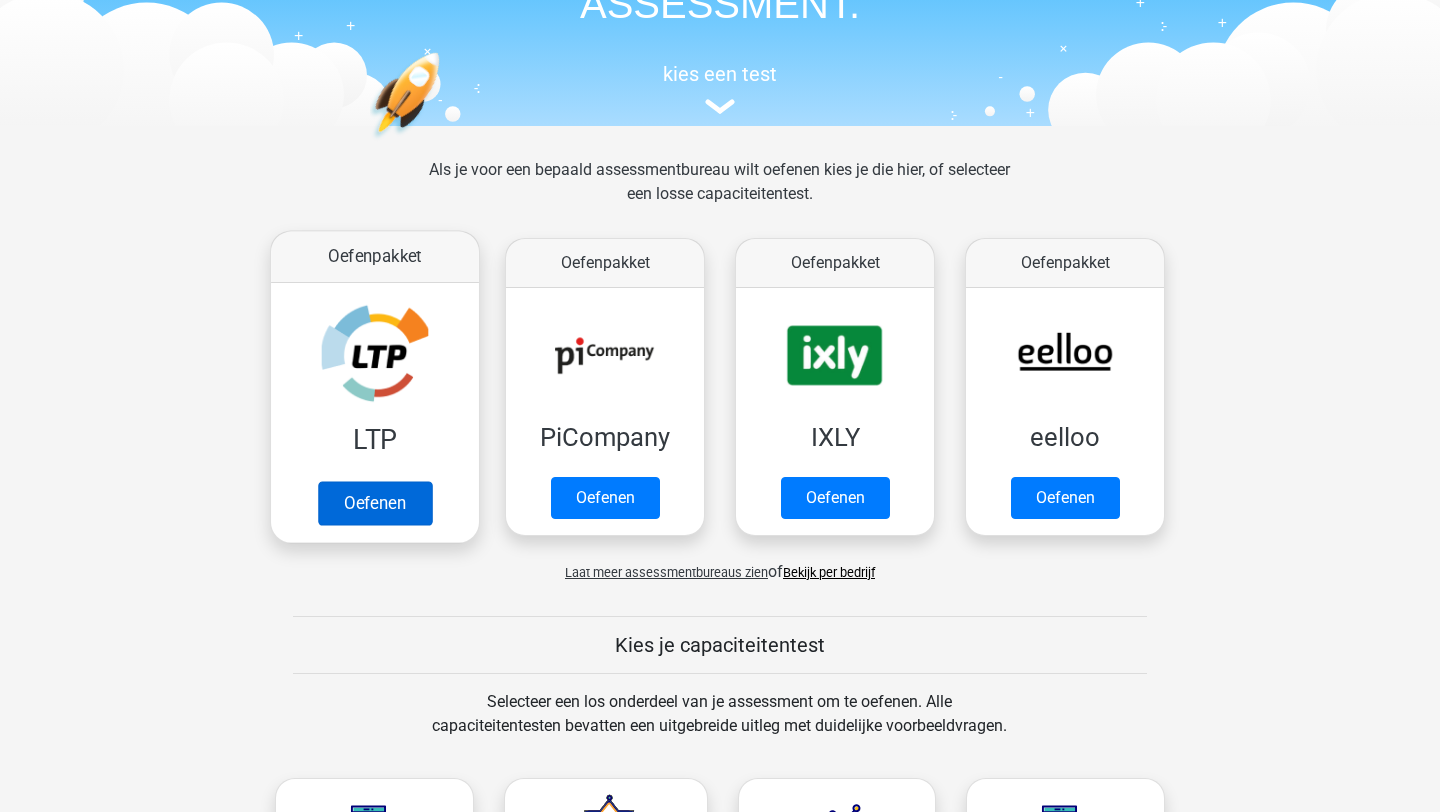 scroll, scrollTop: 165, scrollLeft: 0, axis: vertical 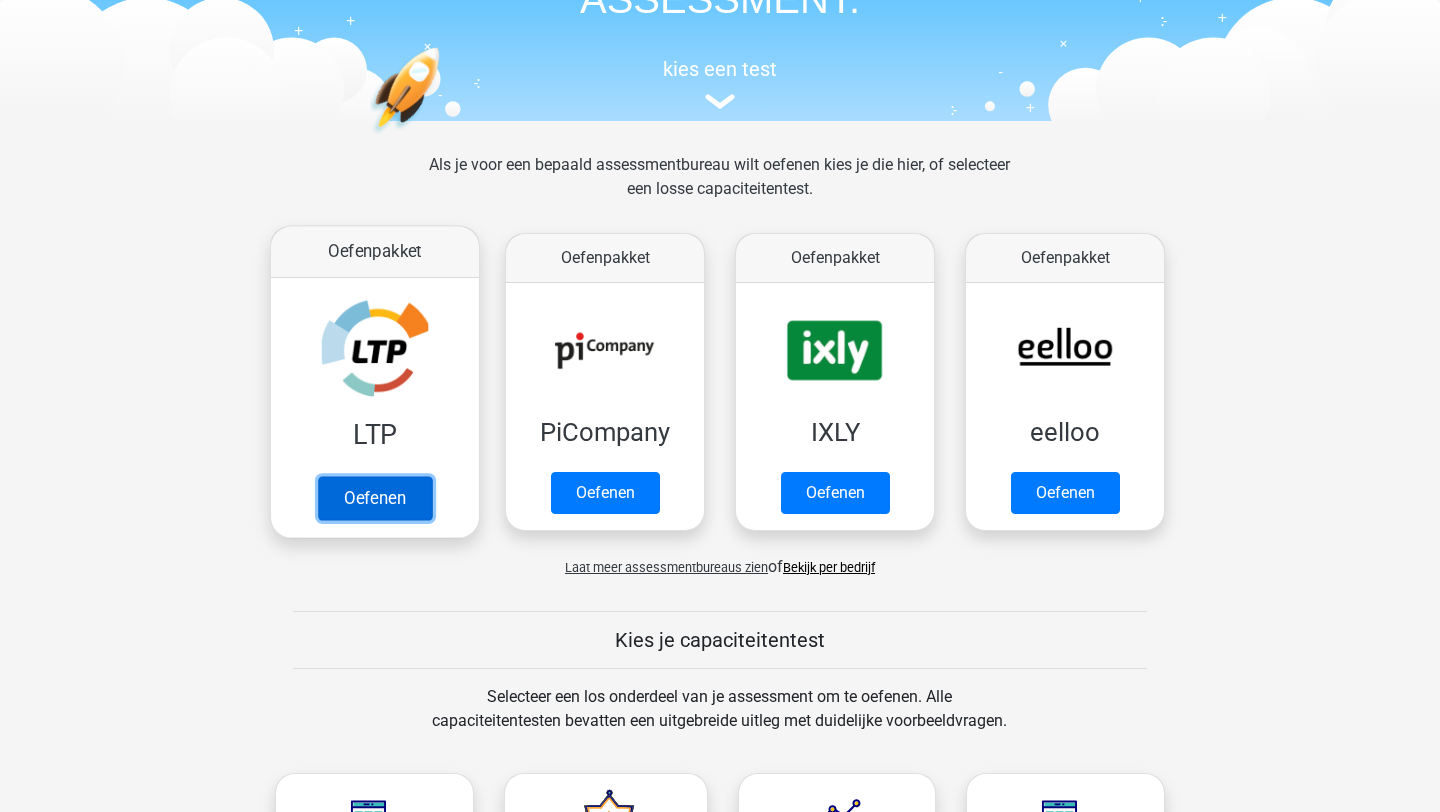 click on "Oefenen" at bounding box center (375, 498) 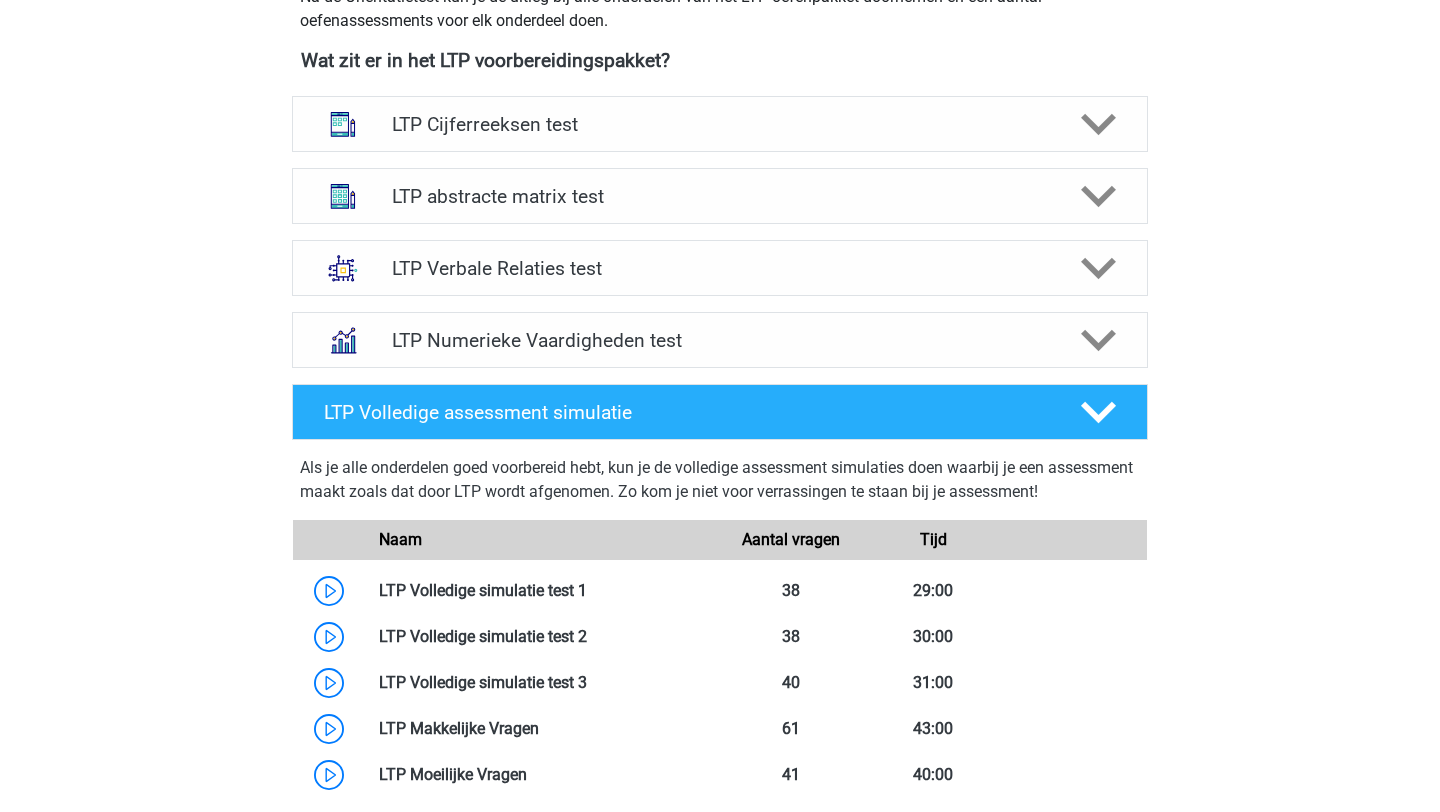 scroll, scrollTop: 753, scrollLeft: 0, axis: vertical 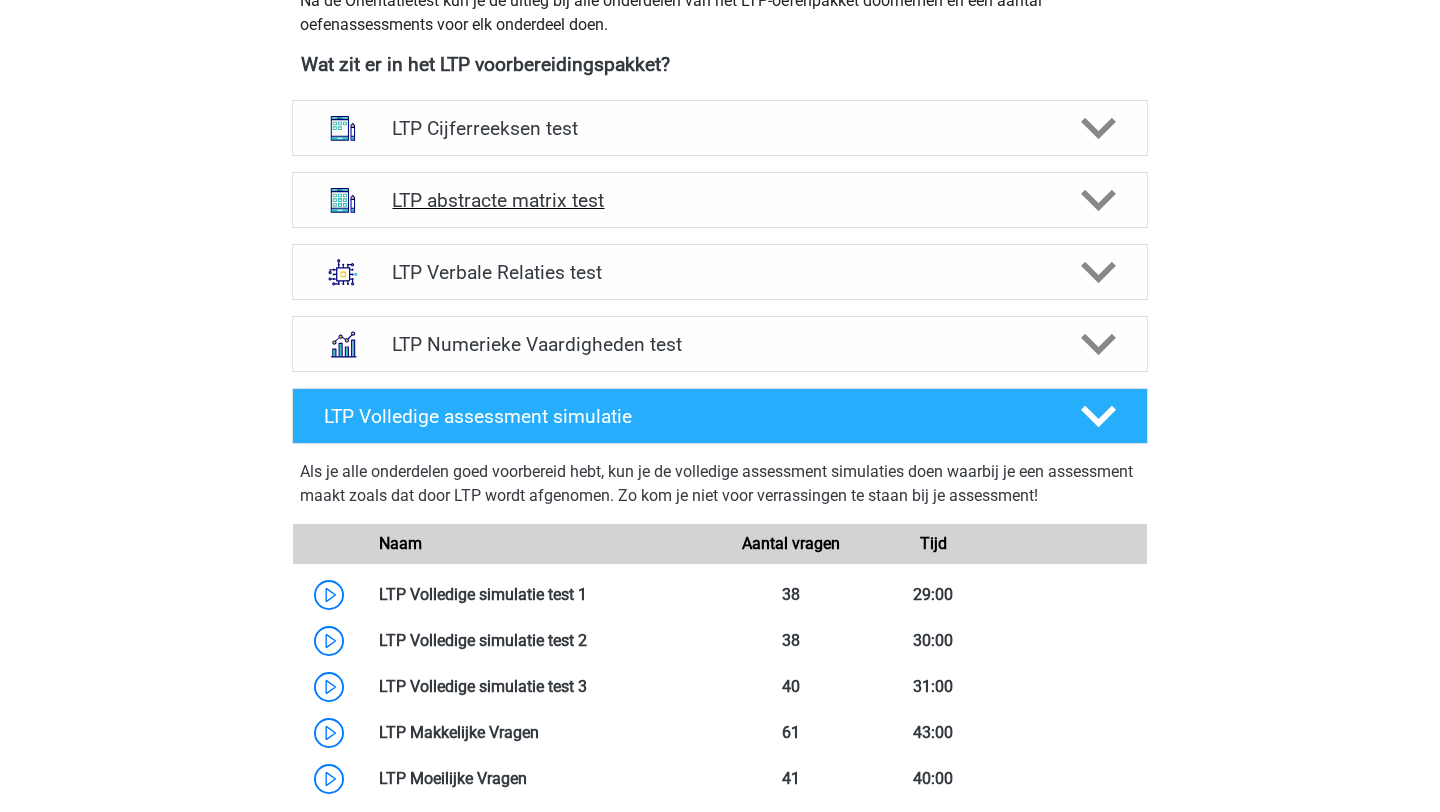 click on "LTP abstracte matrix test" at bounding box center (720, 200) 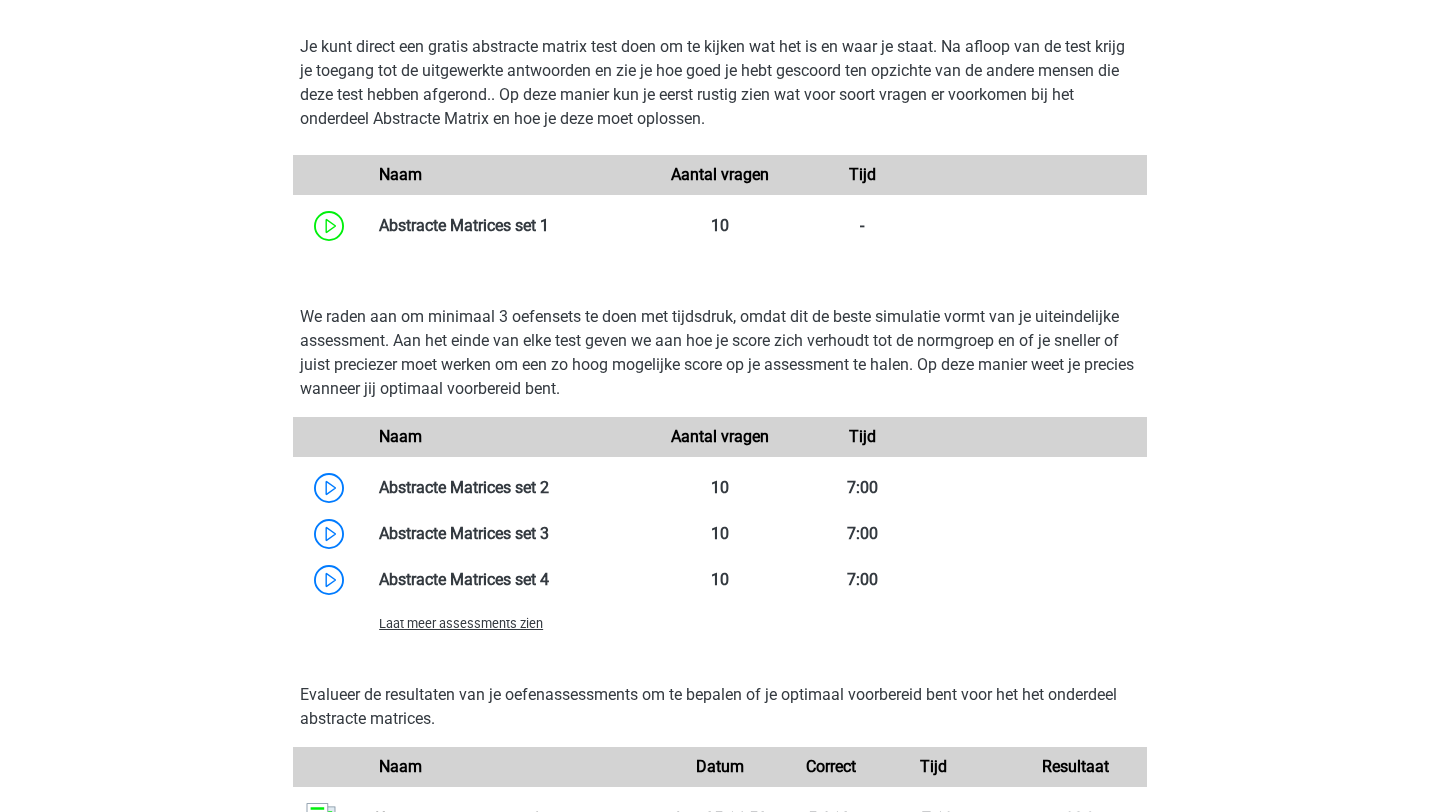 scroll, scrollTop: 1382, scrollLeft: 0, axis: vertical 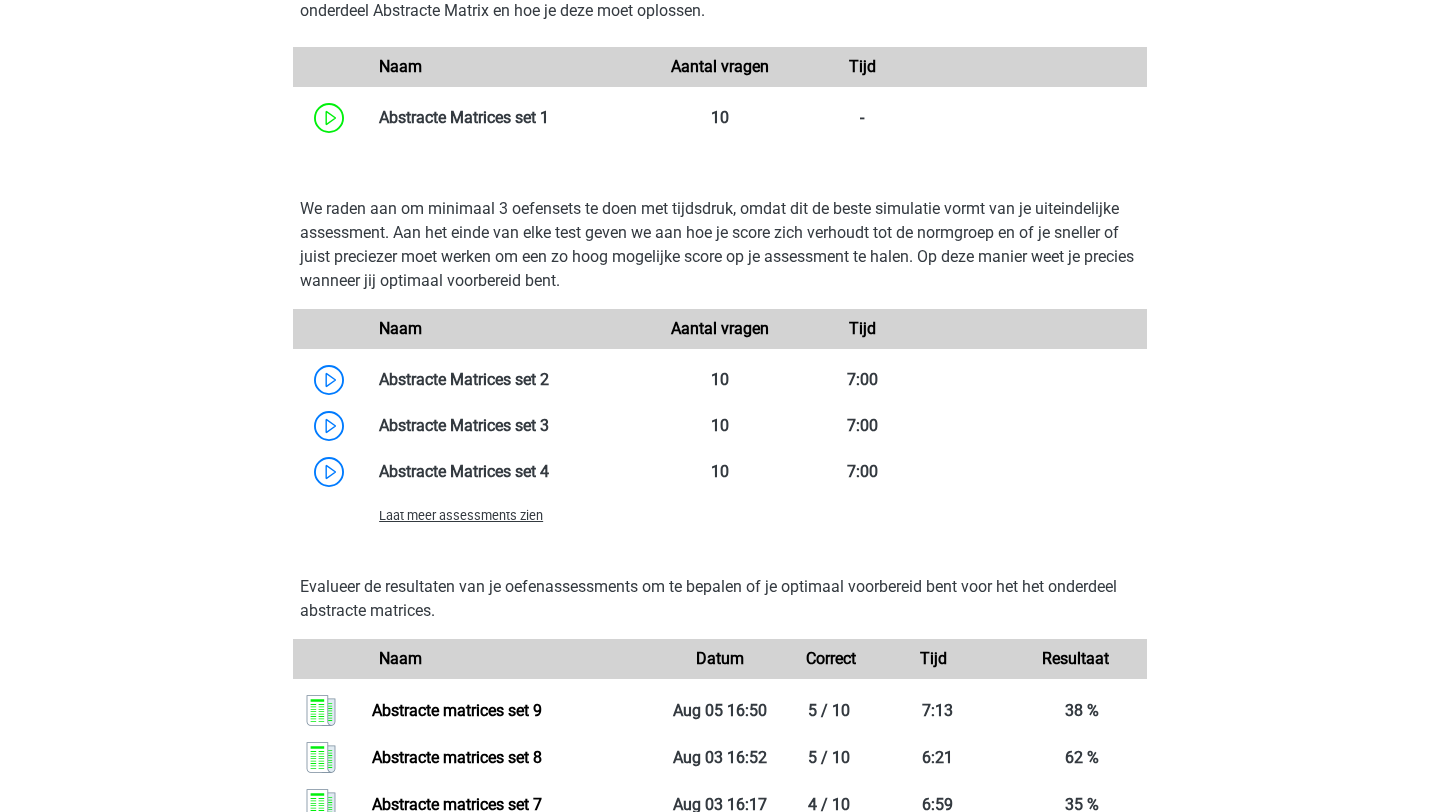 click on "Laat meer assessments zien" at bounding box center (461, 515) 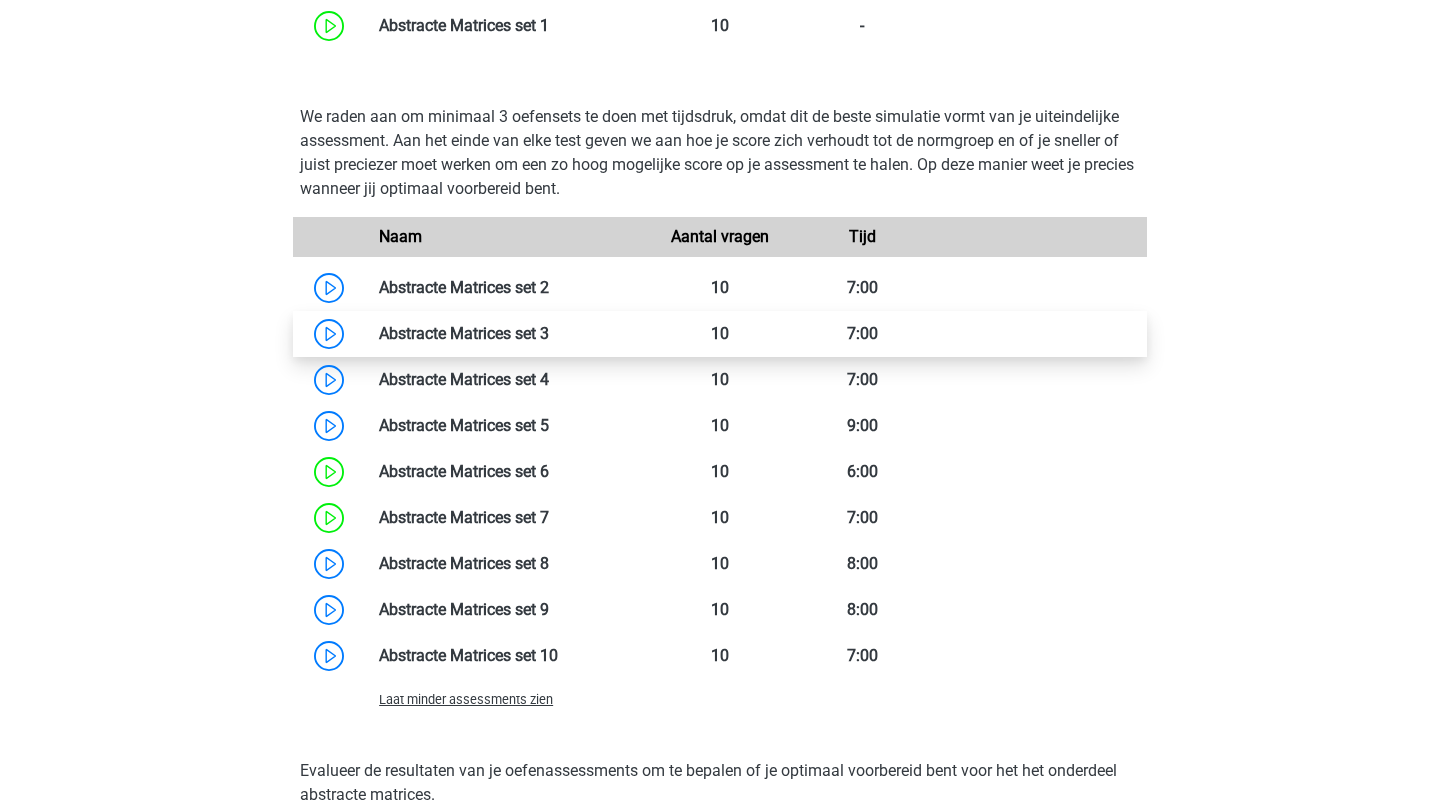 scroll, scrollTop: 1518, scrollLeft: 0, axis: vertical 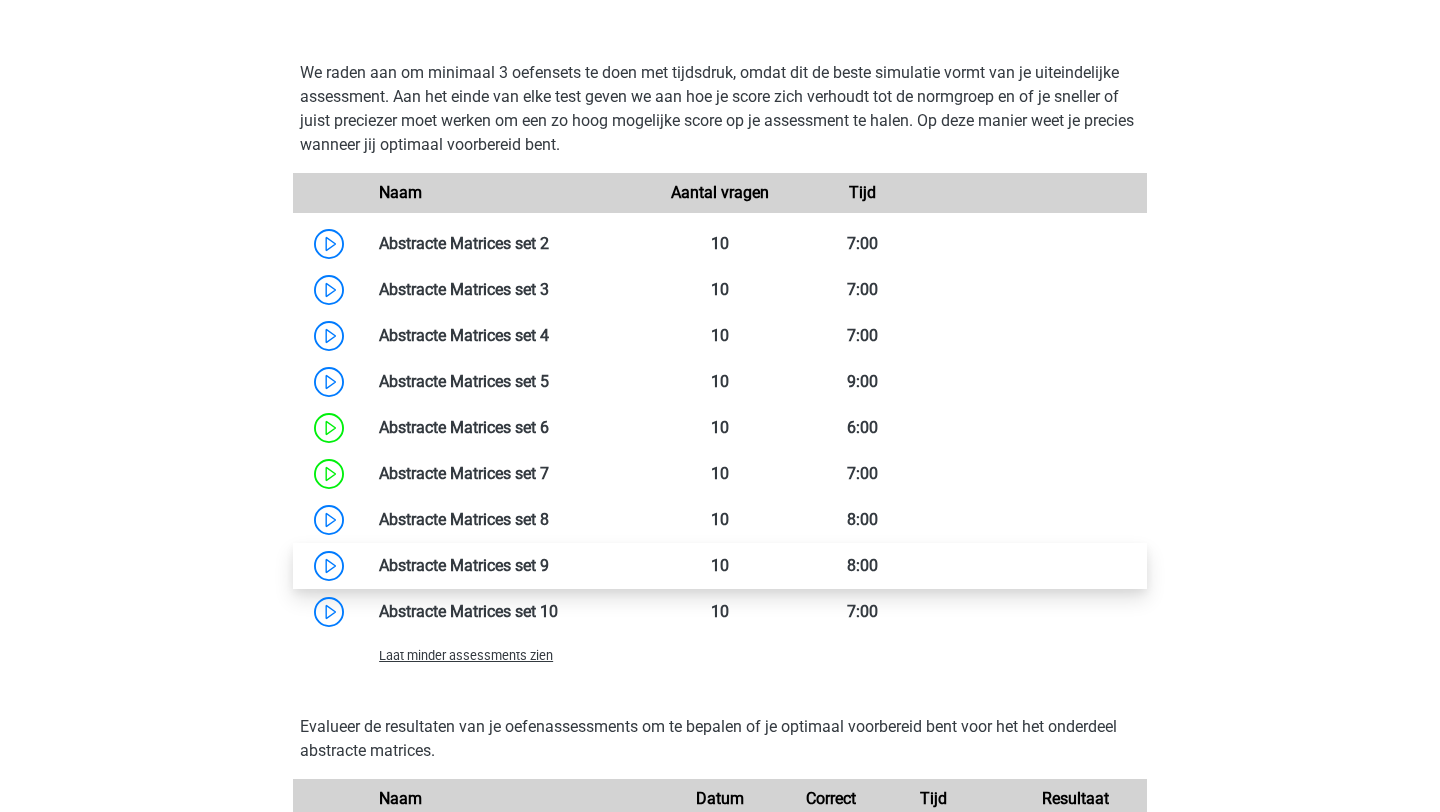 click at bounding box center (549, 565) 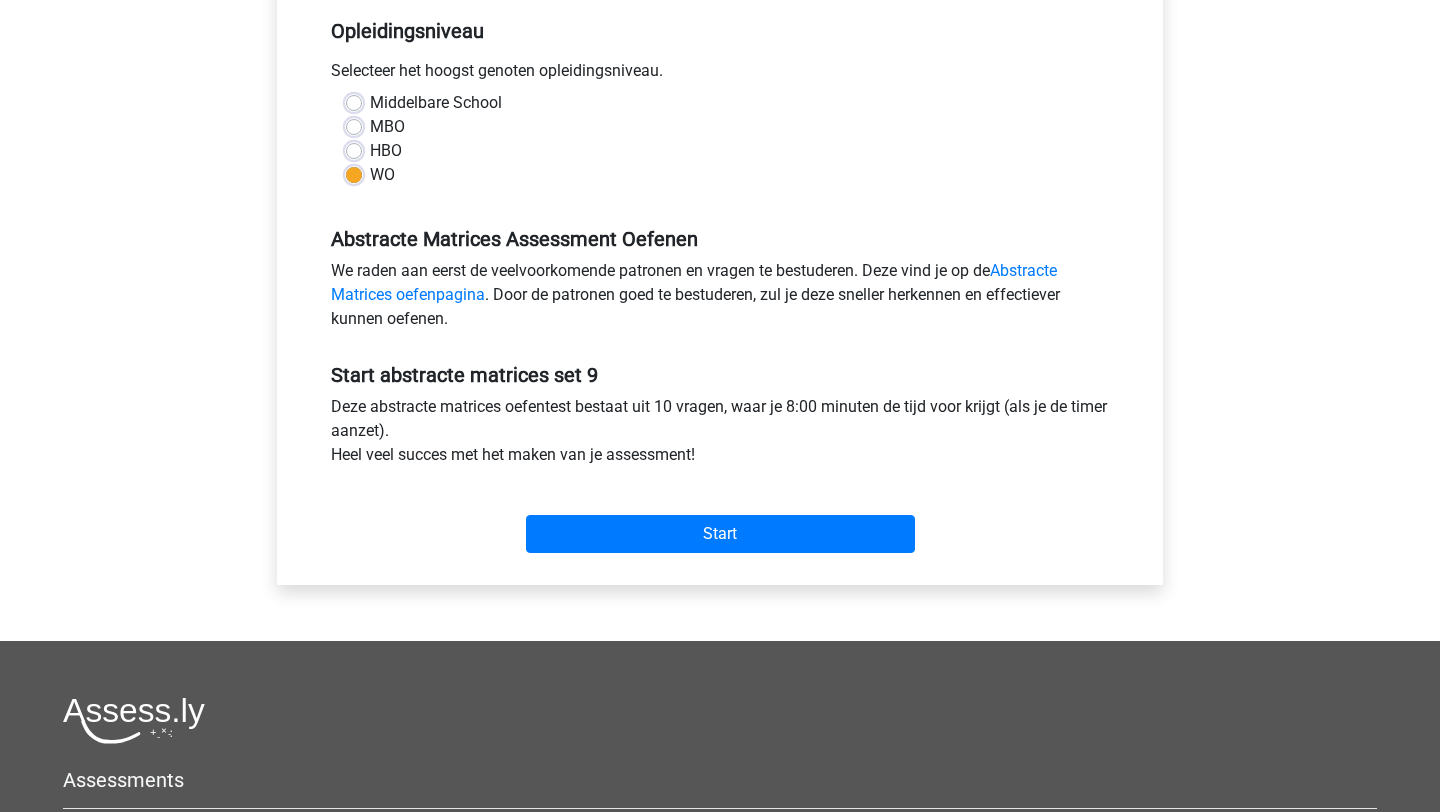 scroll, scrollTop: 492, scrollLeft: 0, axis: vertical 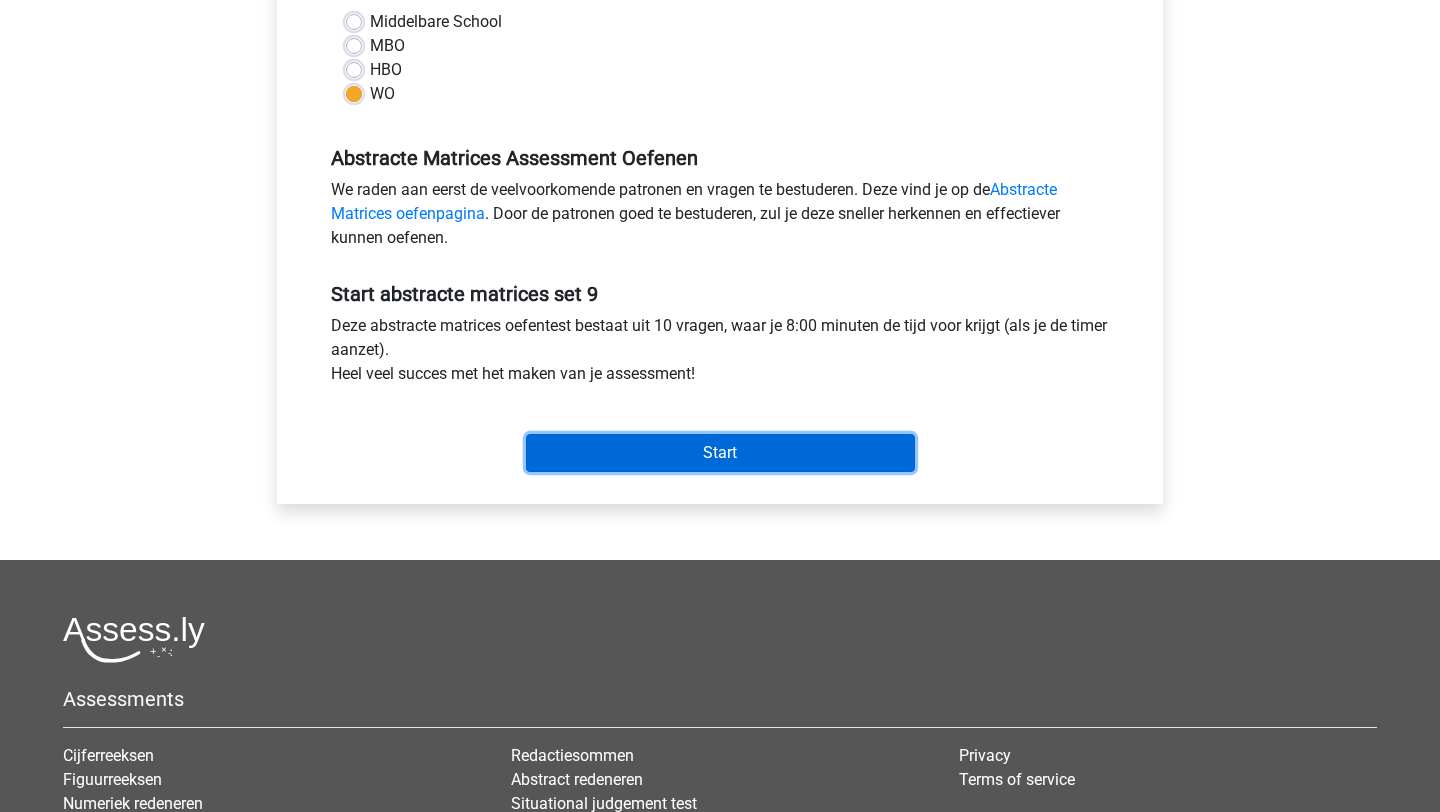 click on "Start" at bounding box center [720, 453] 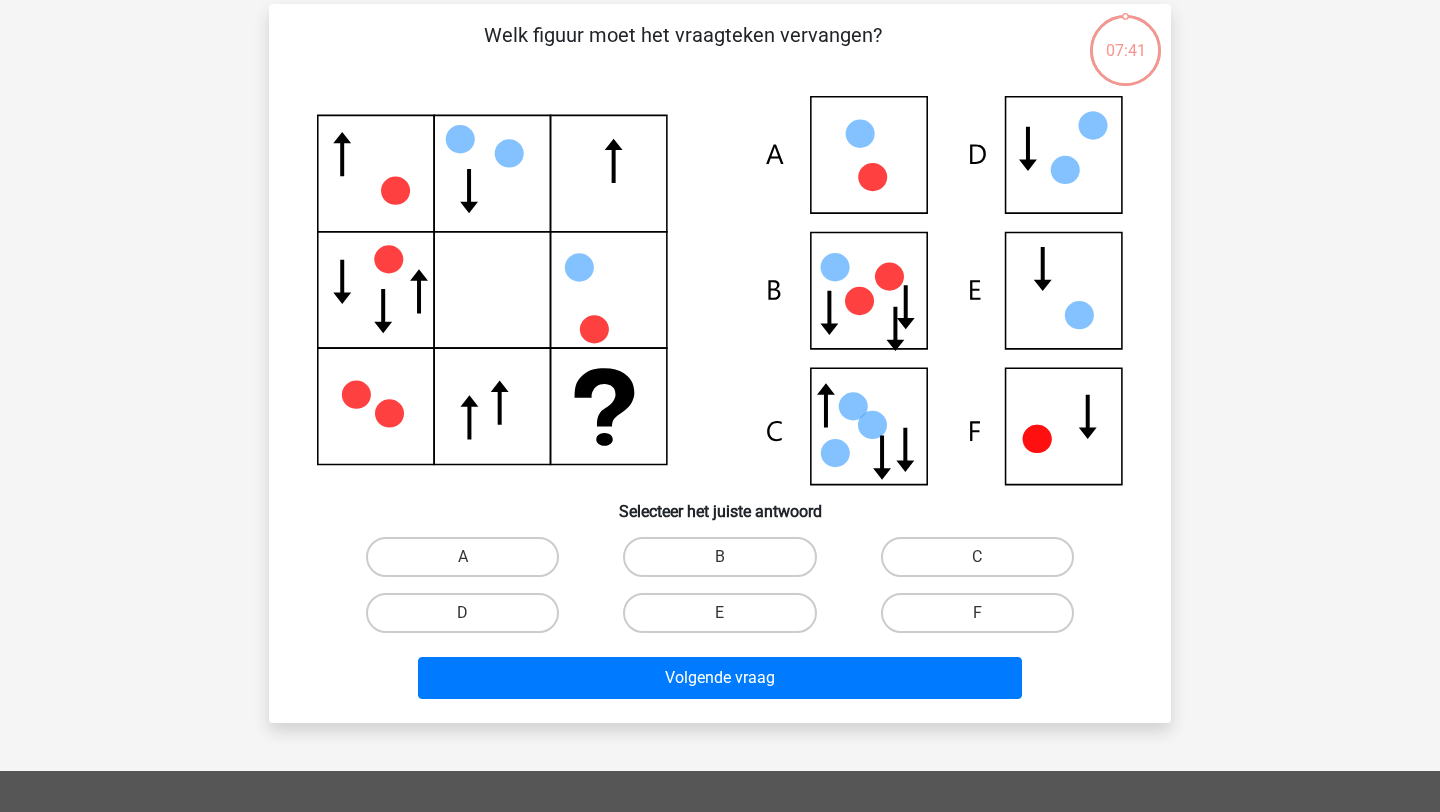 scroll, scrollTop: 141, scrollLeft: 0, axis: vertical 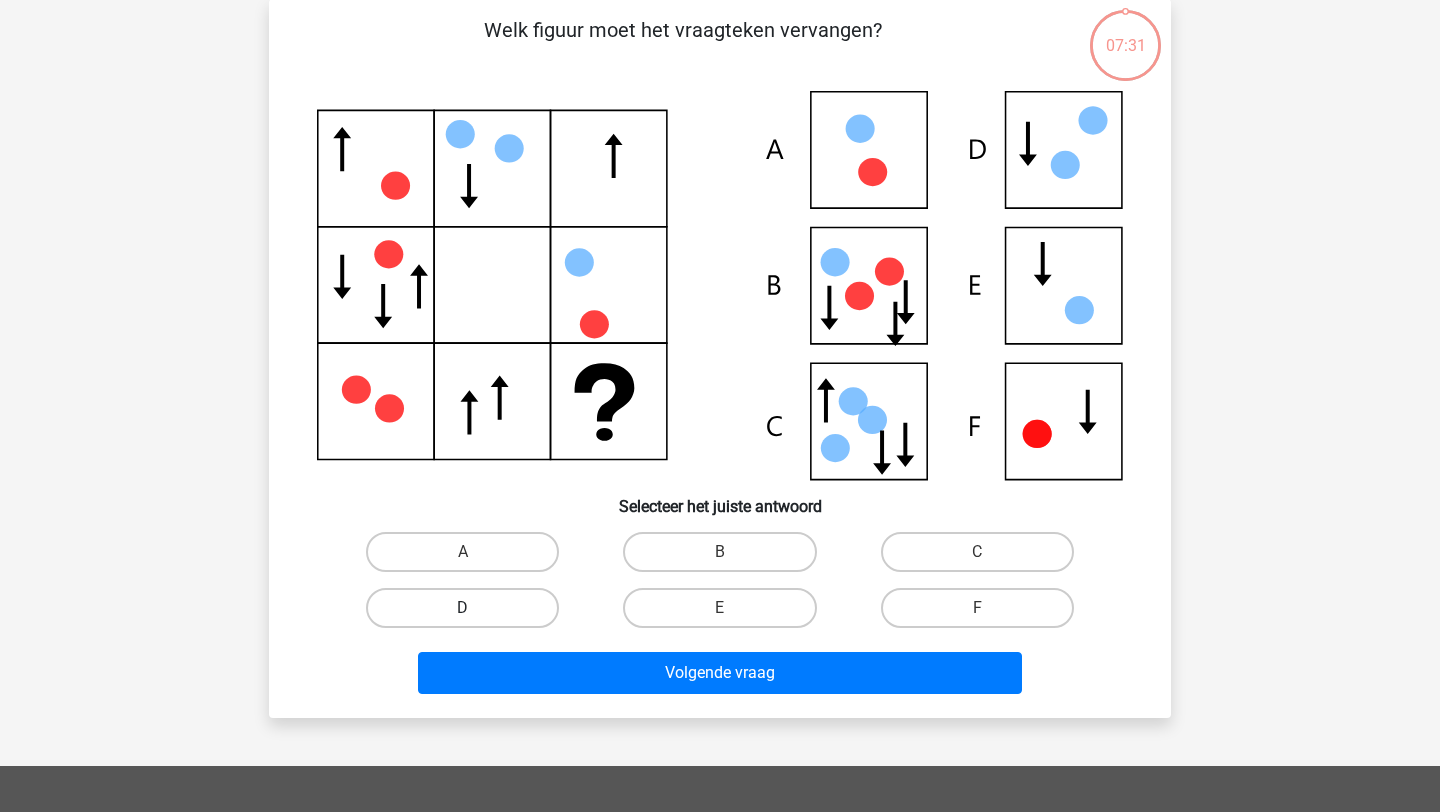 click on "D" at bounding box center [462, 608] 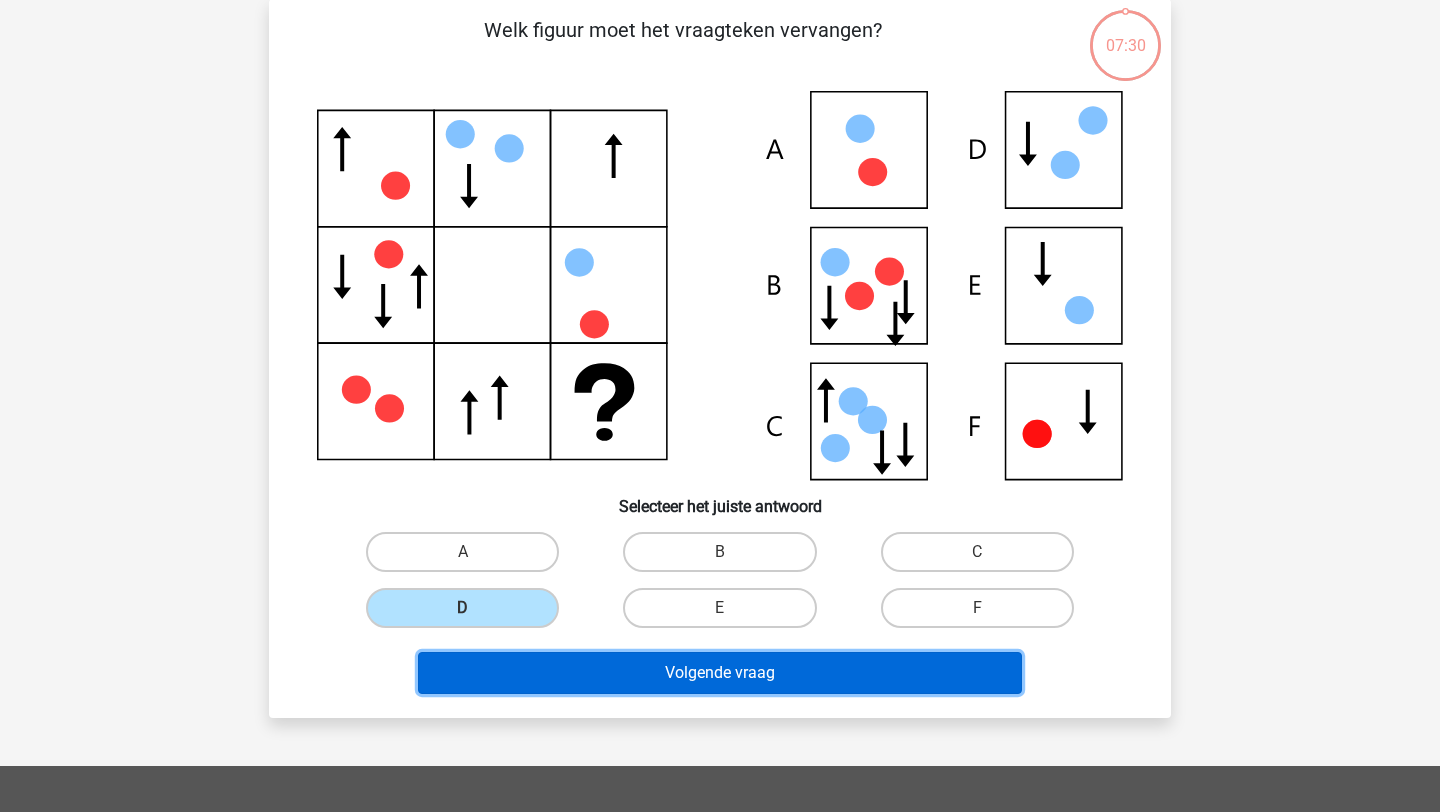 click on "Volgende vraag" at bounding box center (720, 673) 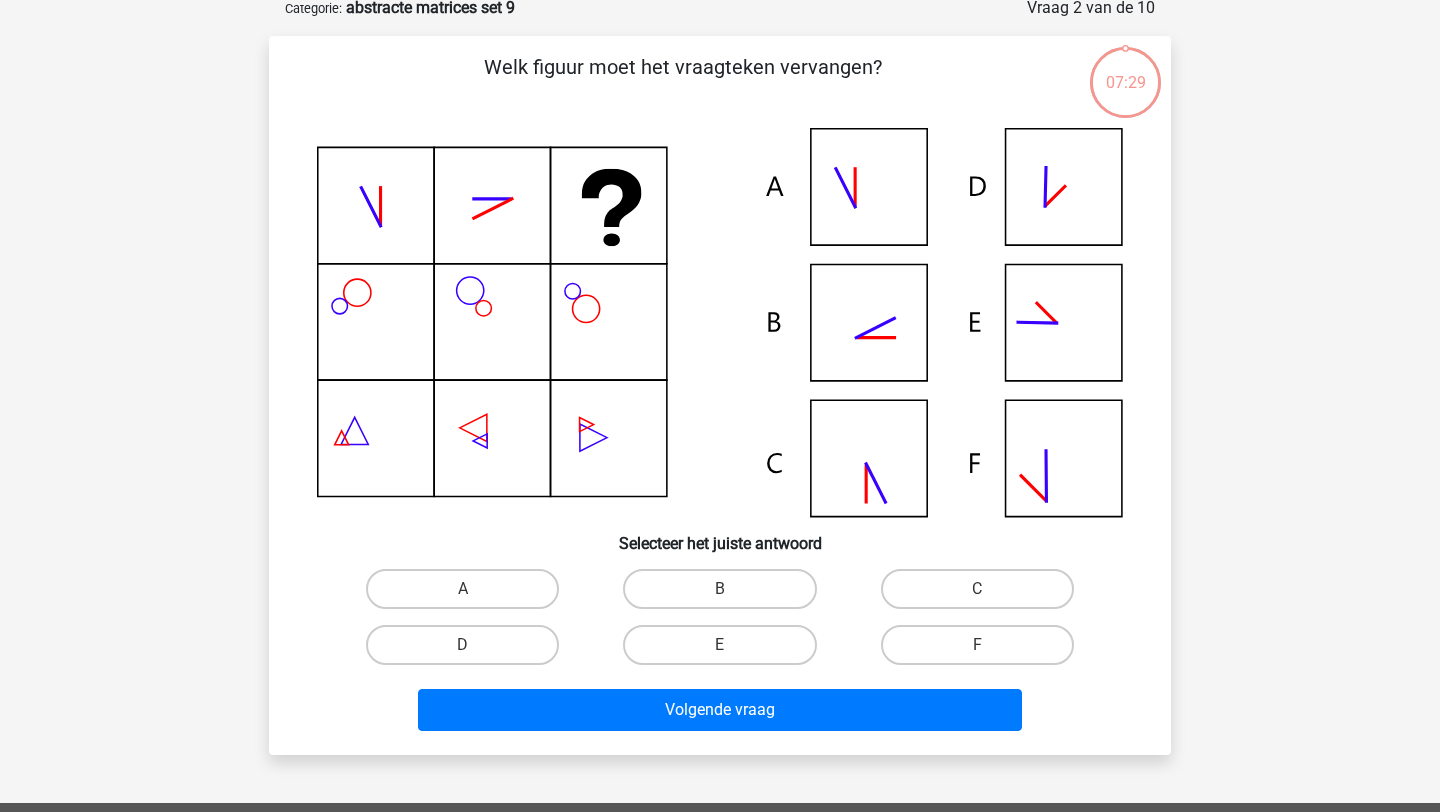 scroll, scrollTop: 100, scrollLeft: 0, axis: vertical 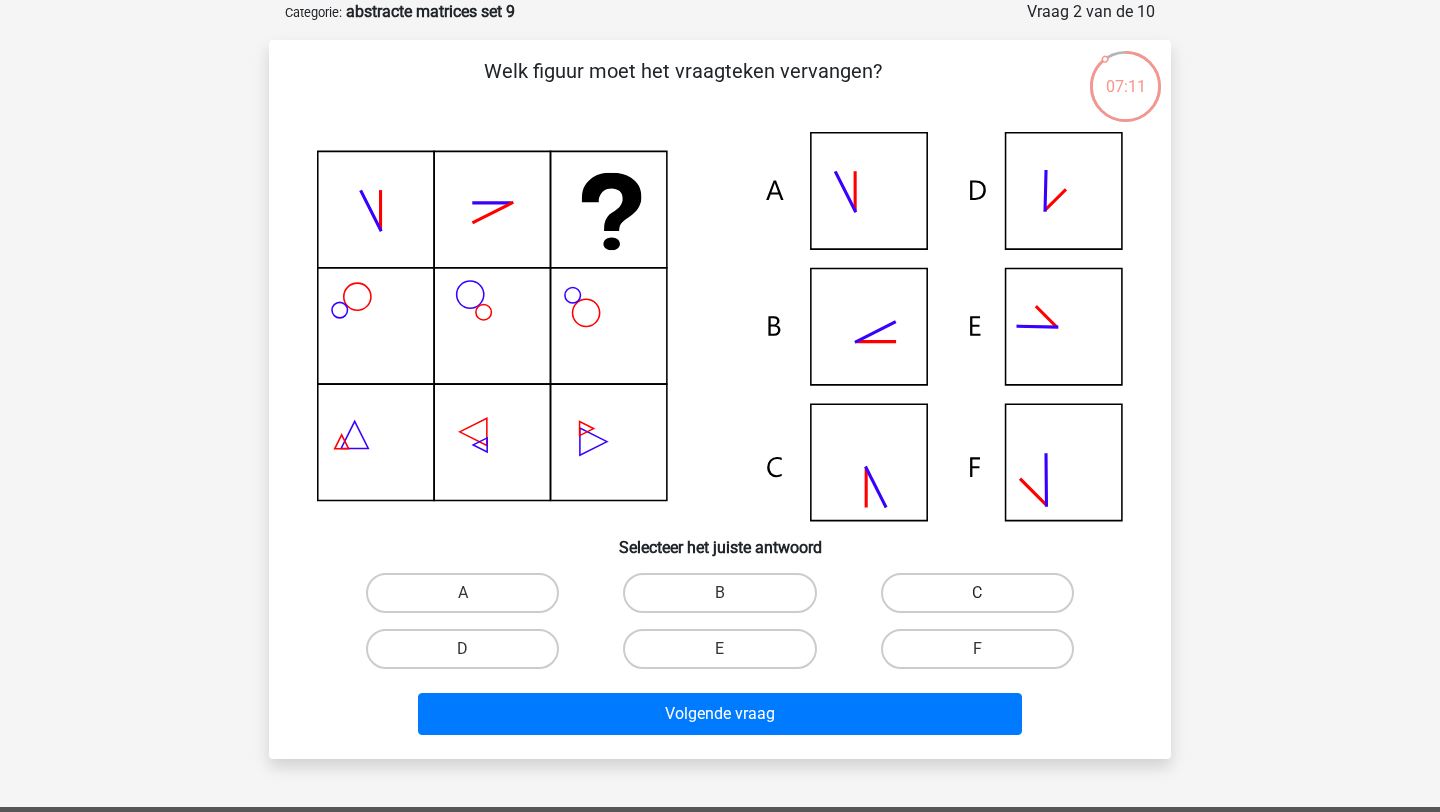 click on "C" at bounding box center [977, 593] 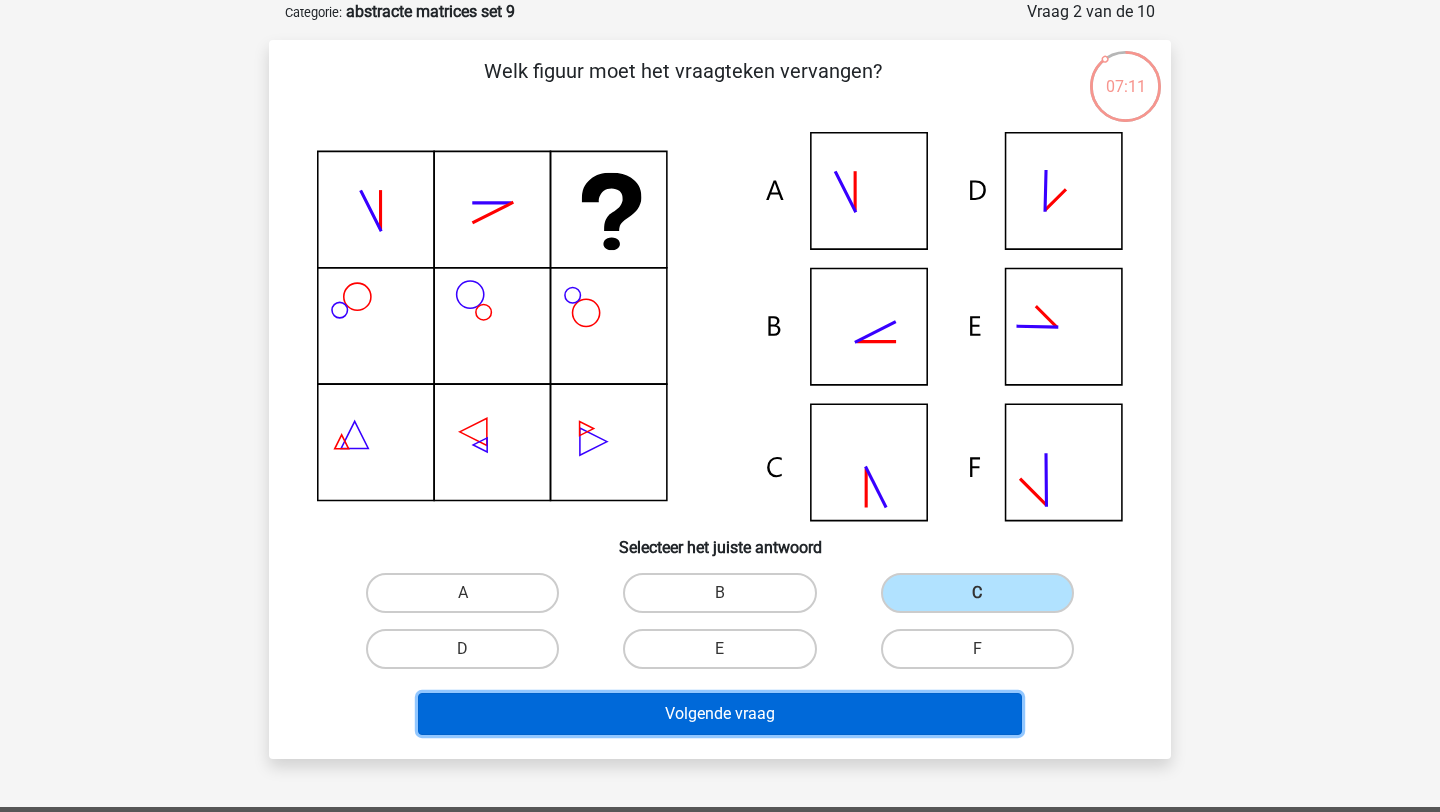 click on "Volgende vraag" at bounding box center (720, 714) 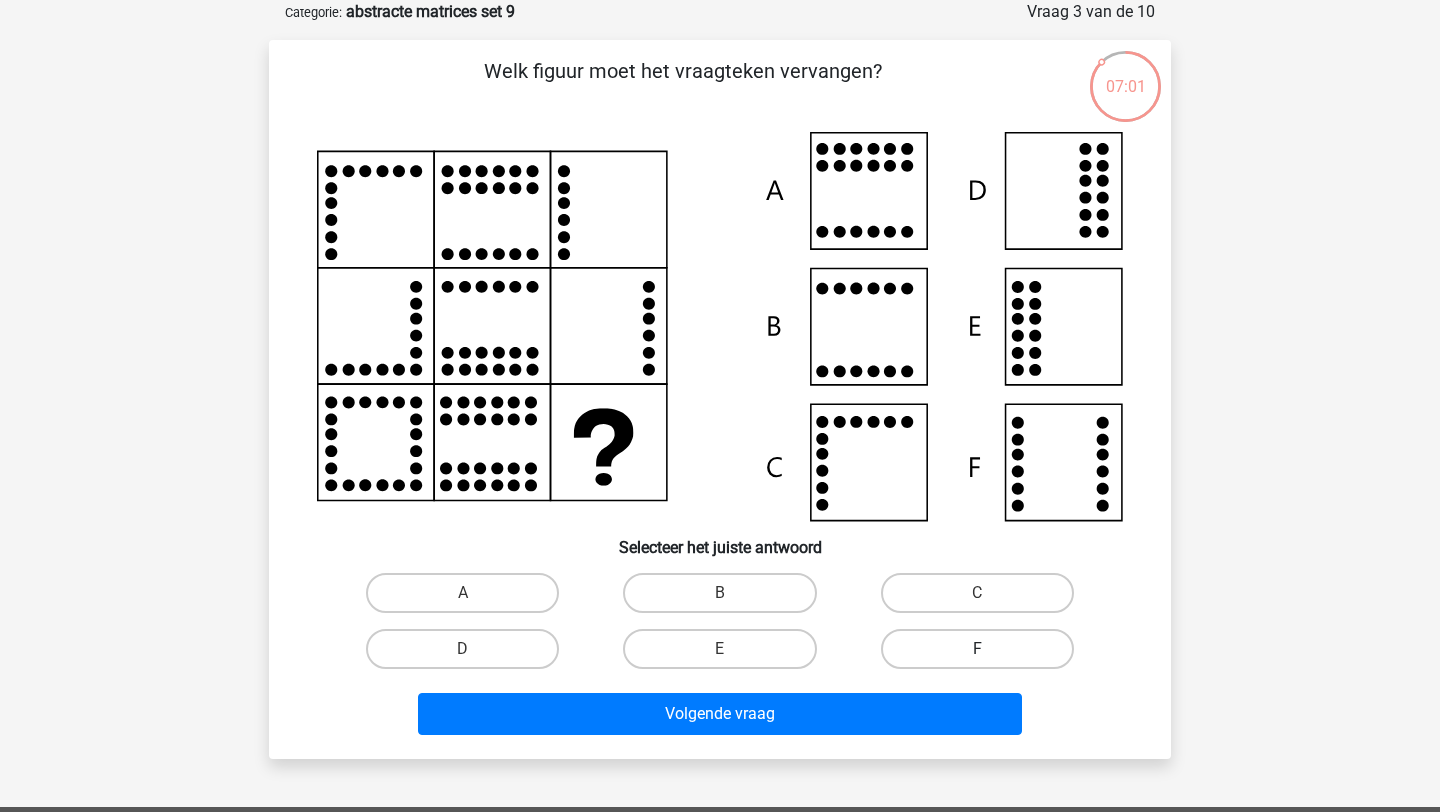 click on "F" at bounding box center [977, 649] 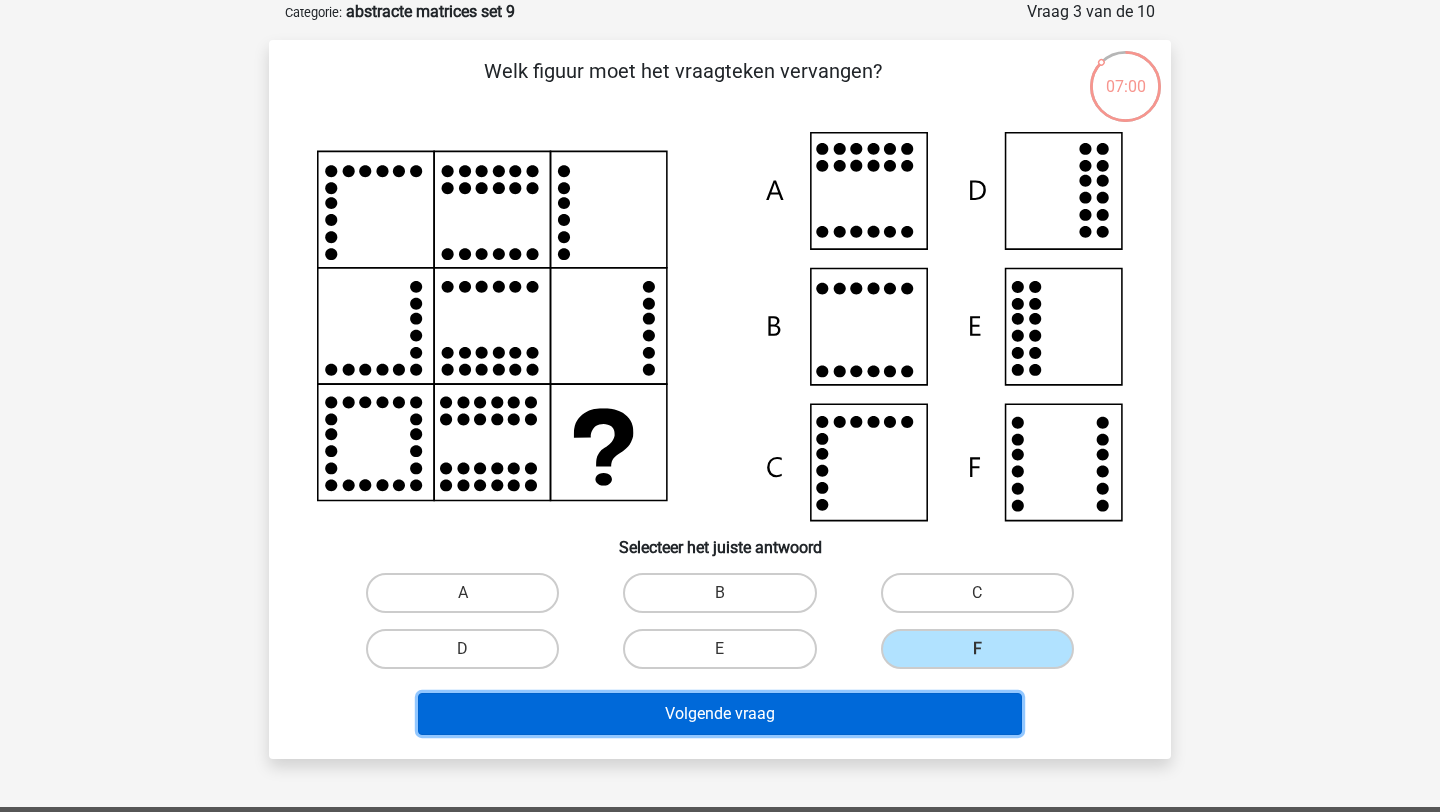 click on "Volgende vraag" at bounding box center (720, 714) 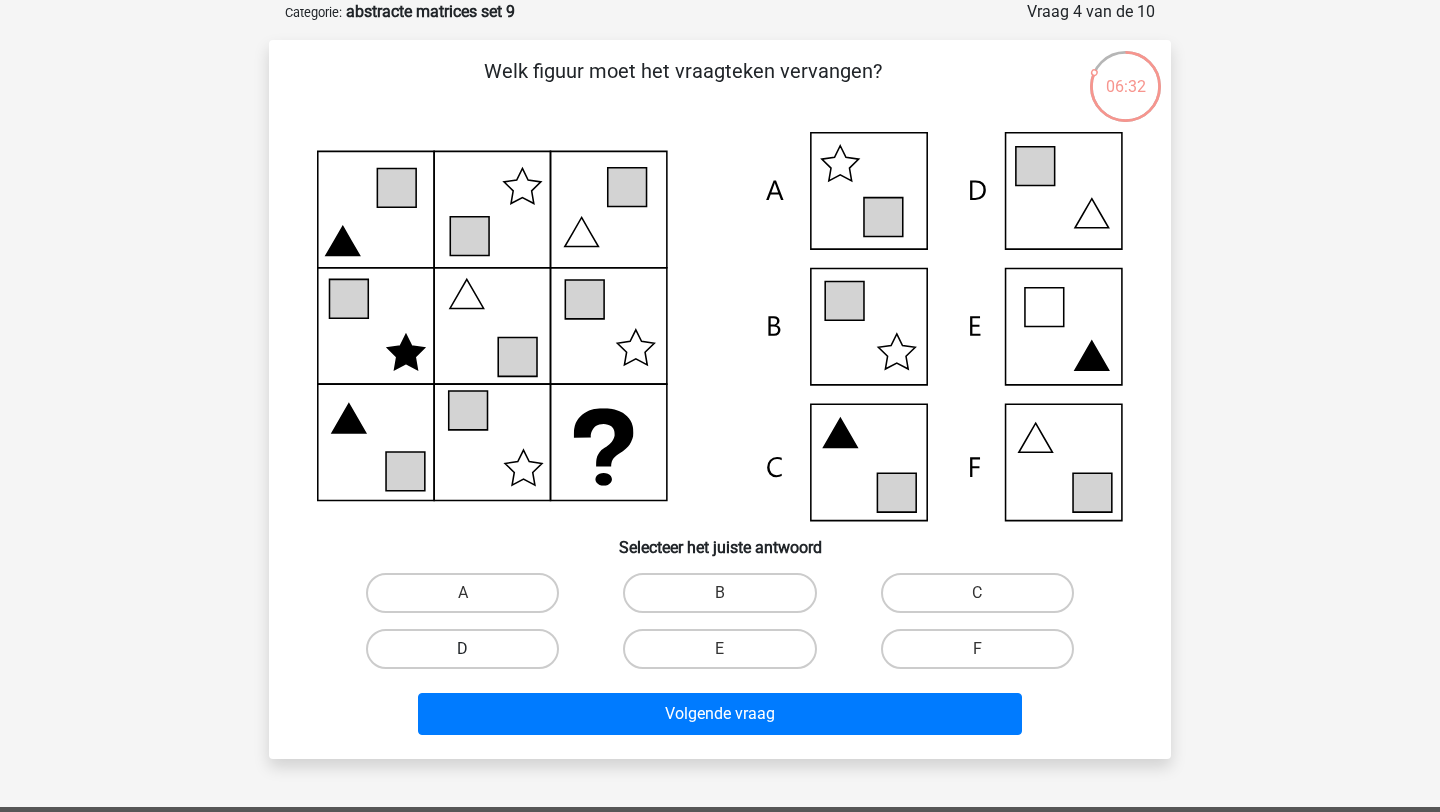 click on "D" at bounding box center (462, 649) 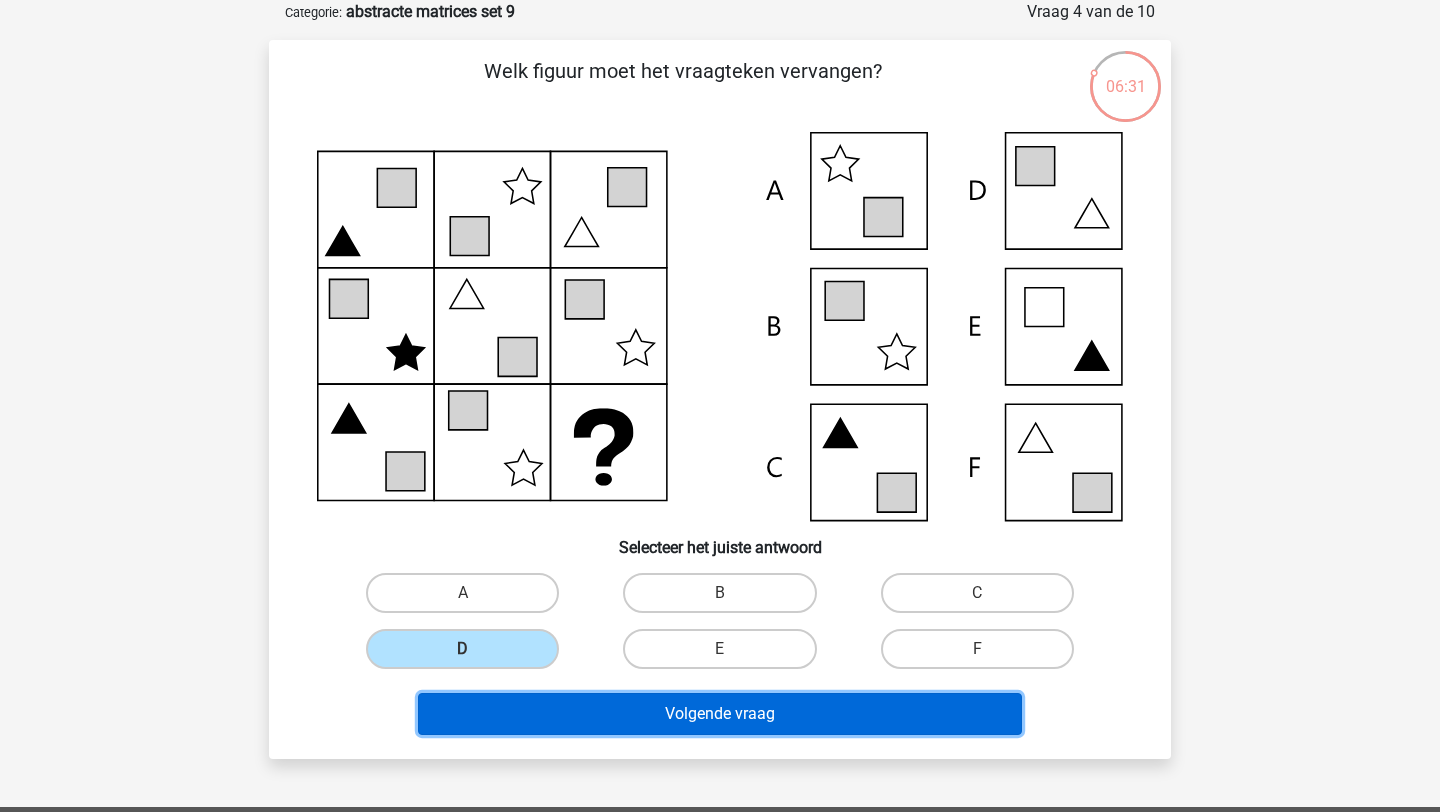 click on "Volgende vraag" at bounding box center (720, 714) 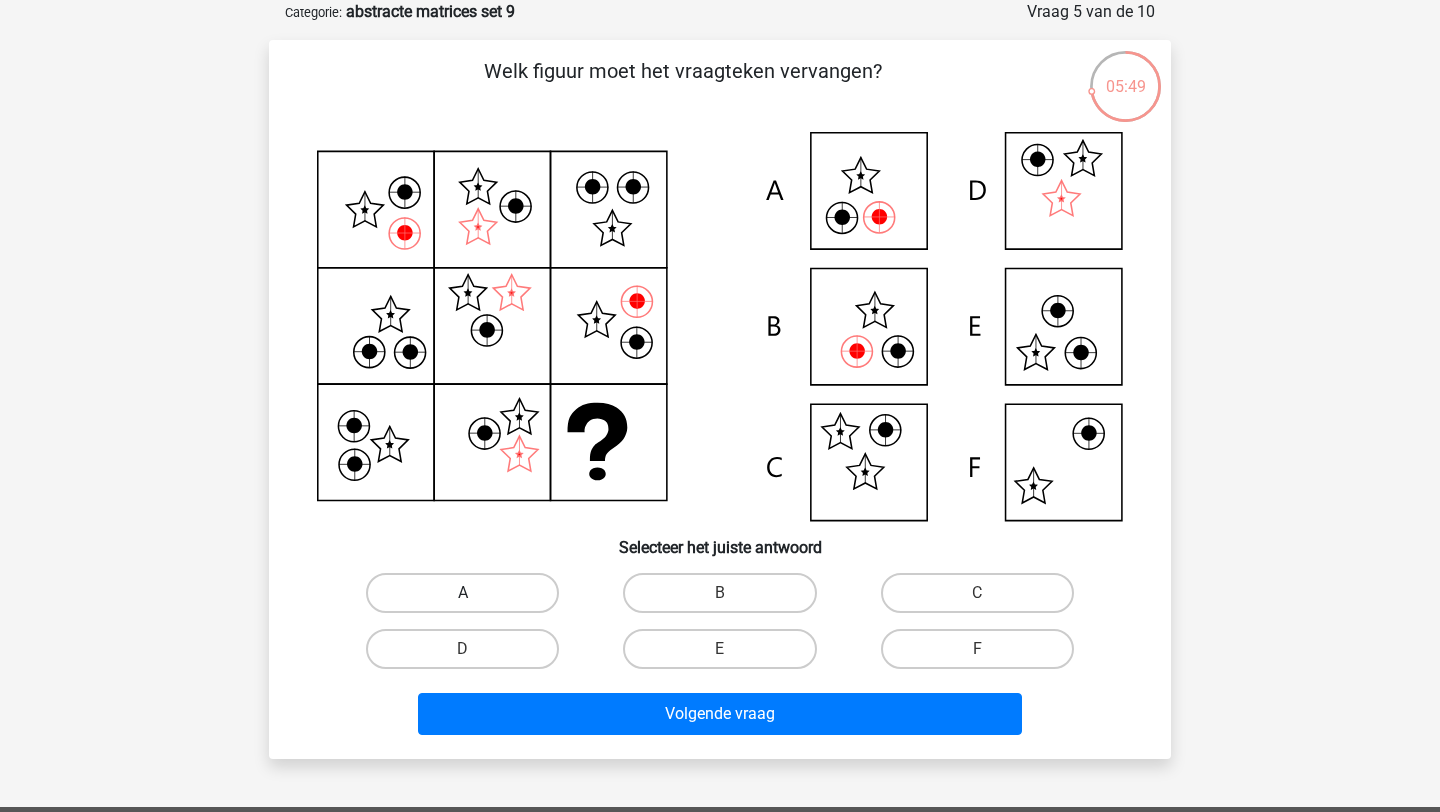 click on "A" at bounding box center (462, 593) 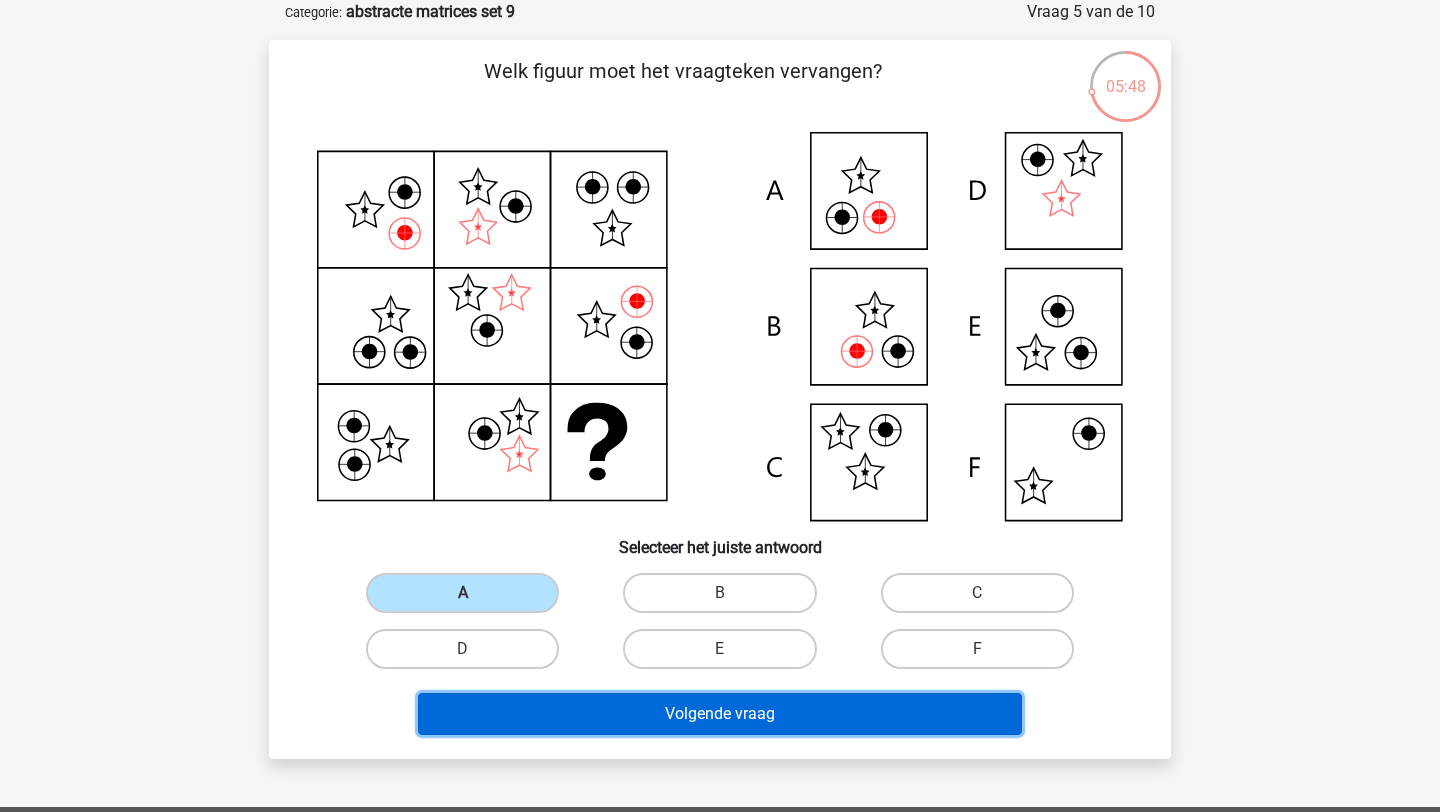 click on "Volgende vraag" at bounding box center (720, 714) 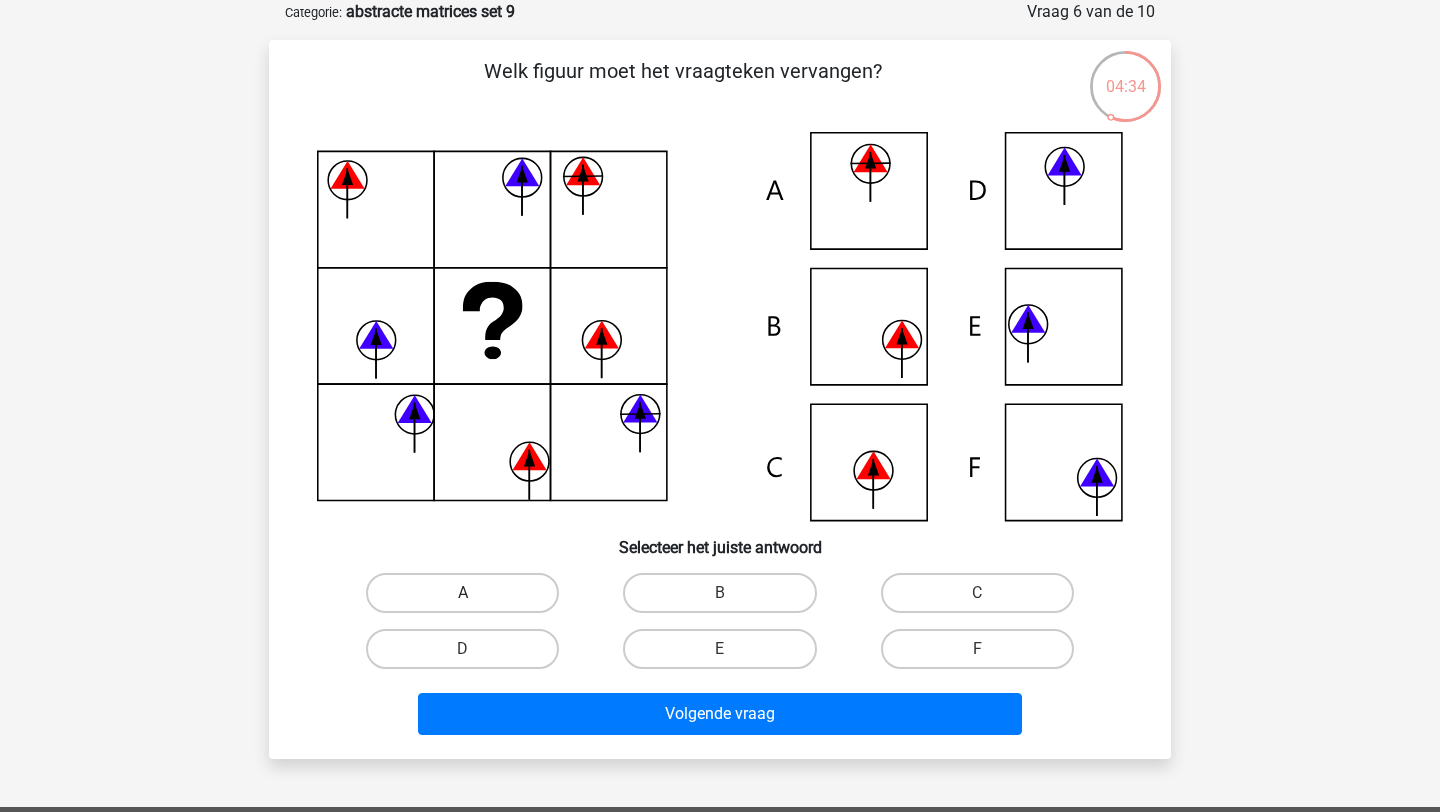 click on "A" at bounding box center (462, 593) 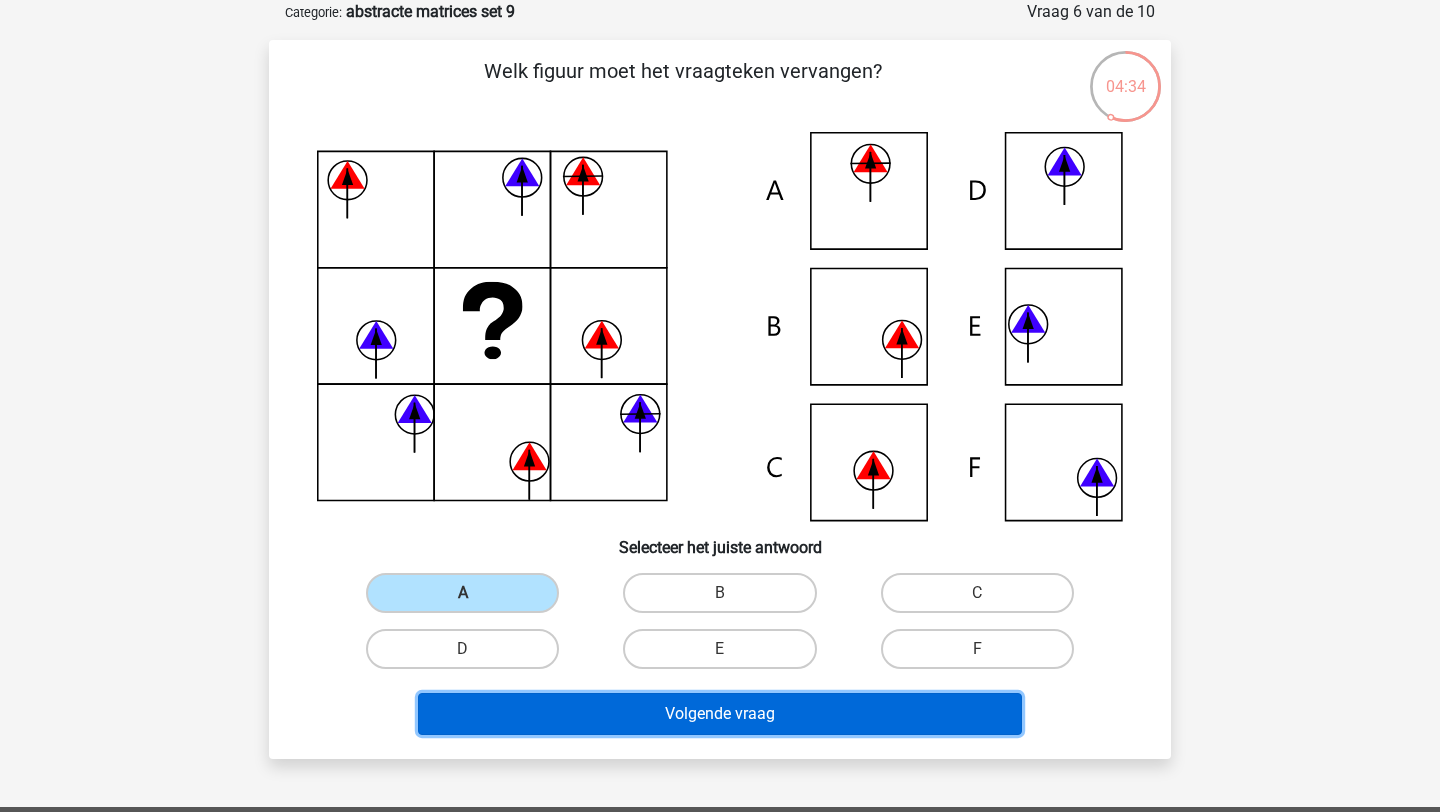 click on "Volgende vraag" at bounding box center (720, 714) 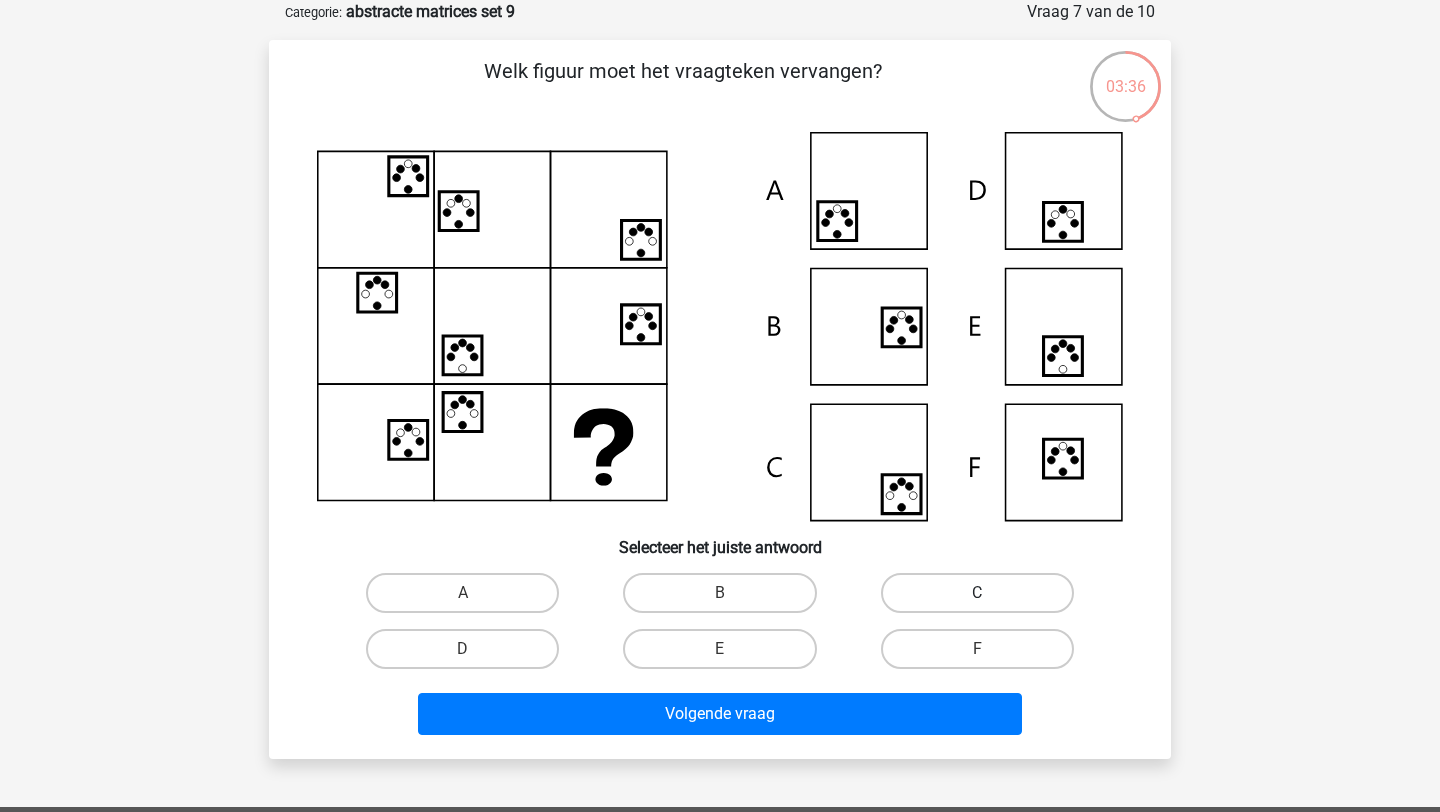 click on "C" at bounding box center [977, 593] 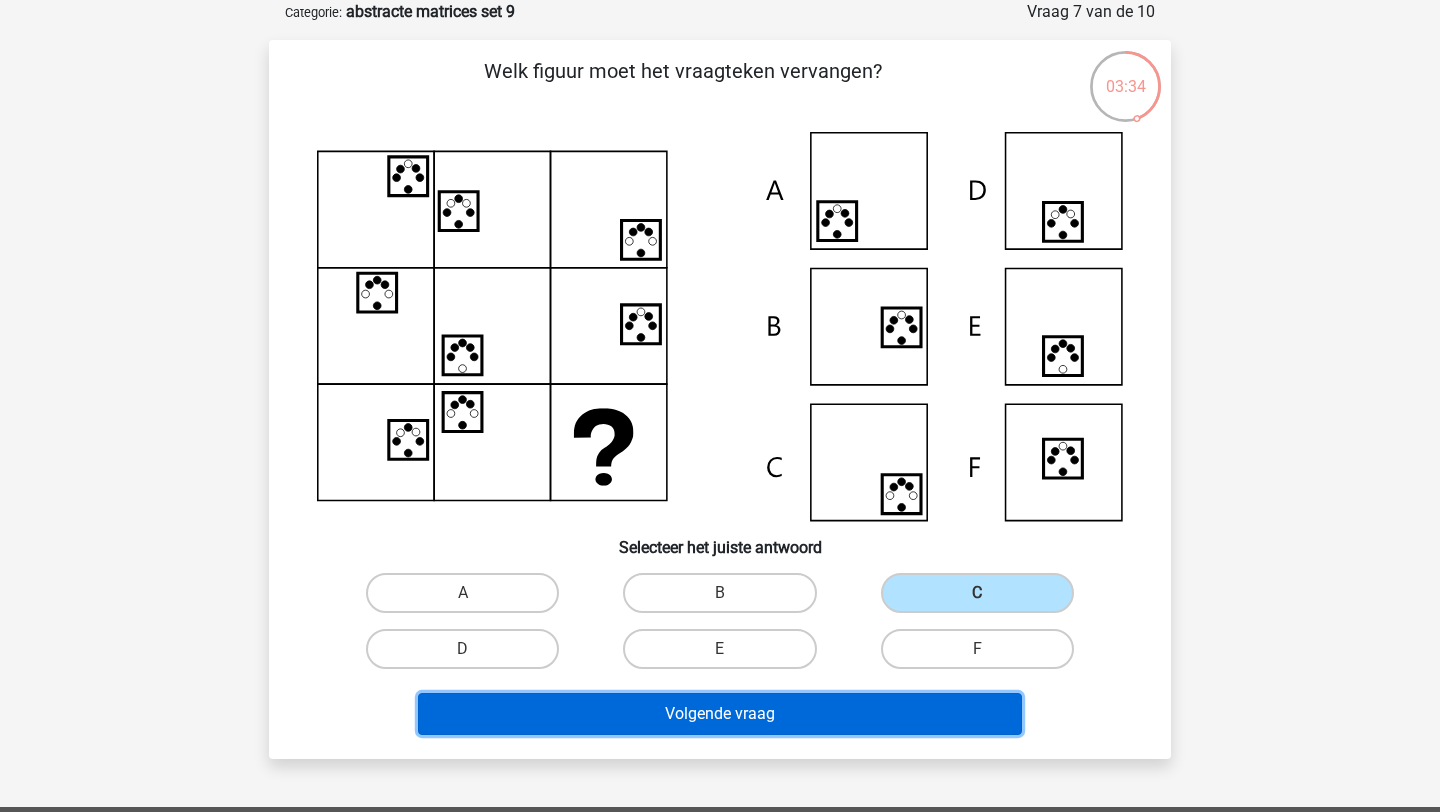click on "Volgende vraag" at bounding box center (720, 714) 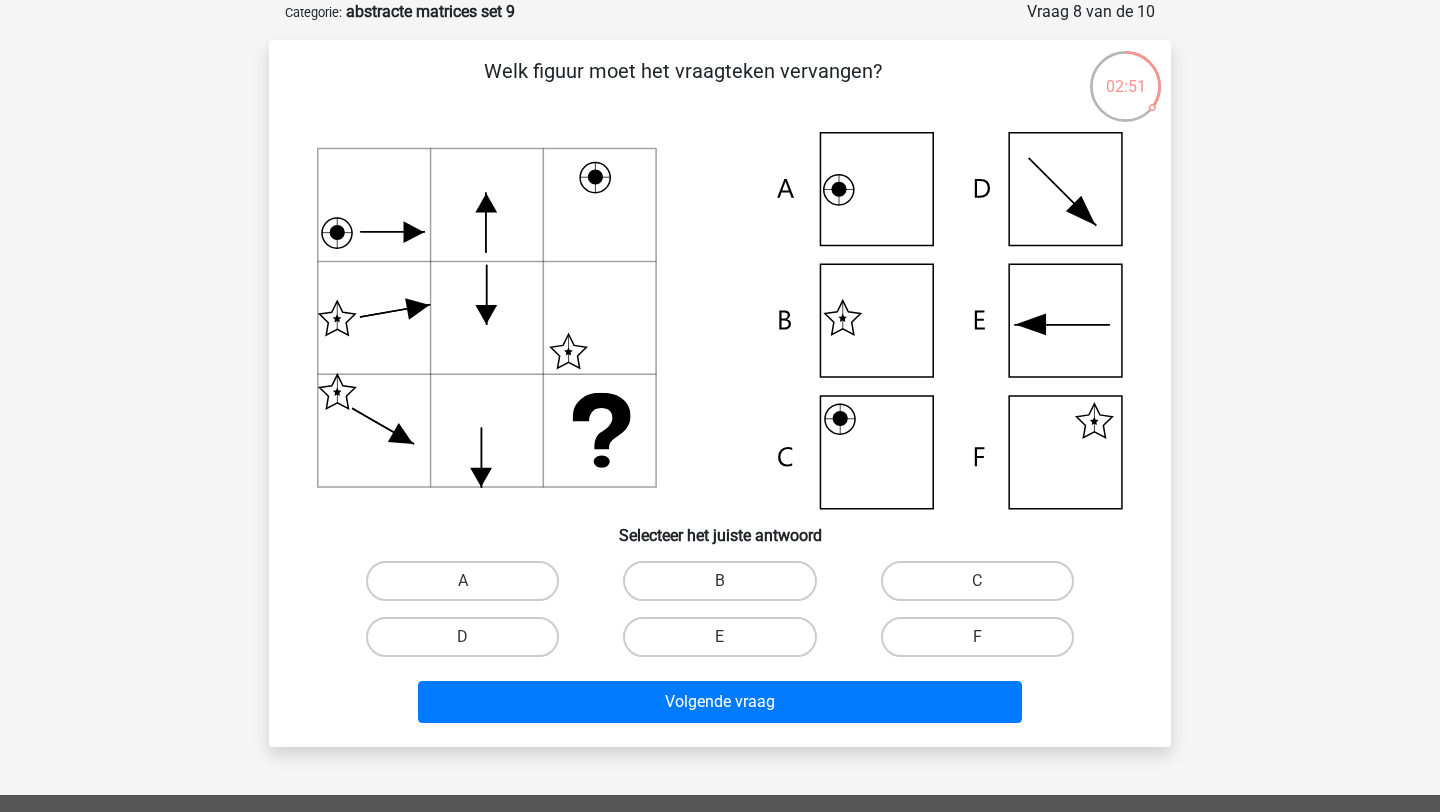 click on "Selecteer het juiste antwoord" at bounding box center (720, 527) 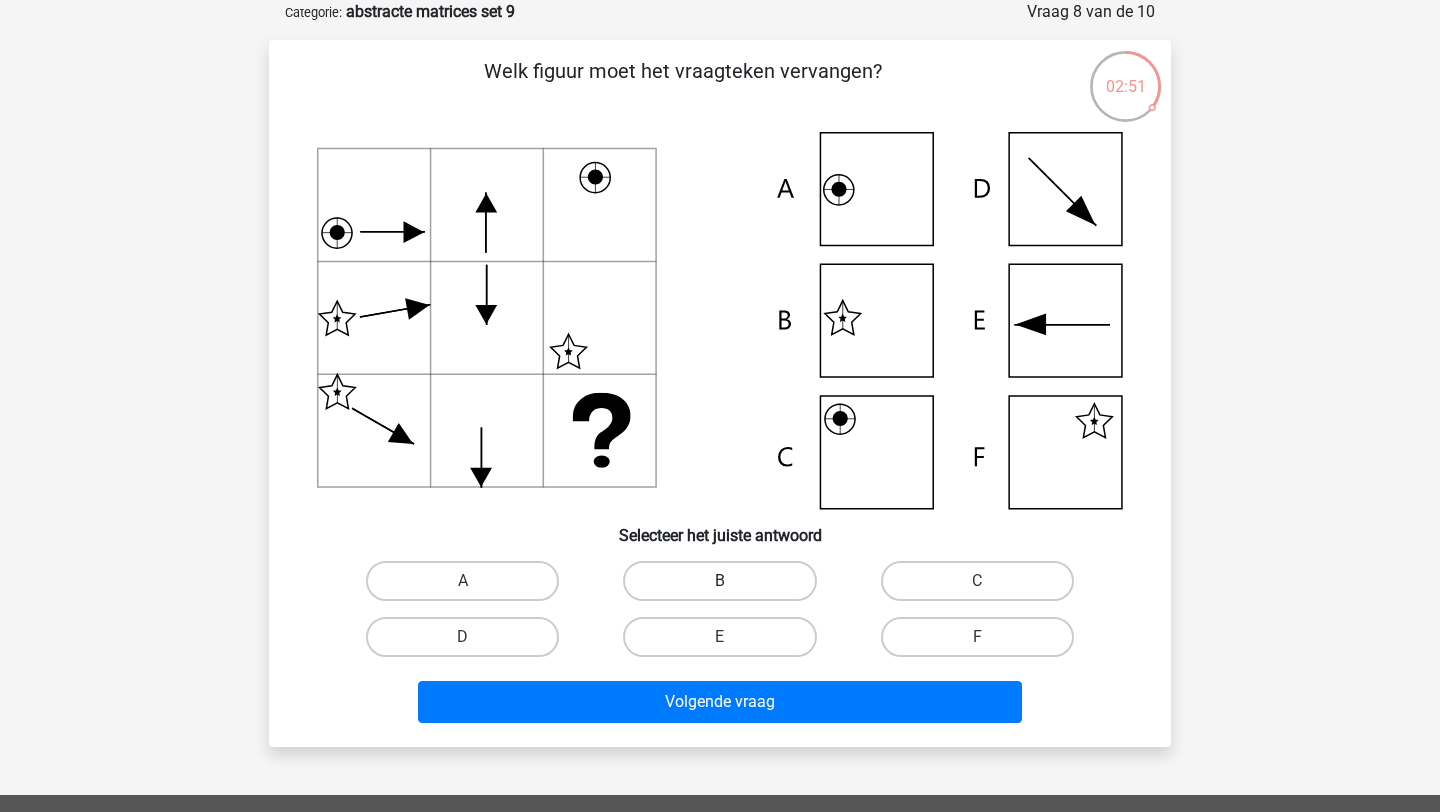 click on "B" at bounding box center (719, 581) 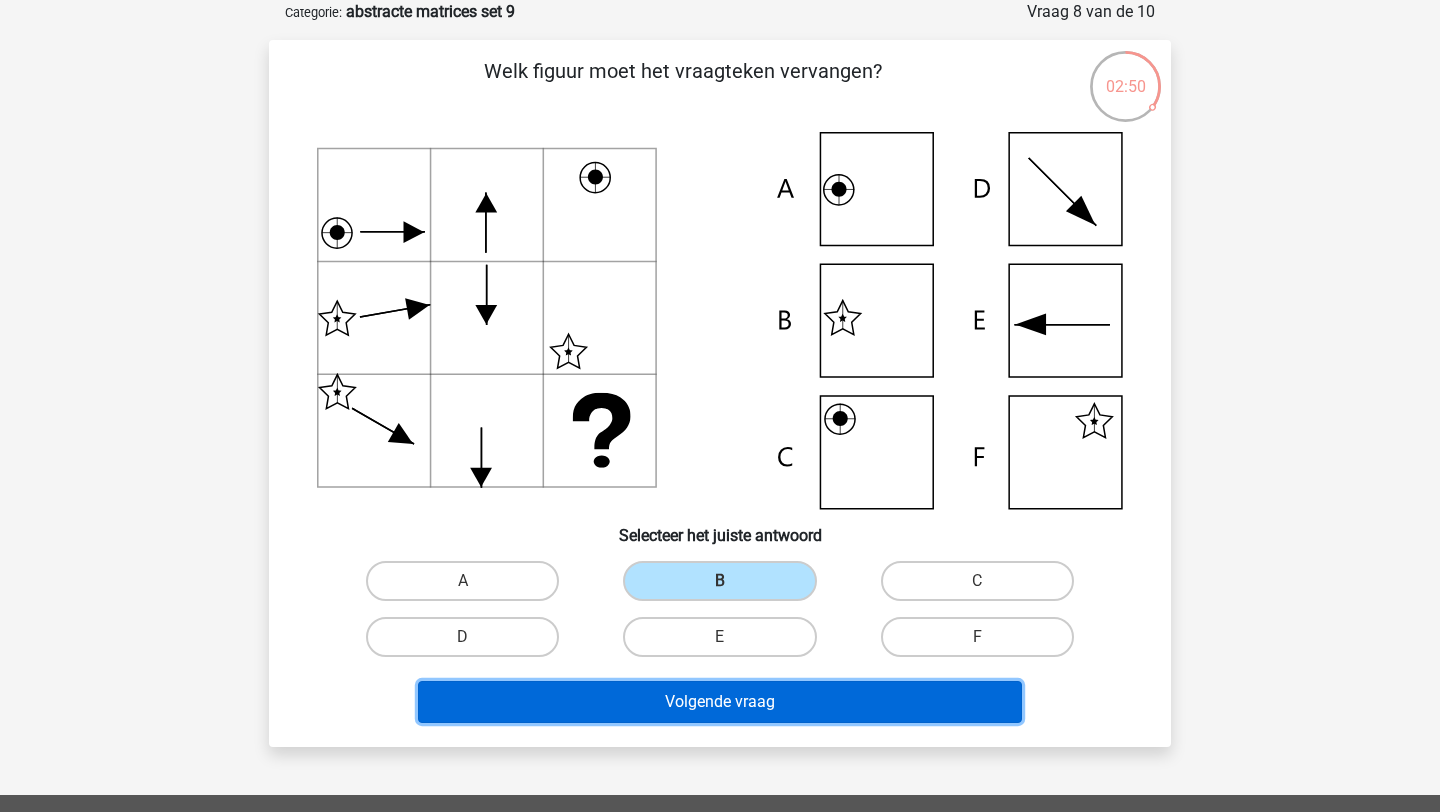 click on "Volgende vraag" at bounding box center [720, 702] 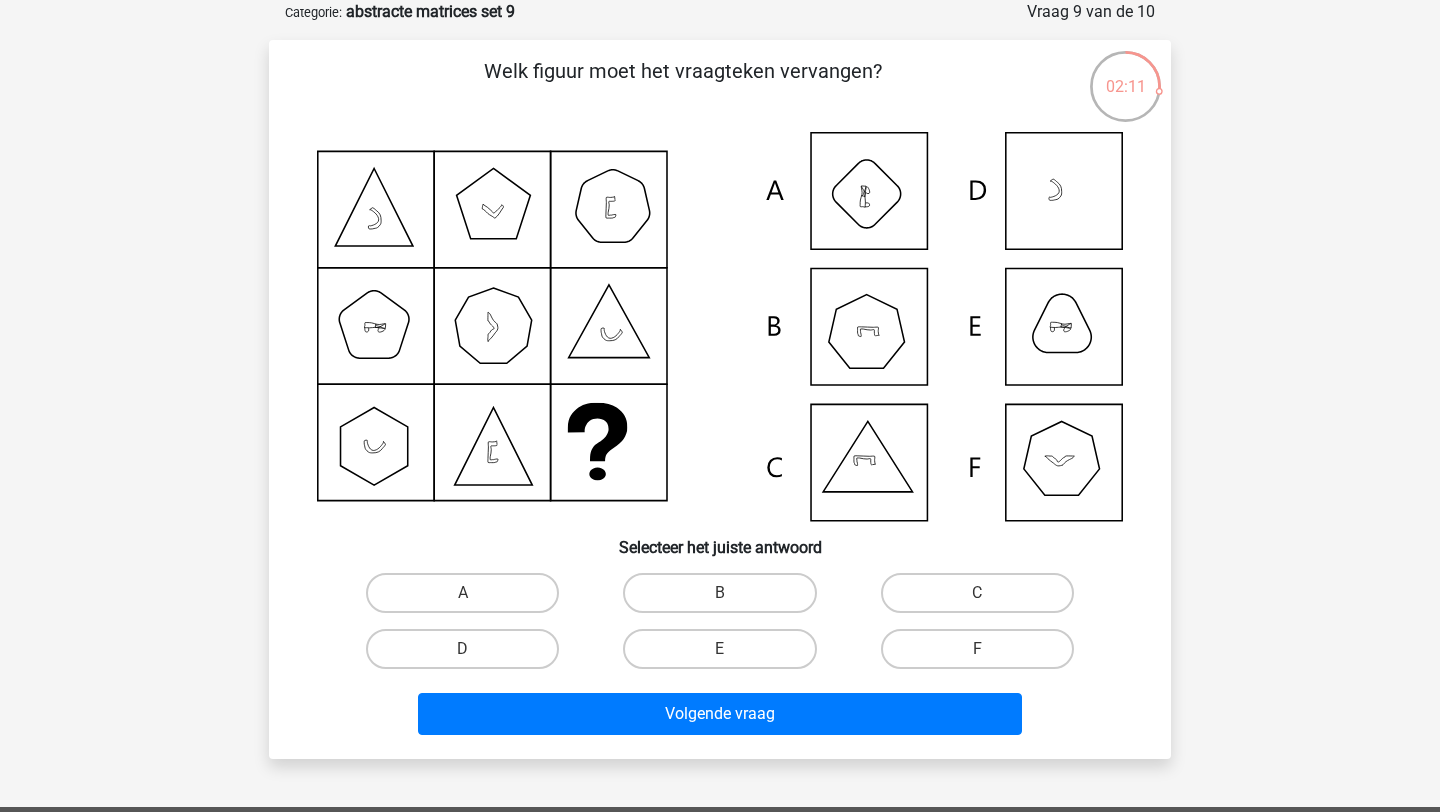 click on "E" at bounding box center [726, 655] 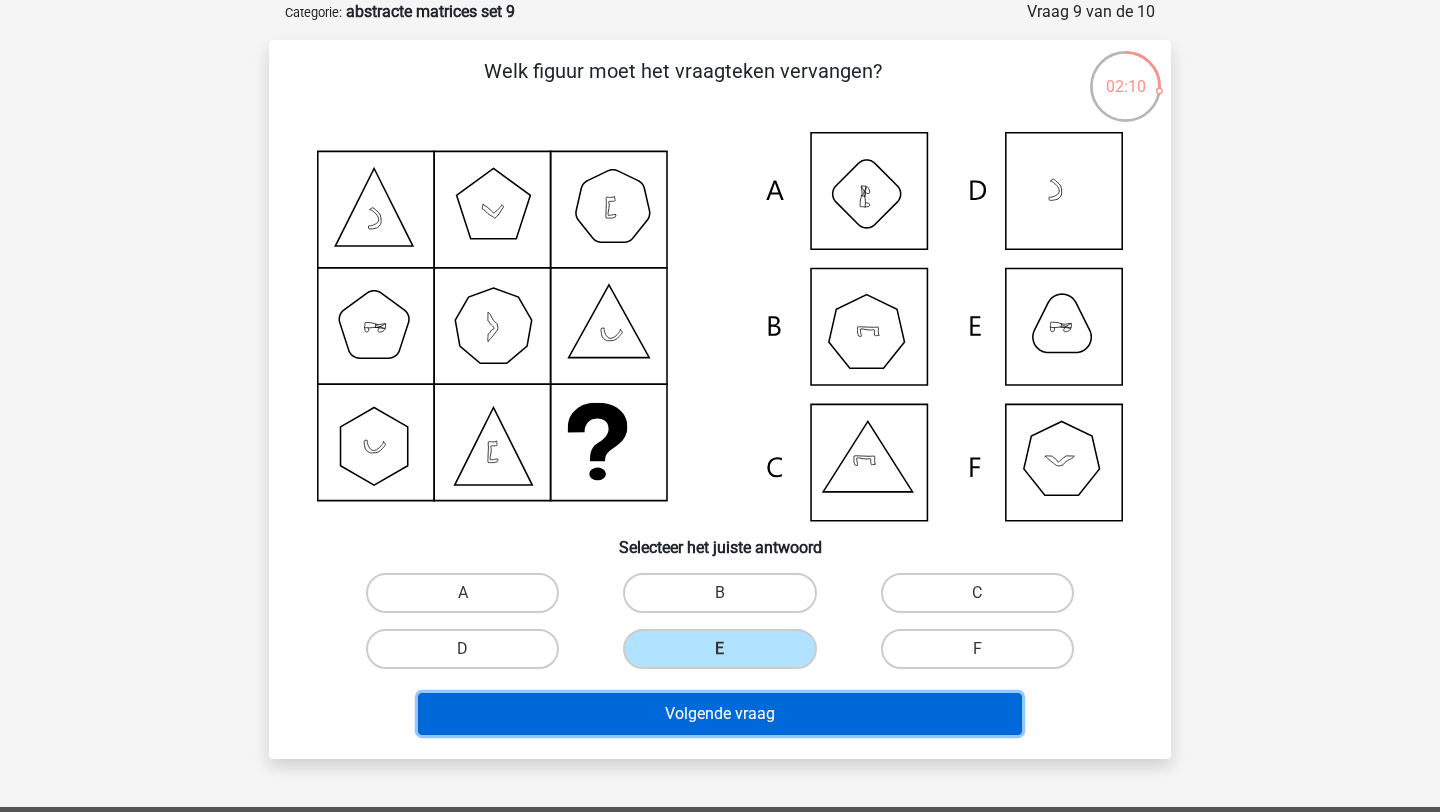 click on "Volgende vraag" at bounding box center [720, 714] 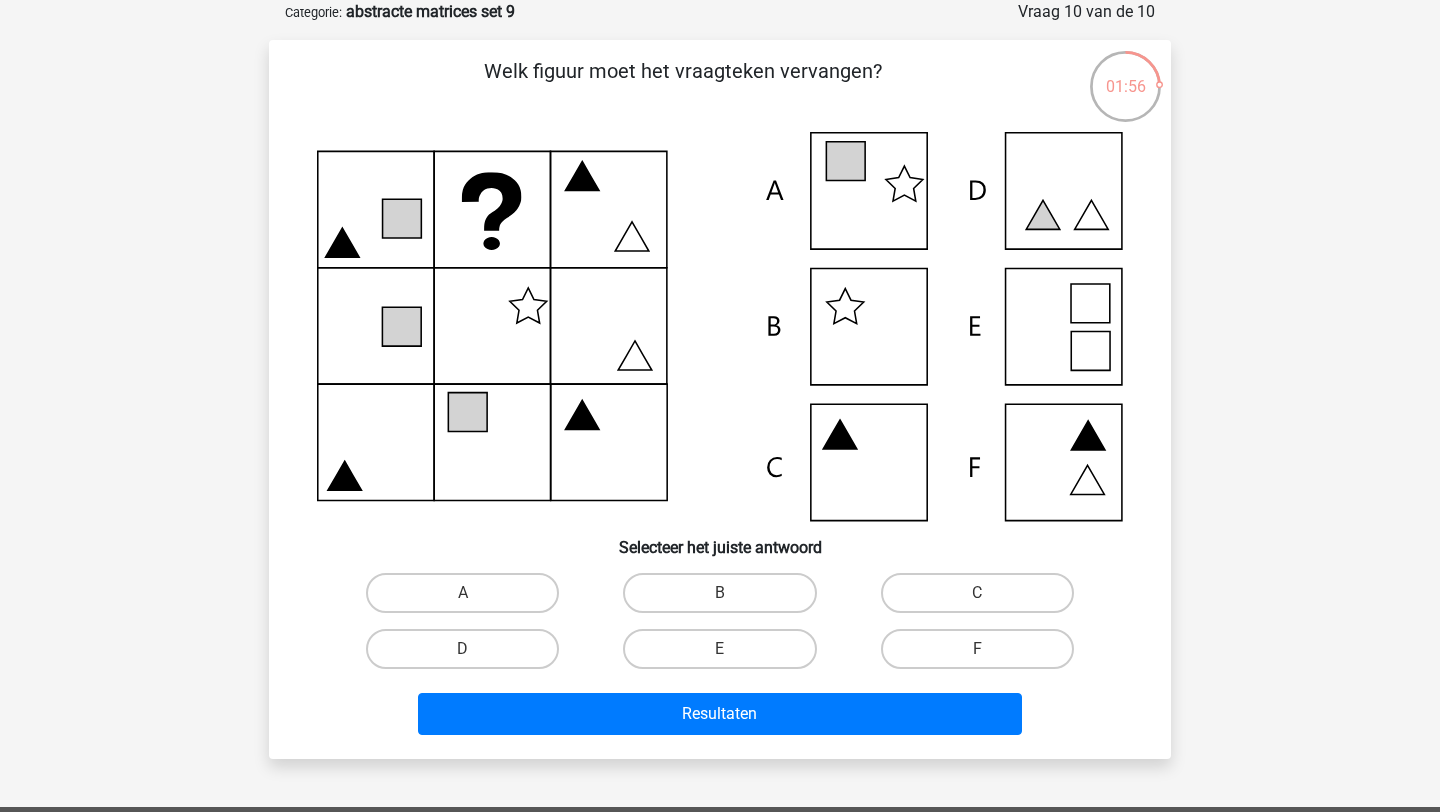 click on "A" at bounding box center (469, 599) 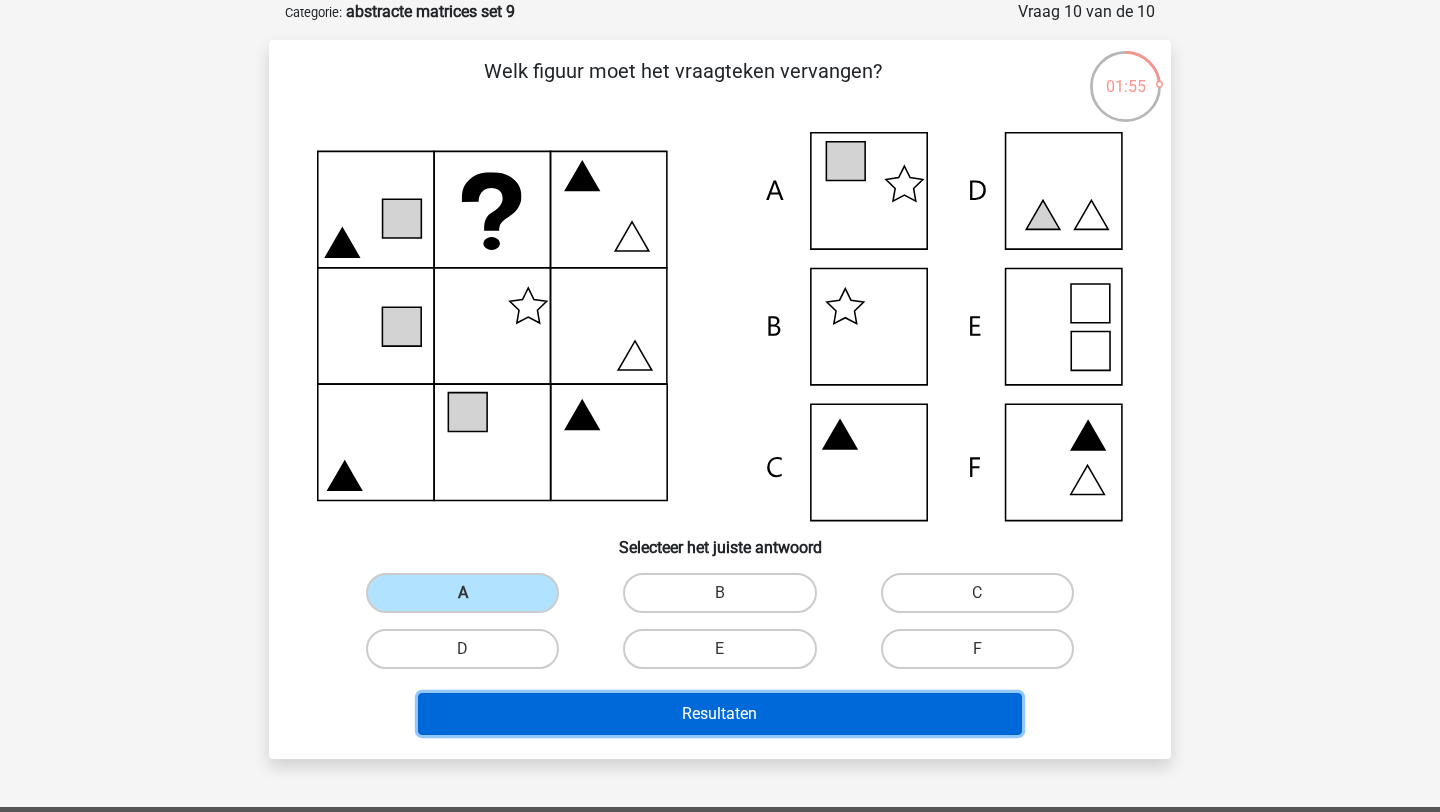 click on "Resultaten" at bounding box center [720, 714] 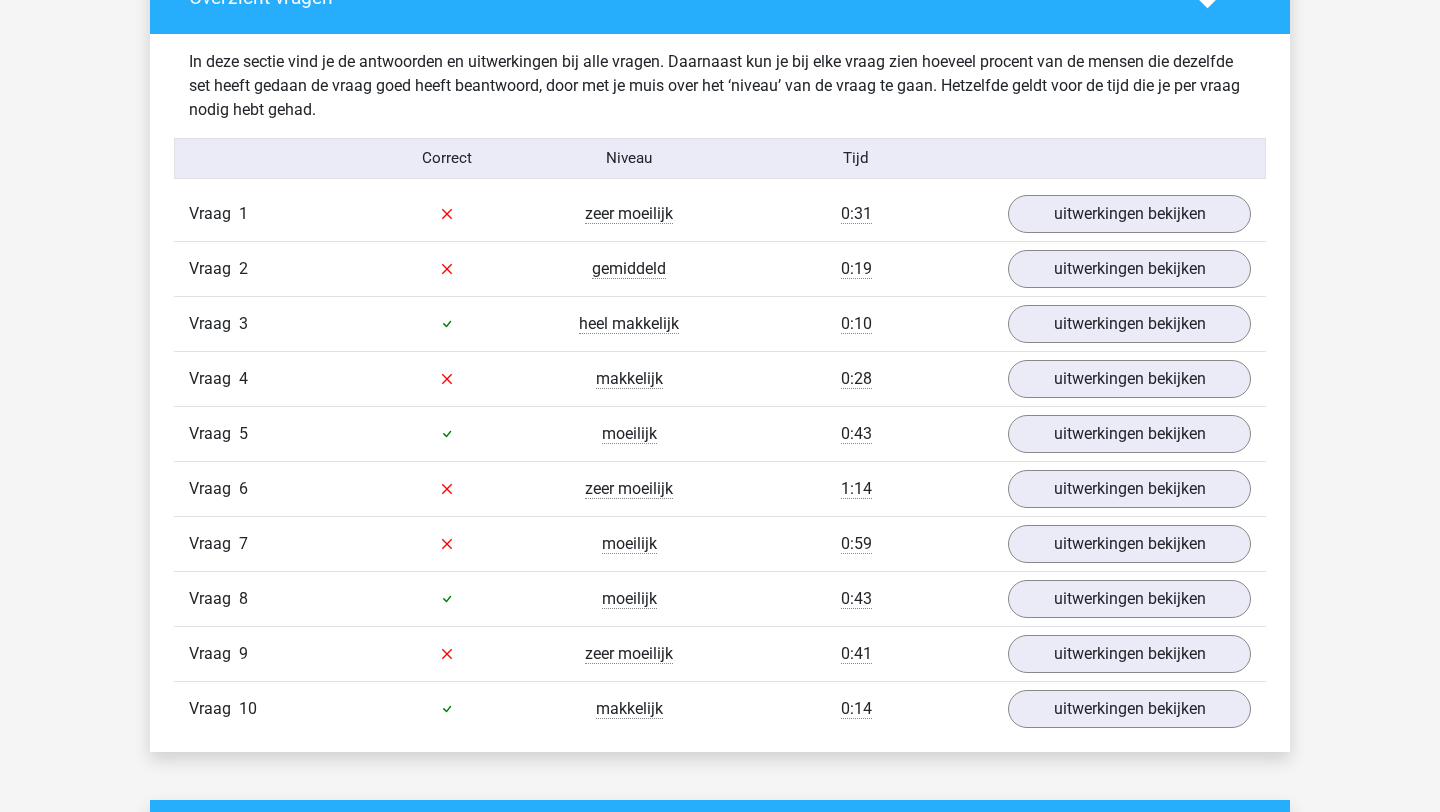 scroll, scrollTop: 1162, scrollLeft: 0, axis: vertical 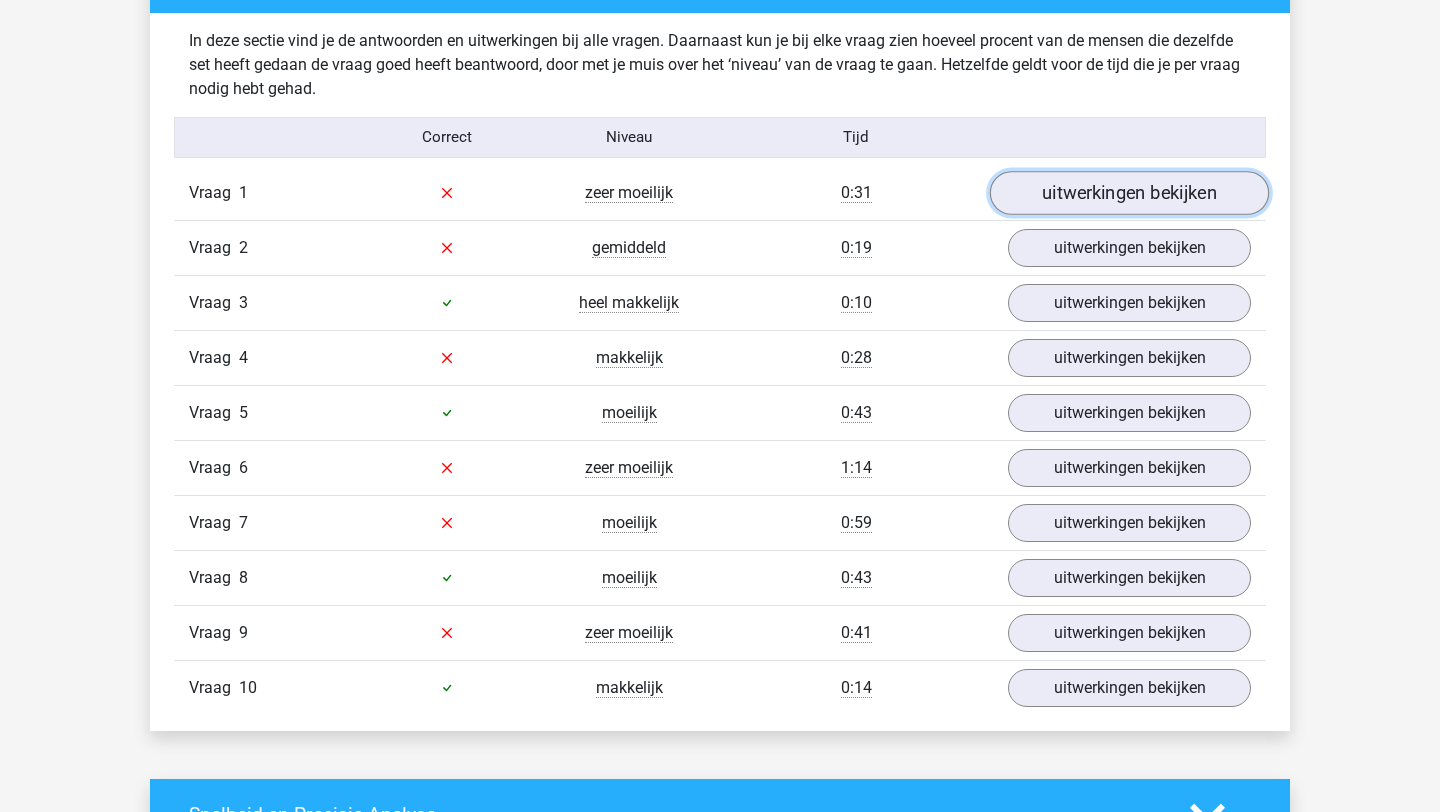 click on "uitwerkingen bekijken" at bounding box center (1129, 193) 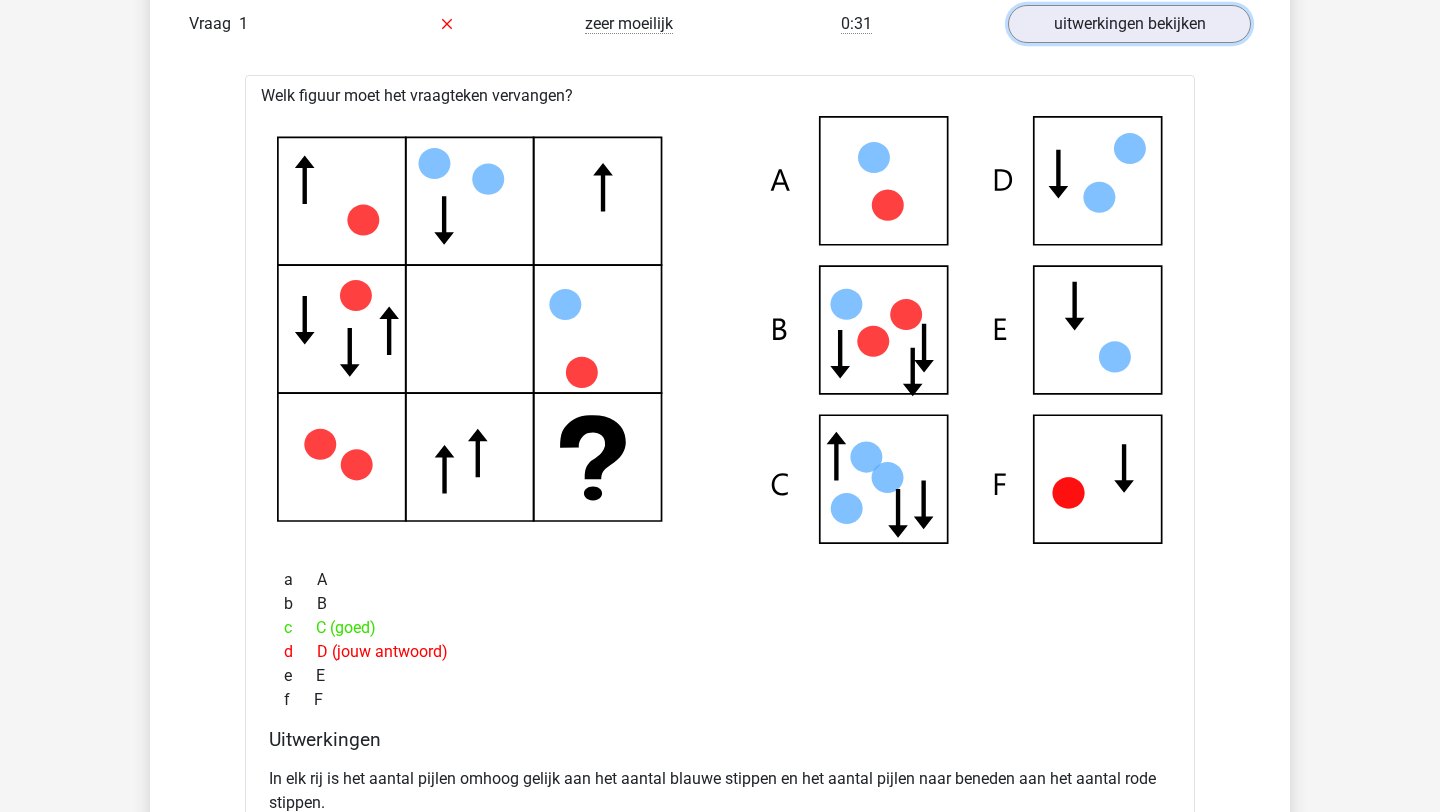 scroll, scrollTop: 1370, scrollLeft: 0, axis: vertical 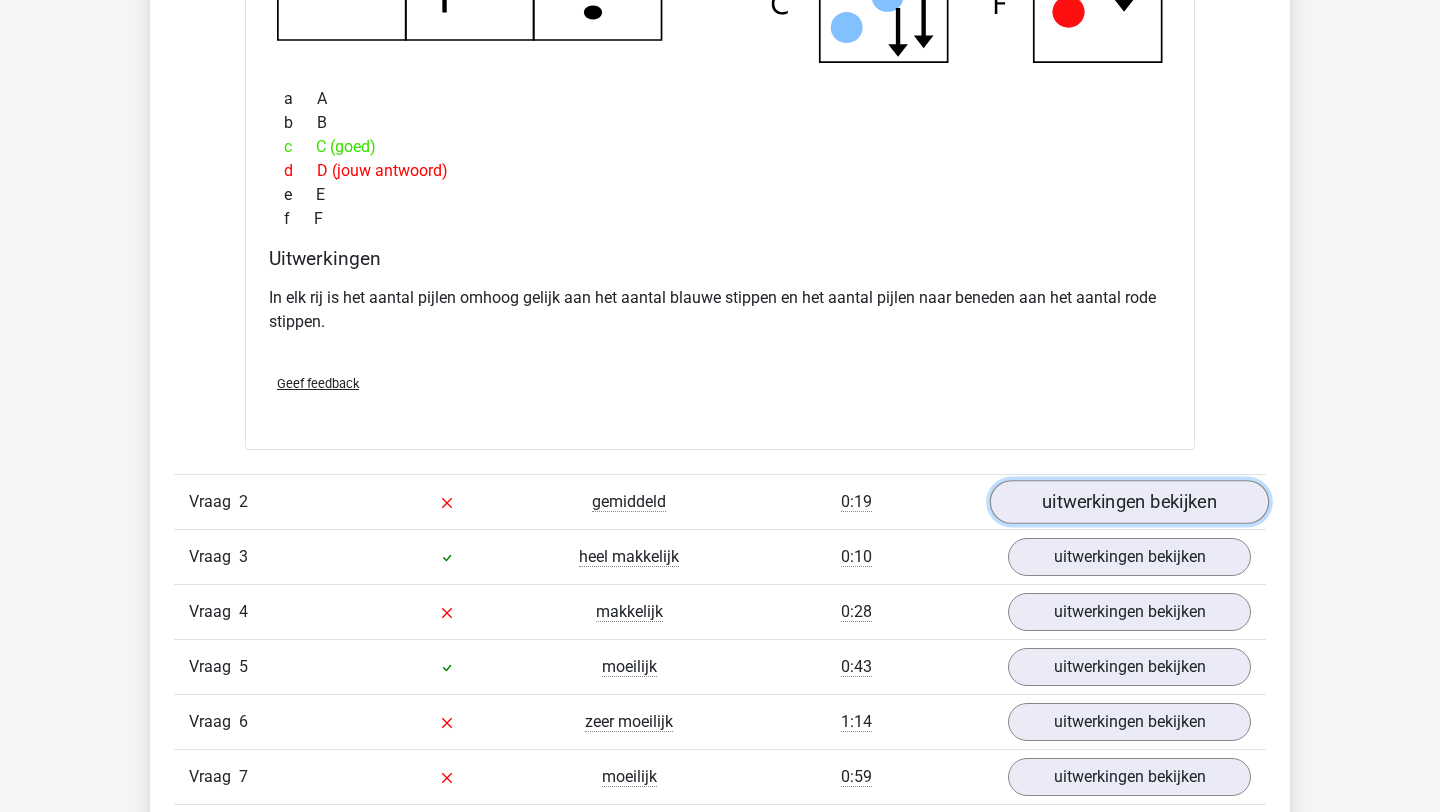 click on "uitwerkingen bekijken" at bounding box center [1129, 502] 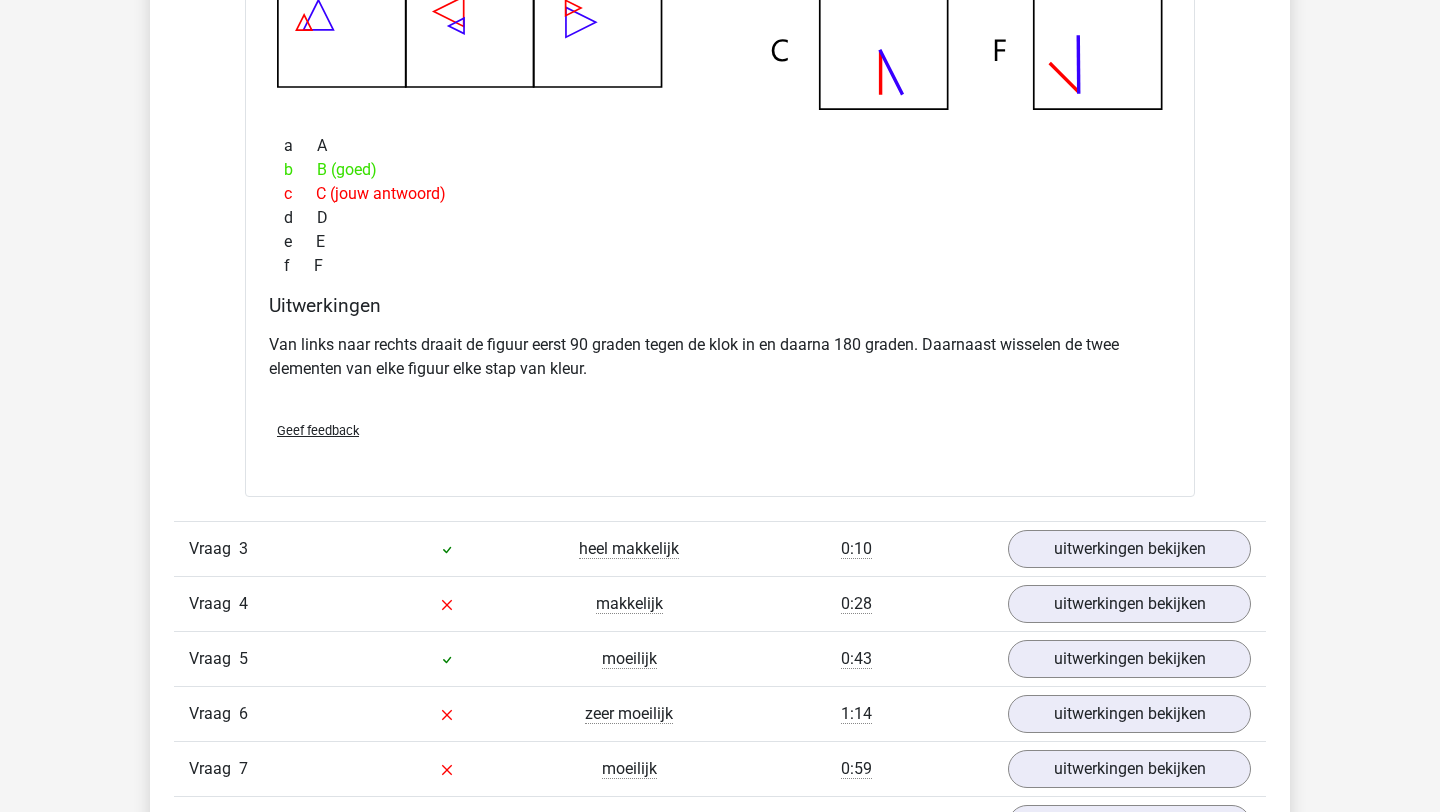 scroll, scrollTop: 3003, scrollLeft: 0, axis: vertical 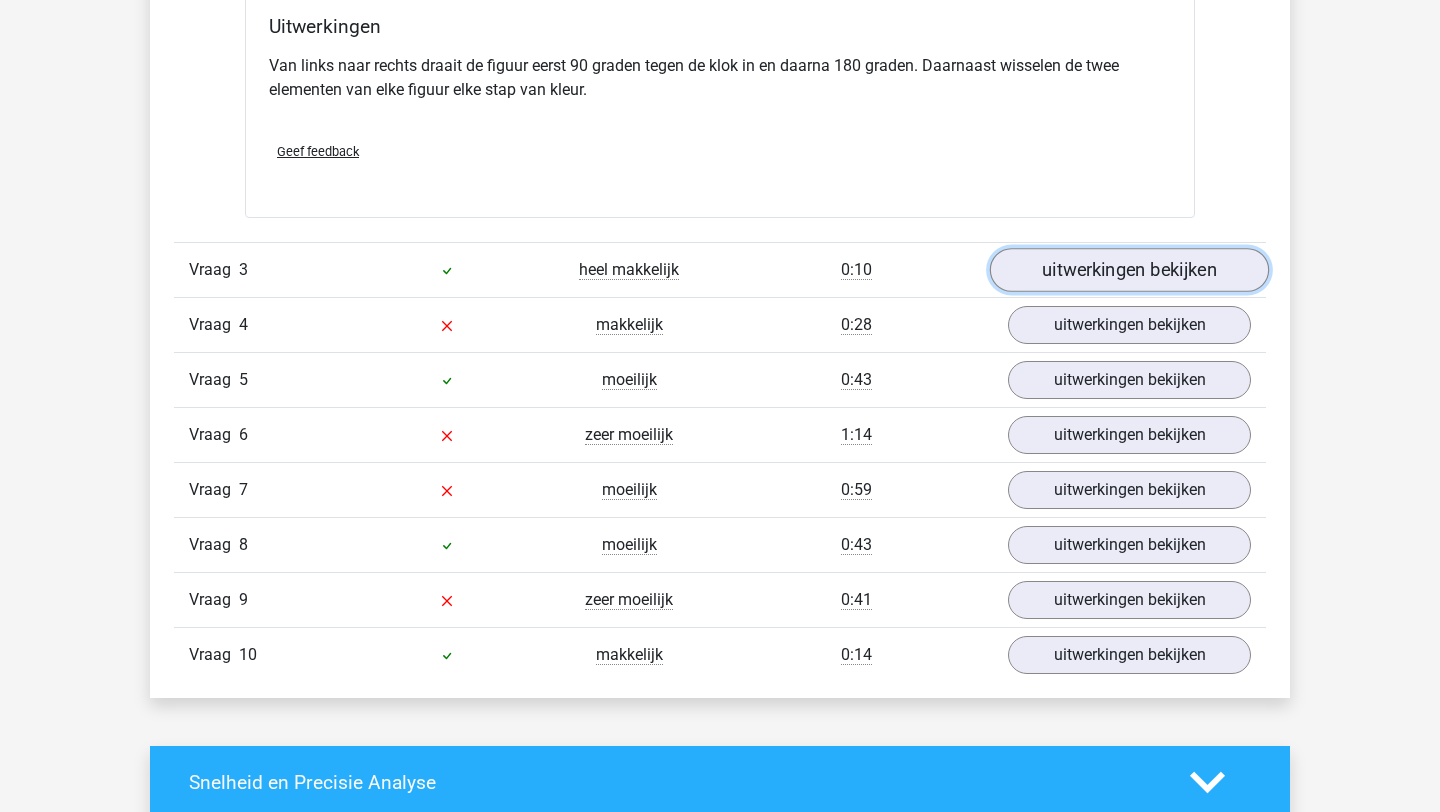 click on "uitwerkingen bekijken" at bounding box center (1129, 270) 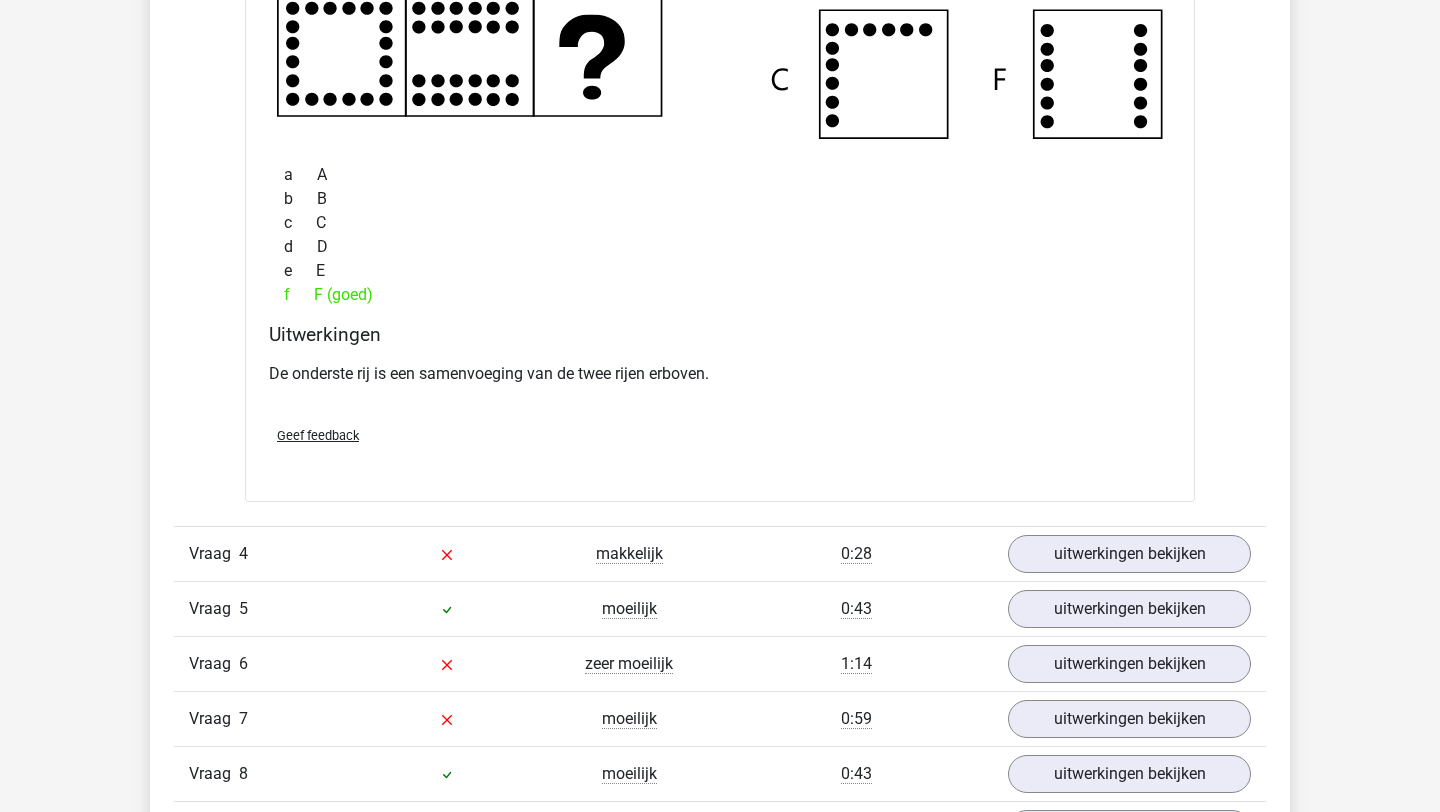 scroll, scrollTop: 3771, scrollLeft: 0, axis: vertical 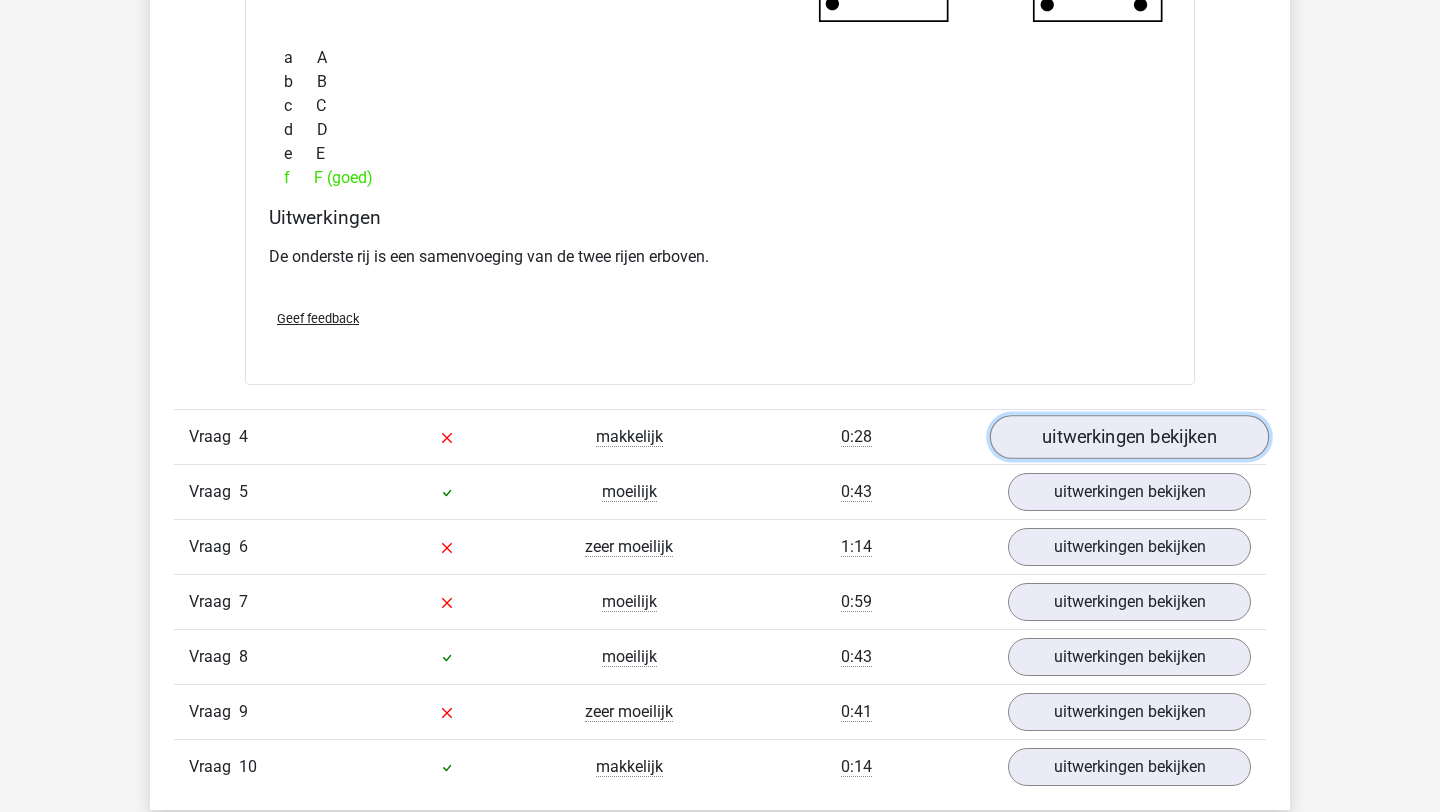 click on "uitwerkingen bekijken" at bounding box center (1129, 438) 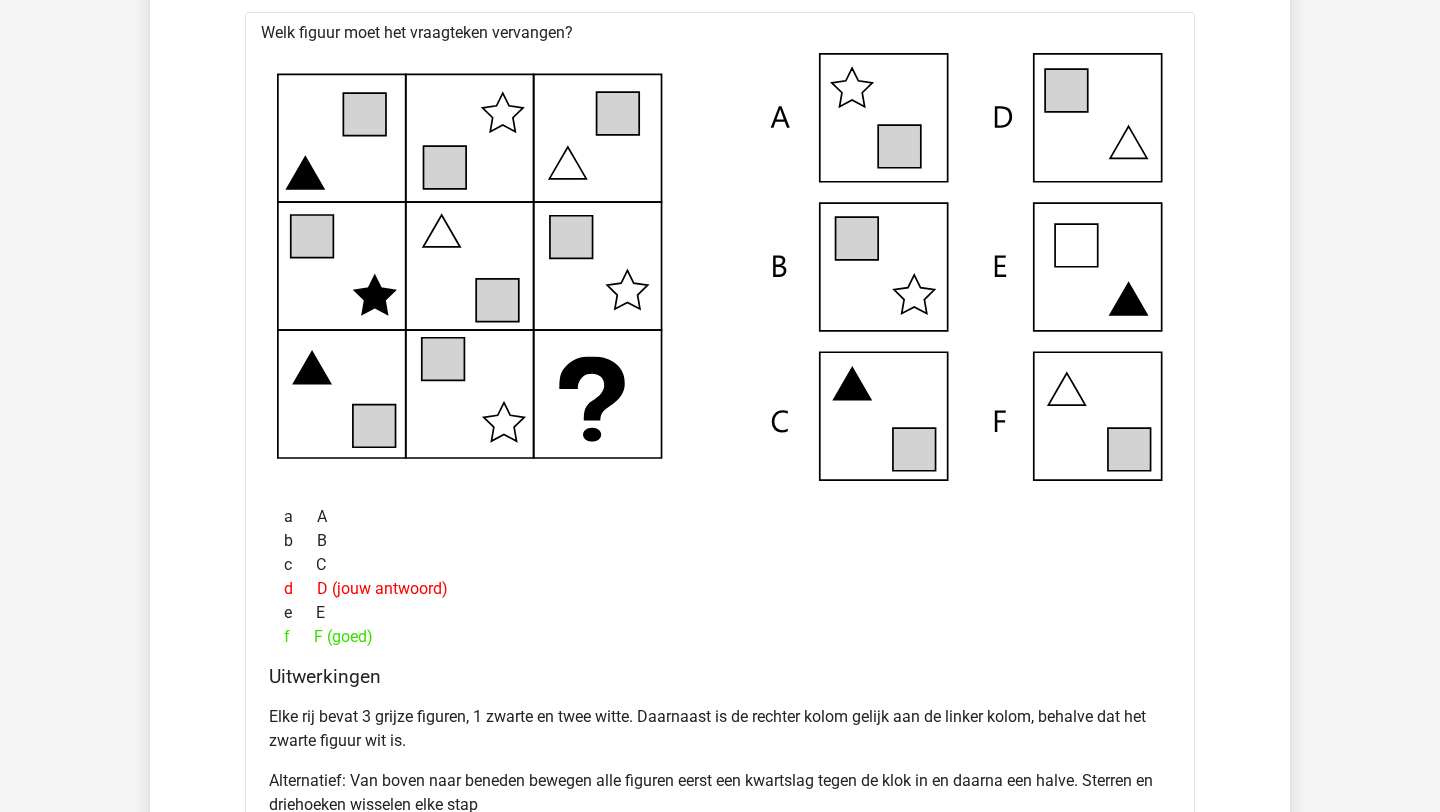 scroll, scrollTop: 4246, scrollLeft: 0, axis: vertical 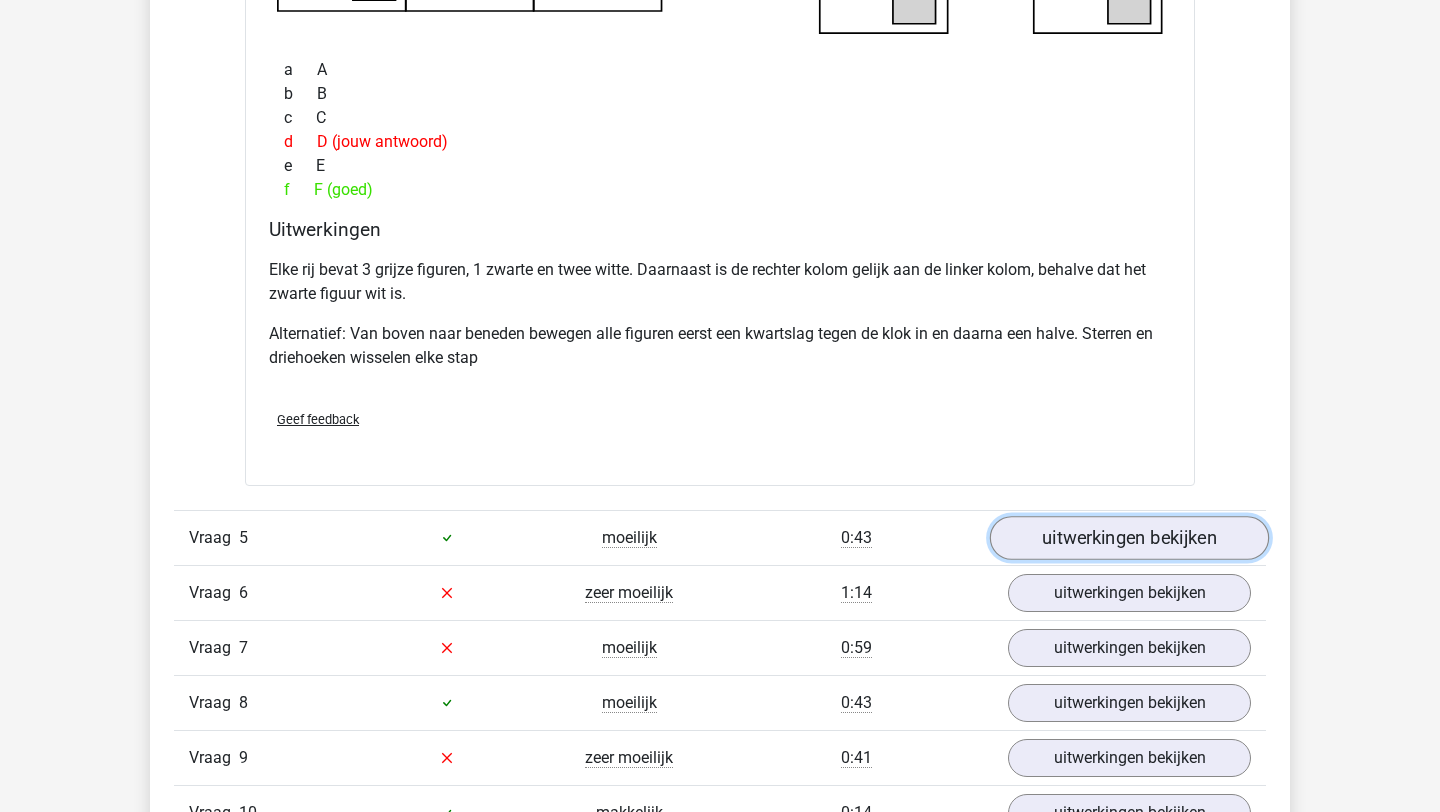click on "uitwerkingen bekijken" at bounding box center [1129, 538] 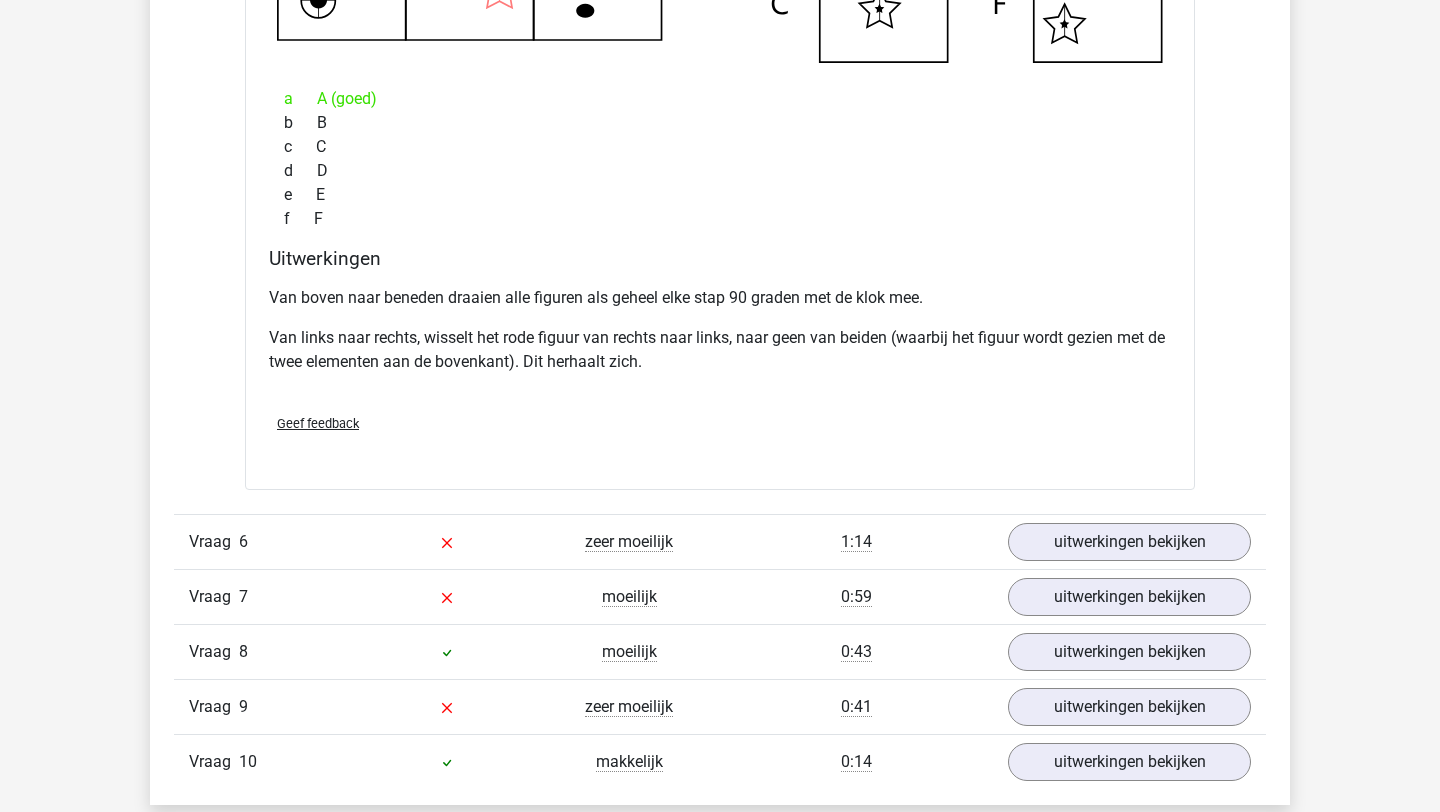 scroll, scrollTop: 5837, scrollLeft: 0, axis: vertical 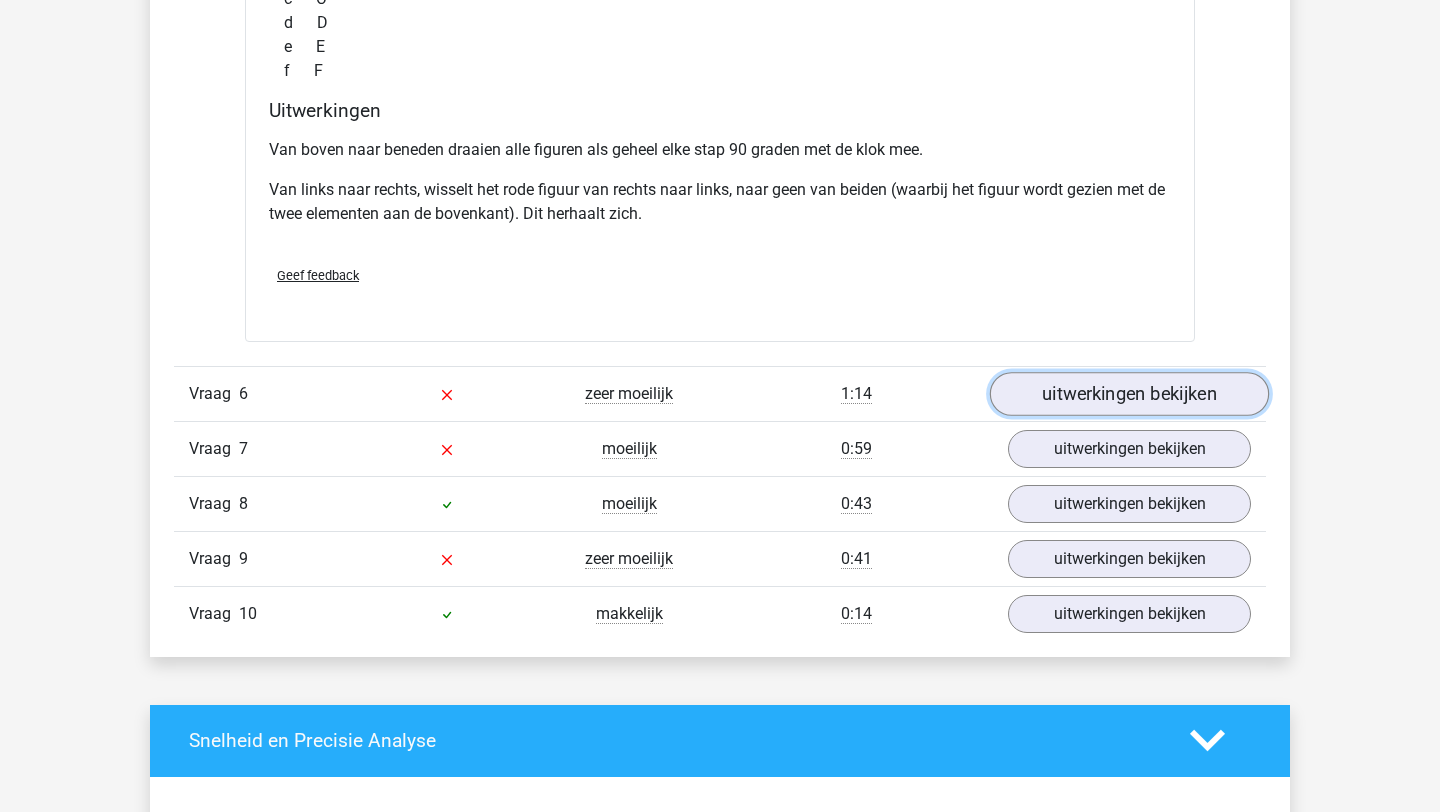click on "uitwerkingen bekijken" at bounding box center [1129, 394] 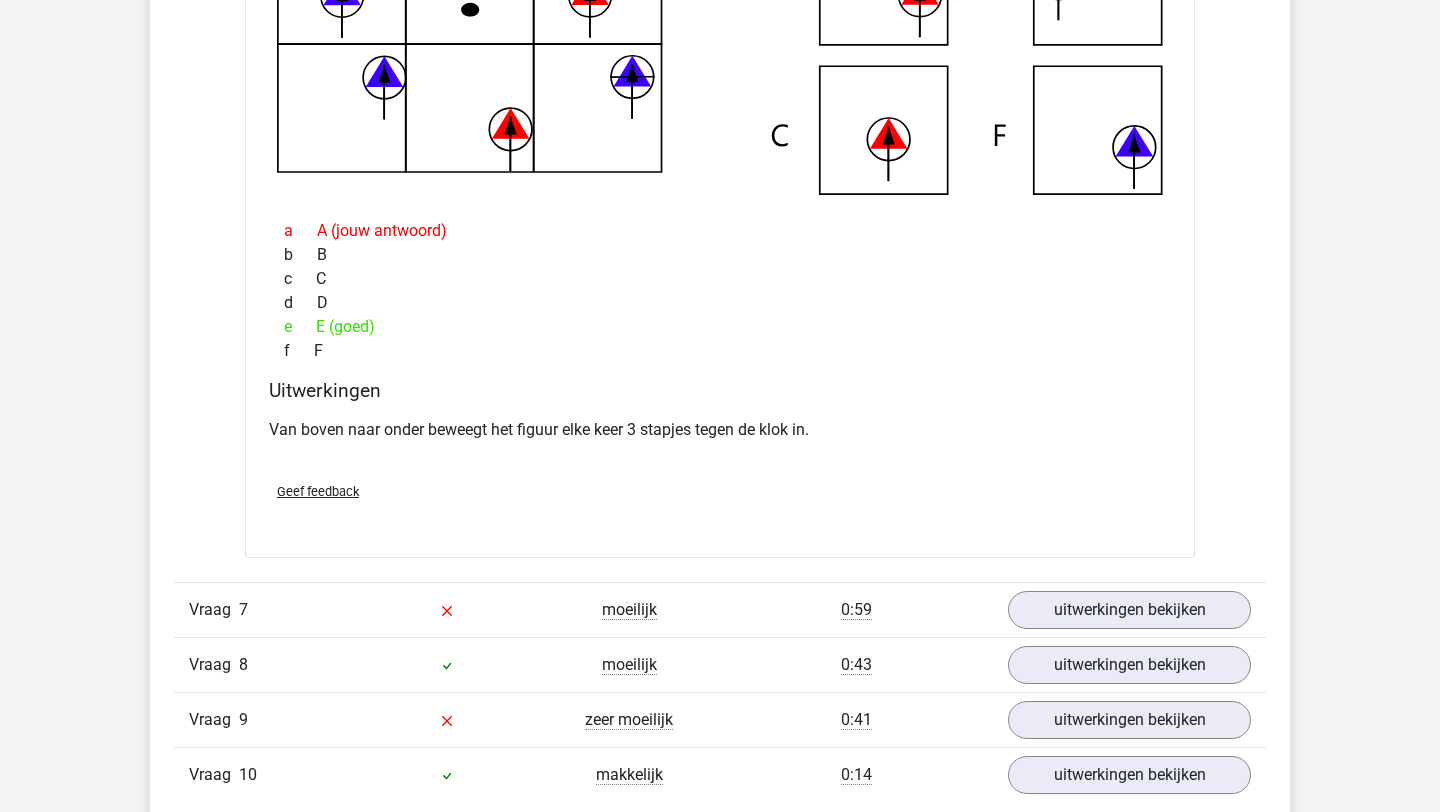 scroll, scrollTop: 6667, scrollLeft: 0, axis: vertical 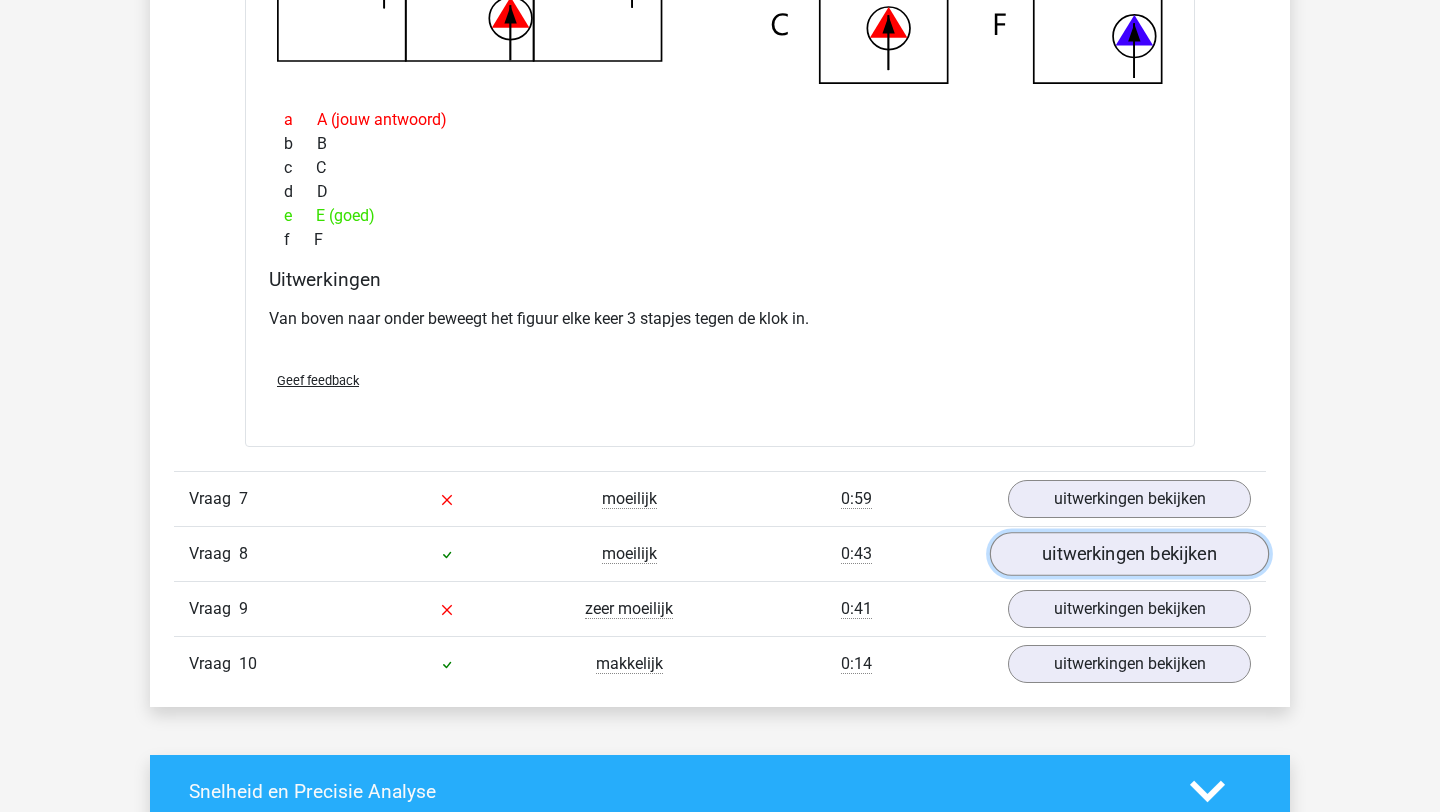 click on "uitwerkingen bekijken" at bounding box center [1129, 554] 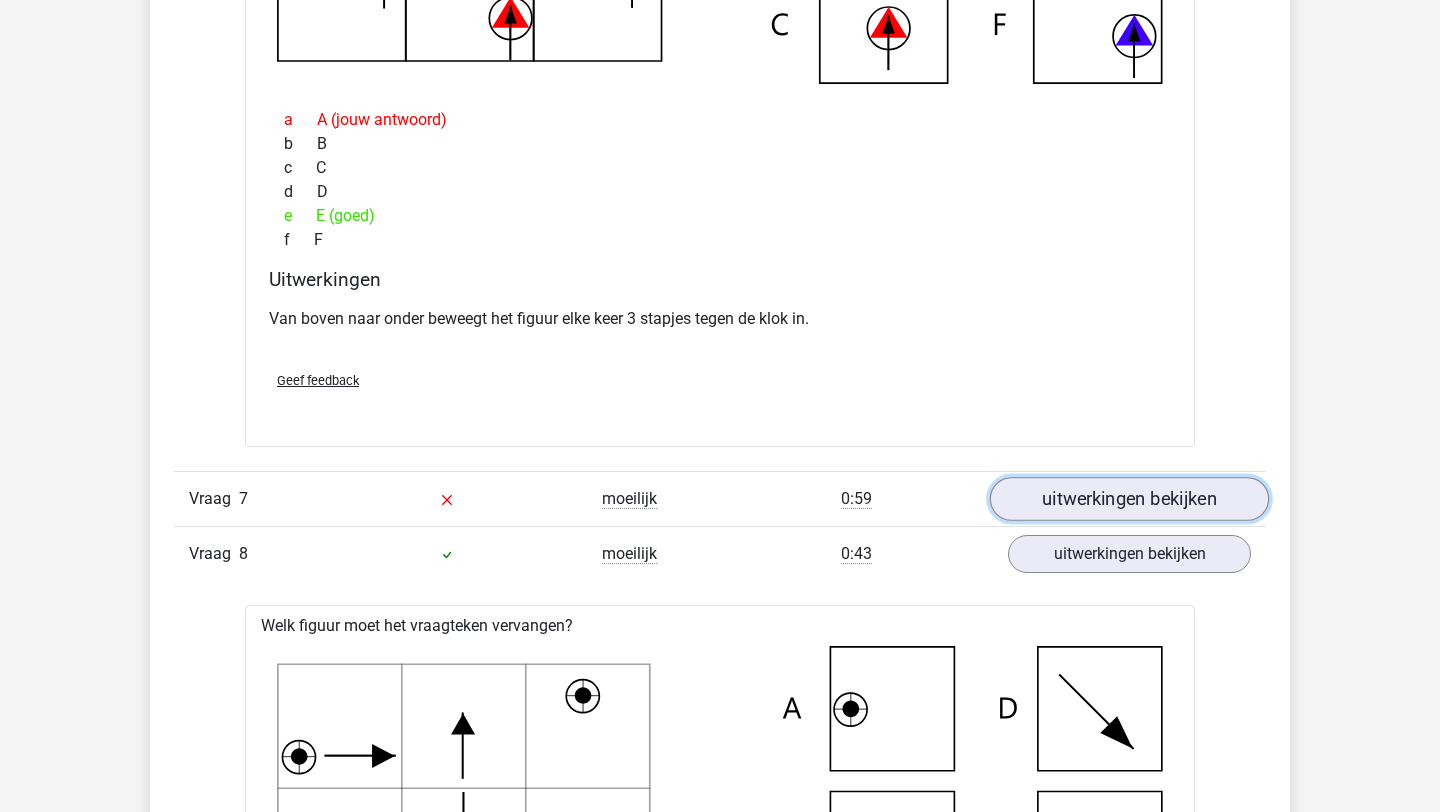 click on "uitwerkingen bekijken" at bounding box center [1129, 499] 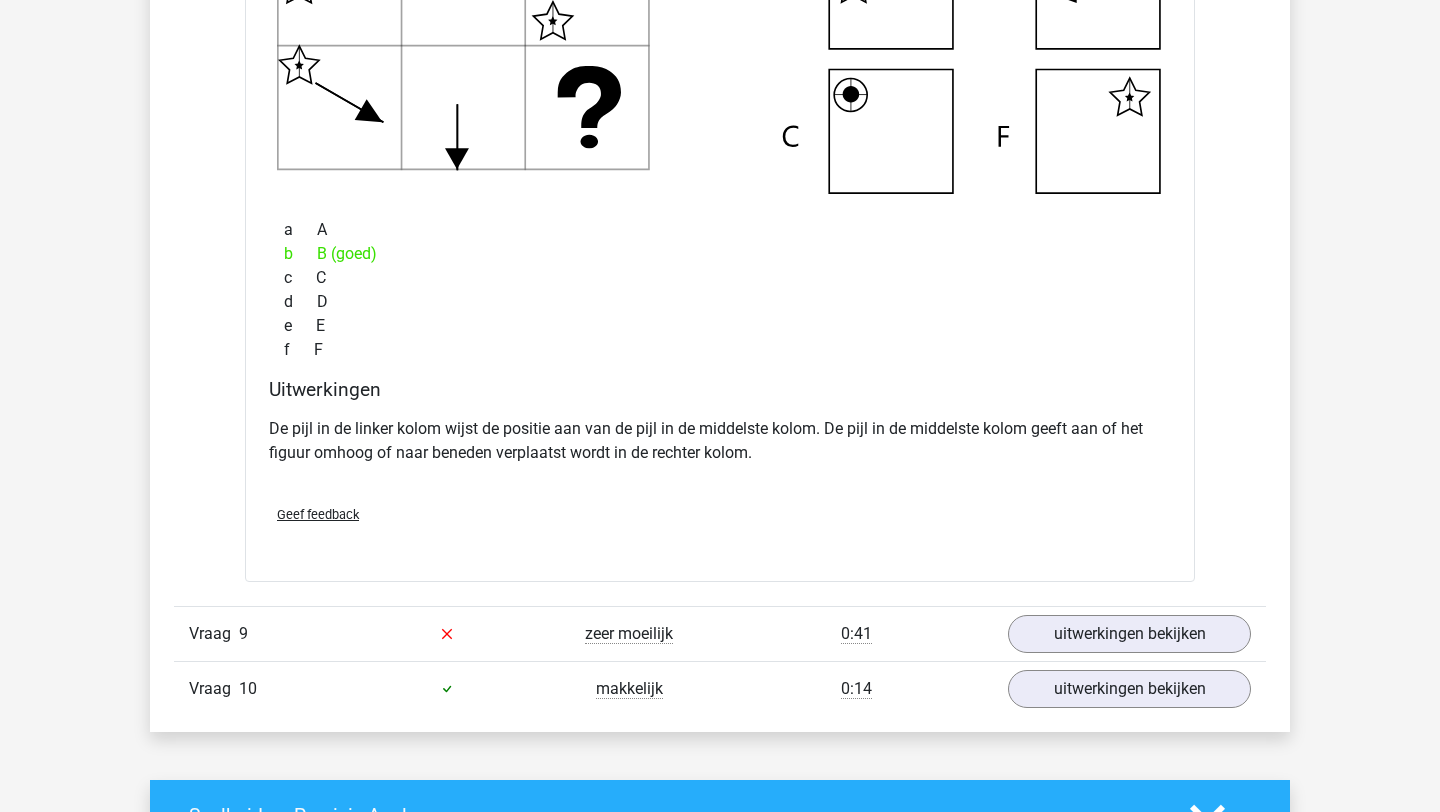 scroll, scrollTop: 8448, scrollLeft: 0, axis: vertical 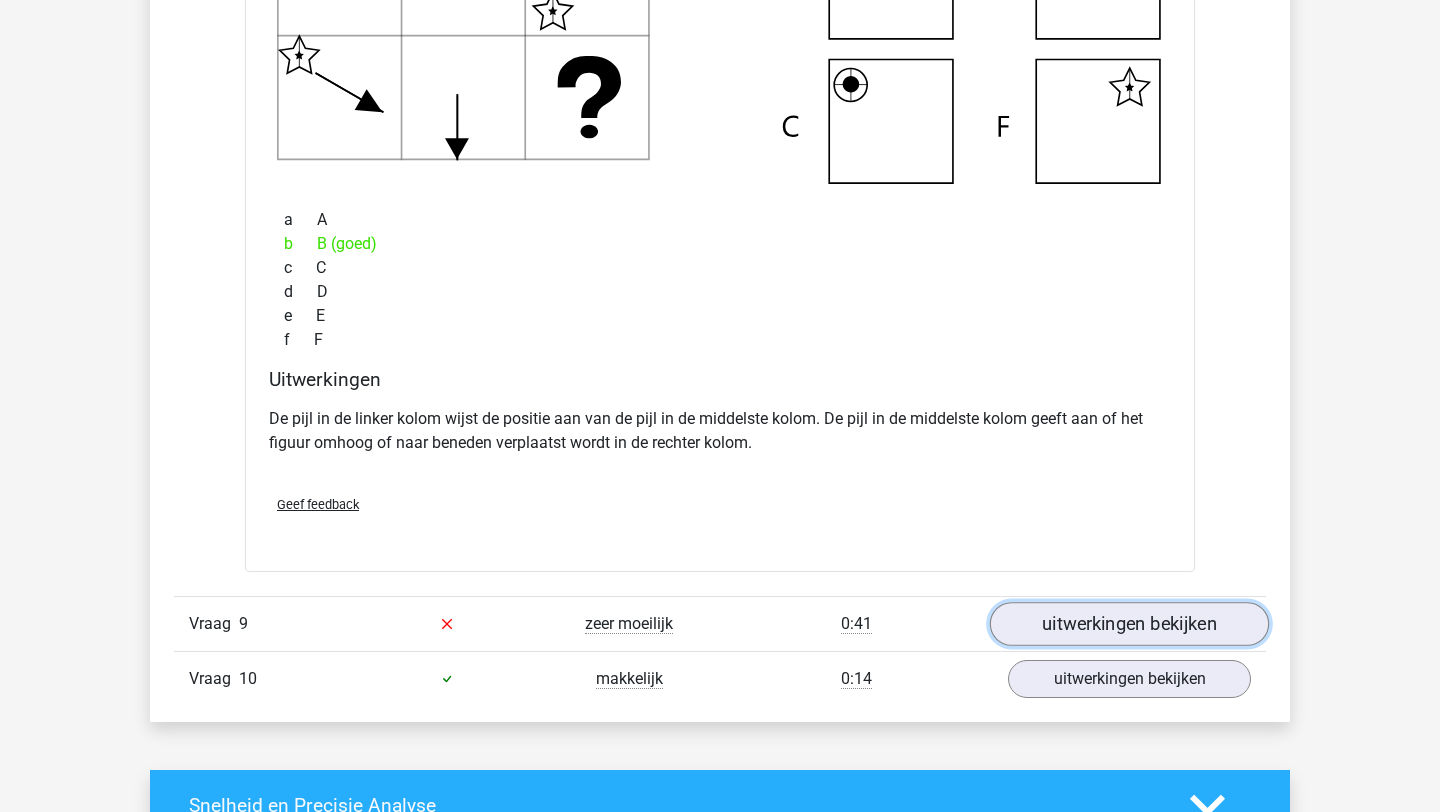 click on "uitwerkingen bekijken" at bounding box center [1129, 624] 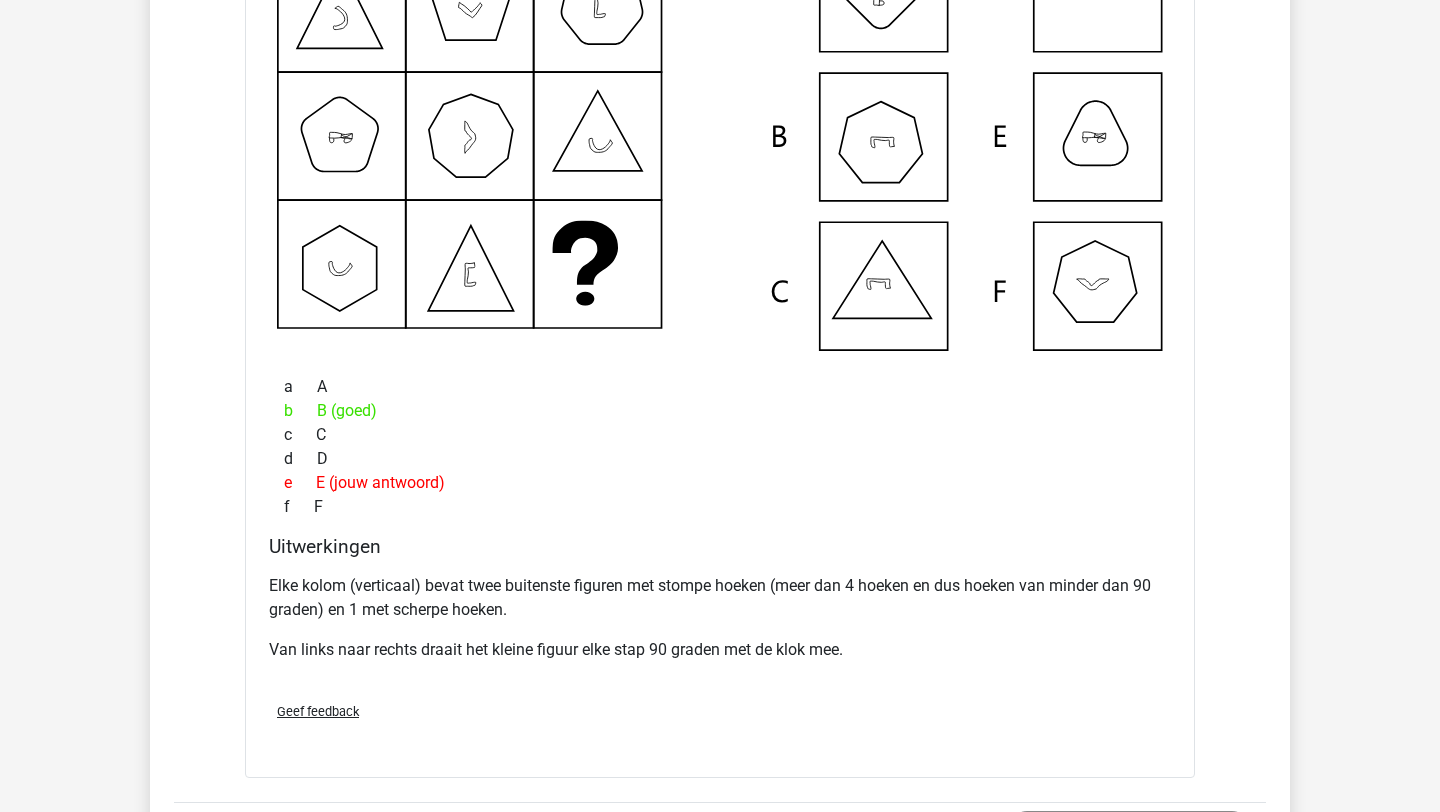 scroll, scrollTop: 9242, scrollLeft: 0, axis: vertical 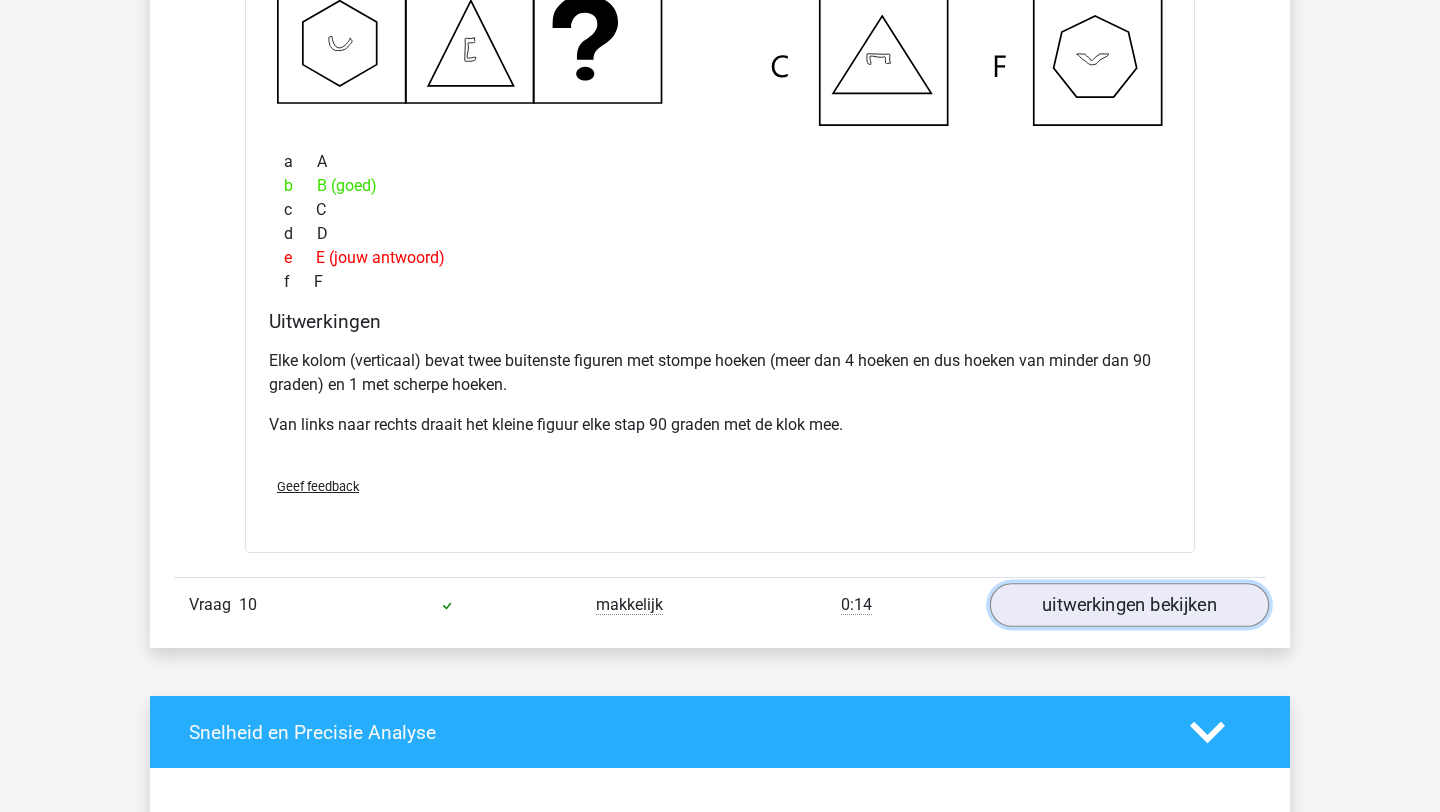 click on "uitwerkingen bekijken" at bounding box center (1129, 605) 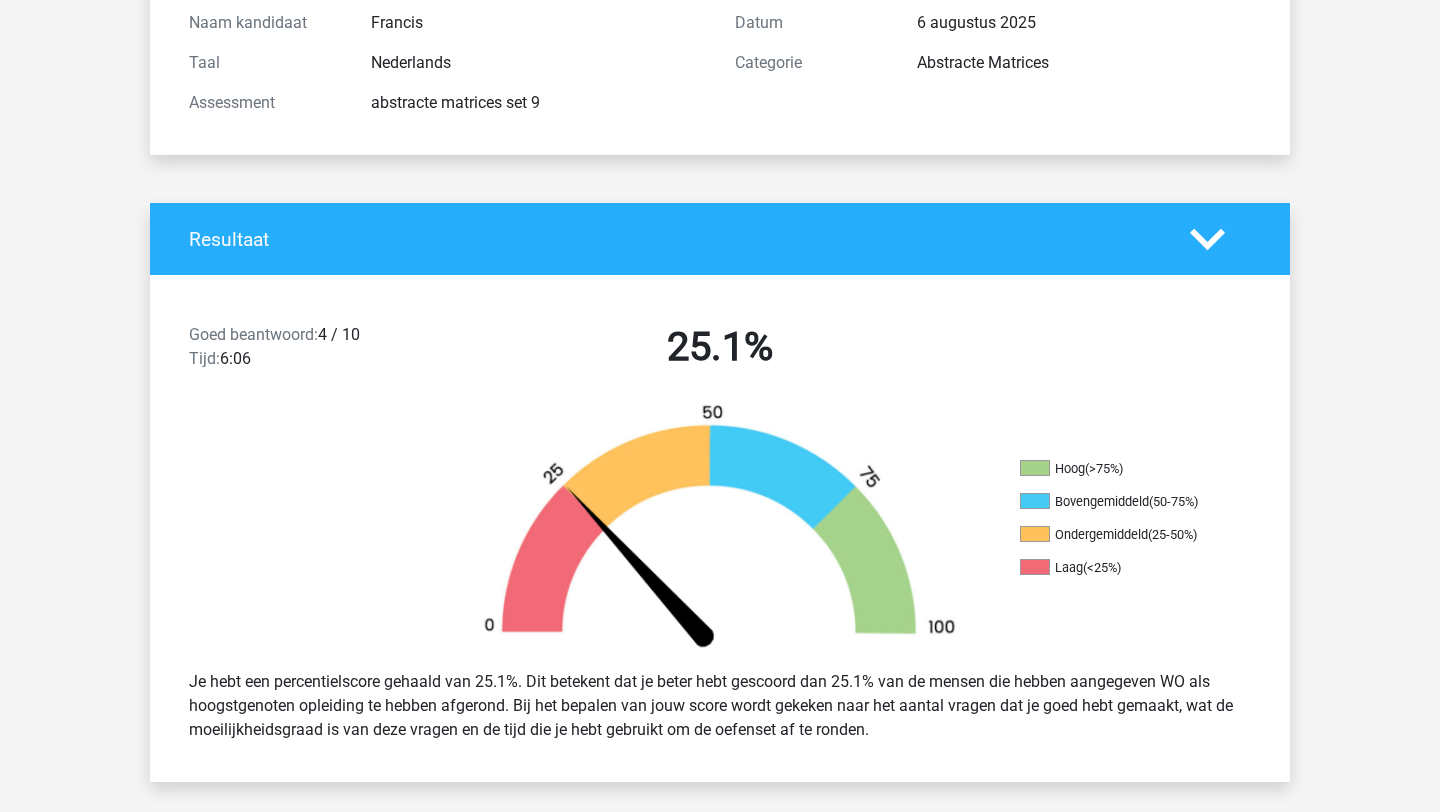 scroll, scrollTop: 0, scrollLeft: 0, axis: both 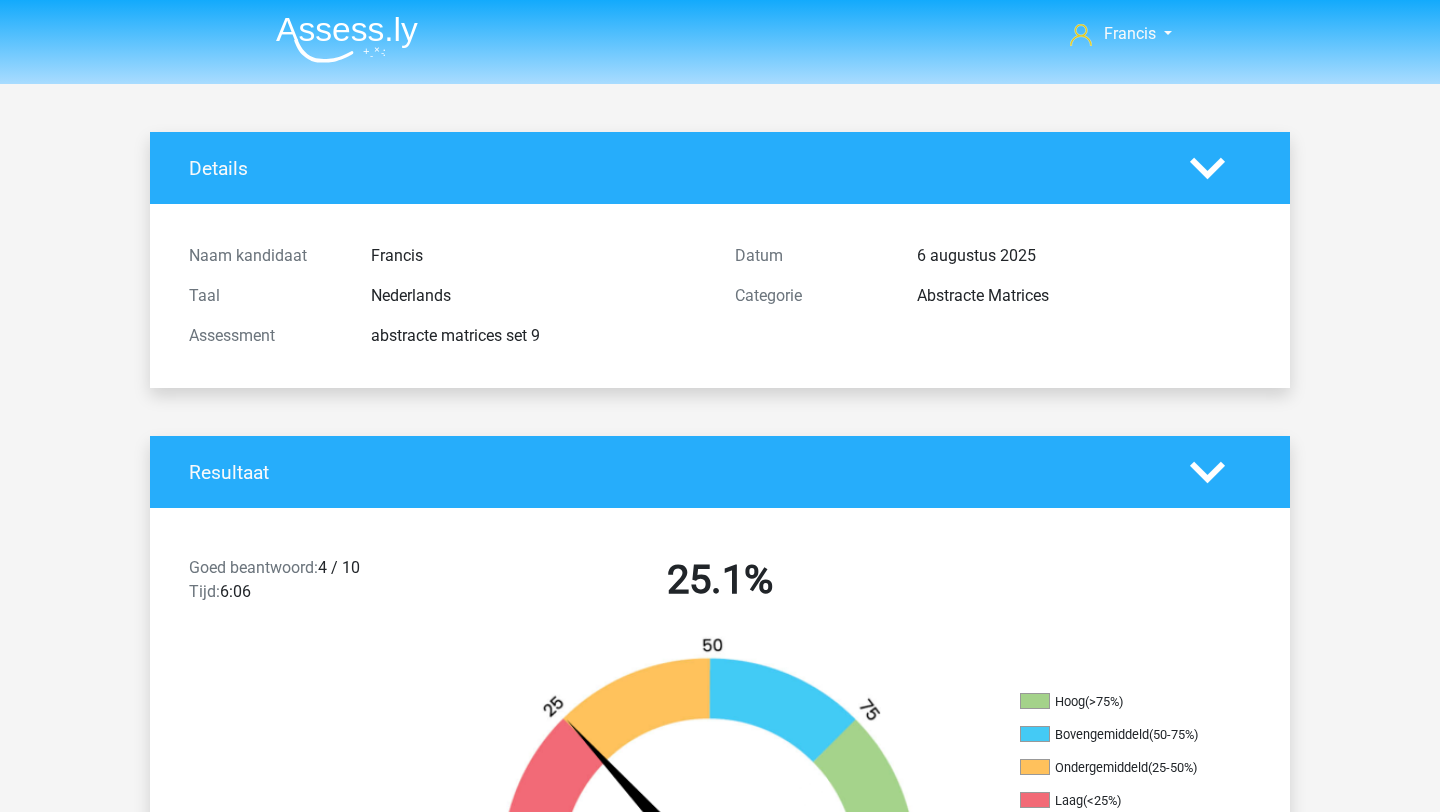 click at bounding box center (347, 39) 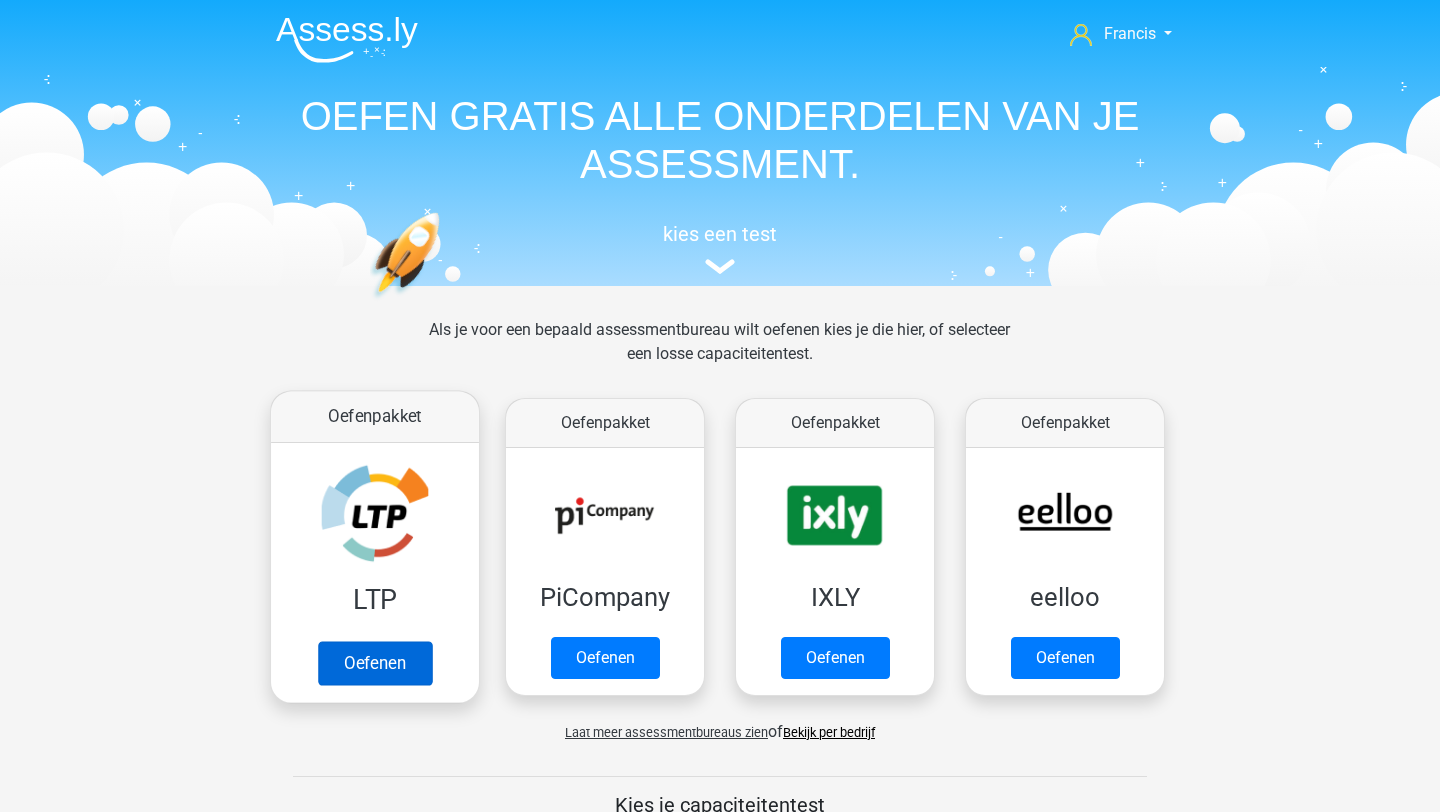 scroll, scrollTop: 0, scrollLeft: 0, axis: both 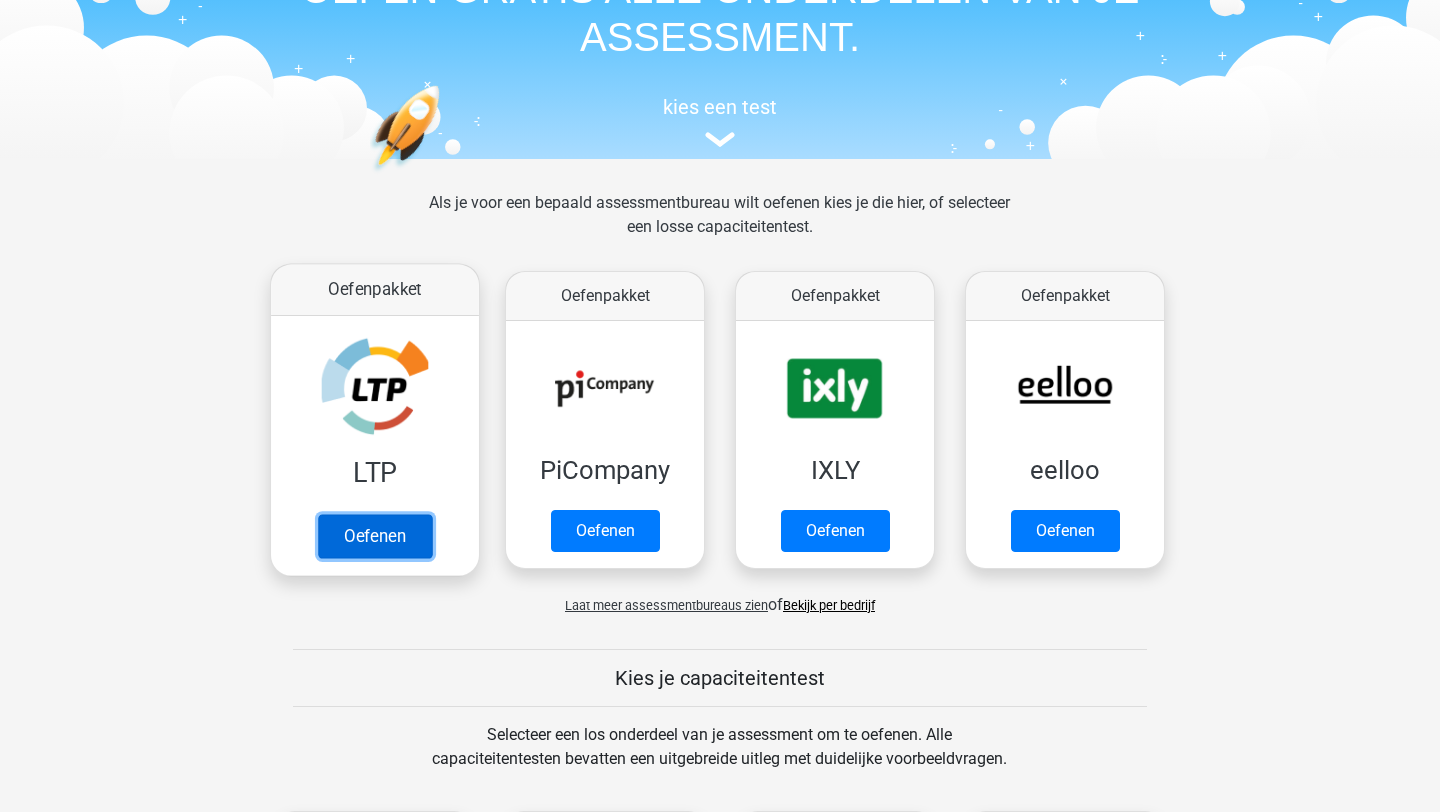 click on "Oefenen" at bounding box center (375, 536) 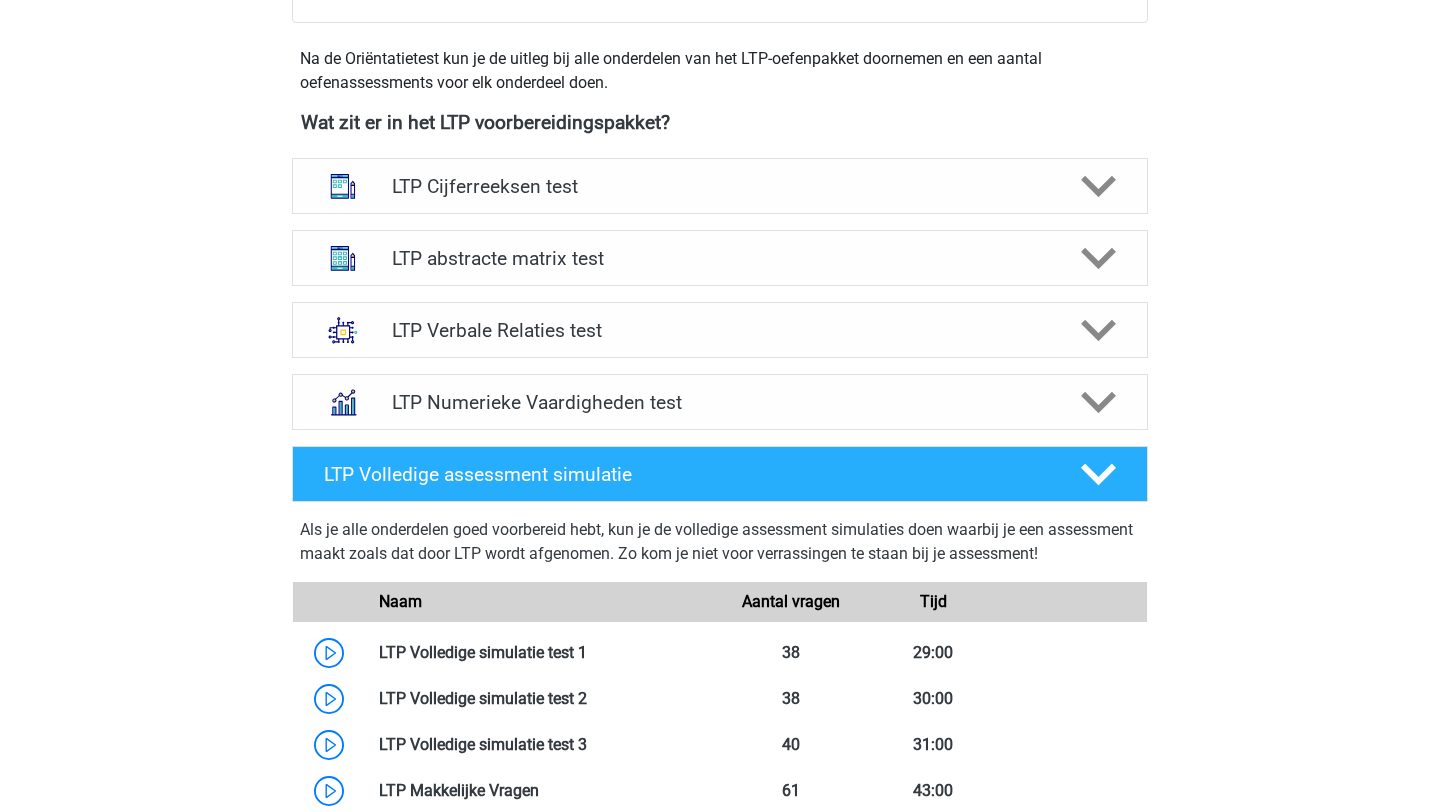 scroll, scrollTop: 698, scrollLeft: 0, axis: vertical 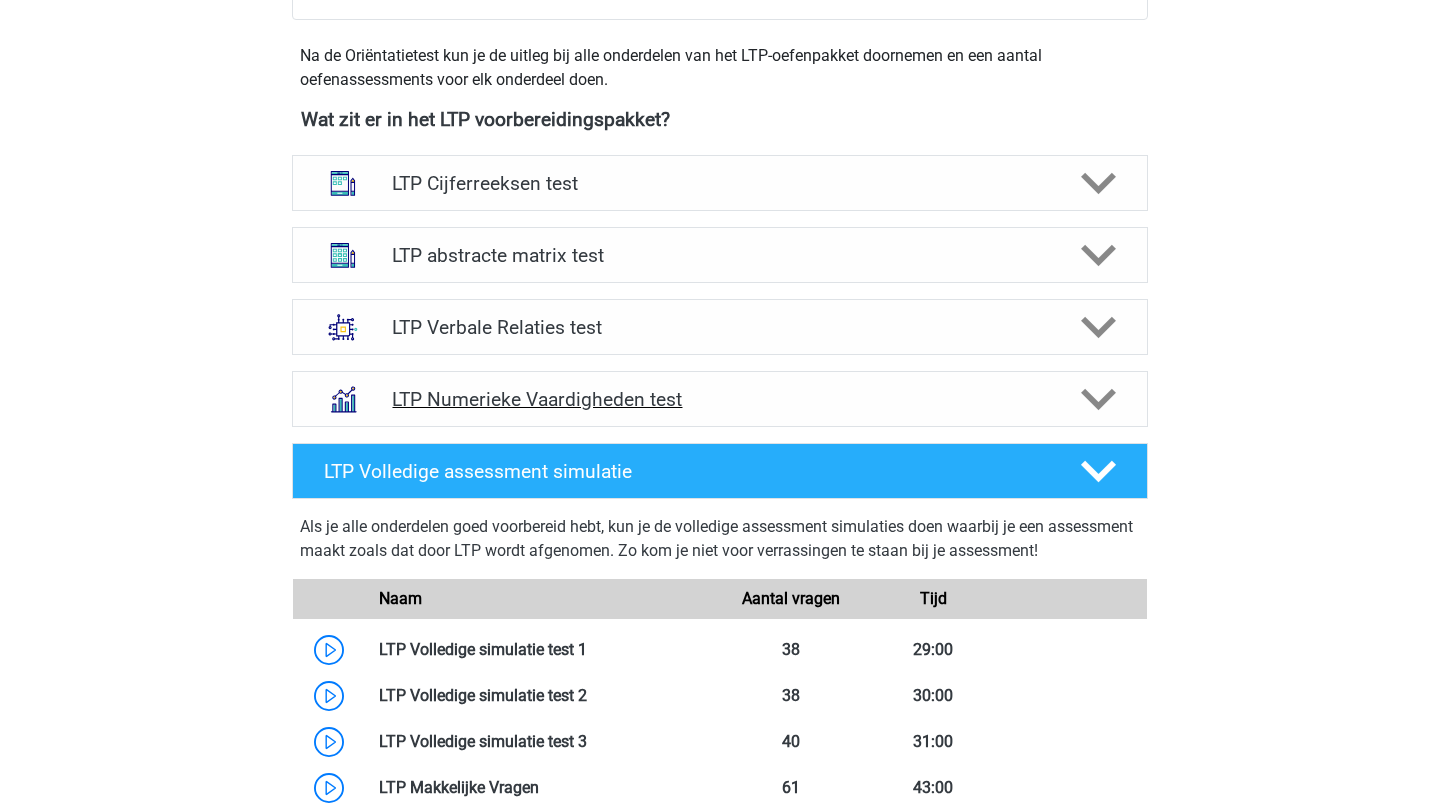 click on "LTP Numerieke Vaardigheden test" at bounding box center [720, 399] 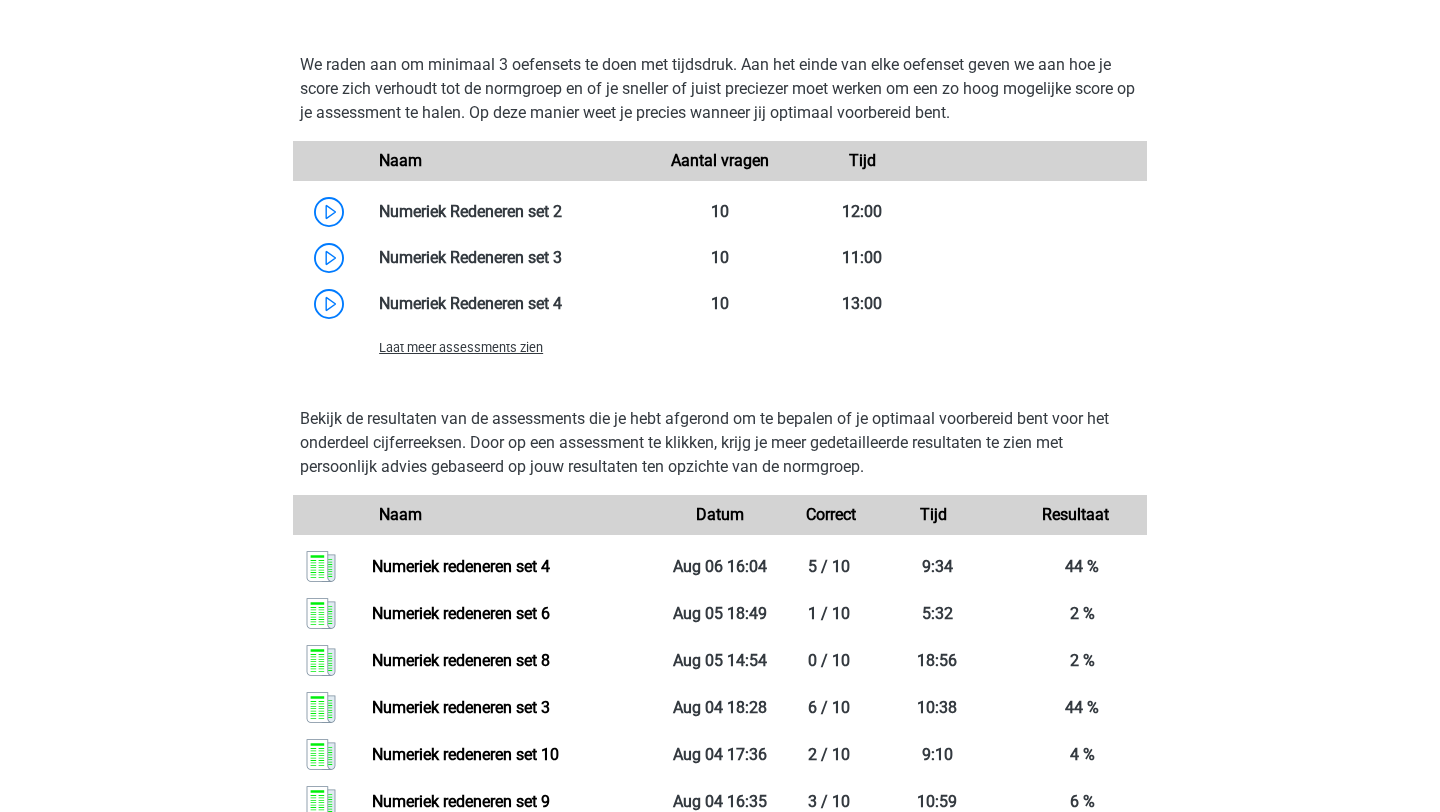 scroll, scrollTop: 1455, scrollLeft: 0, axis: vertical 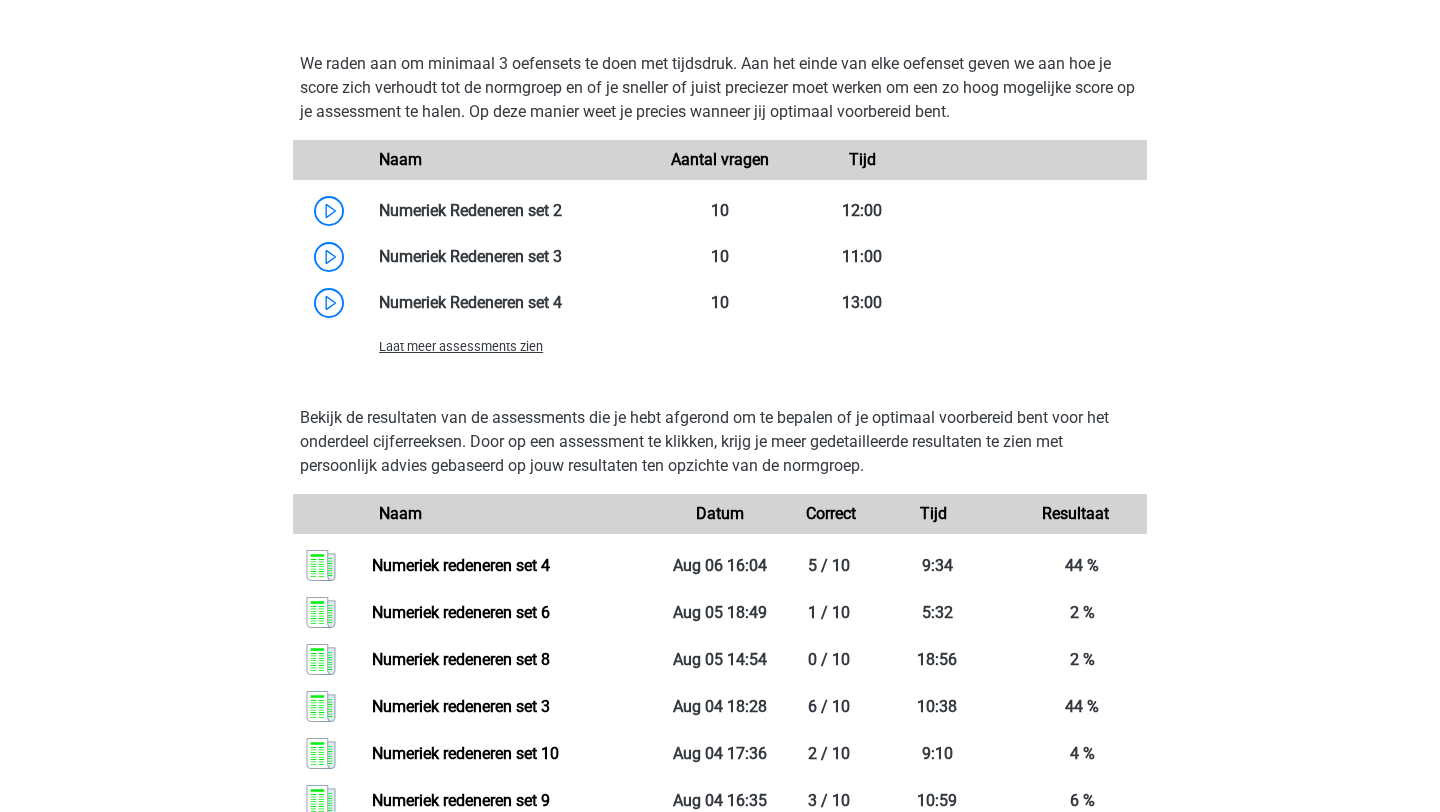 click on "Laat meer assessments zien" at bounding box center [506, 346] 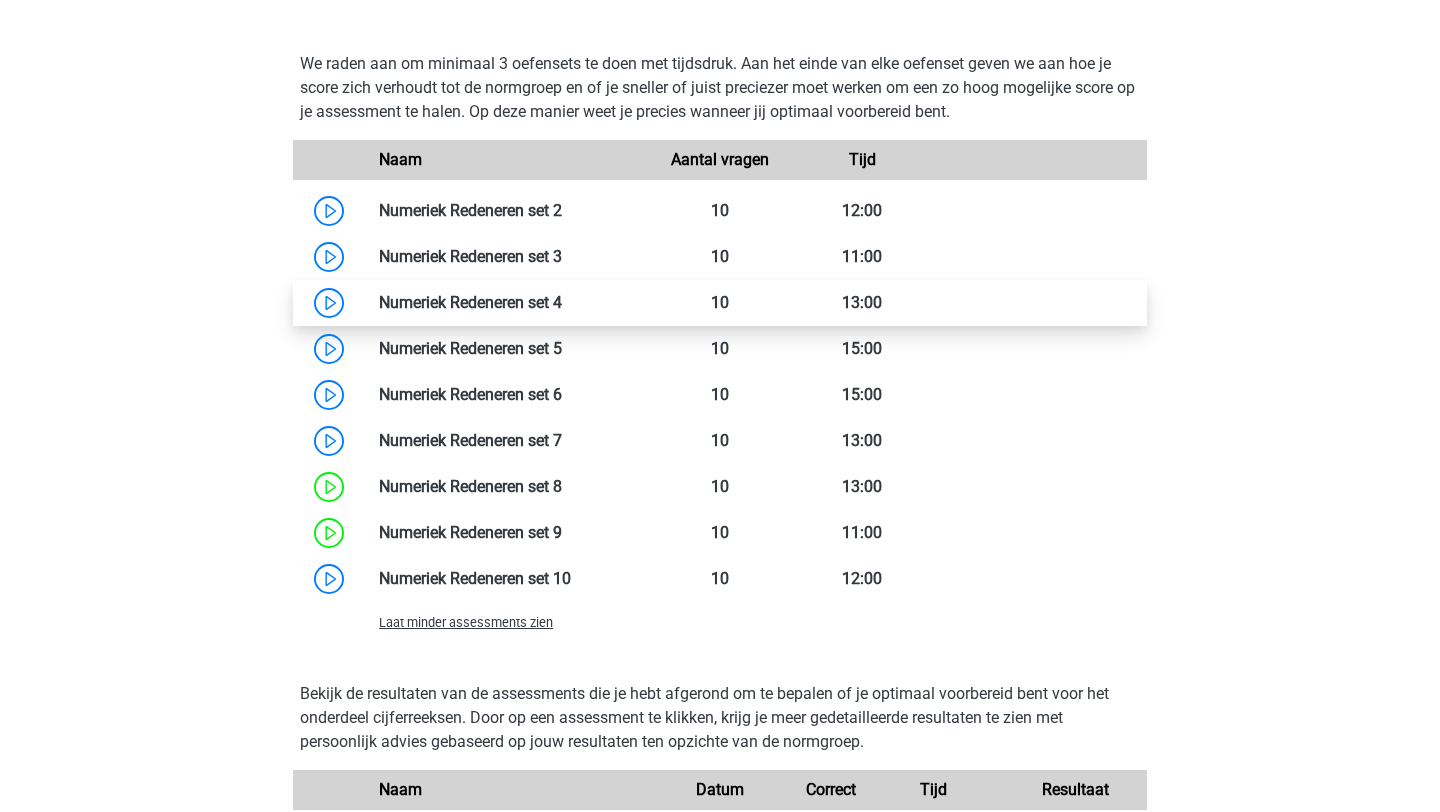 click at bounding box center [562, 302] 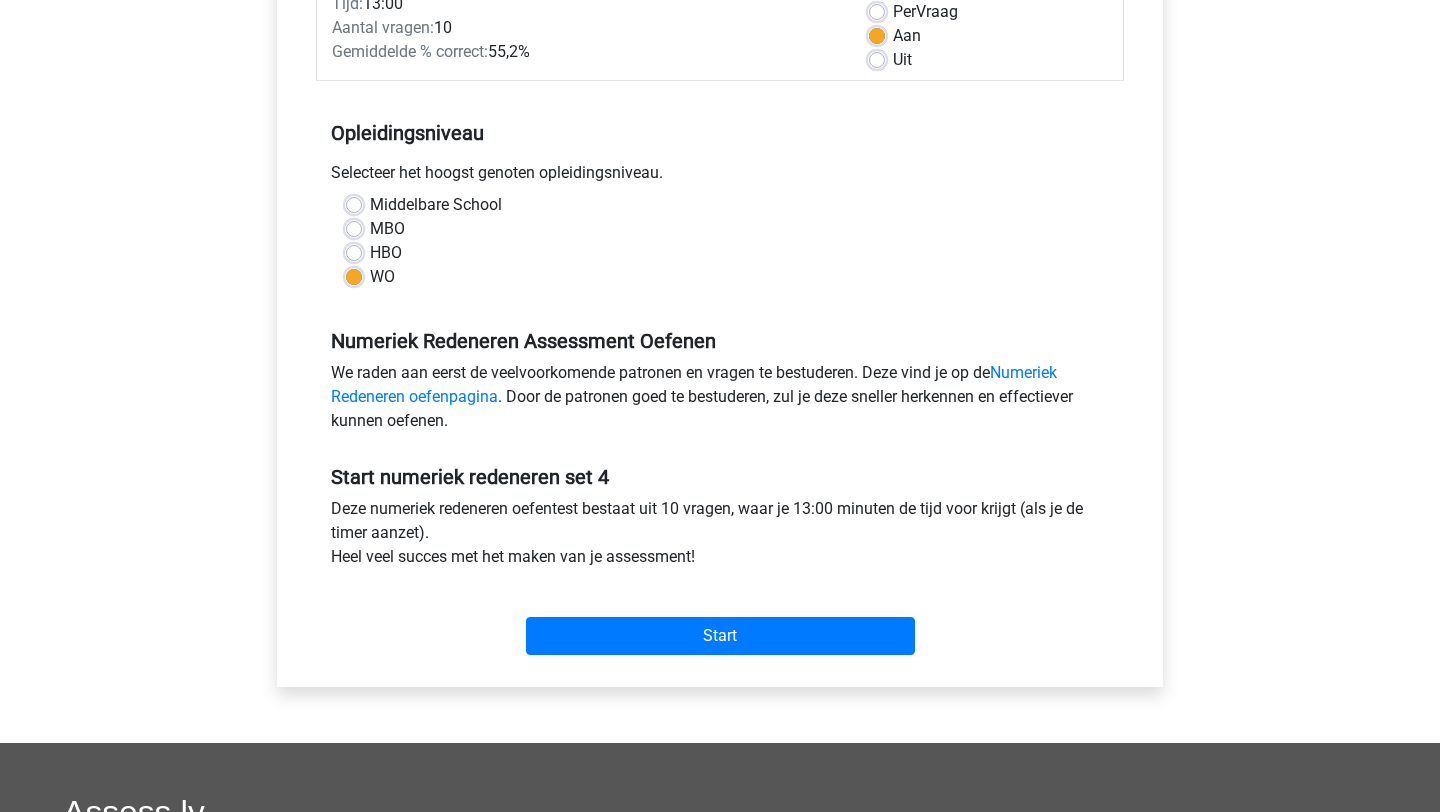 scroll, scrollTop: 378, scrollLeft: 0, axis: vertical 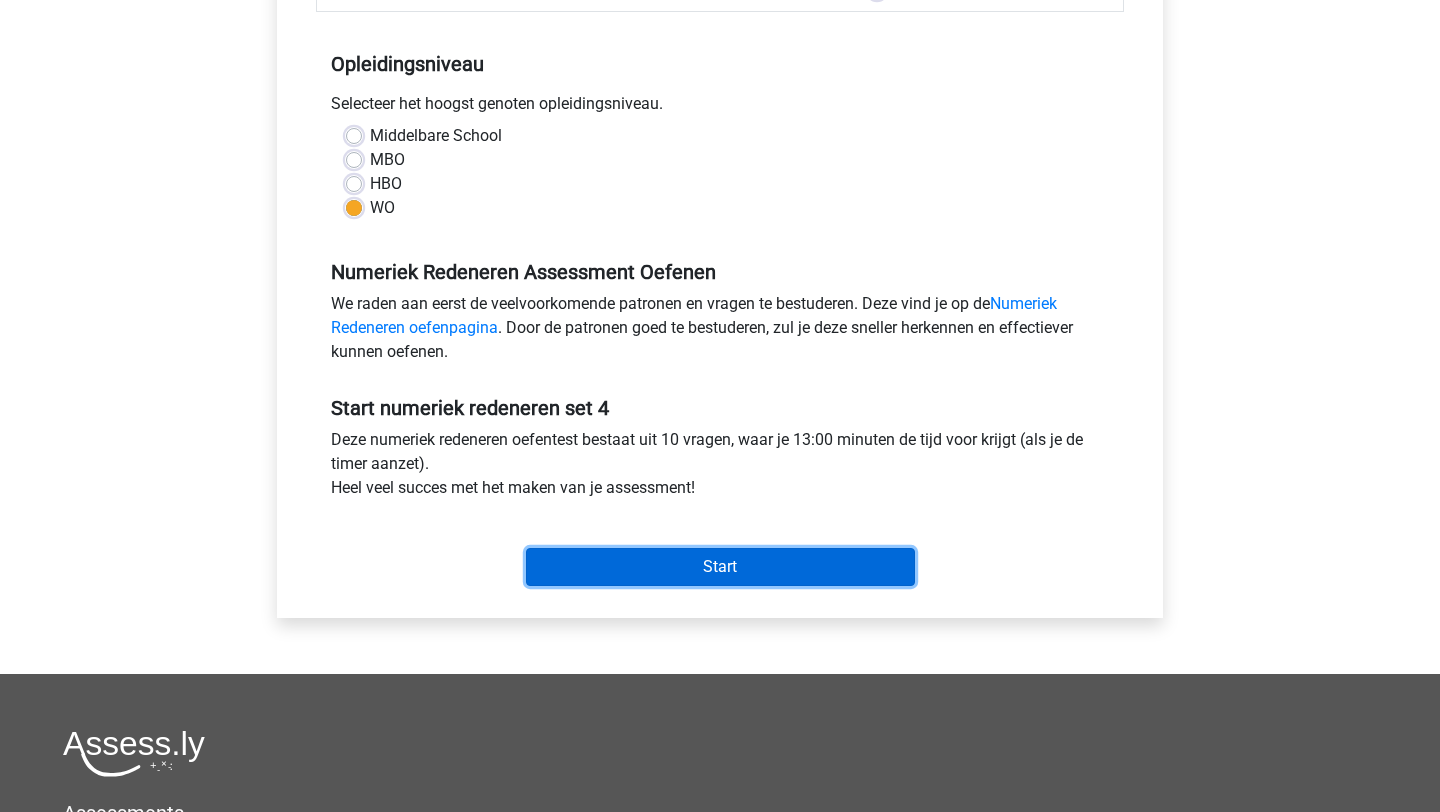 click on "Start" at bounding box center (720, 567) 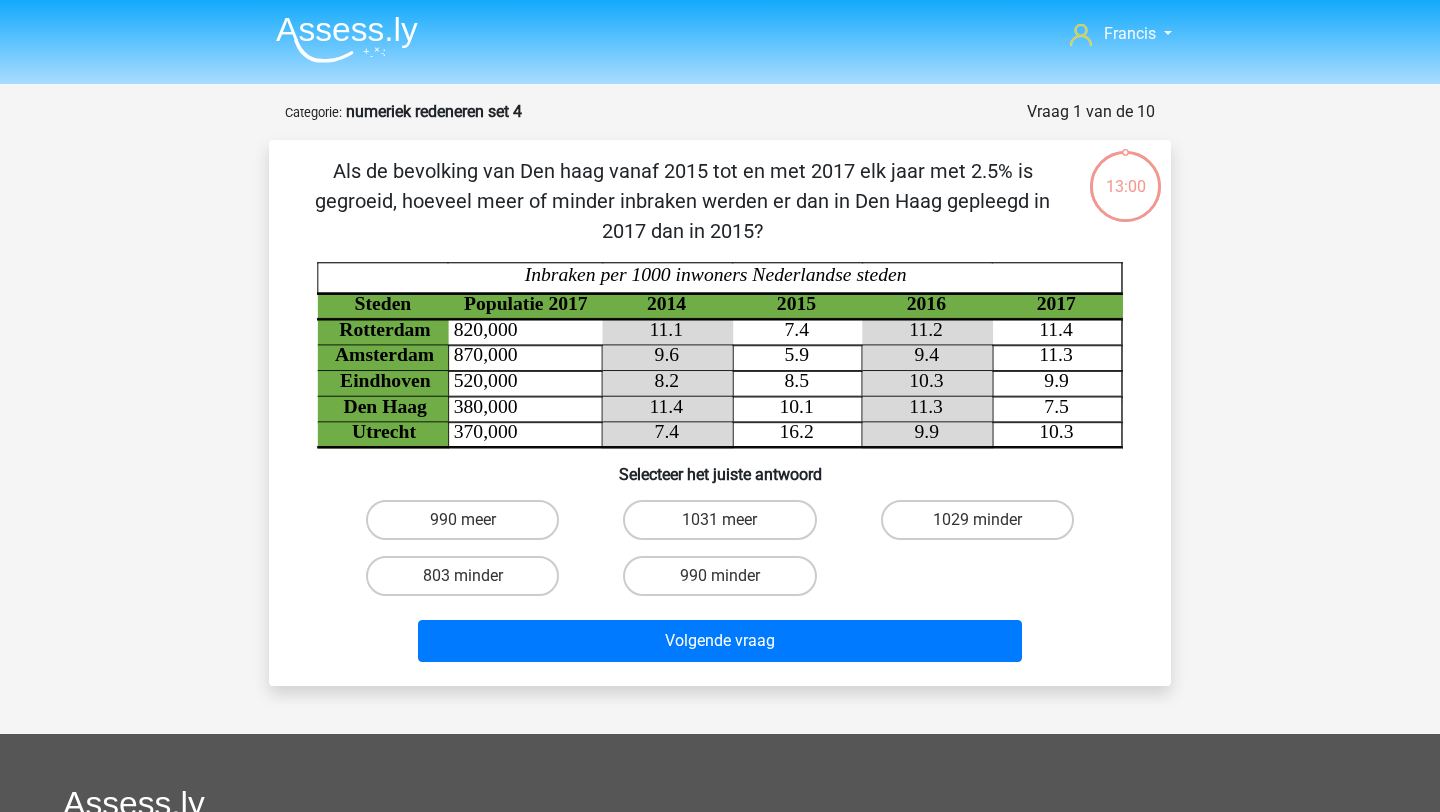 scroll, scrollTop: 0, scrollLeft: 0, axis: both 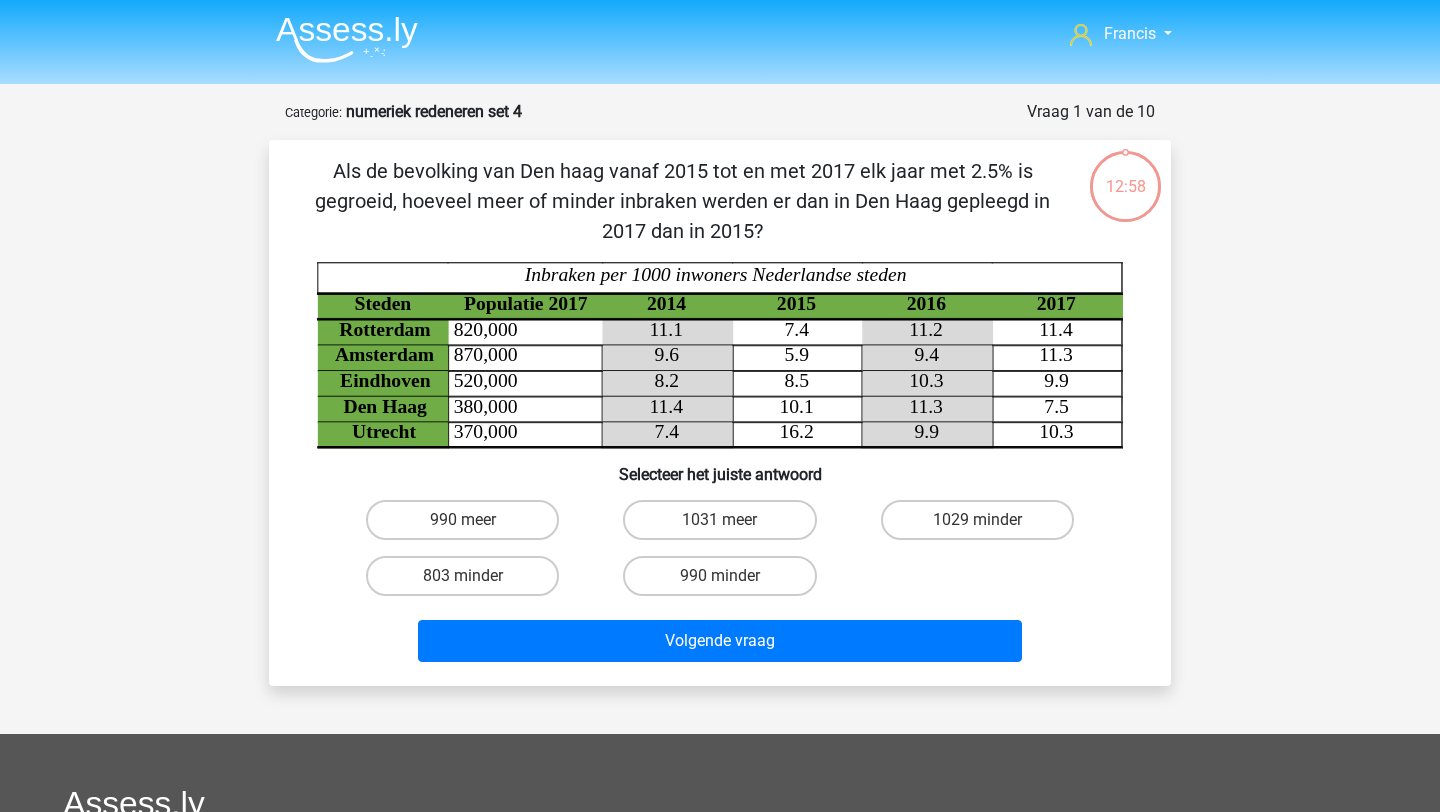 click at bounding box center (347, 39) 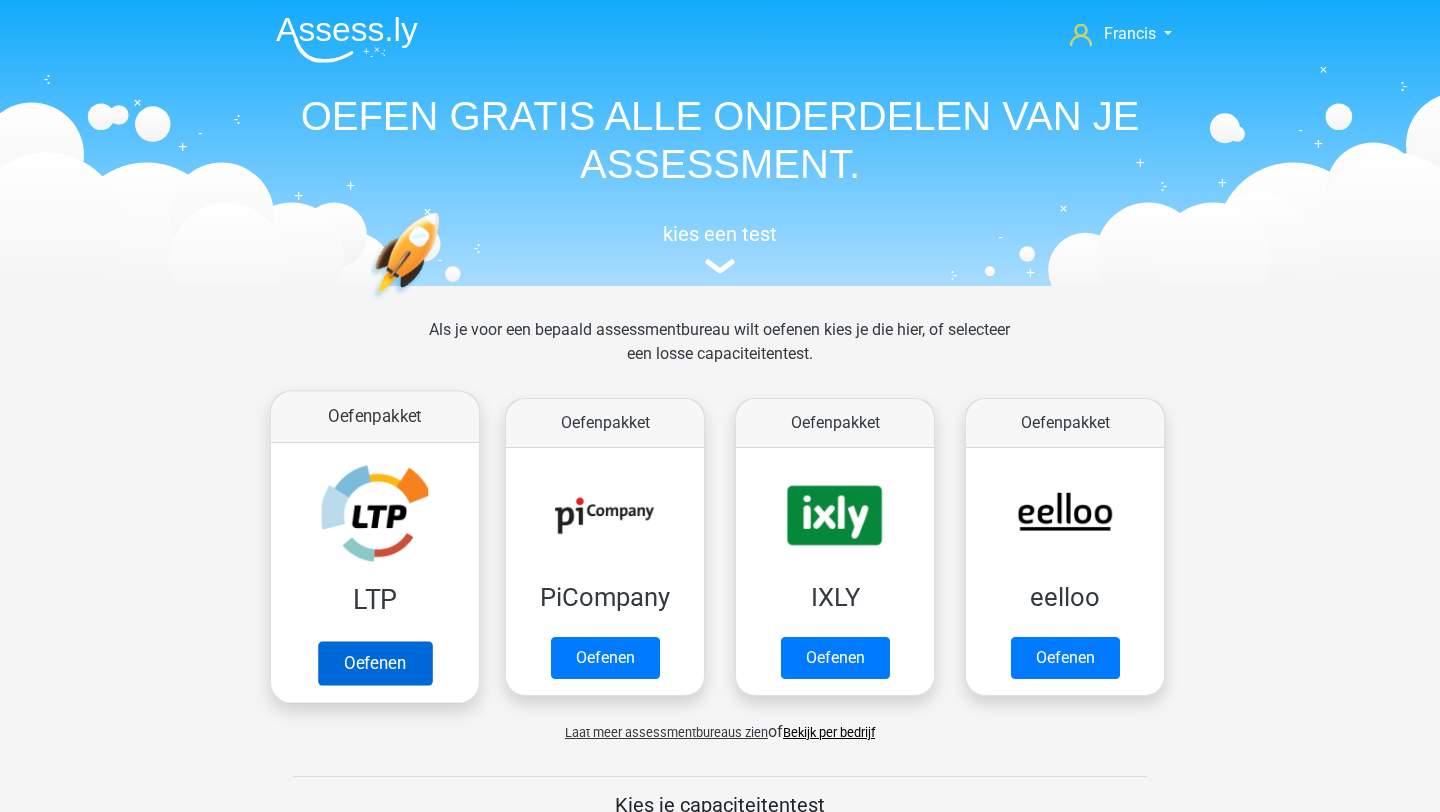 scroll, scrollTop: 0, scrollLeft: 0, axis: both 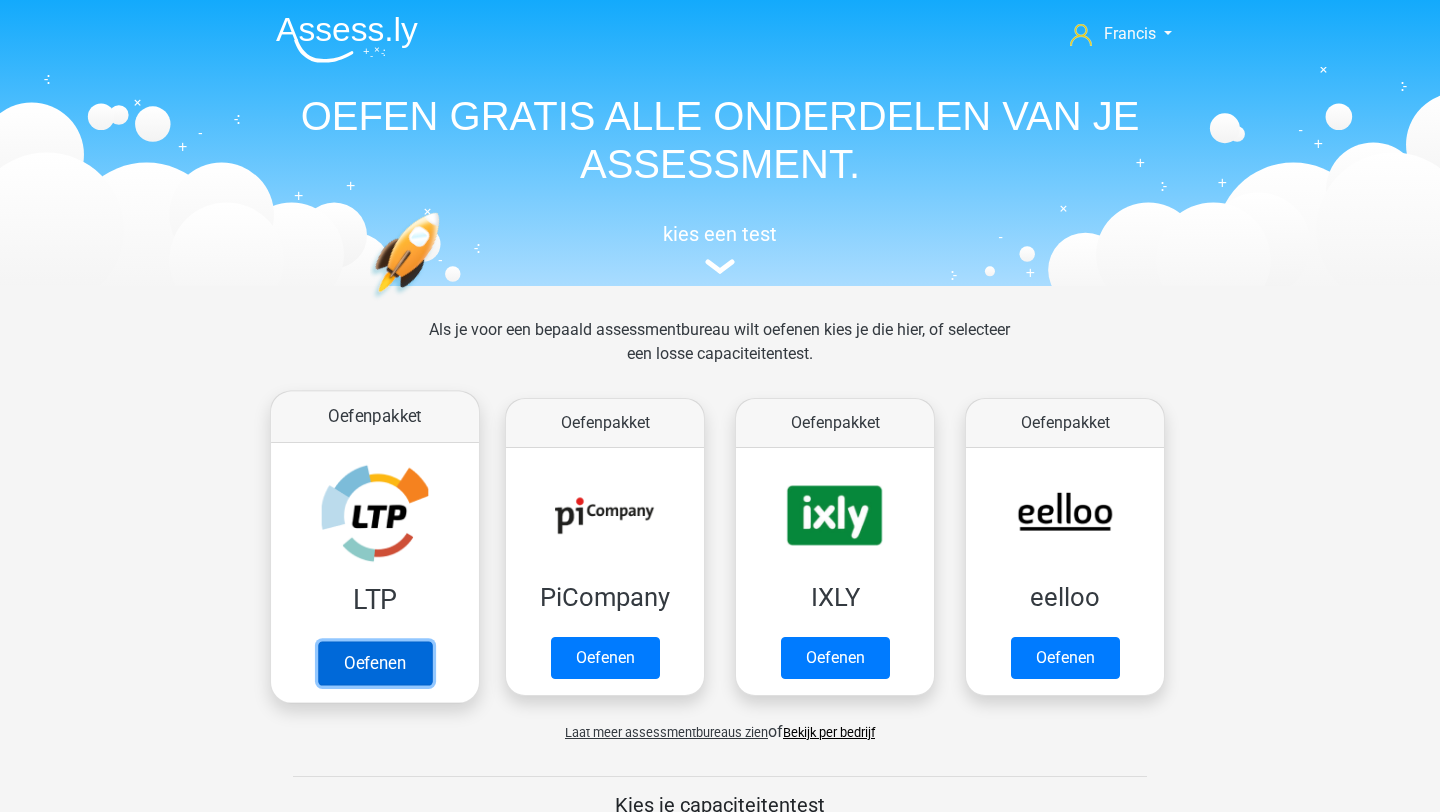 click on "Oefenen" at bounding box center [375, 663] 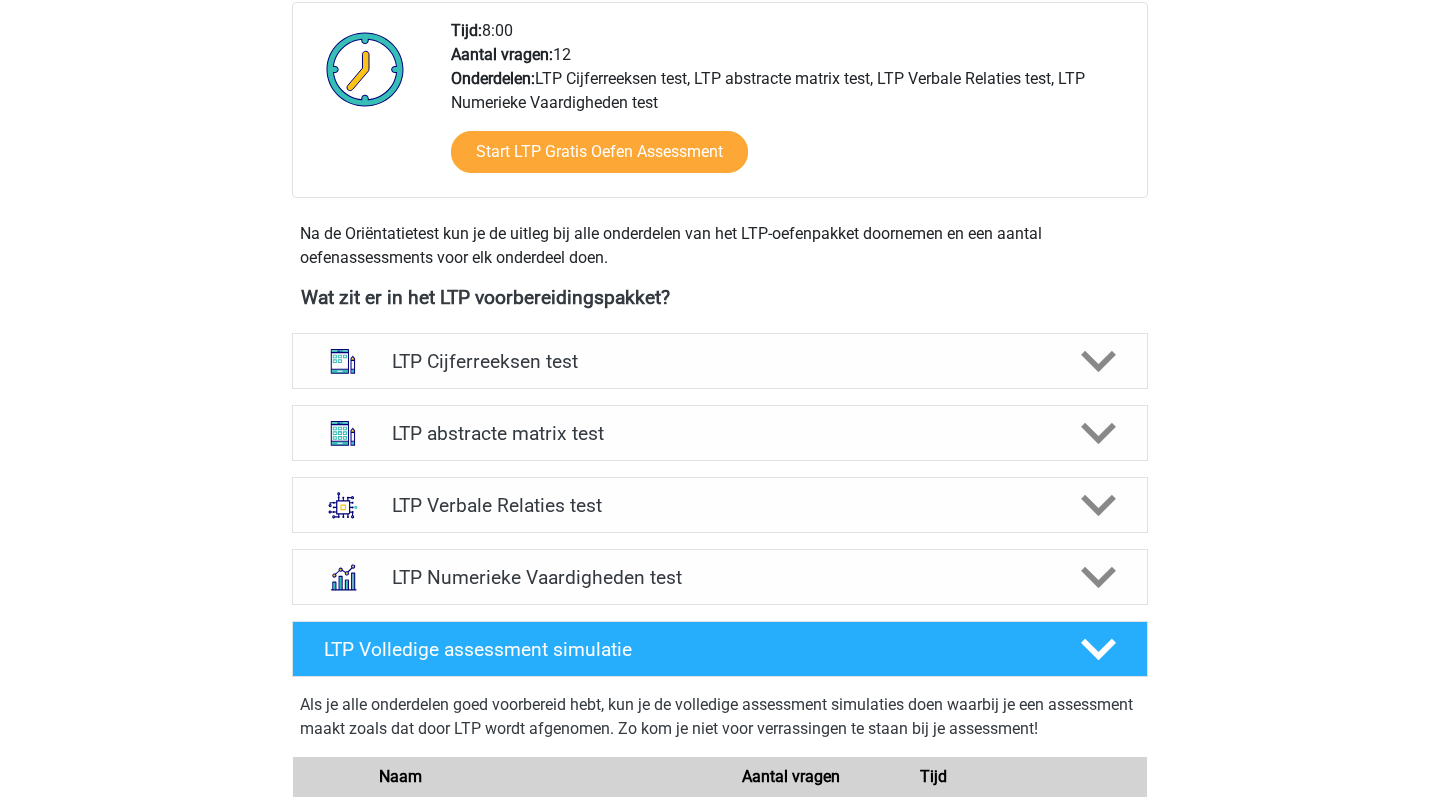 scroll, scrollTop: 536, scrollLeft: 0, axis: vertical 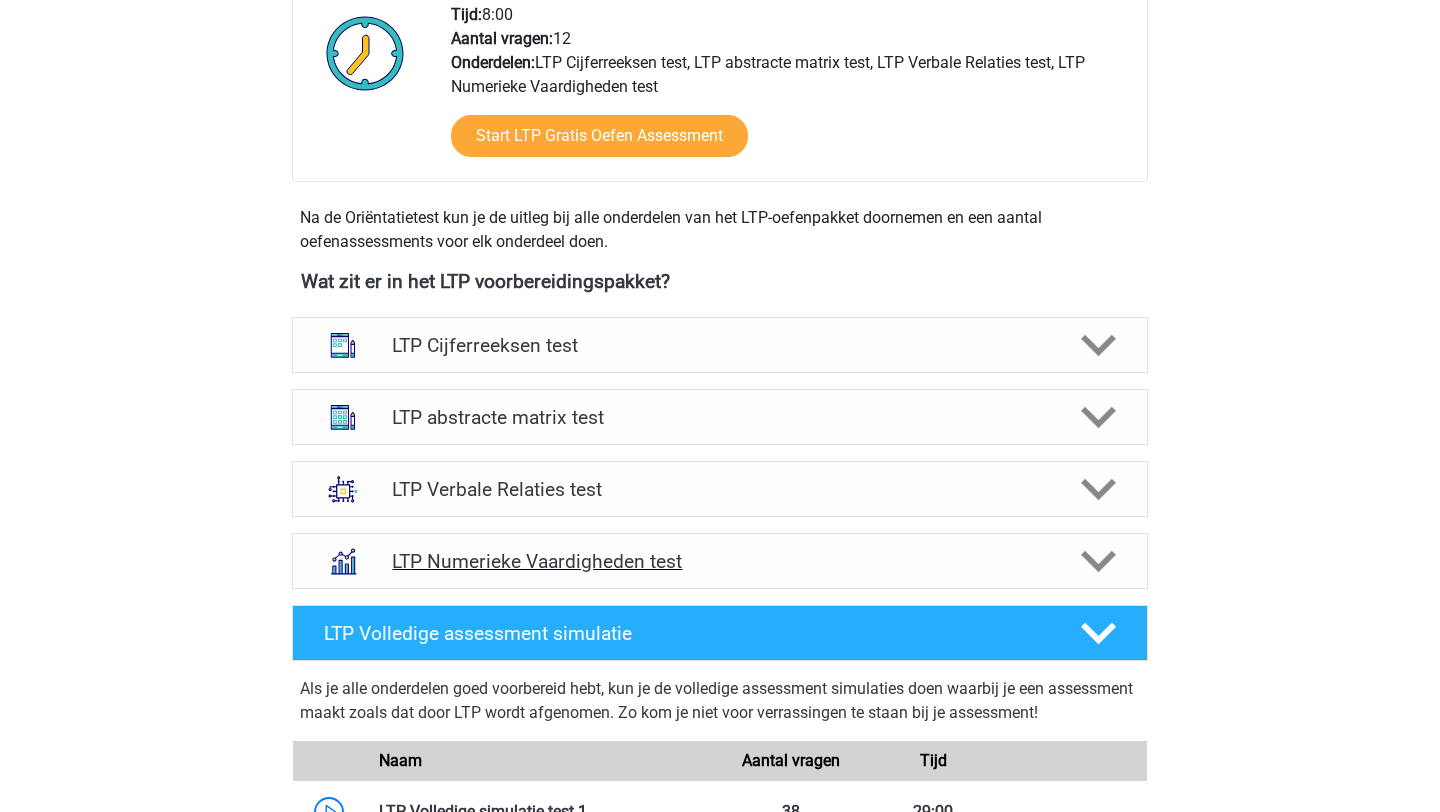 click on "LTP Numerieke Vaardigheden test" at bounding box center [719, 561] 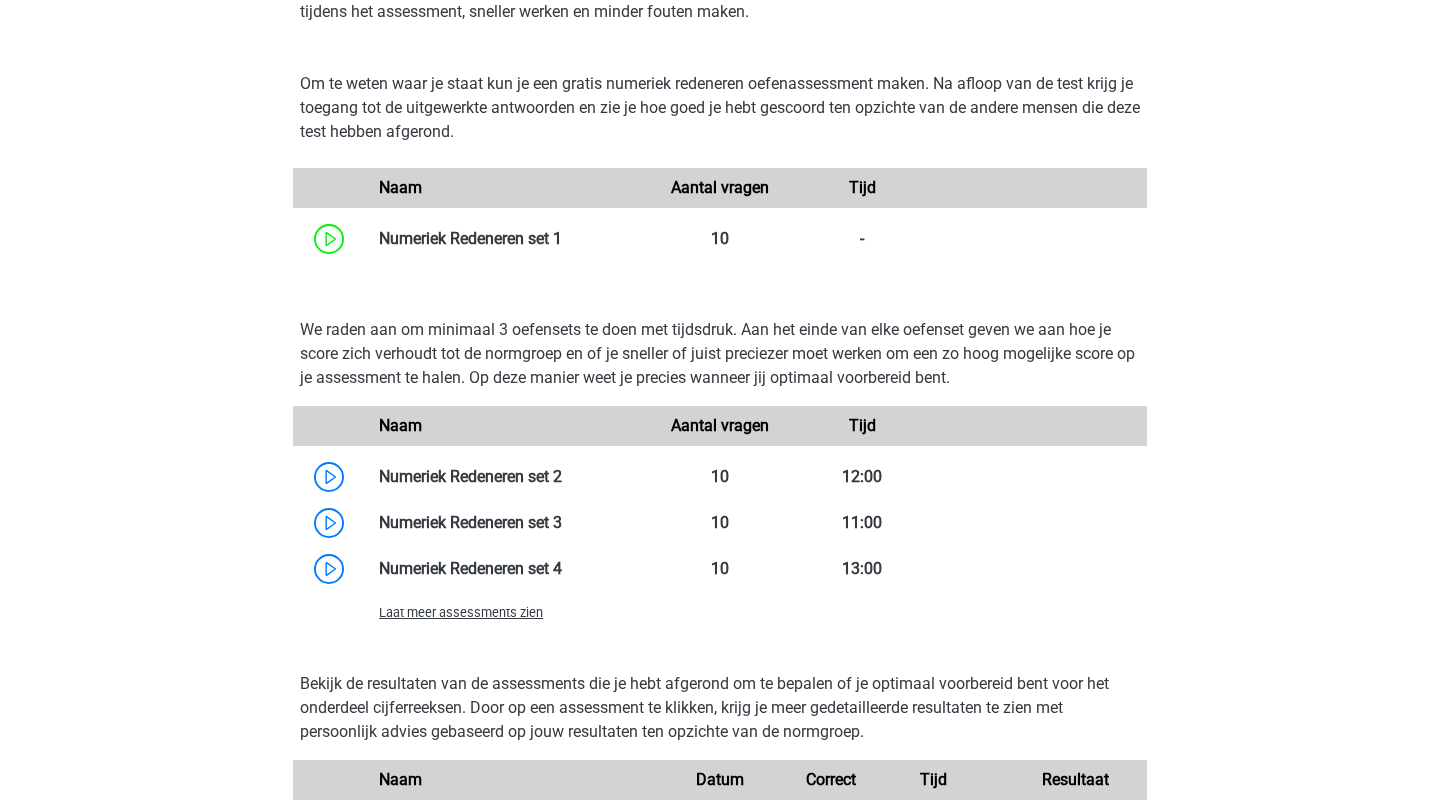 scroll, scrollTop: 1253, scrollLeft: 0, axis: vertical 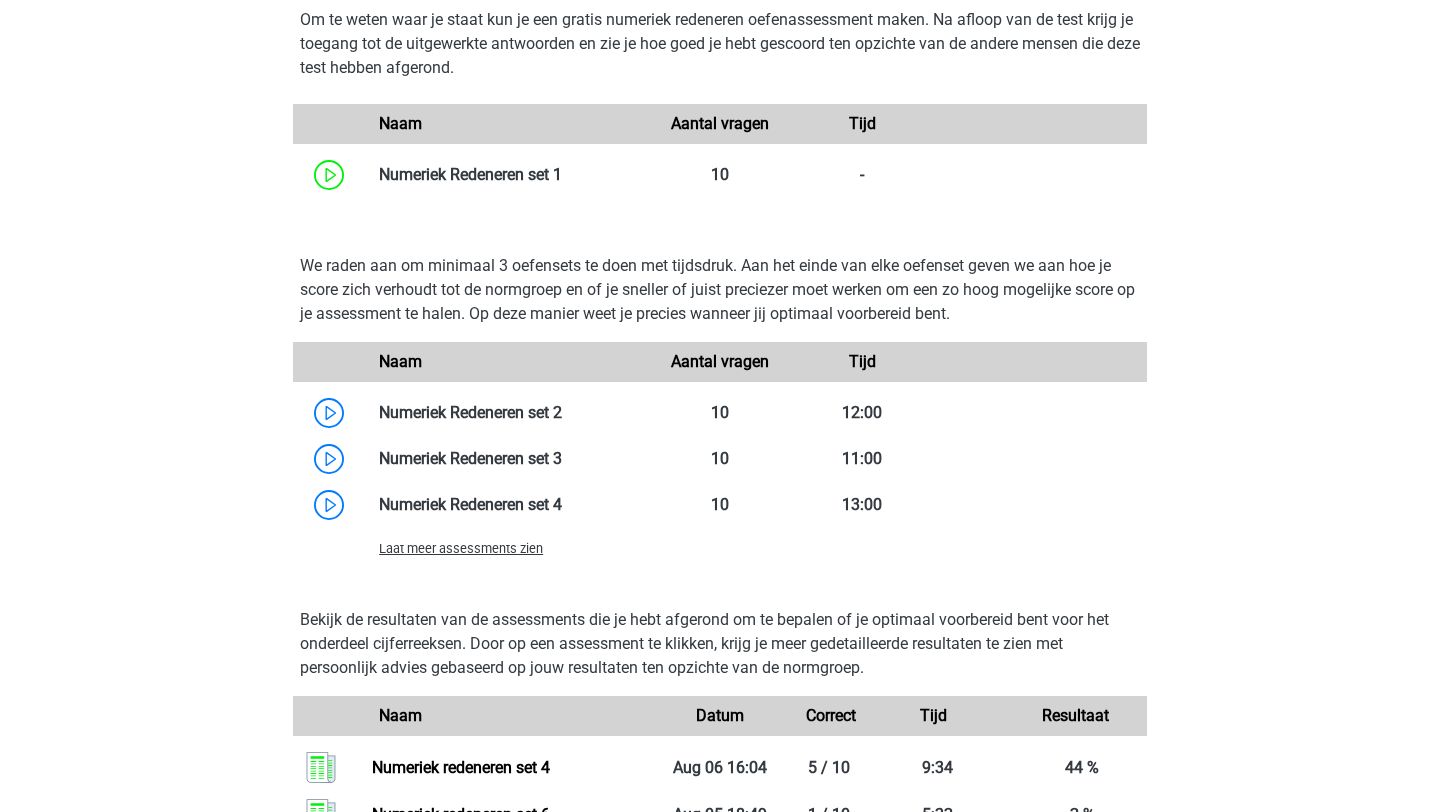 click on "Laat meer assessments zien" at bounding box center [461, 548] 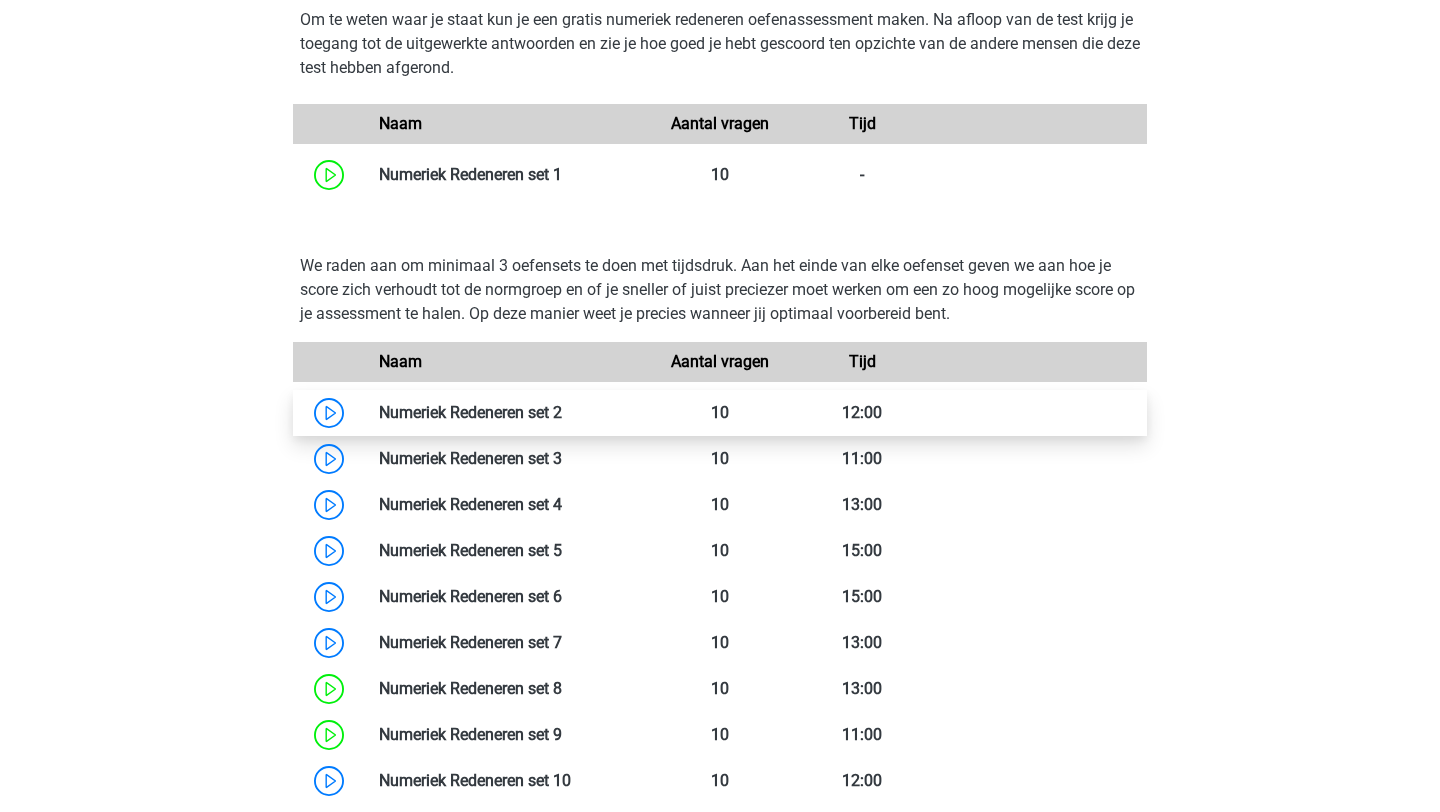 click at bounding box center (562, 412) 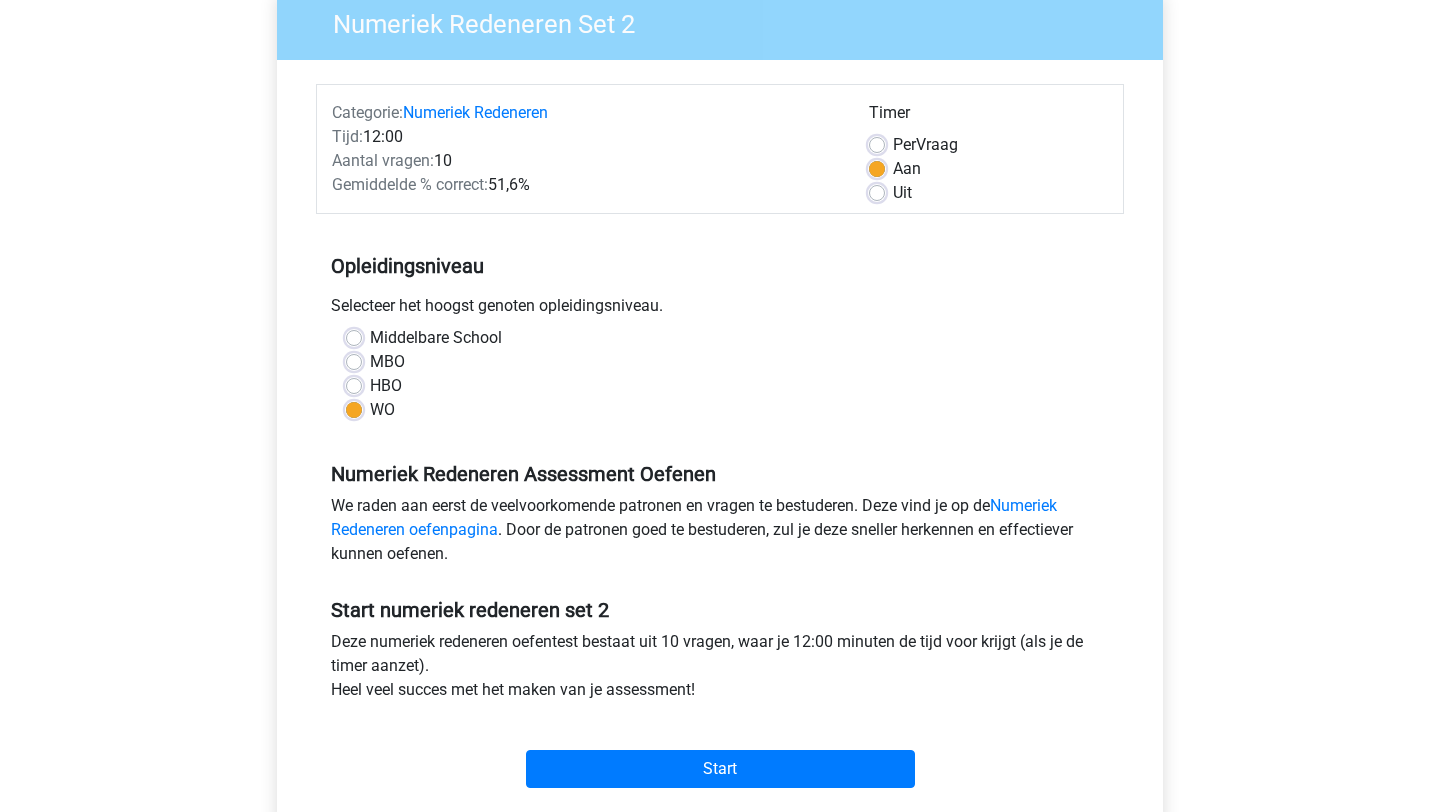 scroll, scrollTop: 402, scrollLeft: 0, axis: vertical 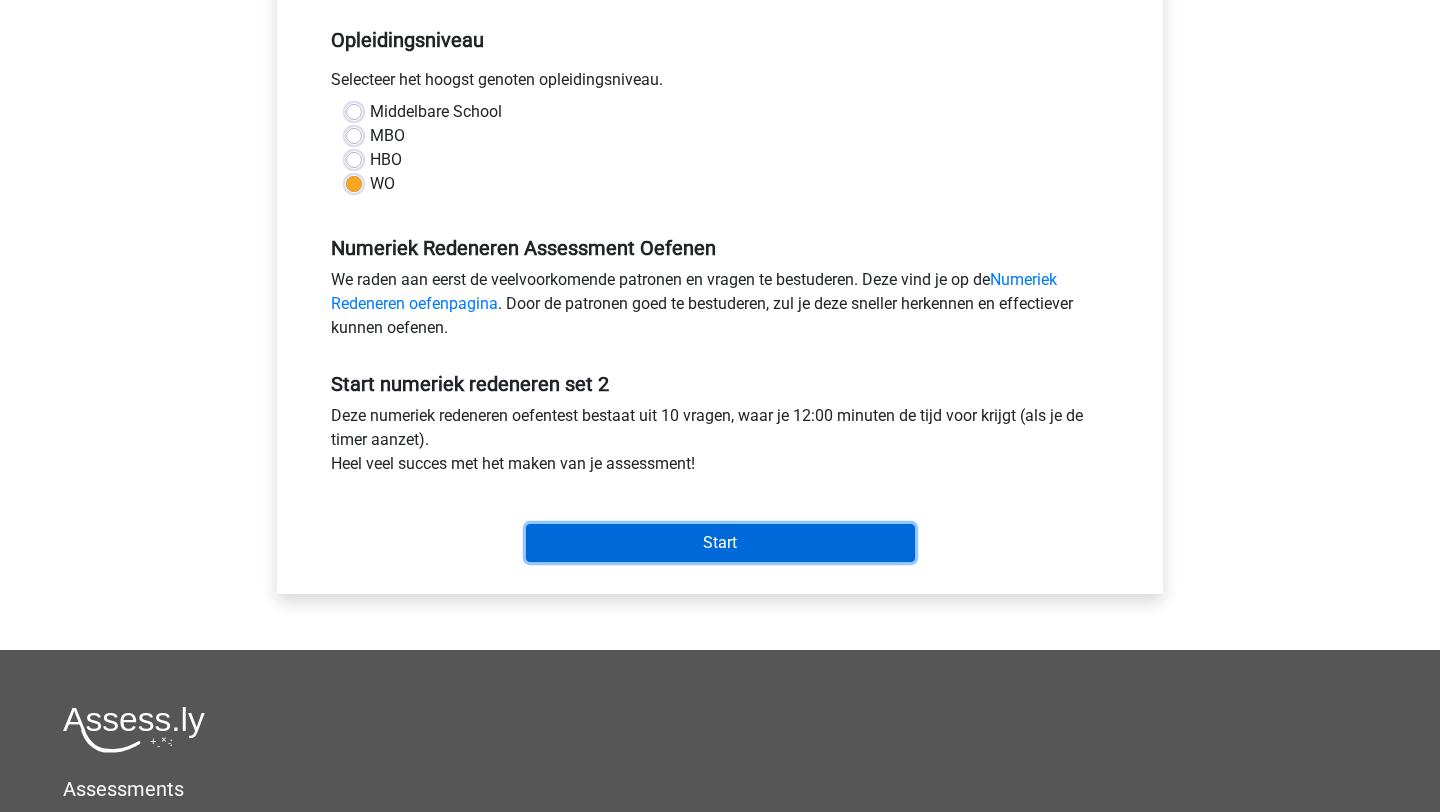click on "Start" at bounding box center [720, 543] 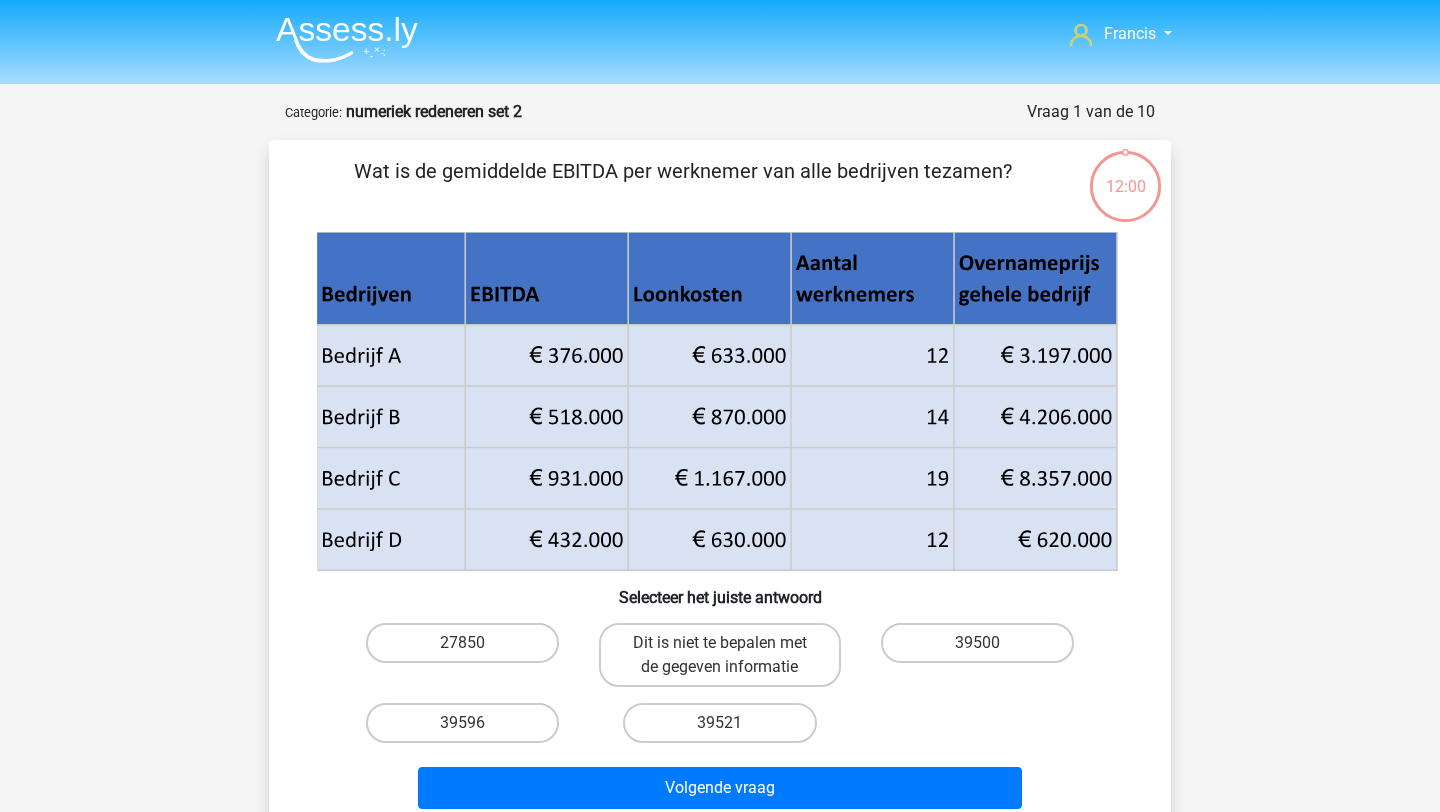 scroll, scrollTop: 0, scrollLeft: 0, axis: both 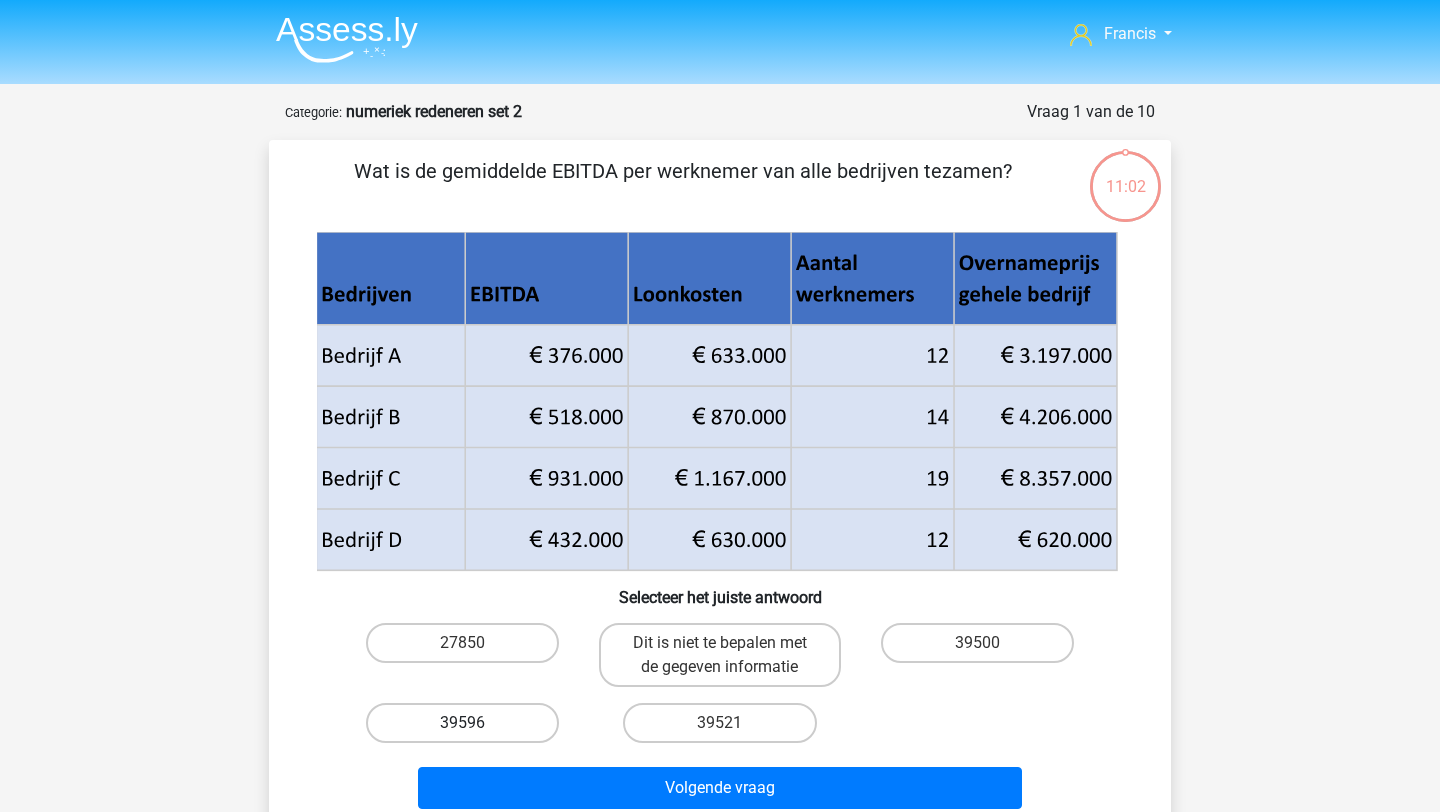 click on "39596" at bounding box center (462, 723) 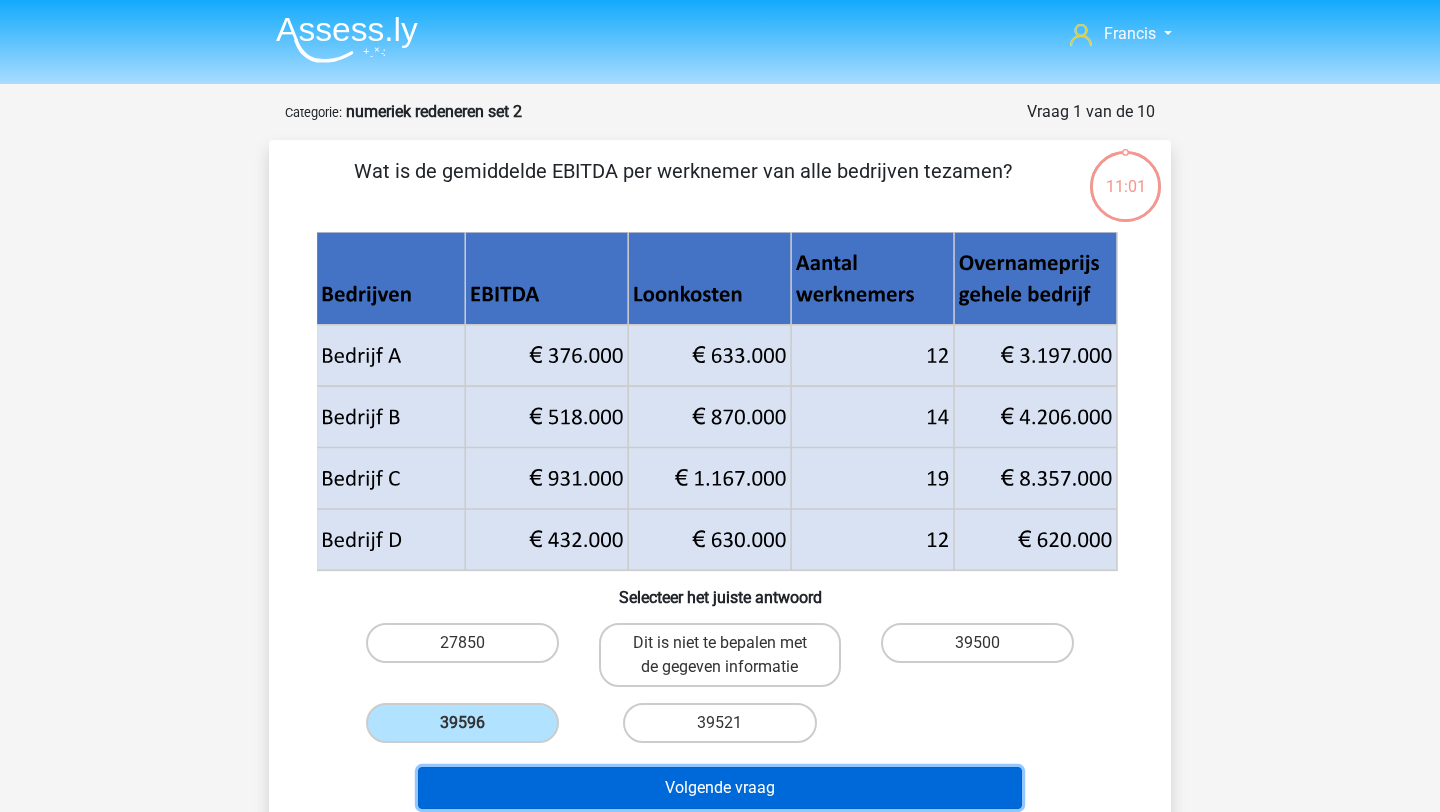 click on "Volgende vraag" at bounding box center (720, 788) 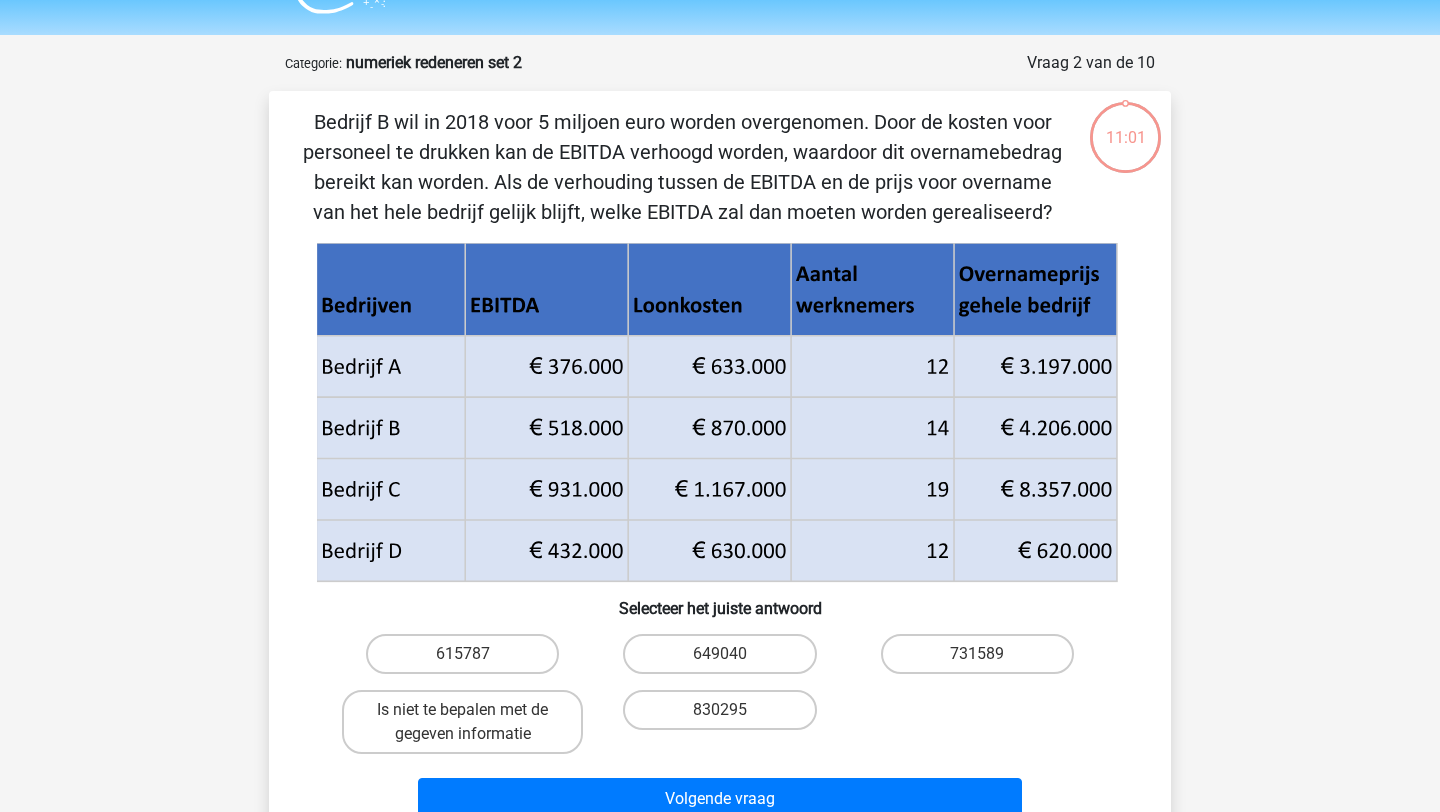 scroll, scrollTop: 100, scrollLeft: 0, axis: vertical 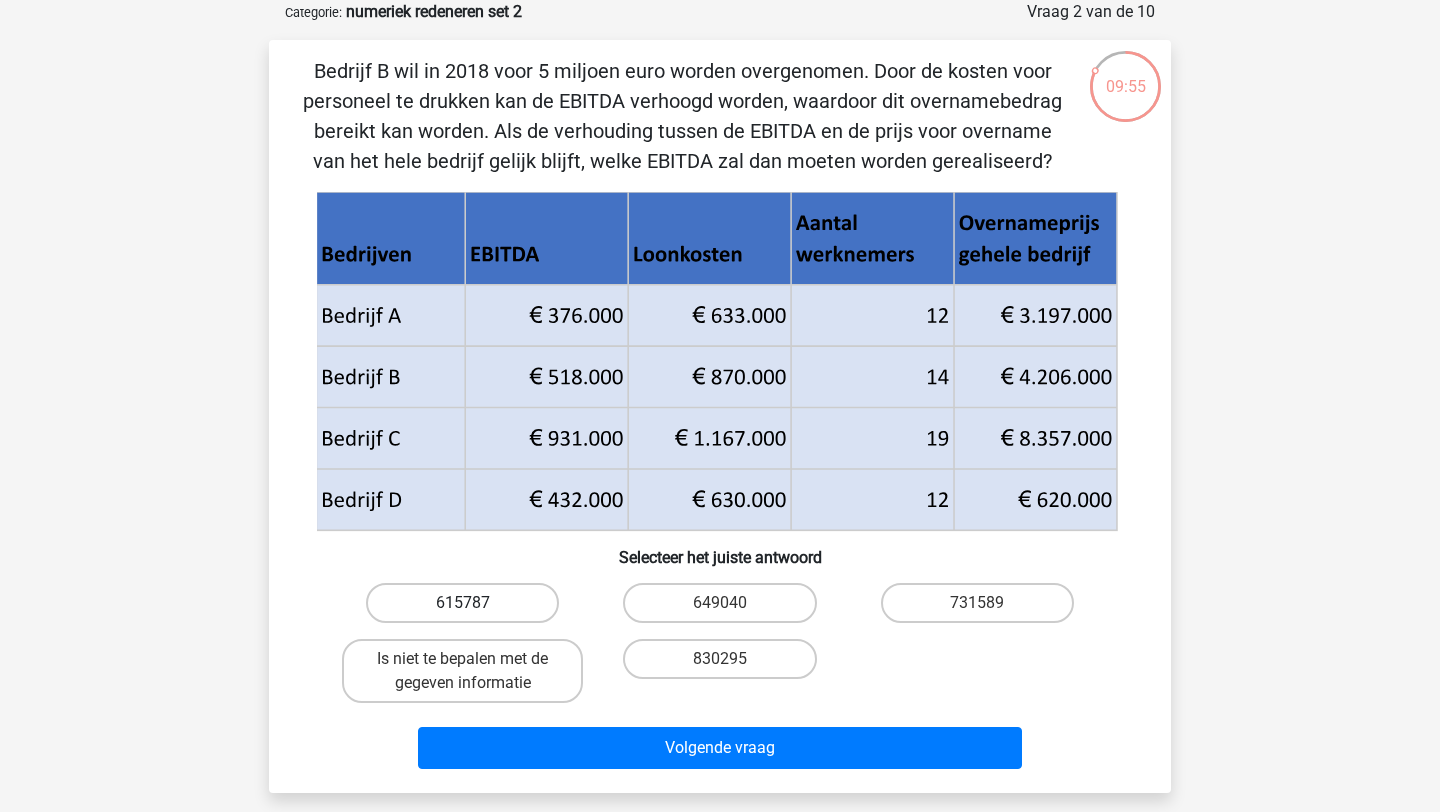 click on "615787" at bounding box center (462, 603) 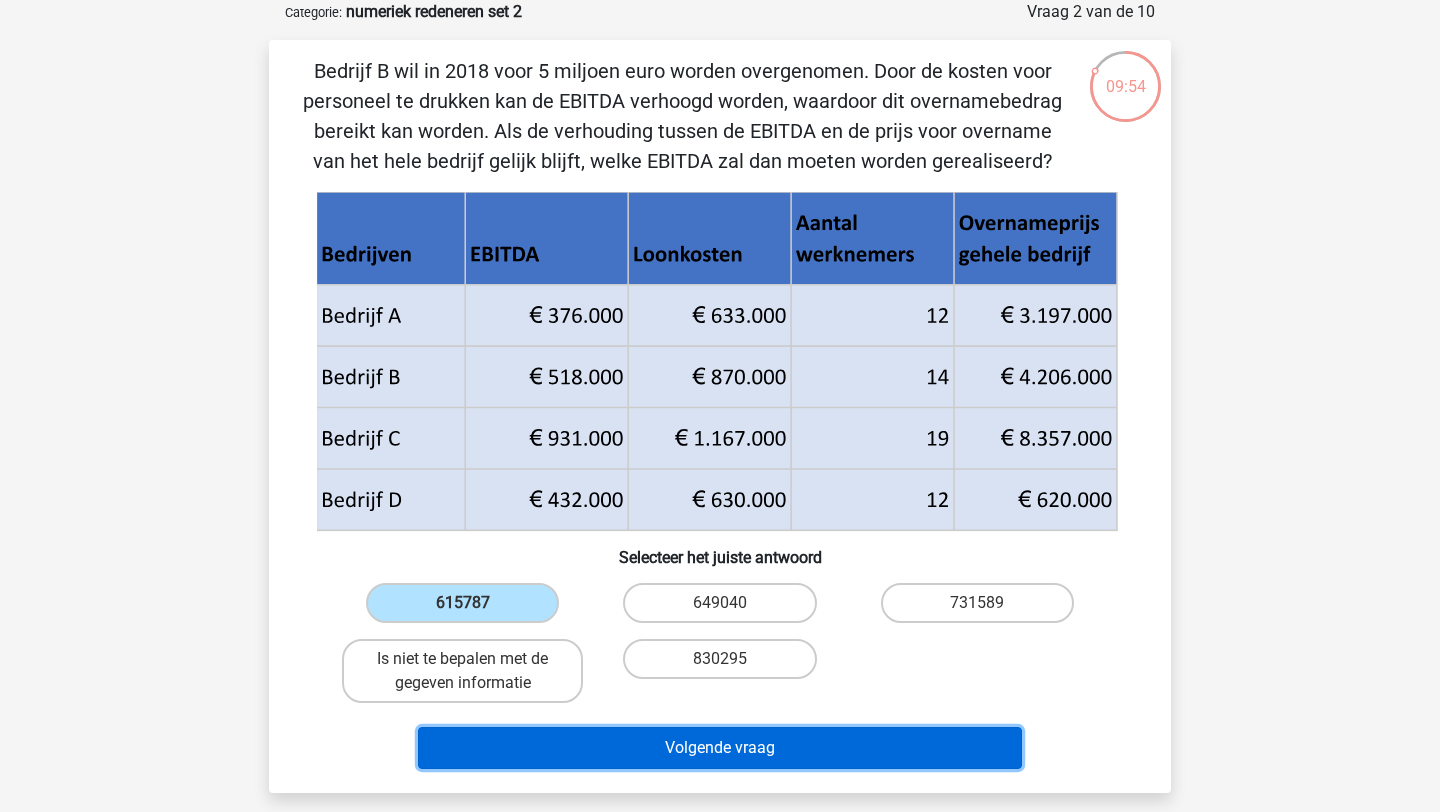click on "Volgende vraag" at bounding box center [720, 748] 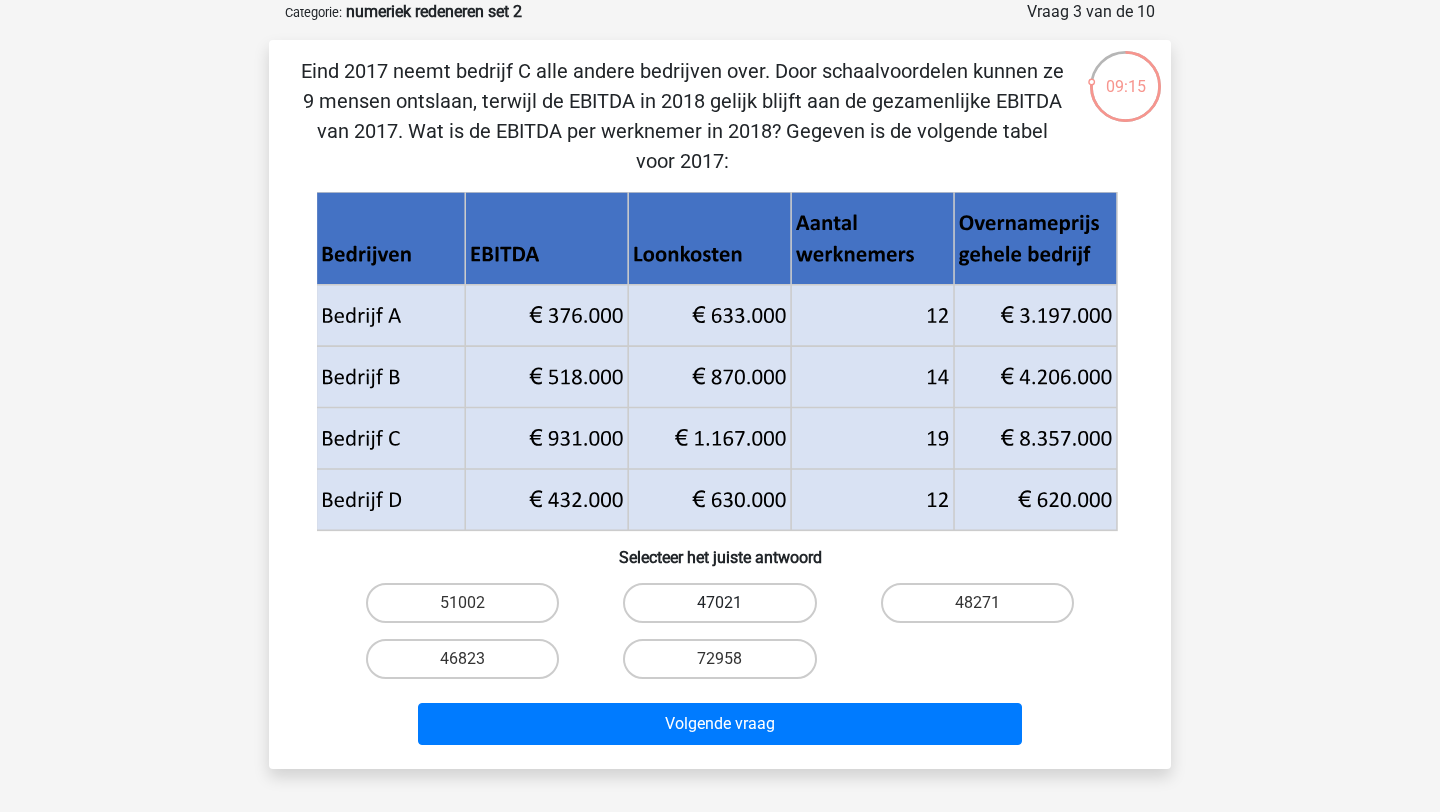 click on "47021" at bounding box center [719, 603] 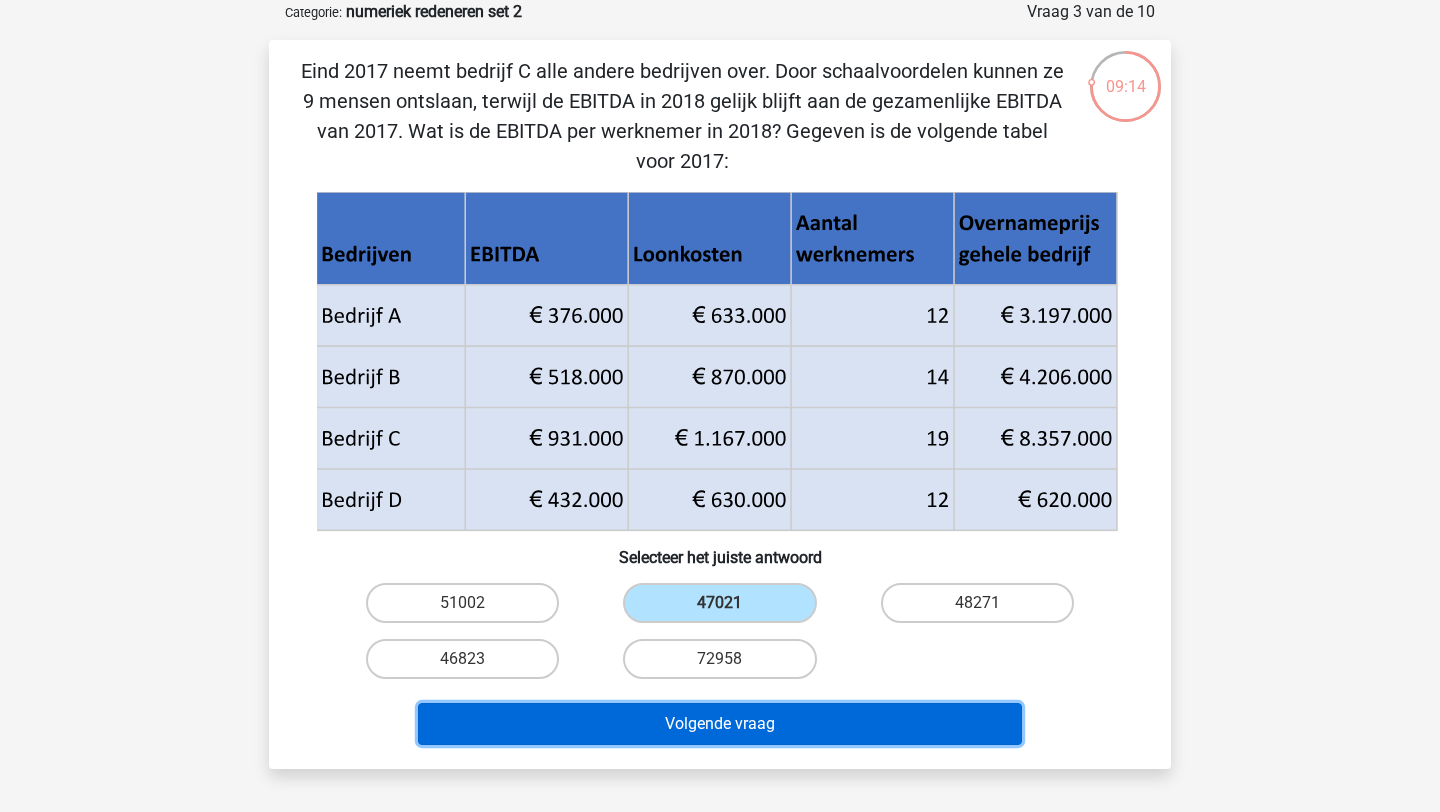 click on "Volgende vraag" at bounding box center (720, 724) 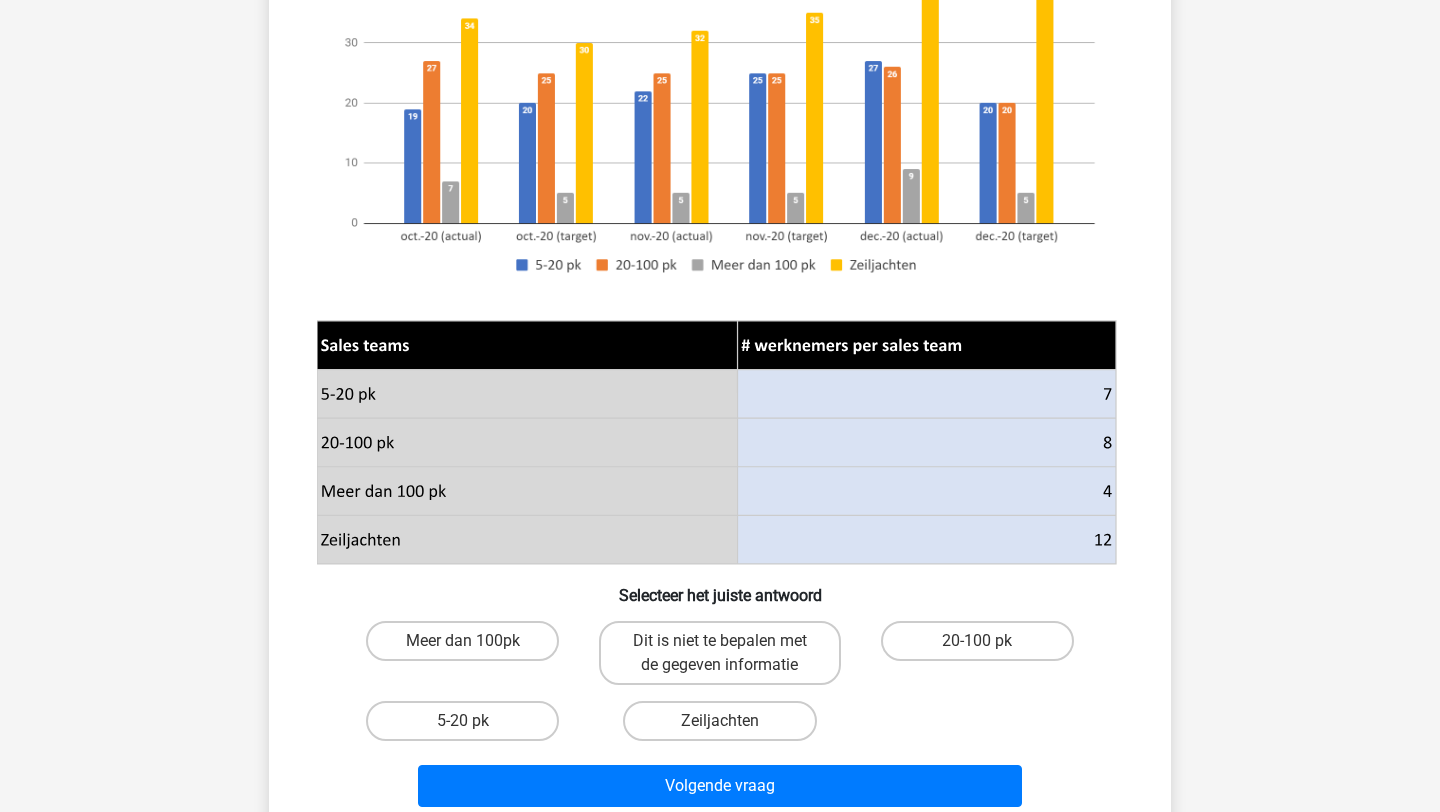 scroll, scrollTop: 376, scrollLeft: 0, axis: vertical 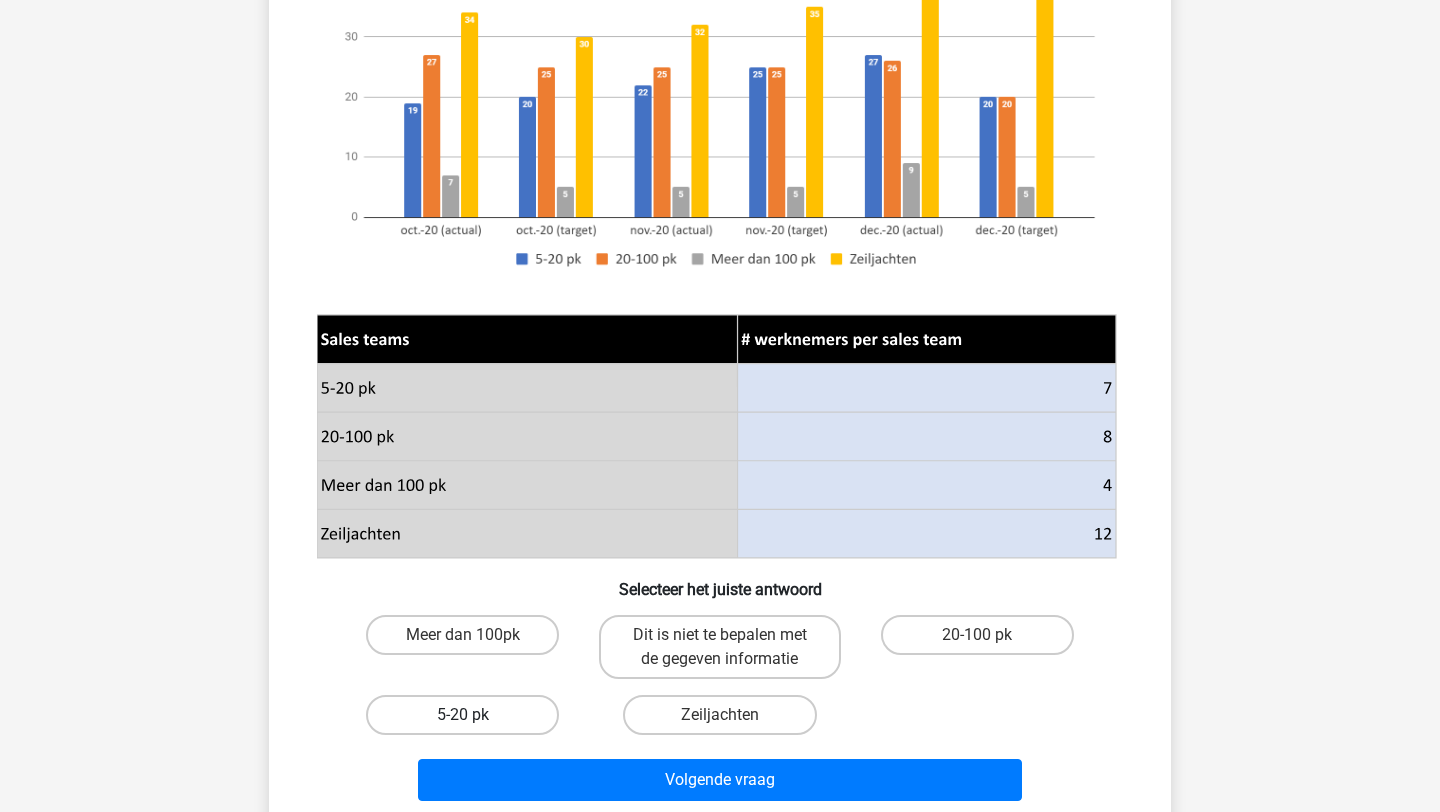 click on "5-20 pk" at bounding box center [462, 715] 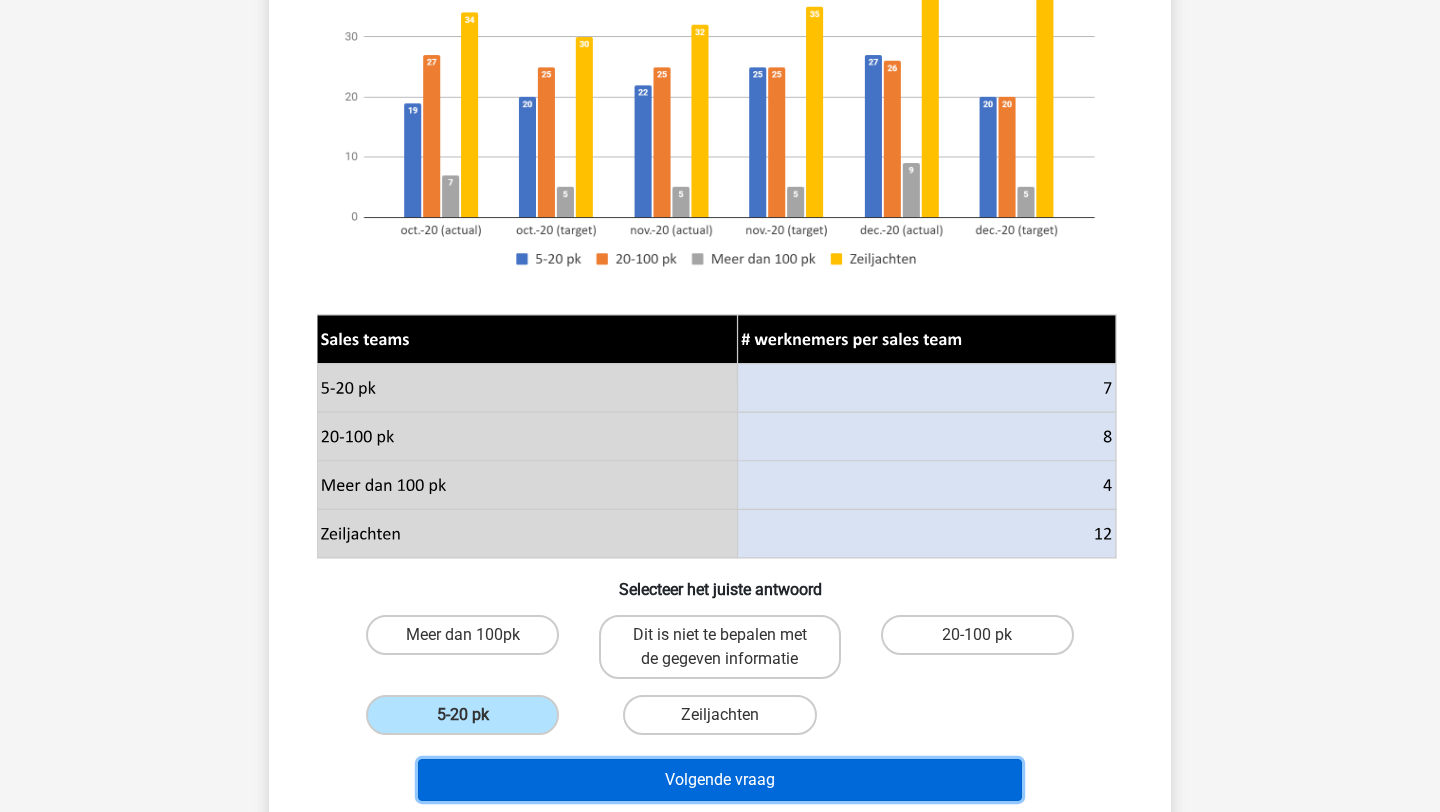click on "Volgende vraag" at bounding box center (720, 780) 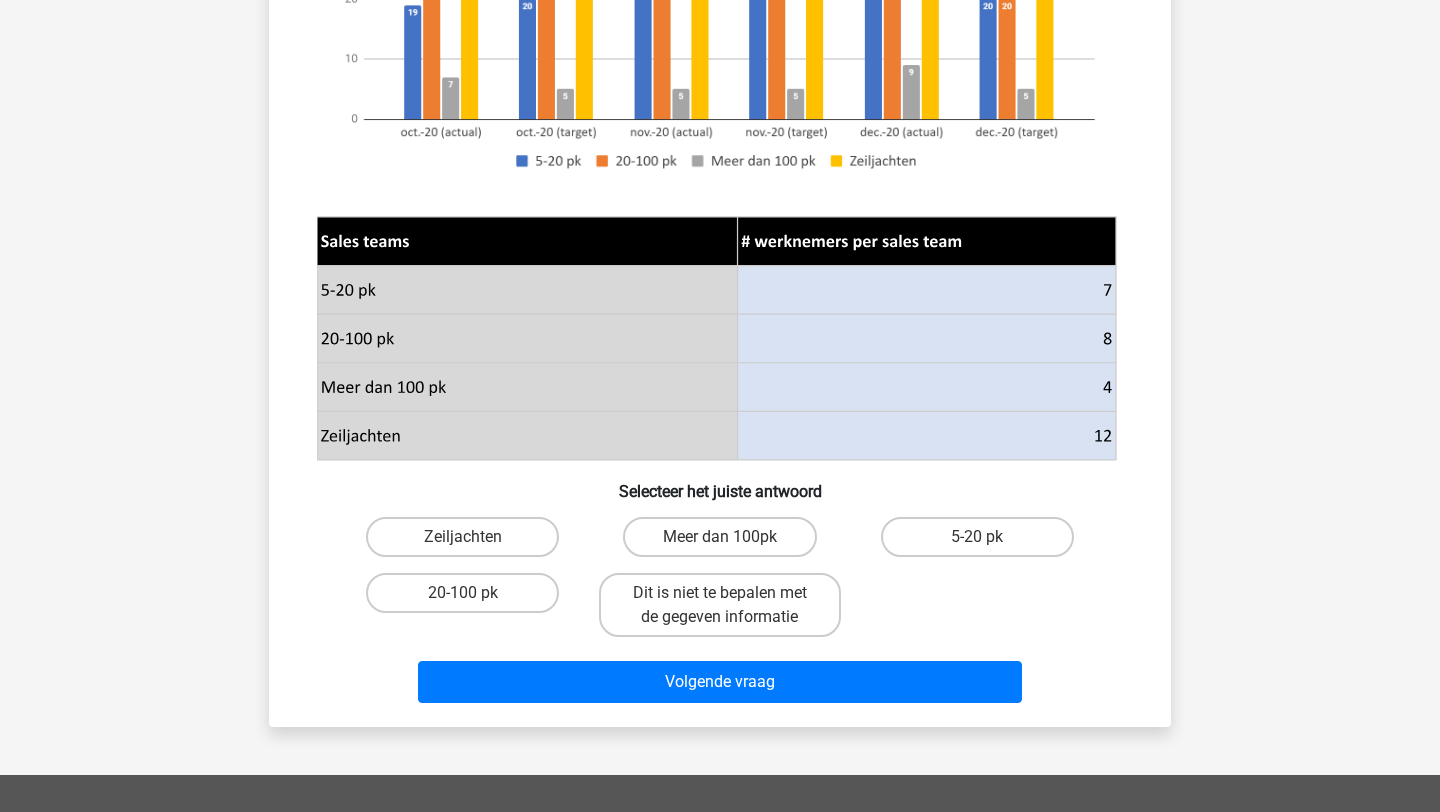 scroll, scrollTop: 492, scrollLeft: 0, axis: vertical 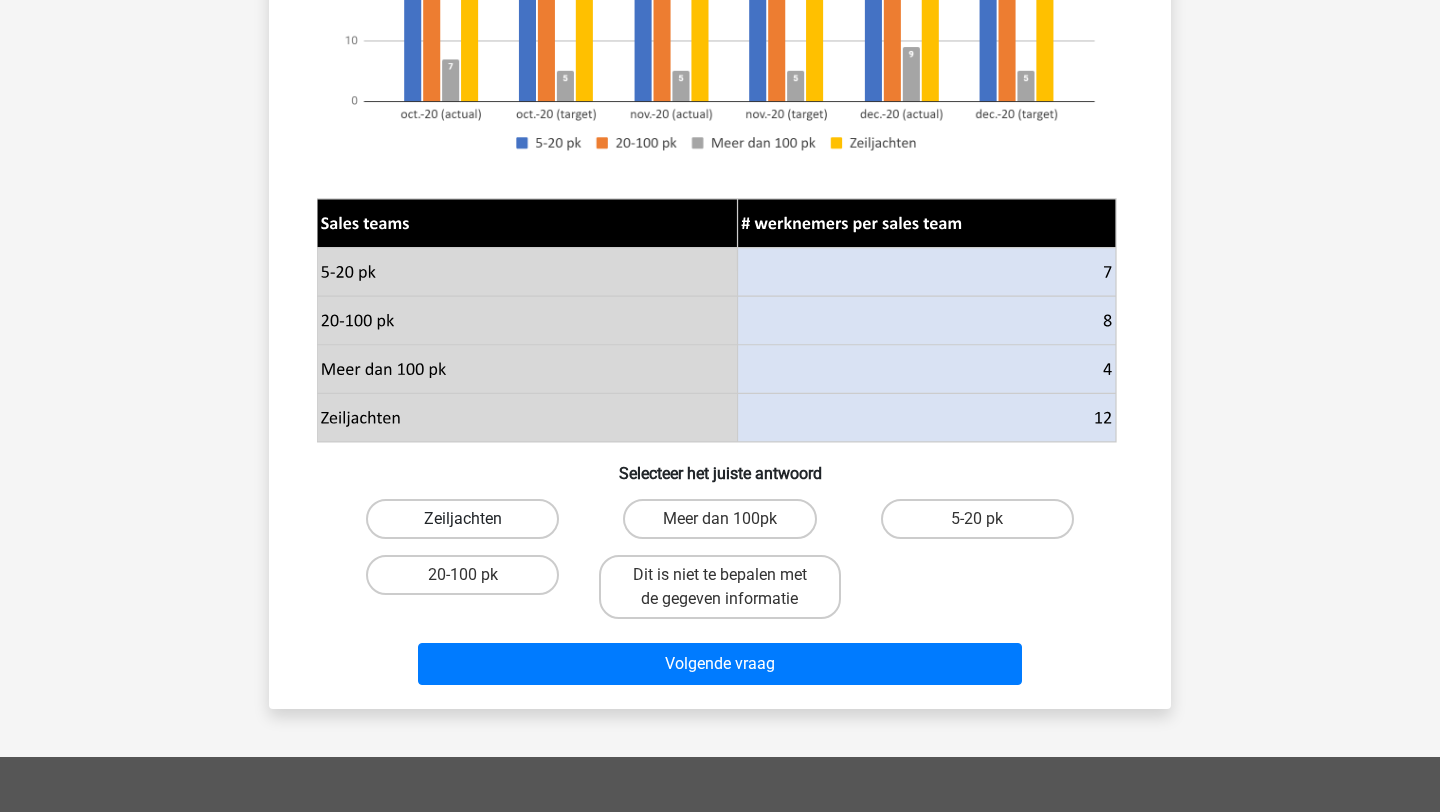 click on "Zeiljachten" at bounding box center [462, 519] 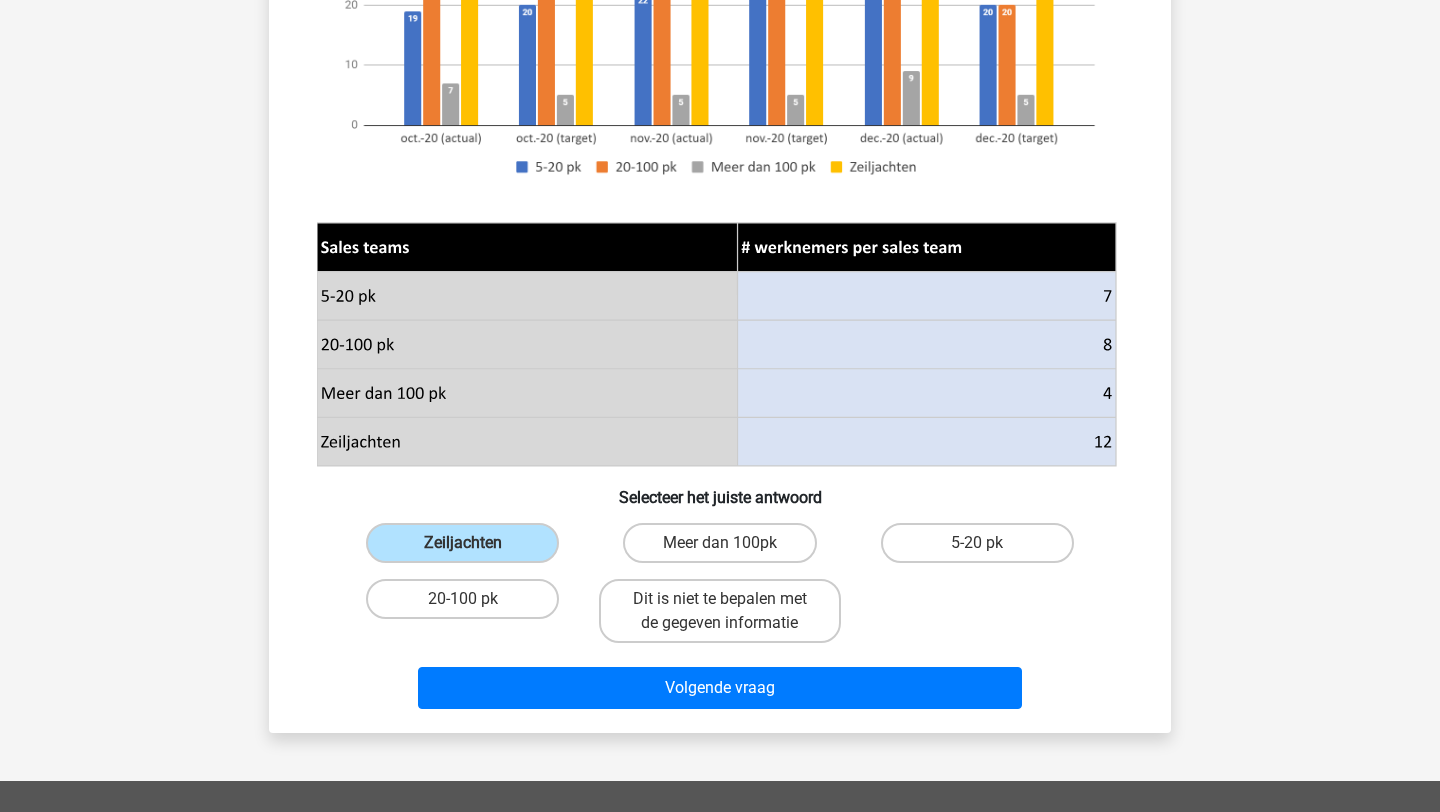 scroll, scrollTop: 610, scrollLeft: 0, axis: vertical 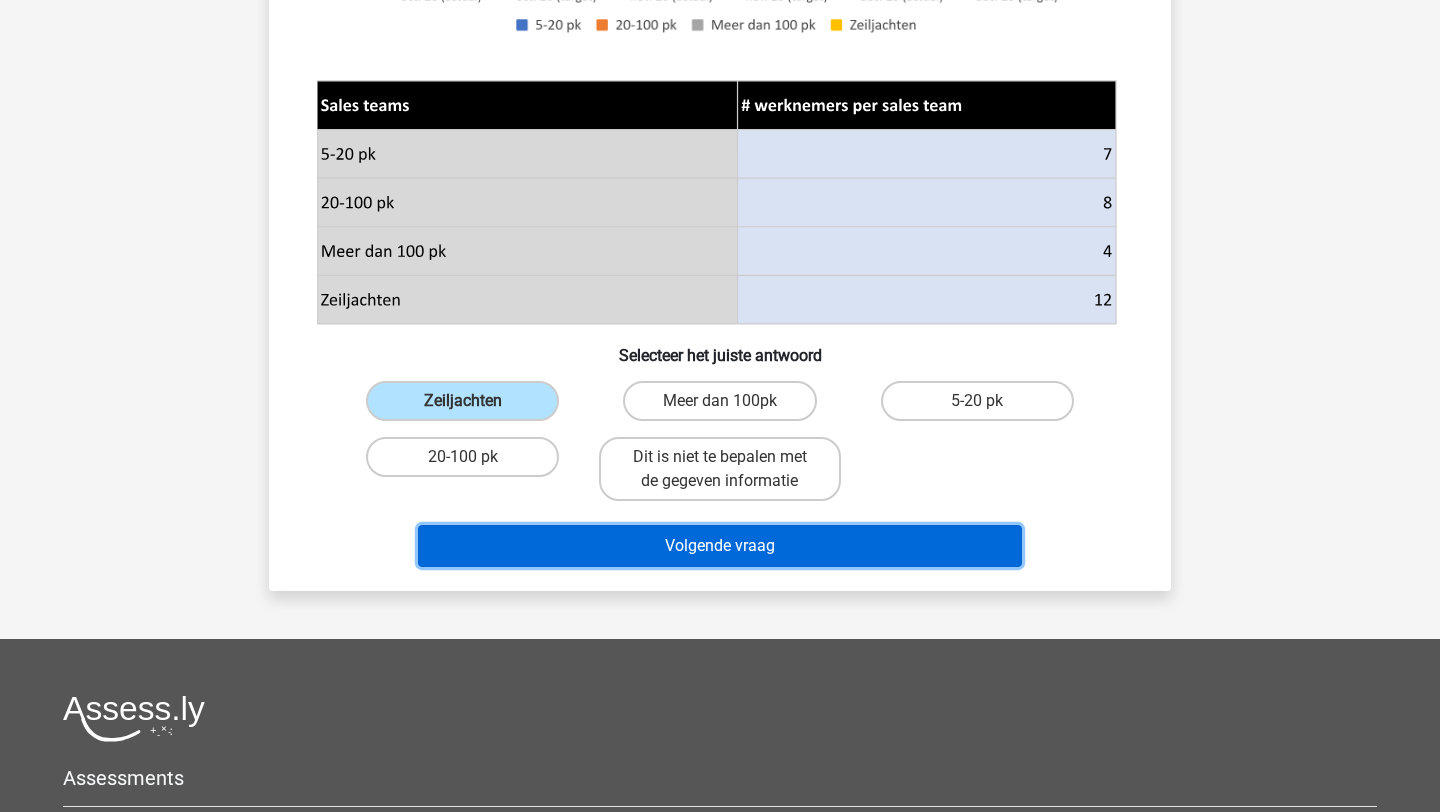 click on "Volgende vraag" at bounding box center (720, 546) 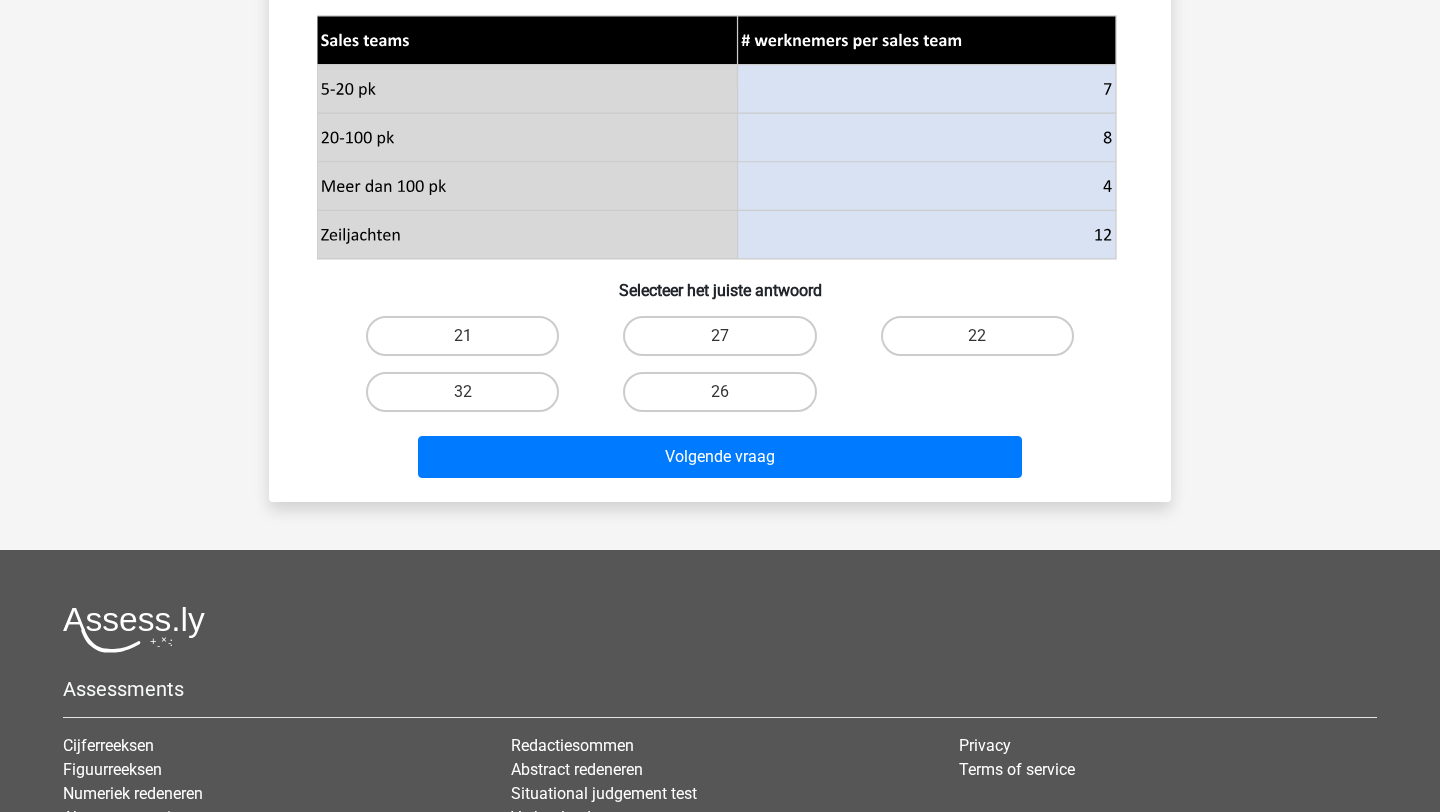scroll, scrollTop: 688, scrollLeft: 0, axis: vertical 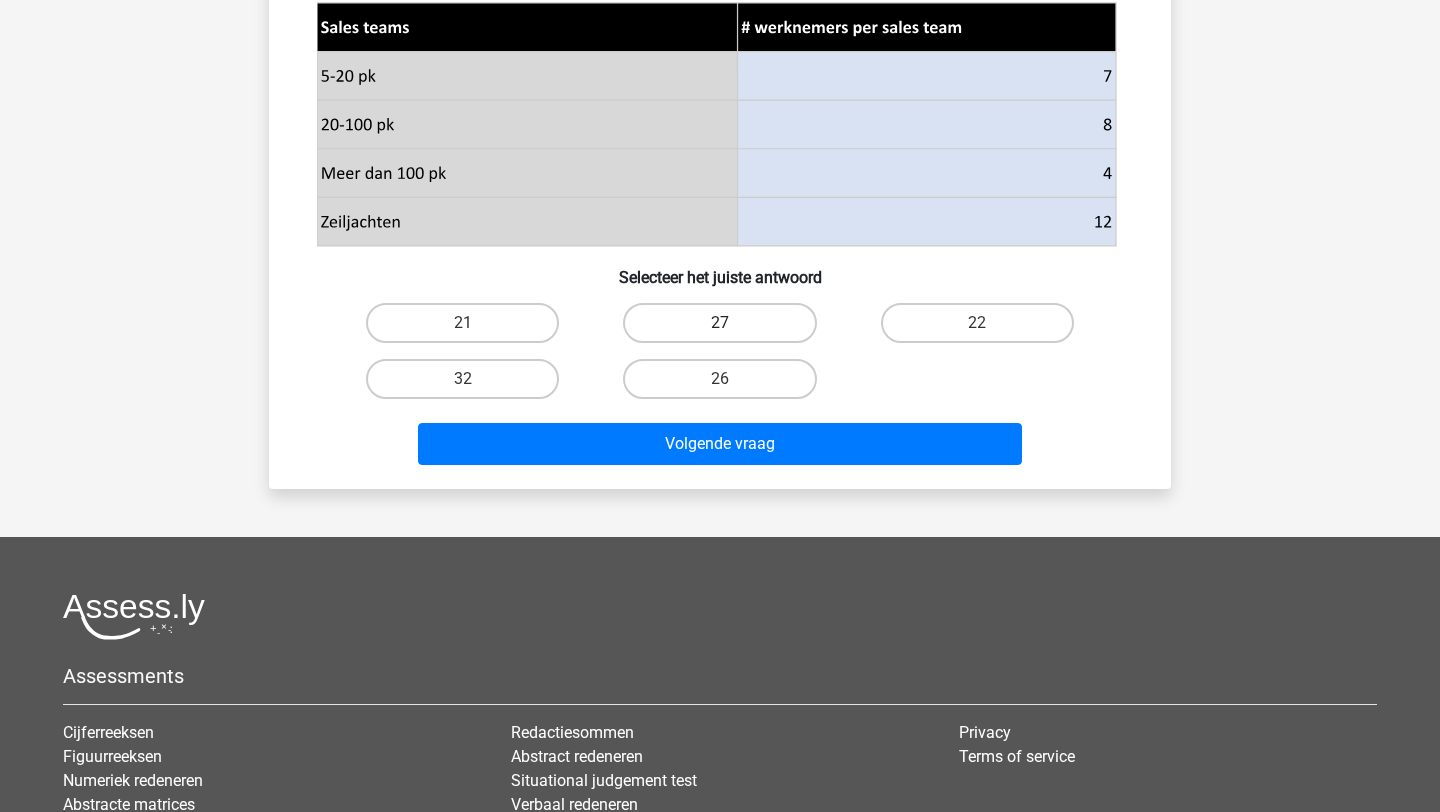 click on "27" at bounding box center (719, 323) 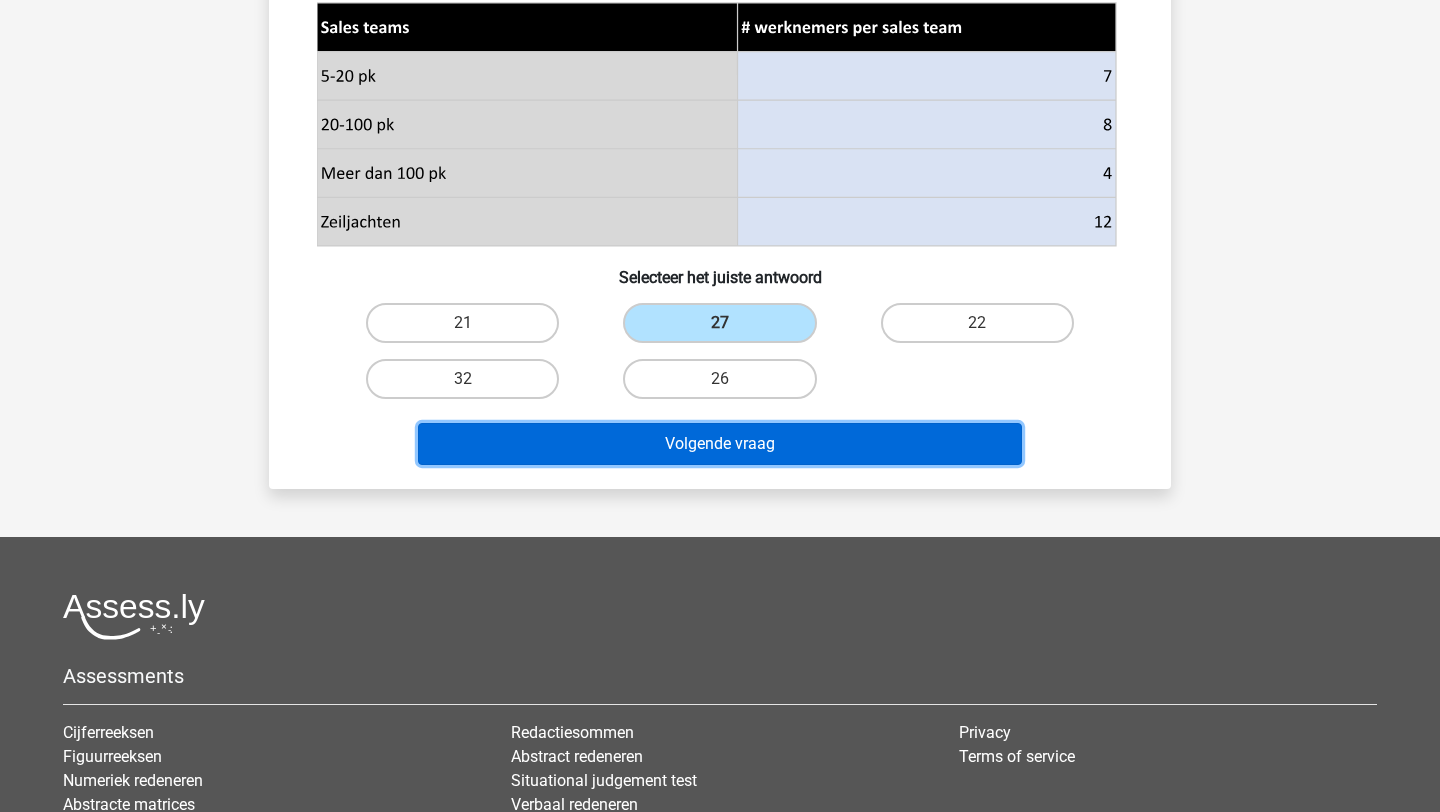 click on "Volgende vraag" at bounding box center (720, 444) 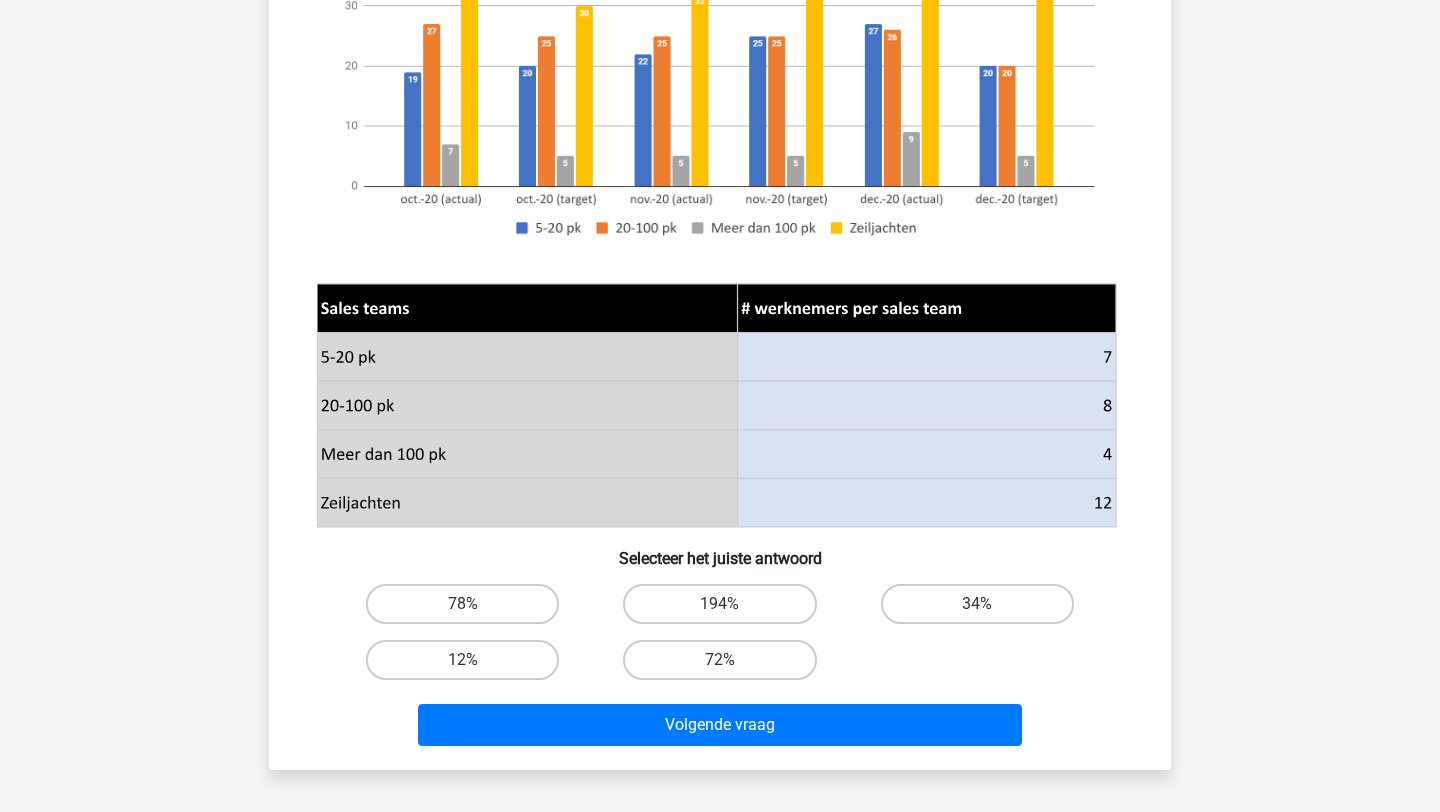 scroll, scrollTop: 468, scrollLeft: 0, axis: vertical 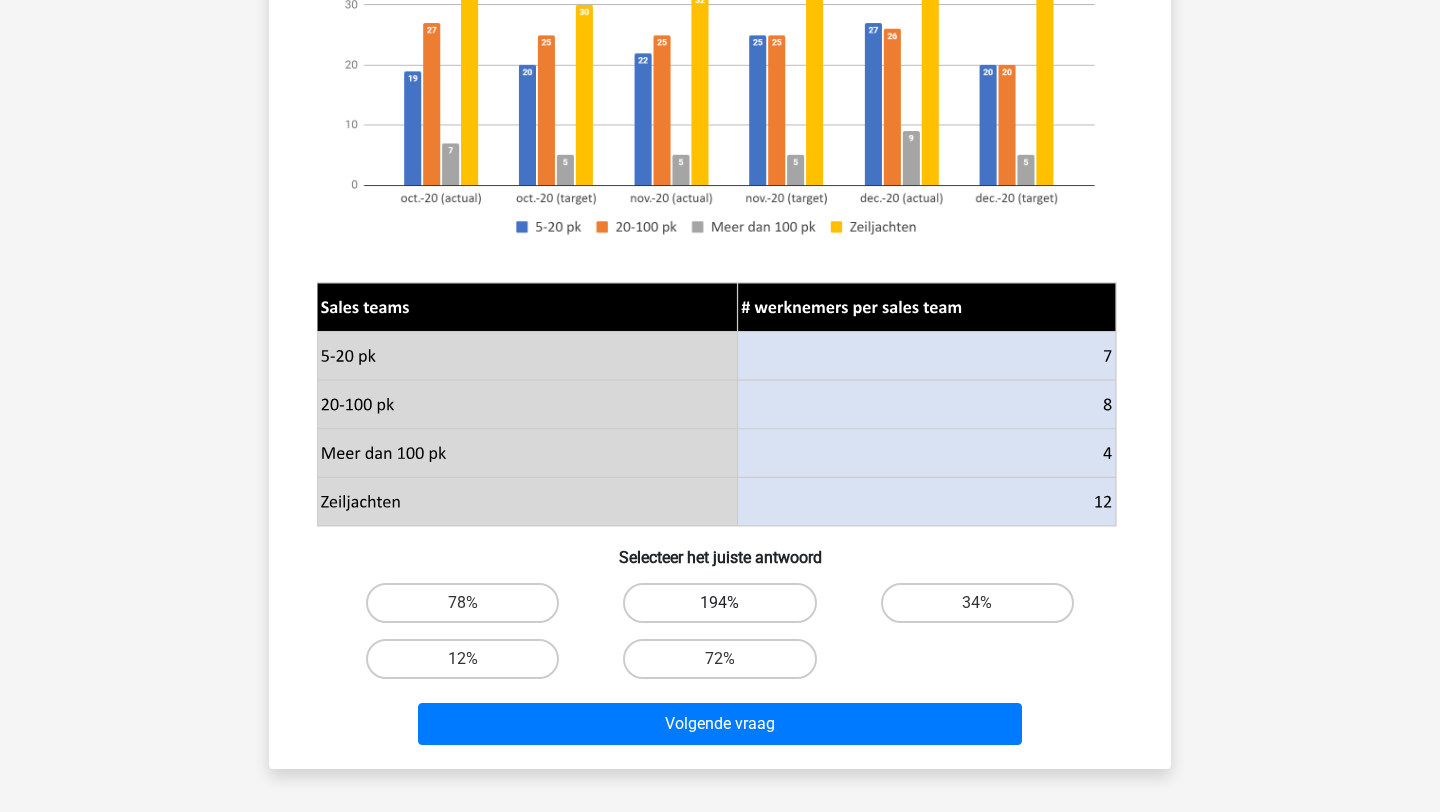 click on "194%" at bounding box center (719, 603) 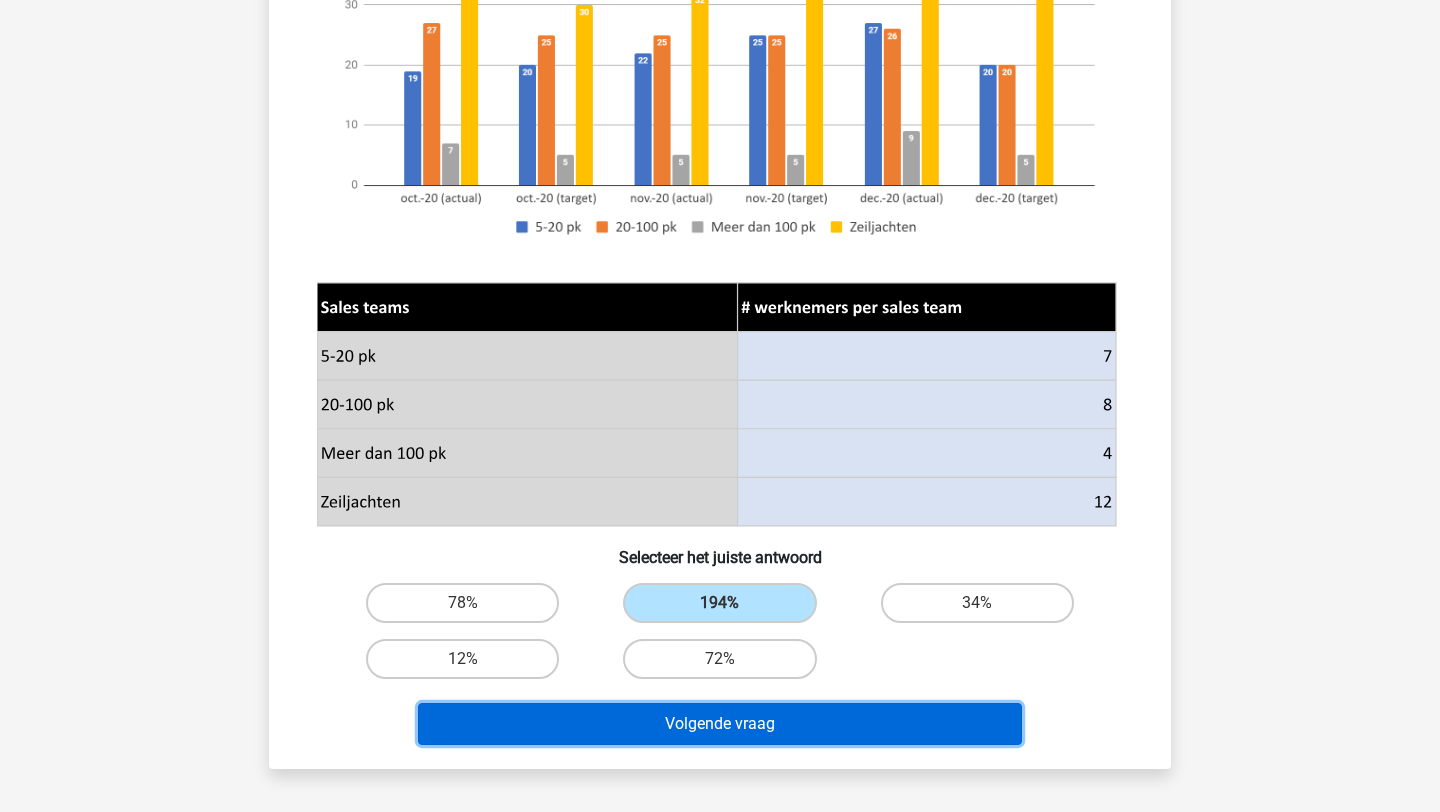 click on "Volgende vraag" at bounding box center (720, 724) 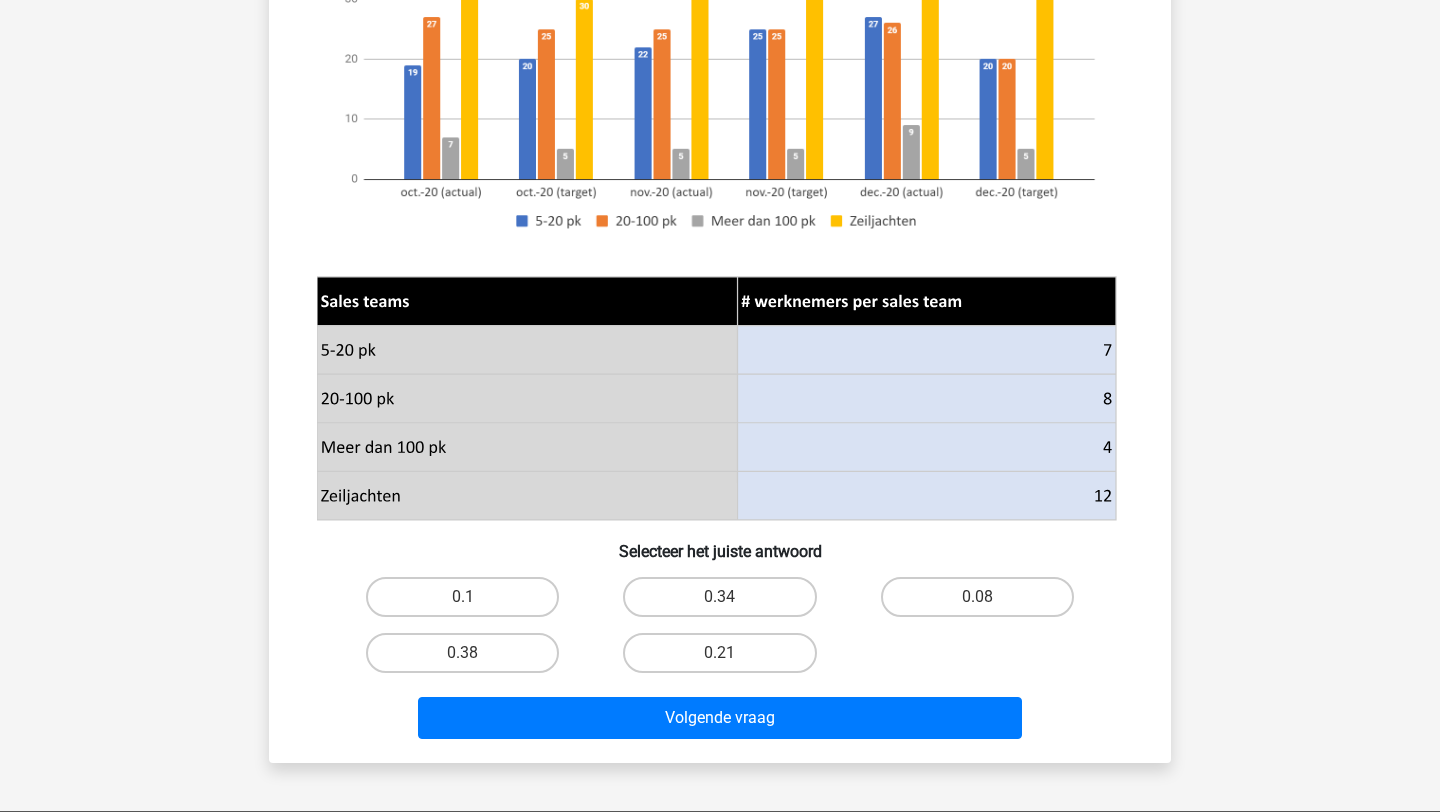 scroll, scrollTop: 543, scrollLeft: 0, axis: vertical 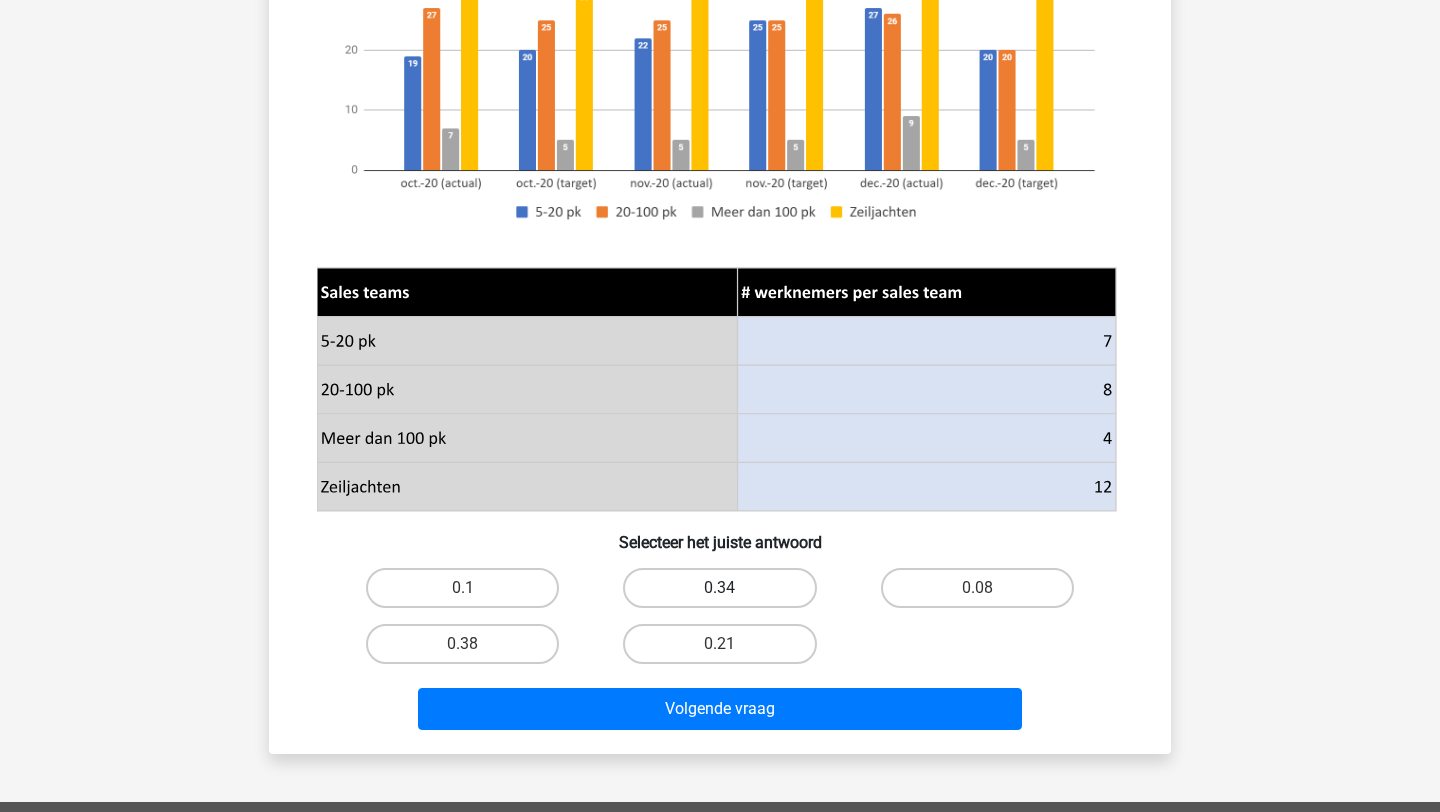 click on "0.34" at bounding box center (719, 588) 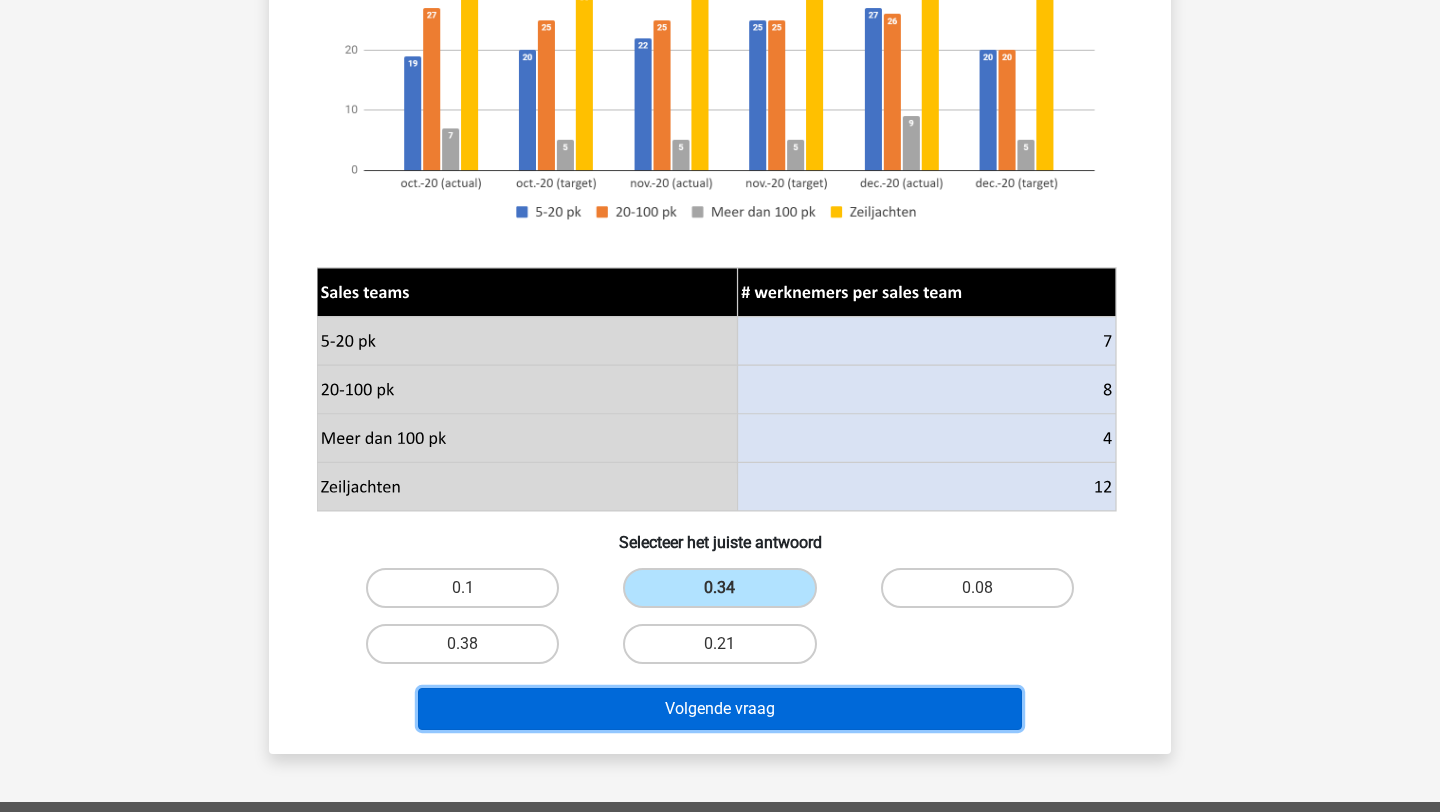 click on "Volgende vraag" at bounding box center [720, 709] 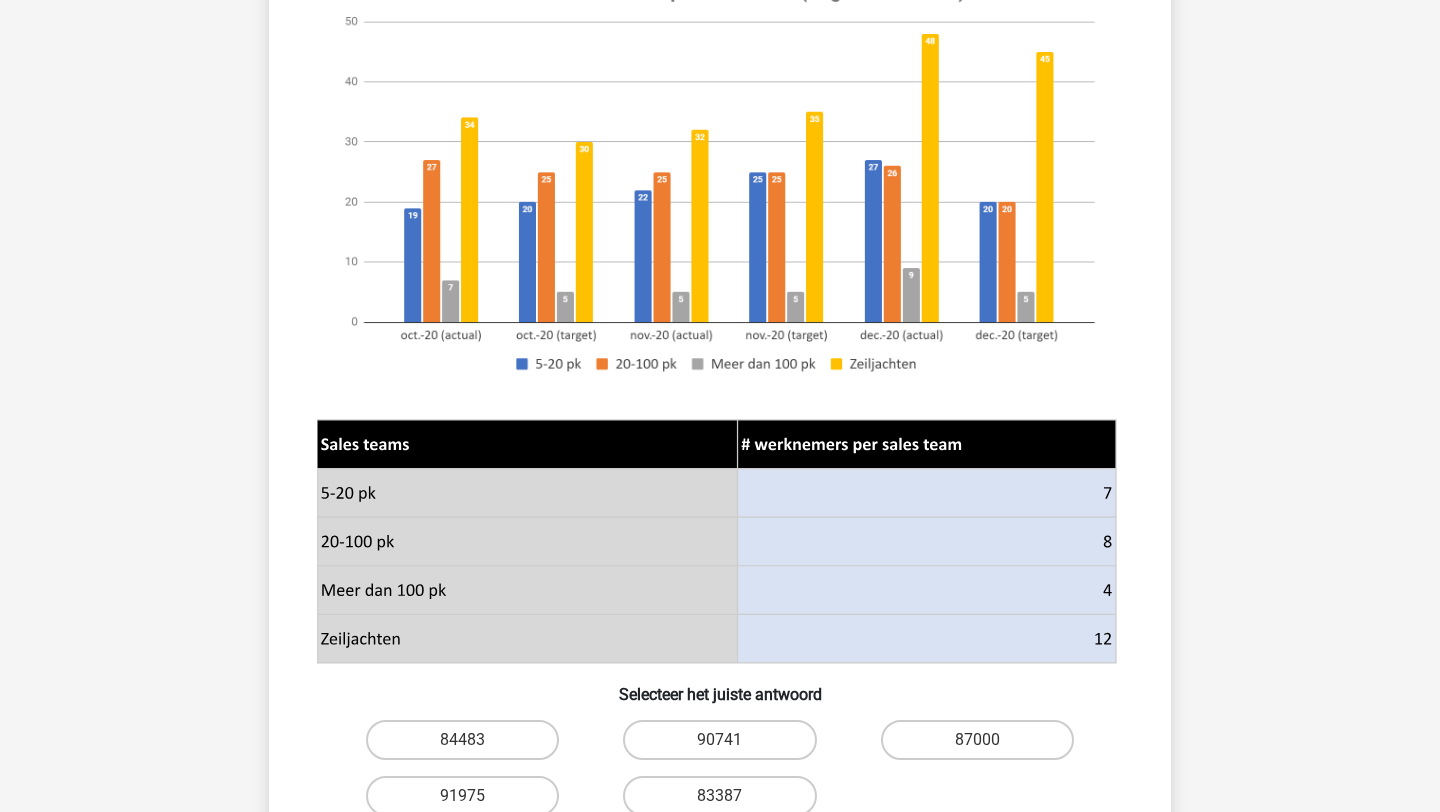 scroll, scrollTop: 363, scrollLeft: 0, axis: vertical 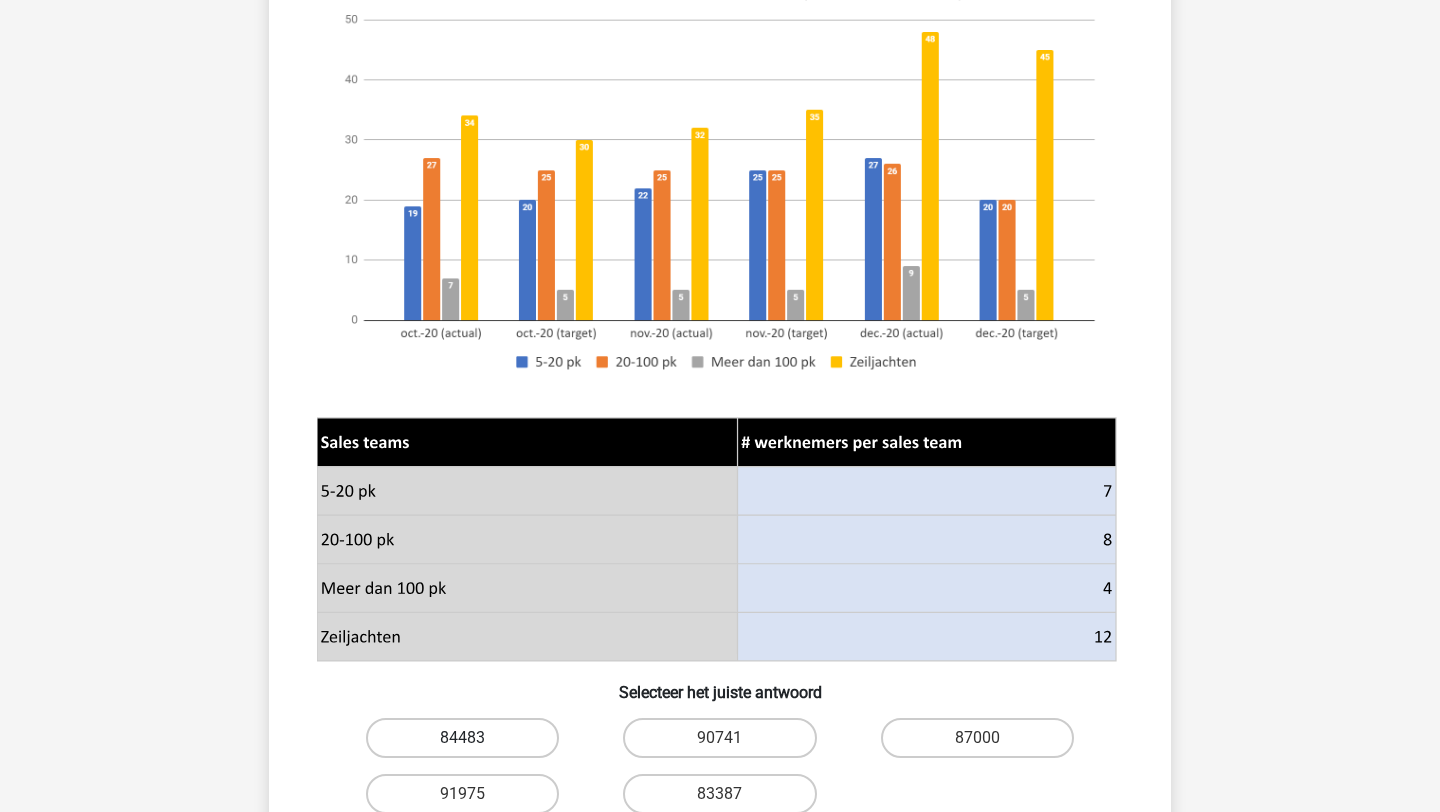 click on "84483" at bounding box center [462, 738] 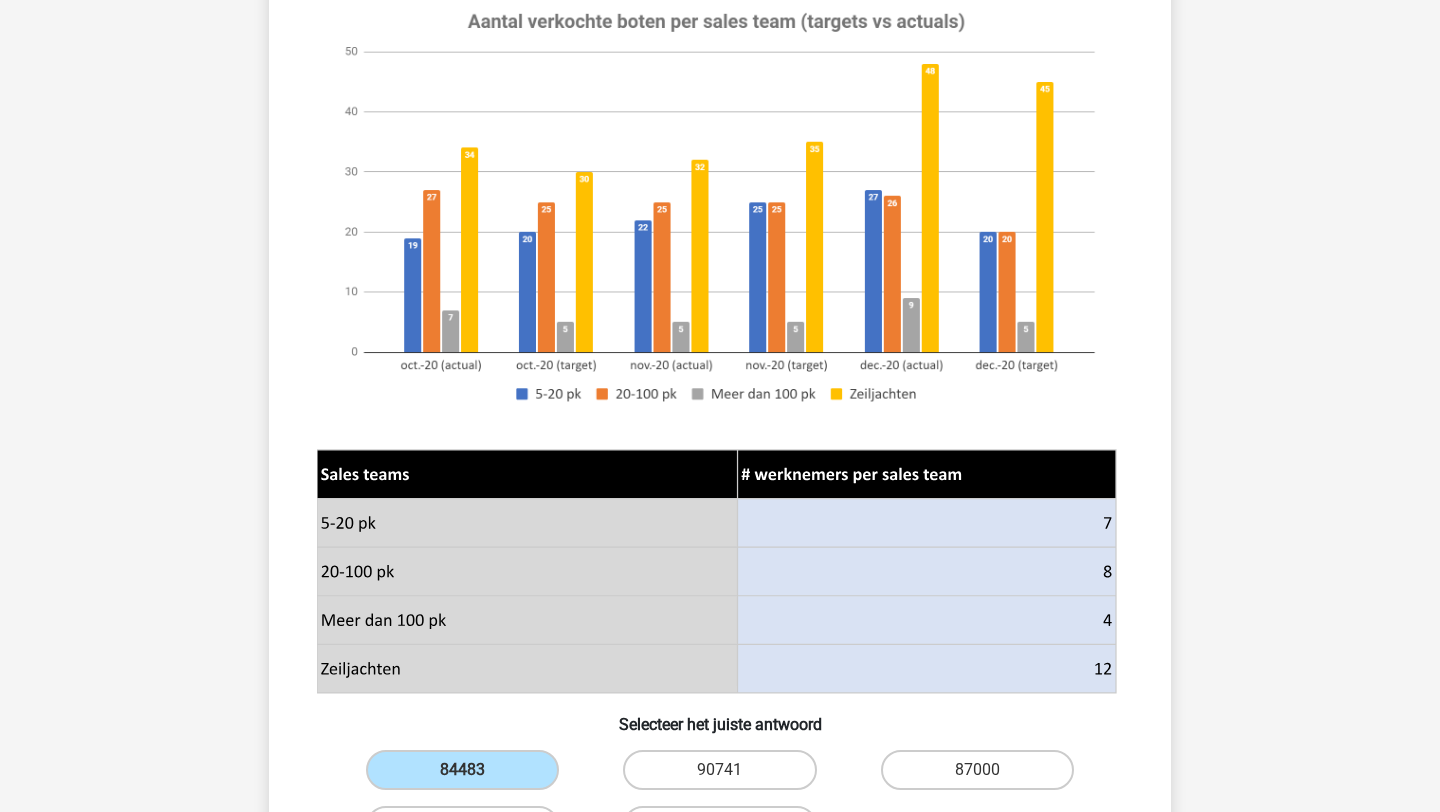 scroll, scrollTop: 699, scrollLeft: 0, axis: vertical 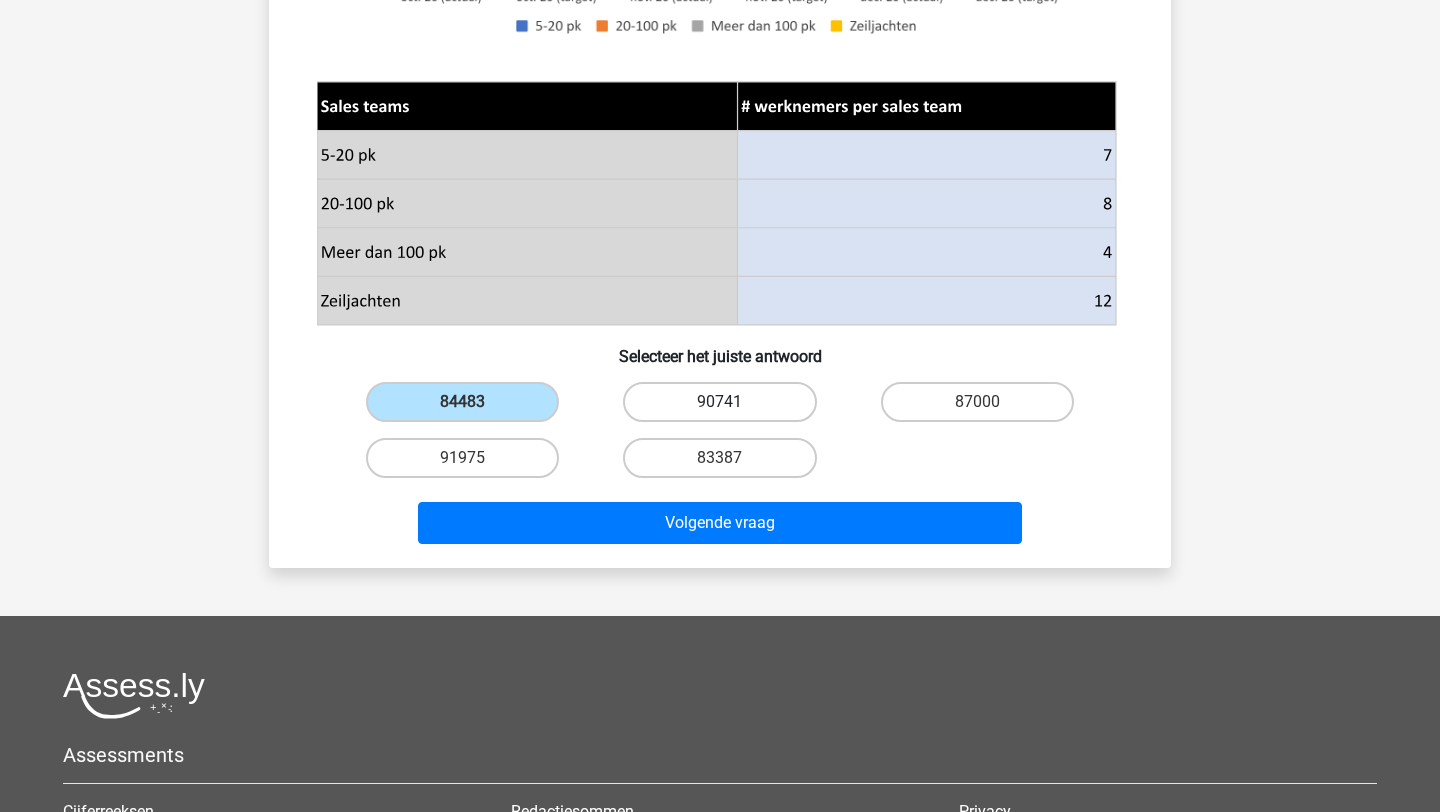 click on "90741" at bounding box center [719, 402] 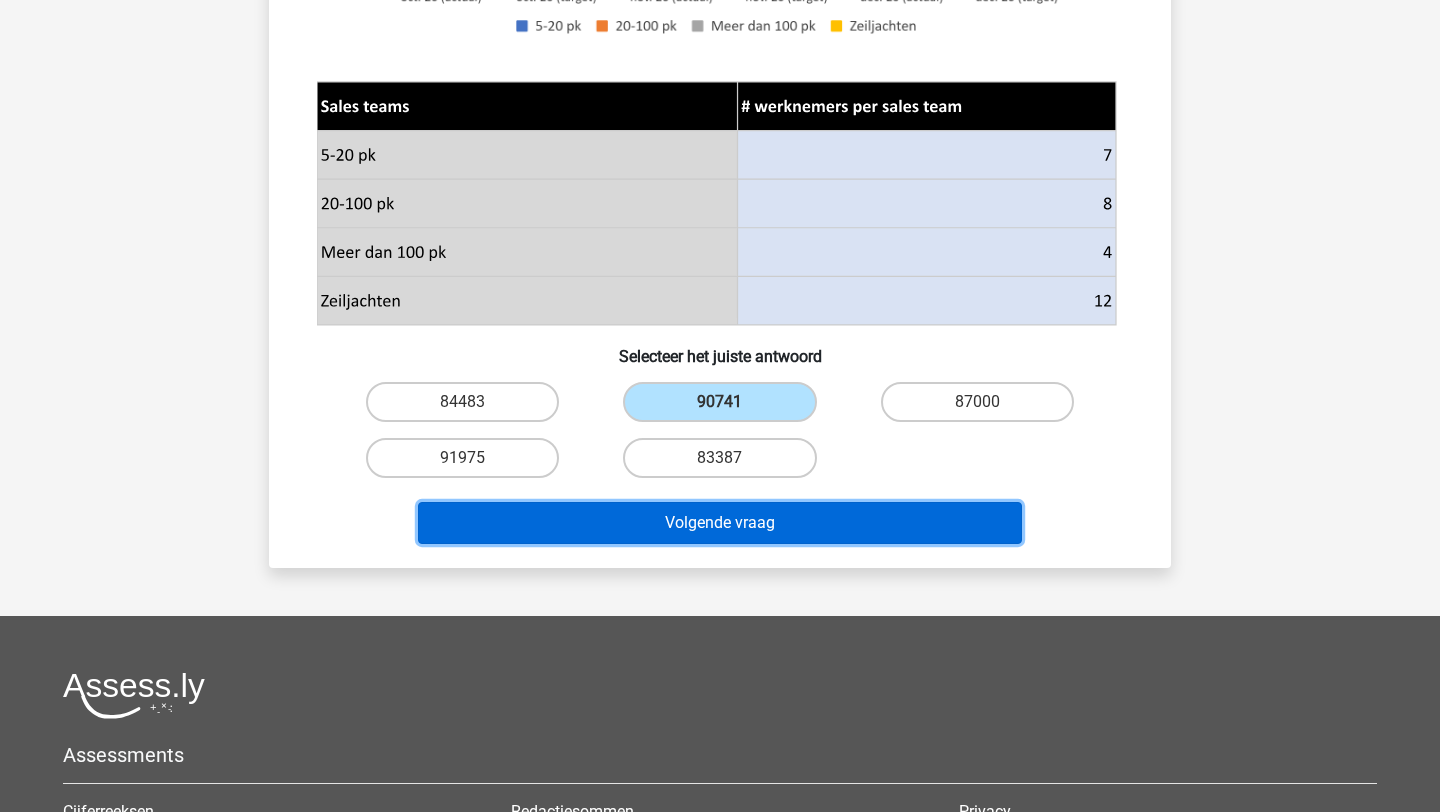 click on "Volgende vraag" at bounding box center [720, 523] 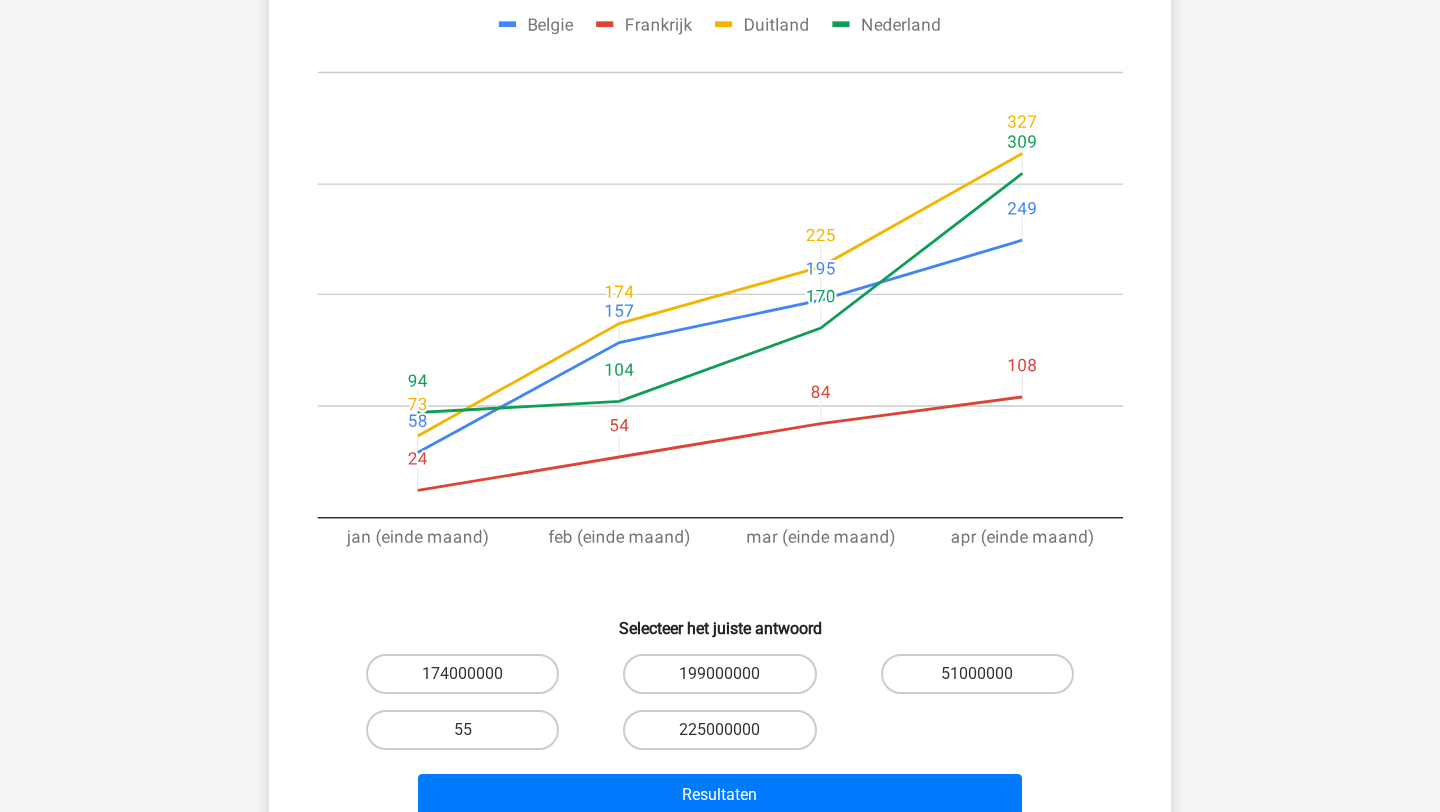 scroll, scrollTop: 304, scrollLeft: 0, axis: vertical 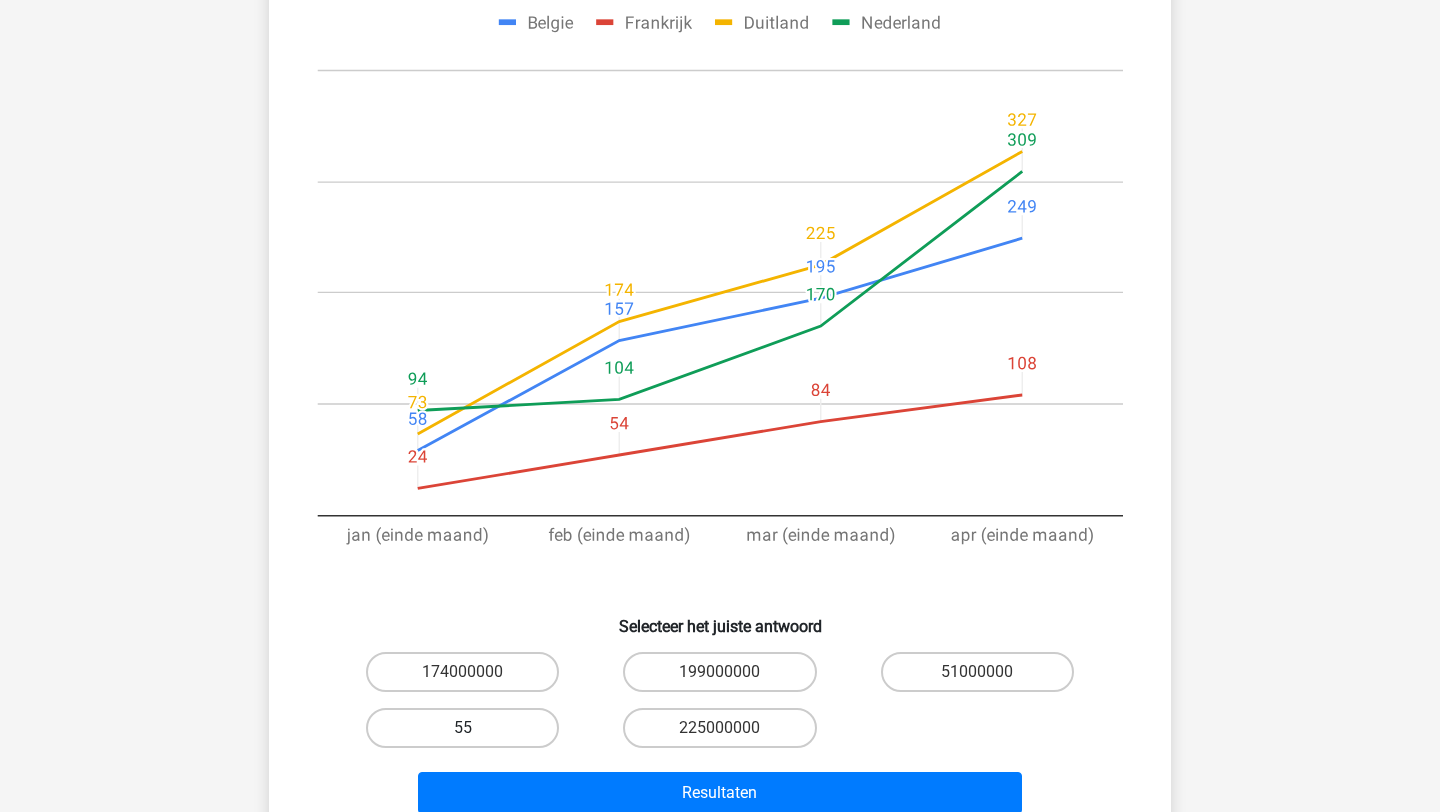 click on "55" at bounding box center [462, 672] 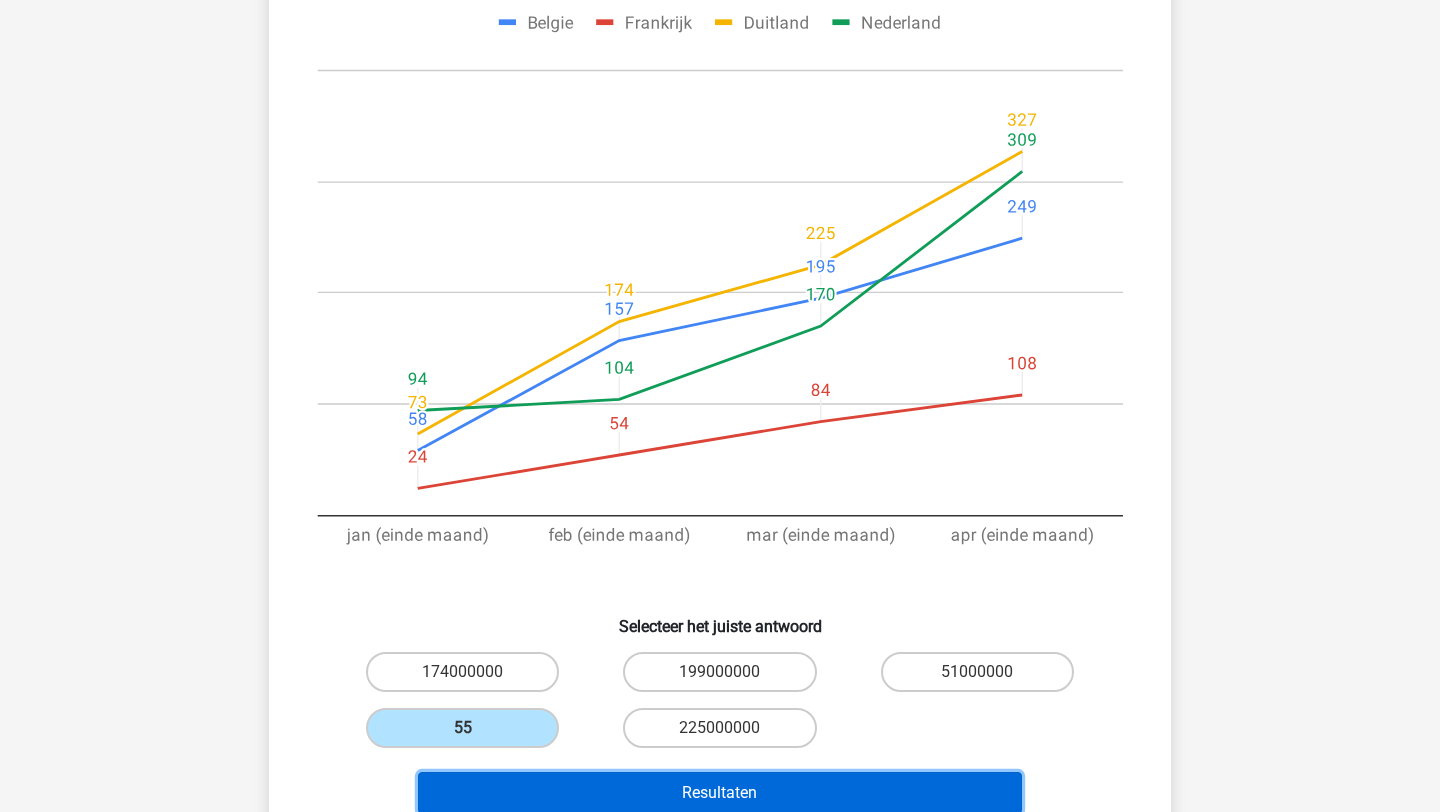click on "Resultaten" at bounding box center [720, 793] 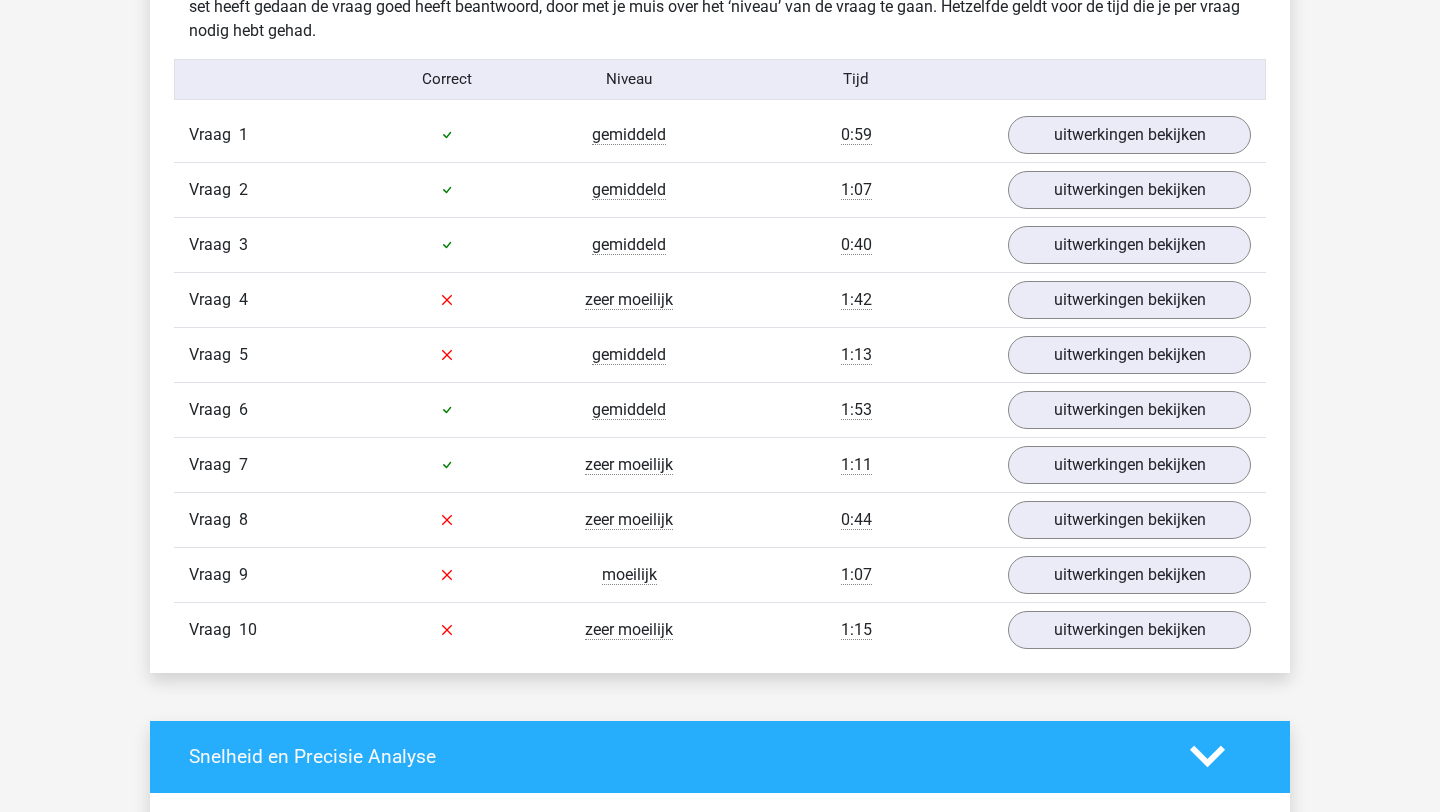 scroll, scrollTop: 1222, scrollLeft: 0, axis: vertical 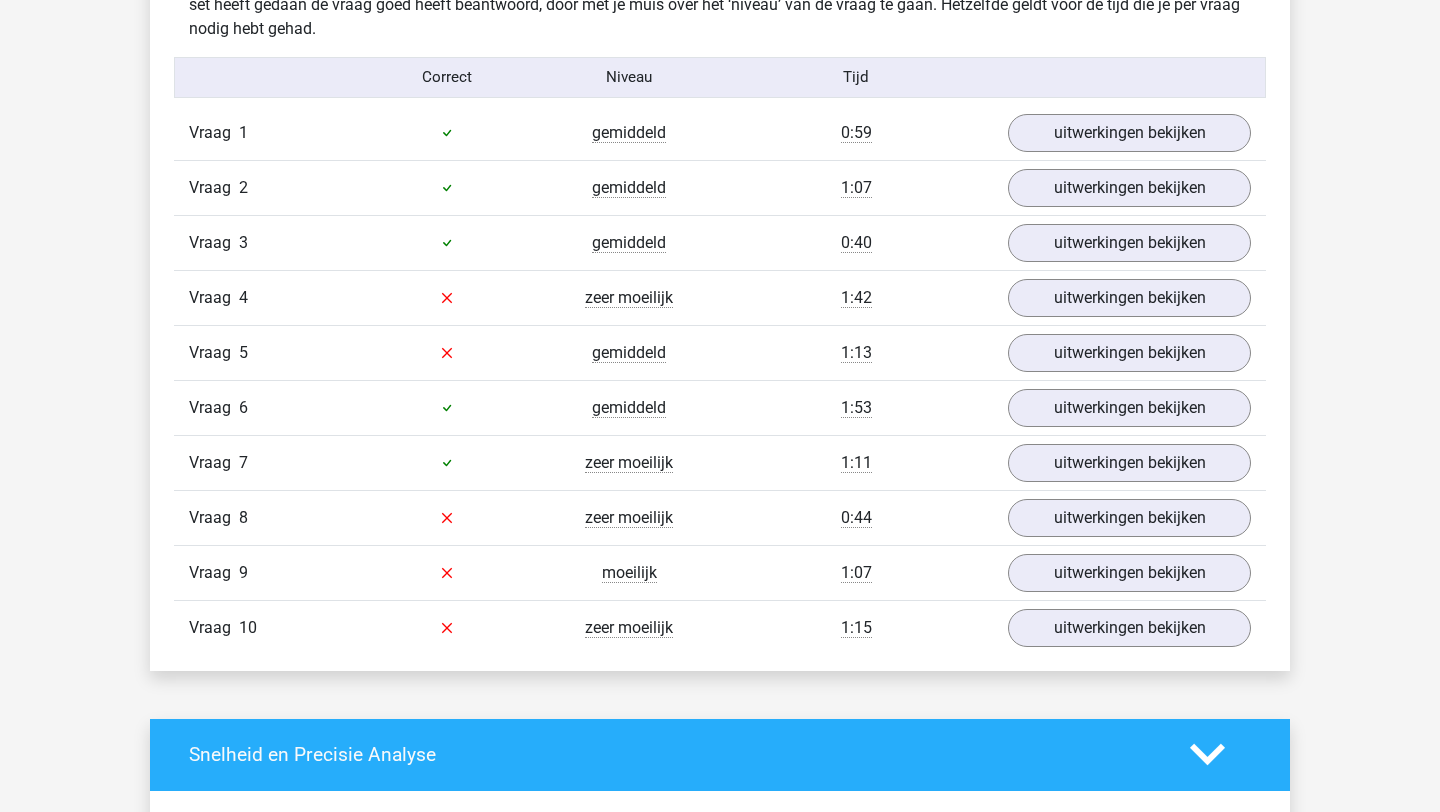 click on "Vraag
1
gemiddeld
0:59
uitwerkingen bekijken" at bounding box center (720, 133) 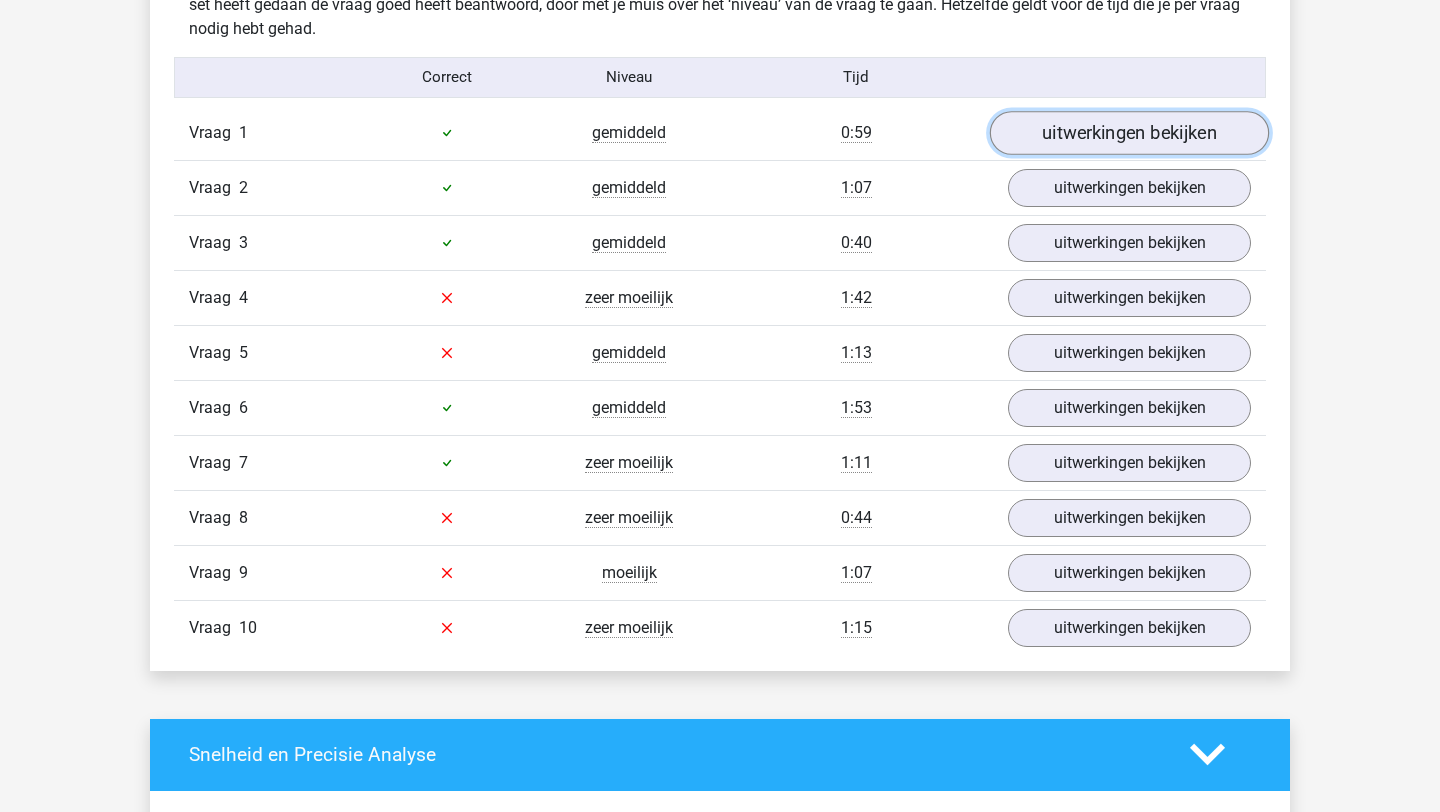 click on "uitwerkingen bekijken" at bounding box center [1129, 133] 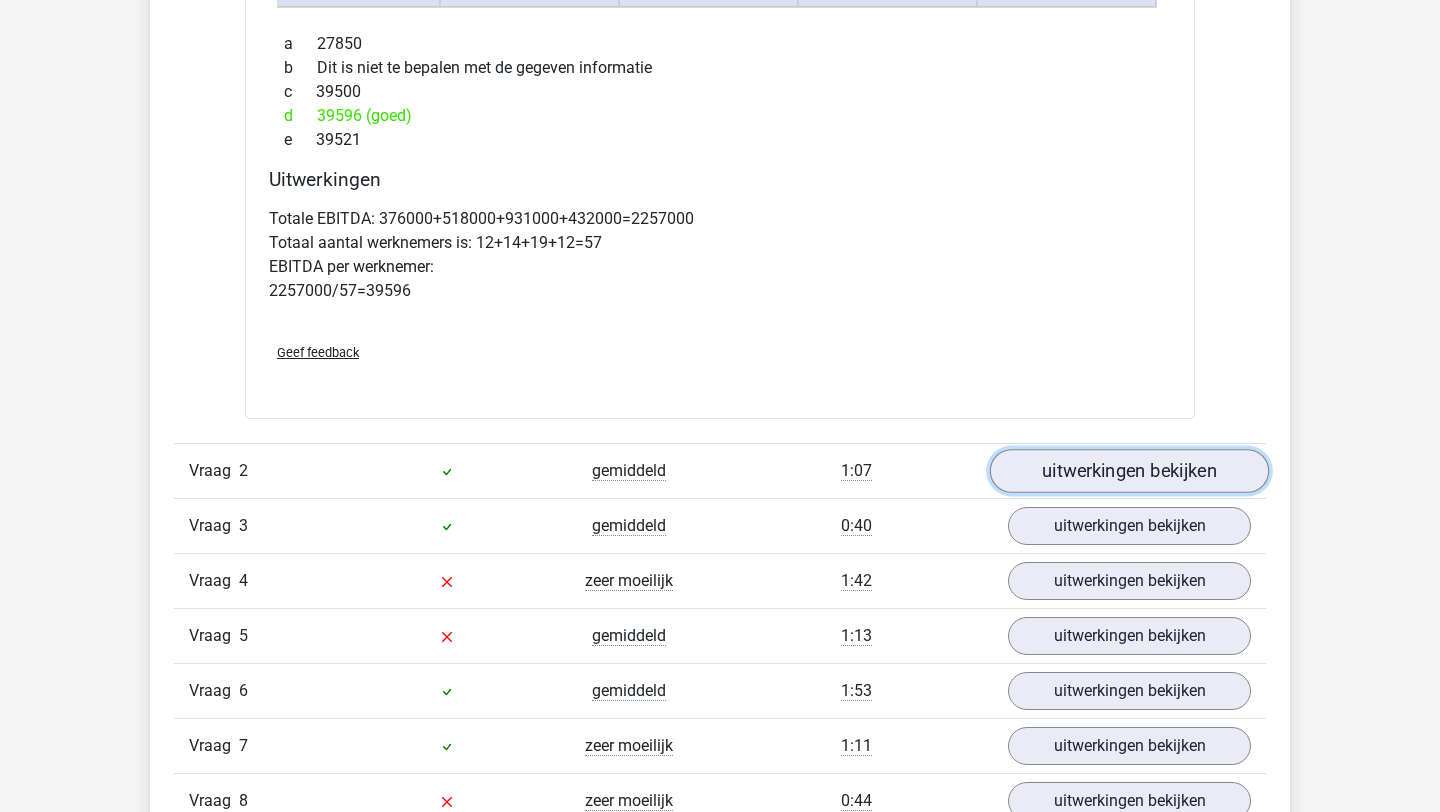 click on "uitwerkingen bekijken" at bounding box center [1129, 471] 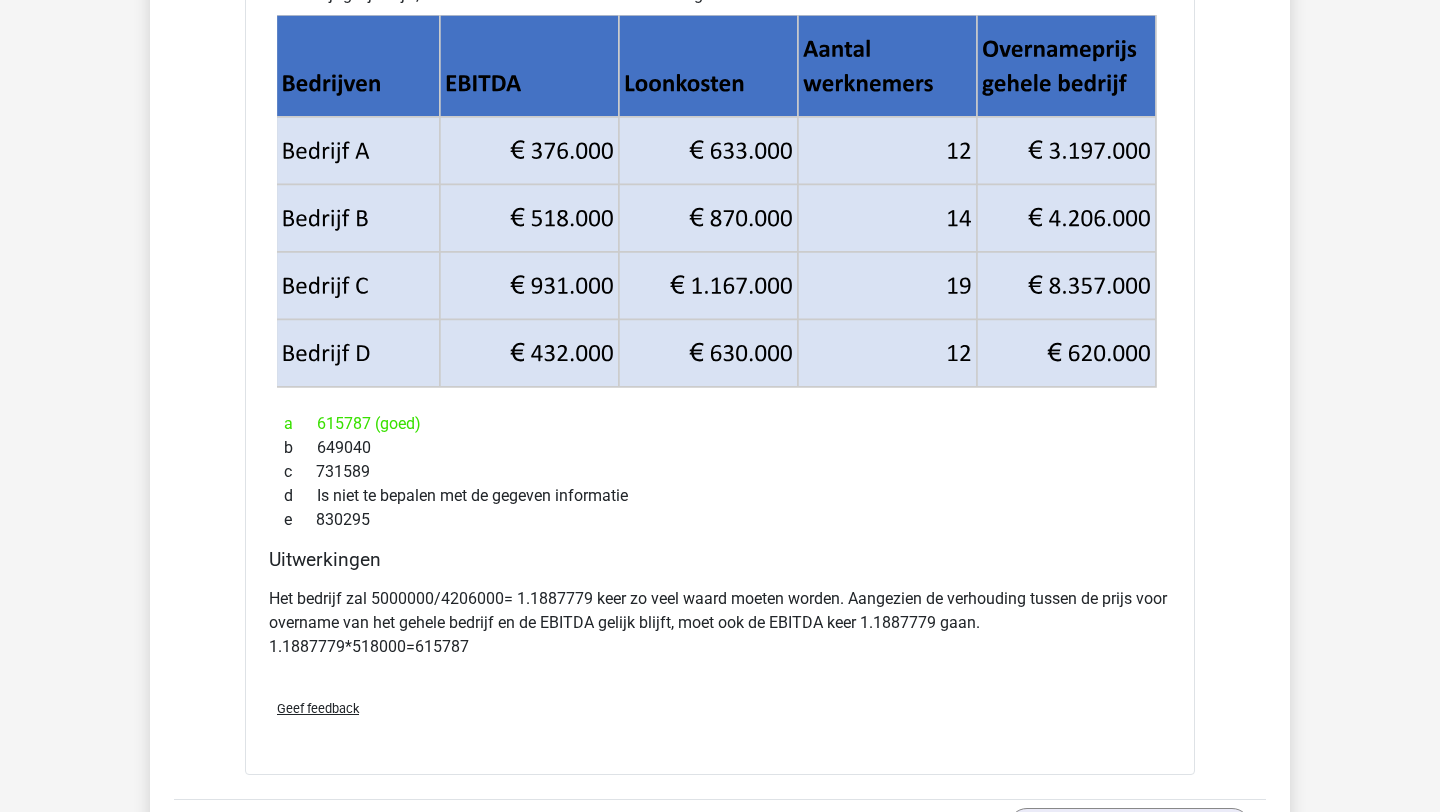 scroll, scrollTop: 2413, scrollLeft: 0, axis: vertical 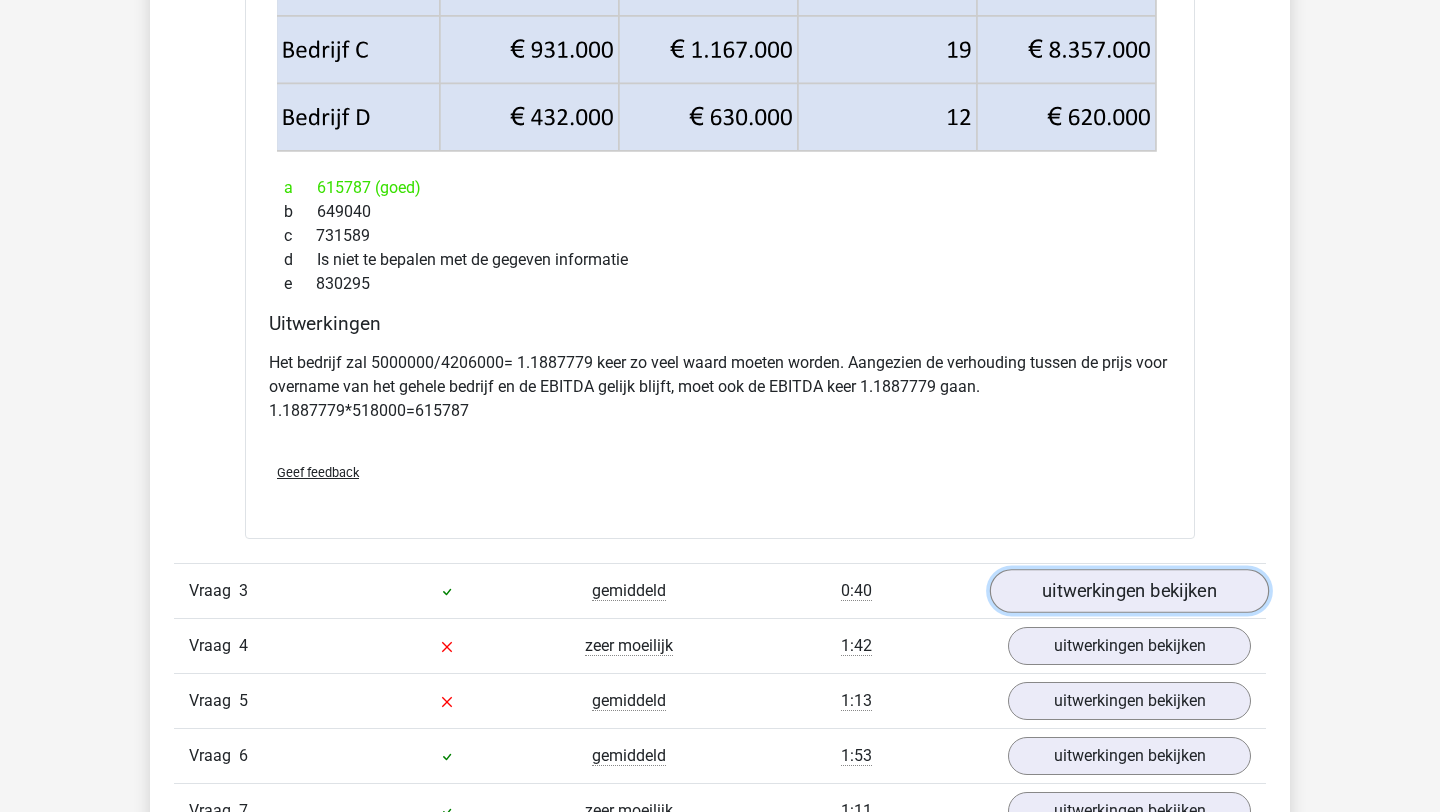 click on "uitwerkingen bekijken" at bounding box center (1129, 592) 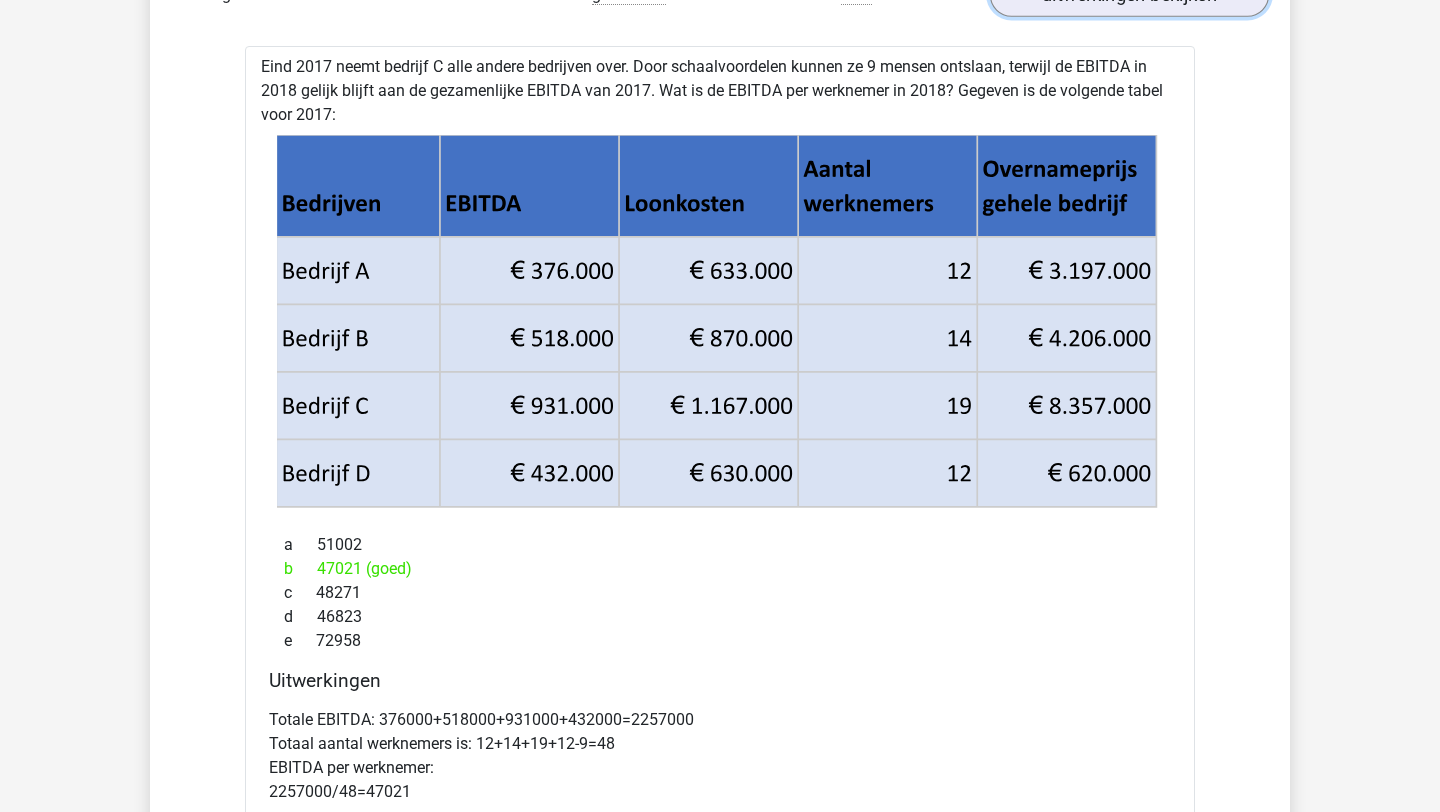scroll, scrollTop: 3239, scrollLeft: 0, axis: vertical 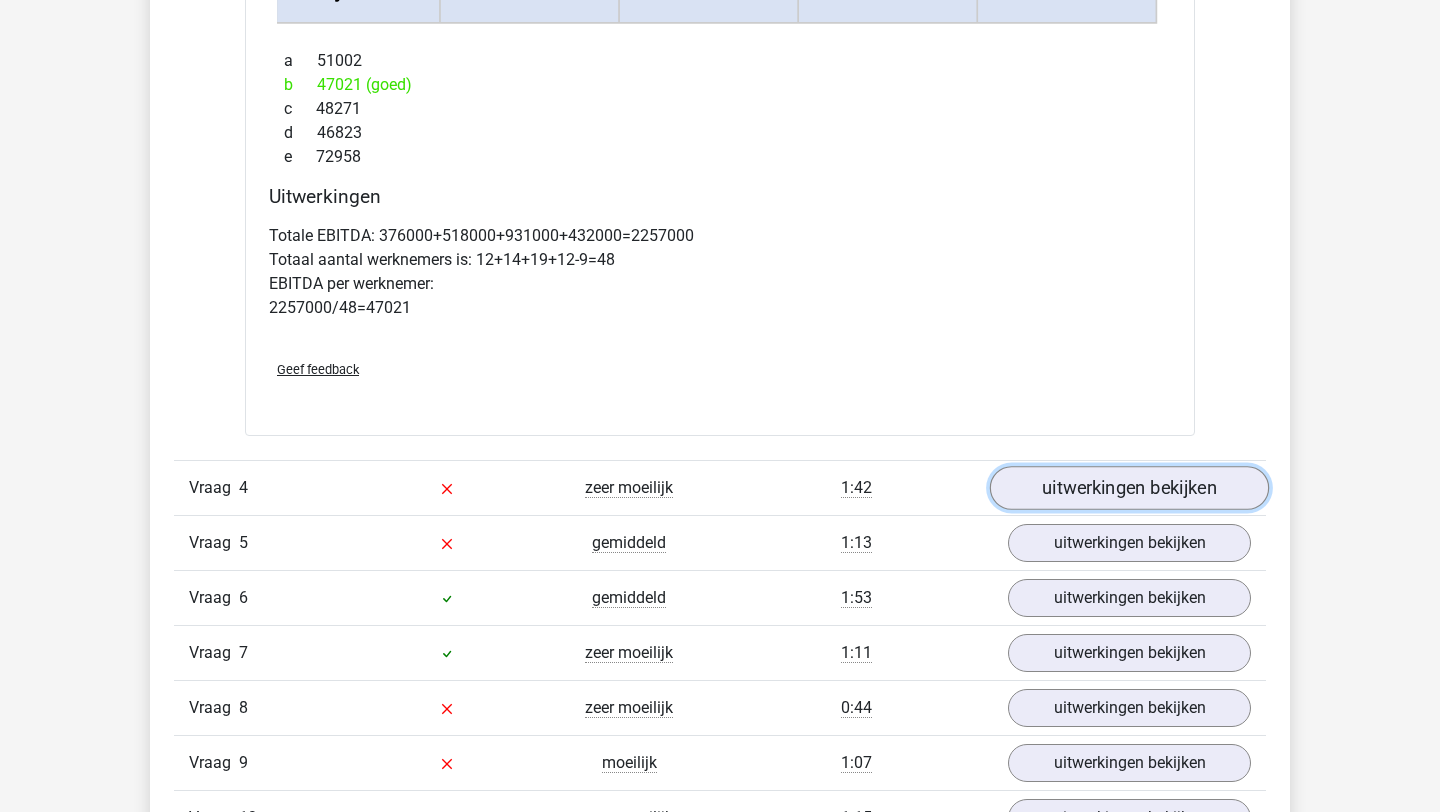 click on "uitwerkingen bekijken" at bounding box center [1129, 488] 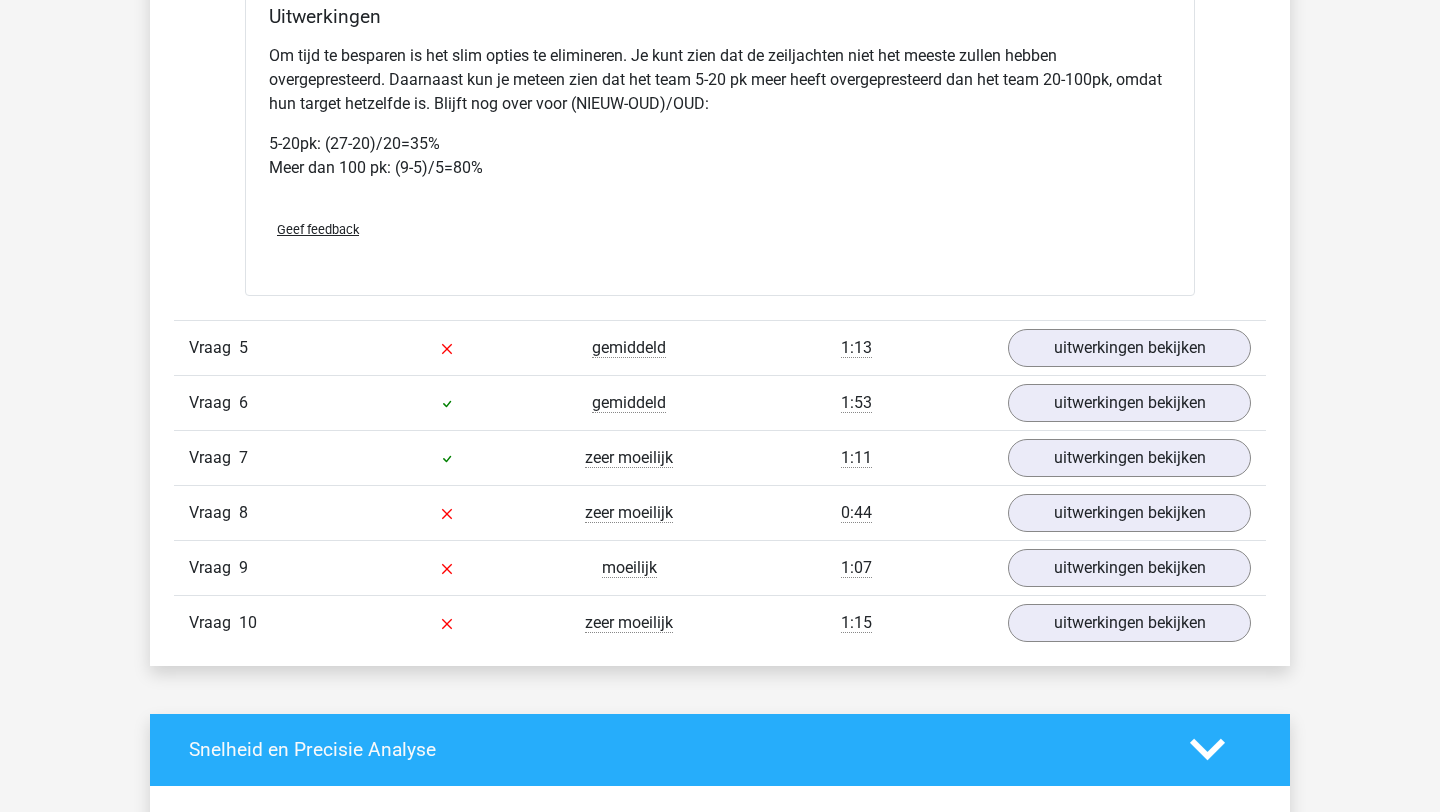 scroll, scrollTop: 5263, scrollLeft: 0, axis: vertical 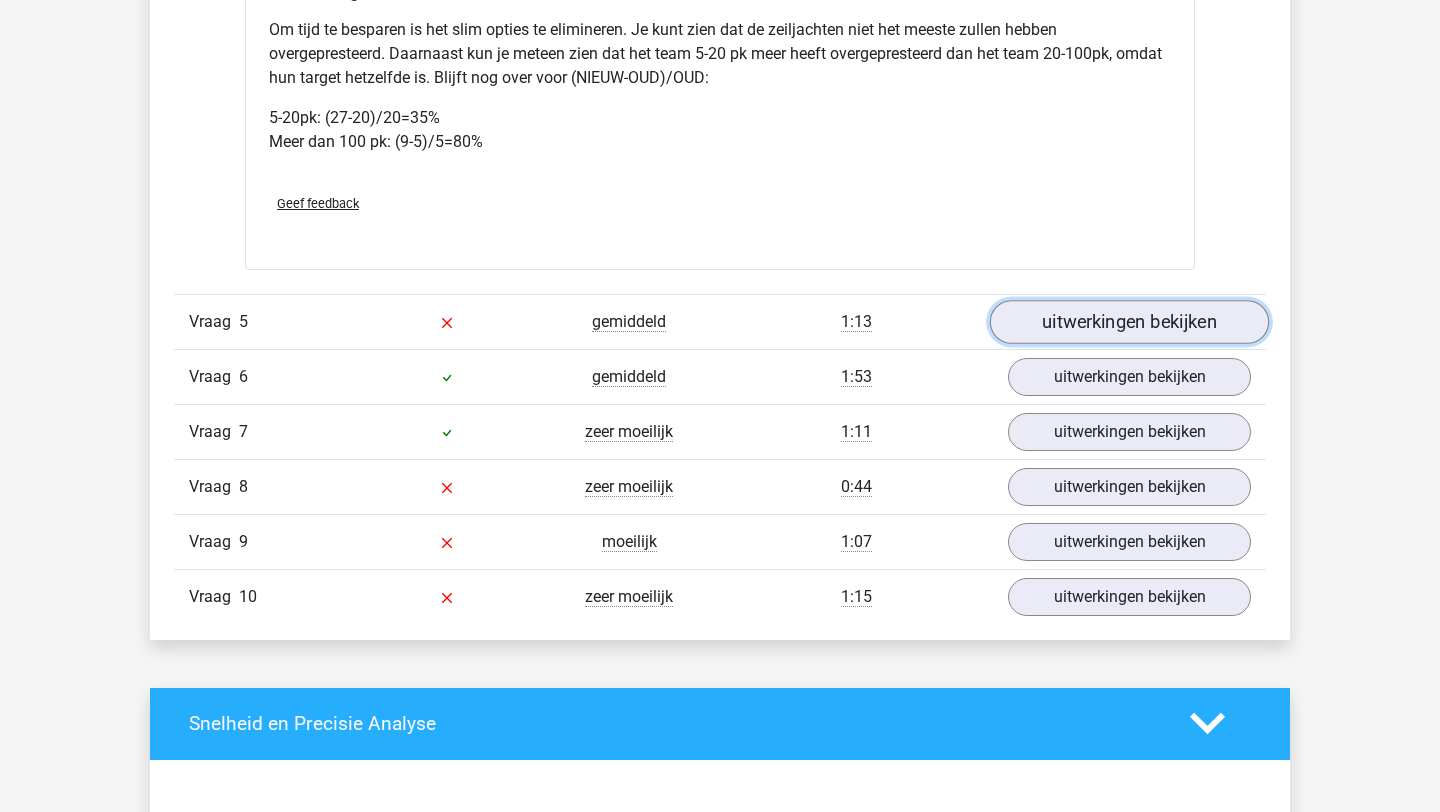click on "uitwerkingen bekijken" at bounding box center [1129, 322] 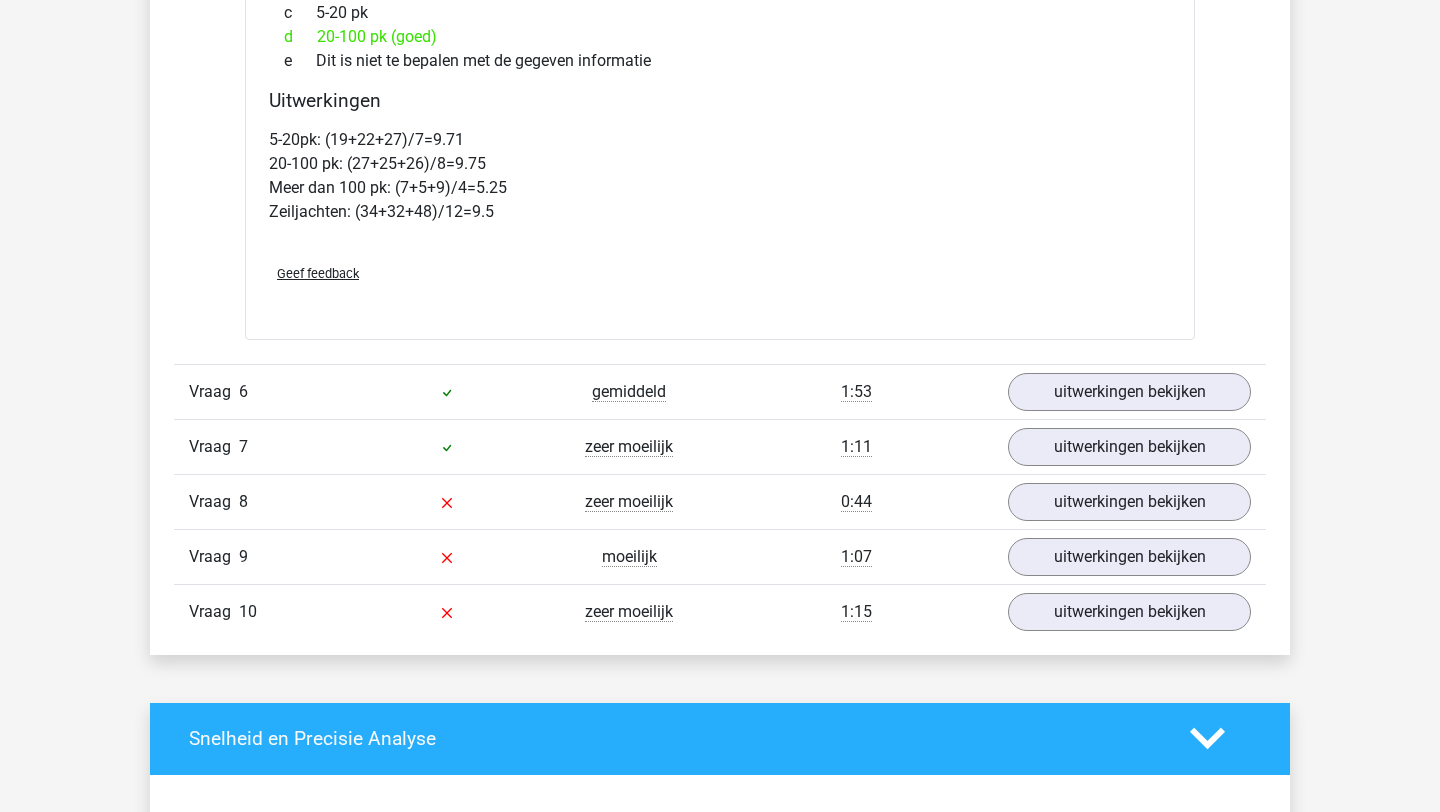 scroll, scrollTop: 6533, scrollLeft: 0, axis: vertical 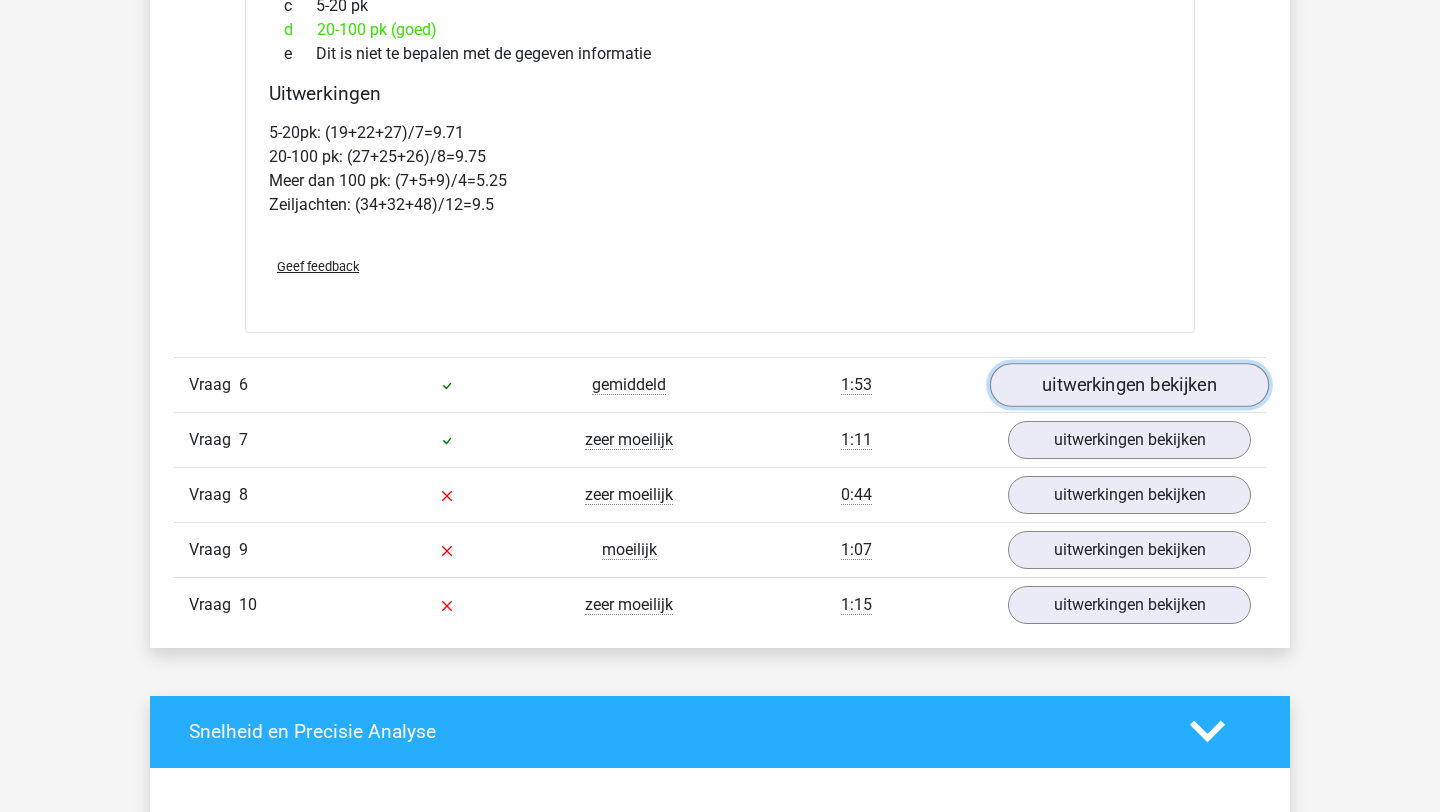 click on "uitwerkingen bekijken" at bounding box center [1129, 385] 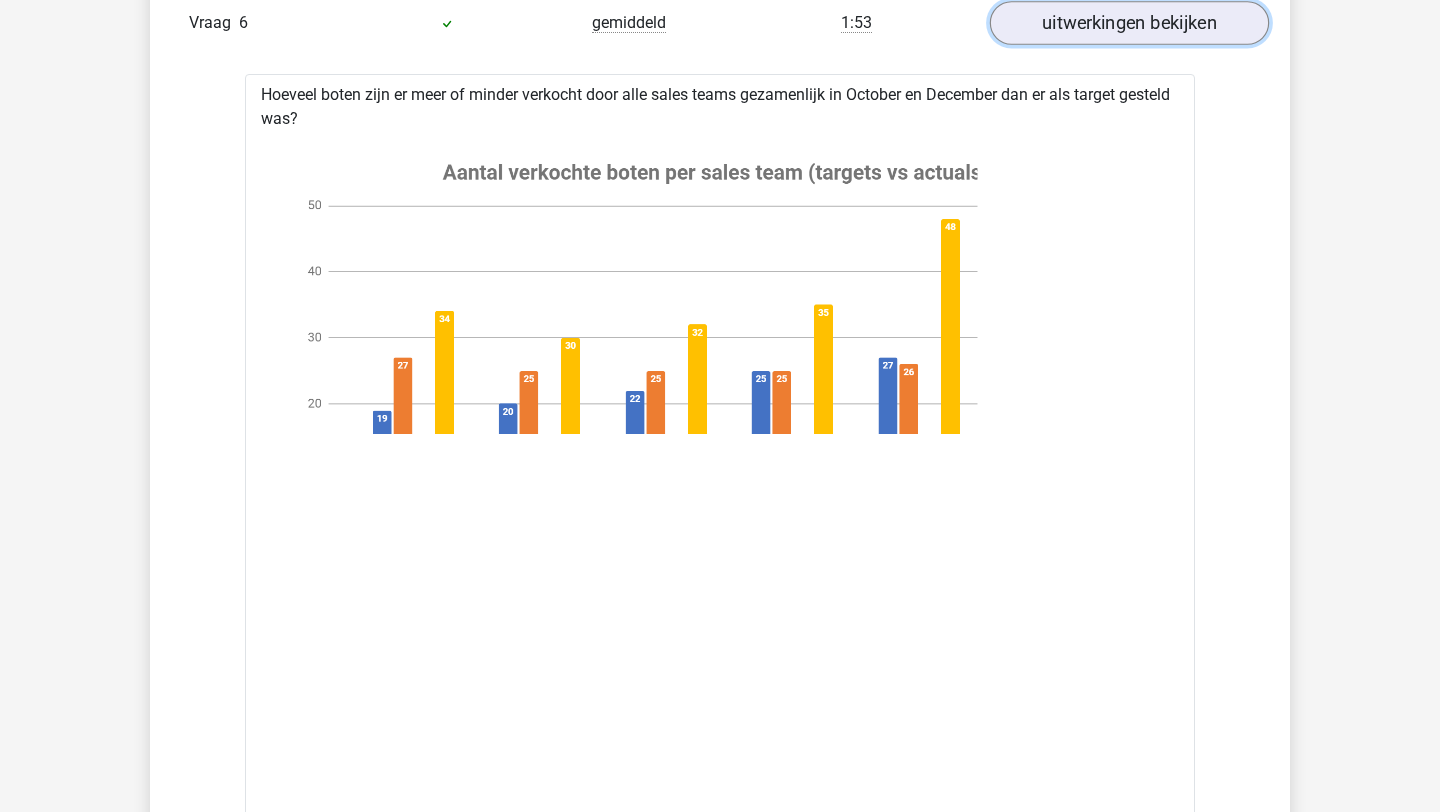 scroll, scrollTop: 6890, scrollLeft: 0, axis: vertical 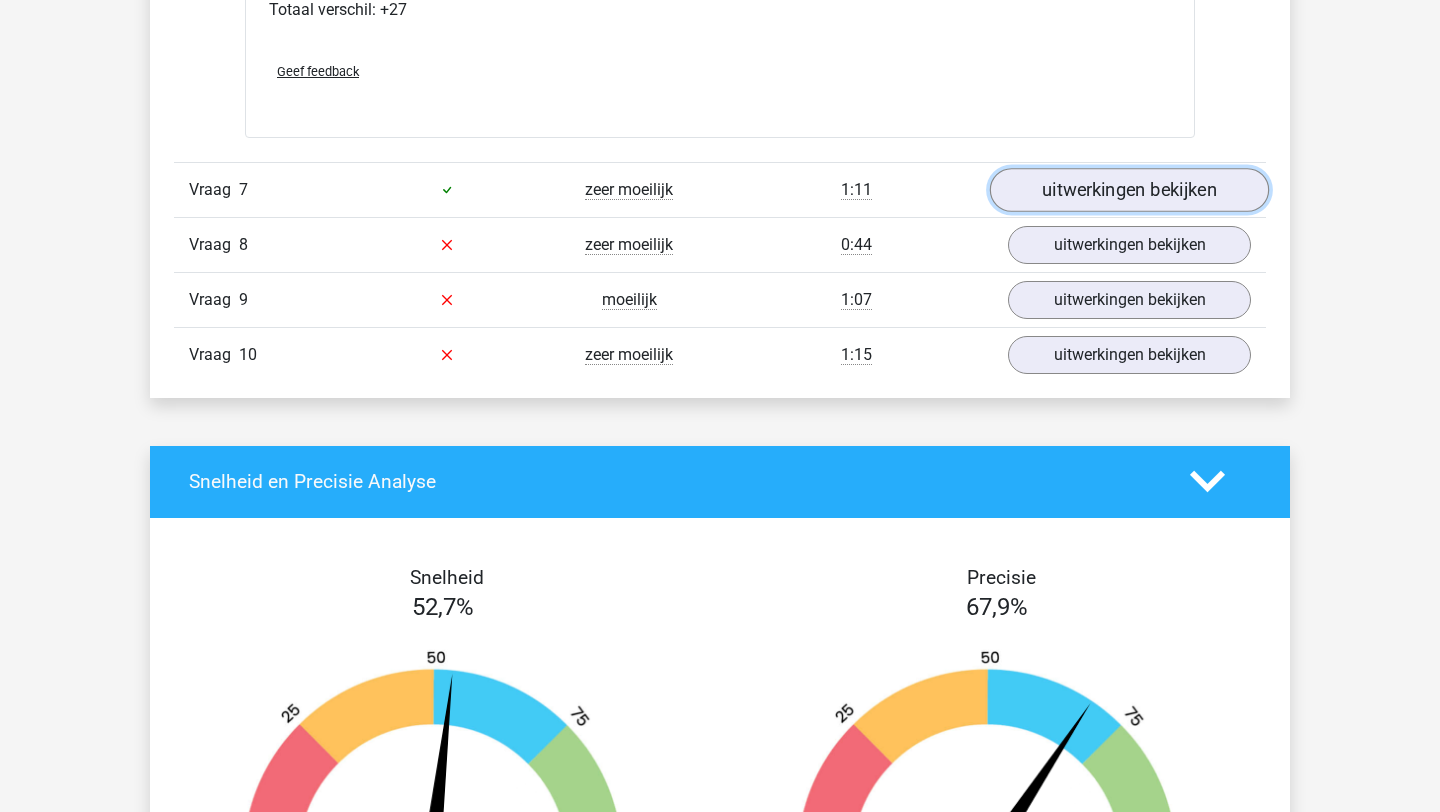 click on "uitwerkingen bekijken" at bounding box center (1129, 190) 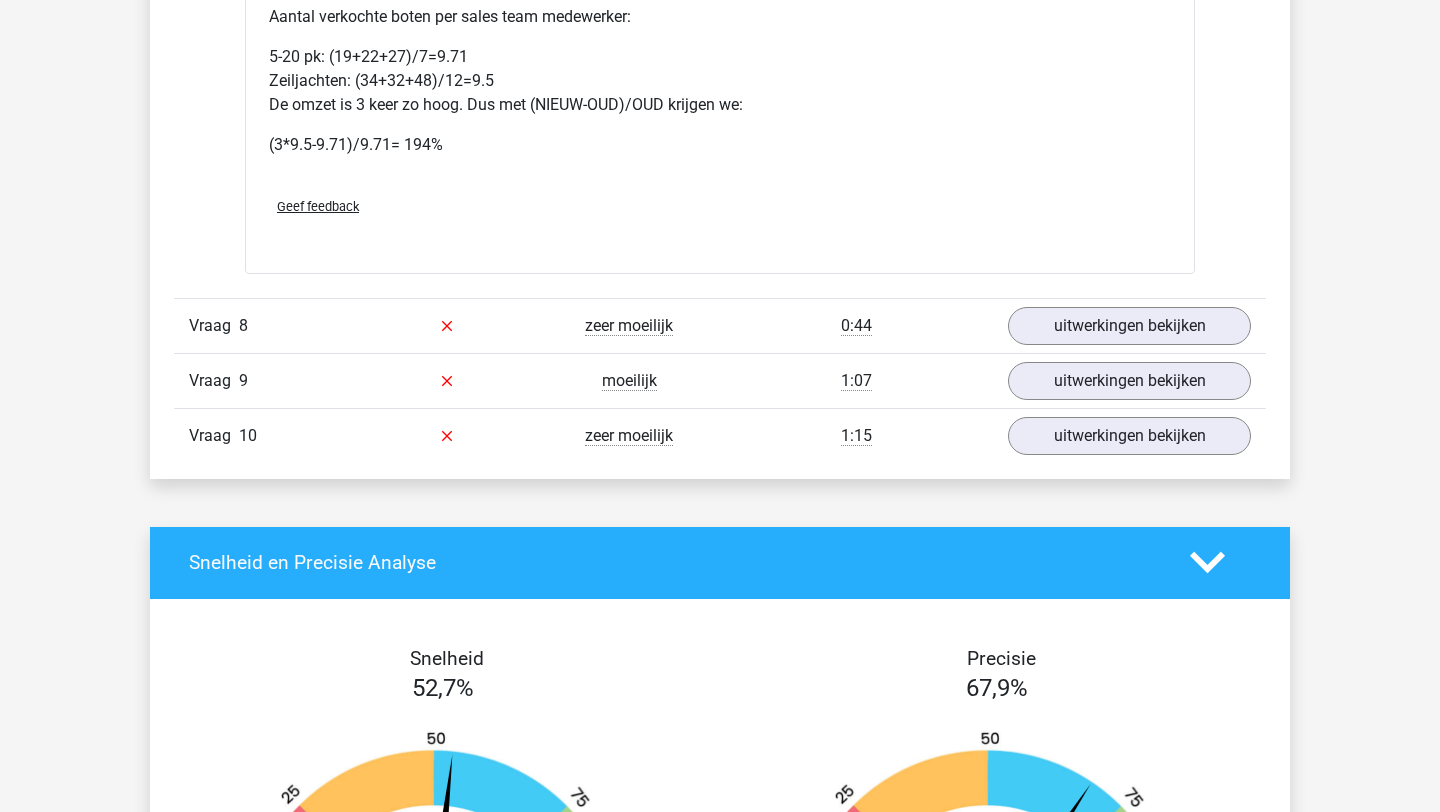 scroll, scrollTop: 9513, scrollLeft: 0, axis: vertical 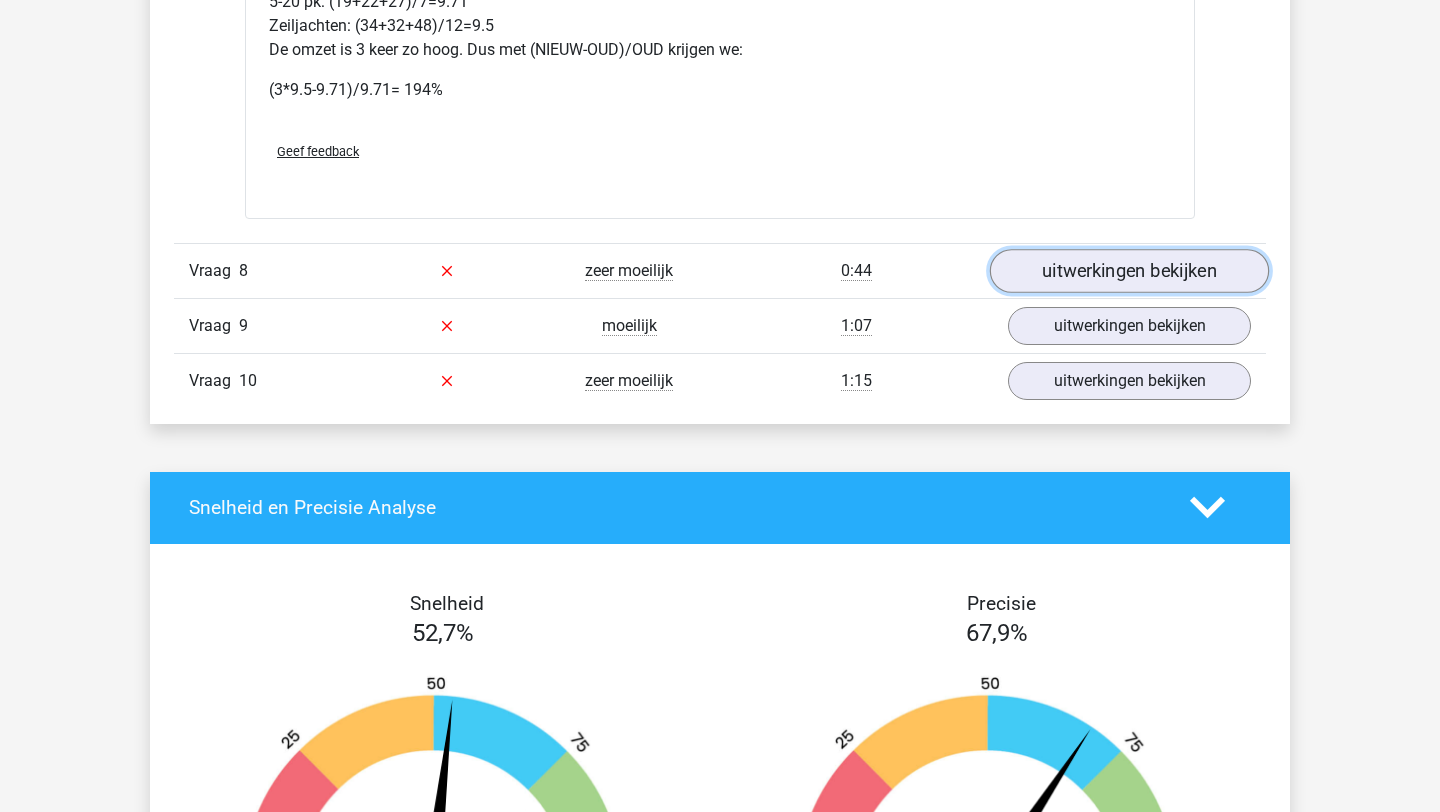 click on "uitwerkingen bekijken" at bounding box center [1129, 271] 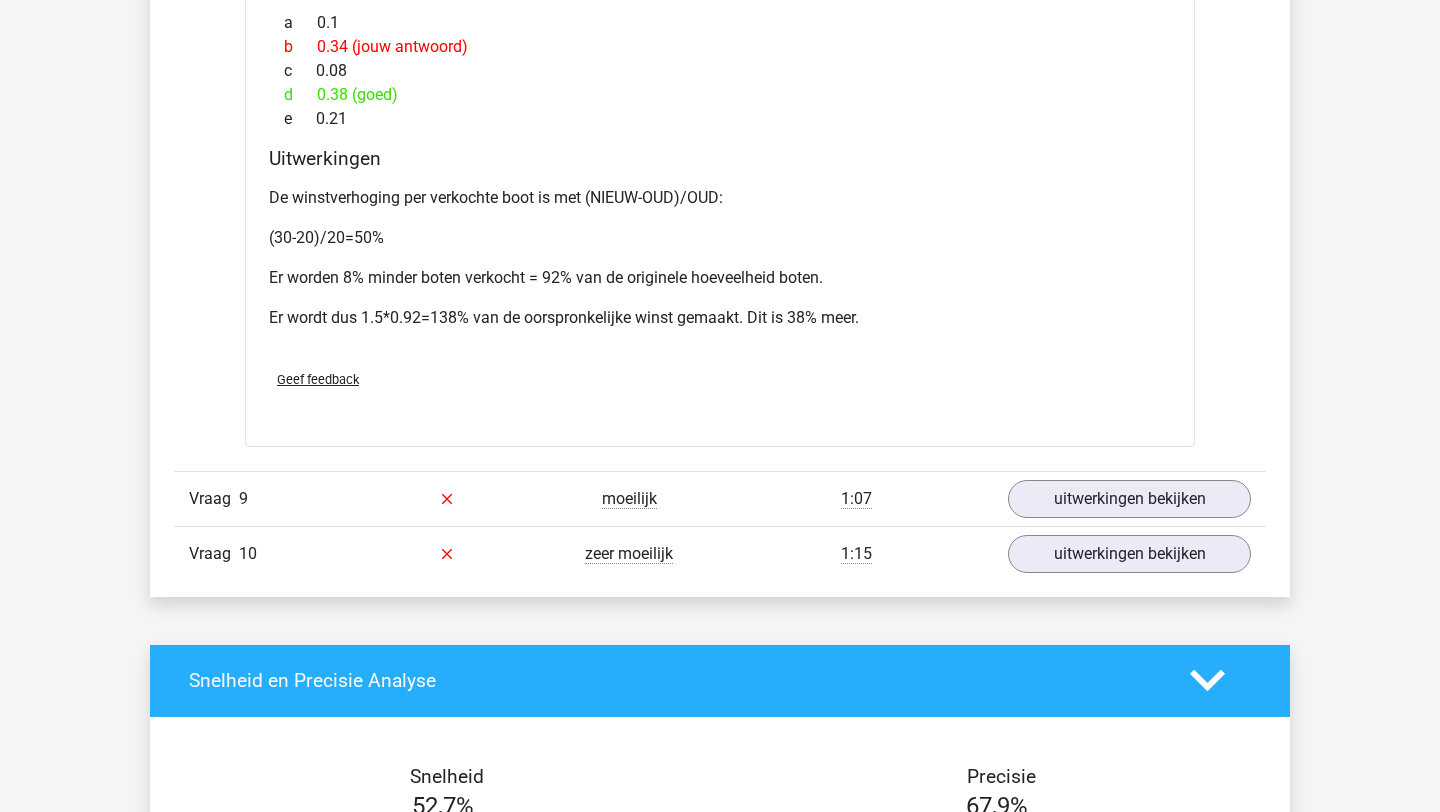 scroll, scrollTop: 10817, scrollLeft: 0, axis: vertical 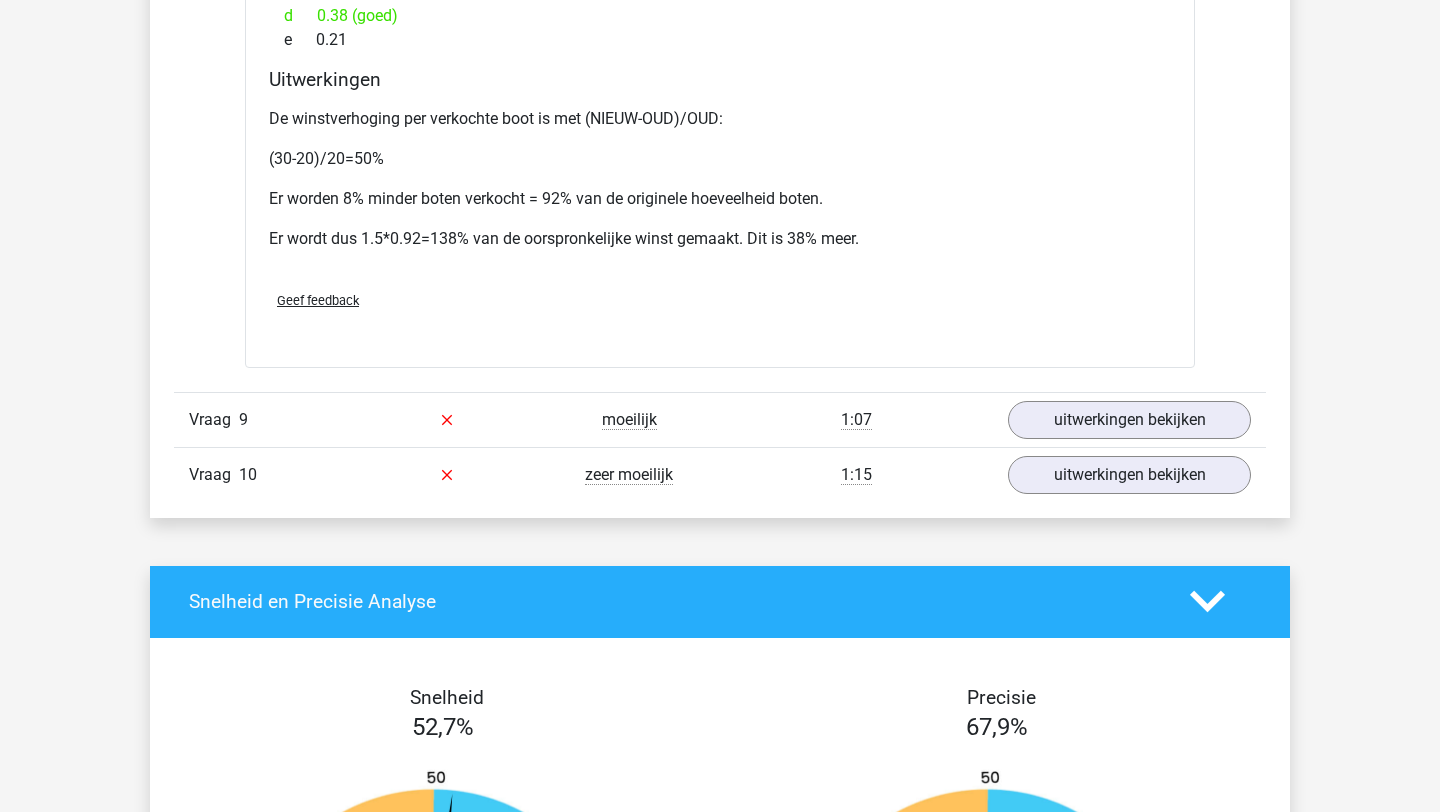 click on "Vraag
1
gemiddeld
0:59
uitwerkingen bekijken
Wat is de gemiddelde EBITDA per werknemer van alle bedrijven tezamen?
a
27850
b
Dit is niet te bepalen met de gegeven informatie
c
39500
d
e Uitwerkingen 2" at bounding box center [720, -4494] 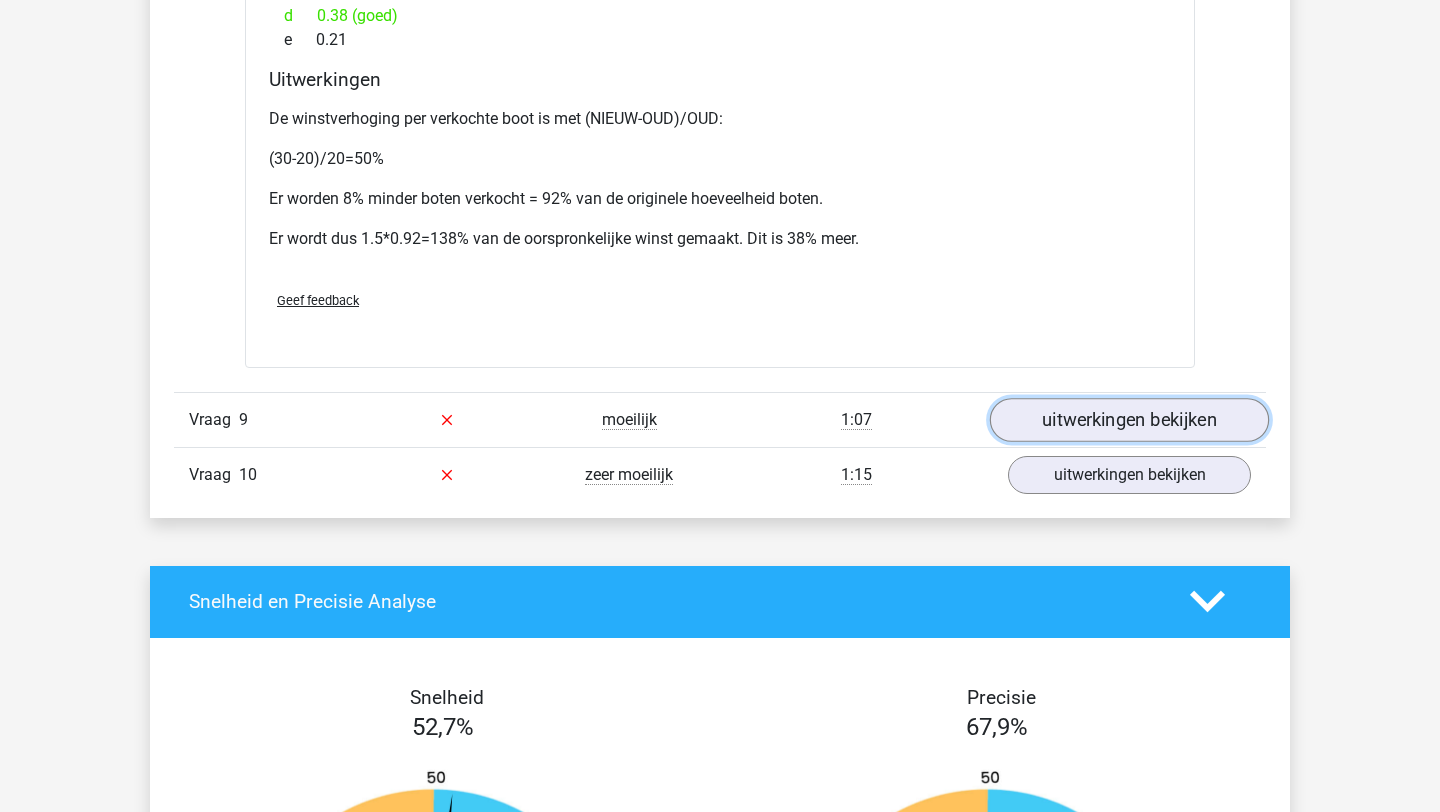 click on "uitwerkingen bekijken" at bounding box center [1129, 420] 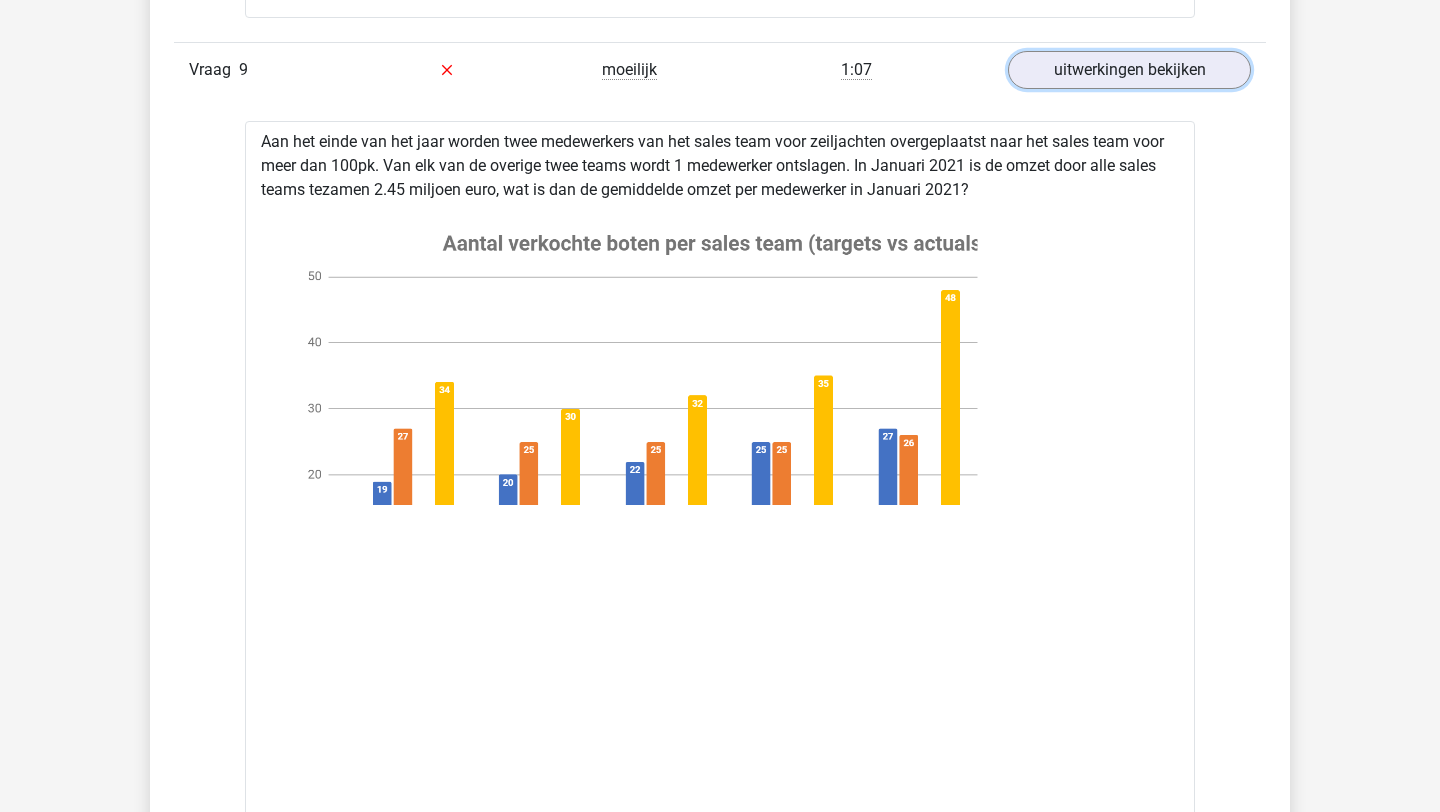 scroll, scrollTop: 11171, scrollLeft: 0, axis: vertical 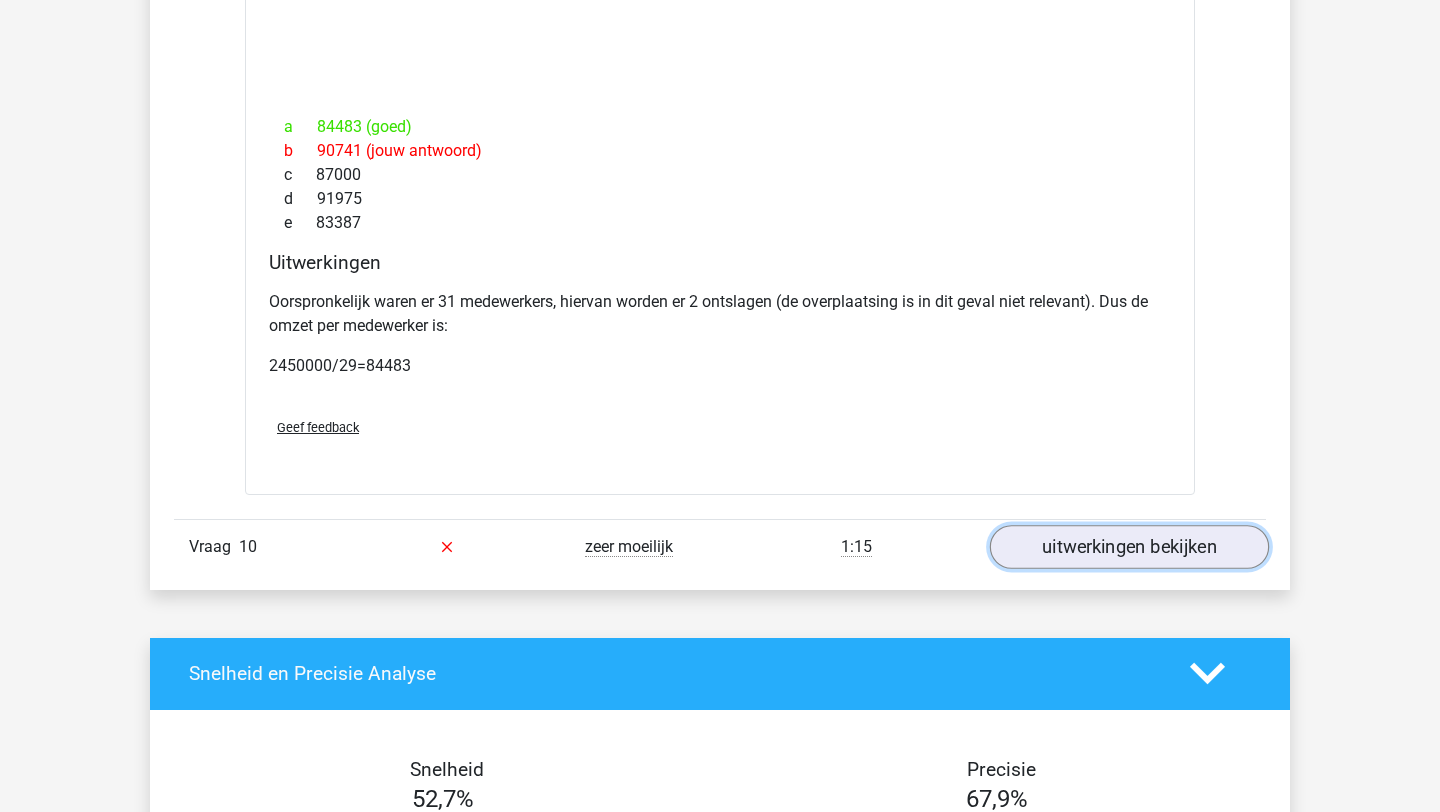 click on "uitwerkingen bekijken" at bounding box center (1129, 547) 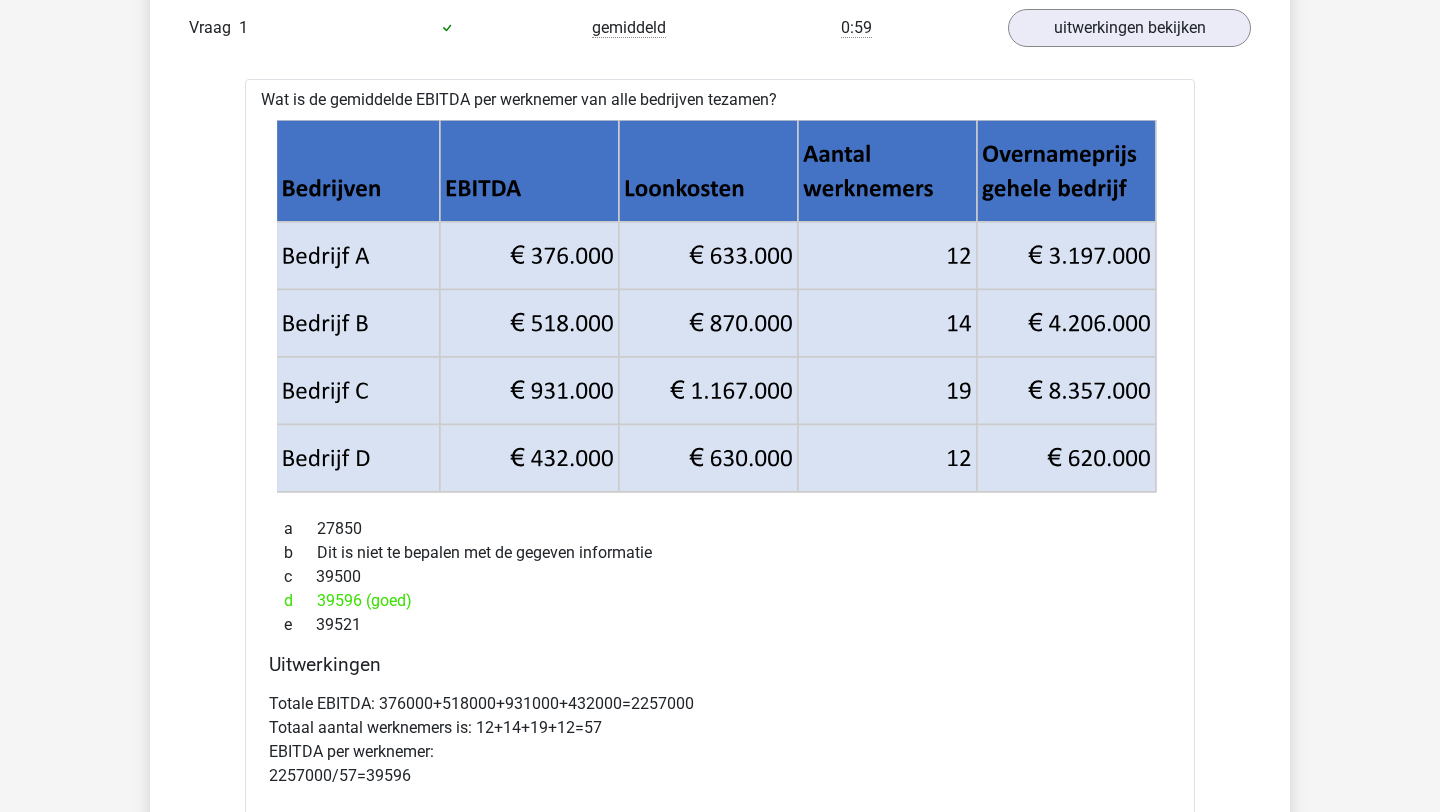 scroll, scrollTop: 0, scrollLeft: 0, axis: both 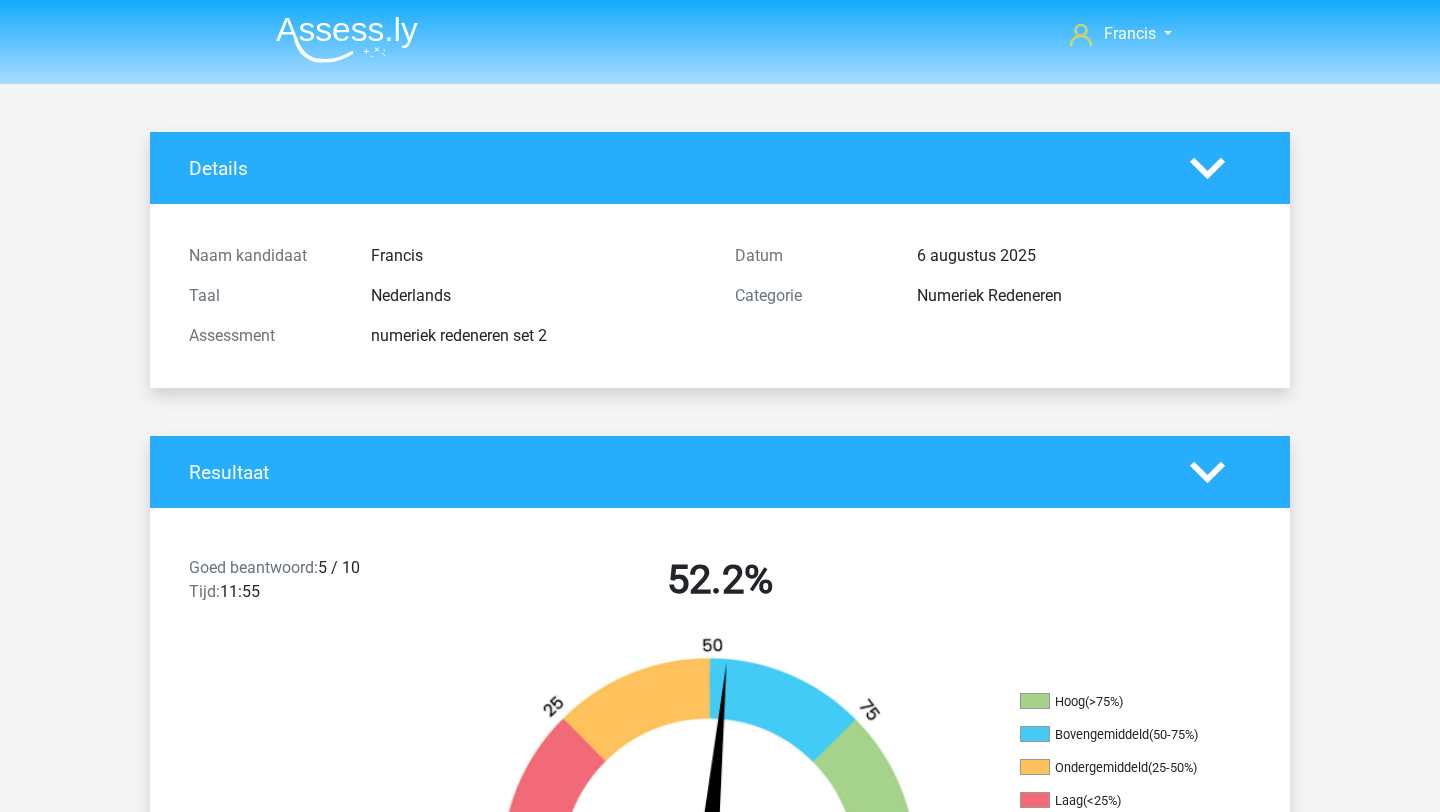 click on "Francis
francisgeurts2000@gmail.com" at bounding box center (720, 35) 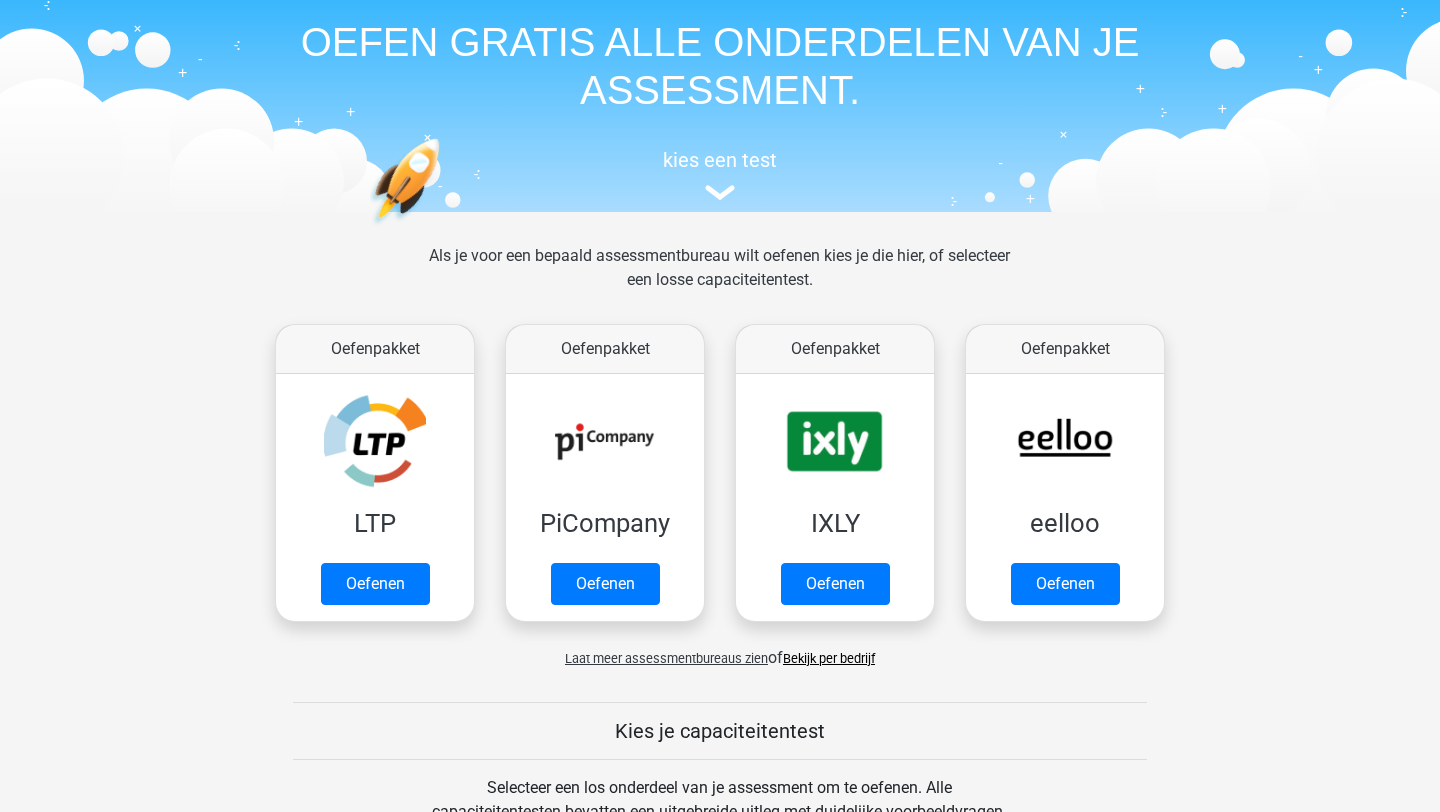 scroll, scrollTop: 77, scrollLeft: 0, axis: vertical 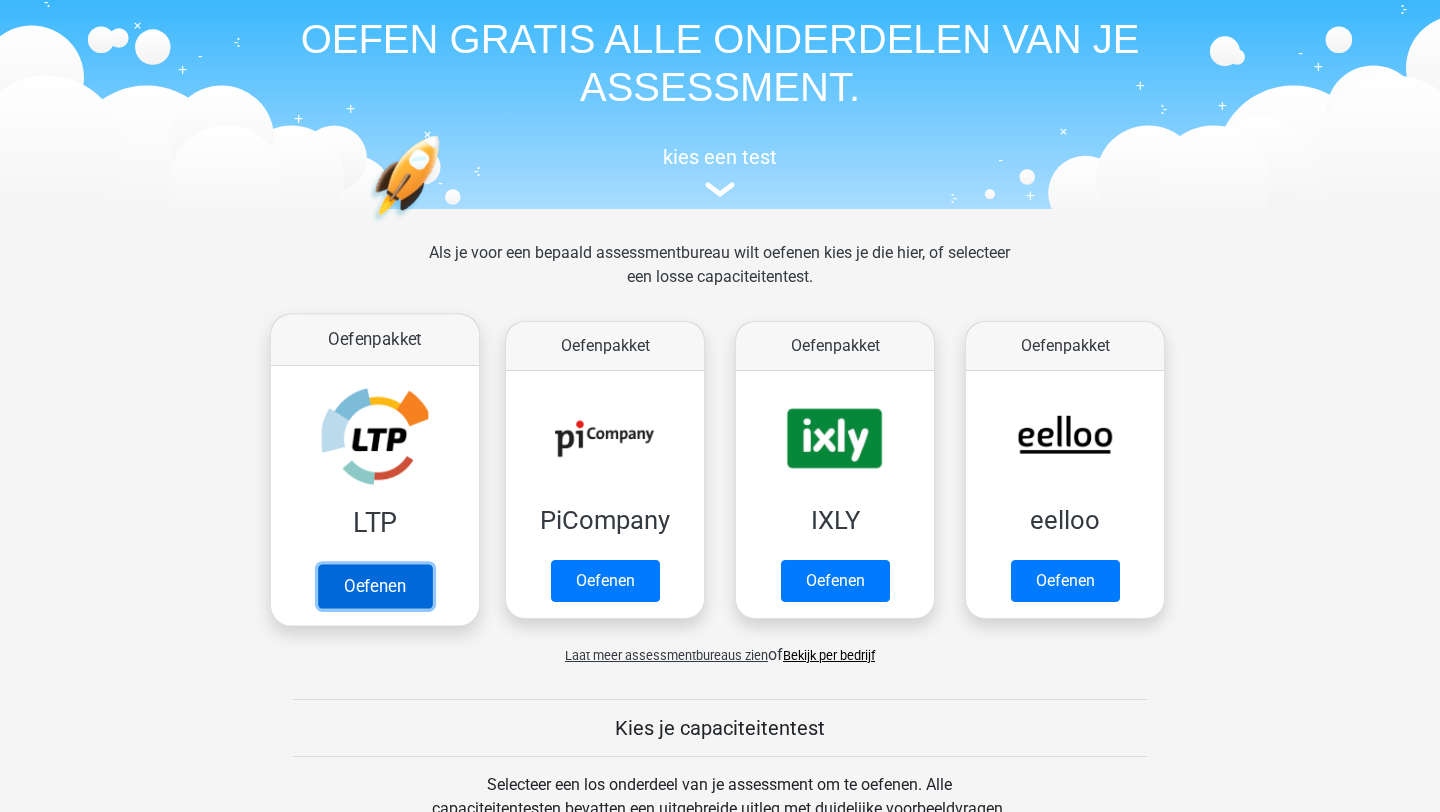 click on "Oefenen" at bounding box center (375, 586) 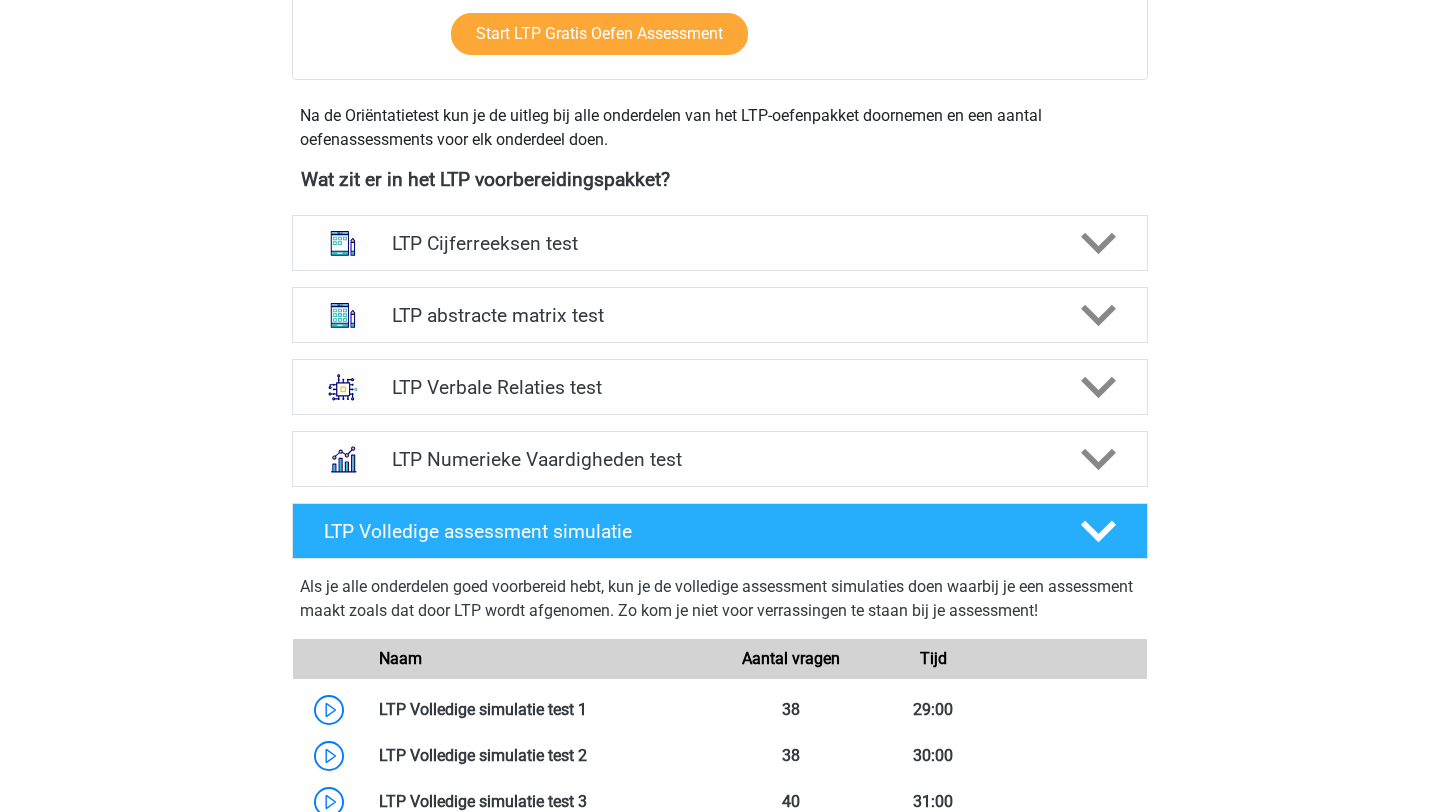 scroll, scrollTop: 621, scrollLeft: 0, axis: vertical 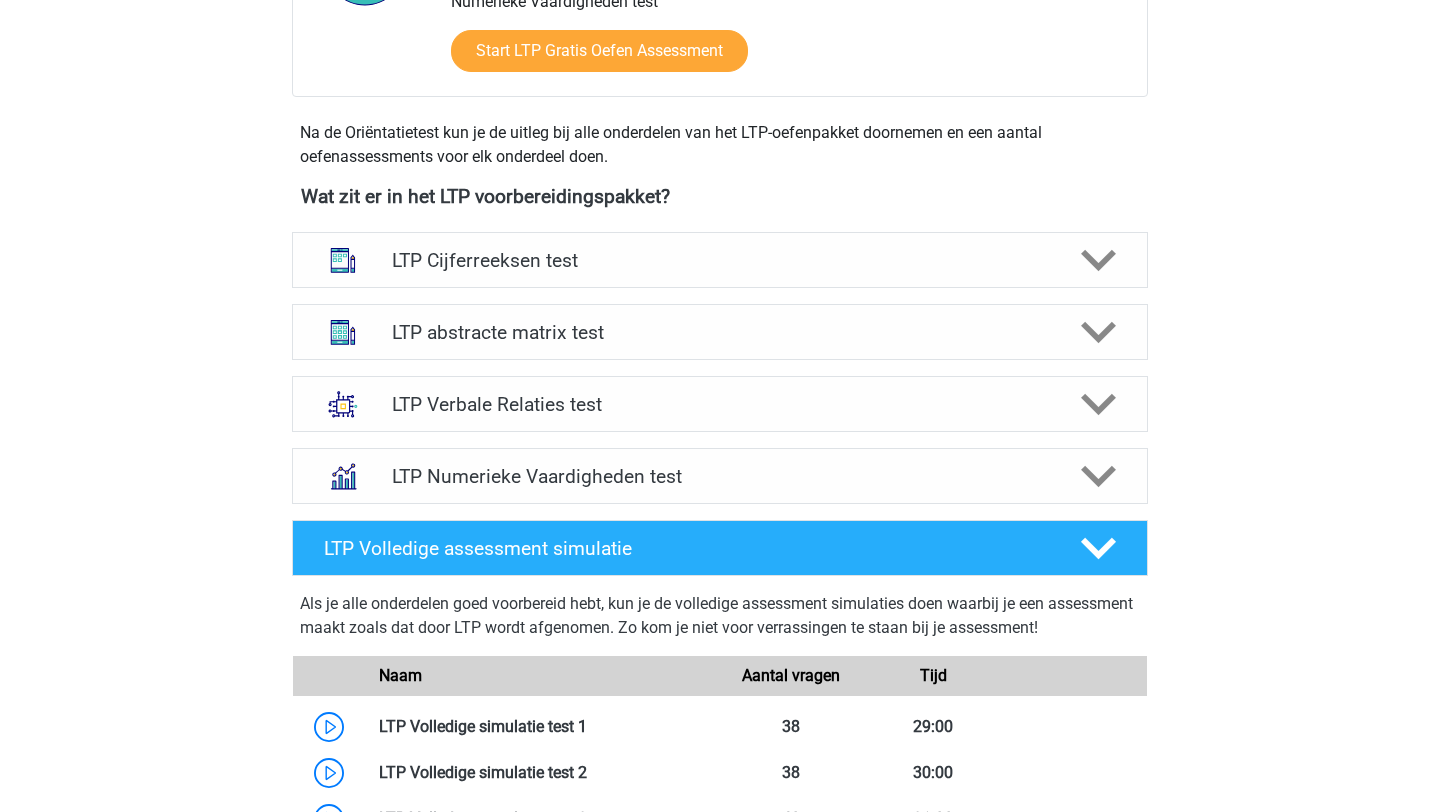 click on "LTP Numerieke Vaardigheden test
Er zijn verschillende soorten patronen te herkennen die vaak worden toegepast bij numeriek redeneren. Door de uitleg met voorbeeldopgaven van de verschillende patronen goed te bestuderen, zul je de patronen makkelijker herkennen tijdens het assessment, sneller werken en minder fouten maken." at bounding box center (720, 476) 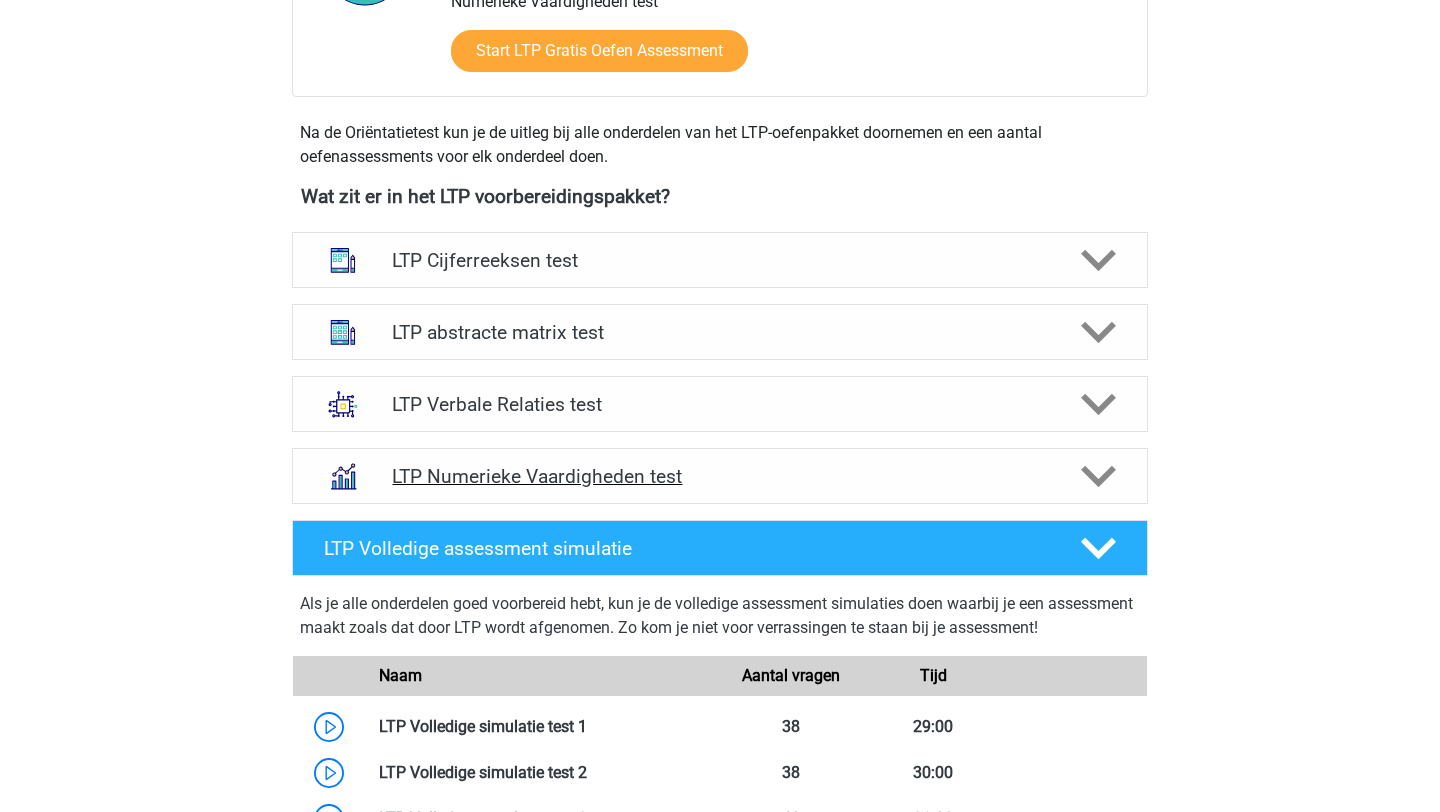 click on "LTP Numerieke Vaardigheden test" at bounding box center [720, 476] 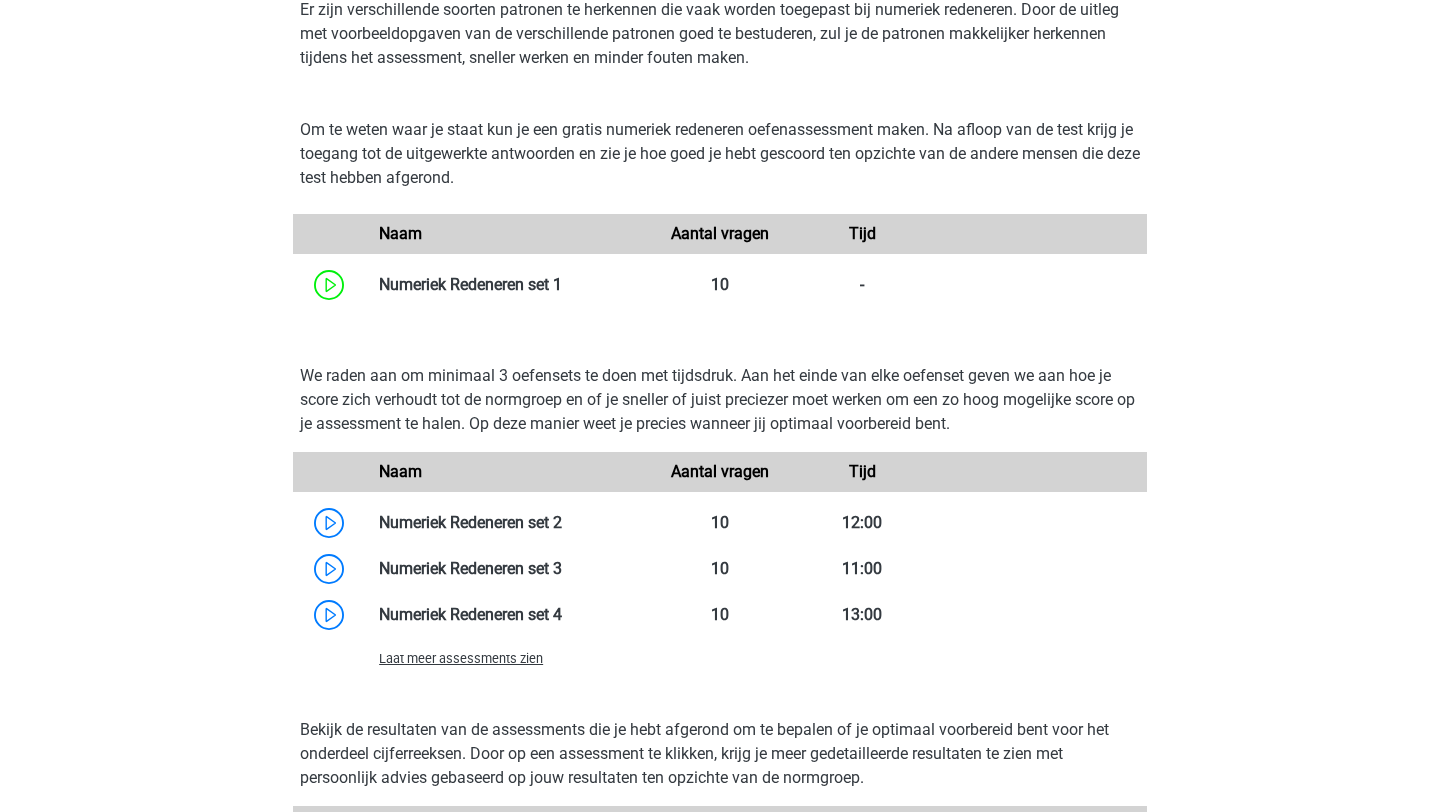 scroll, scrollTop: 1144, scrollLeft: 0, axis: vertical 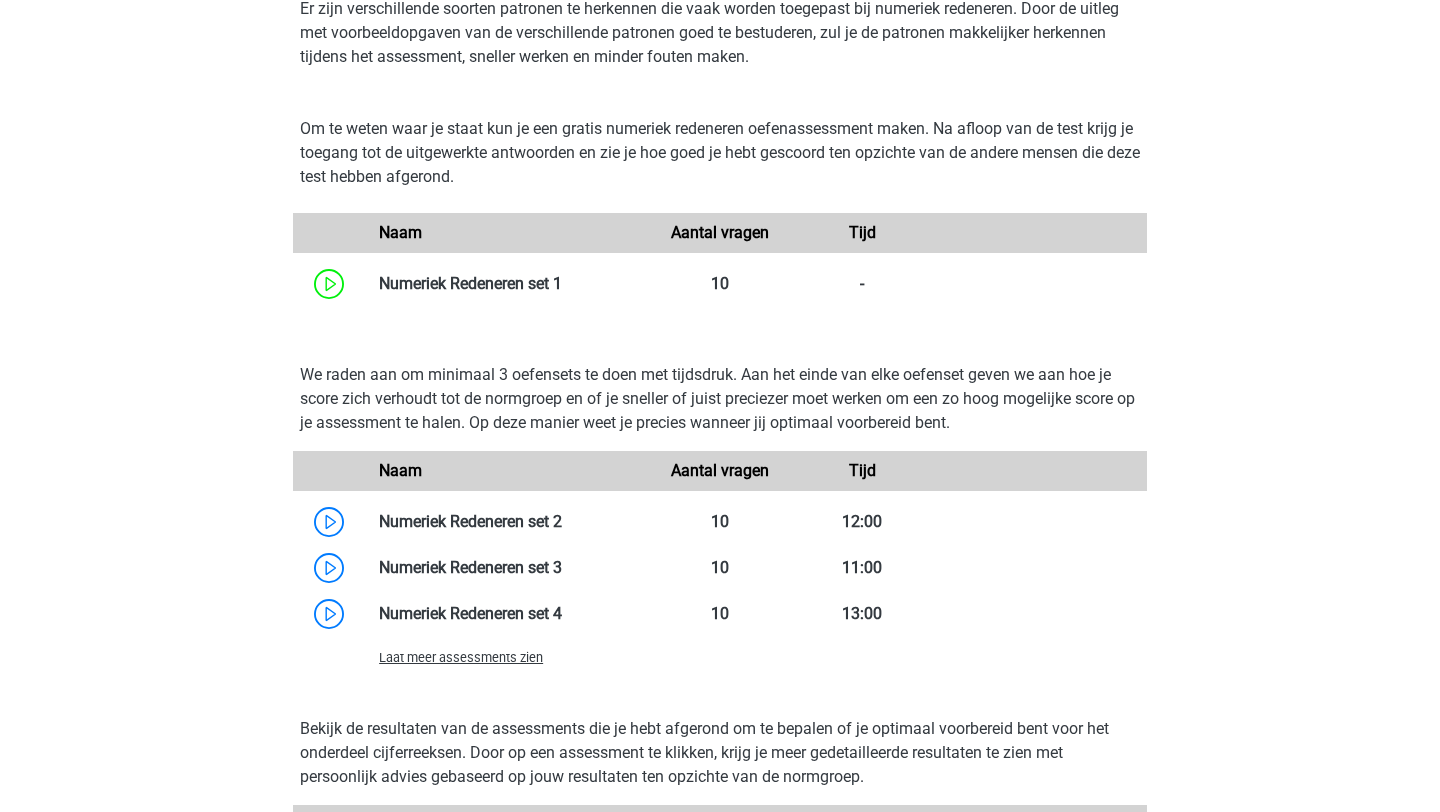 click on "Laat meer assessments zien" at bounding box center [461, 657] 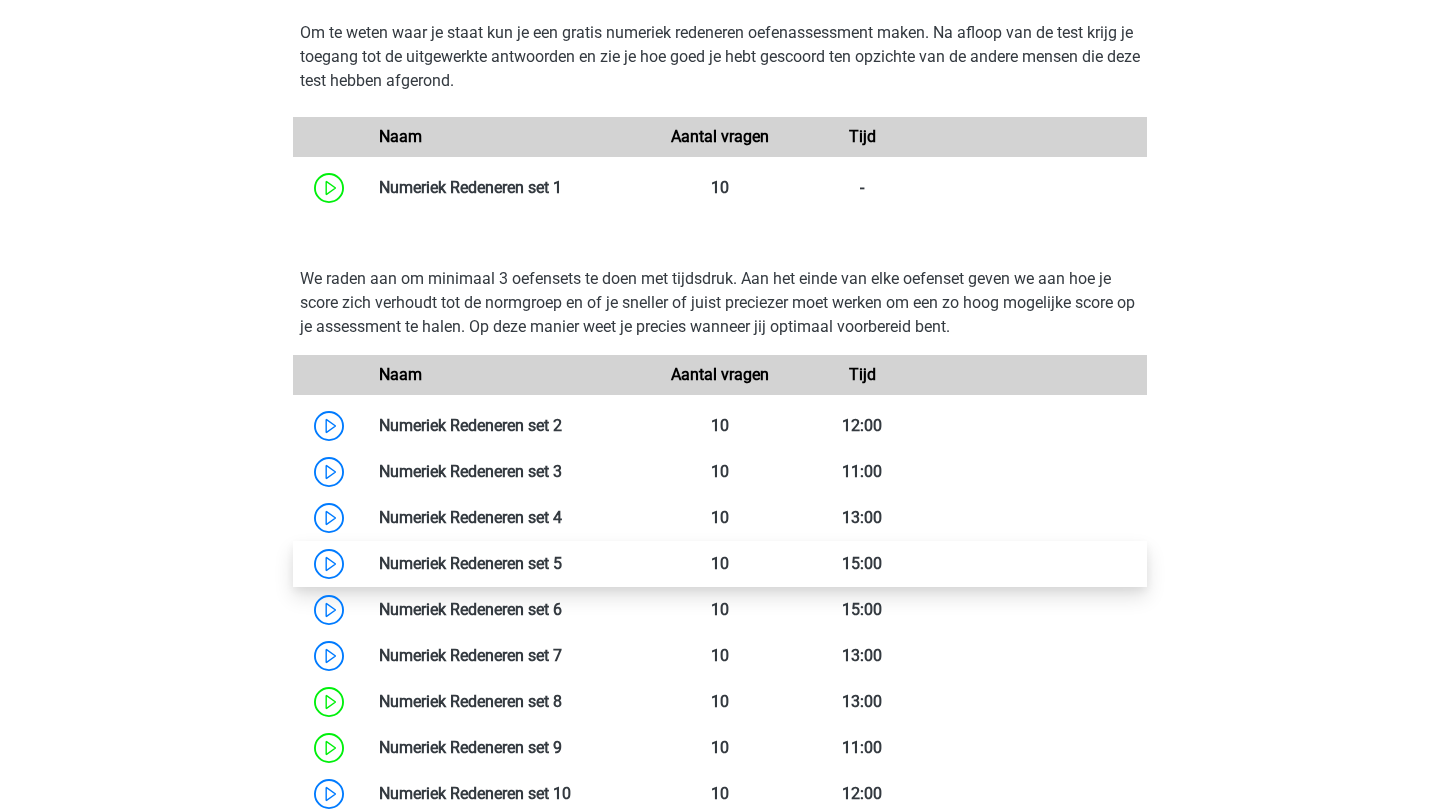 scroll, scrollTop: 1259, scrollLeft: 0, axis: vertical 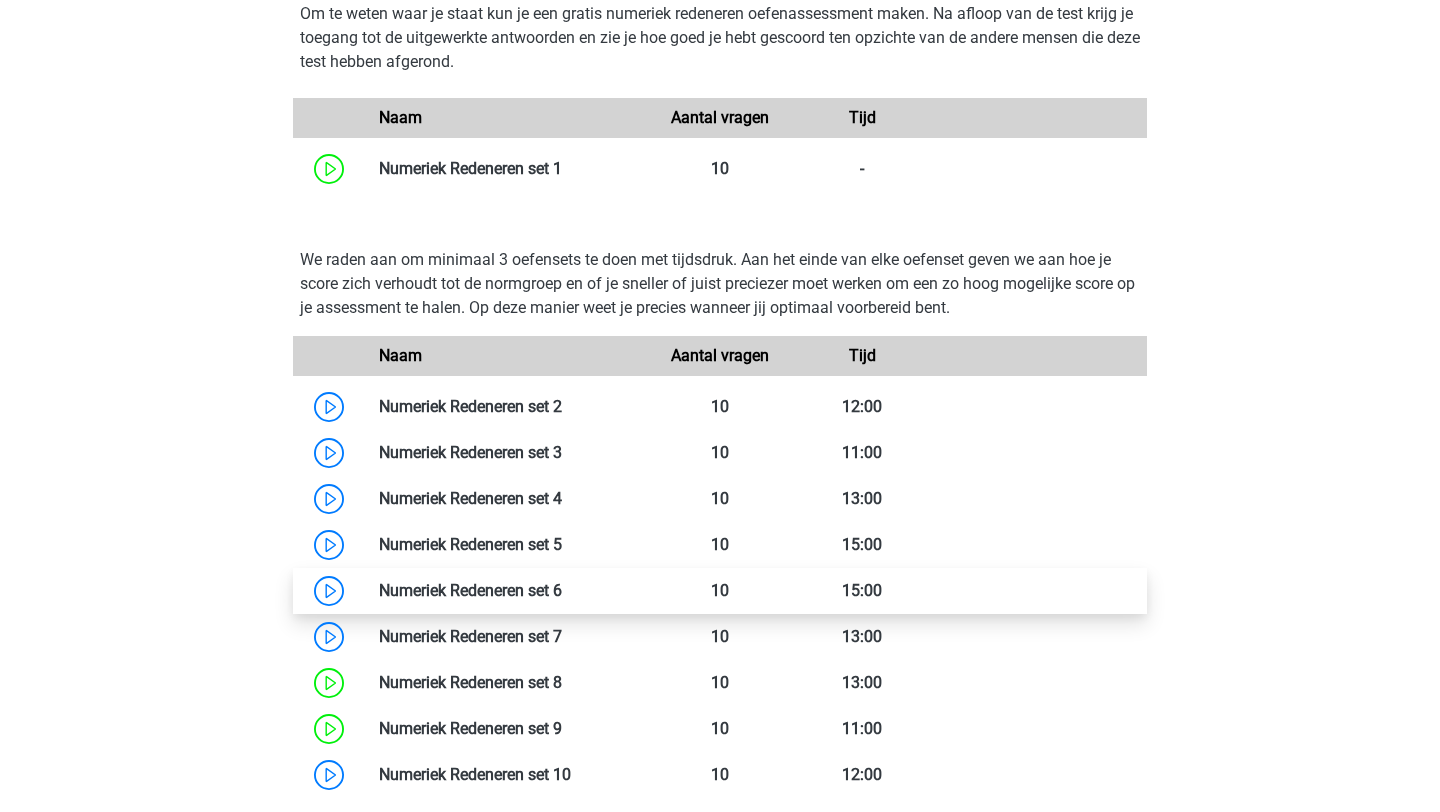 click at bounding box center (562, 590) 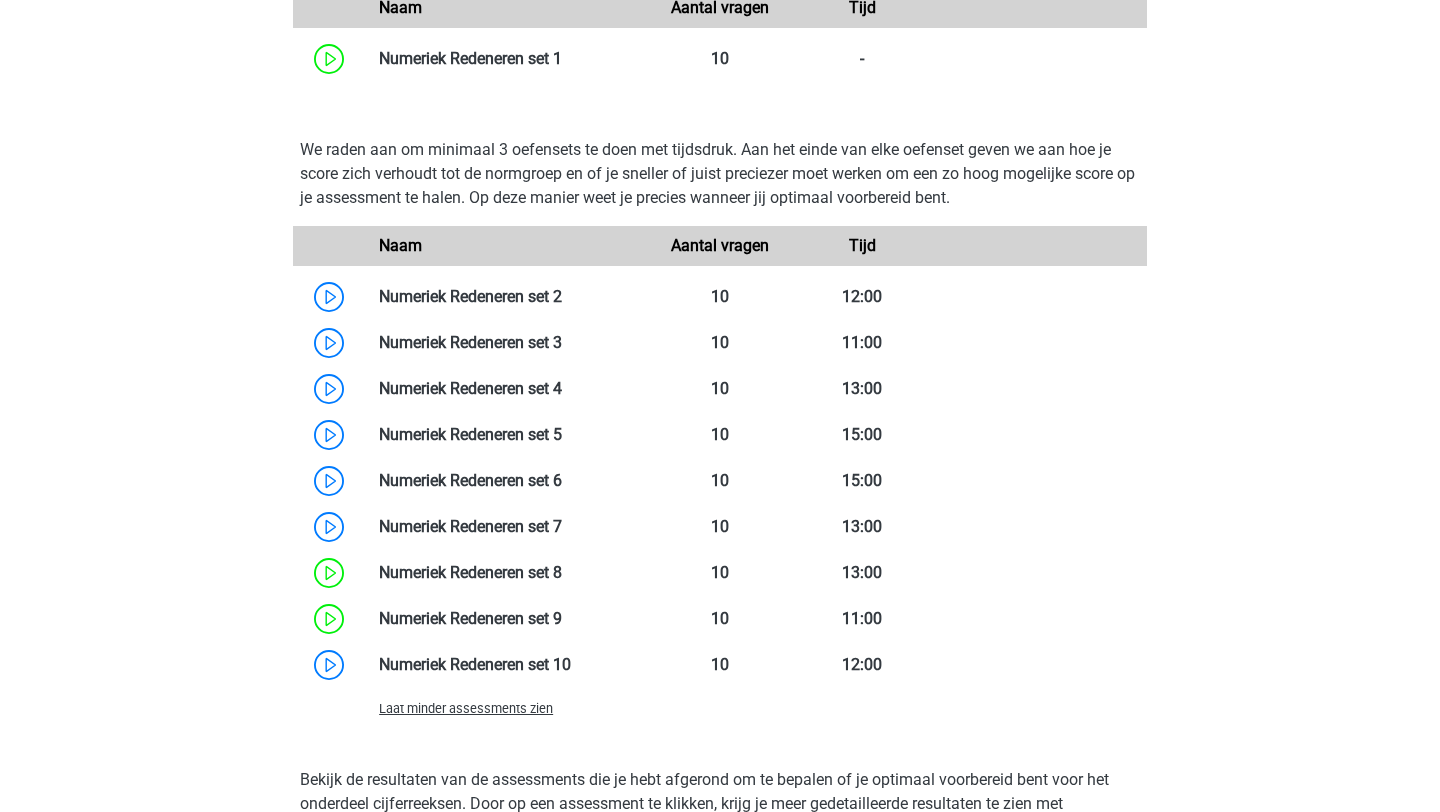 scroll, scrollTop: 1422, scrollLeft: 0, axis: vertical 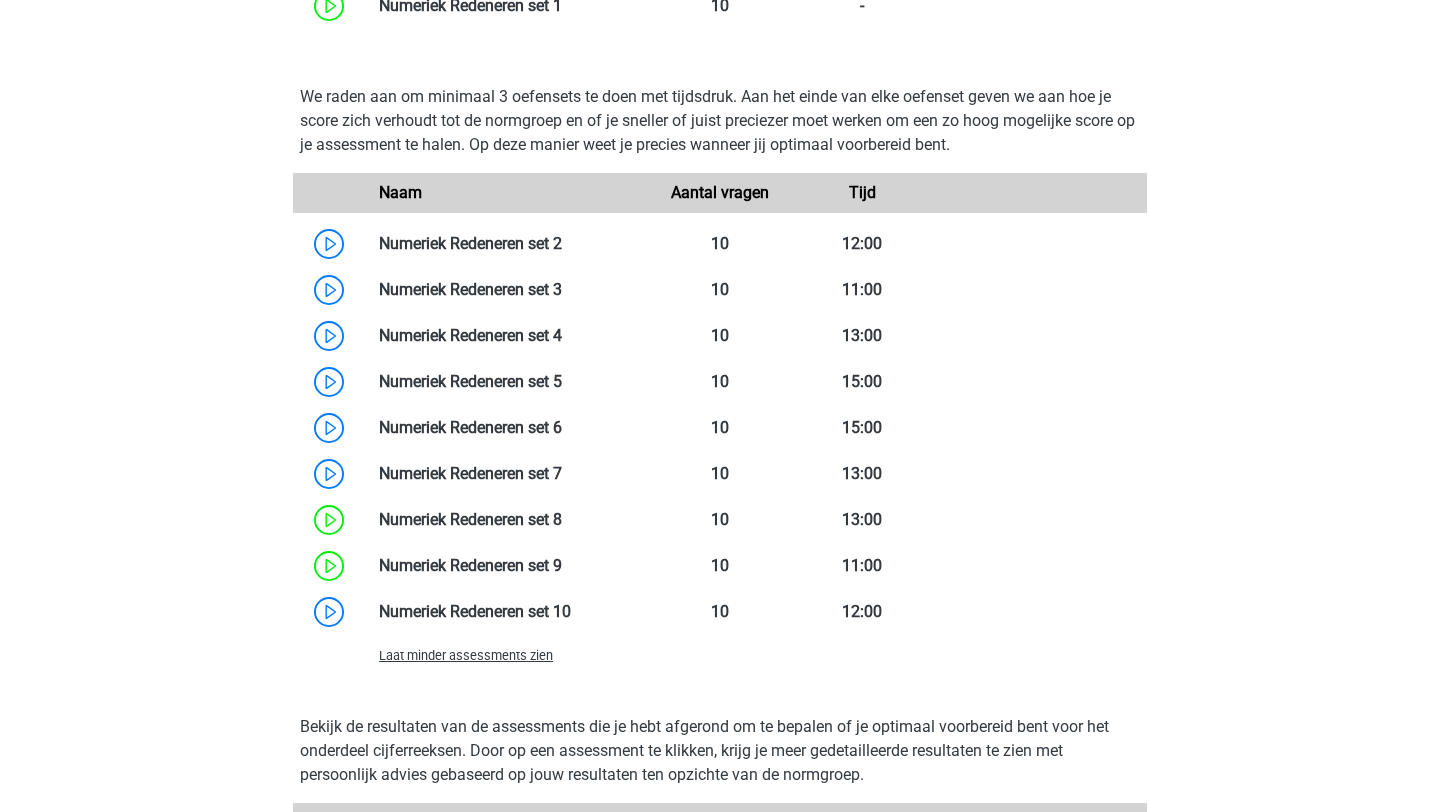 click on "Laat minder assessments zien" at bounding box center (506, 655) 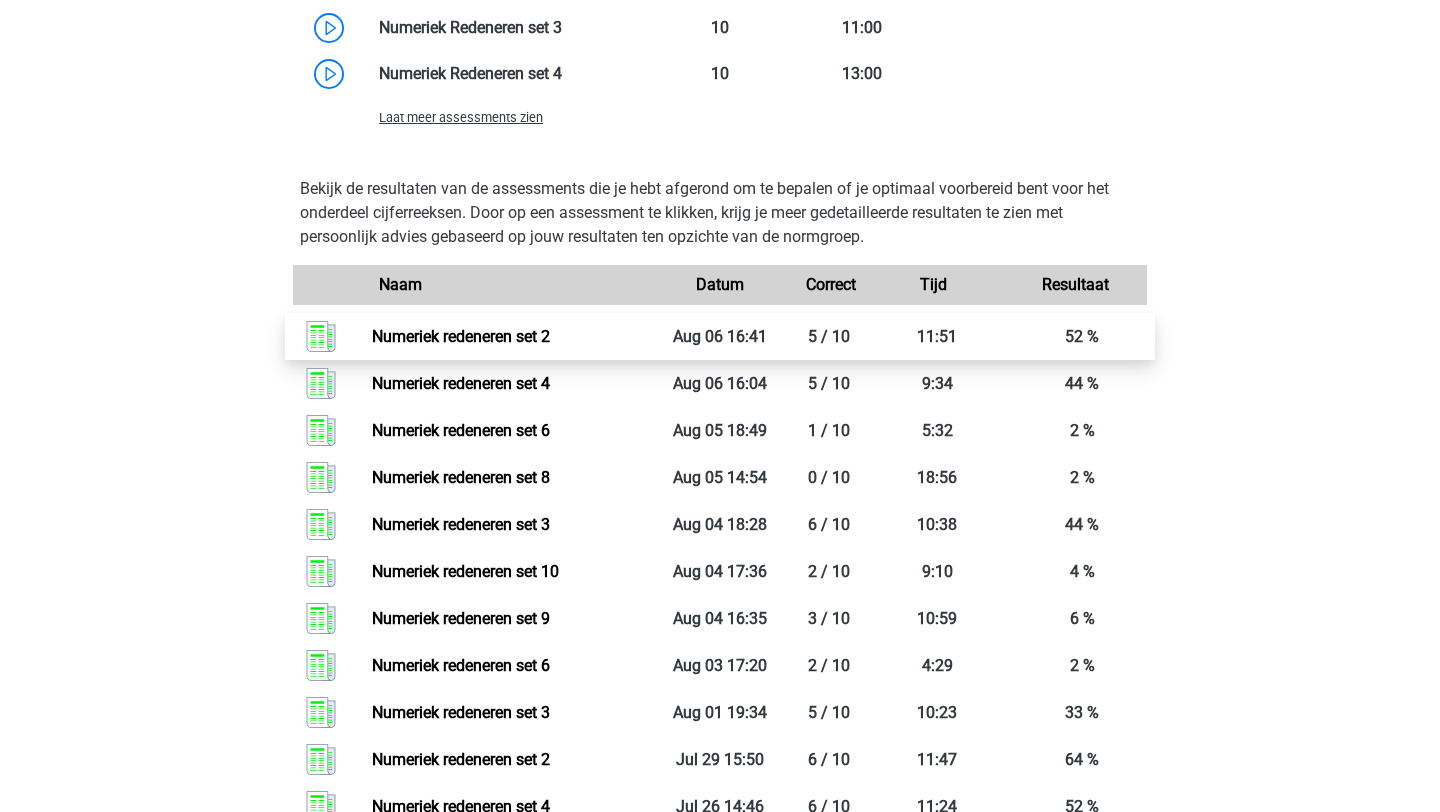 scroll, scrollTop: 1221, scrollLeft: 0, axis: vertical 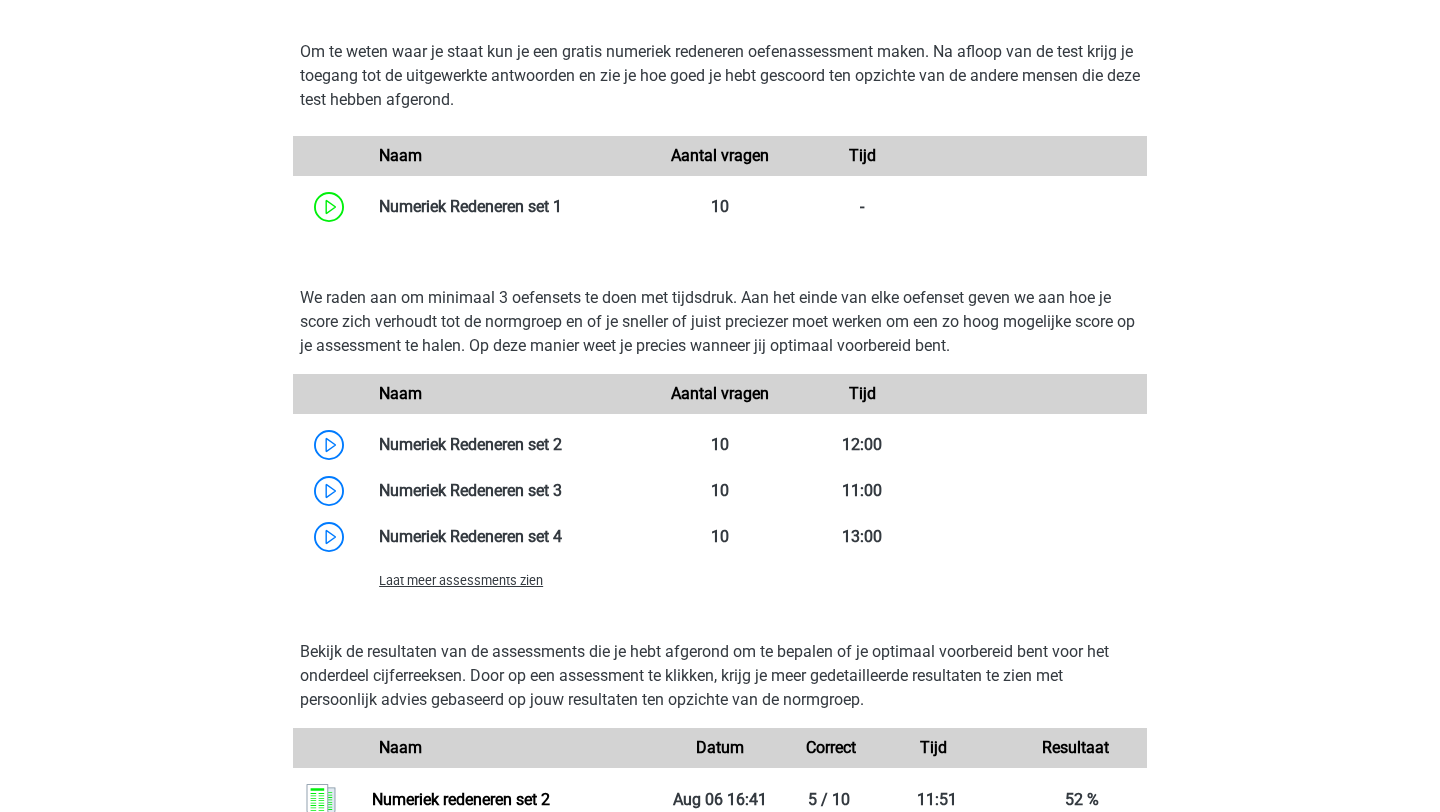 click on "Laat meer assessments zien" at bounding box center [720, 580] 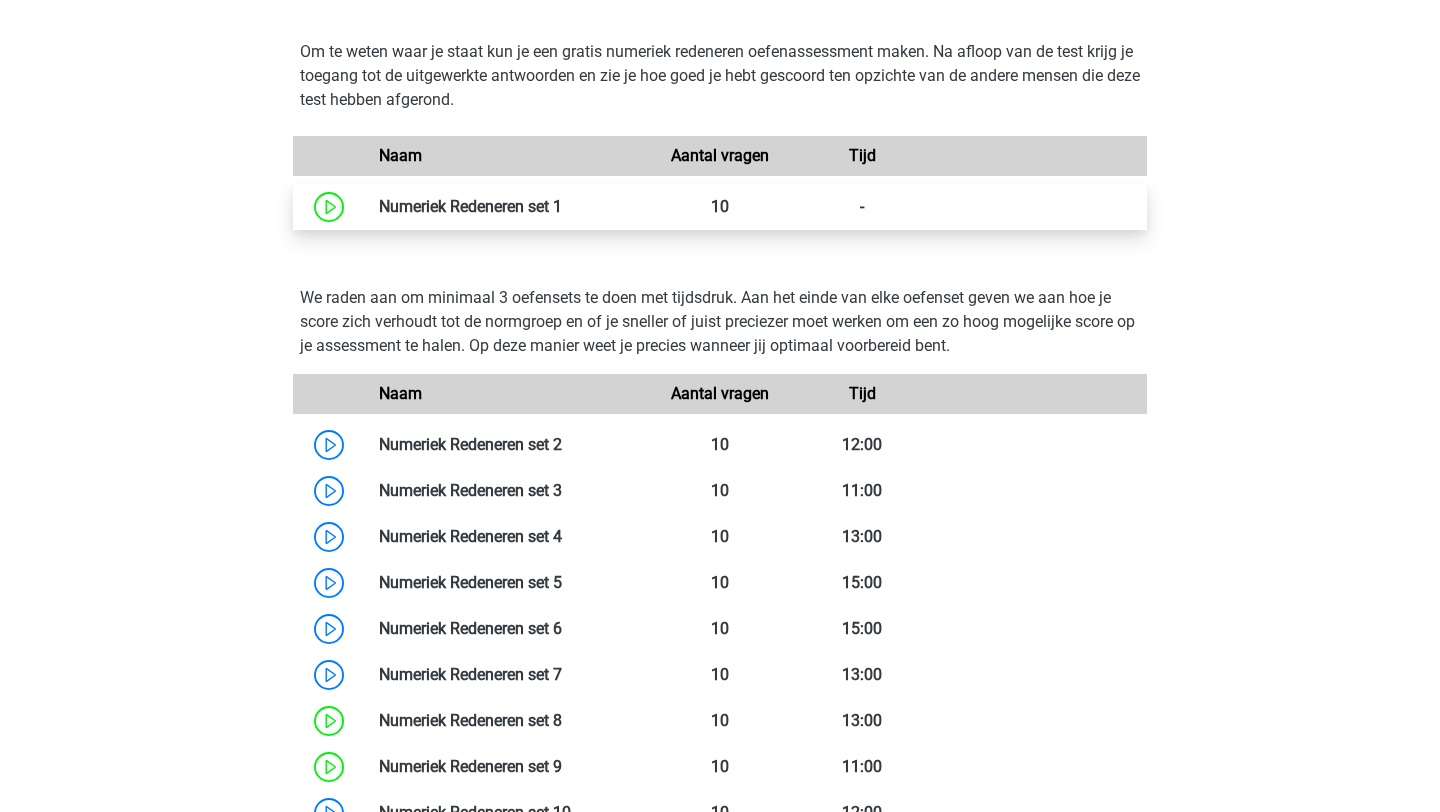 click at bounding box center [562, 206] 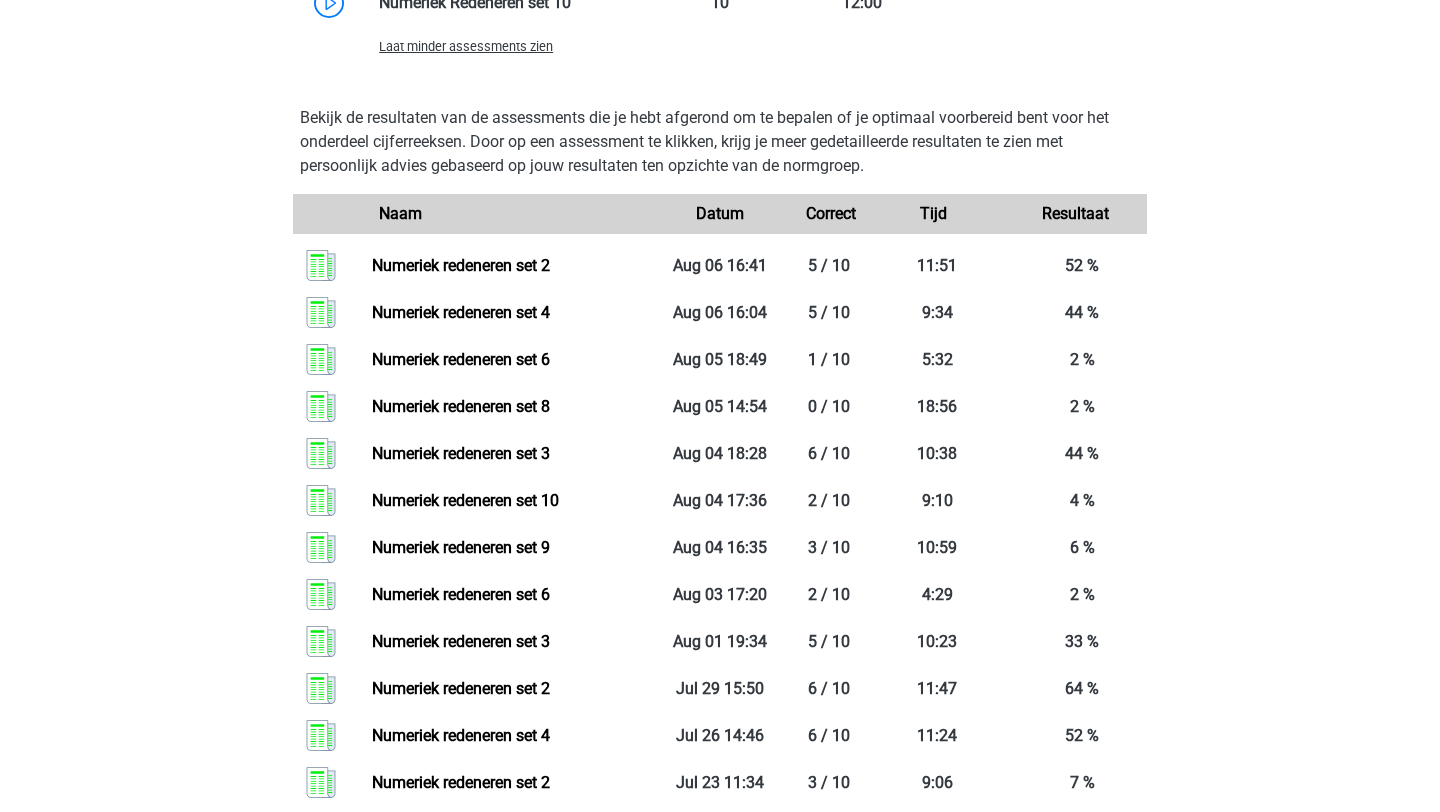 scroll, scrollTop: 1618, scrollLeft: 0, axis: vertical 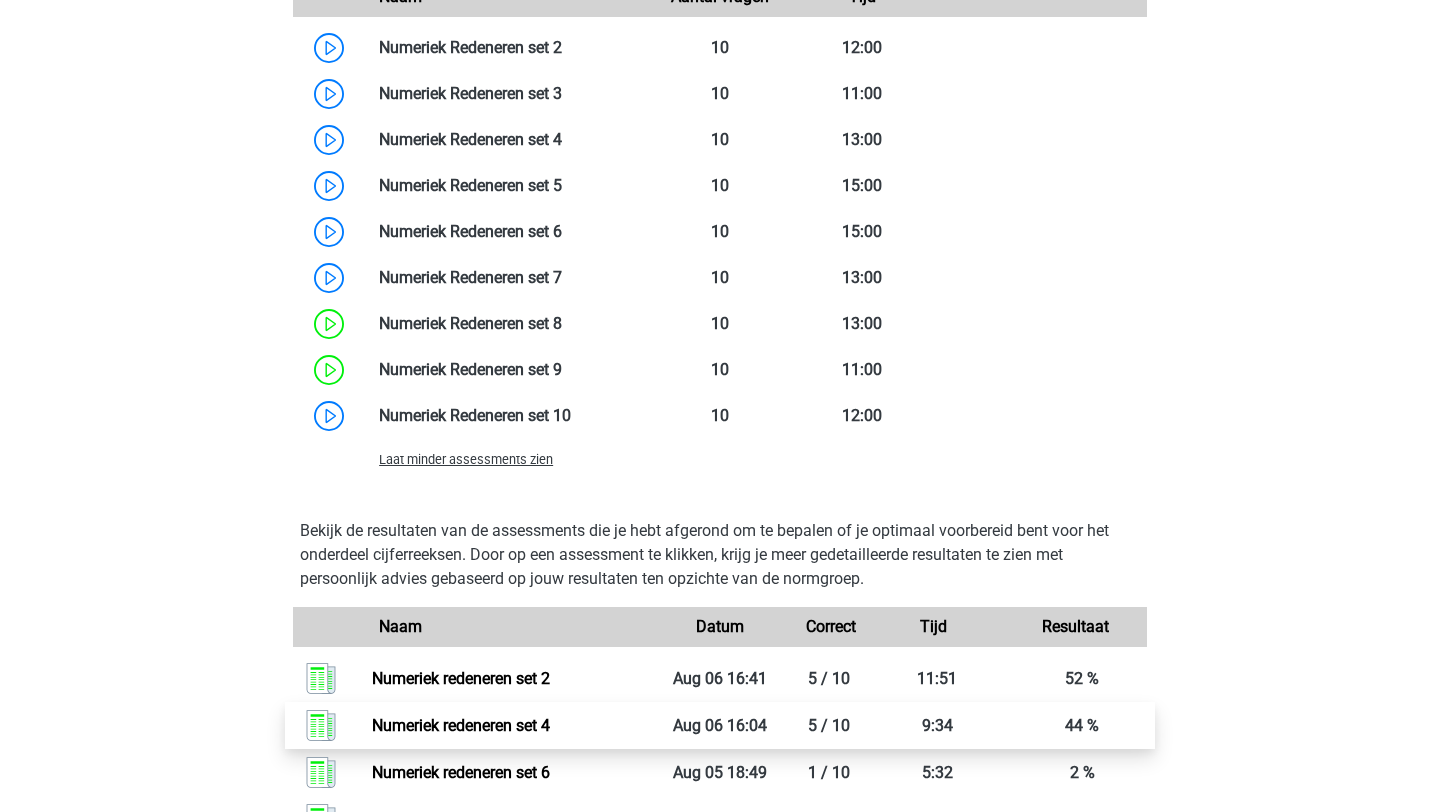 click on "Laat minder assessments zien" at bounding box center (466, 459) 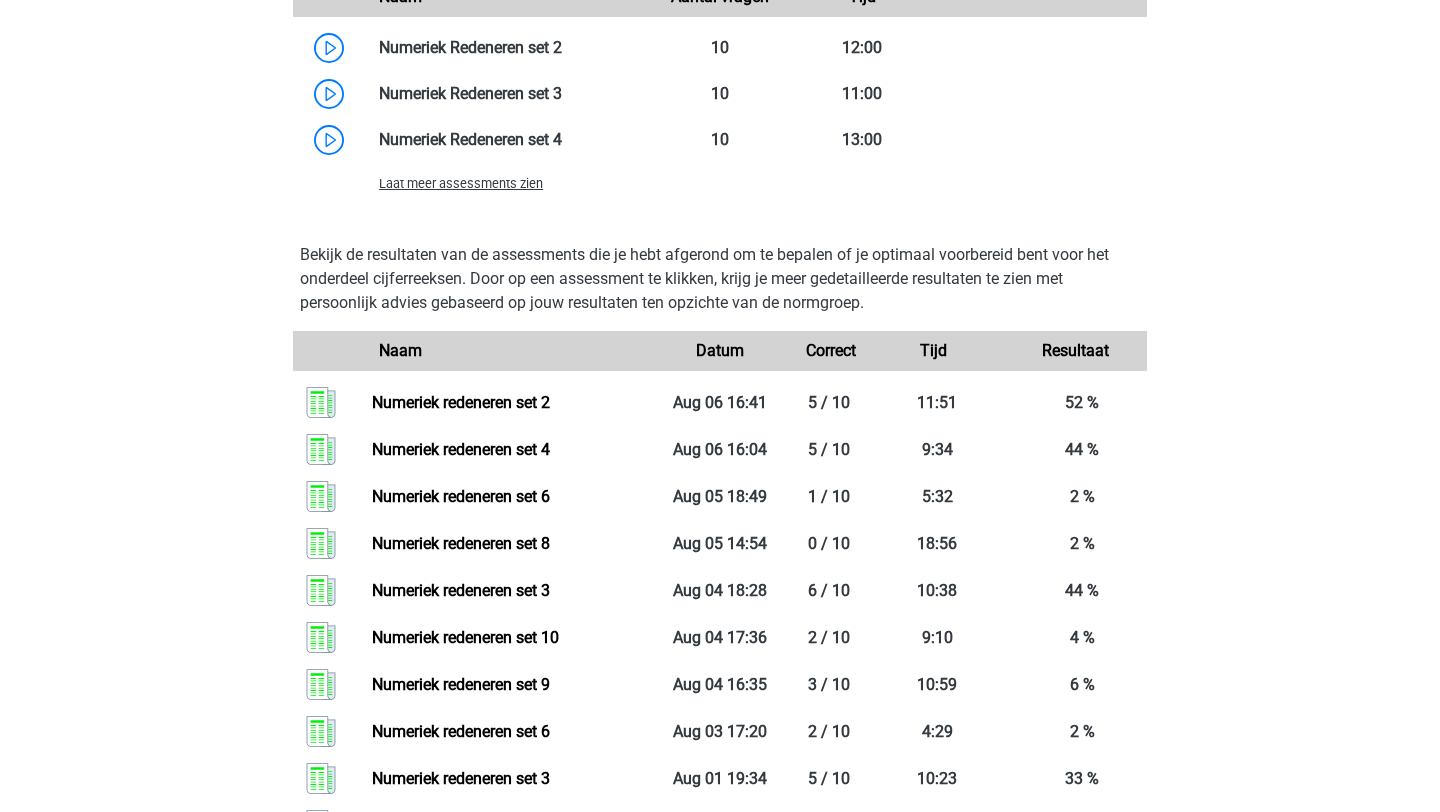 click on "Laat meer assessments zien" at bounding box center [506, 183] 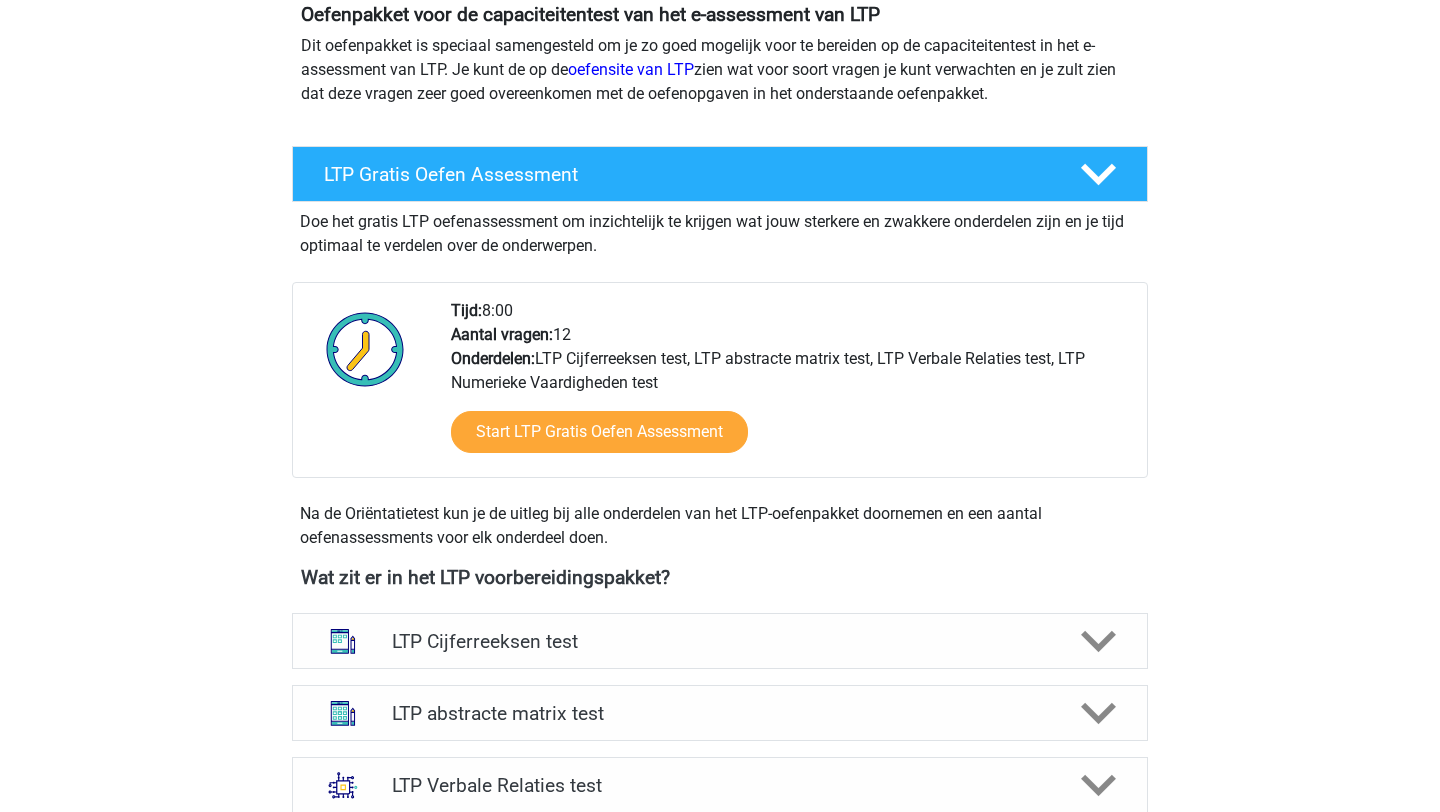 scroll, scrollTop: 0, scrollLeft: 0, axis: both 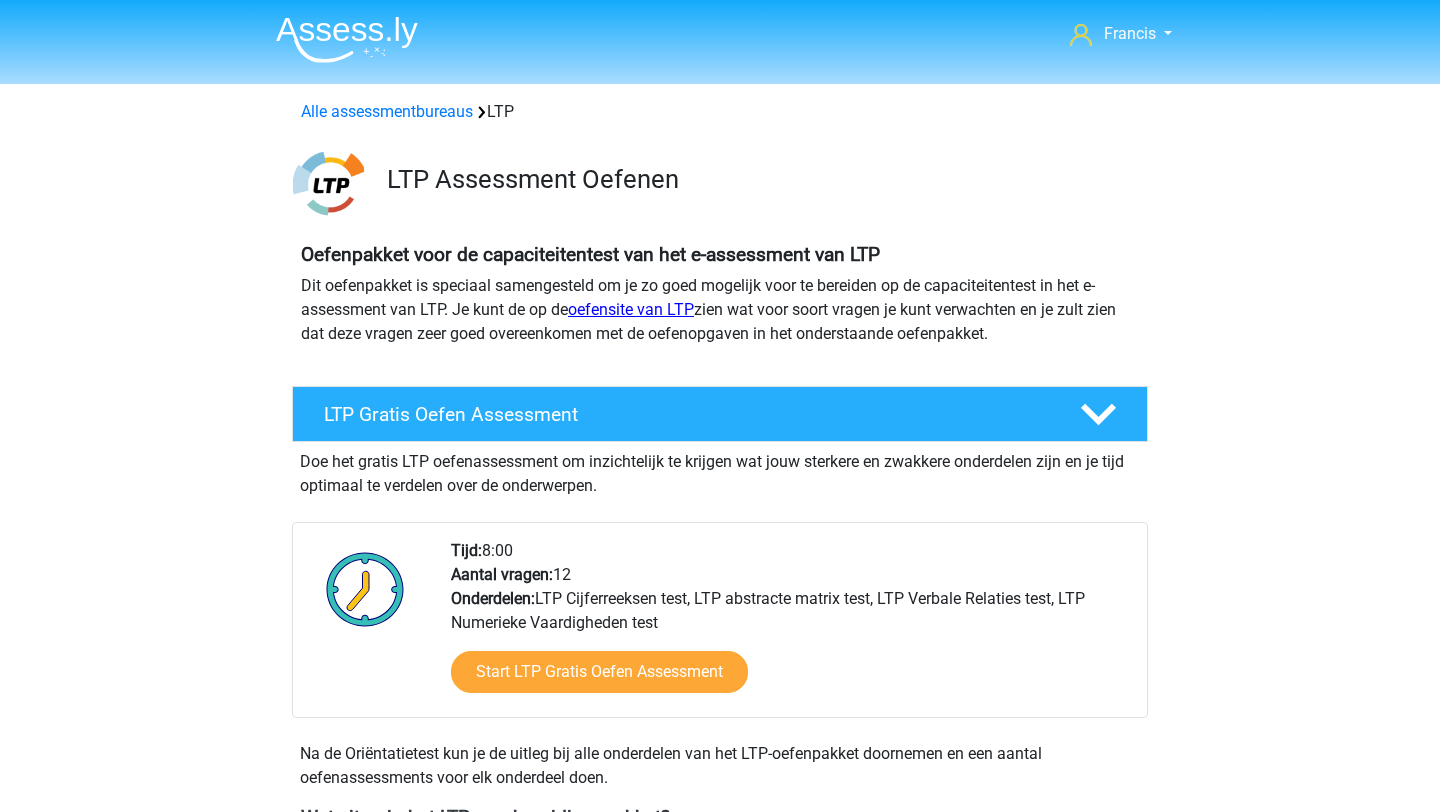 click on "oefensite van LTP" at bounding box center (631, 309) 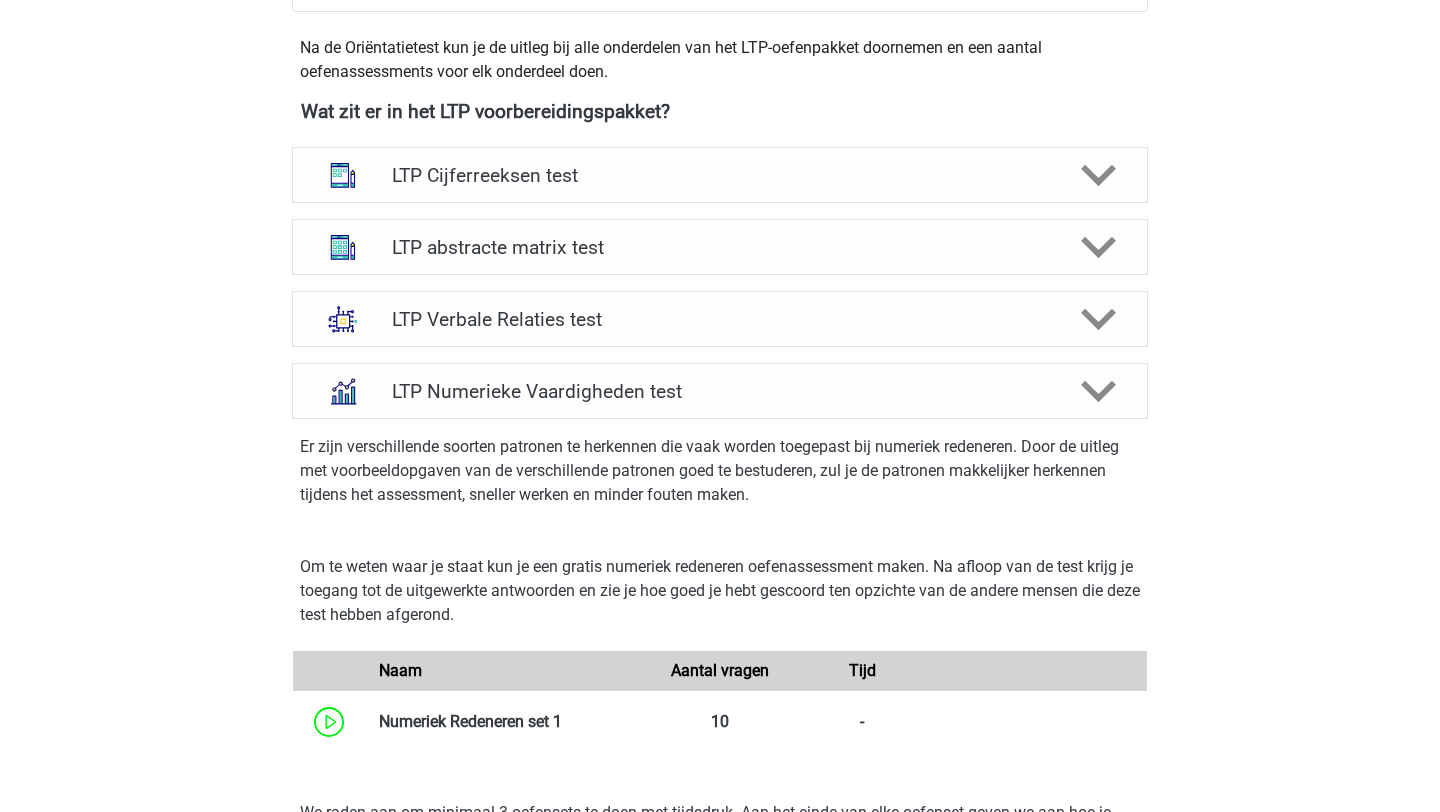 scroll, scrollTop: 716, scrollLeft: 0, axis: vertical 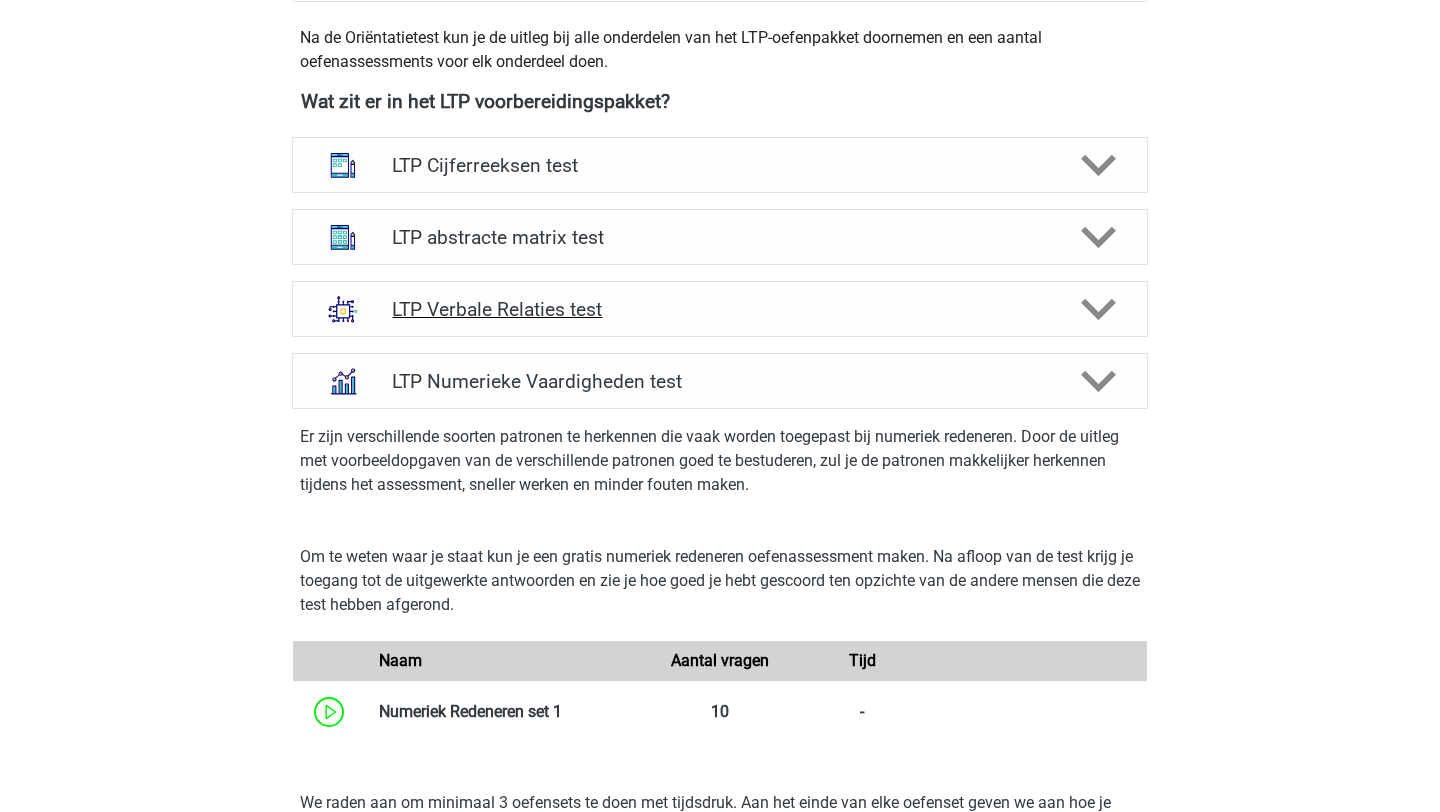 click on "LTP Verbale Relaties test" at bounding box center [719, 309] 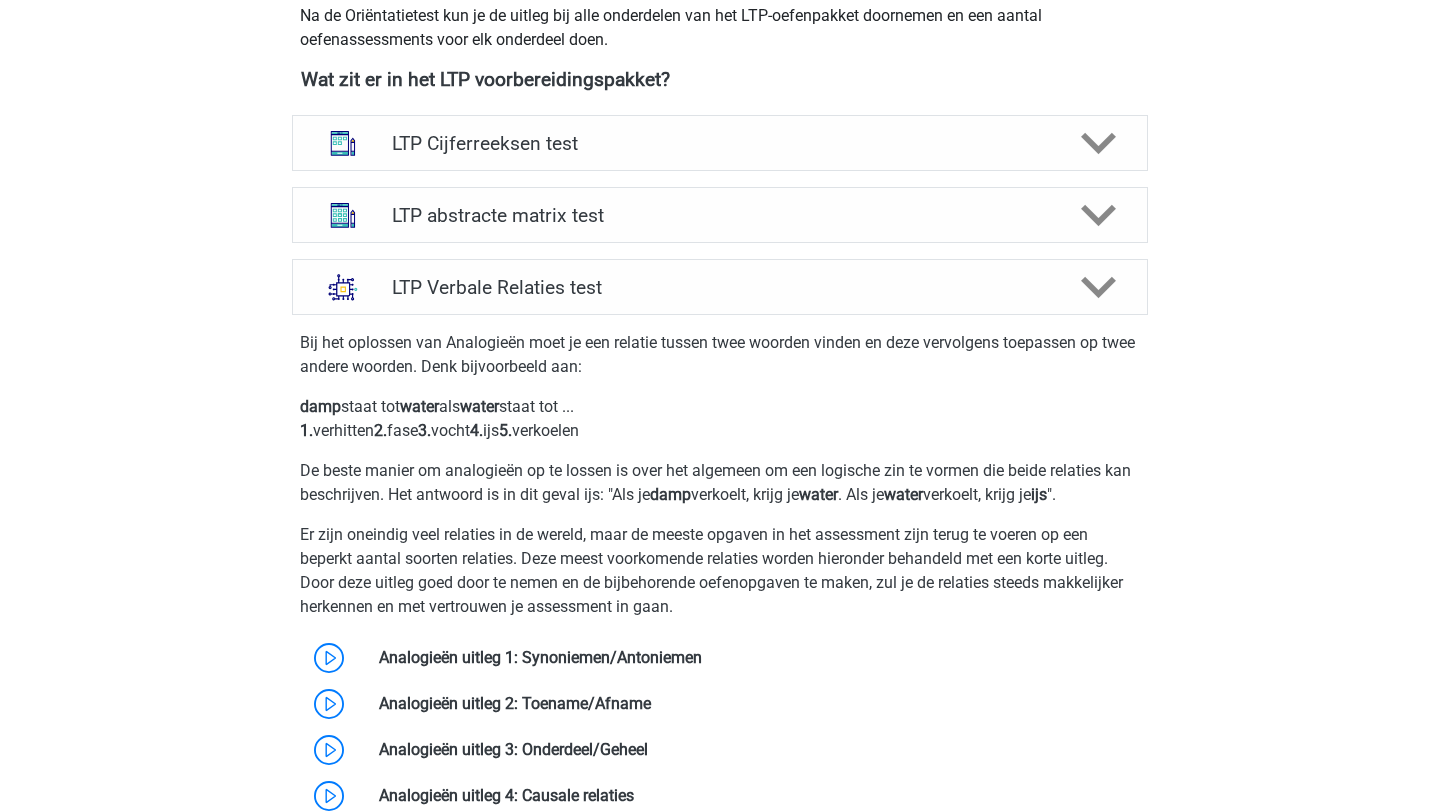 scroll, scrollTop: 735, scrollLeft: 0, axis: vertical 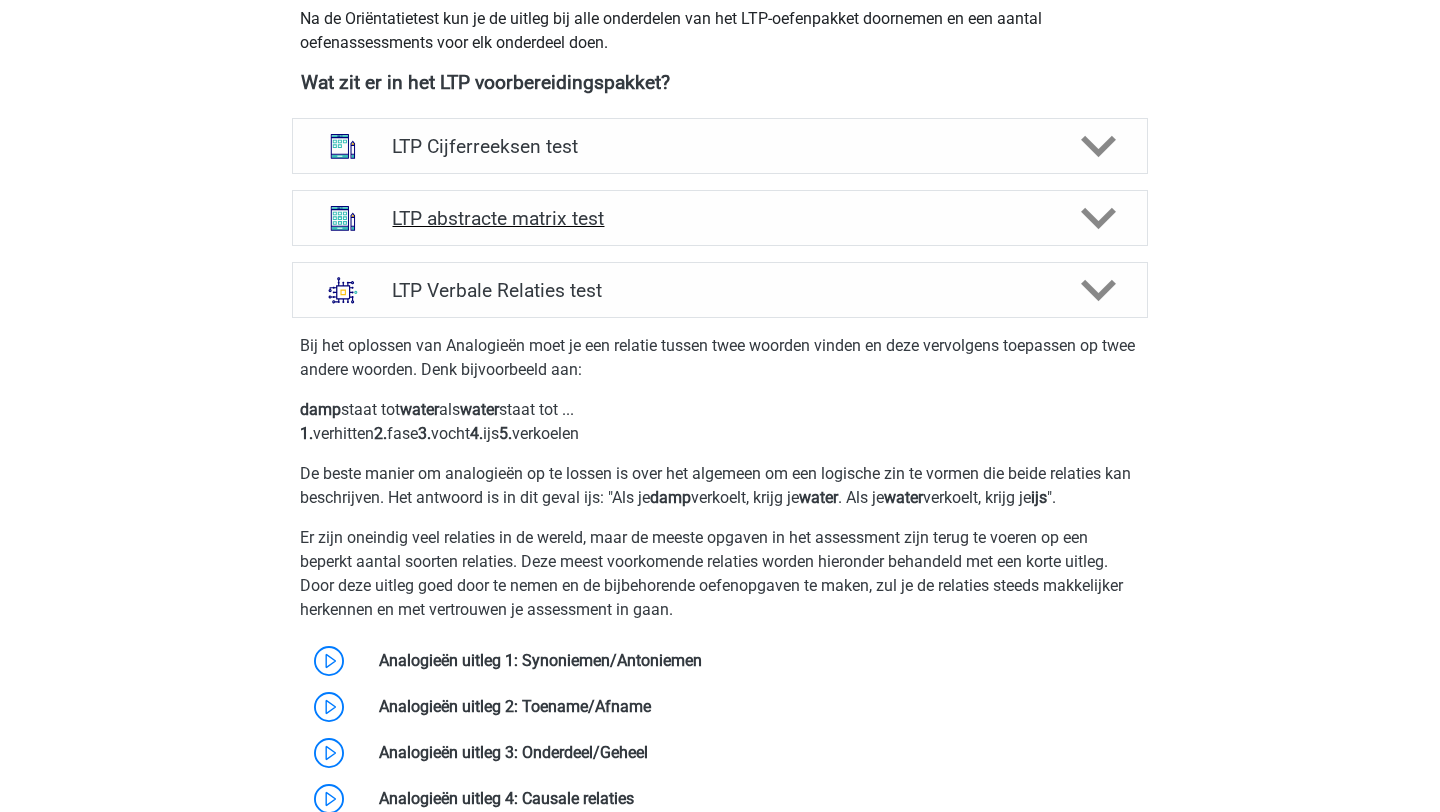 click on "LTP abstracte matrix test" at bounding box center [720, 218] 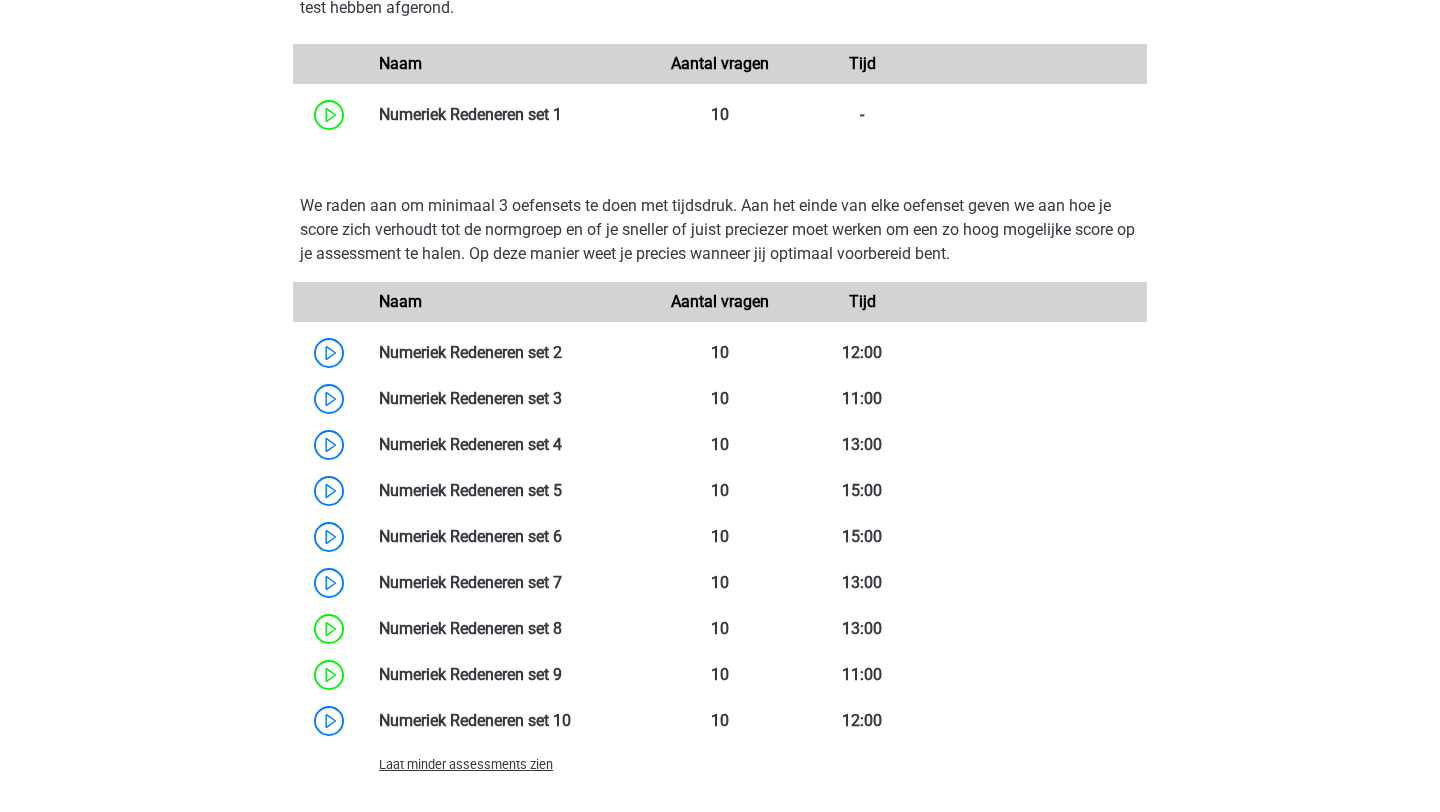 scroll, scrollTop: 4708, scrollLeft: 0, axis: vertical 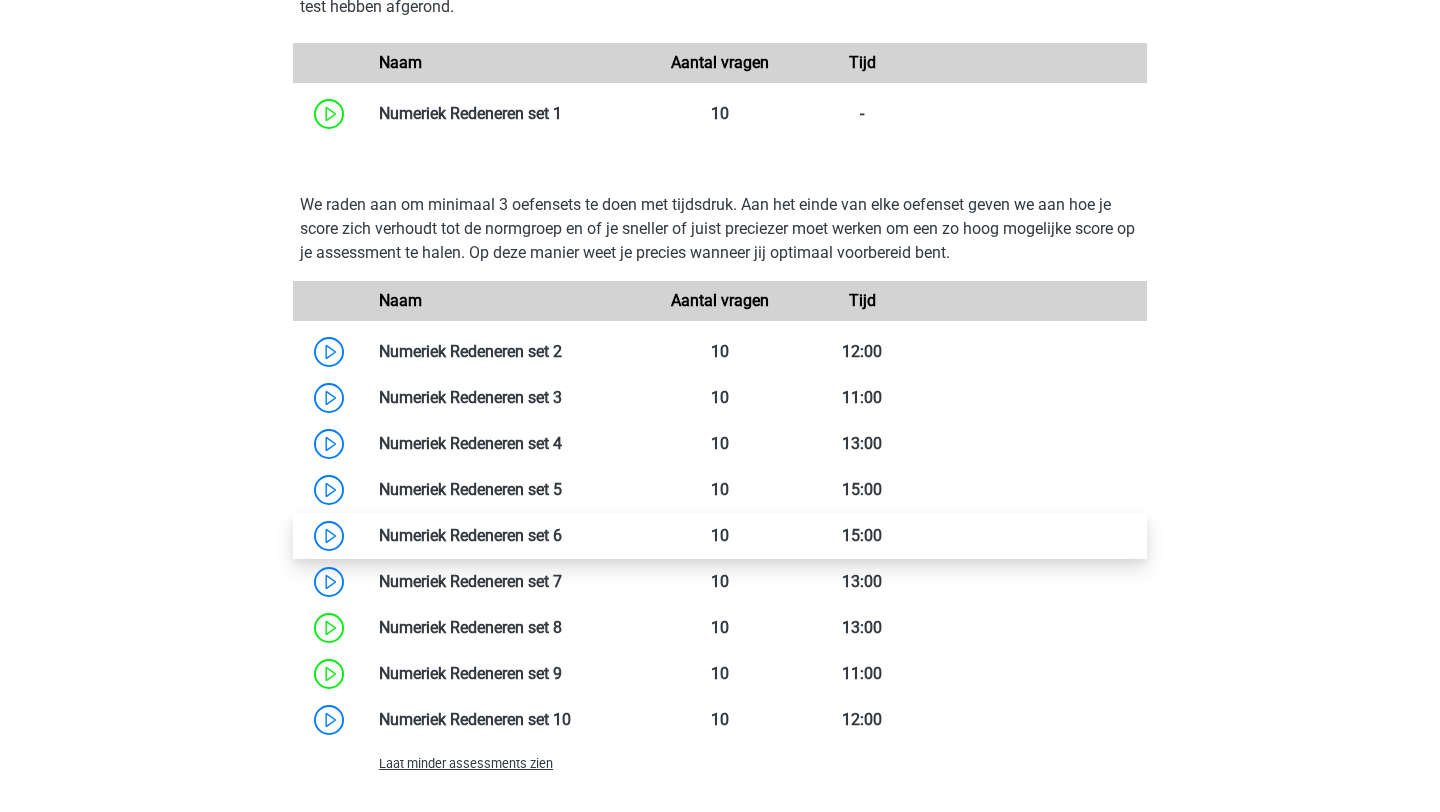 click at bounding box center (562, 535) 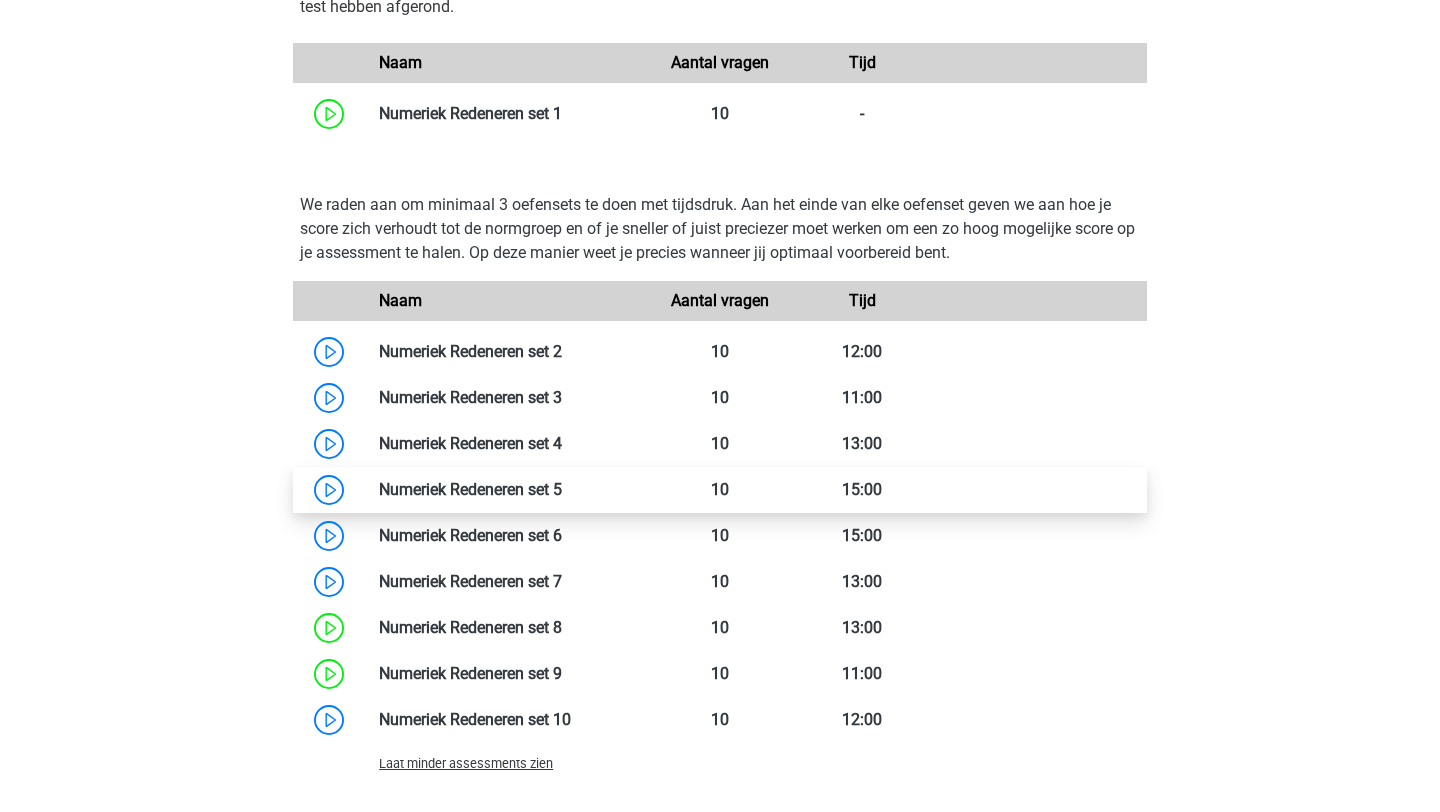 click at bounding box center (562, 489) 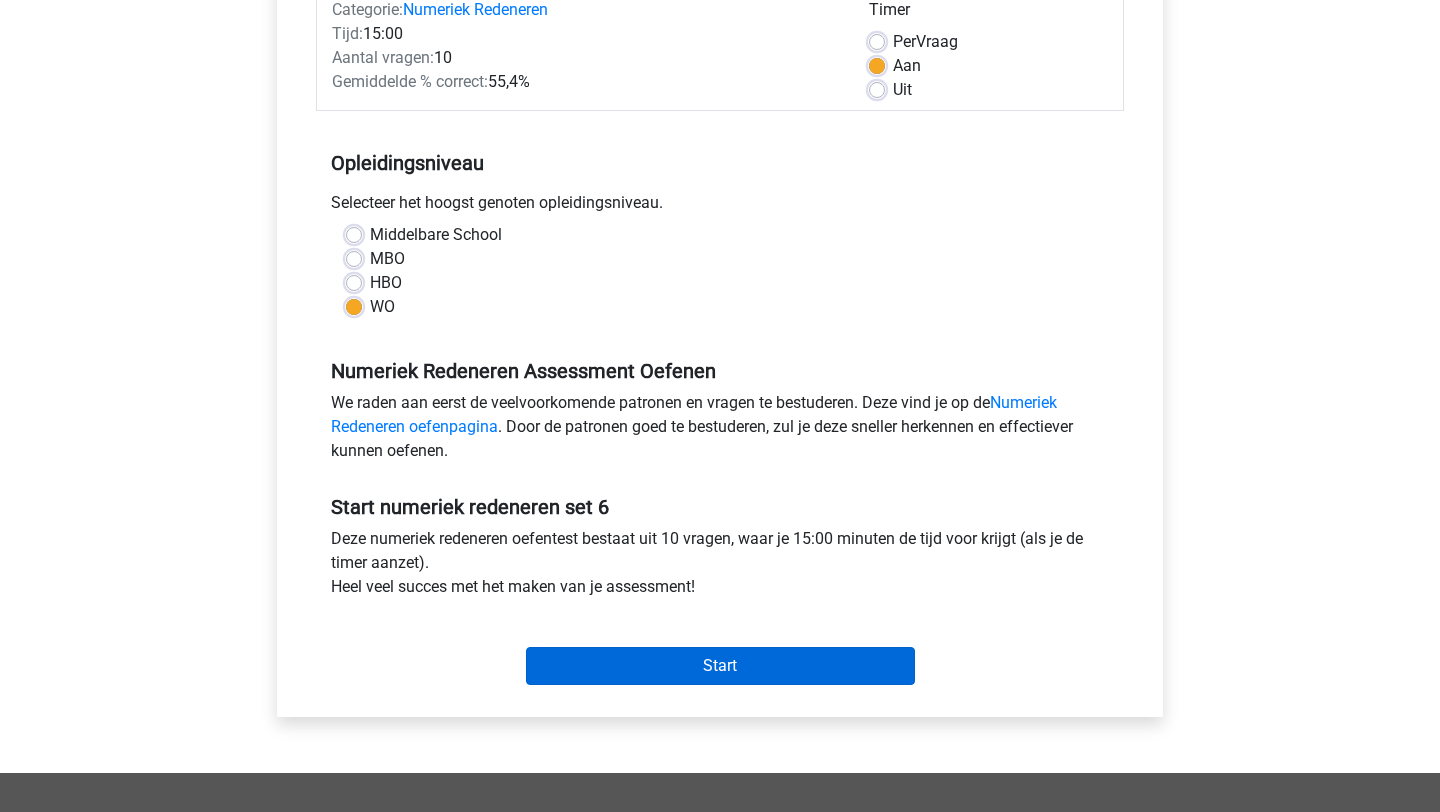 scroll, scrollTop: 280, scrollLeft: 0, axis: vertical 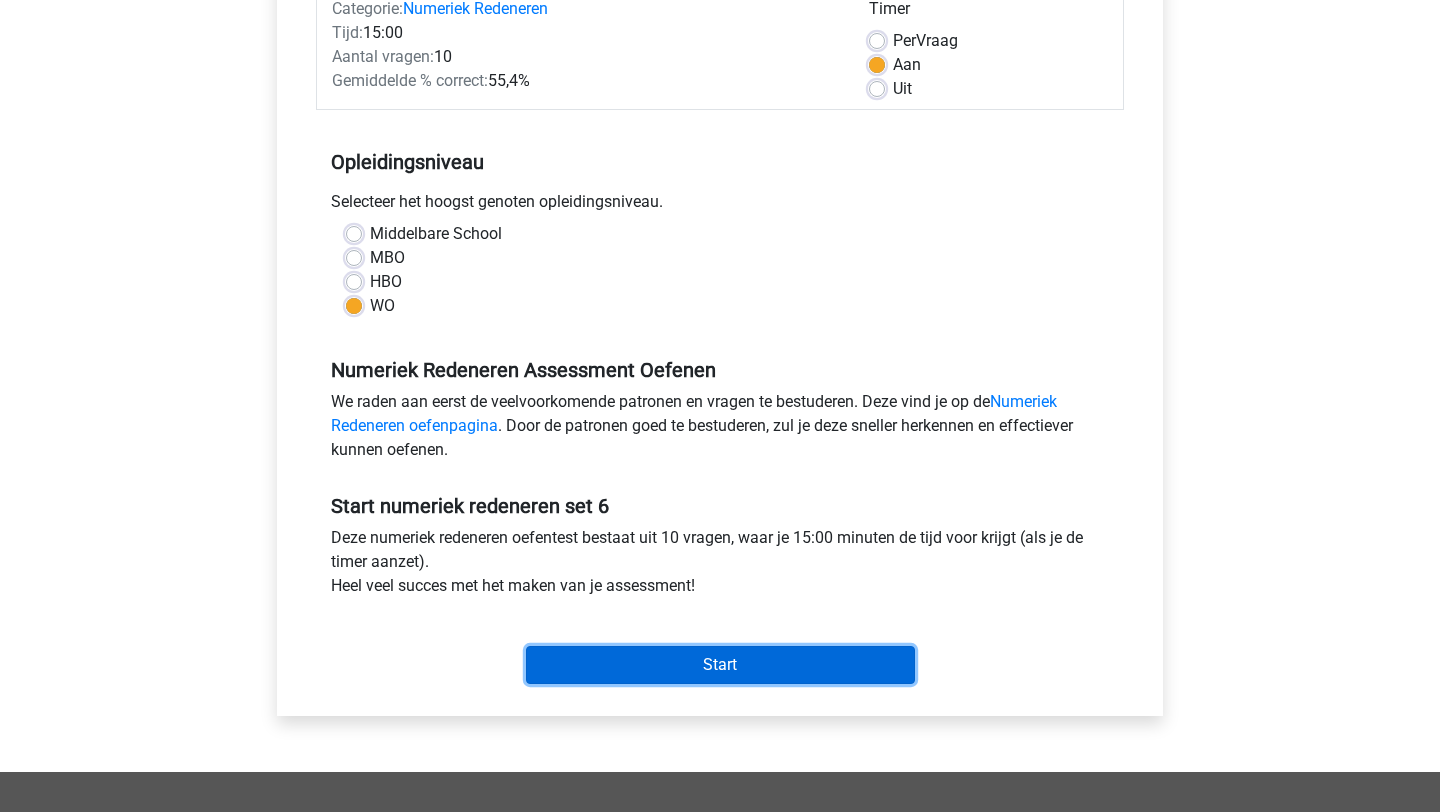 click on "Start" at bounding box center [720, 665] 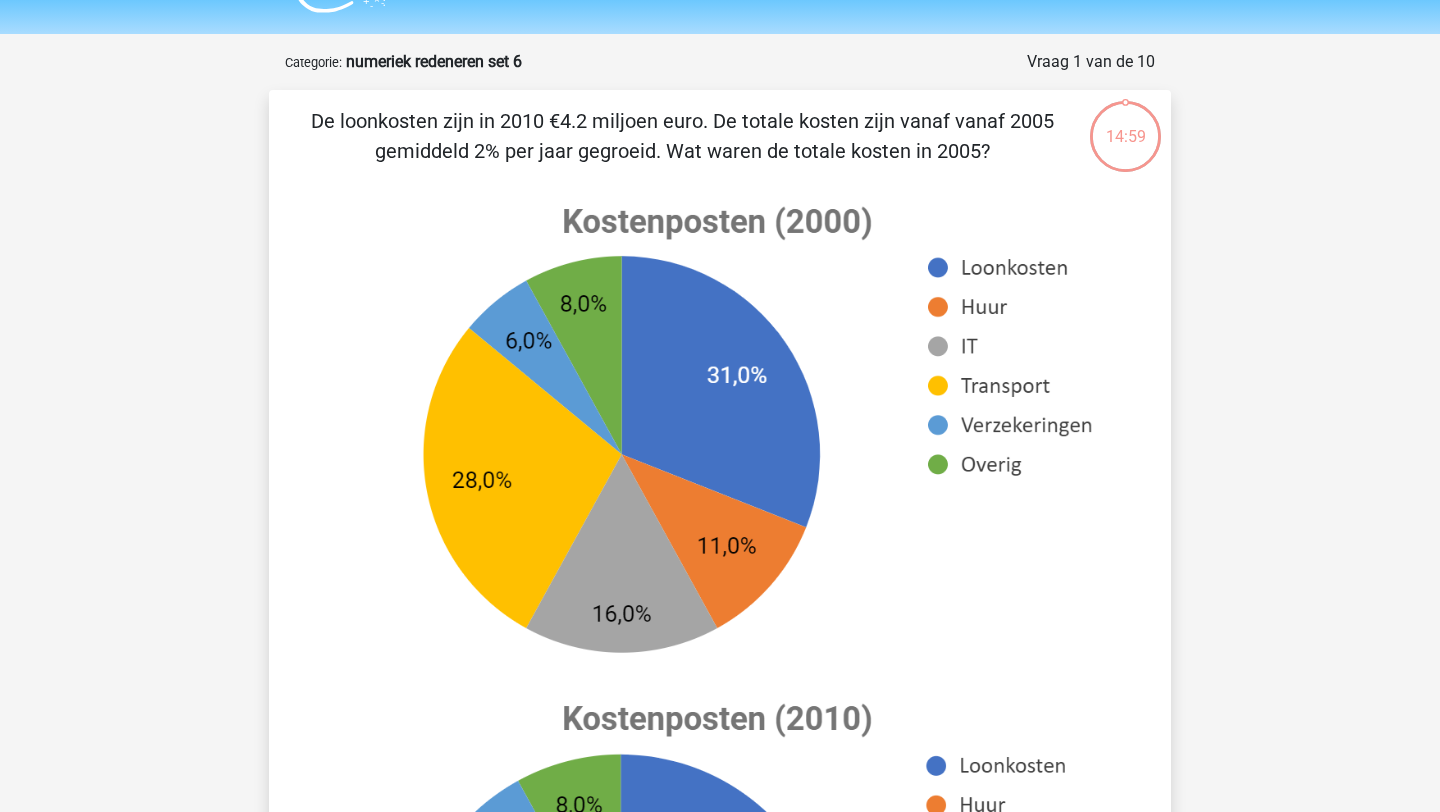 scroll, scrollTop: 51, scrollLeft: 0, axis: vertical 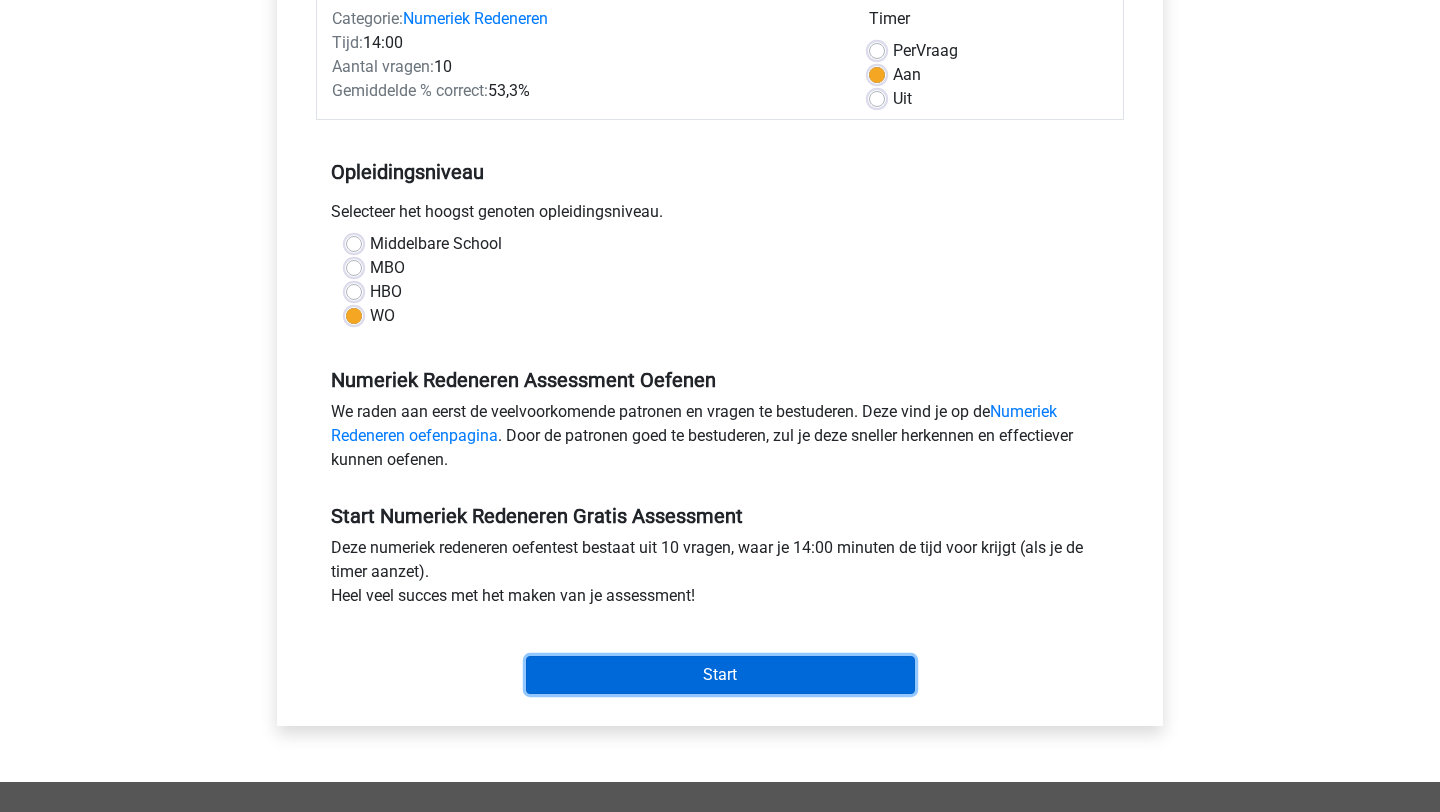 click on "Start" at bounding box center (720, 675) 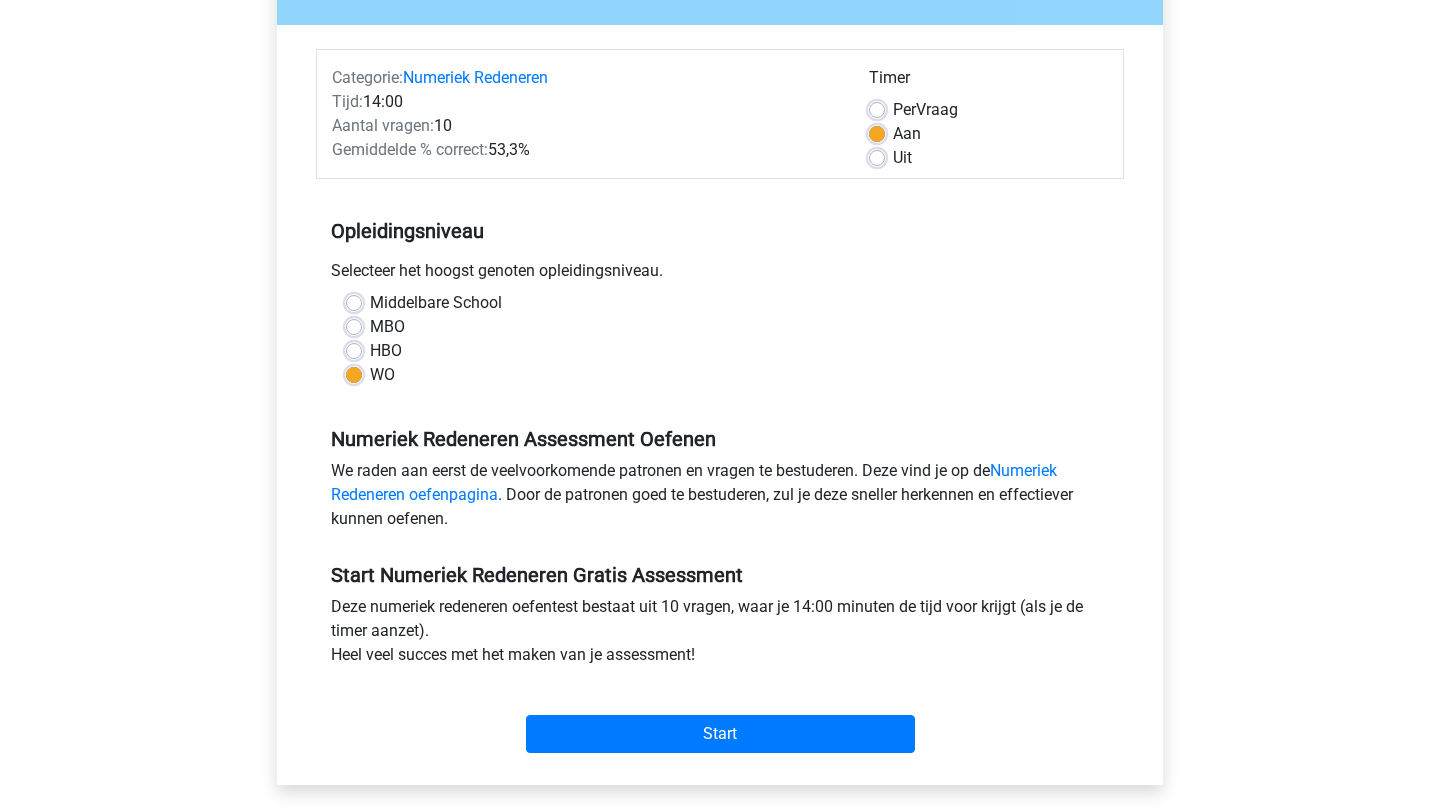 scroll, scrollTop: 221, scrollLeft: 0, axis: vertical 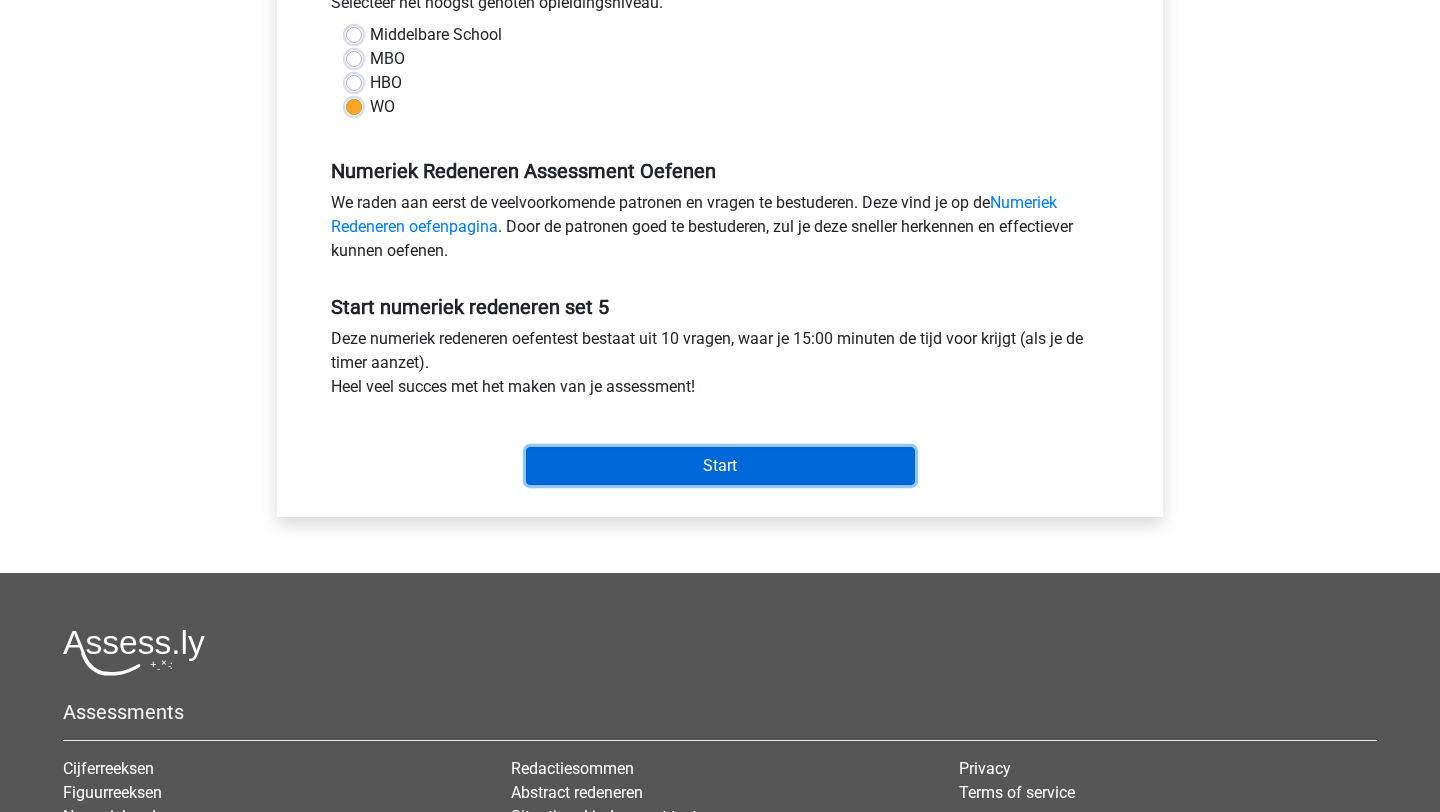 click on "Start" at bounding box center (720, 466) 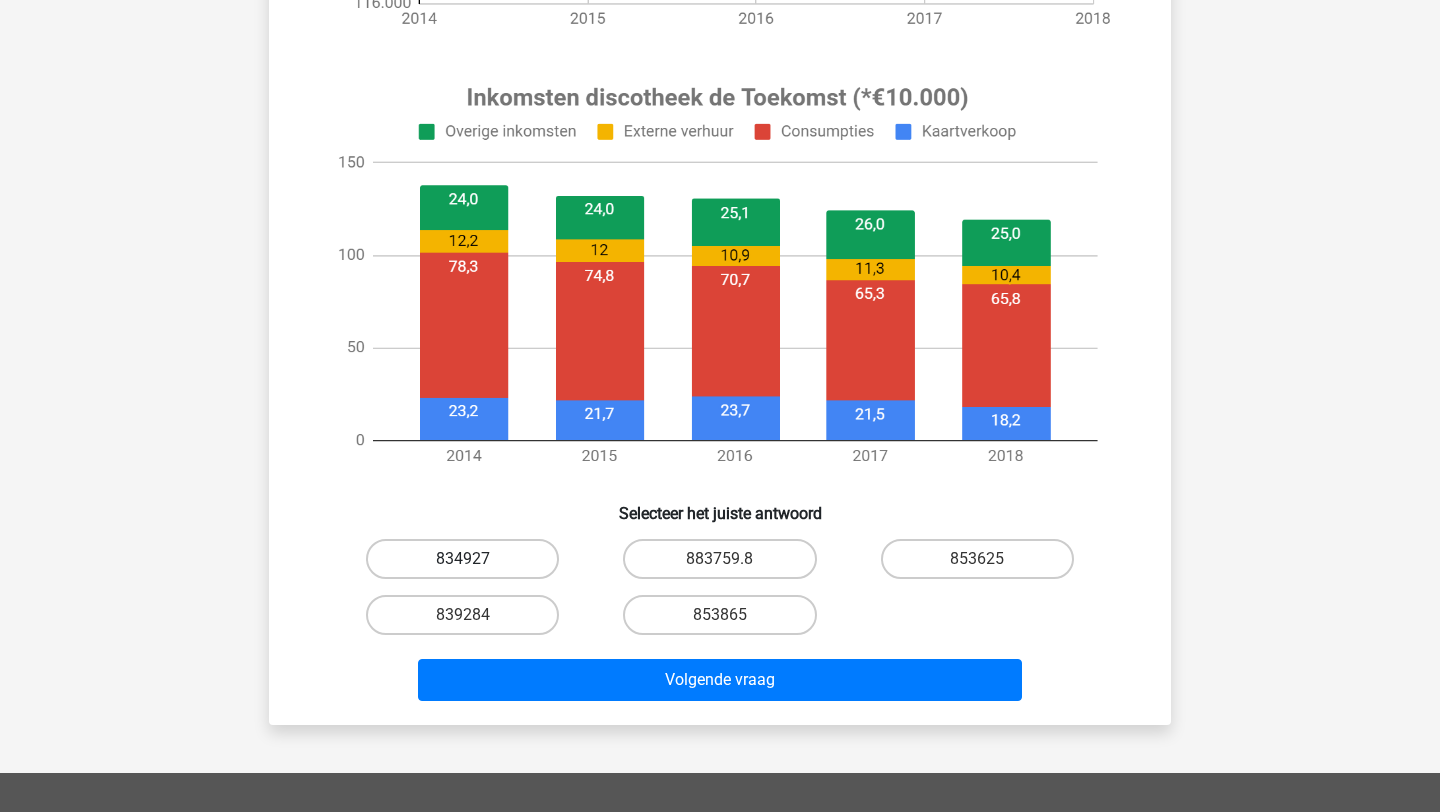 scroll, scrollTop: 712, scrollLeft: 0, axis: vertical 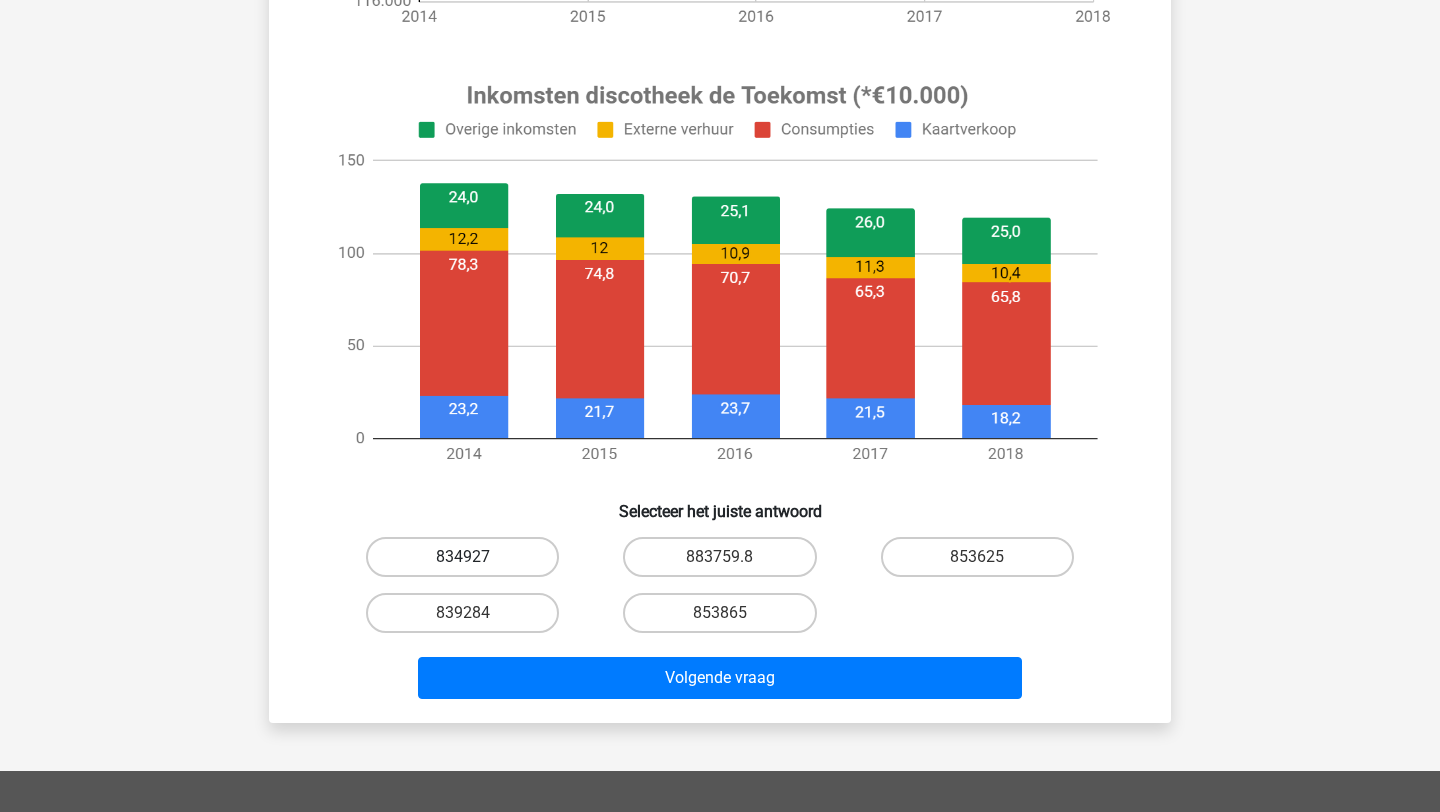 click on "834927" at bounding box center [462, 557] 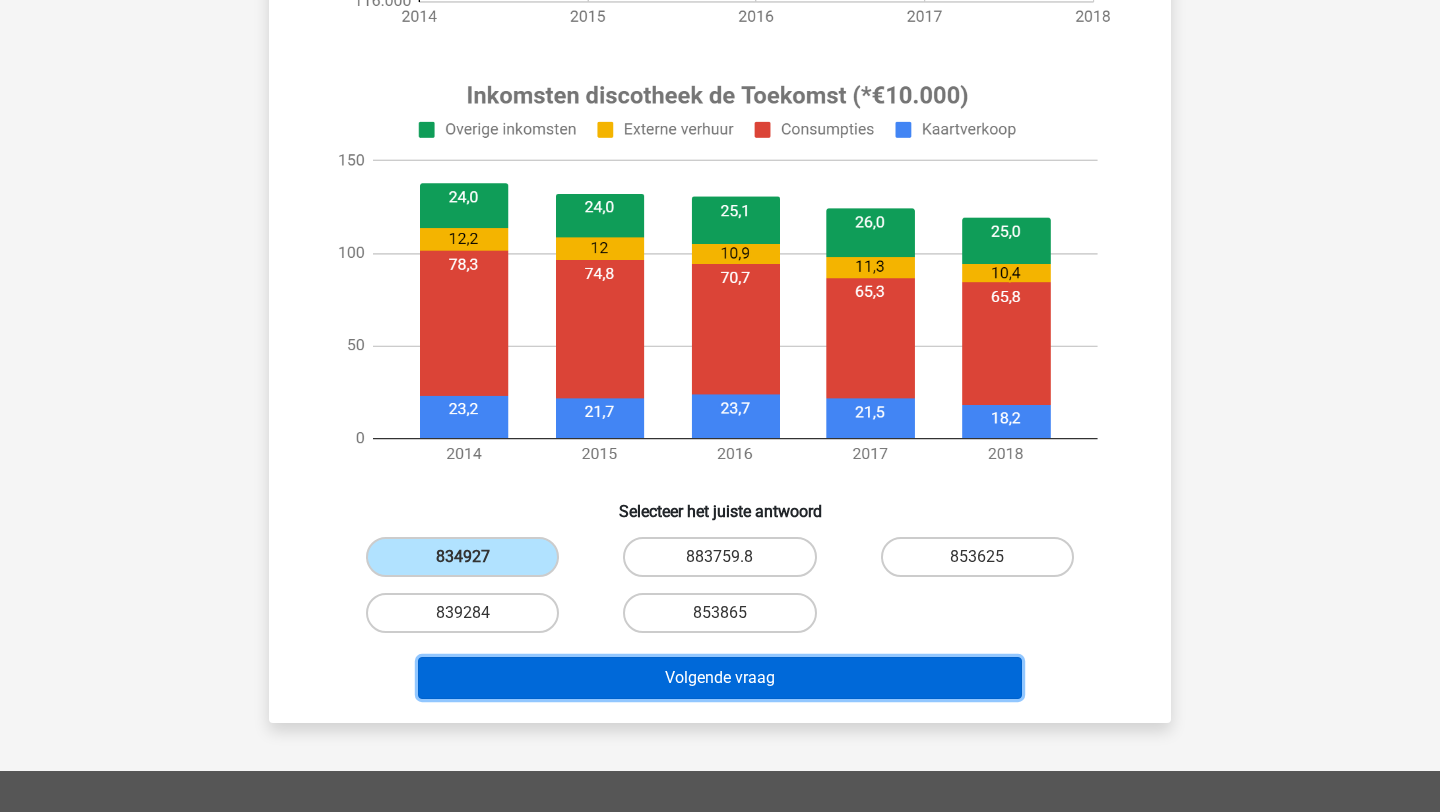 click on "Volgende vraag" at bounding box center (720, 678) 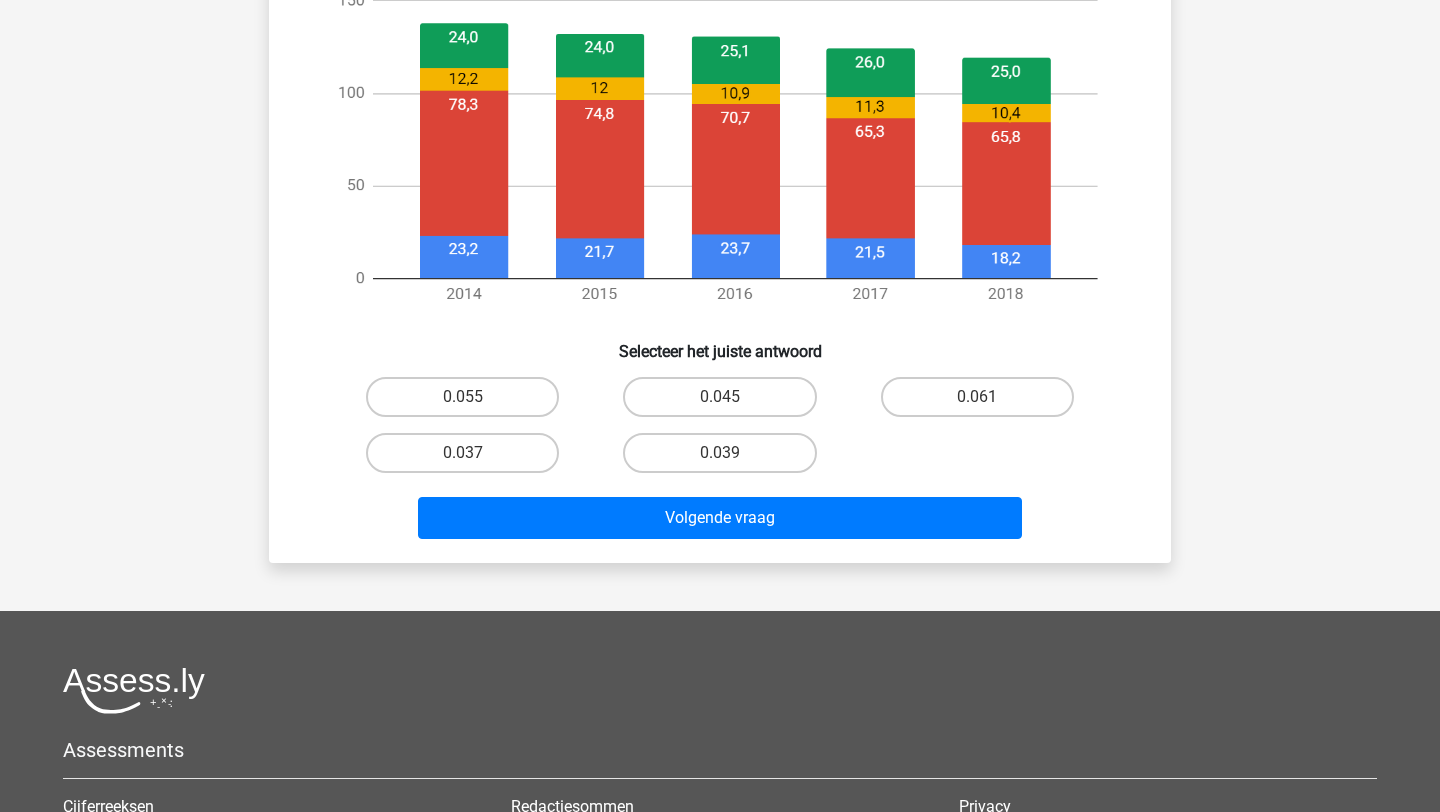 scroll, scrollTop: 964, scrollLeft: 0, axis: vertical 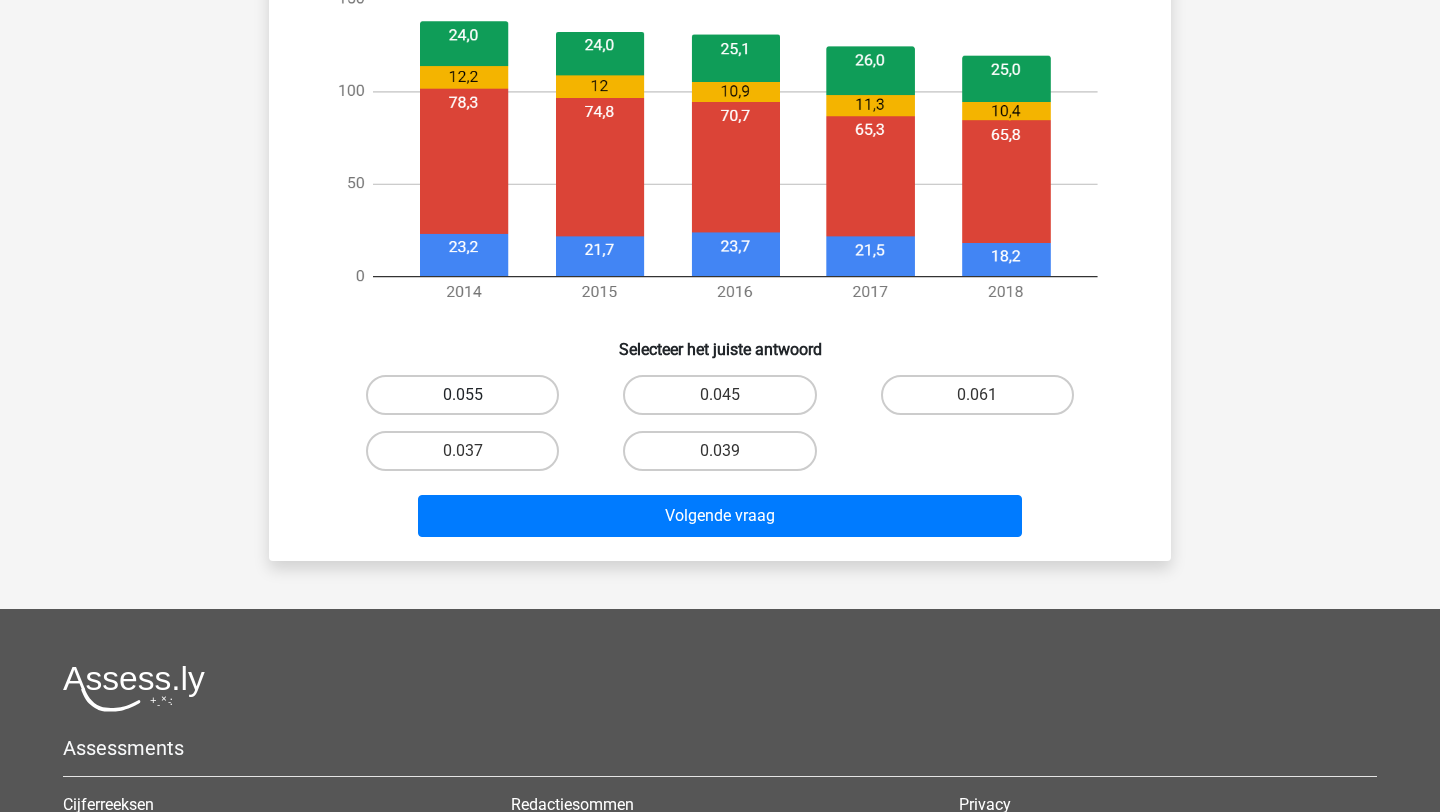 click on "0.055" at bounding box center [462, 395] 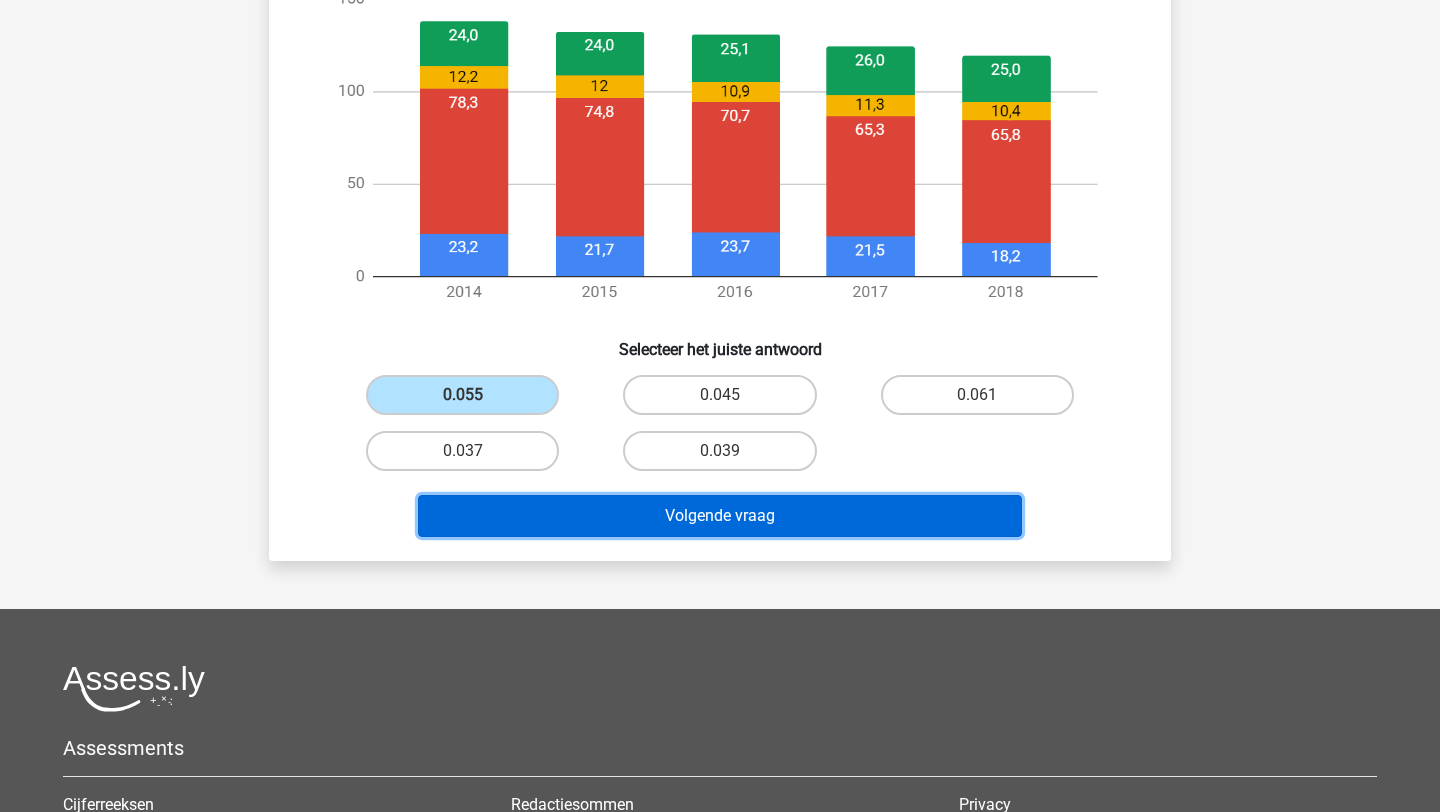 click on "Volgende vraag" at bounding box center [720, 516] 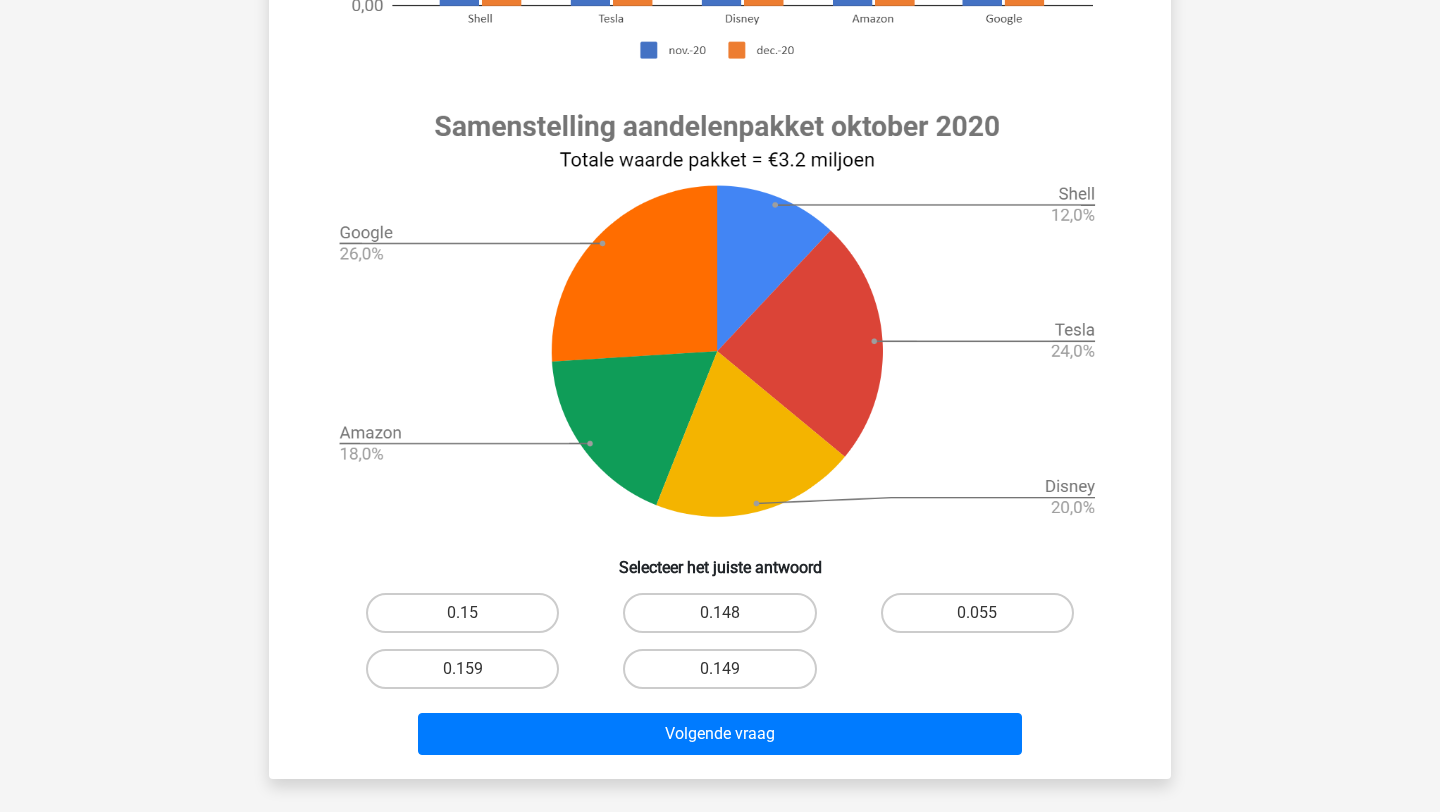 scroll, scrollTop: 657, scrollLeft: 0, axis: vertical 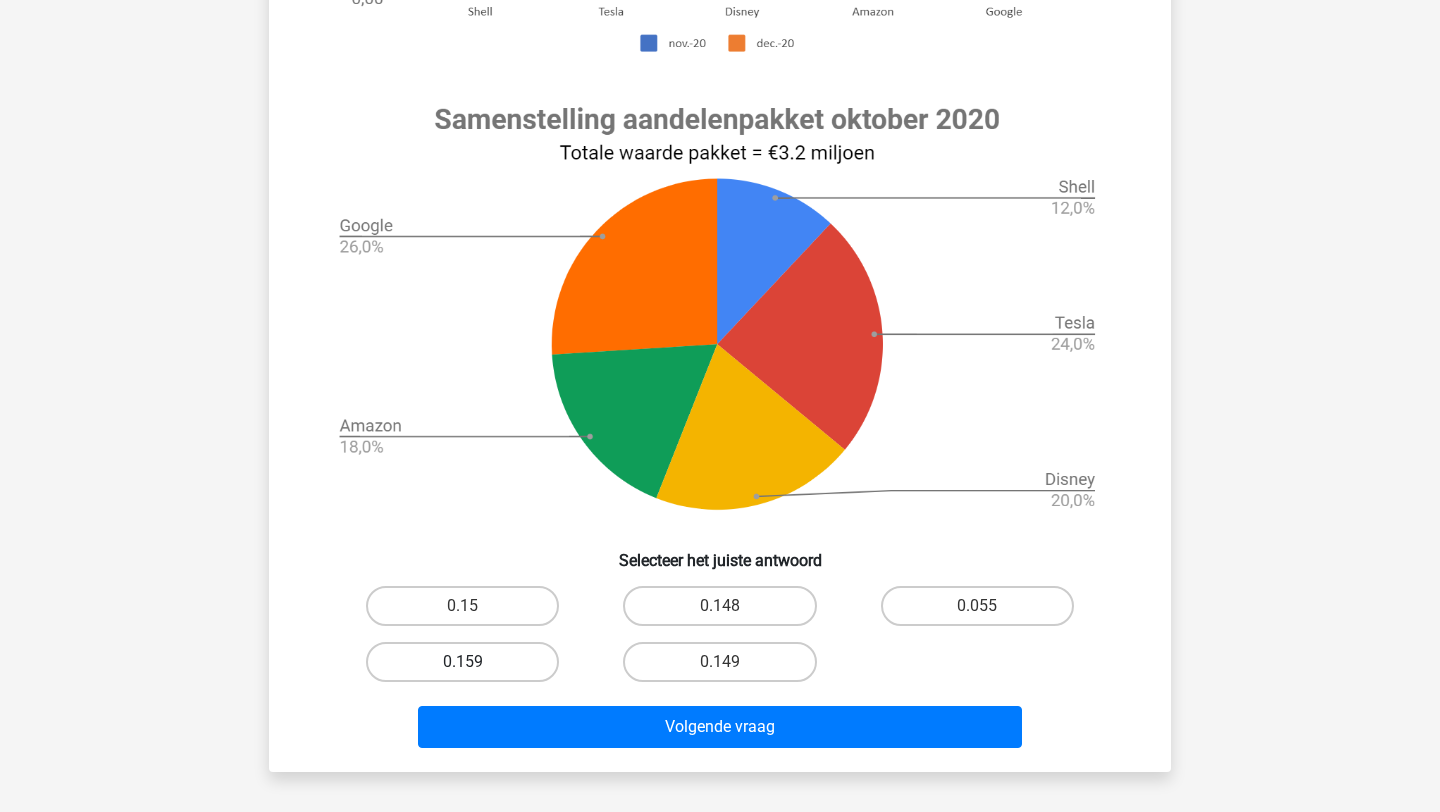 click on "0.159" at bounding box center (462, 662) 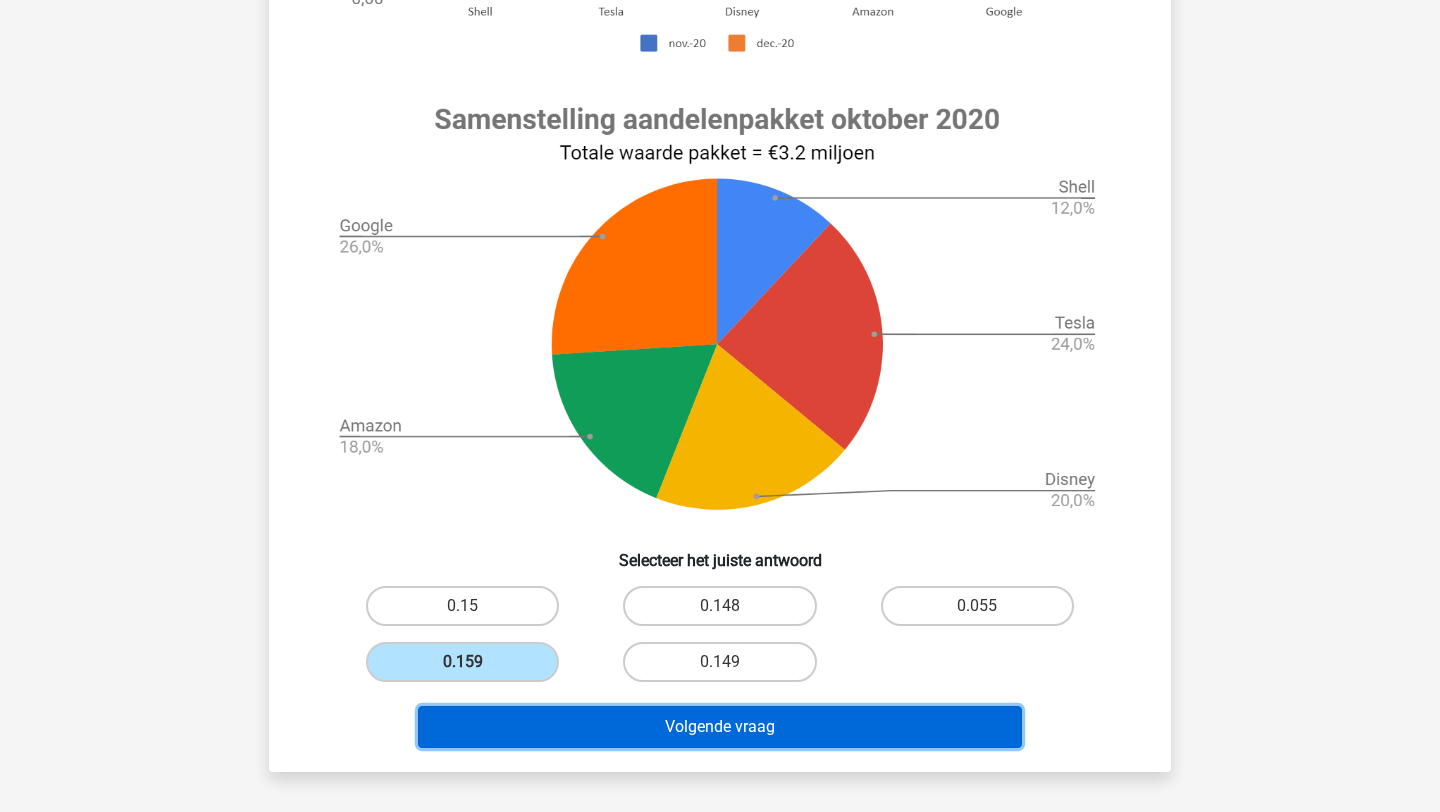 click on "Volgende vraag" at bounding box center [720, 727] 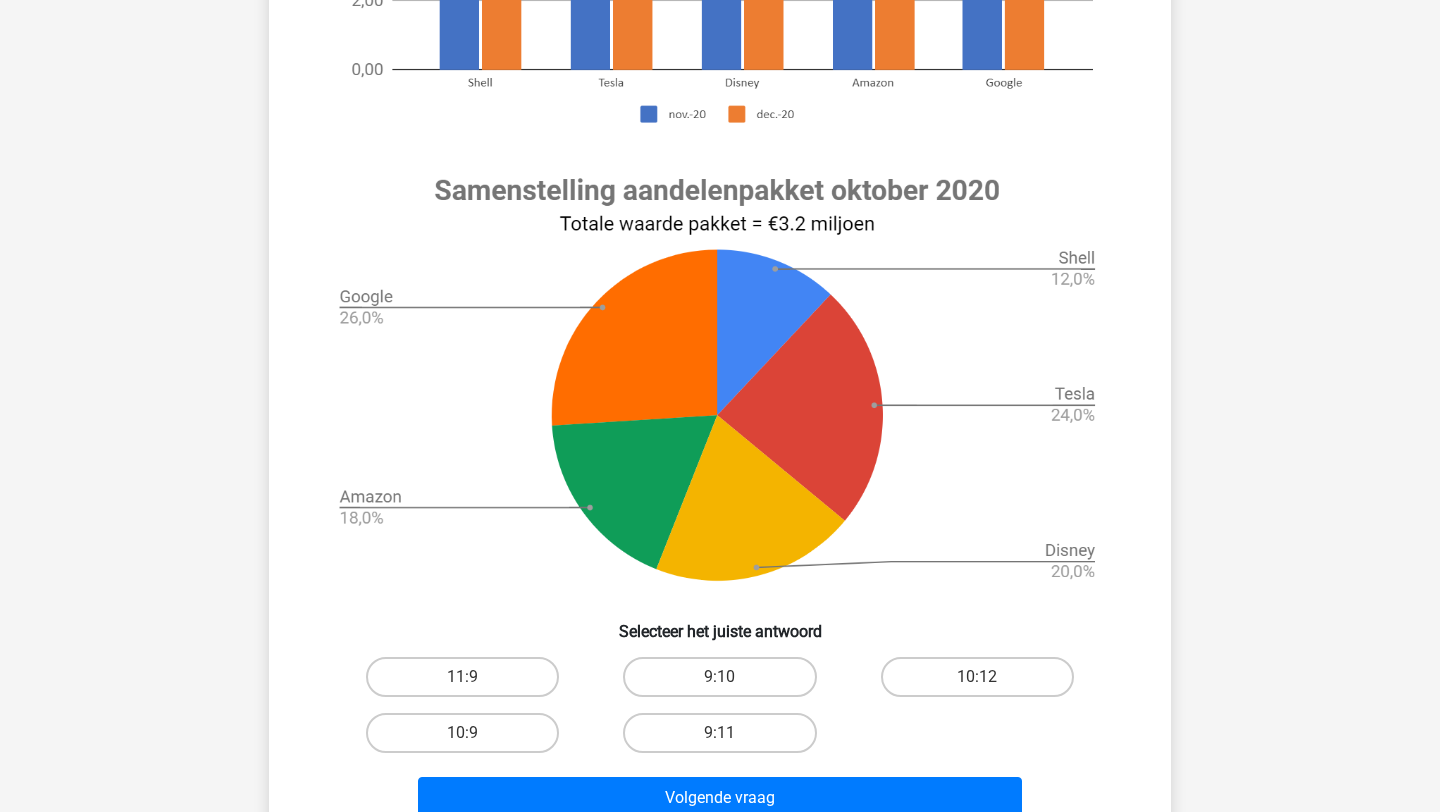 scroll, scrollTop: 587, scrollLeft: 0, axis: vertical 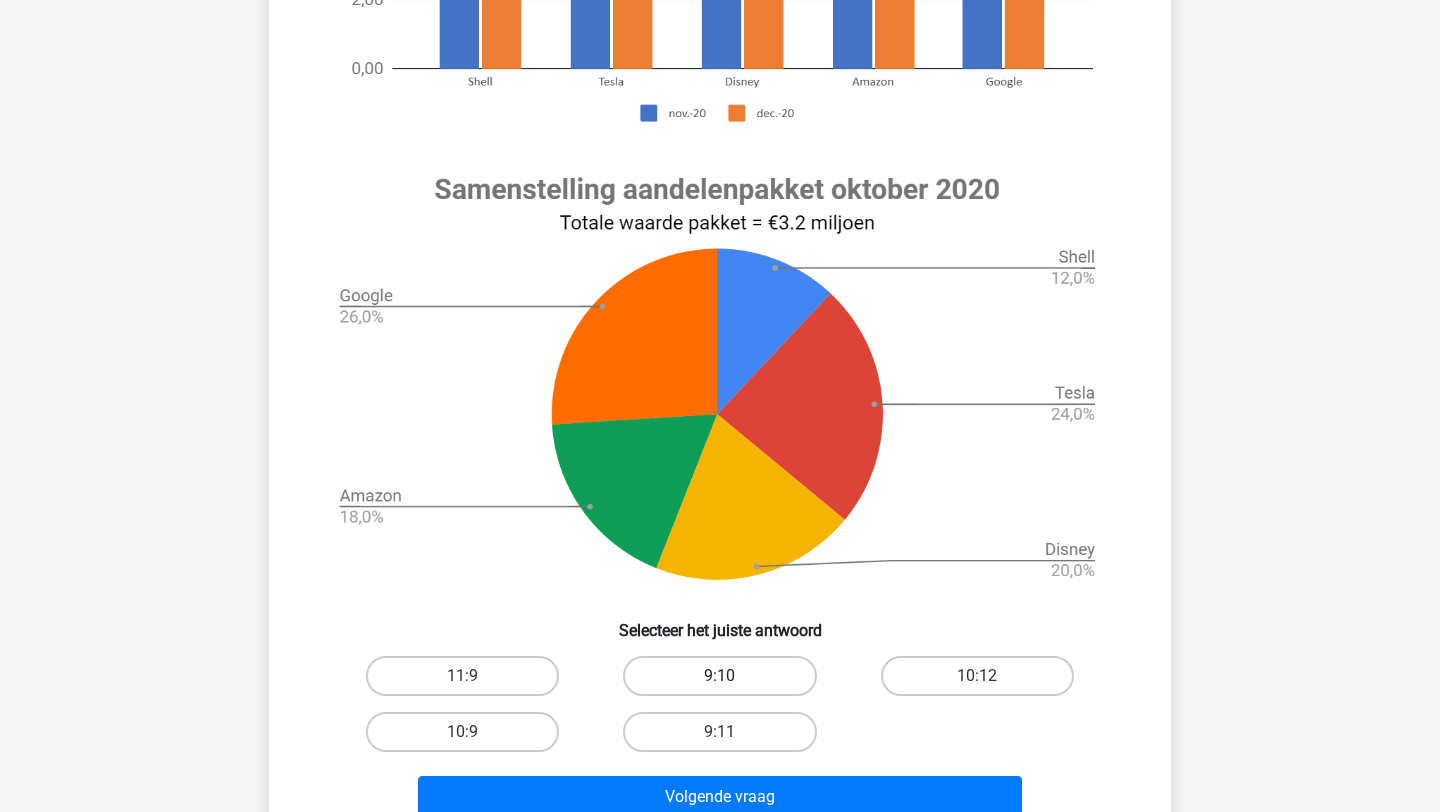 click on "9:10" at bounding box center [719, 676] 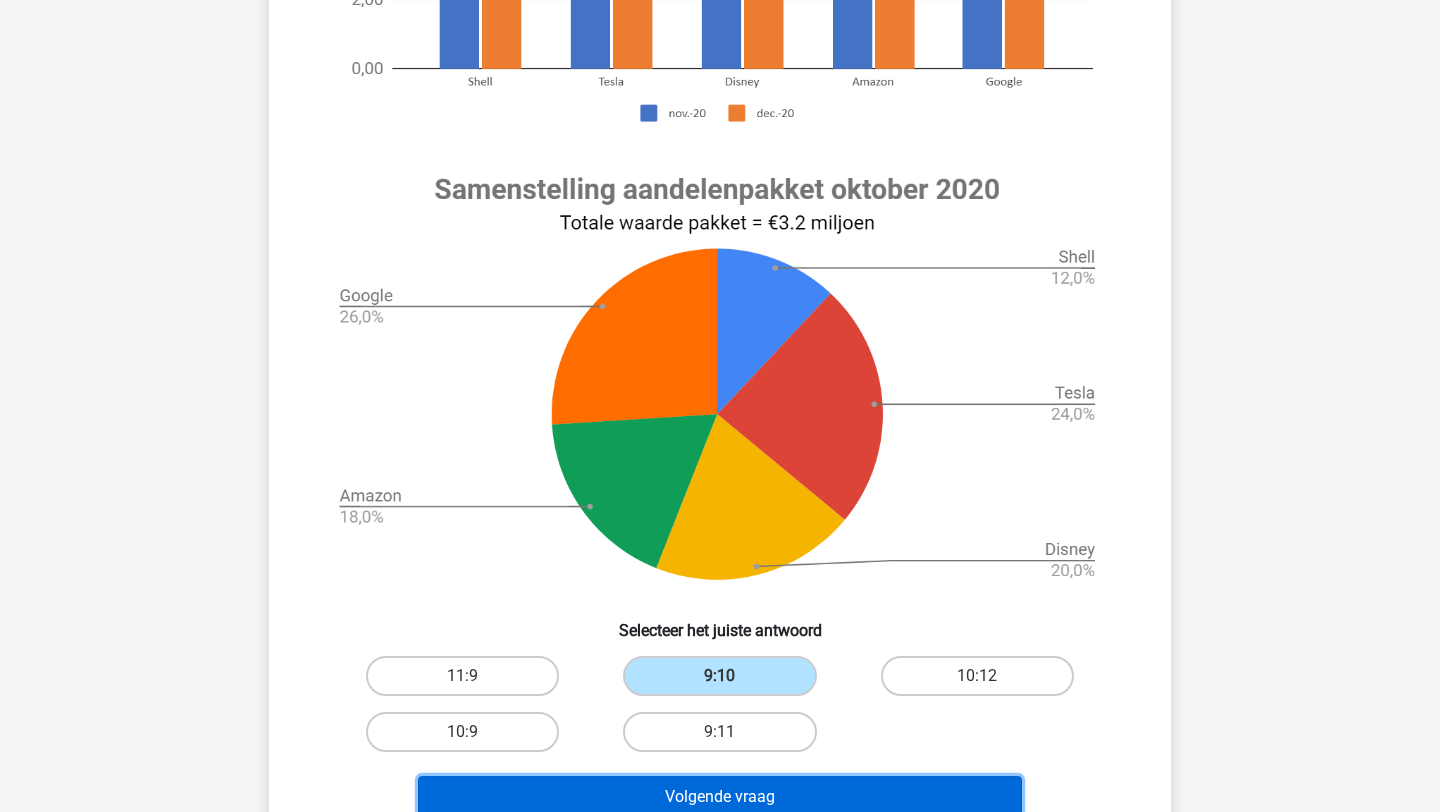 click on "Volgende vraag" at bounding box center (720, 797) 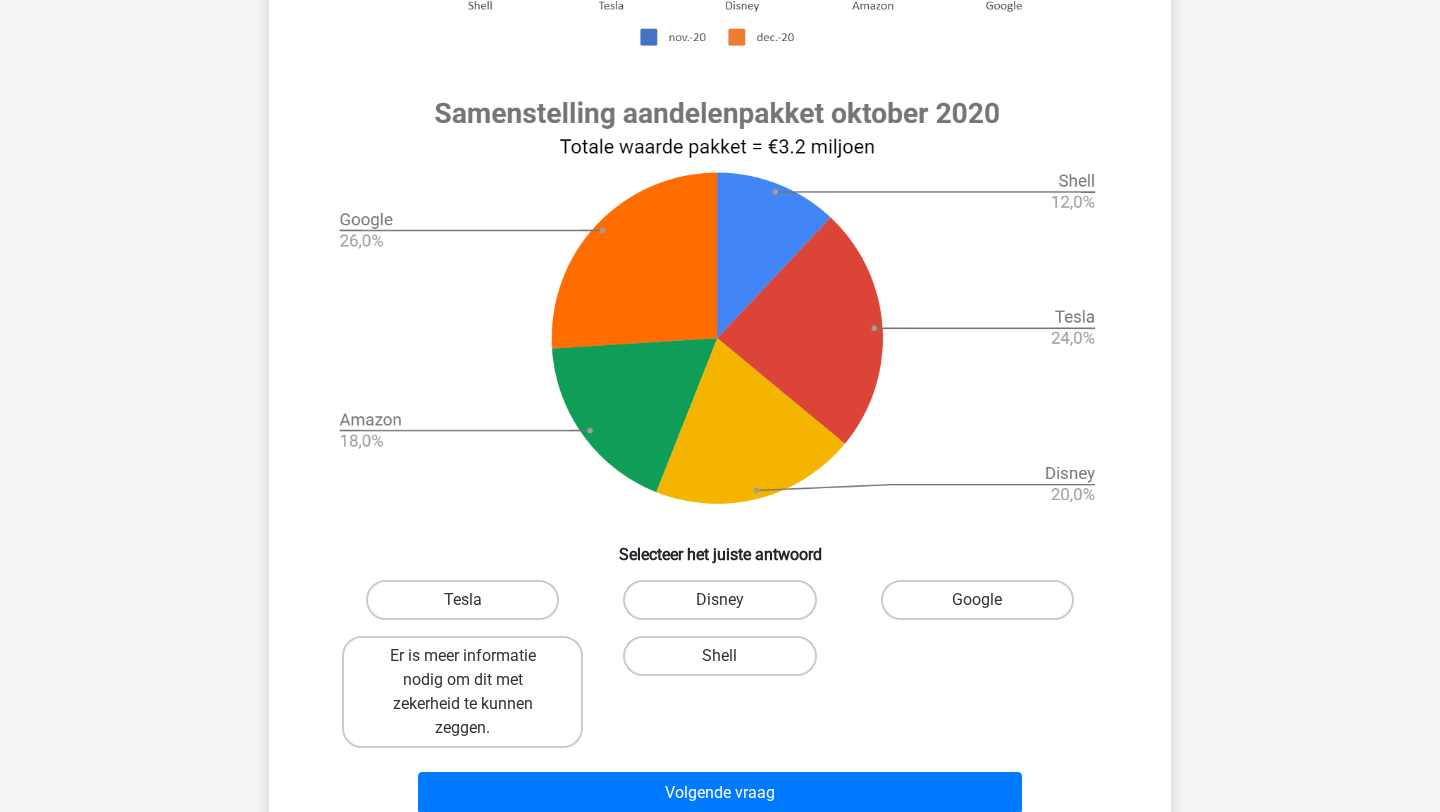 scroll, scrollTop: 783, scrollLeft: 0, axis: vertical 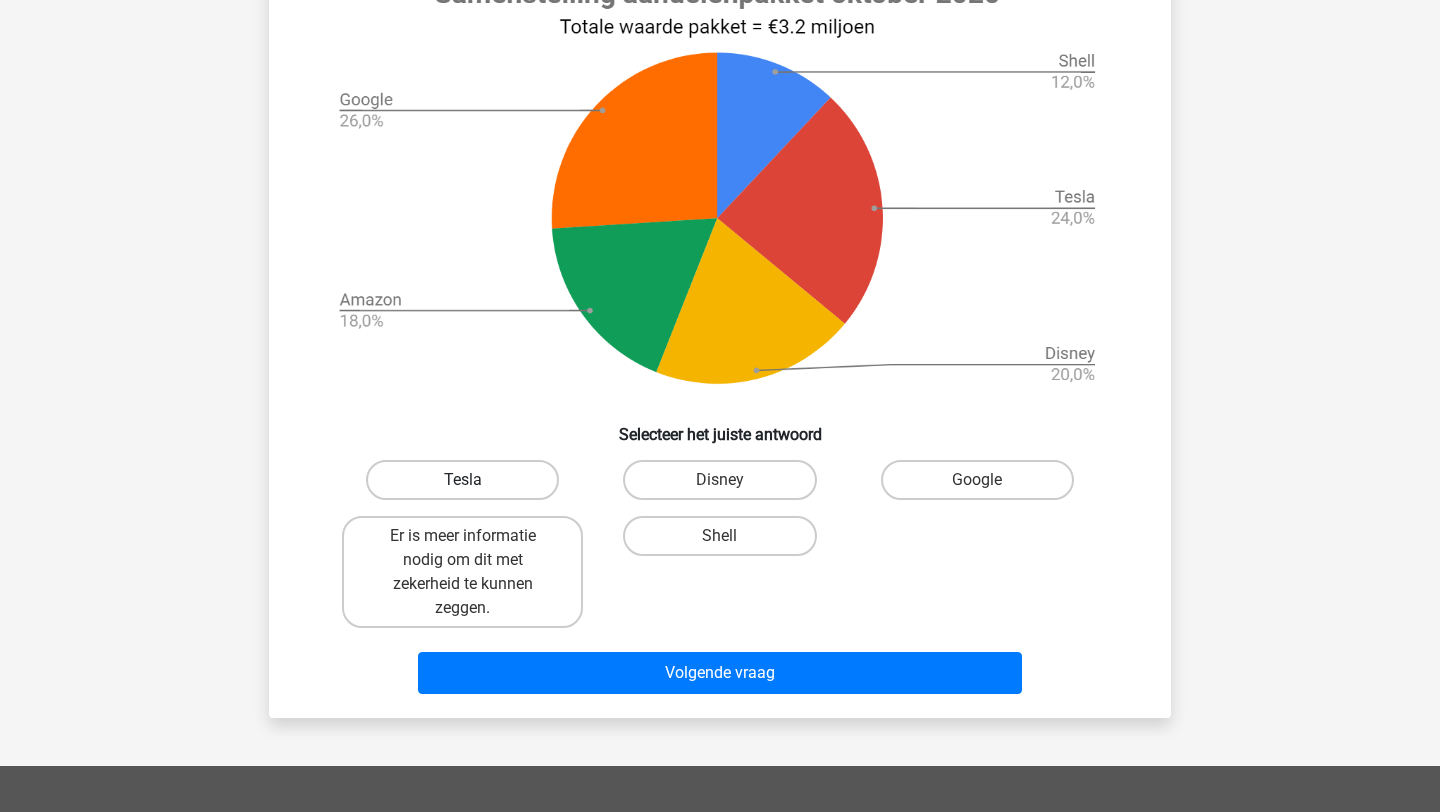 click on "Tesla" at bounding box center (462, 480) 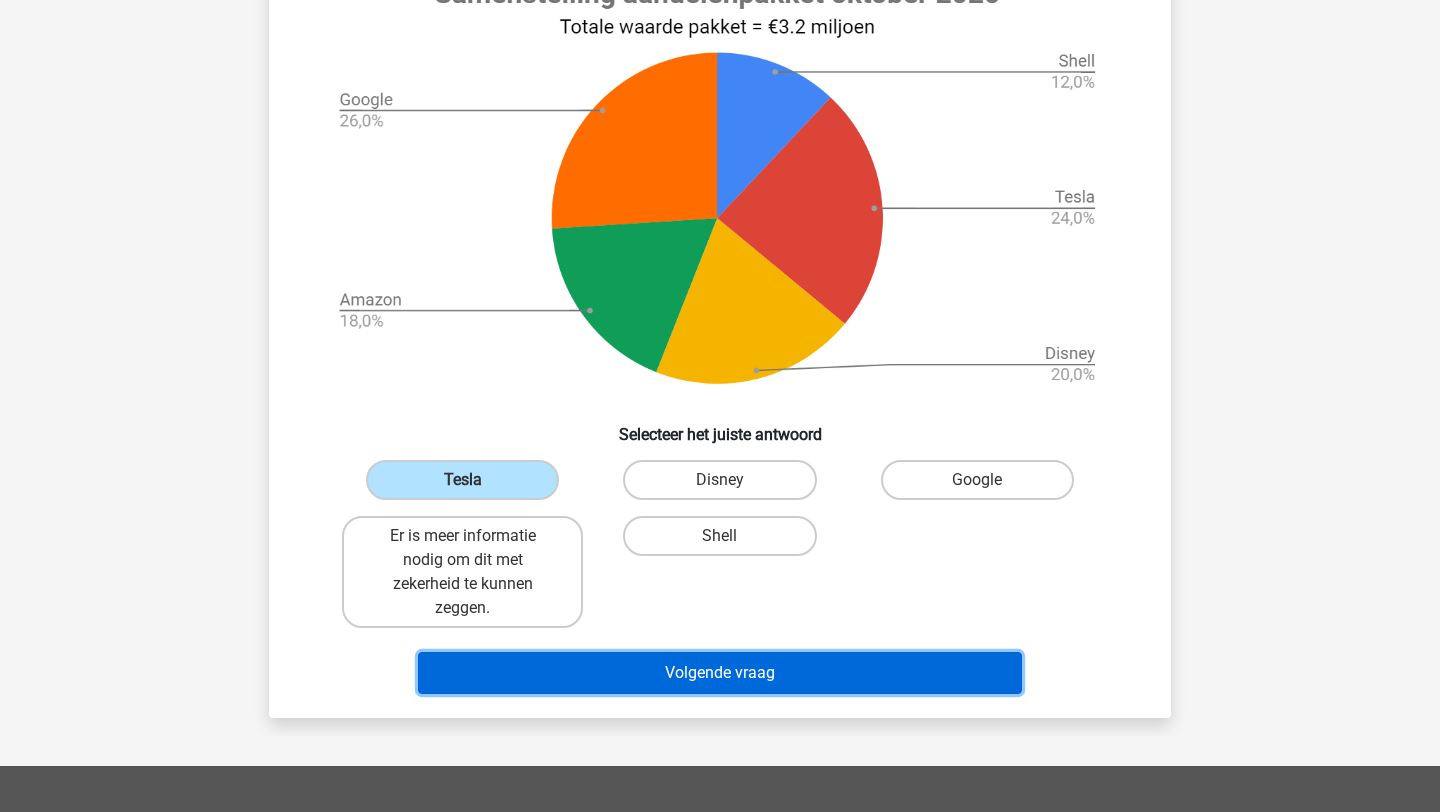 click on "Volgende vraag" at bounding box center (720, 673) 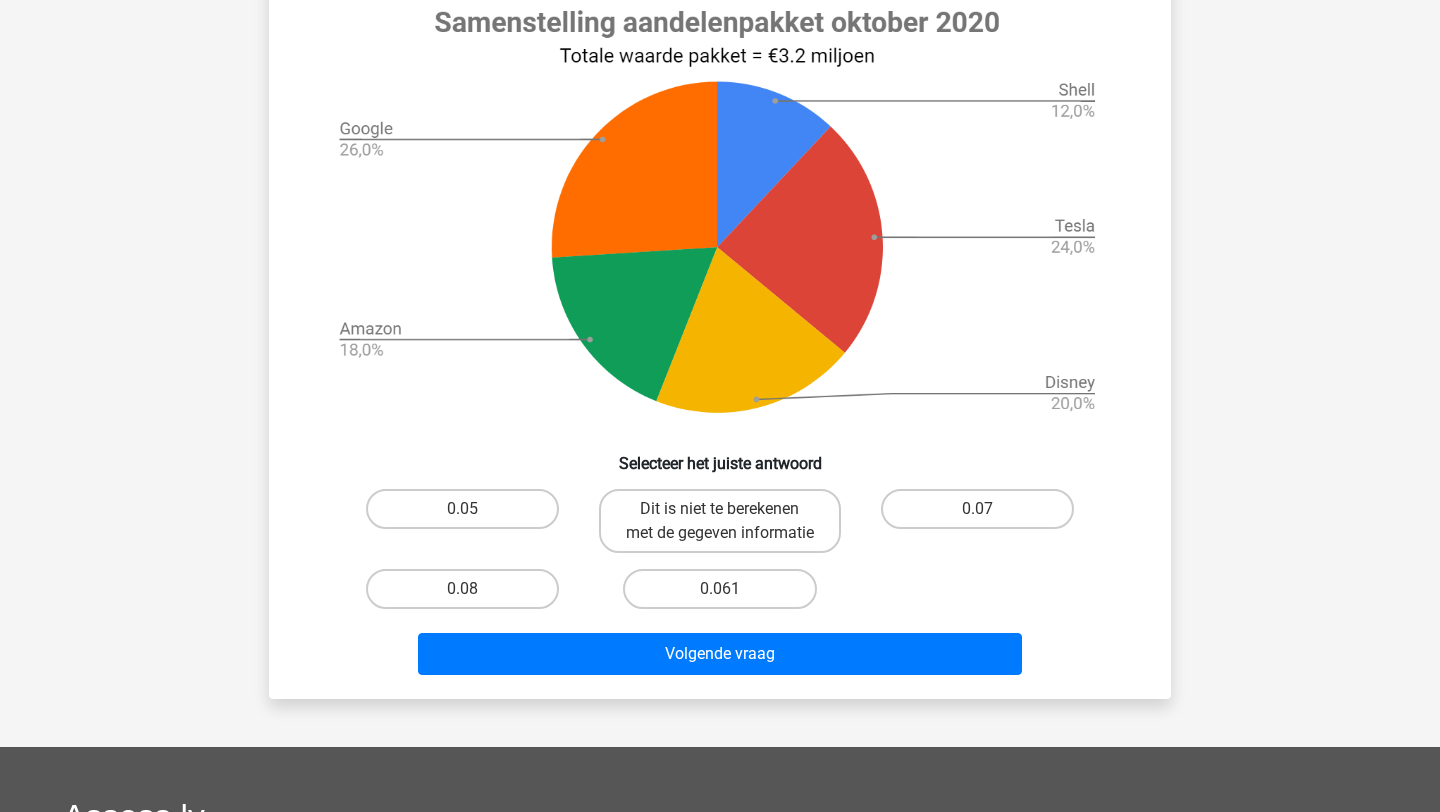 scroll, scrollTop: 762, scrollLeft: 0, axis: vertical 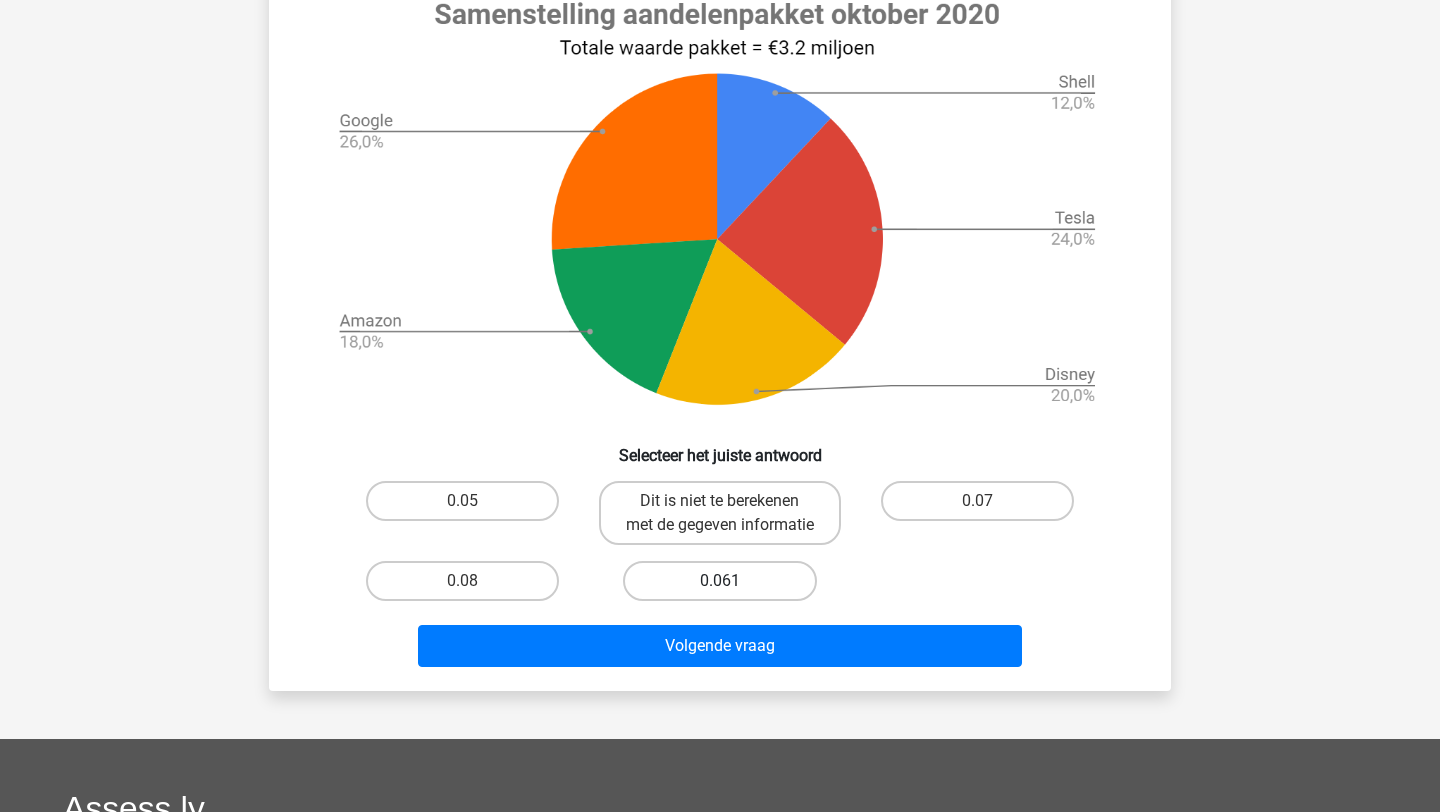 click on "0.061" at bounding box center (719, 581) 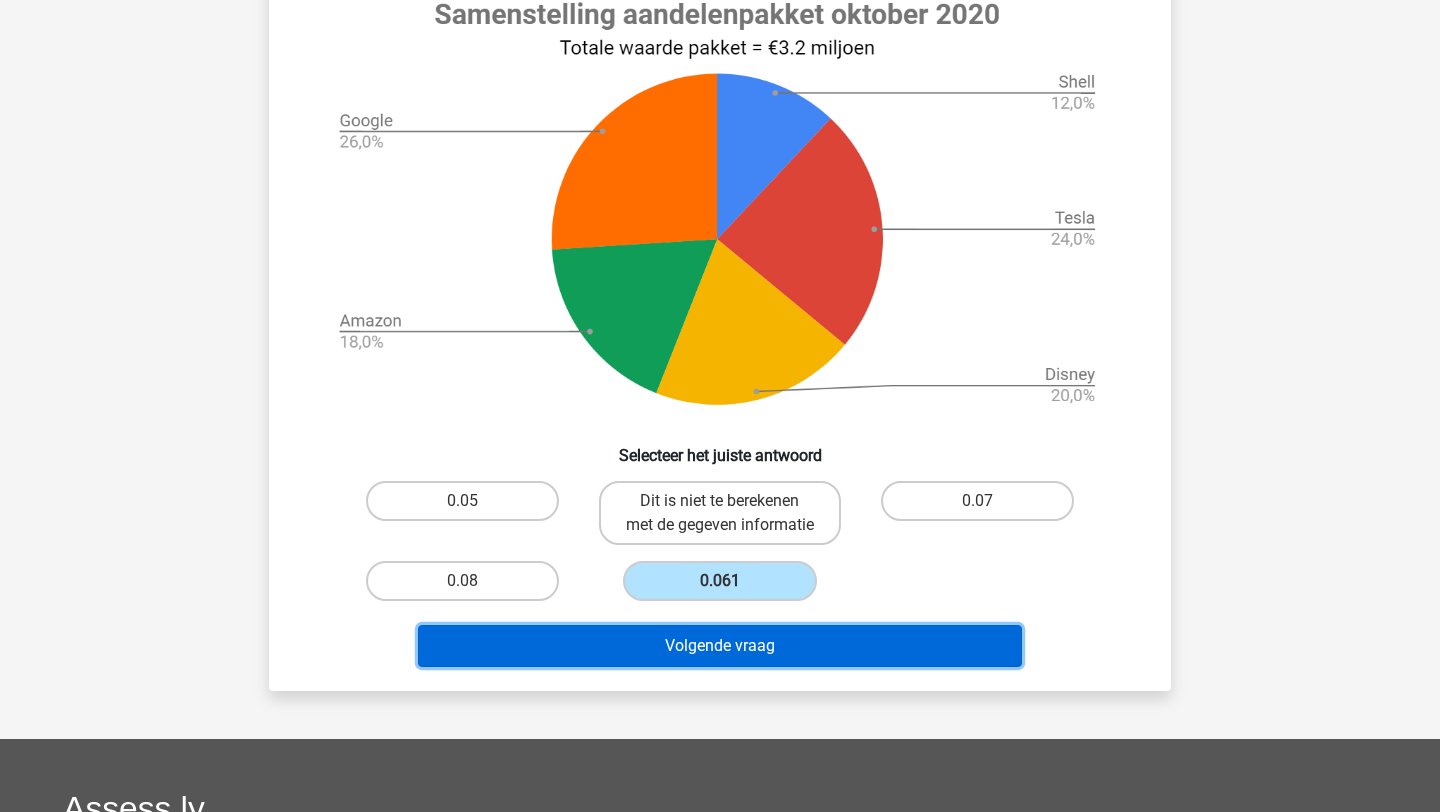 click on "Volgende vraag" at bounding box center (720, 646) 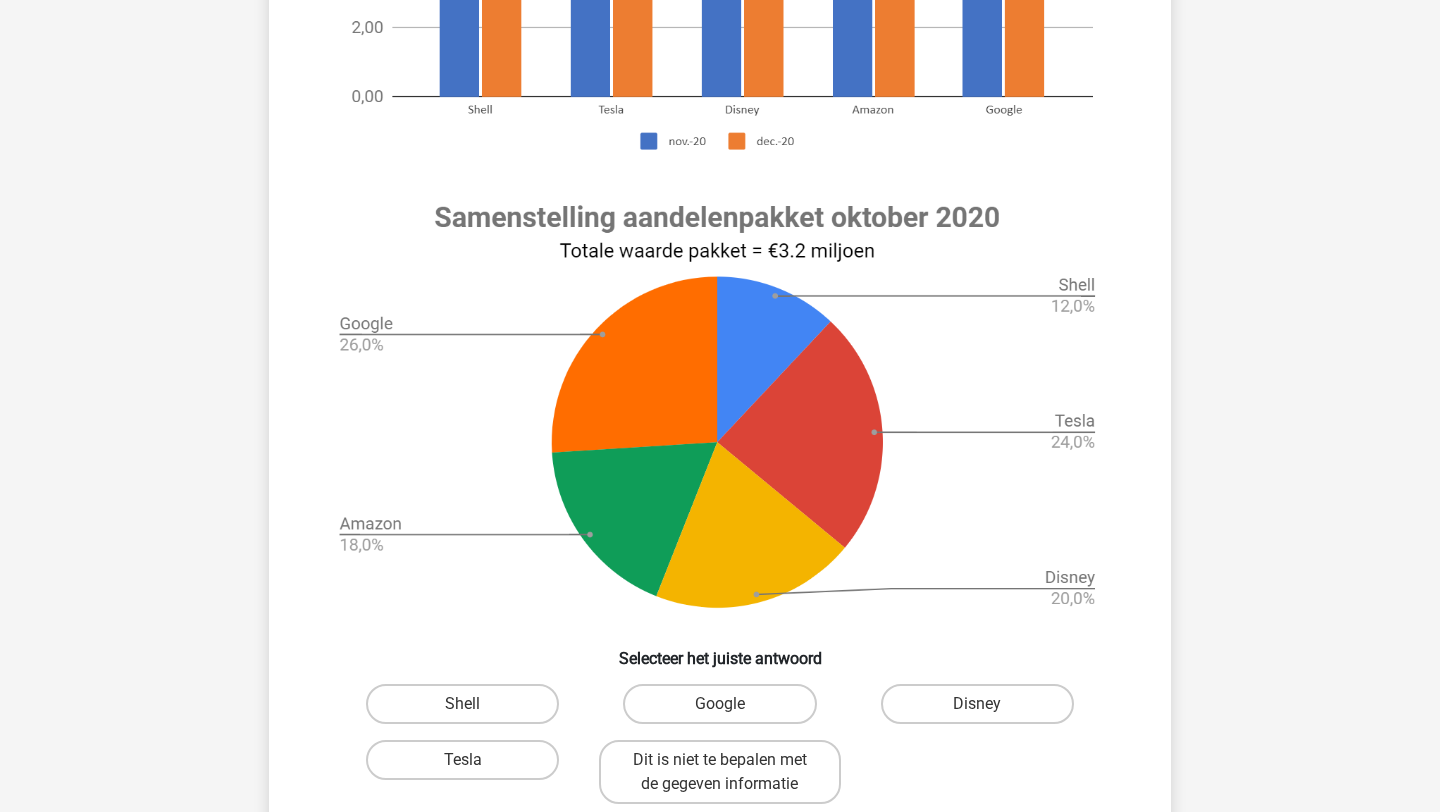 scroll, scrollTop: 691, scrollLeft: 0, axis: vertical 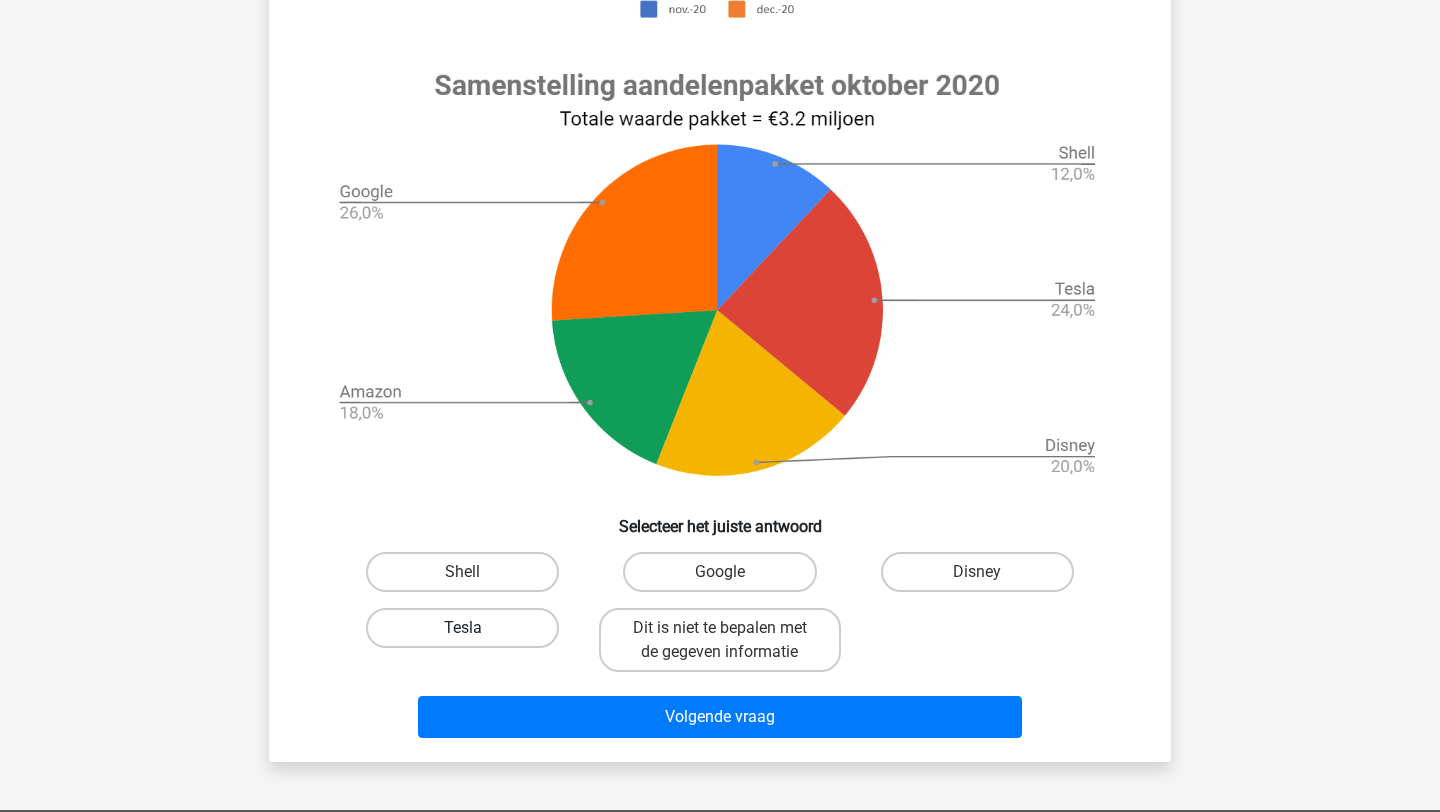 click on "Tesla" at bounding box center [462, 628] 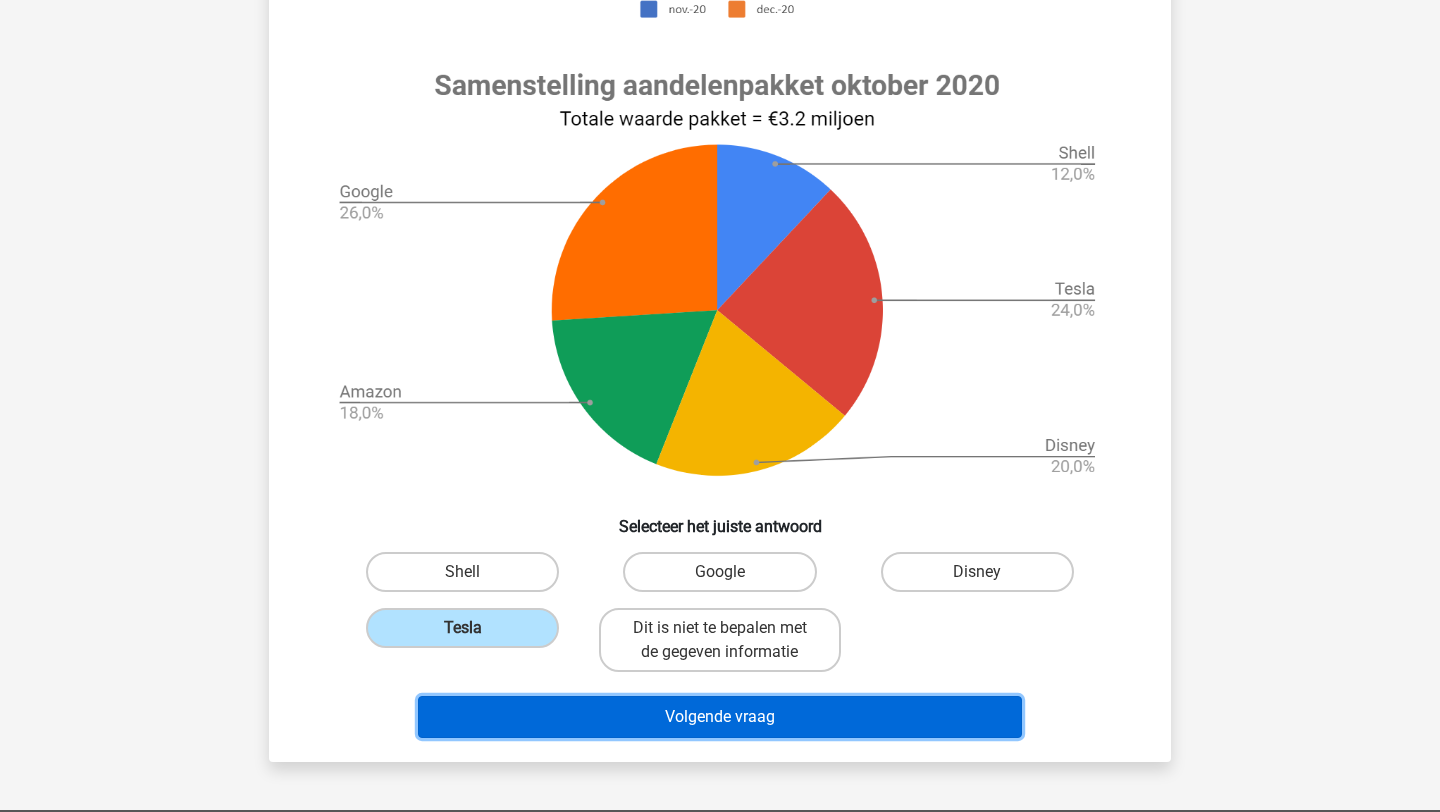 click on "Volgende vraag" at bounding box center [720, 717] 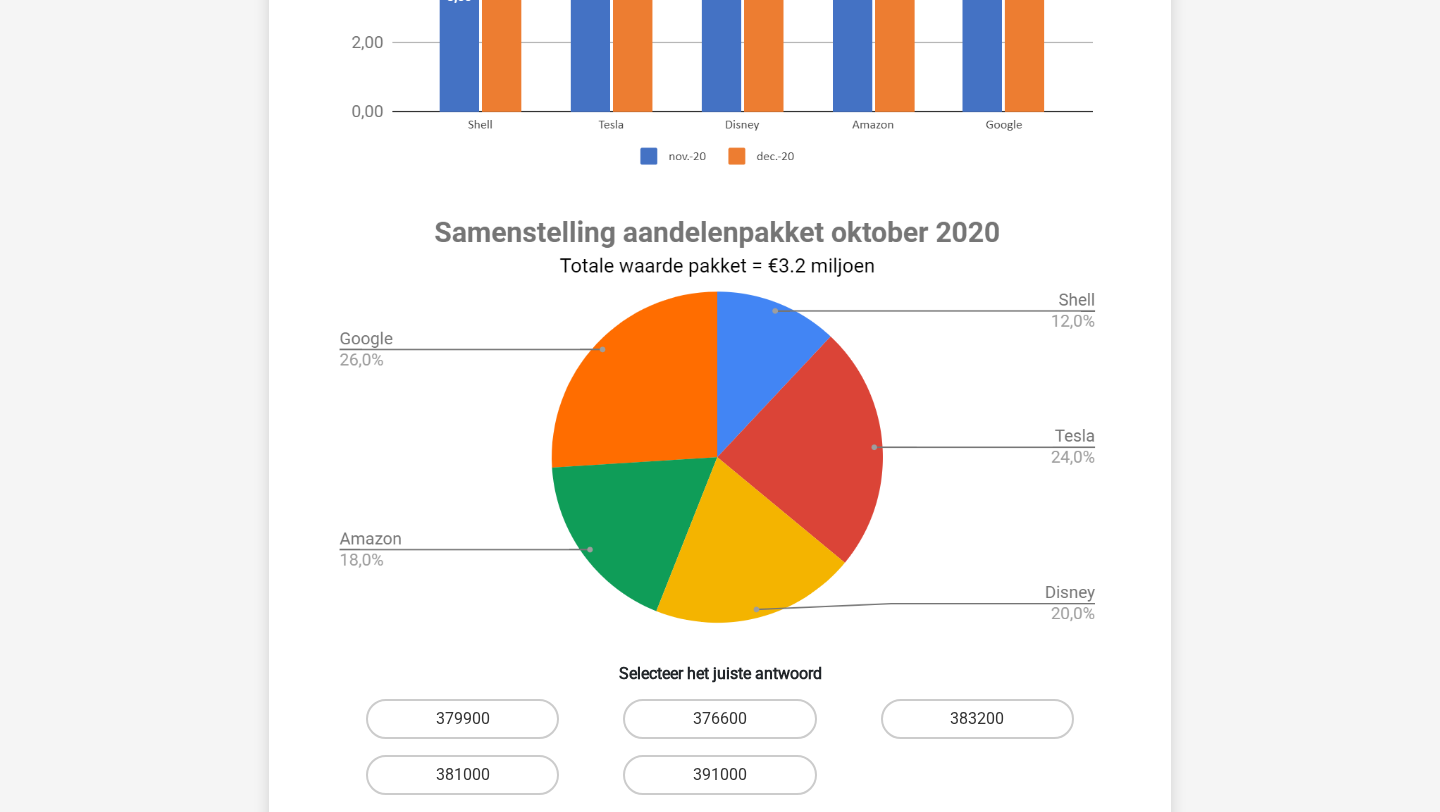 scroll, scrollTop: 628, scrollLeft: 0, axis: vertical 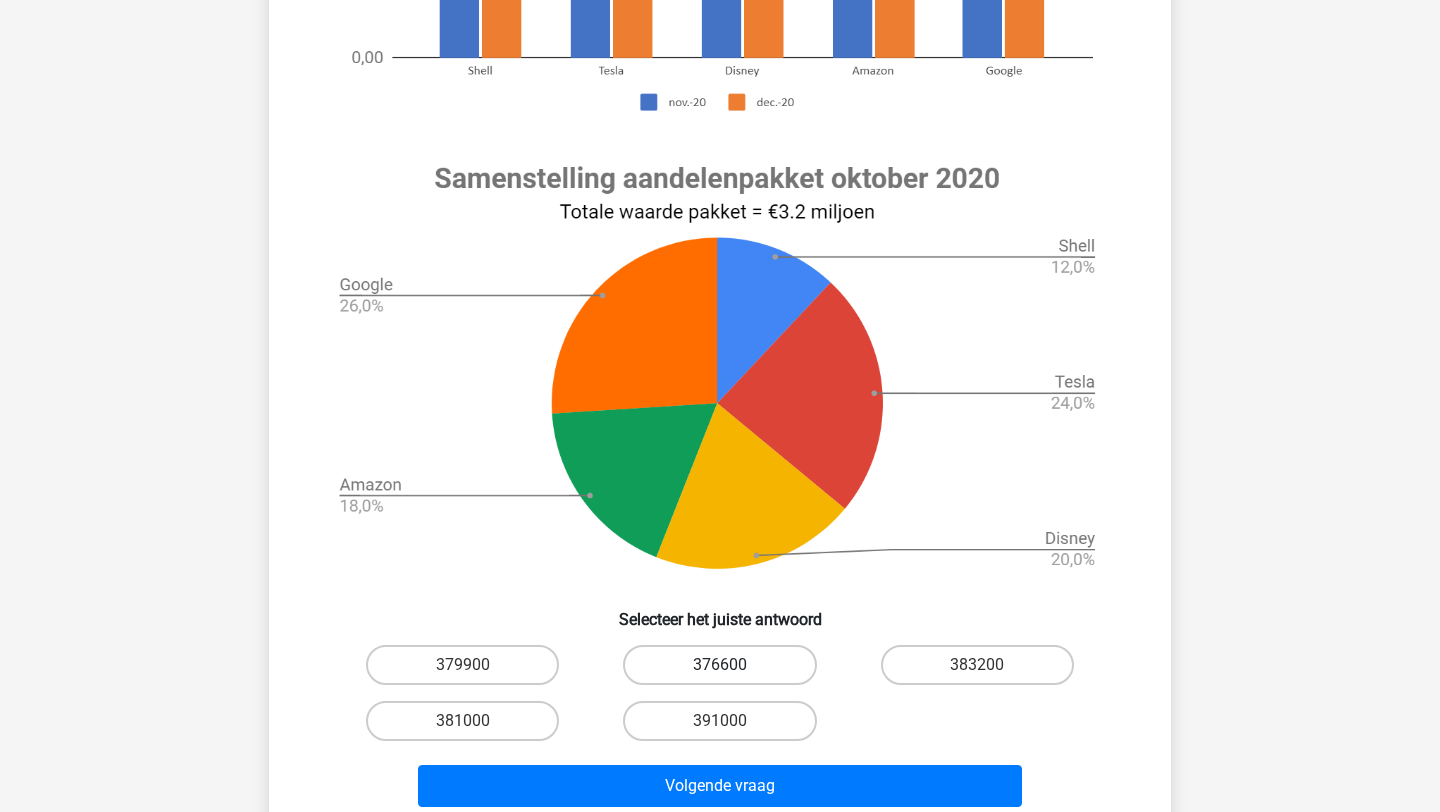 click on "376600" at bounding box center (719, 665) 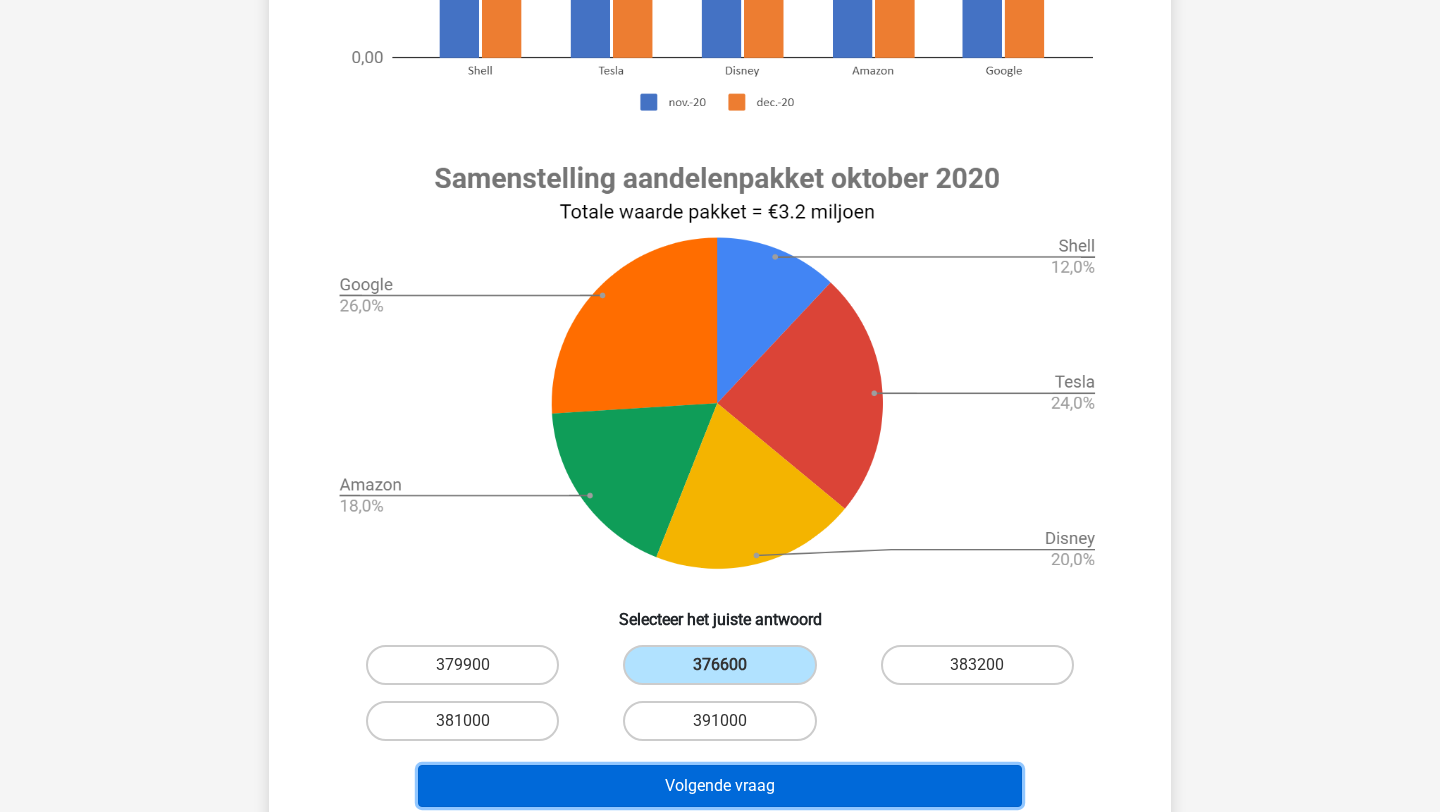 click on "Volgende vraag" at bounding box center [720, 786] 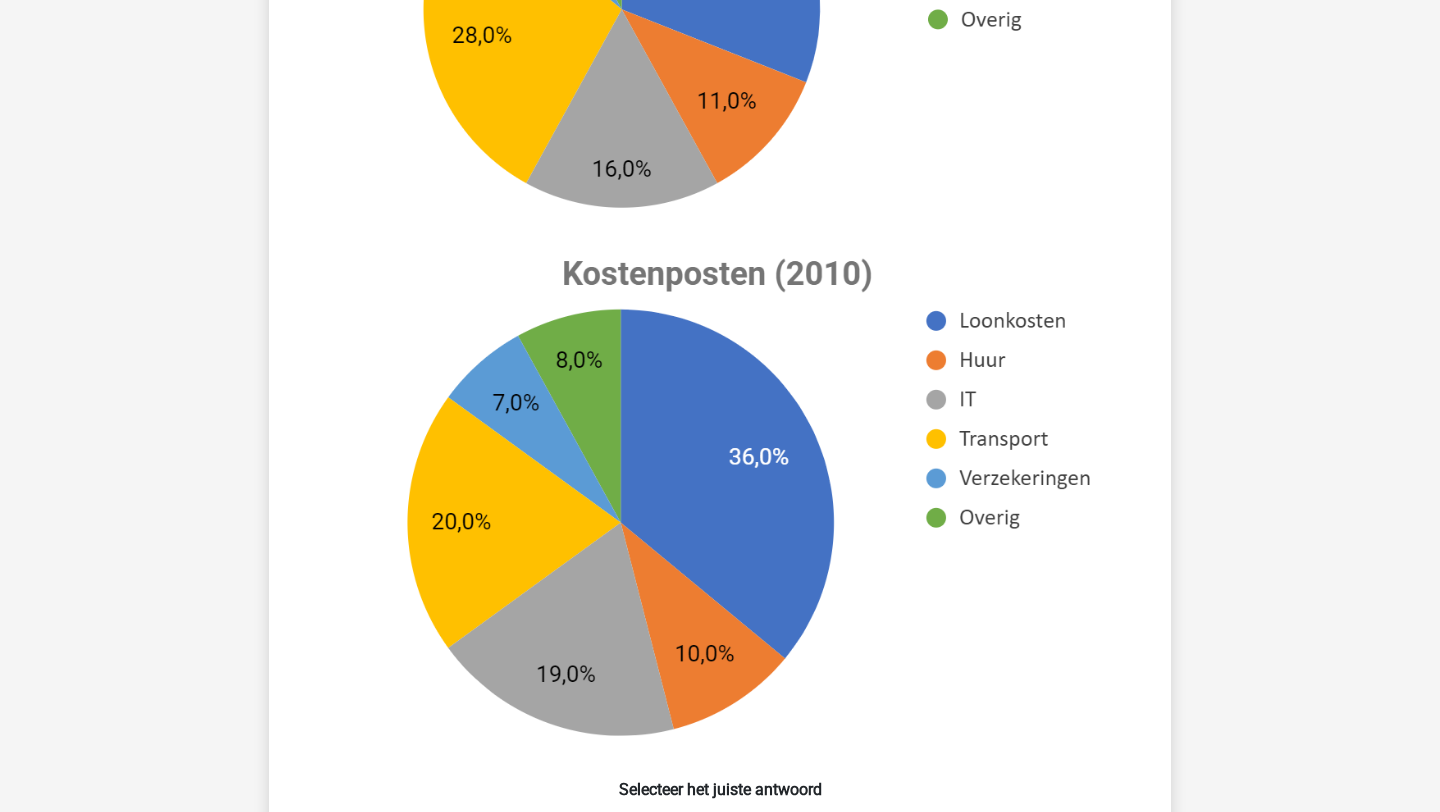 scroll, scrollTop: 690, scrollLeft: 0, axis: vertical 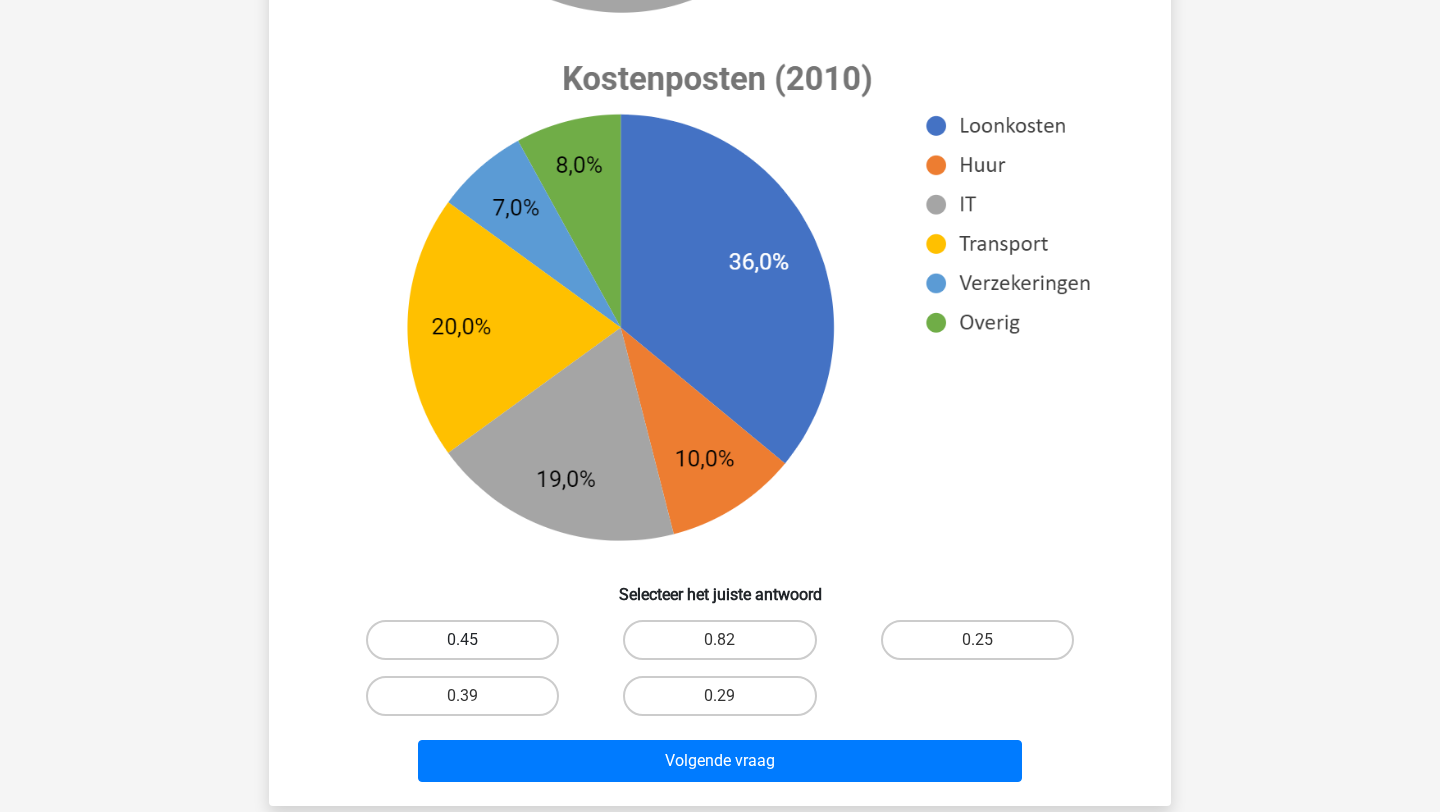 click on "0.45" at bounding box center [462, 640] 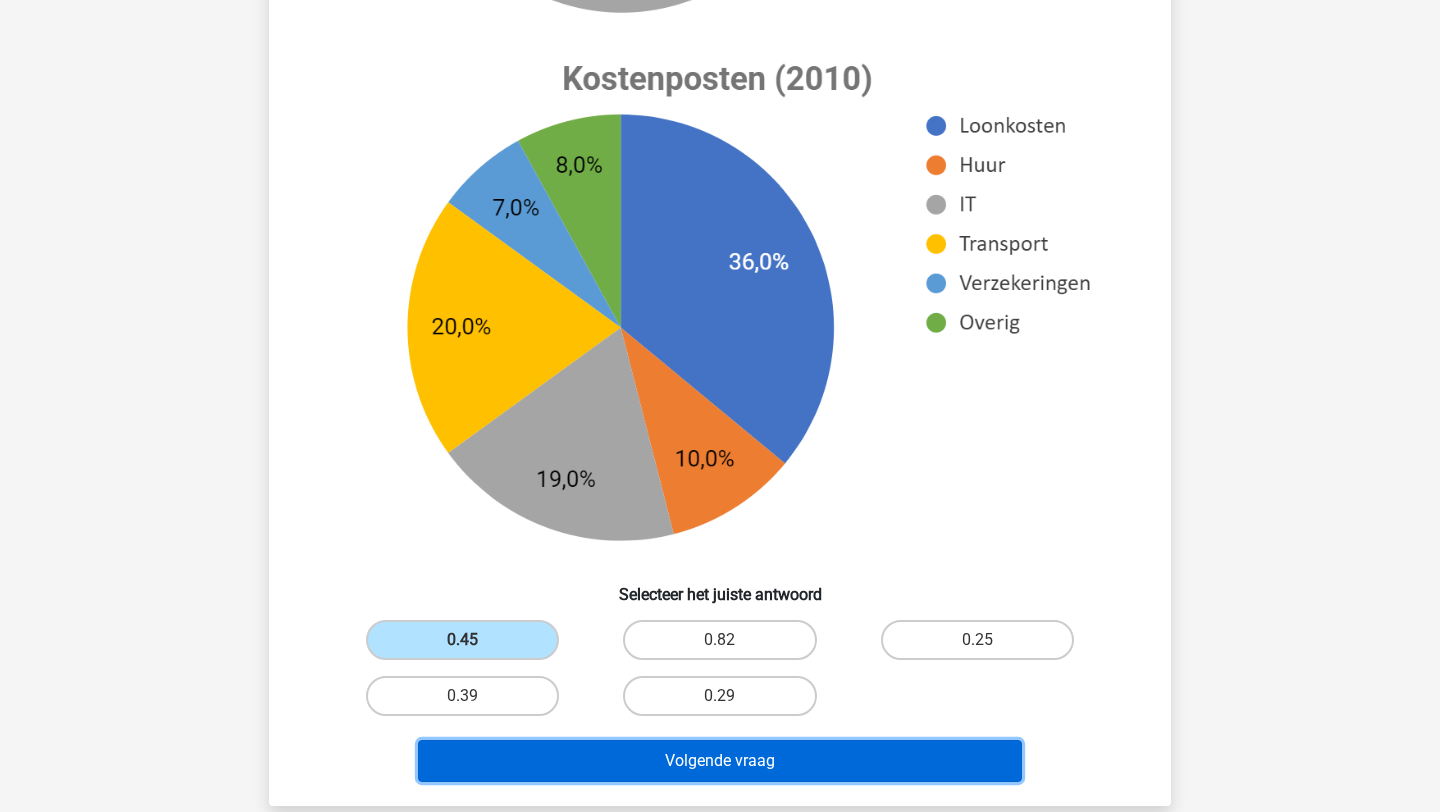 click on "Volgende vraag" at bounding box center [720, 761] 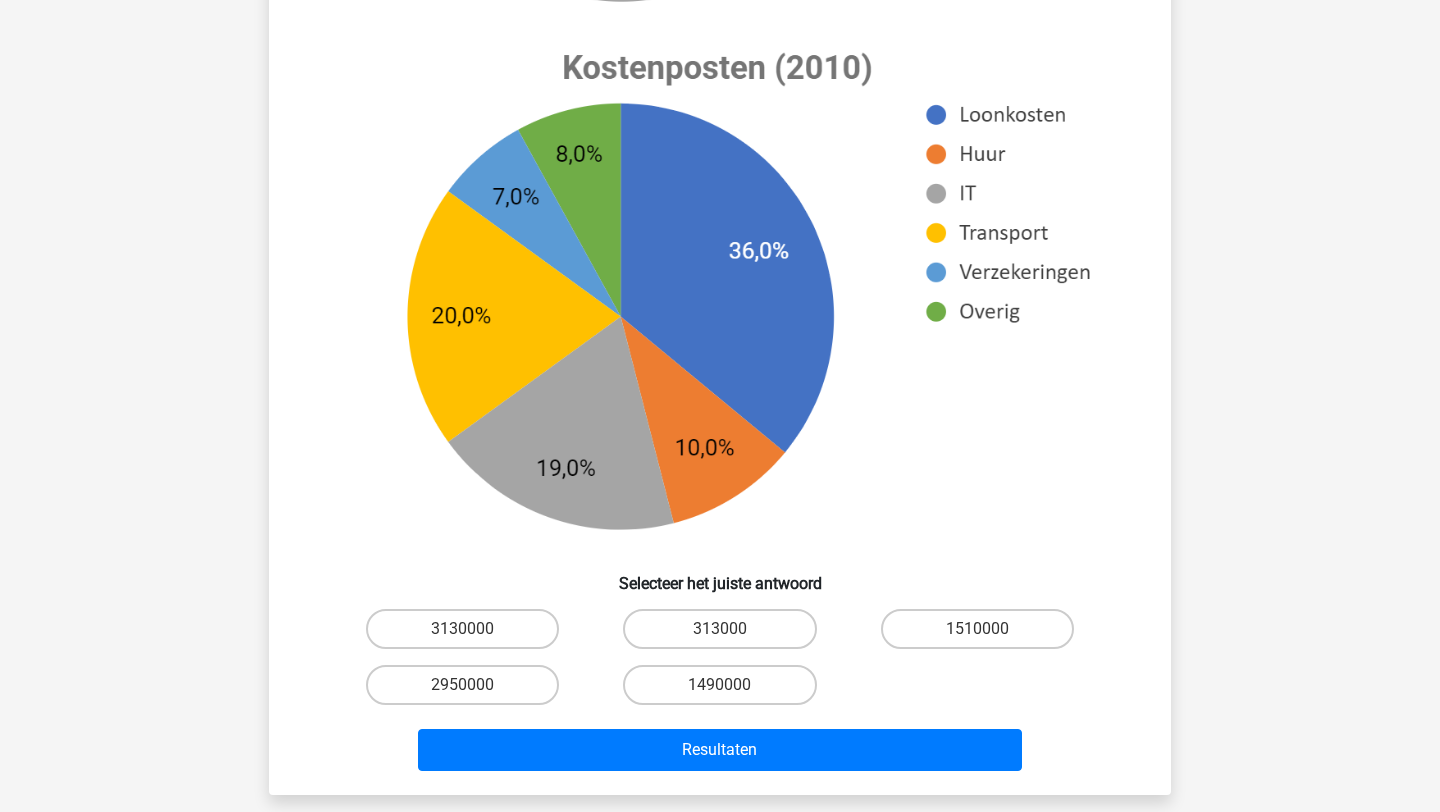 scroll, scrollTop: 773, scrollLeft: 0, axis: vertical 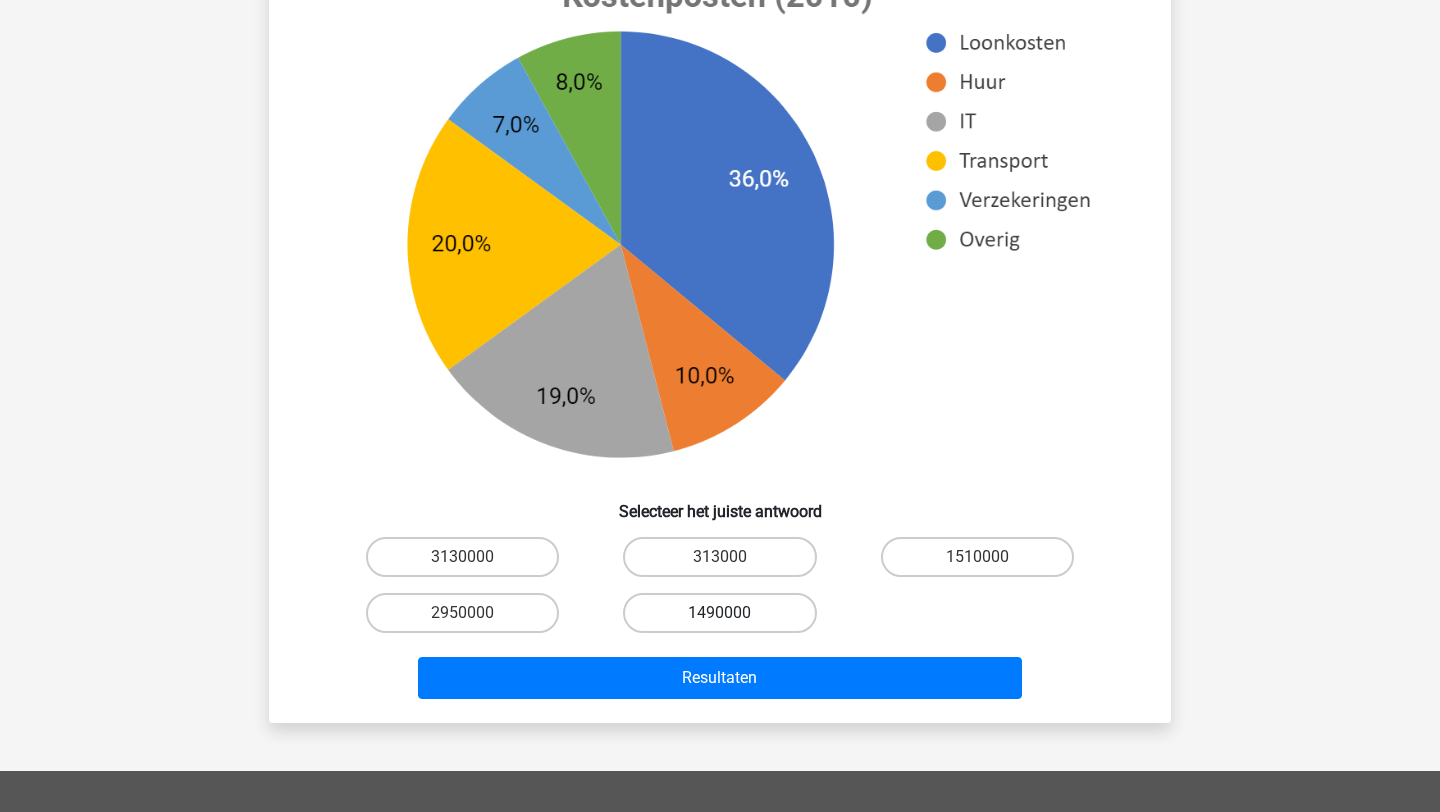 click on "1490000" at bounding box center (719, 613) 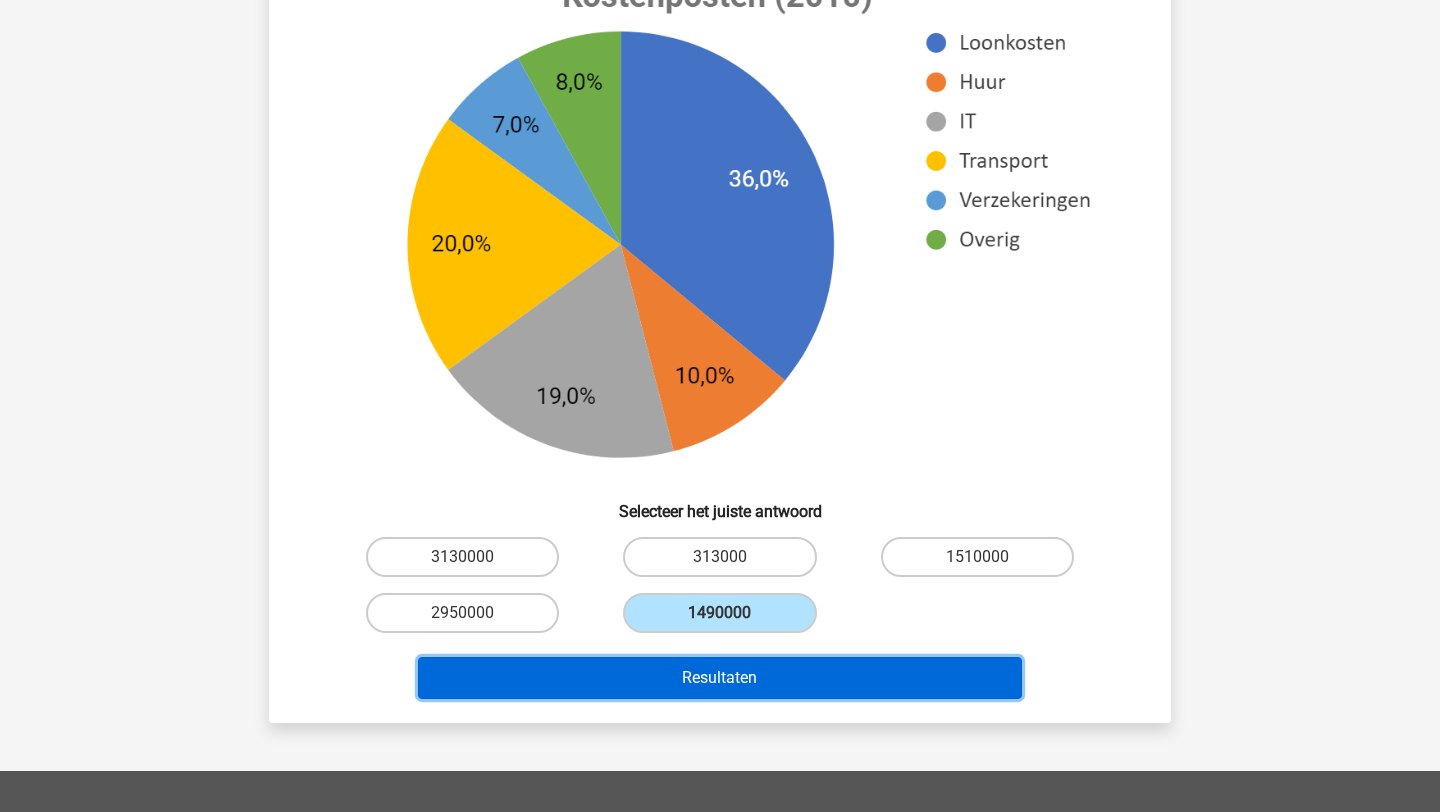 click on "Resultaten" at bounding box center [720, 678] 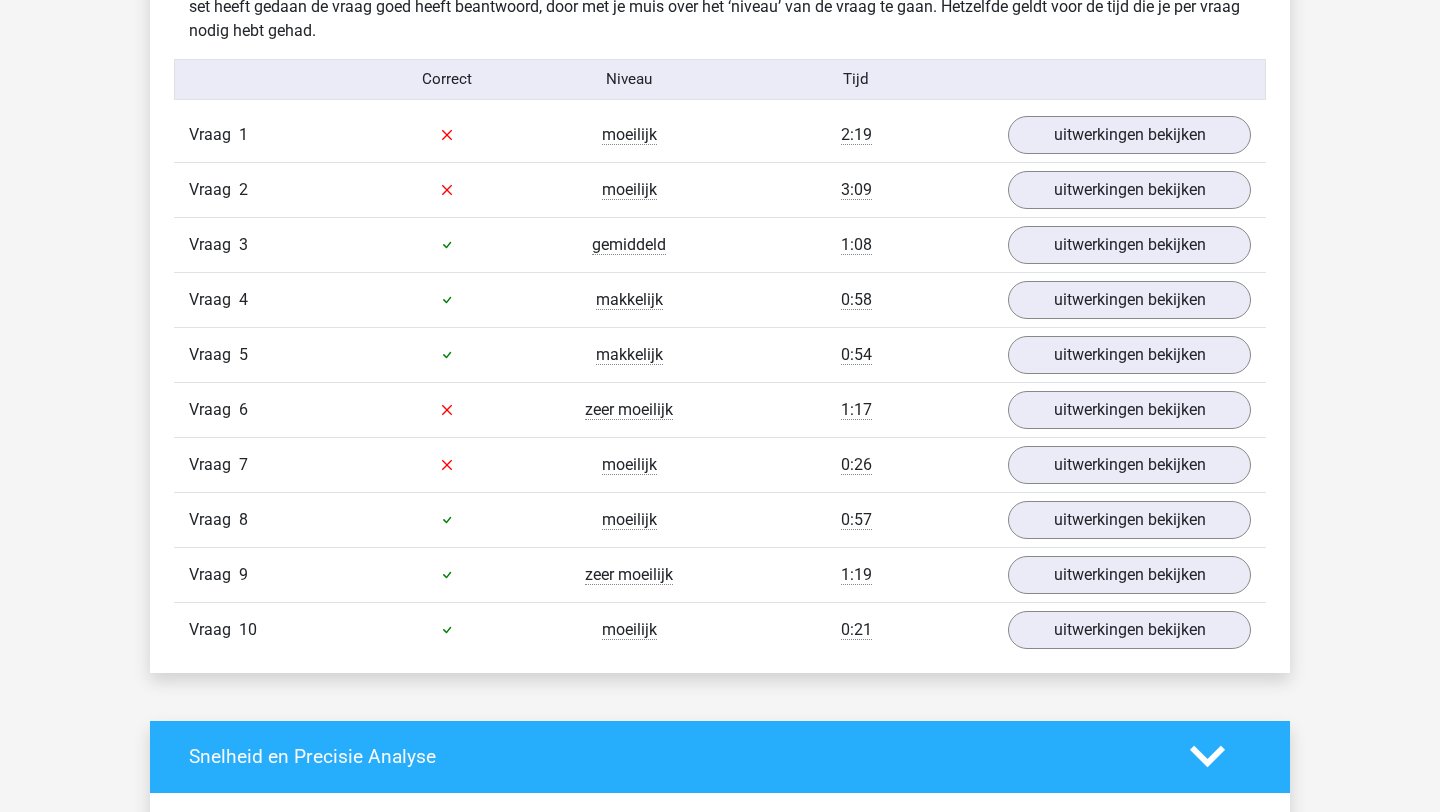 scroll, scrollTop: 1225, scrollLeft: 0, axis: vertical 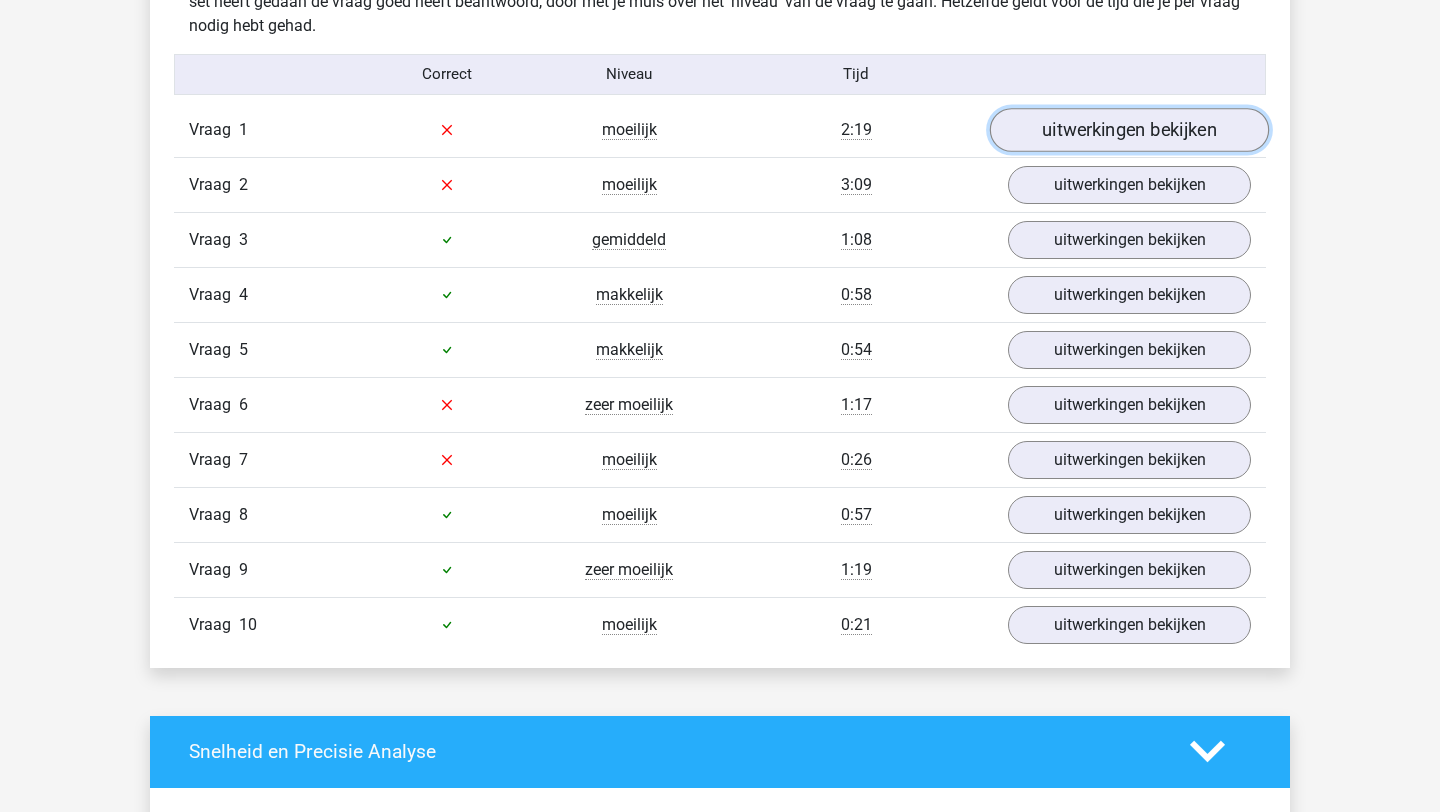 click on "uitwerkingen bekijken" at bounding box center [1129, 130] 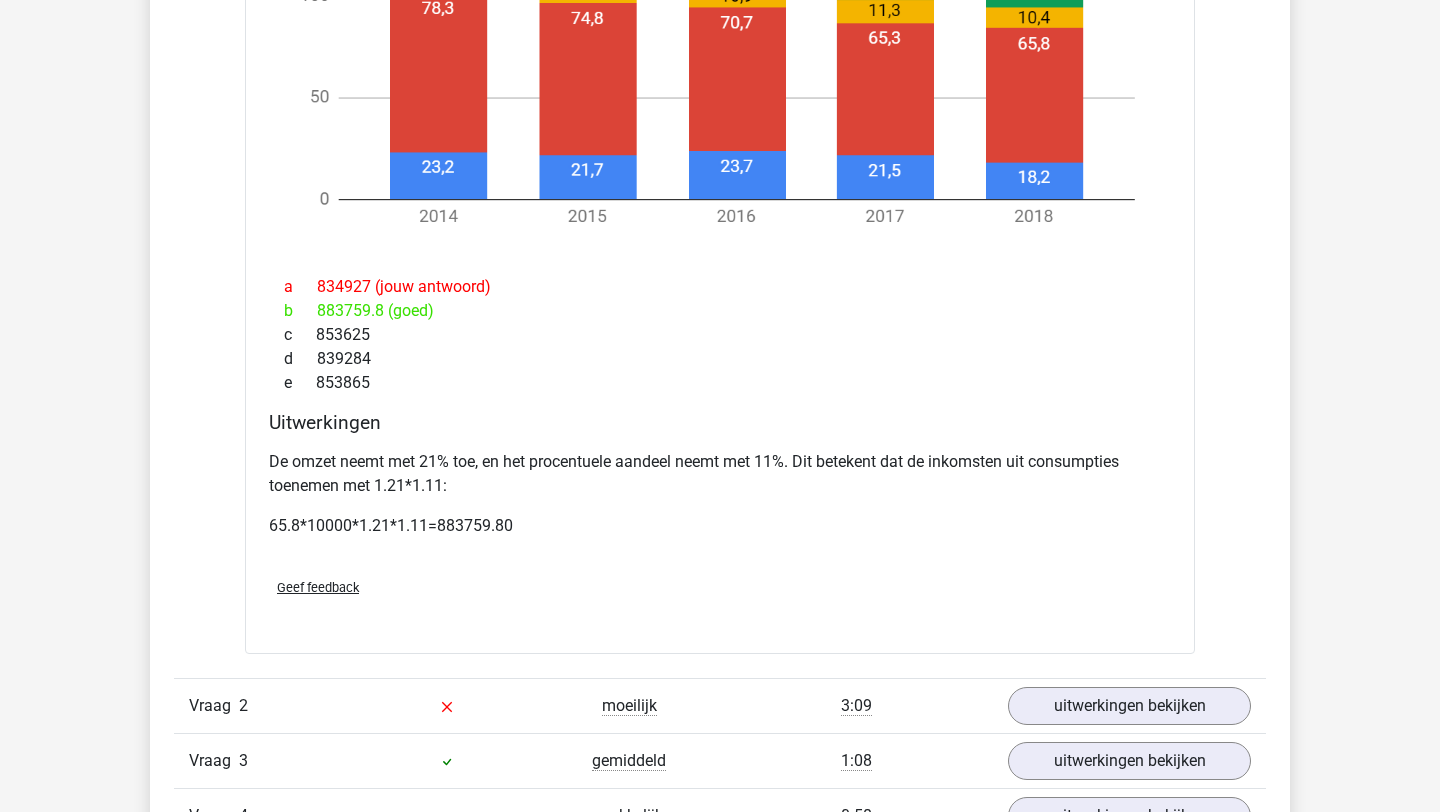 scroll, scrollTop: 2251, scrollLeft: 0, axis: vertical 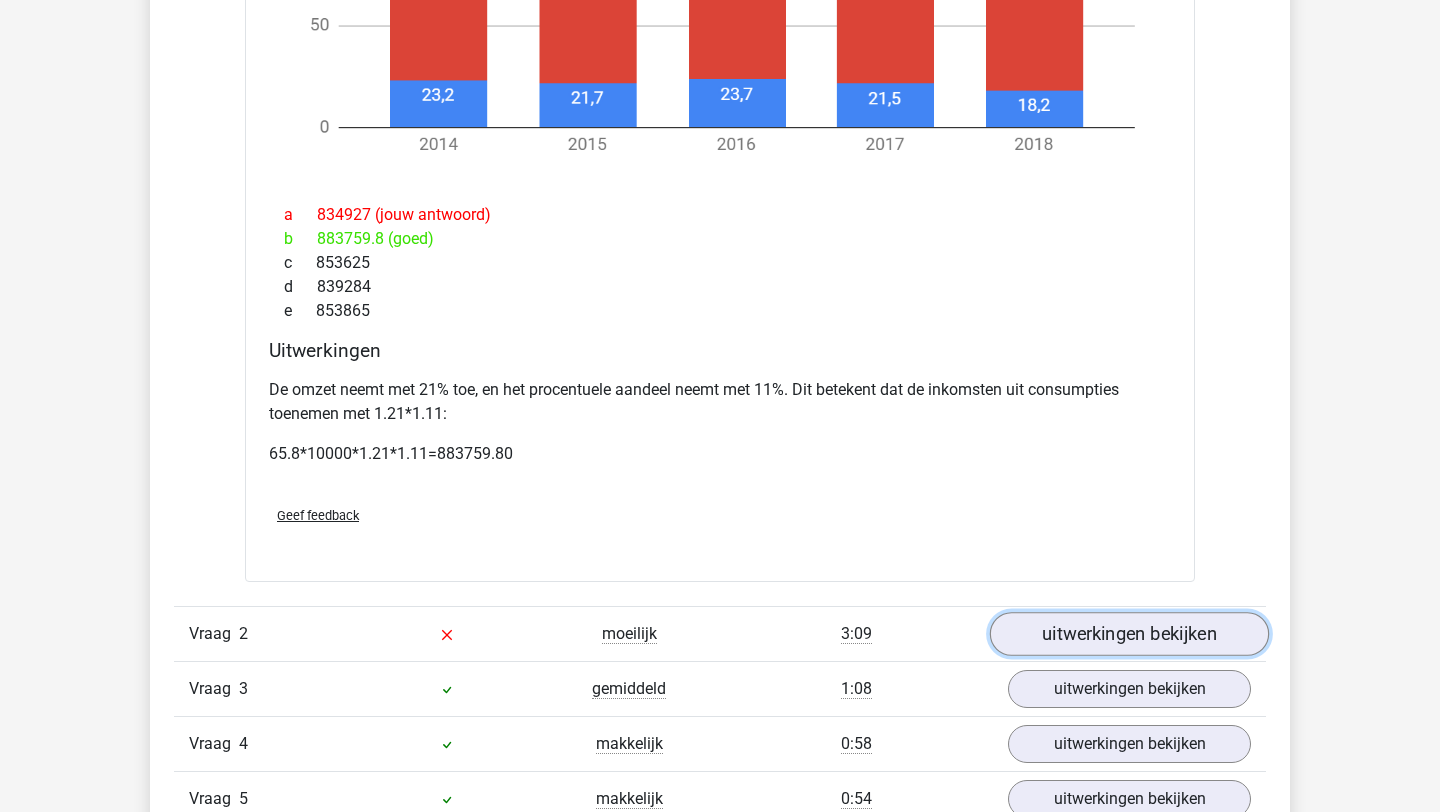 click on "uitwerkingen bekijken" at bounding box center (1129, 634) 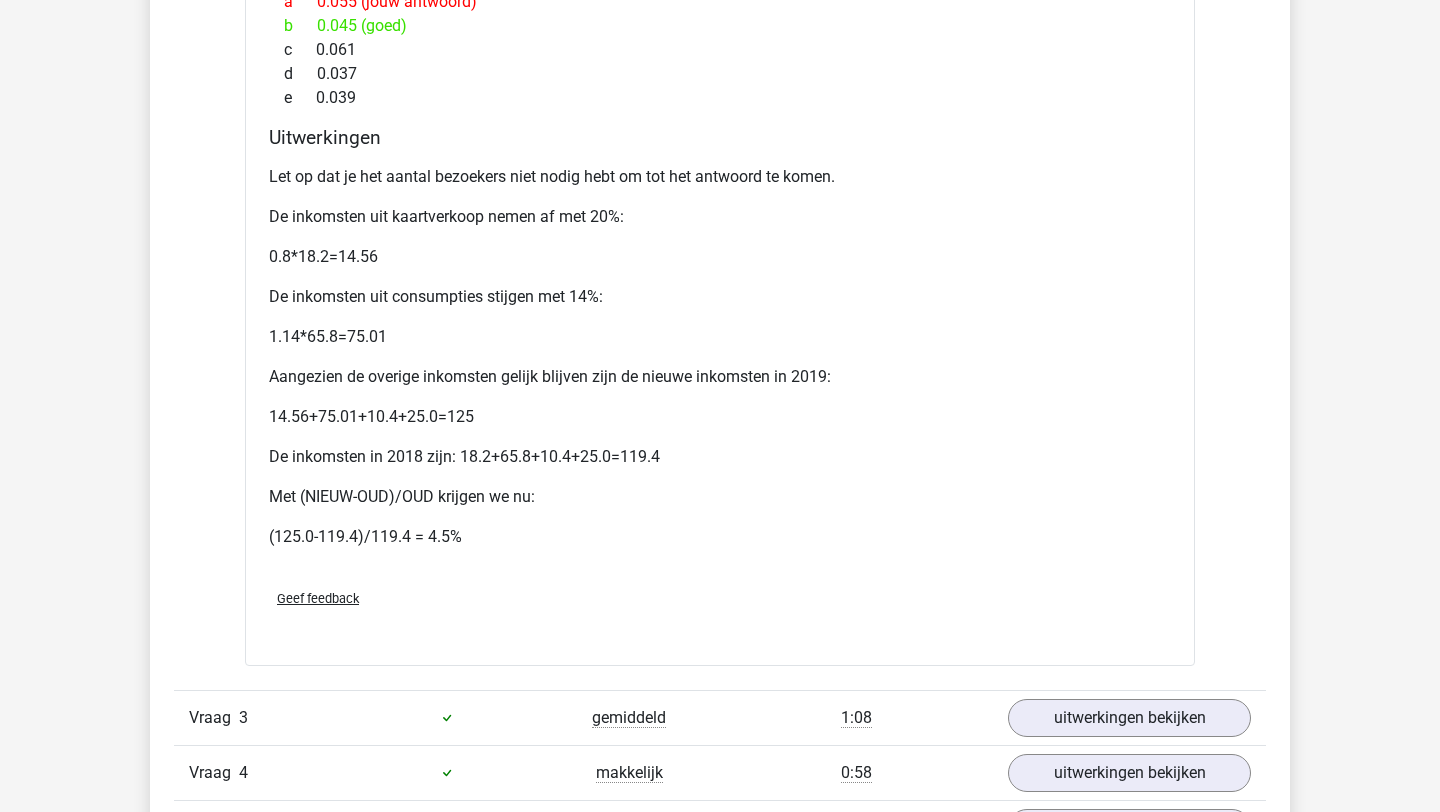 scroll, scrollTop: 4184, scrollLeft: 0, axis: vertical 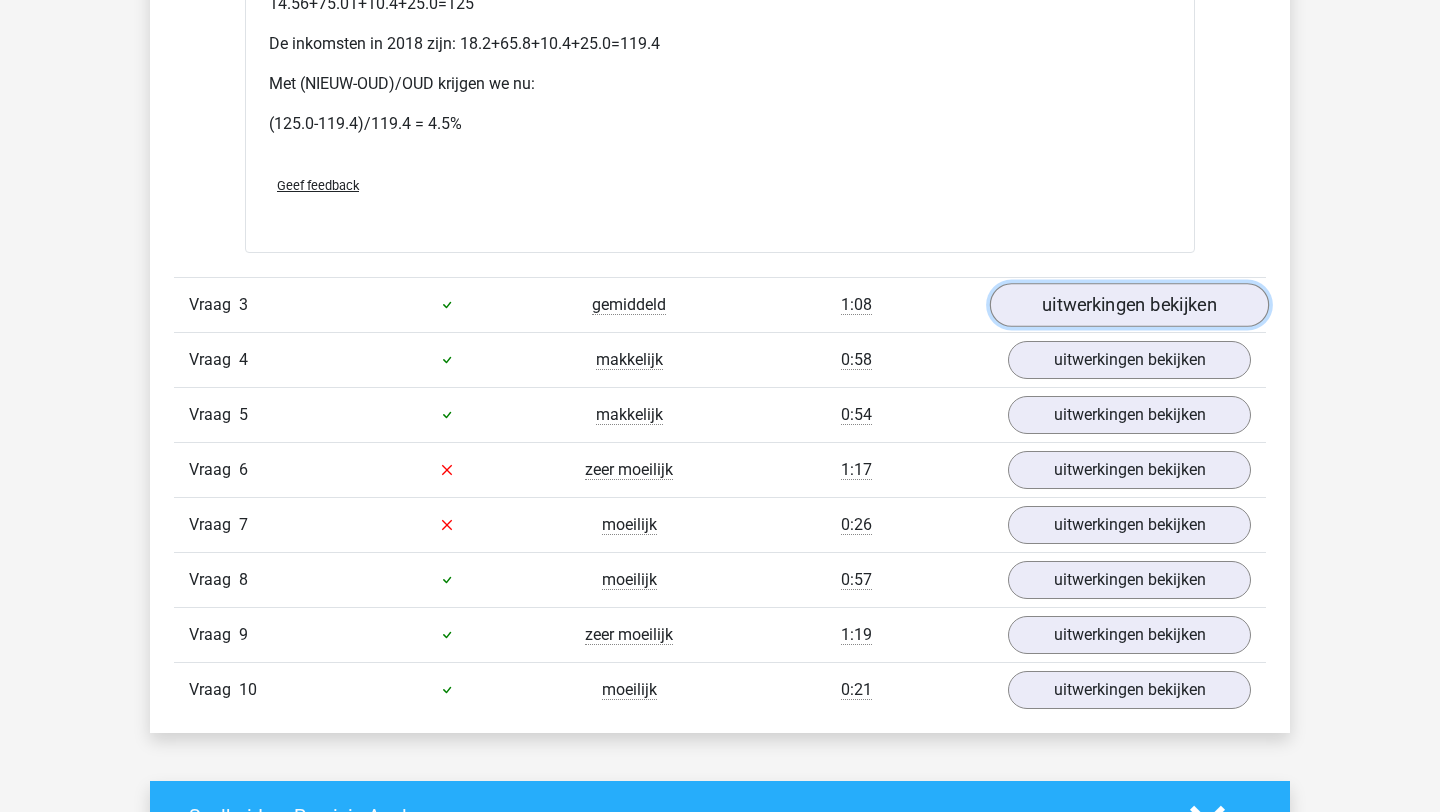 click on "uitwerkingen bekijken" at bounding box center (1129, 305) 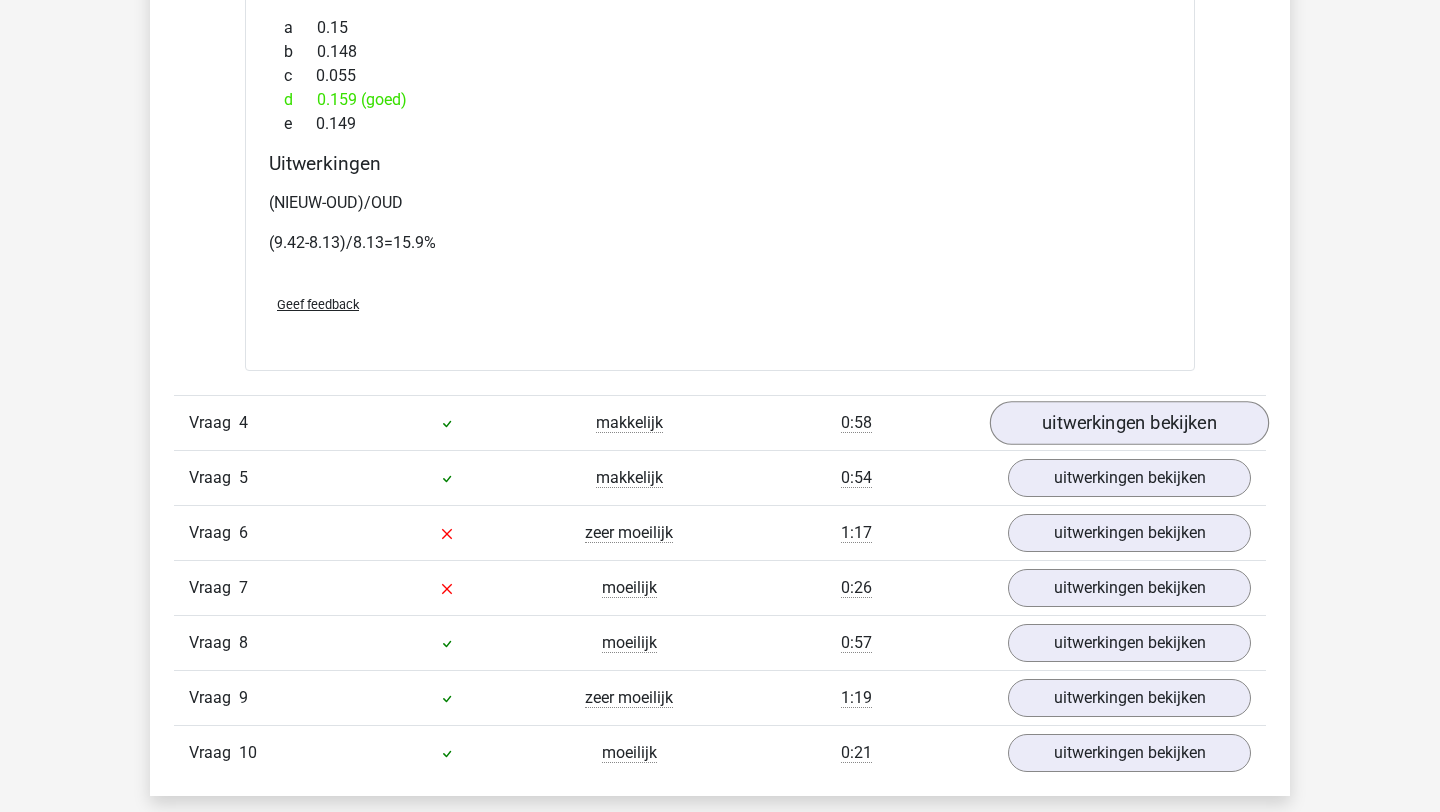 scroll, scrollTop: 6077, scrollLeft: 0, axis: vertical 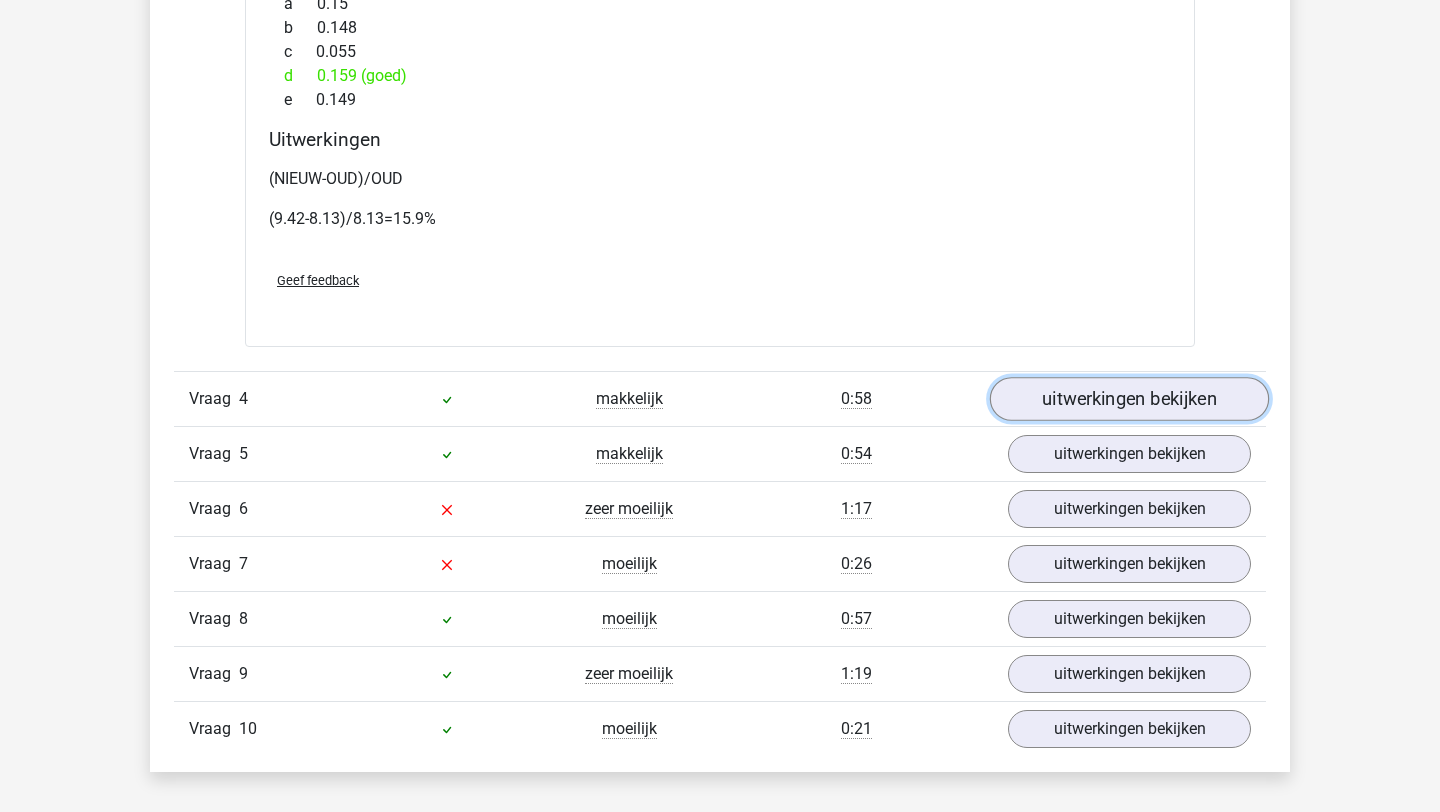 click on "uitwerkingen bekijken" at bounding box center [1129, 399] 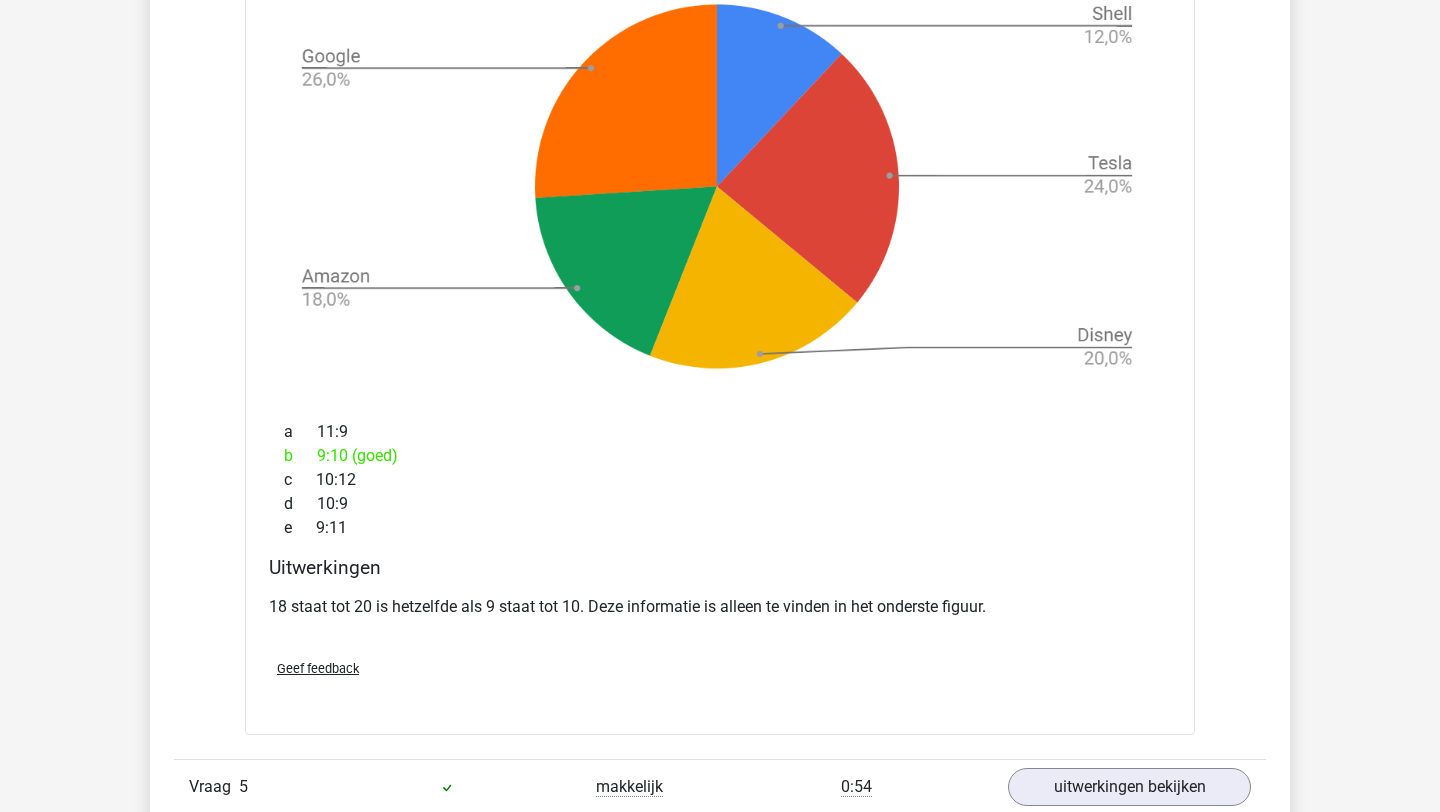 scroll, scrollTop: 7228, scrollLeft: 0, axis: vertical 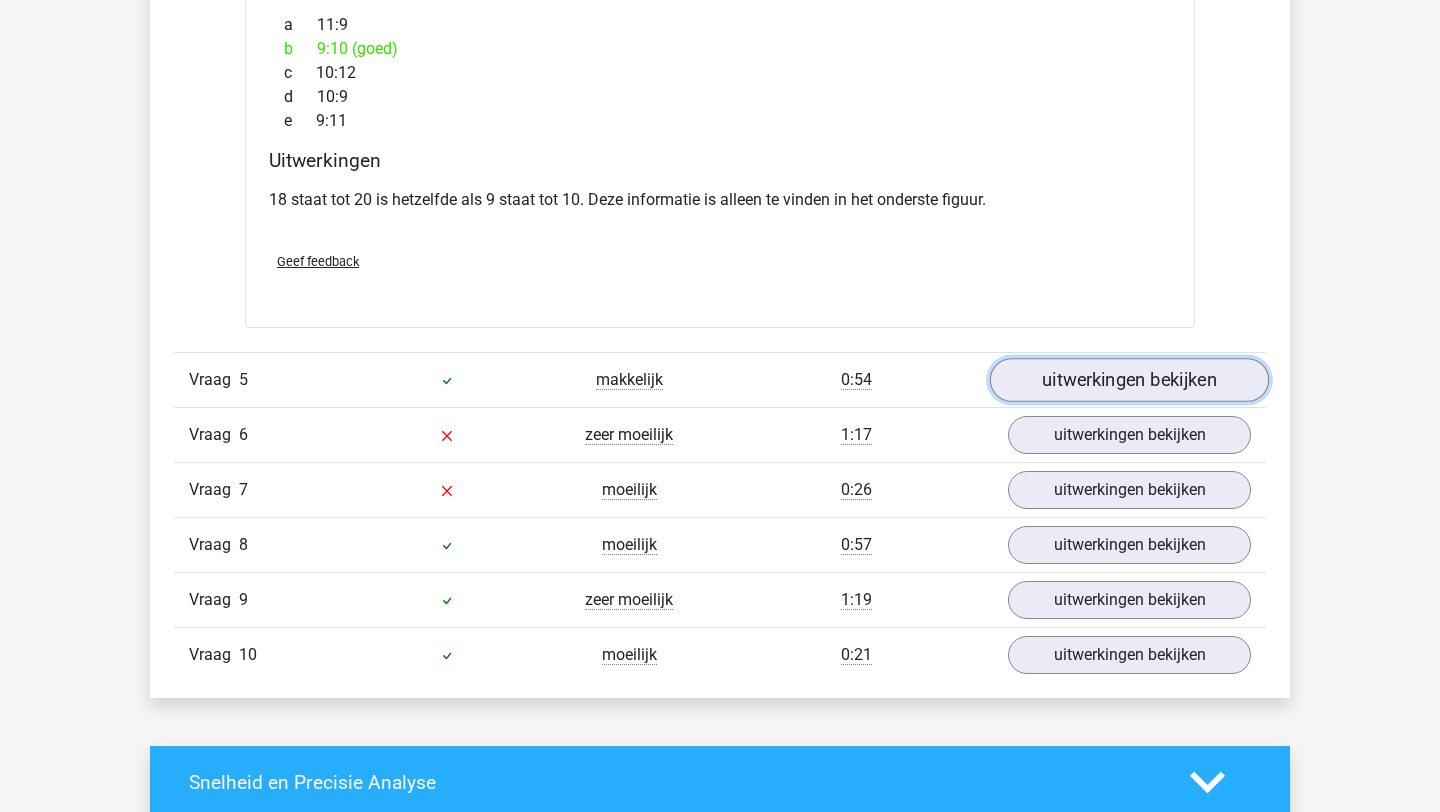 click on "uitwerkingen bekijken" at bounding box center [1129, 380] 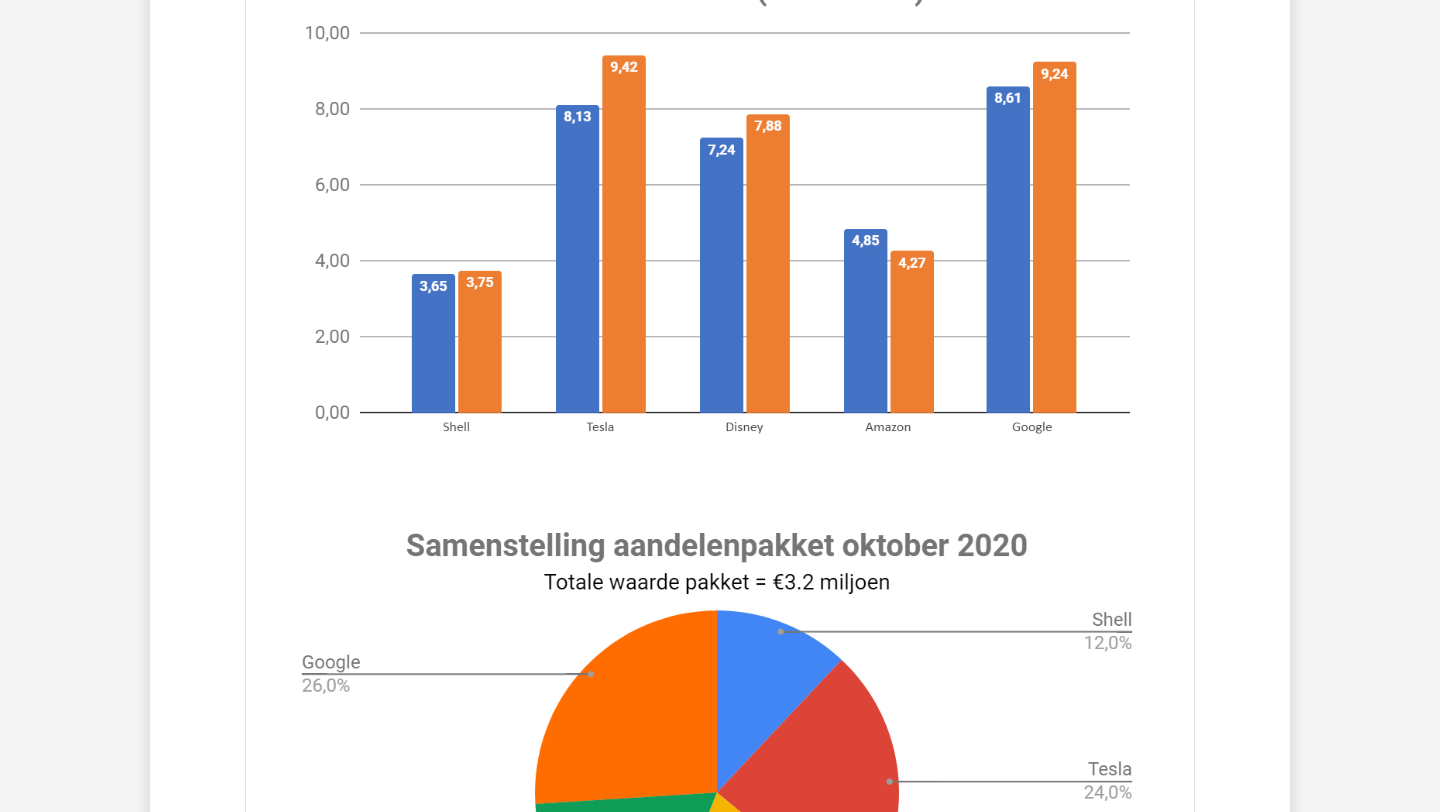 scroll, scrollTop: 9097, scrollLeft: 0, axis: vertical 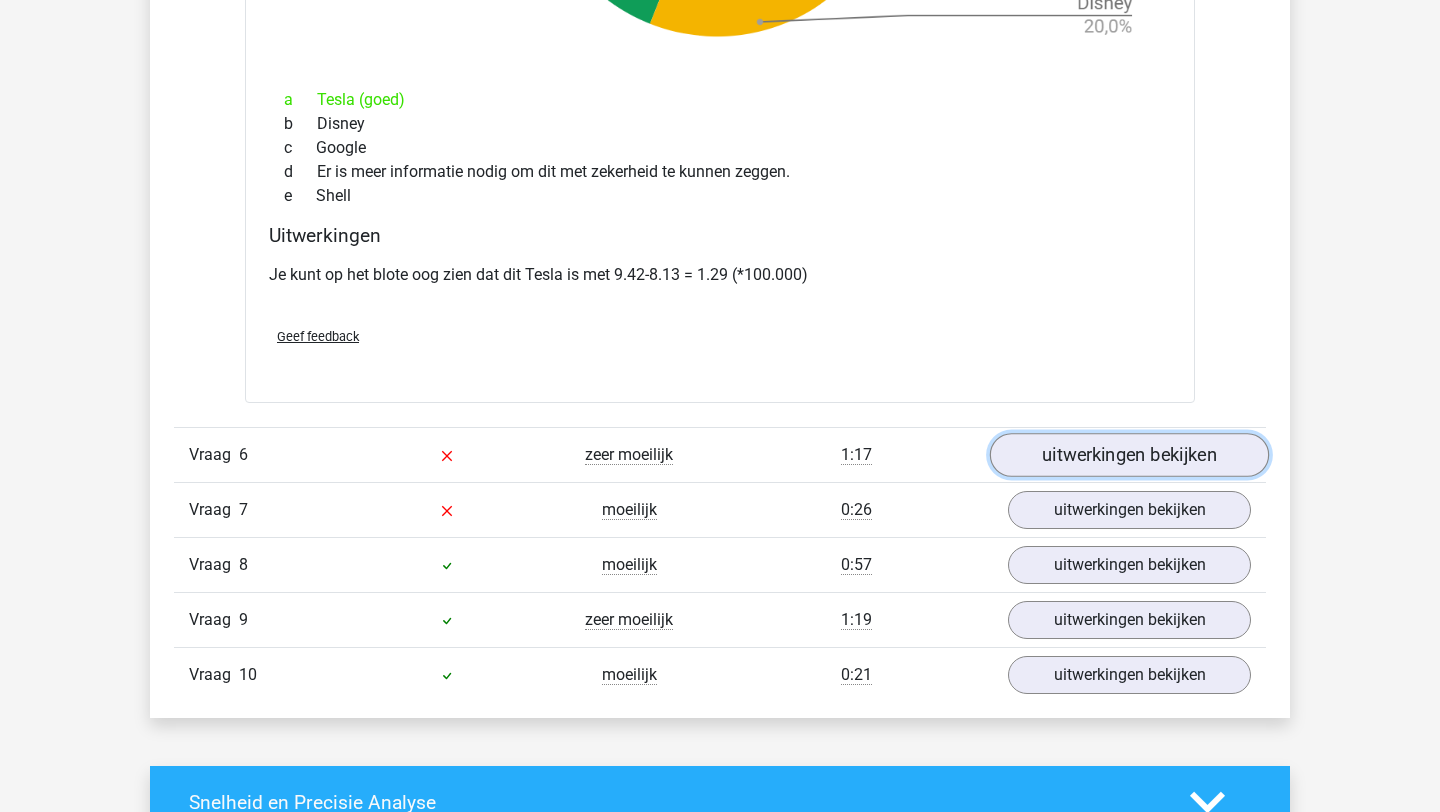 click on "uitwerkingen bekijken" at bounding box center (1129, 455) 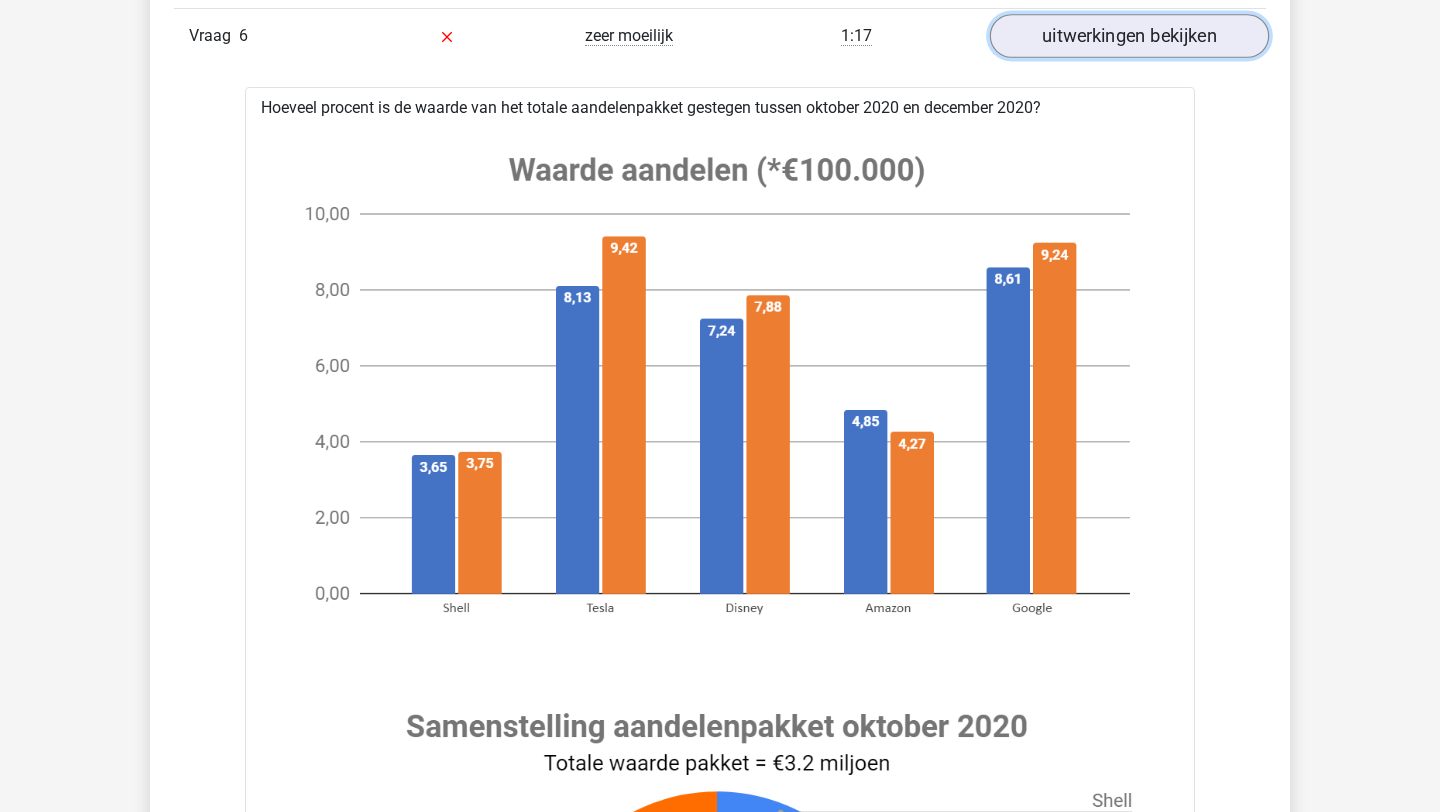 scroll, scrollTop: 9468, scrollLeft: 0, axis: vertical 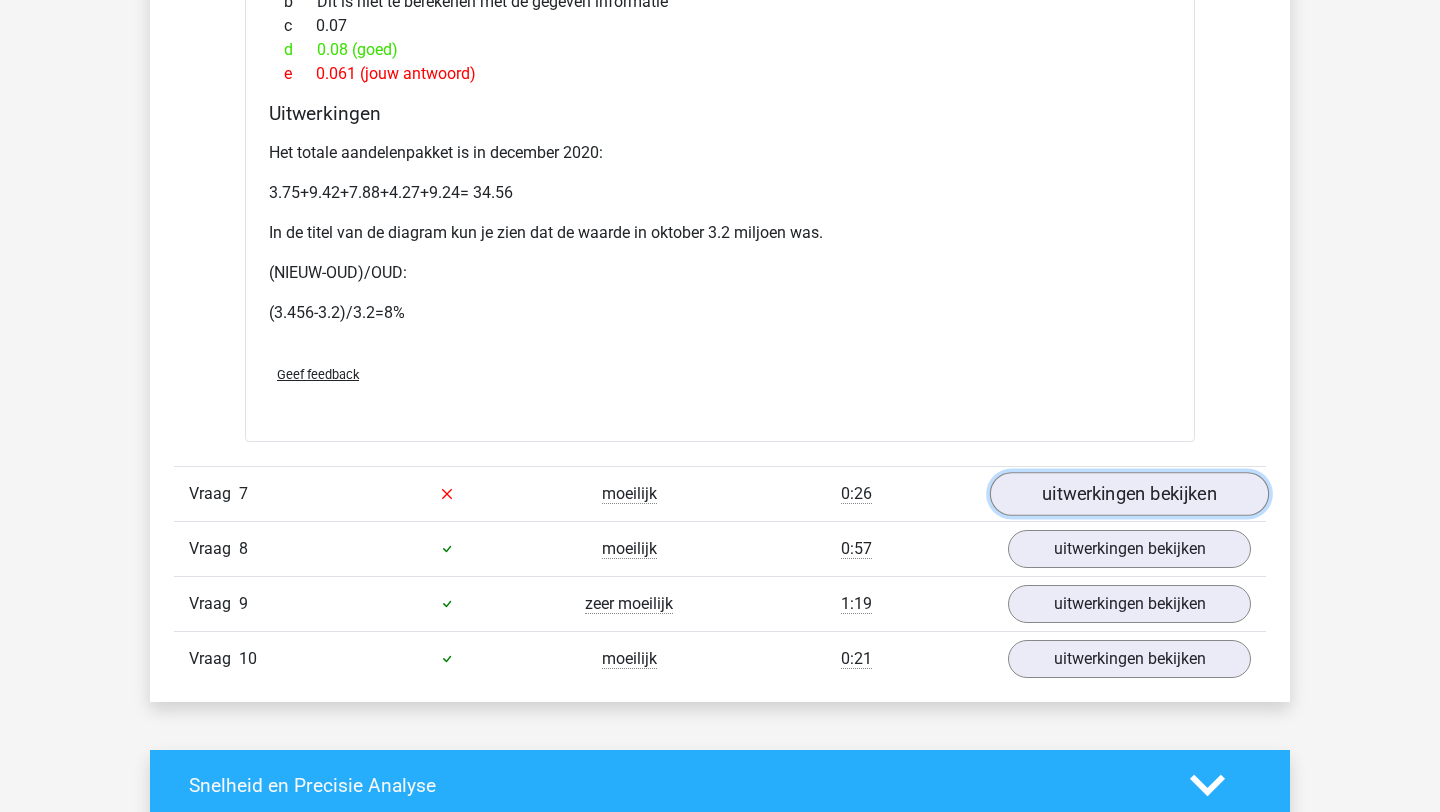 click on "uitwerkingen bekijken" at bounding box center [1129, 494] 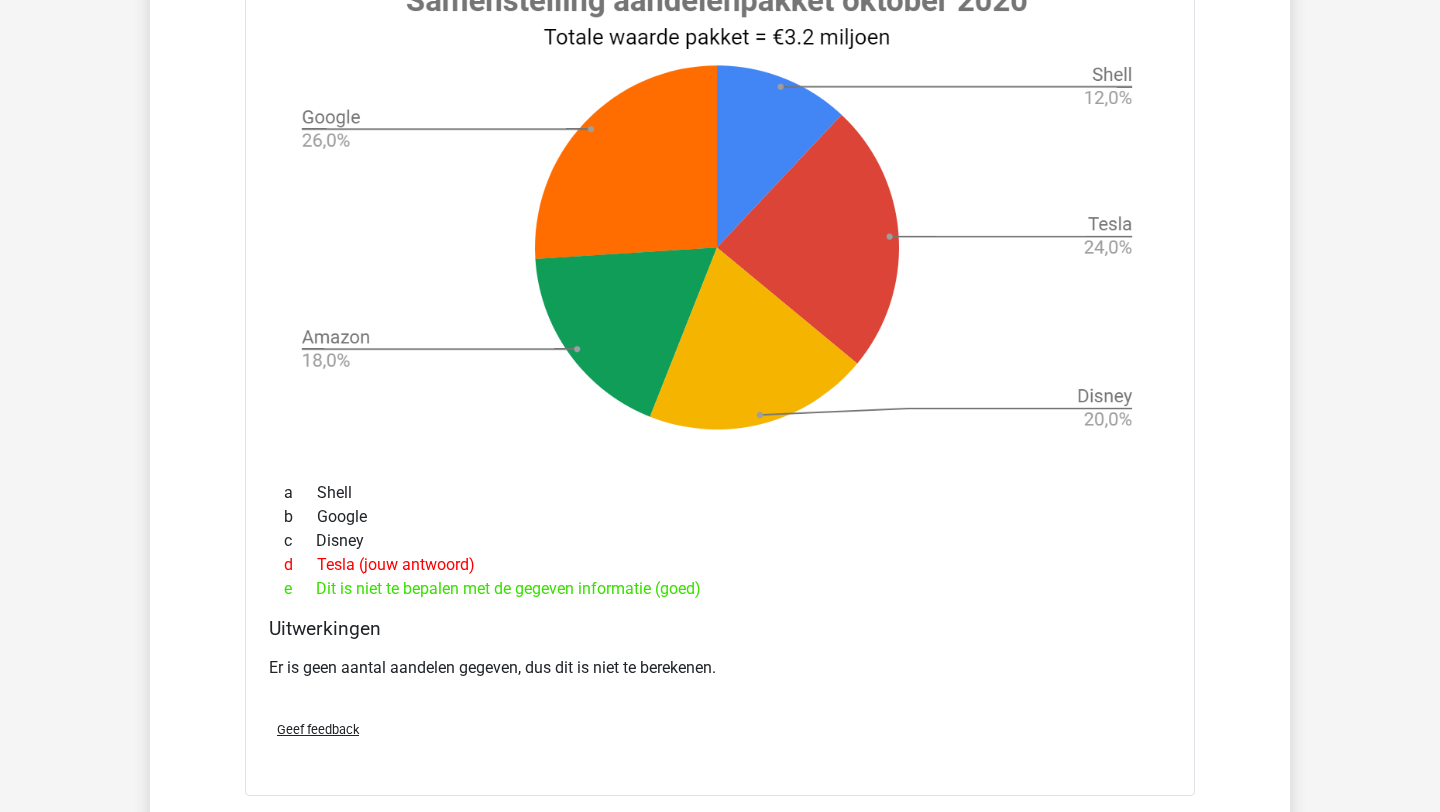 scroll, scrollTop: 11944, scrollLeft: 0, axis: vertical 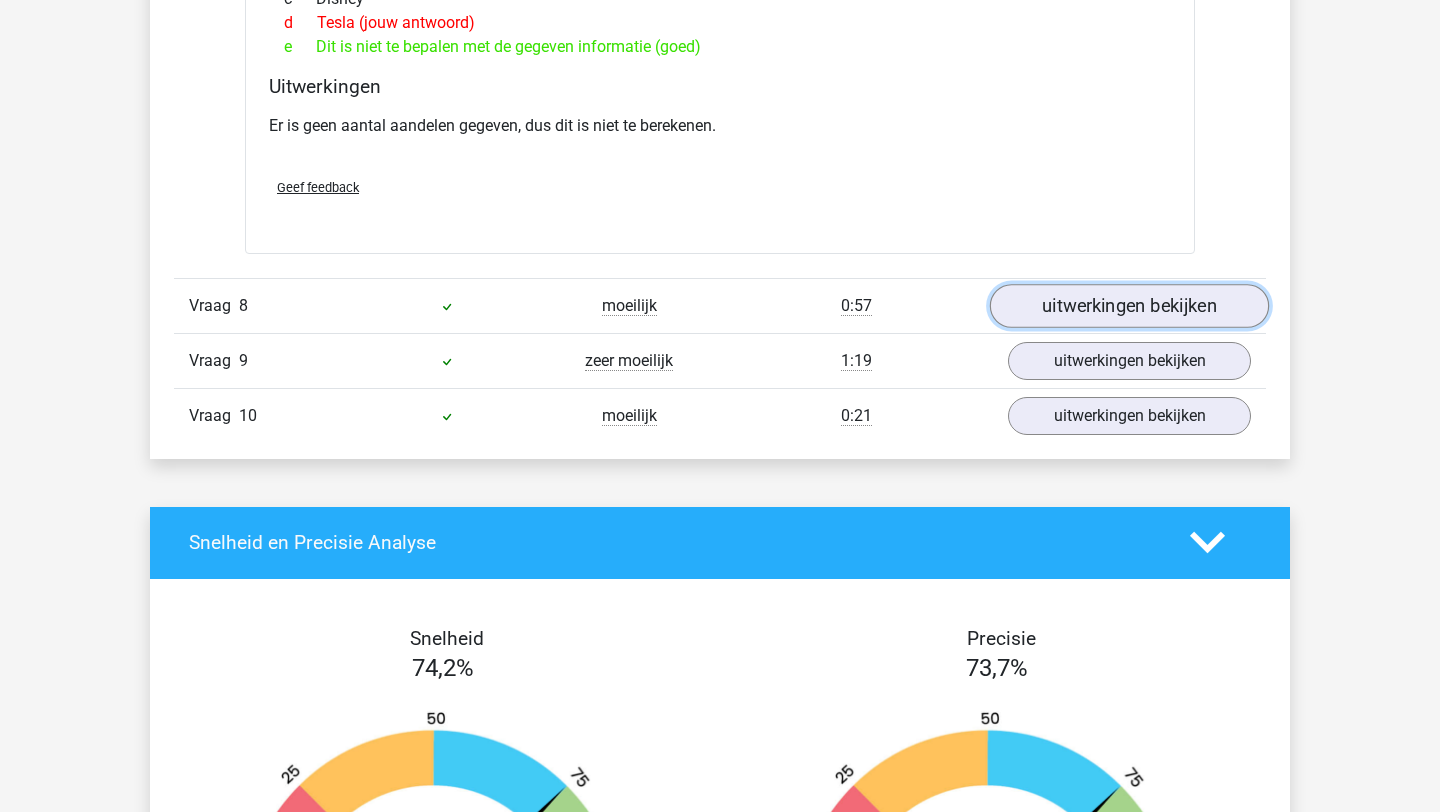 click on "uitwerkingen bekijken" at bounding box center (1129, 306) 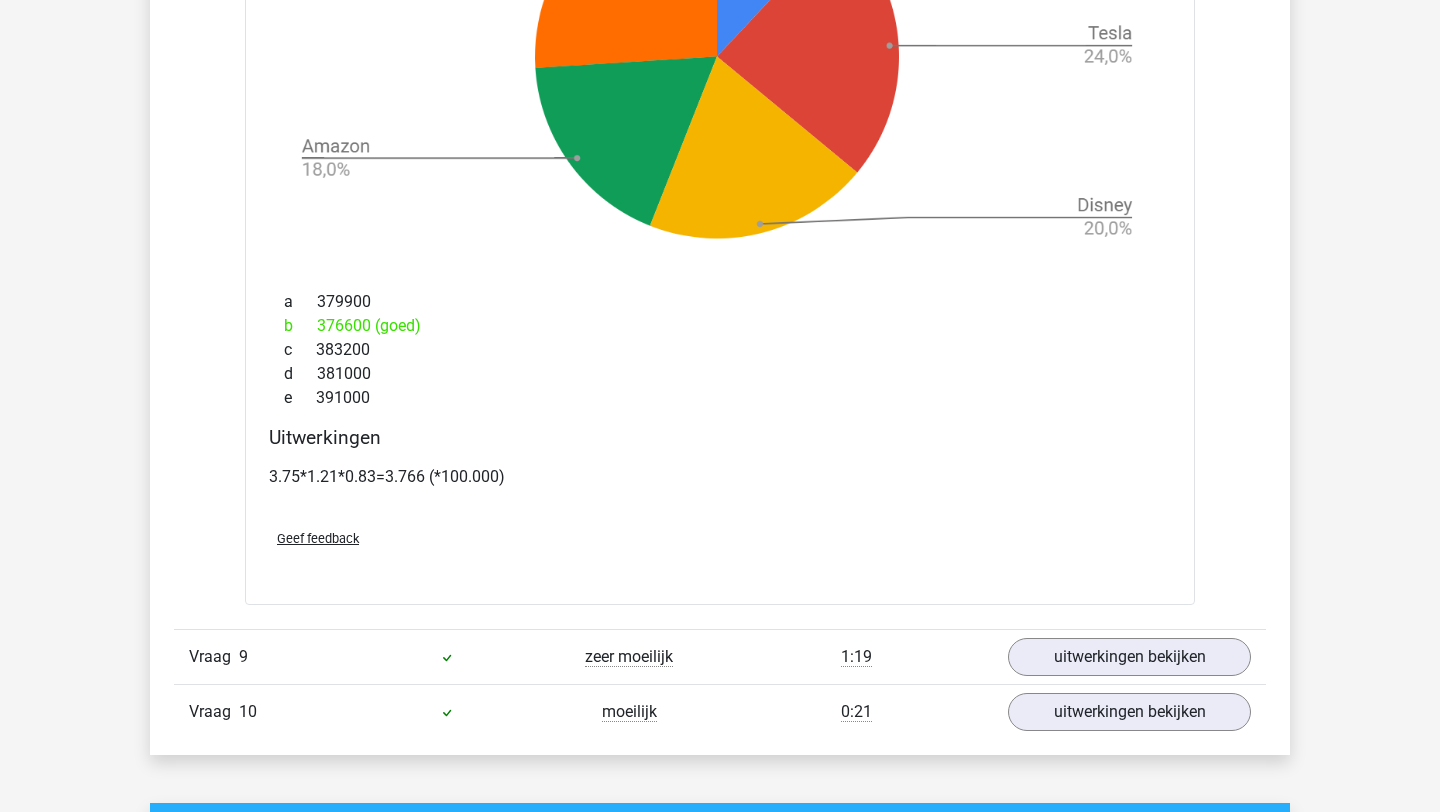 scroll, scrollTop: 13814, scrollLeft: 0, axis: vertical 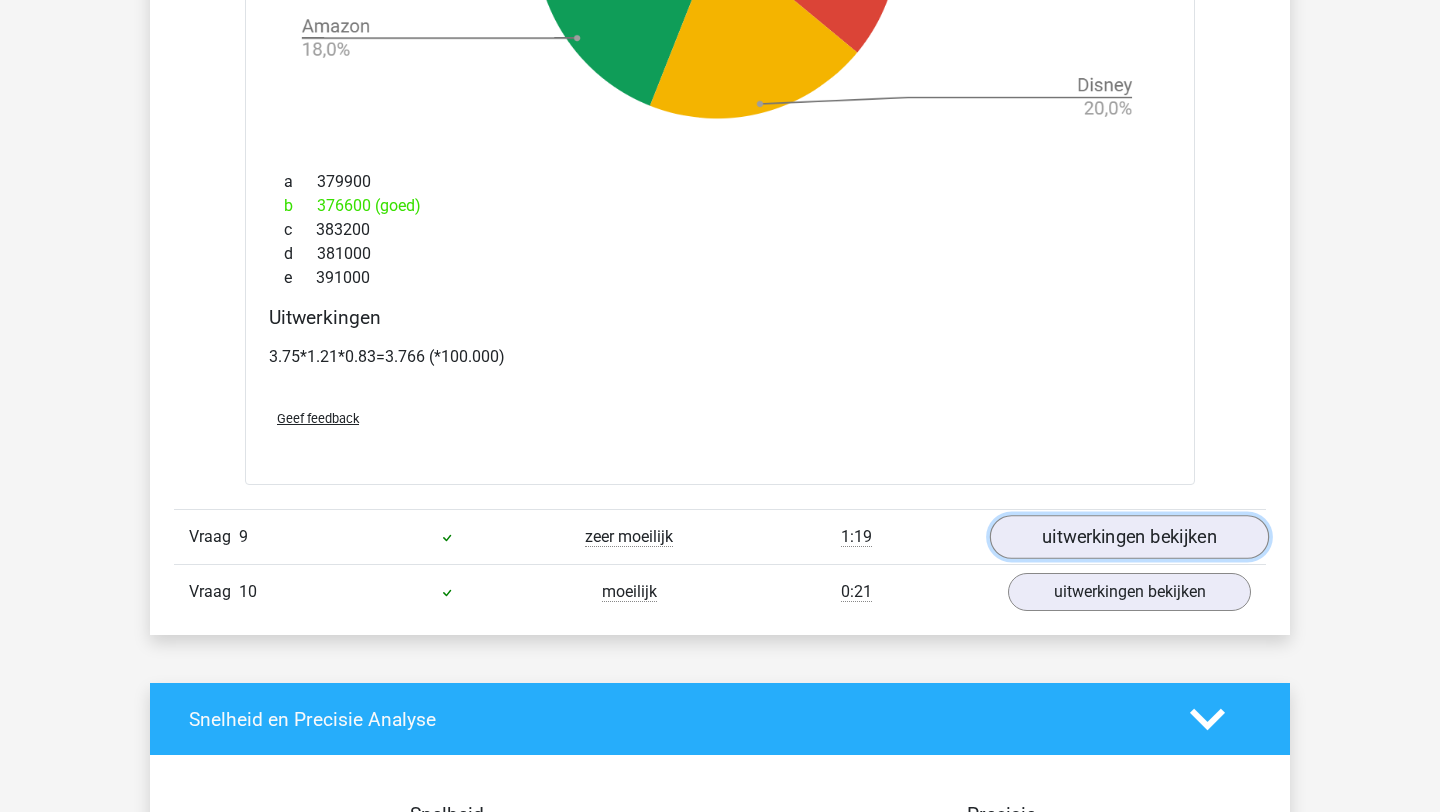 click on "uitwerkingen bekijken" at bounding box center [1129, 537] 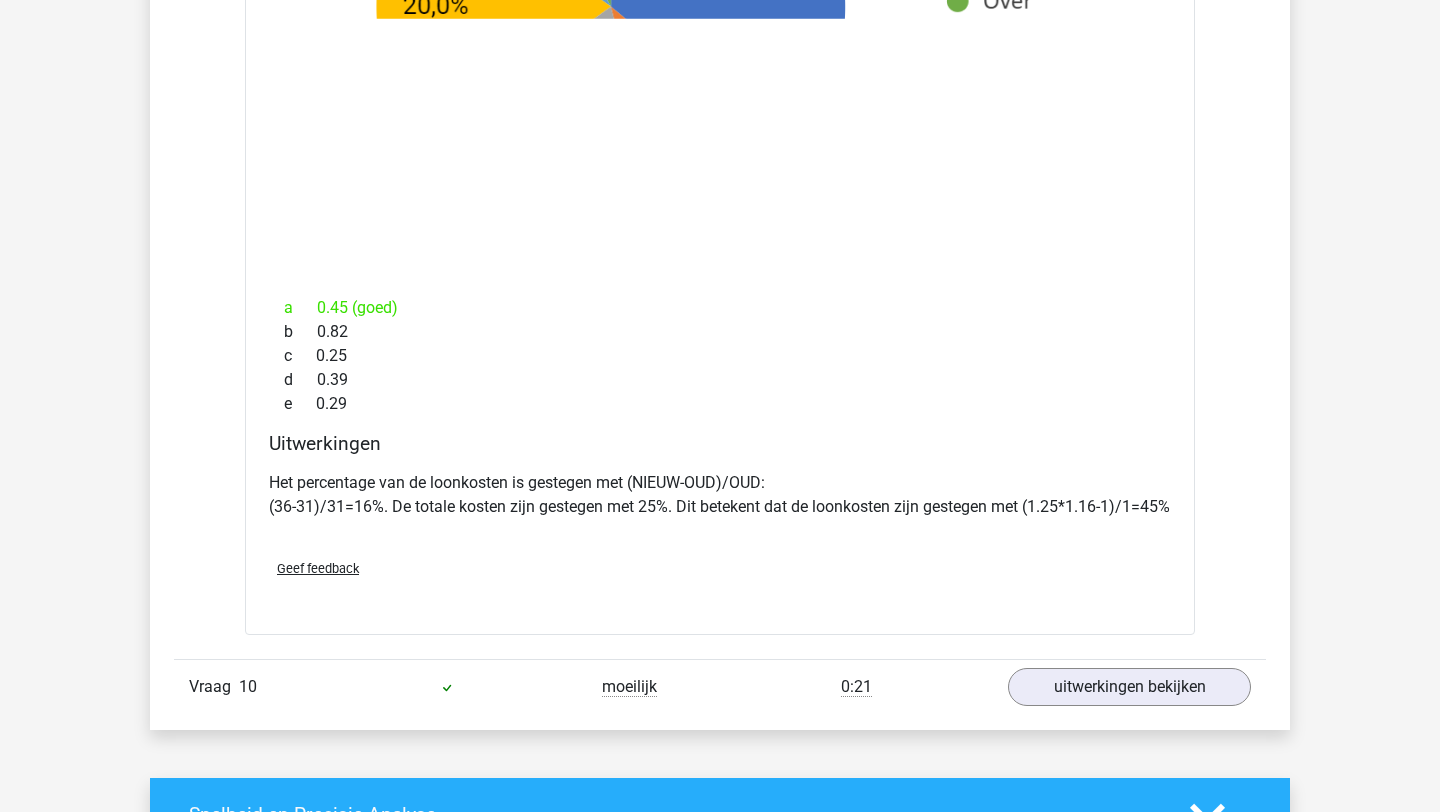 scroll, scrollTop: 15527, scrollLeft: 0, axis: vertical 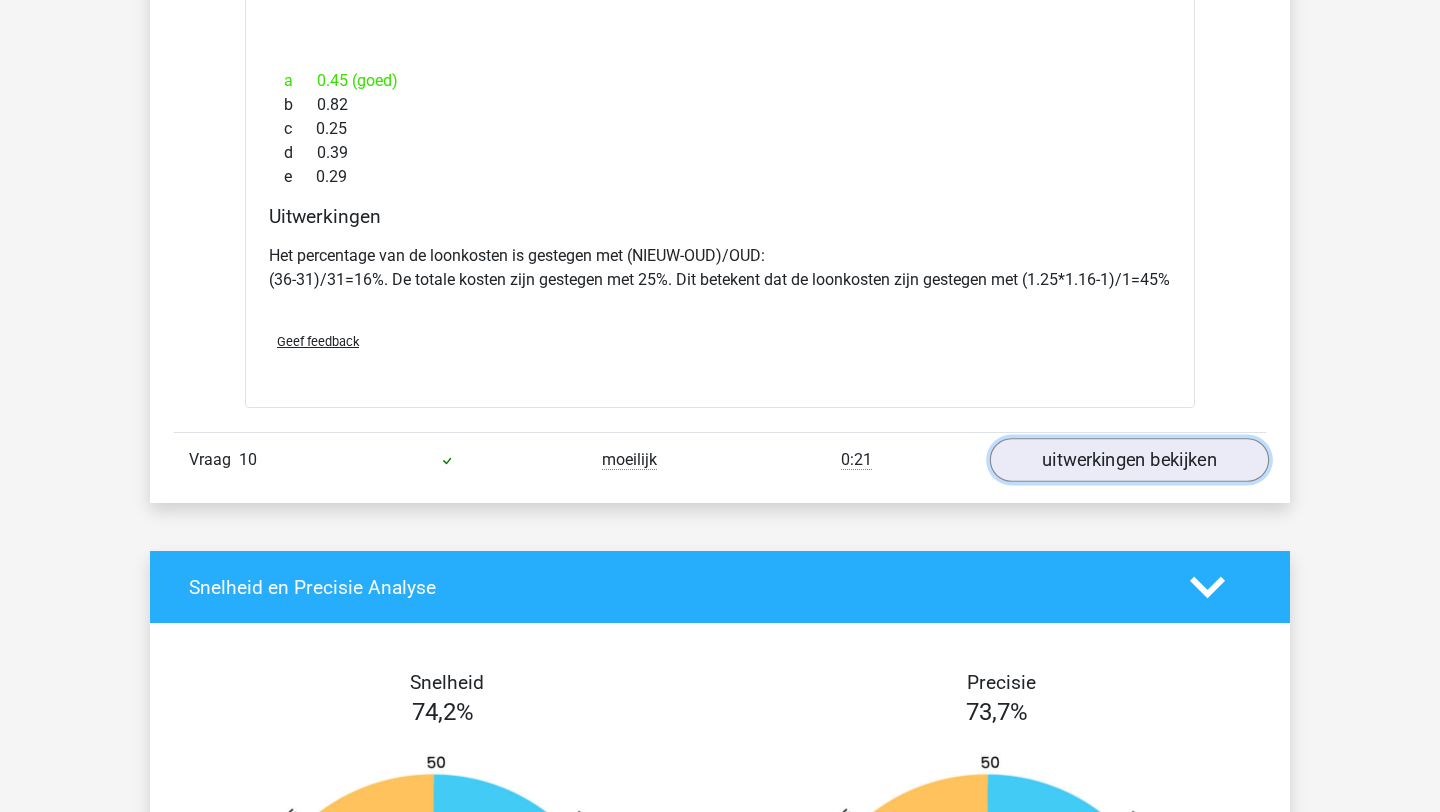 click on "uitwerkingen bekijken" at bounding box center [1129, 460] 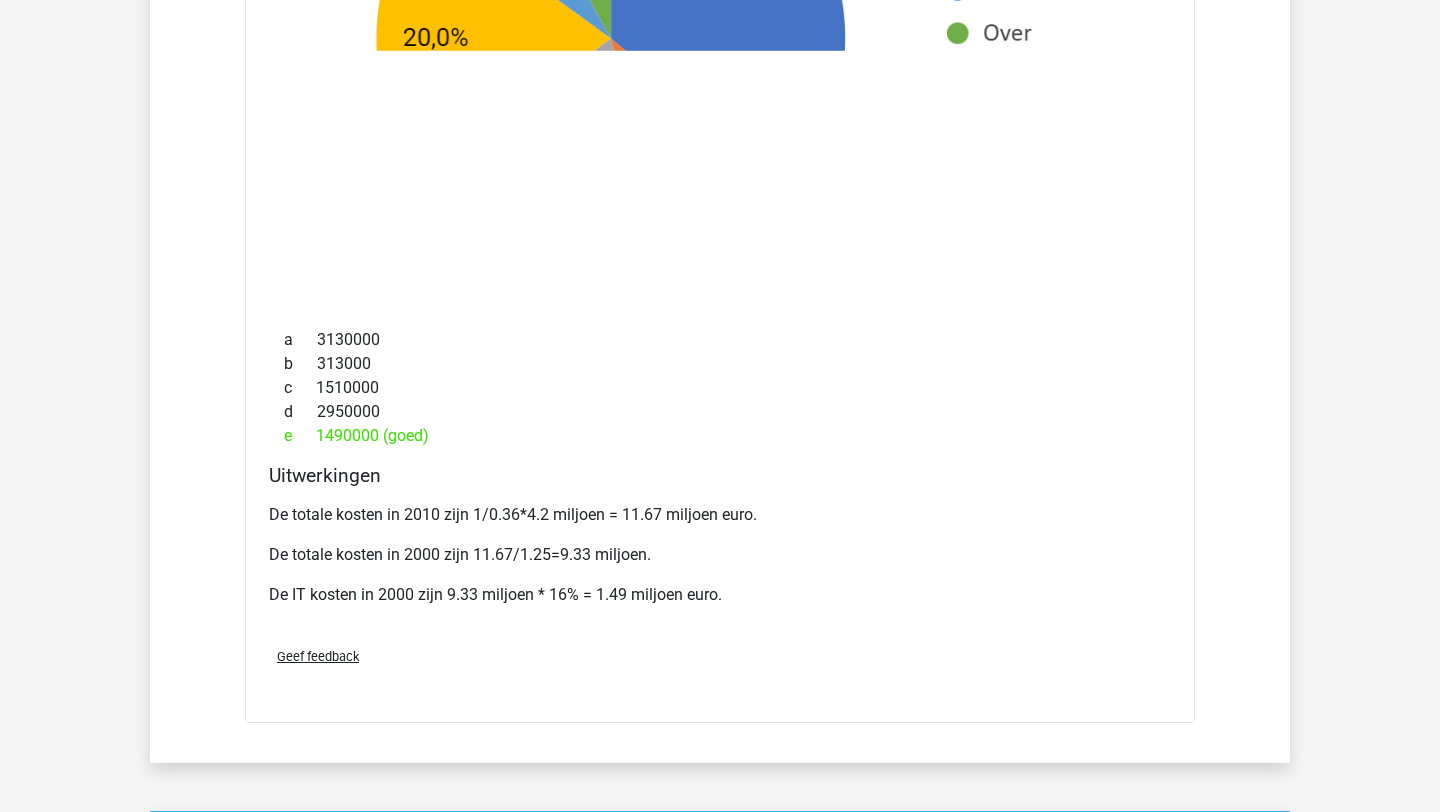 scroll, scrollTop: 16920, scrollLeft: 0, axis: vertical 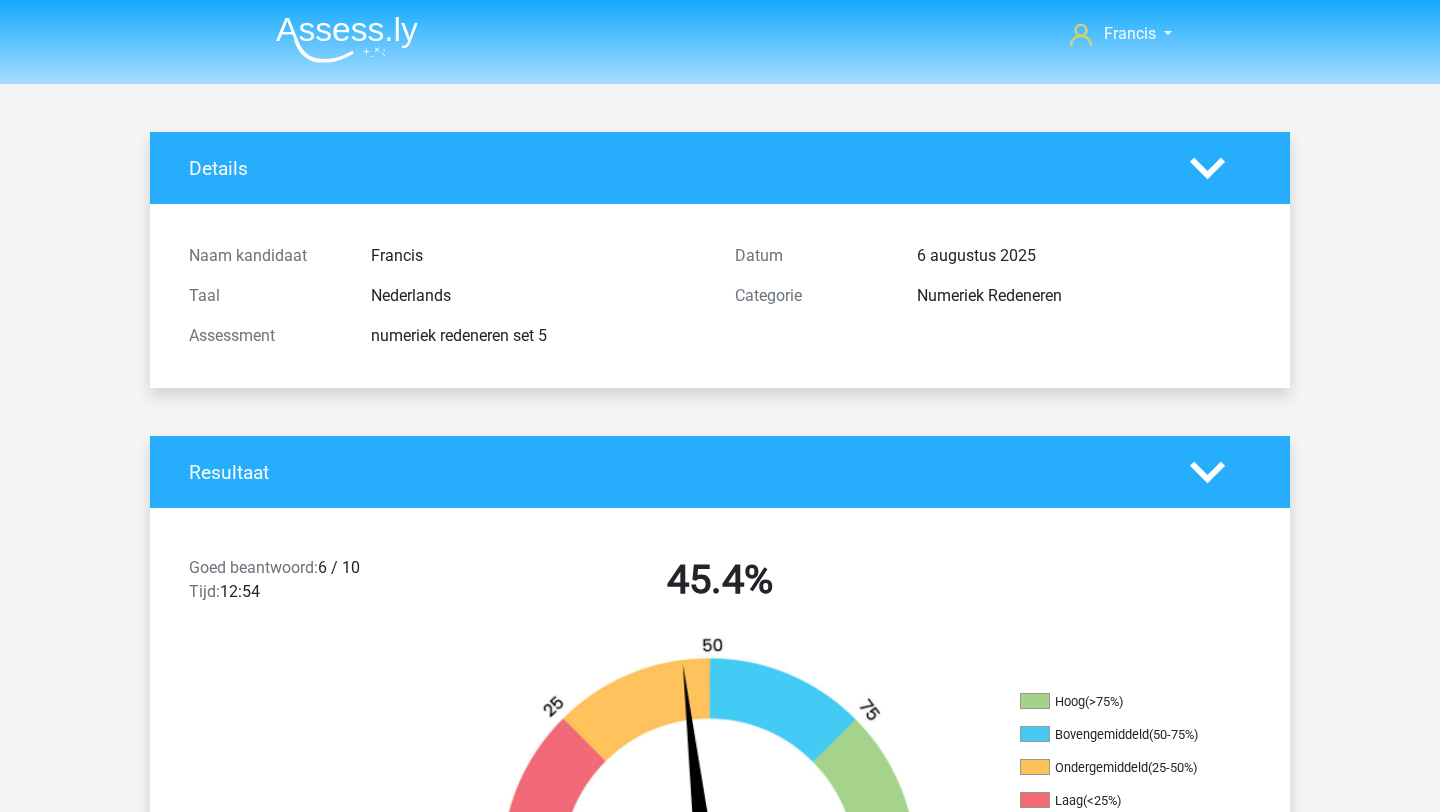 click at bounding box center [347, 39] 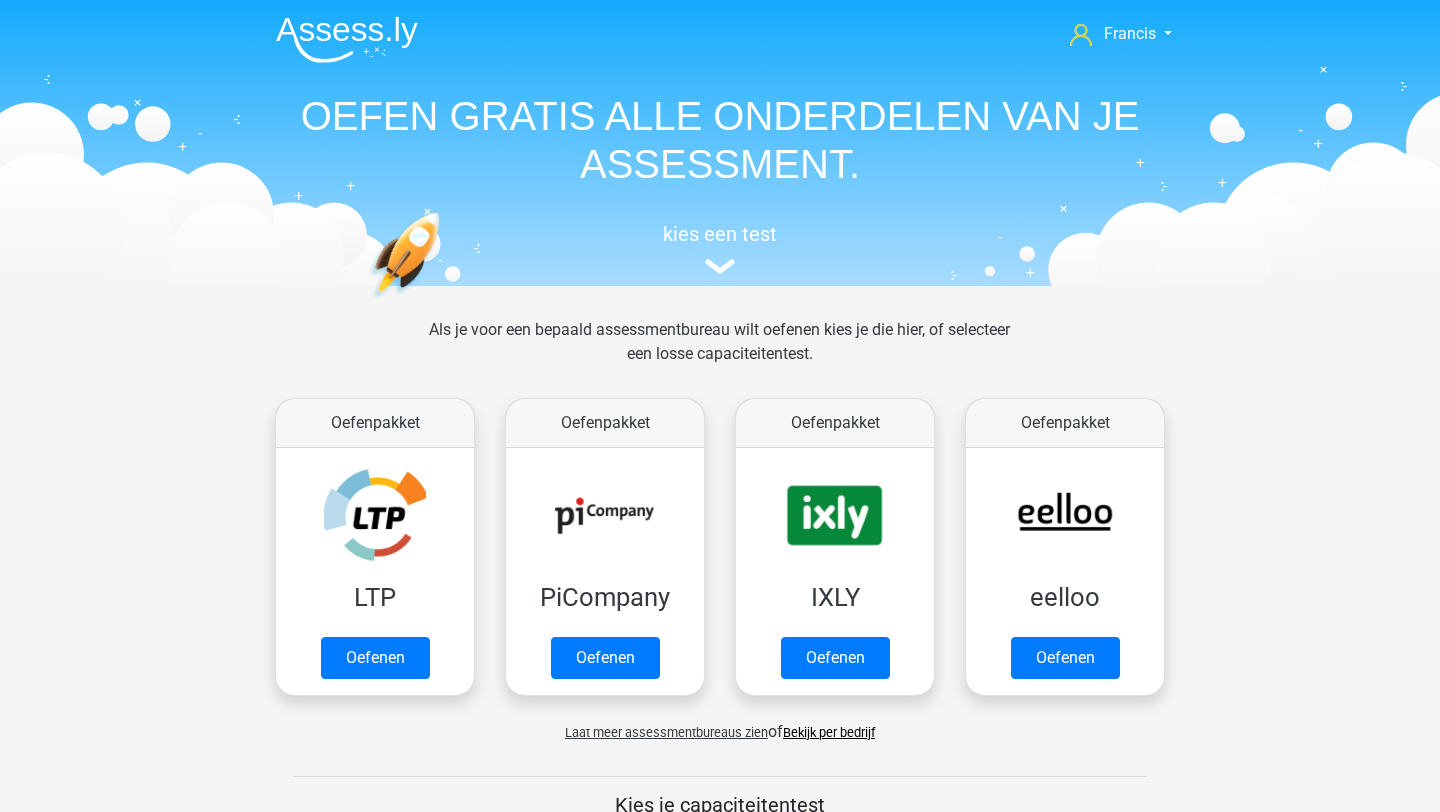 scroll, scrollTop: 0, scrollLeft: 0, axis: both 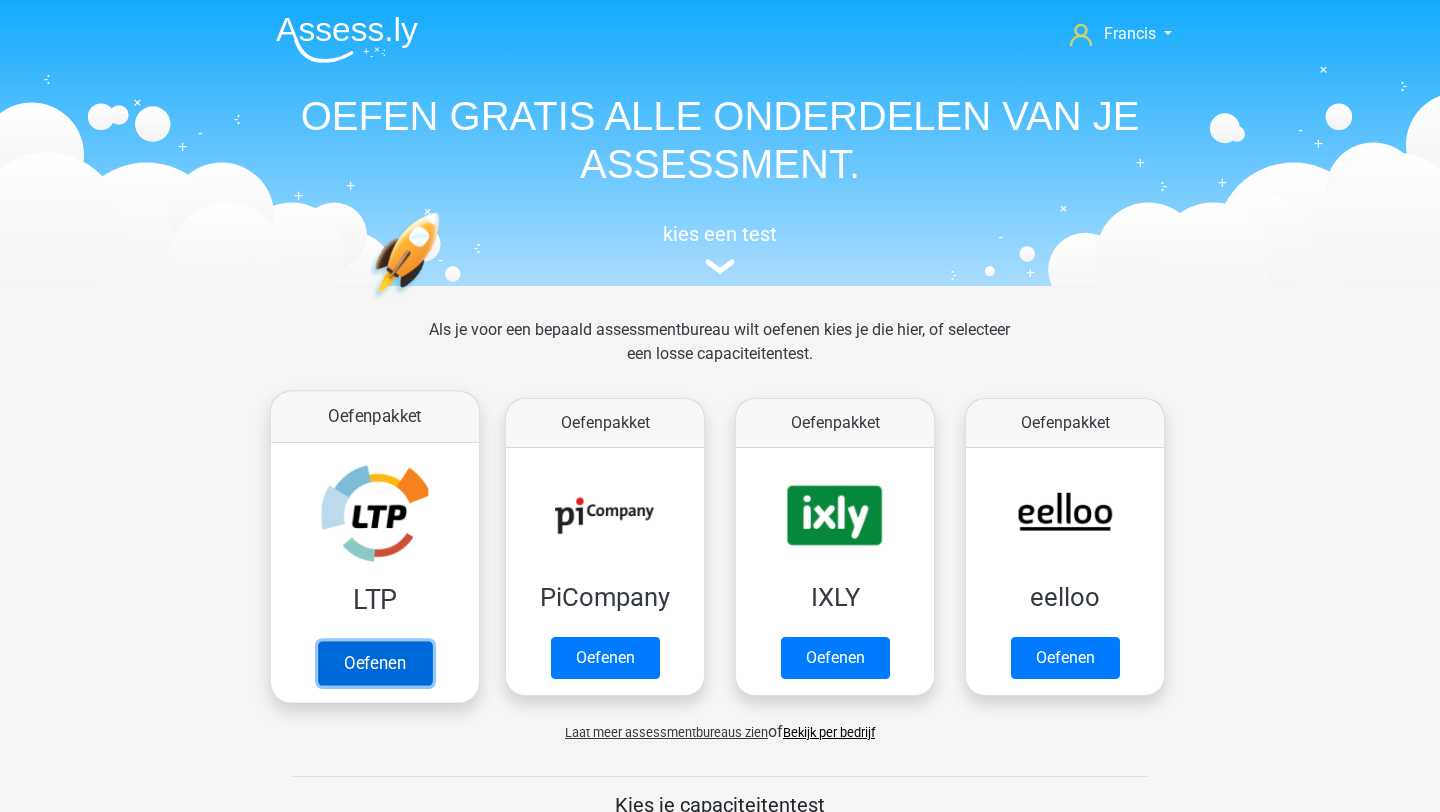 click on "Oefenen" at bounding box center [375, 663] 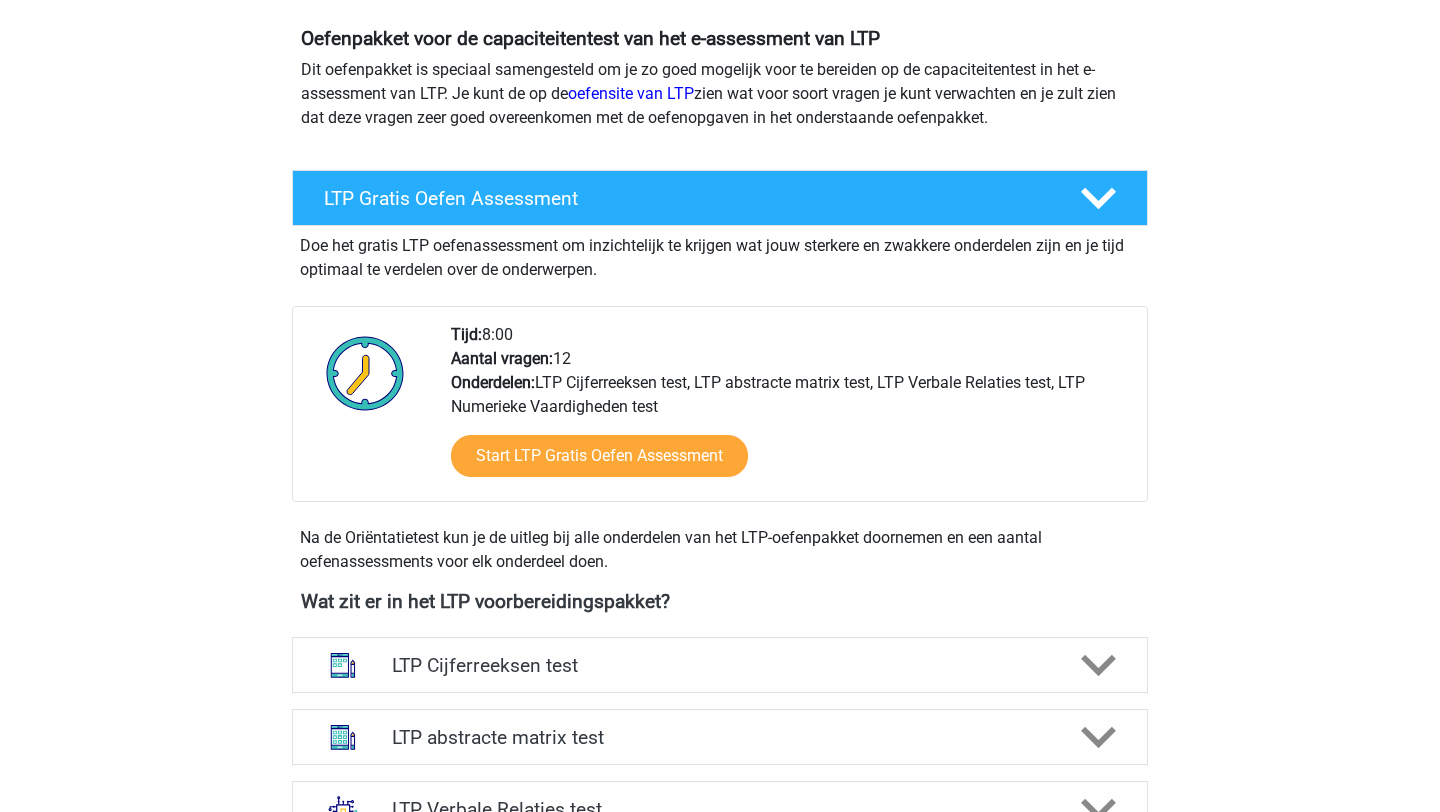 scroll, scrollTop: 614, scrollLeft: 0, axis: vertical 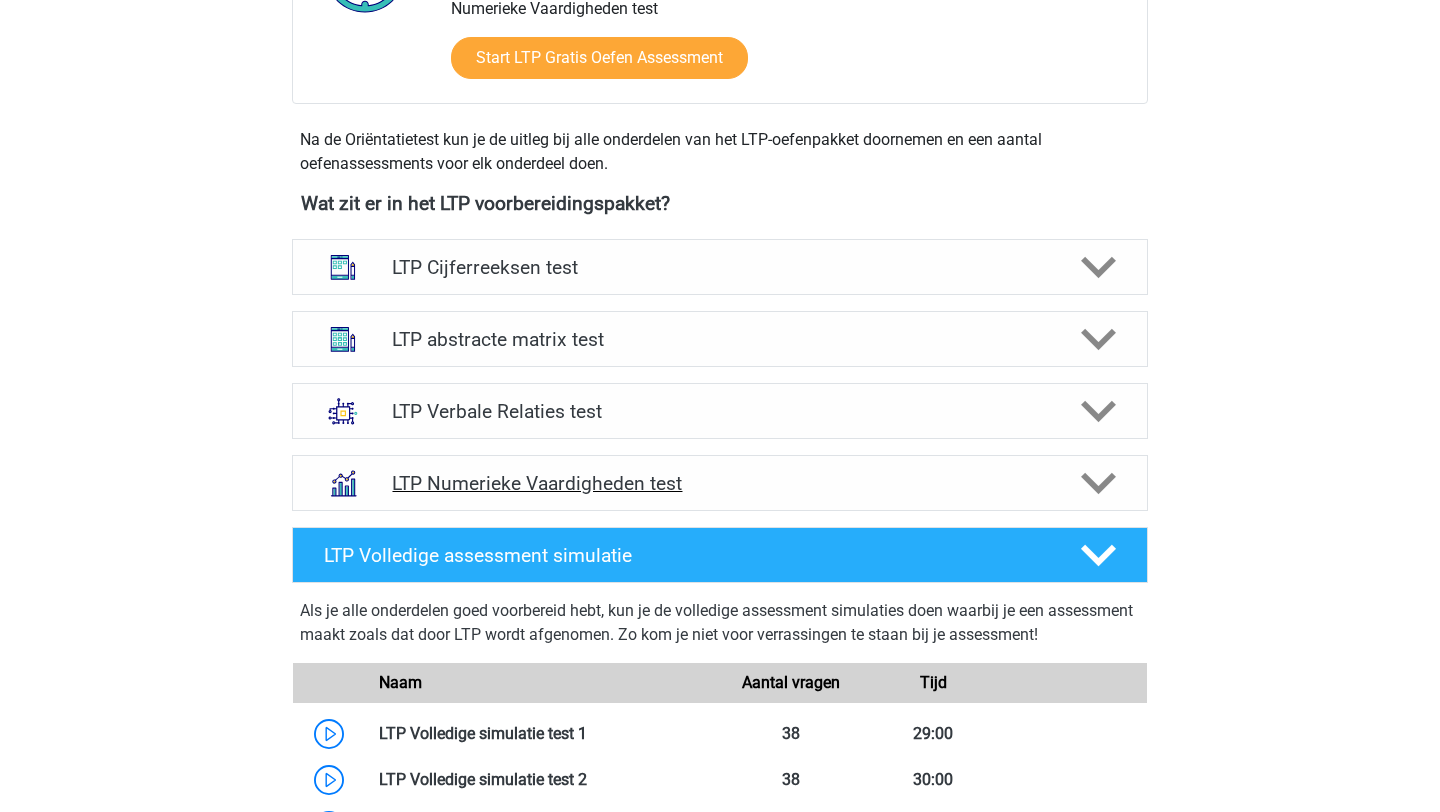 click on "LTP Numerieke Vaardigheden test" at bounding box center (720, 483) 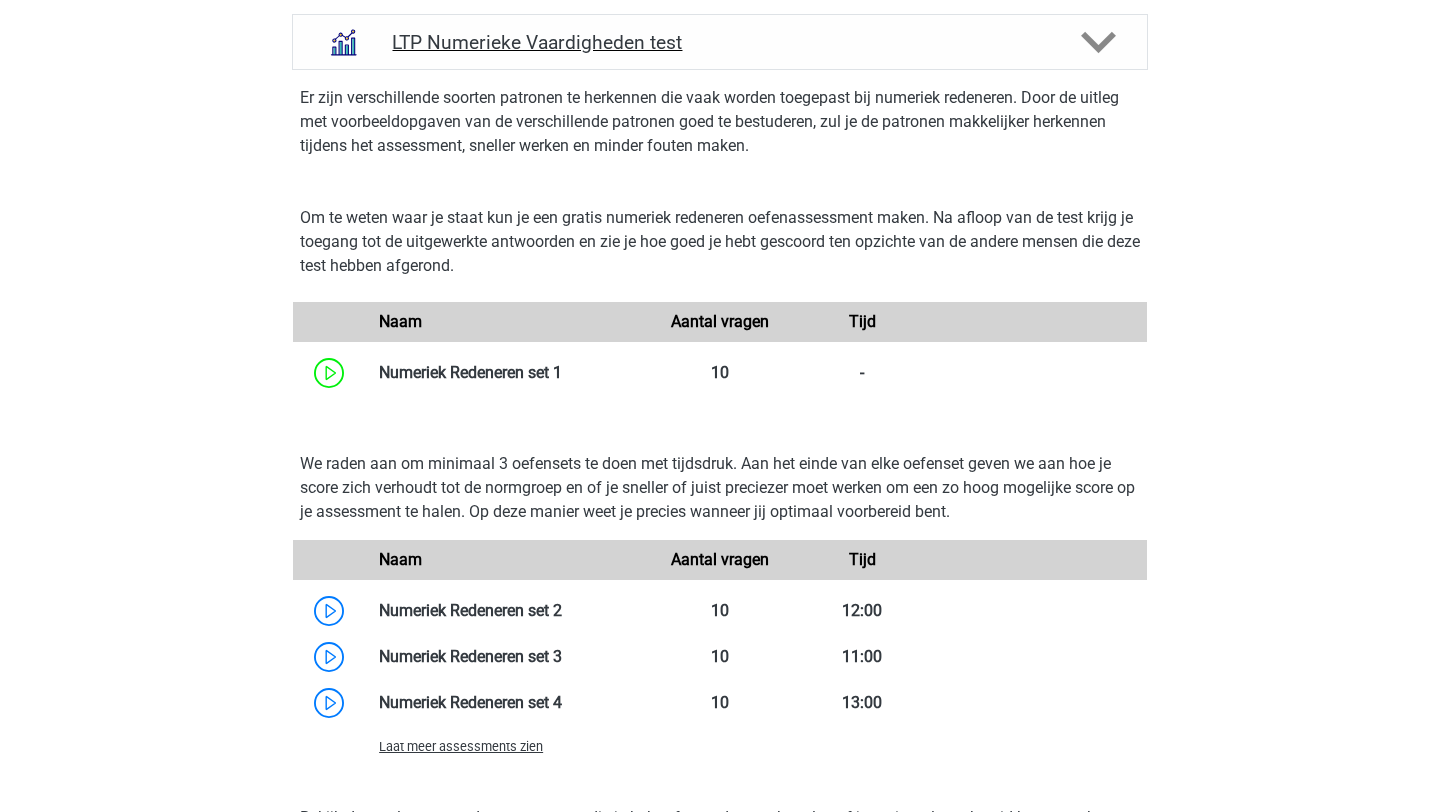 scroll, scrollTop: 1263, scrollLeft: 0, axis: vertical 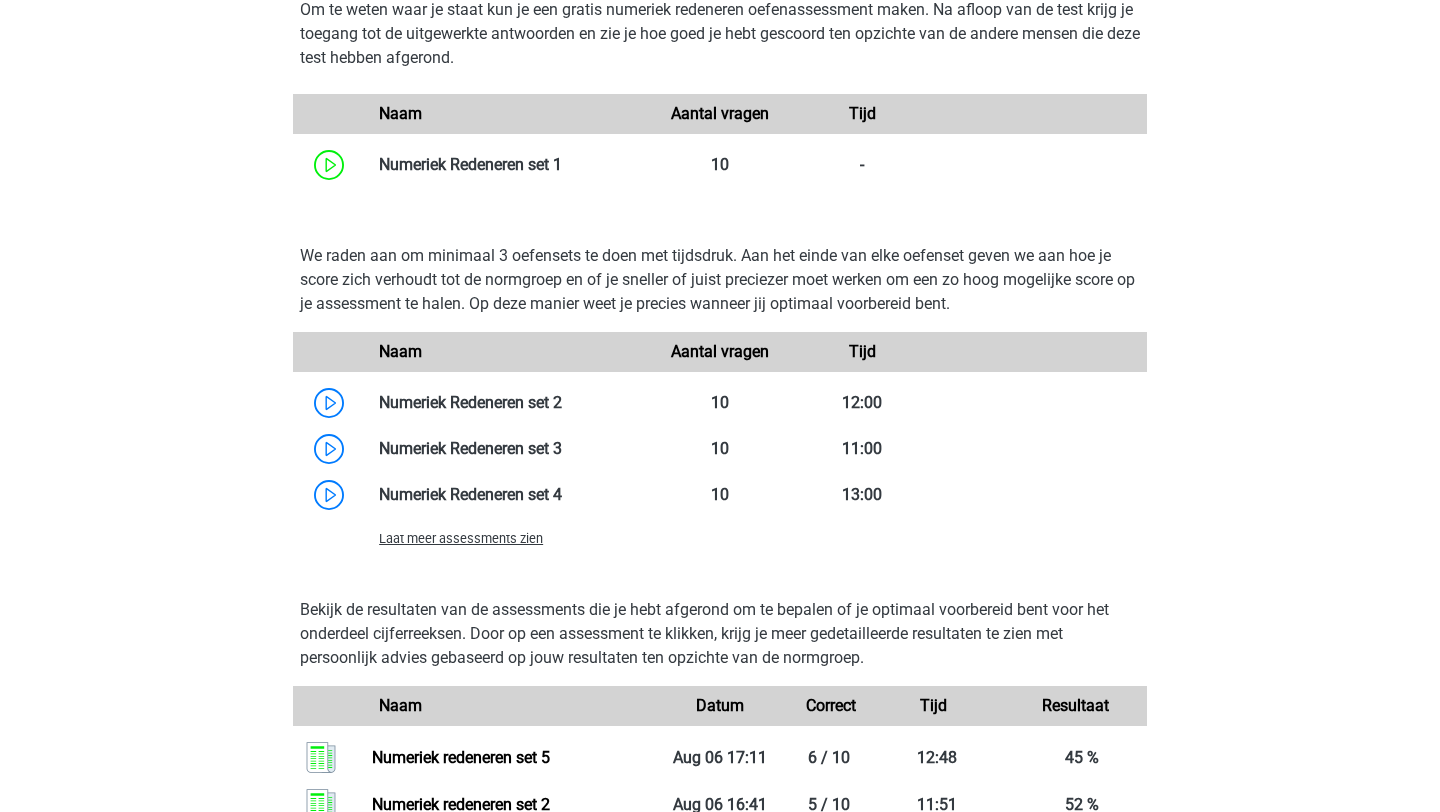 click on "Laat meer assessments zien" at bounding box center [461, 538] 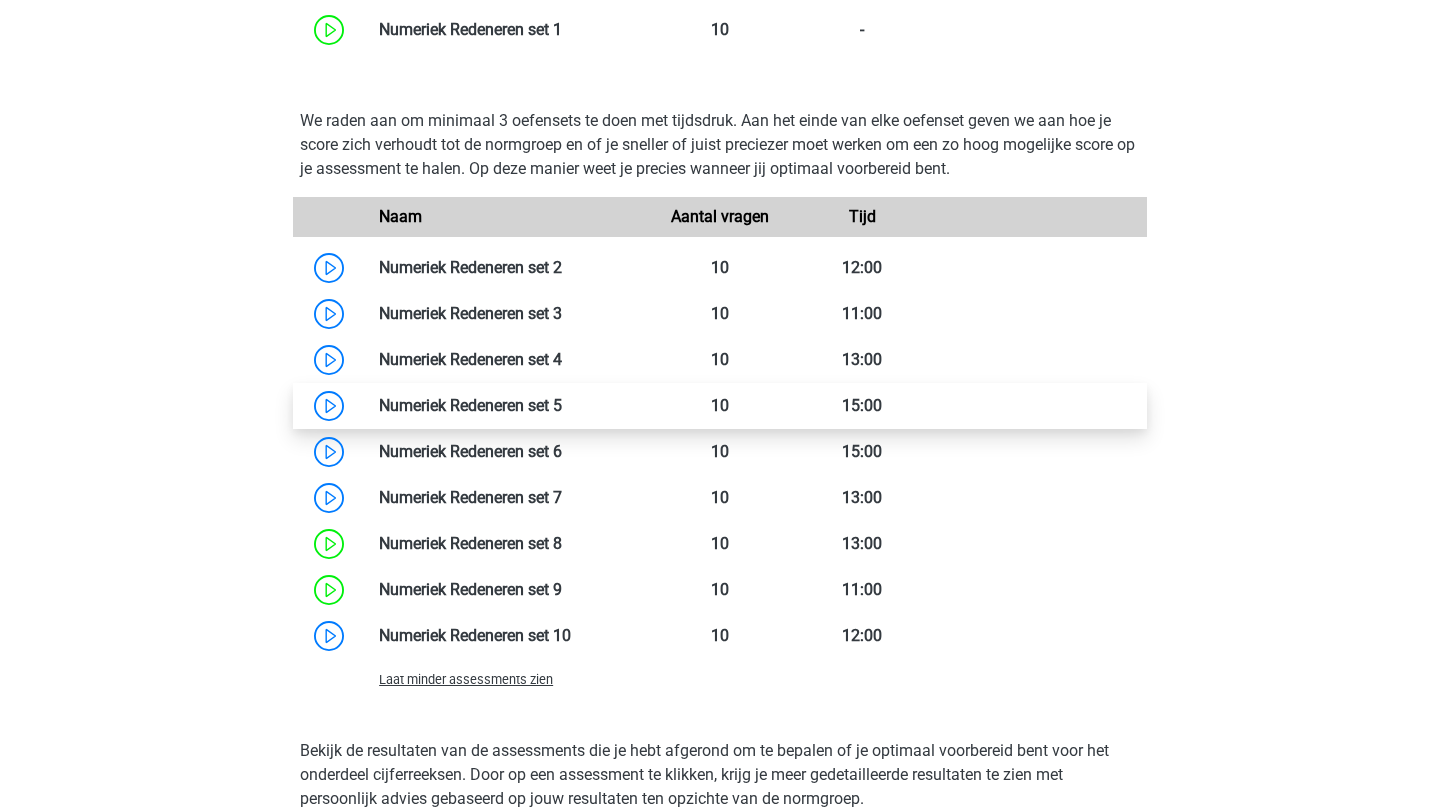 scroll, scrollTop: 1400, scrollLeft: 0, axis: vertical 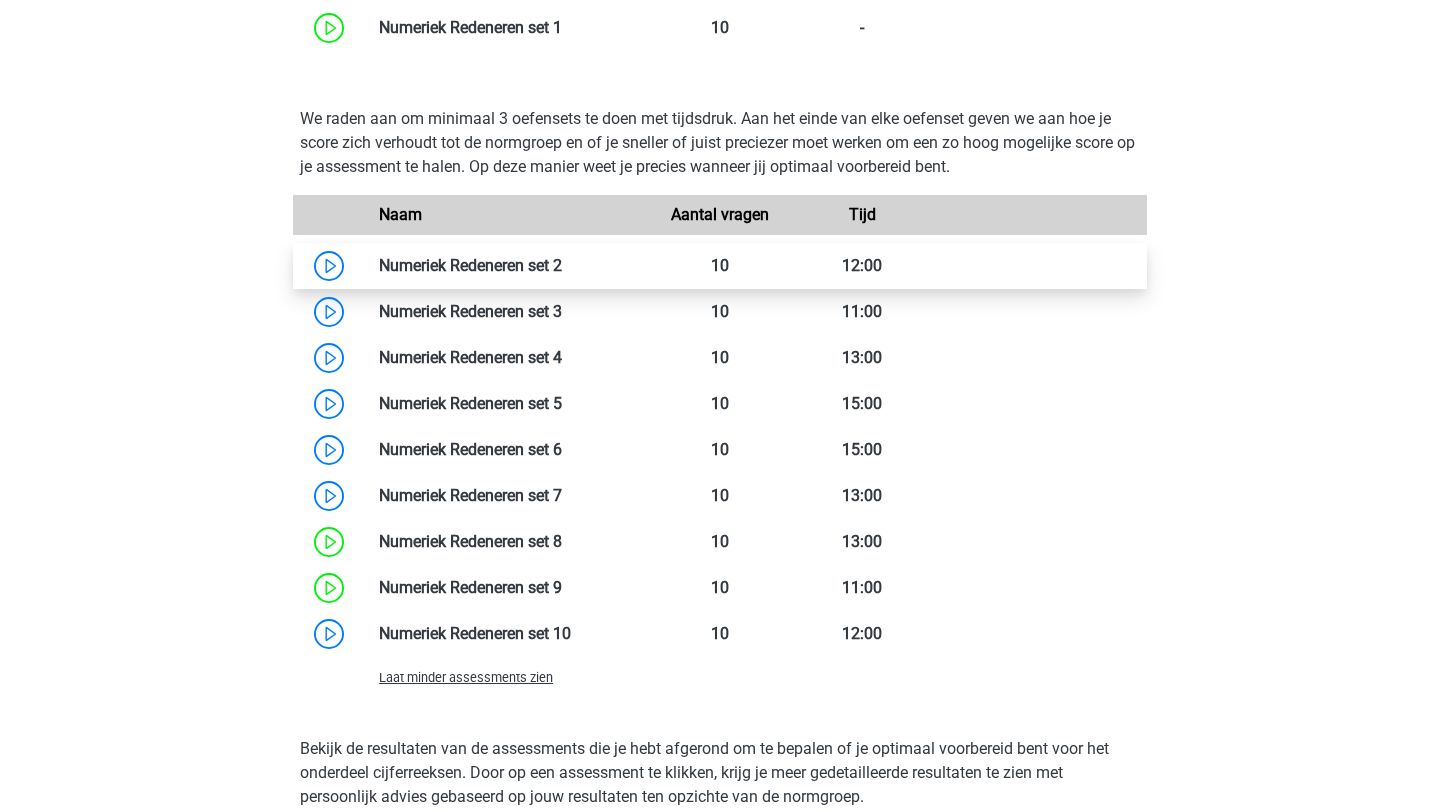 click at bounding box center (562, 265) 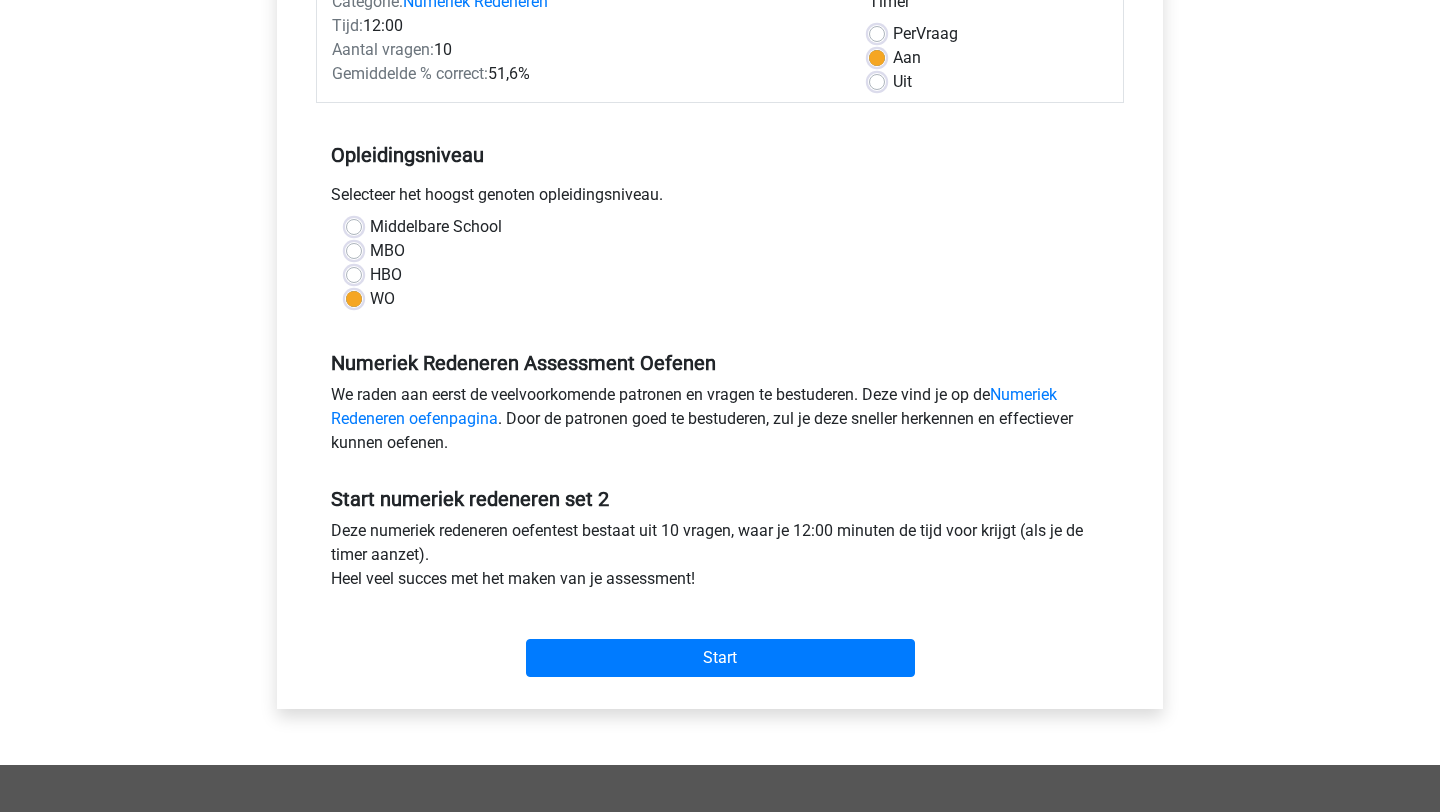 scroll, scrollTop: 302, scrollLeft: 0, axis: vertical 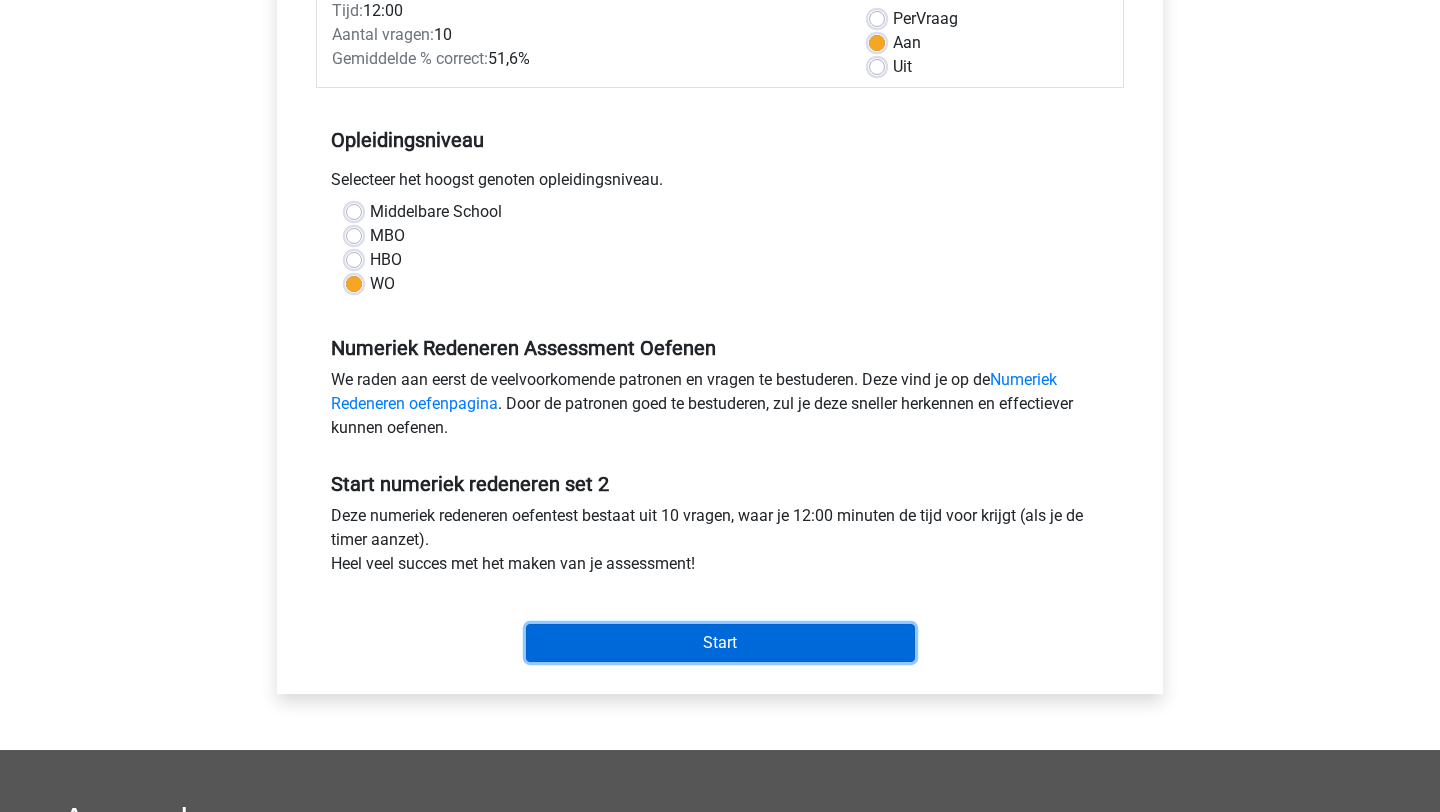click on "Start" at bounding box center [720, 643] 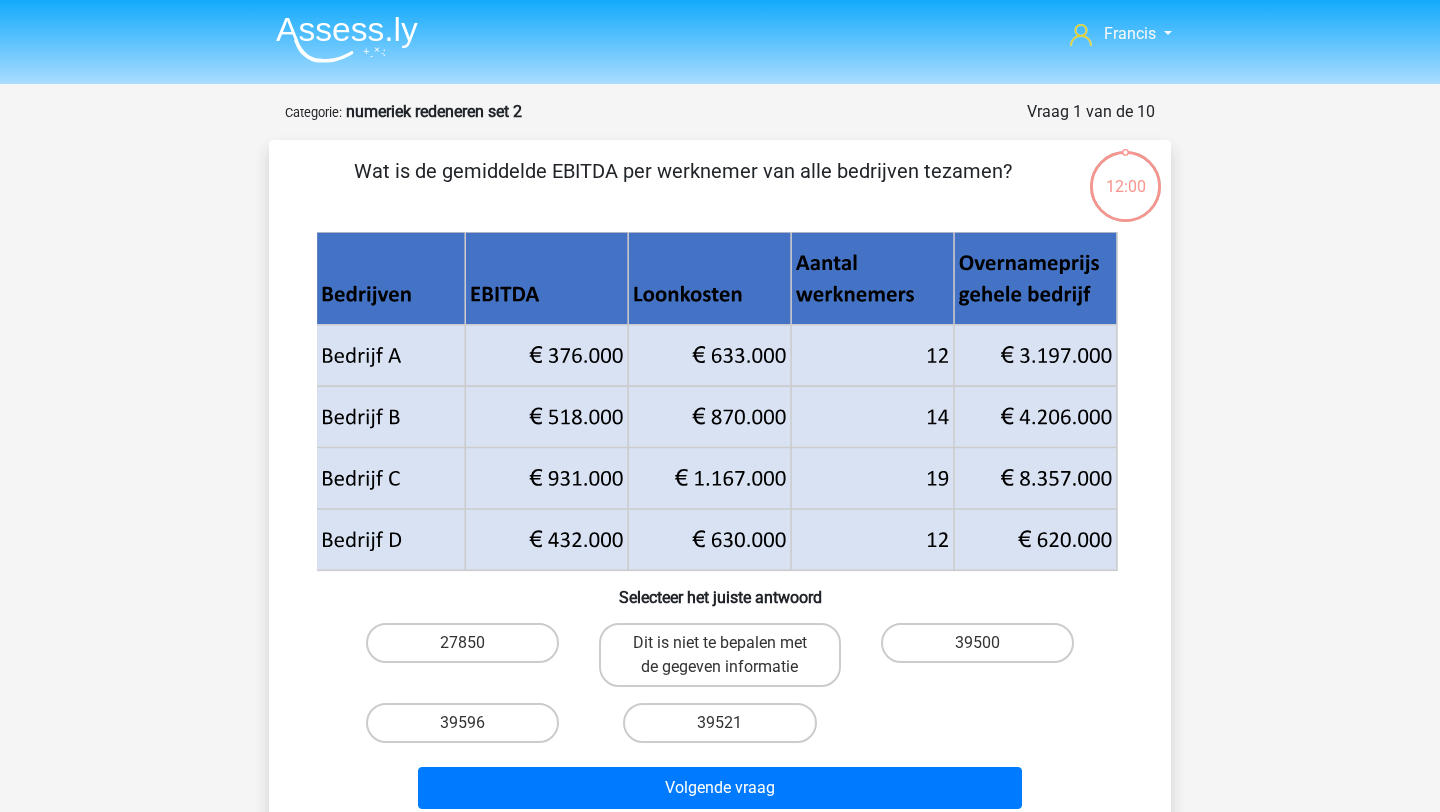 scroll, scrollTop: 0, scrollLeft: 0, axis: both 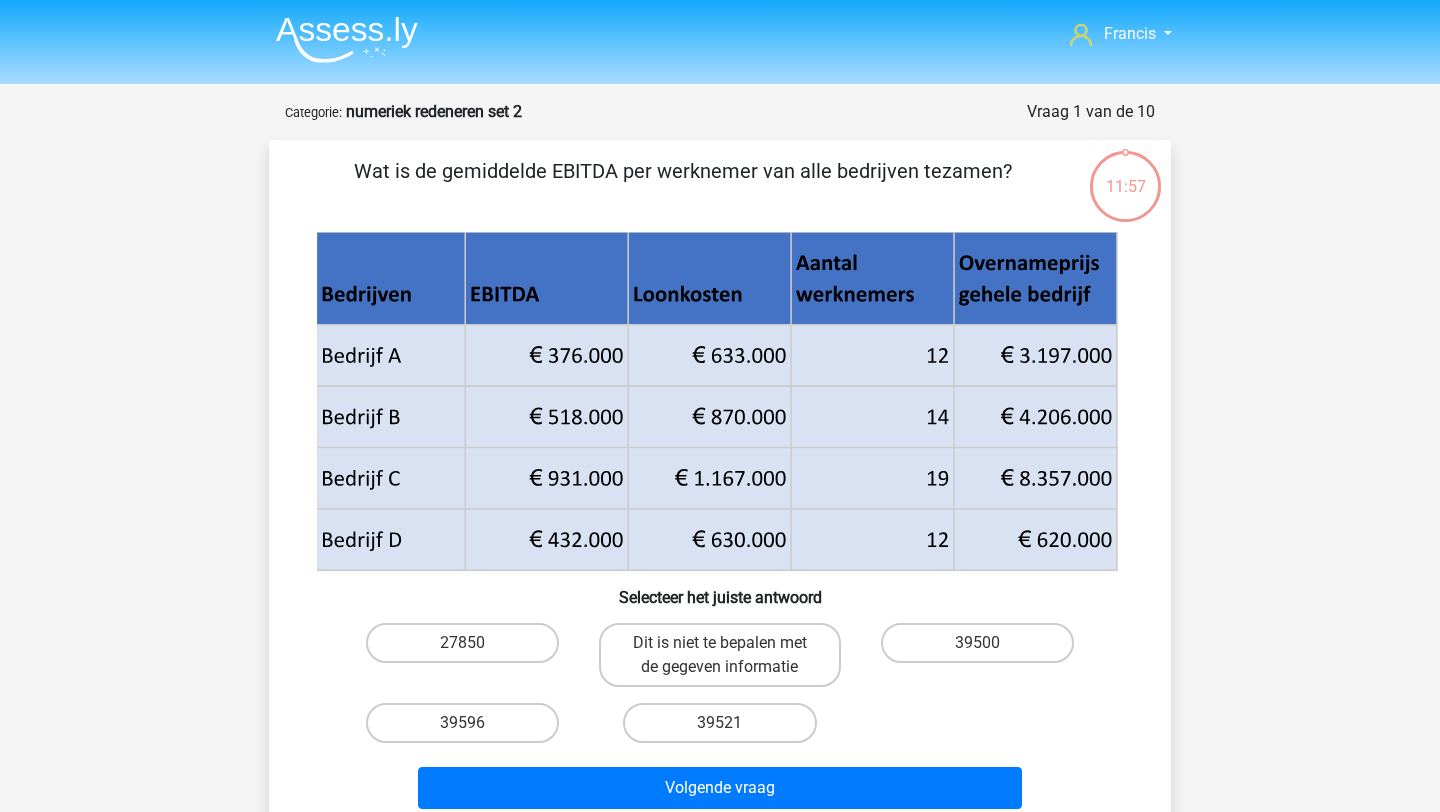 click at bounding box center [347, 39] 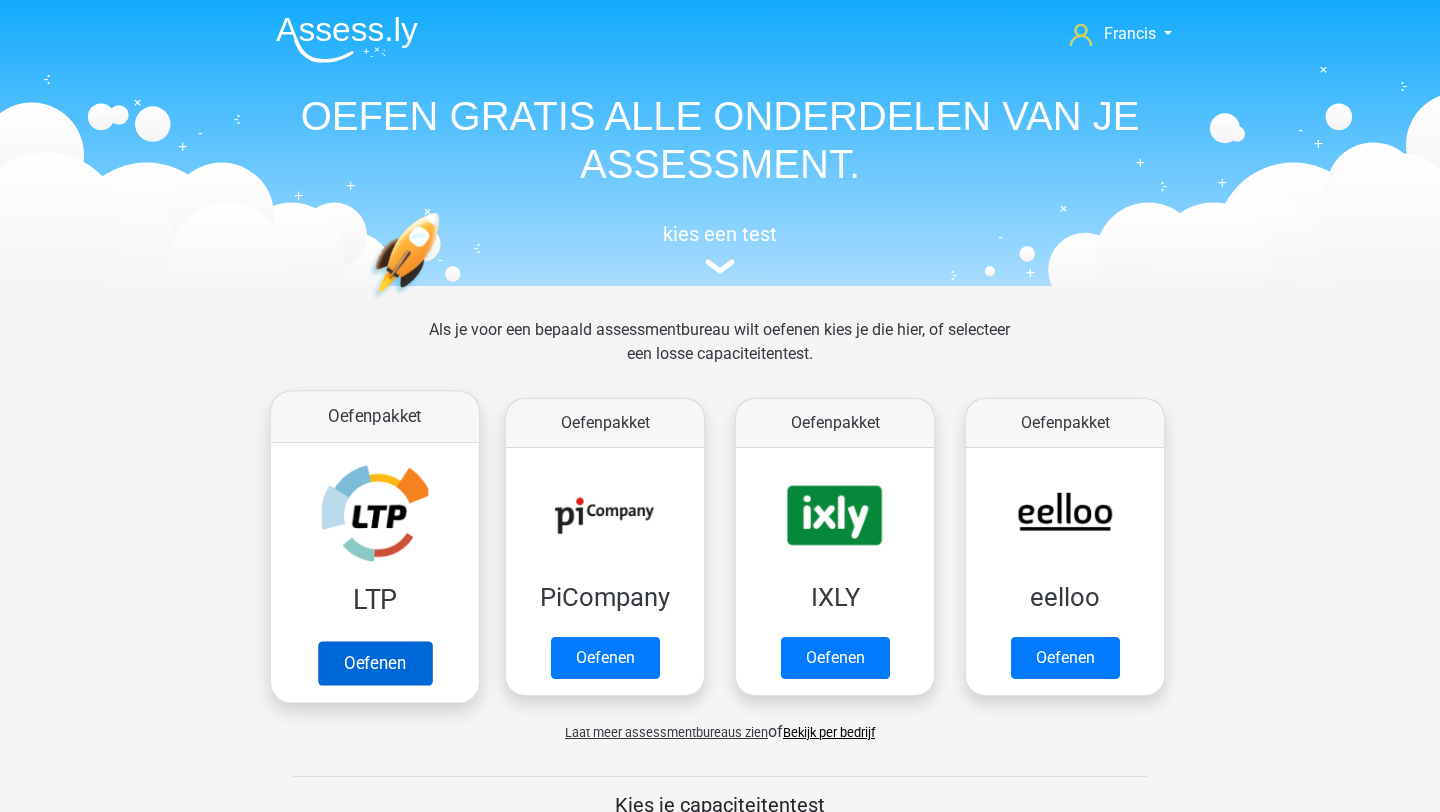 scroll, scrollTop: 0, scrollLeft: 0, axis: both 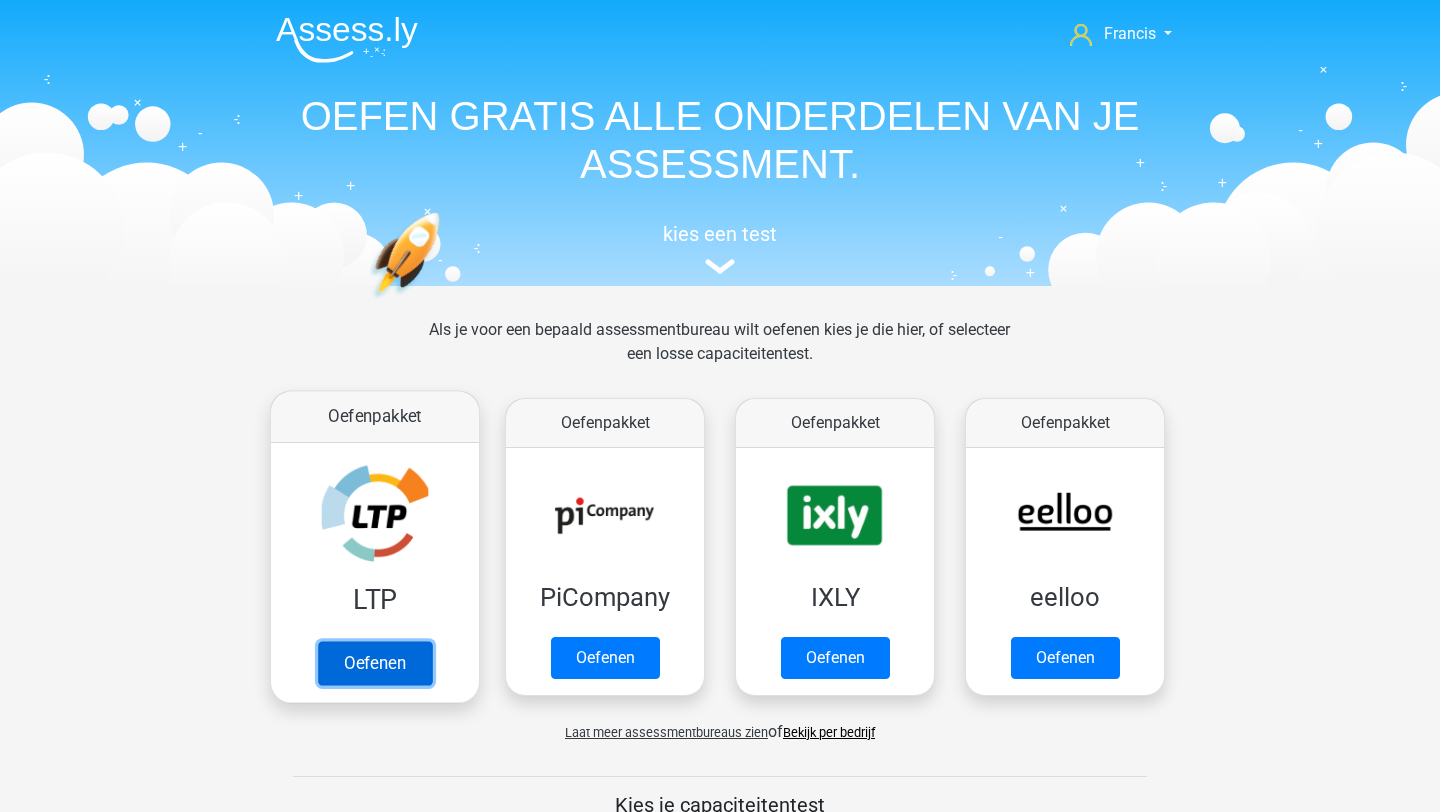 click on "Oefenen" at bounding box center [375, 663] 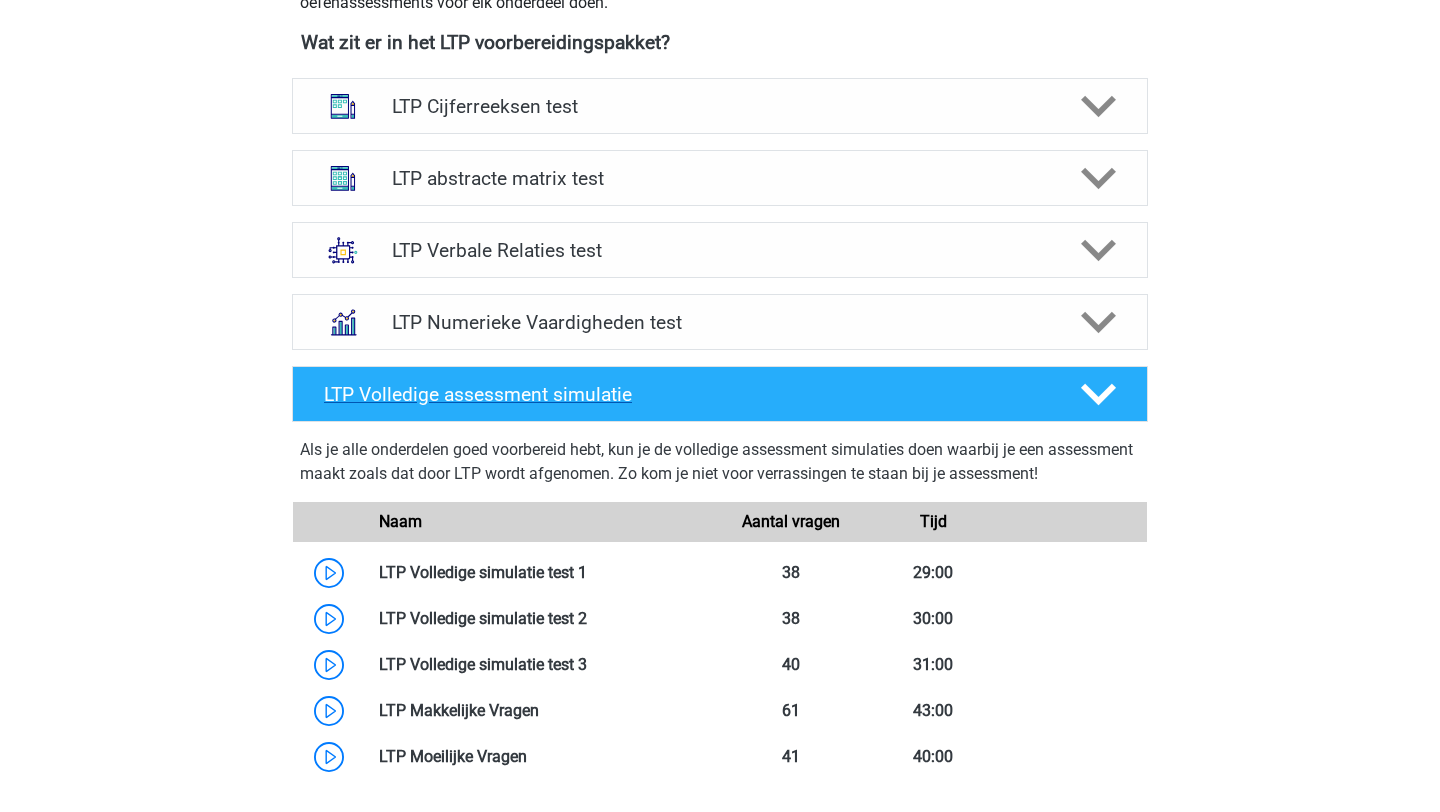 scroll, scrollTop: 764, scrollLeft: 0, axis: vertical 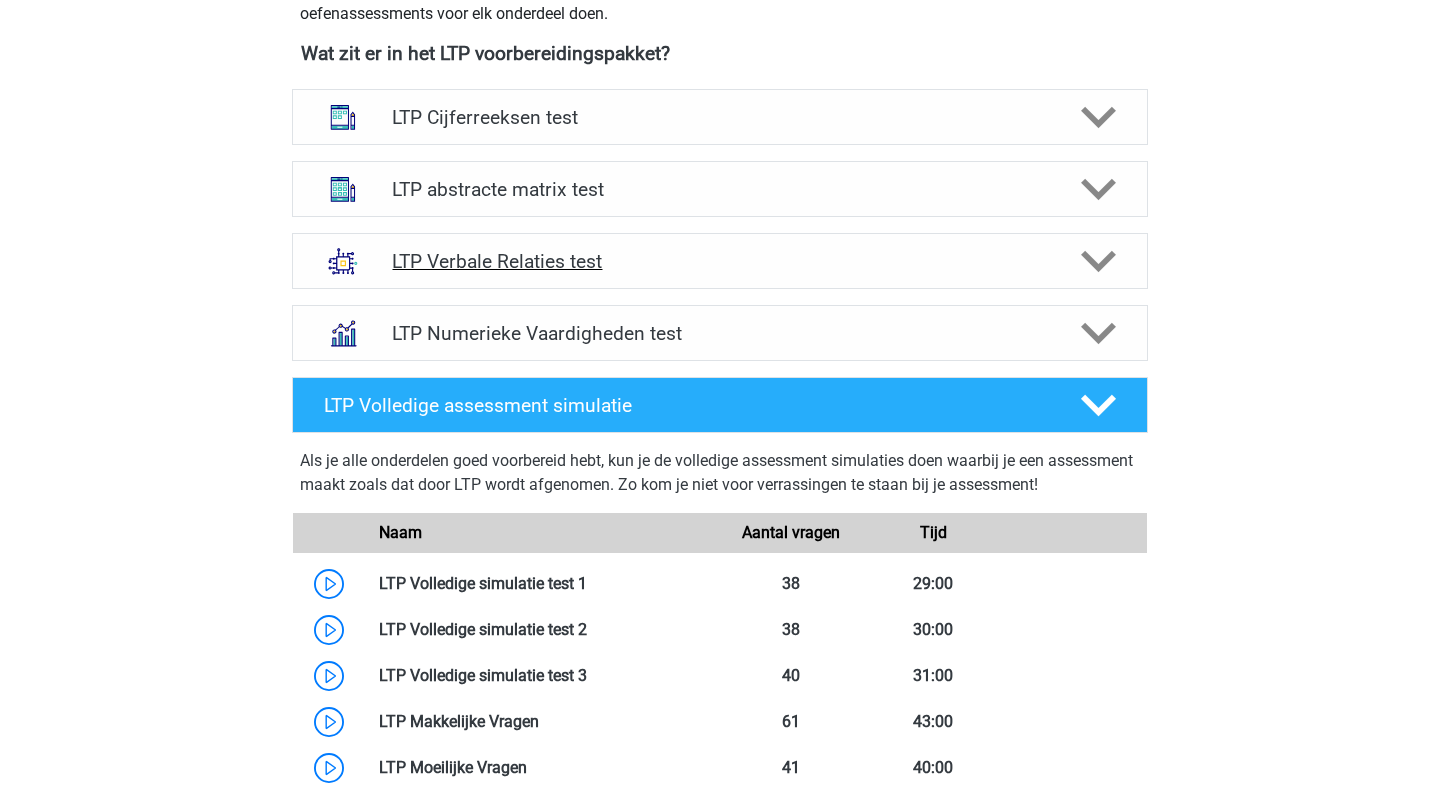 click on "LTP Verbale Relaties test" at bounding box center [719, 261] 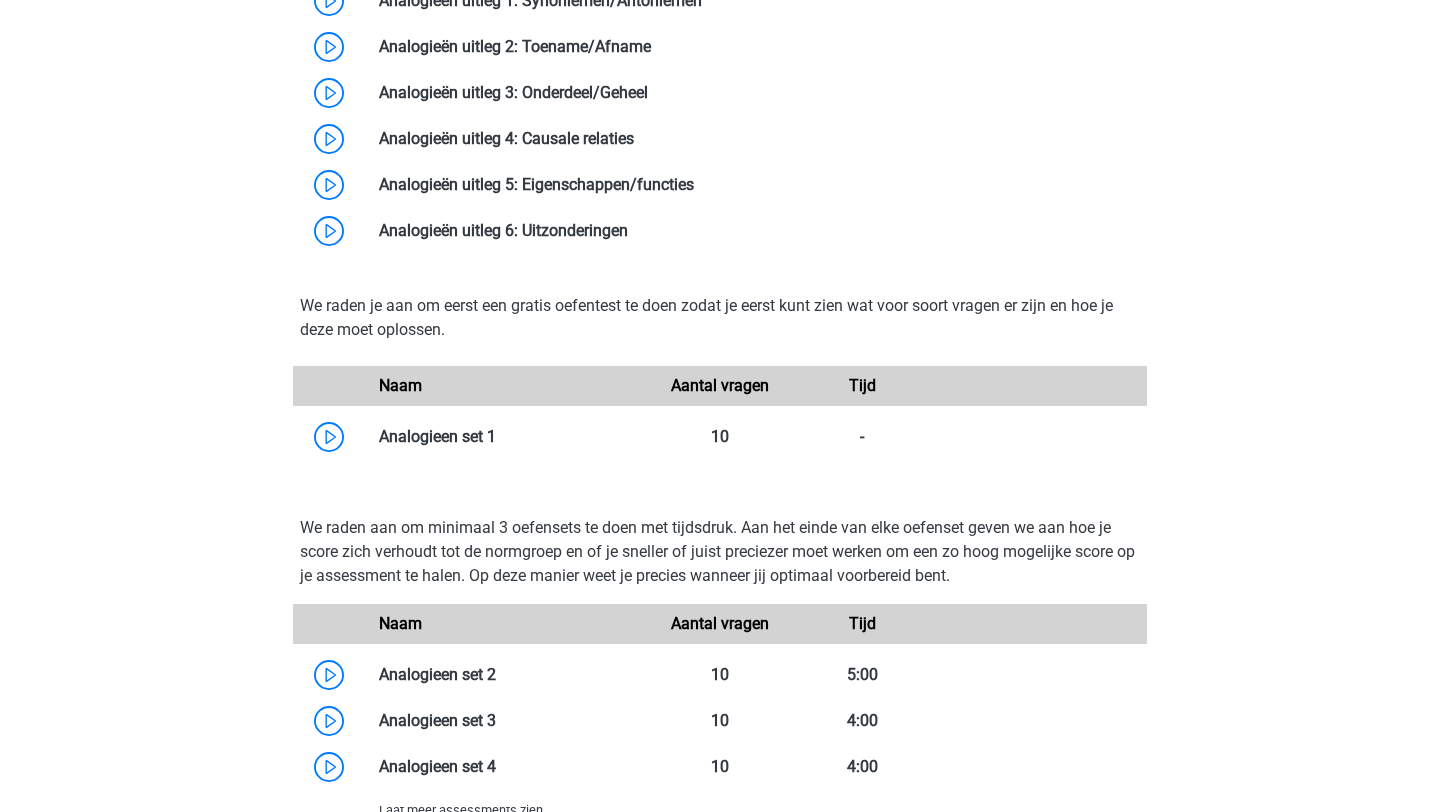 scroll, scrollTop: 1678, scrollLeft: 0, axis: vertical 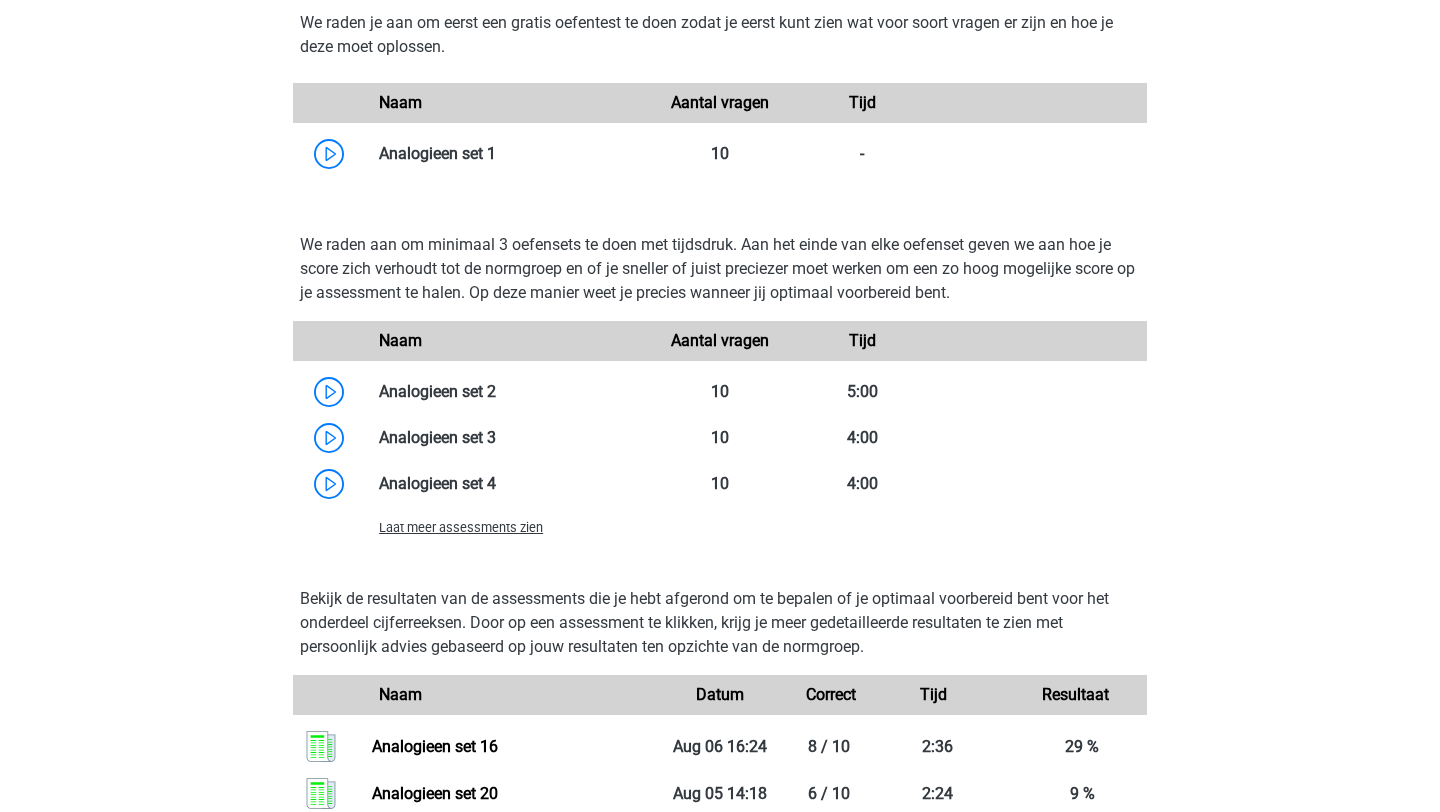 click on "Laat meer assessments zien" at bounding box center (506, 527) 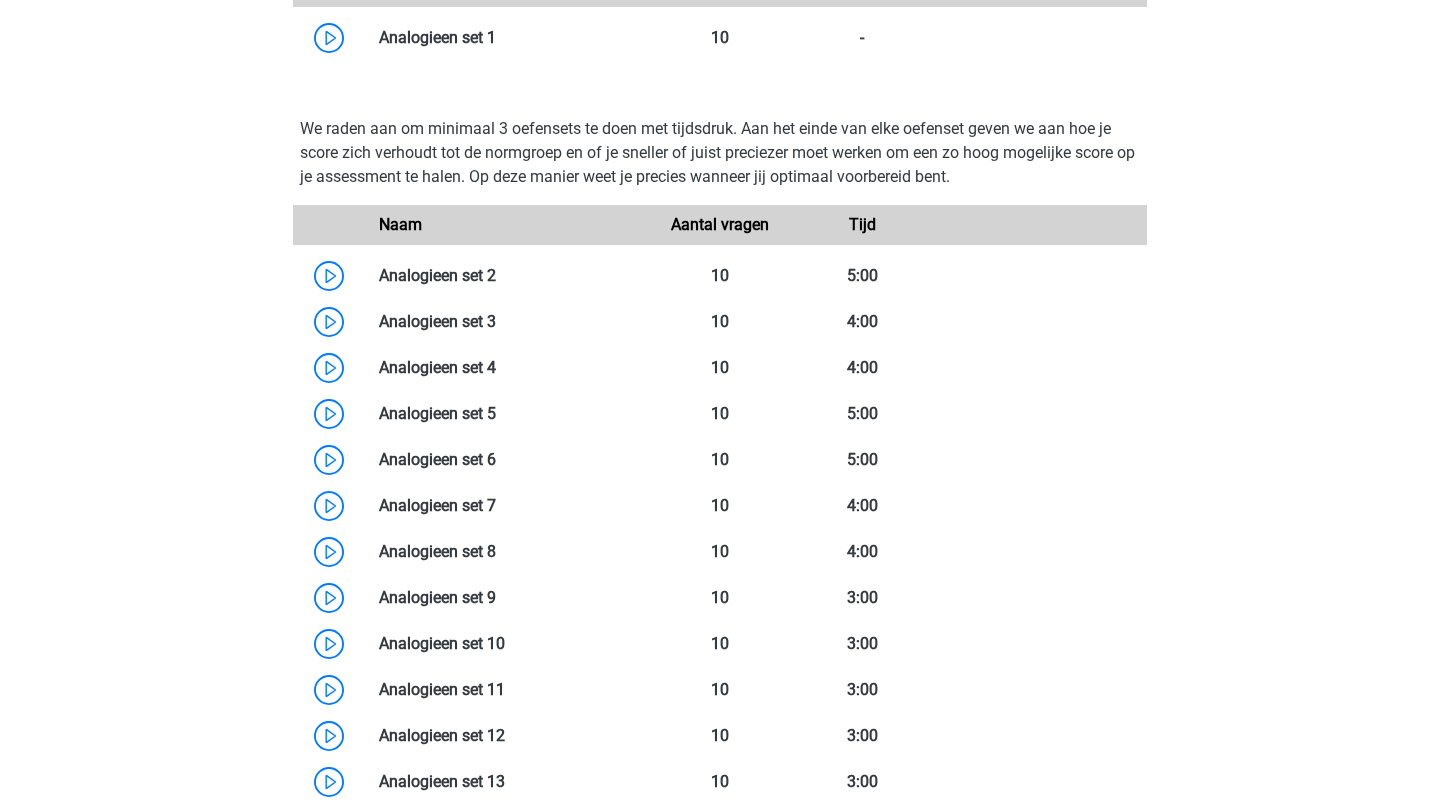 scroll, scrollTop: 1944, scrollLeft: 0, axis: vertical 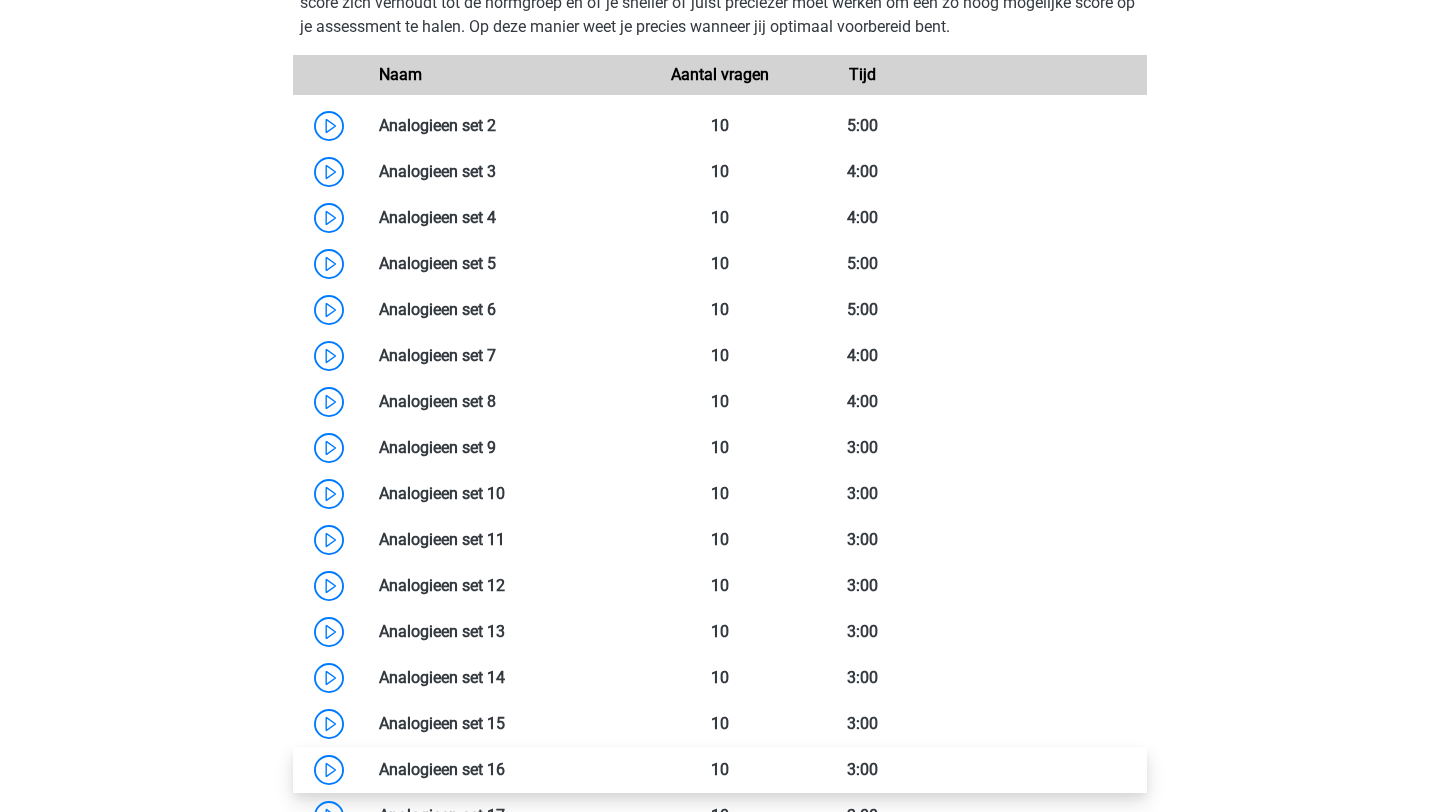 click at bounding box center [505, 769] 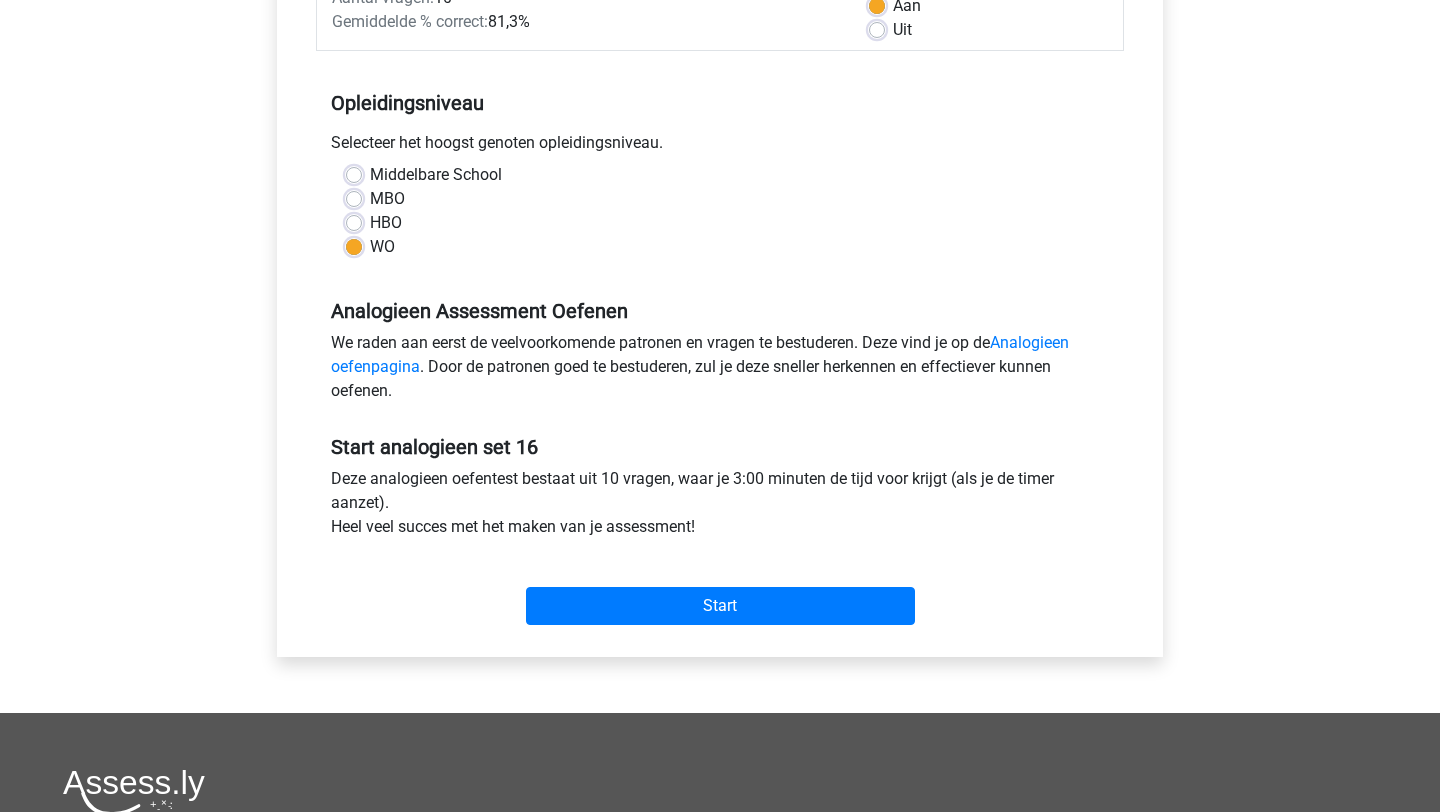 scroll, scrollTop: 348, scrollLeft: 0, axis: vertical 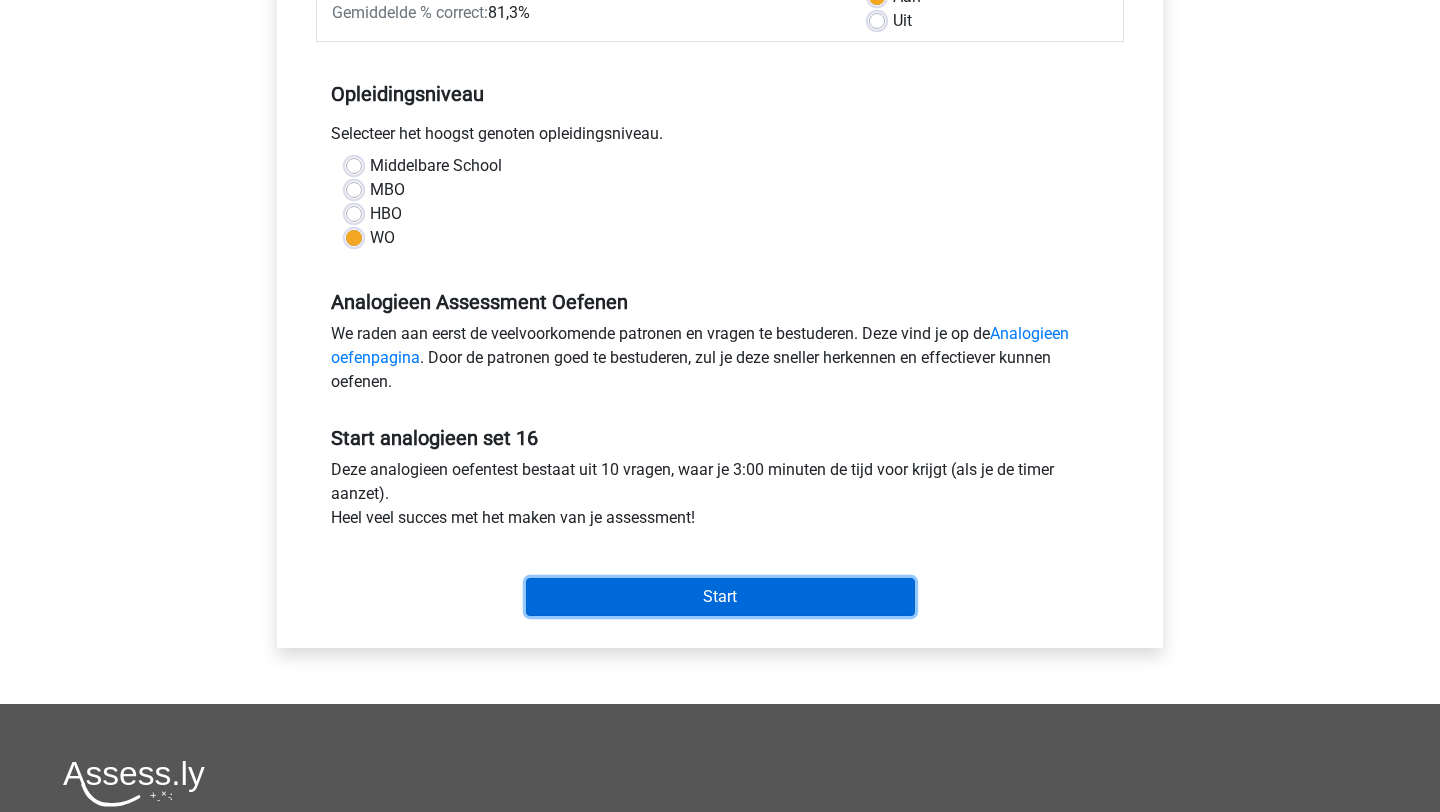 click on "Start" at bounding box center (720, 597) 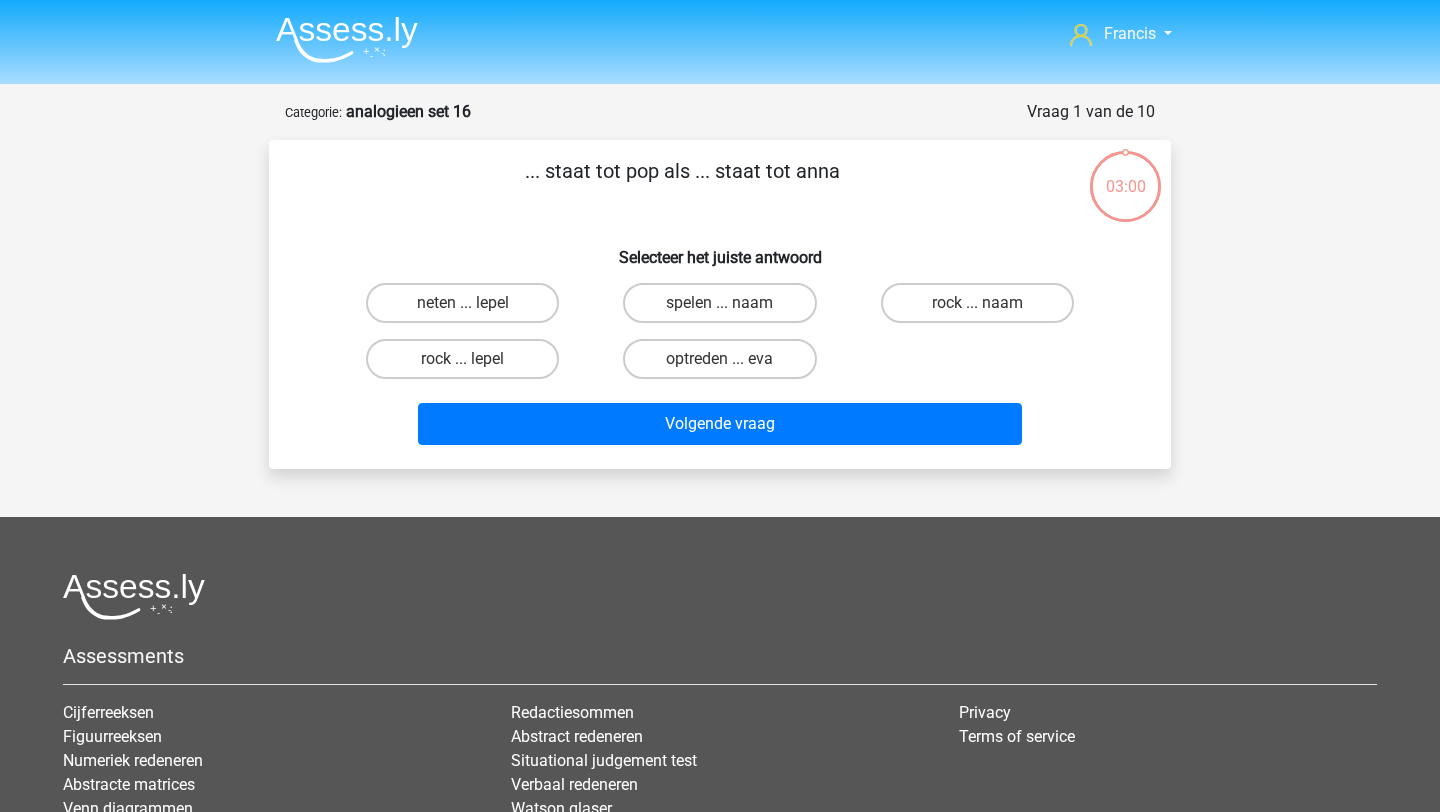 scroll, scrollTop: 0, scrollLeft: 0, axis: both 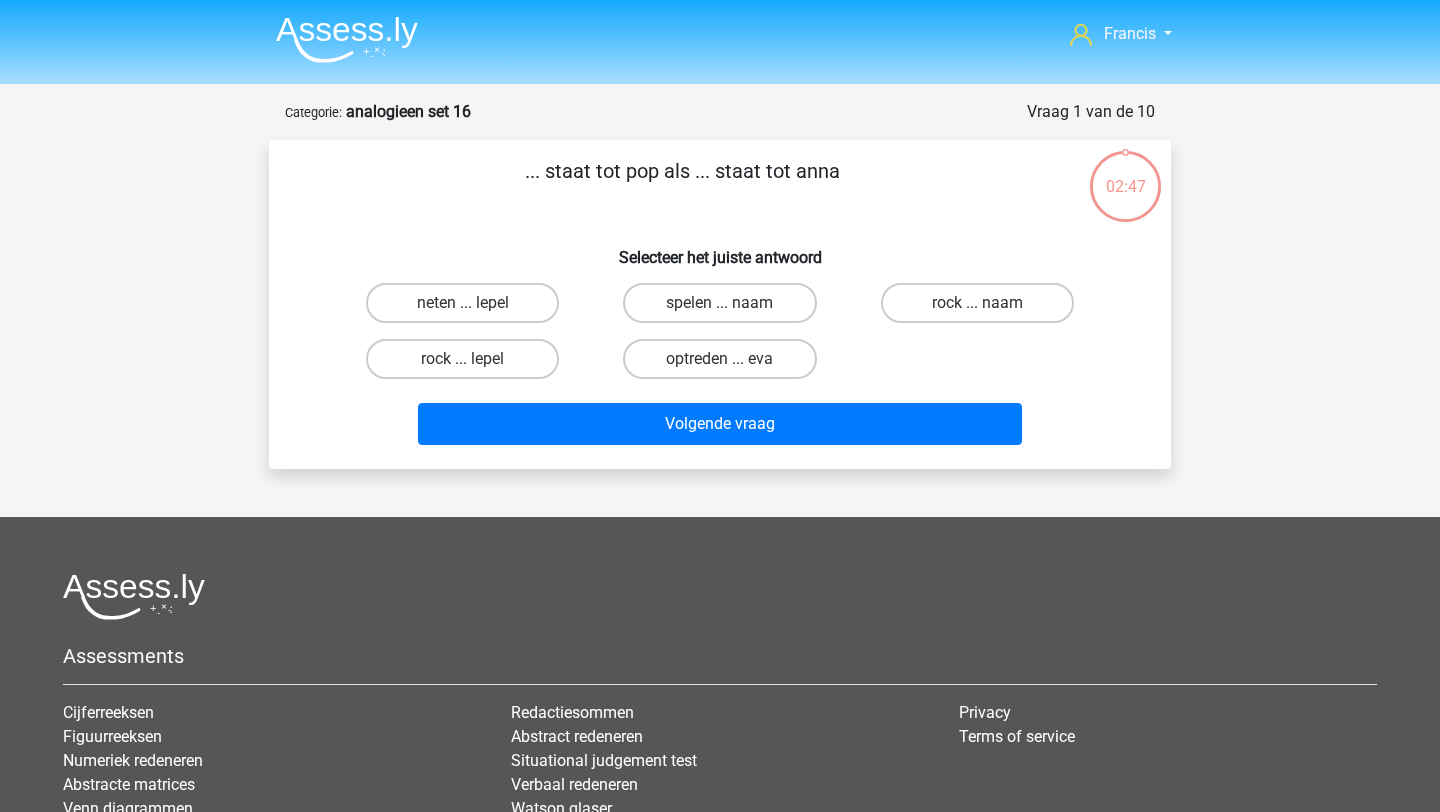 click on "neten ... lepel" at bounding box center (462, 303) 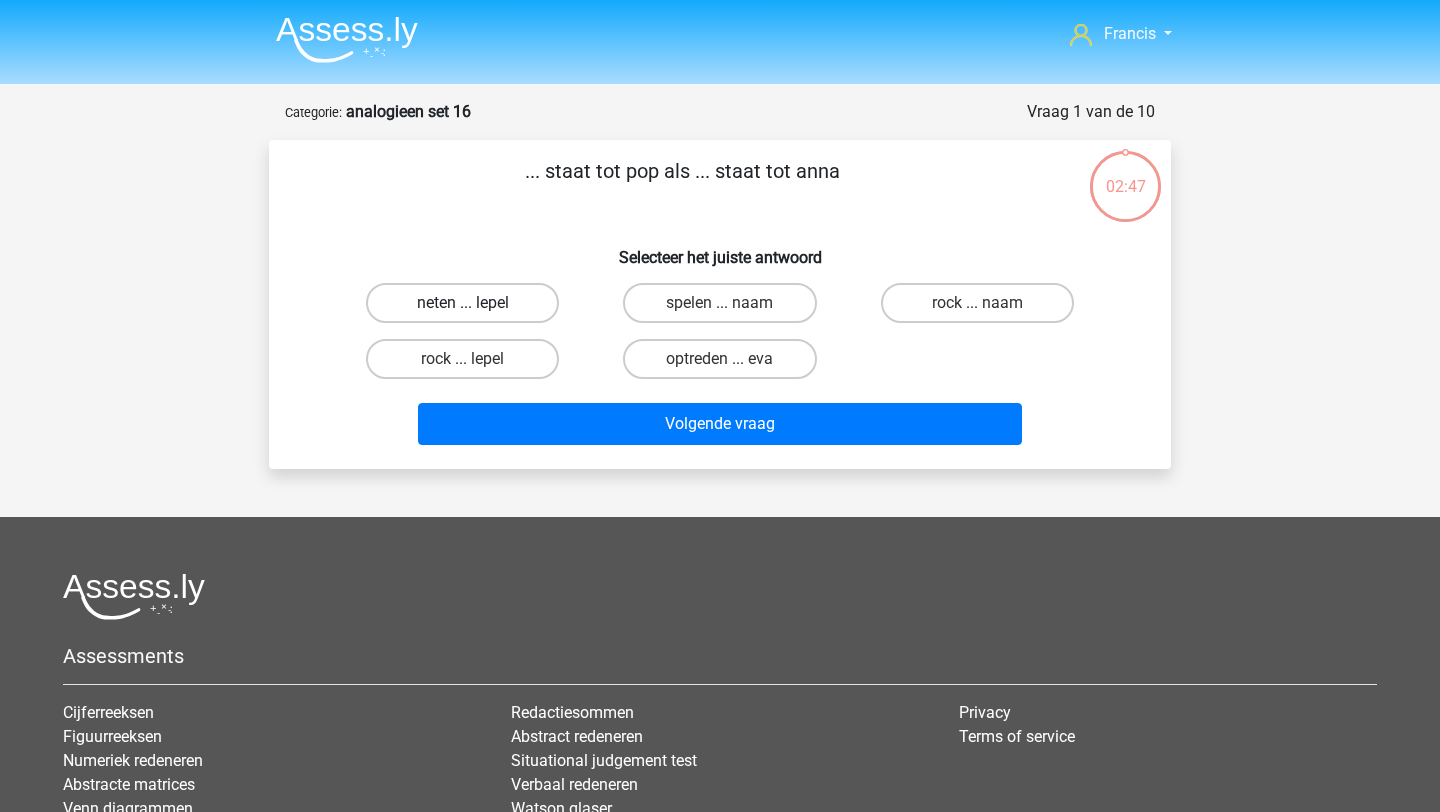 click on "neten ... lepel" at bounding box center (462, 303) 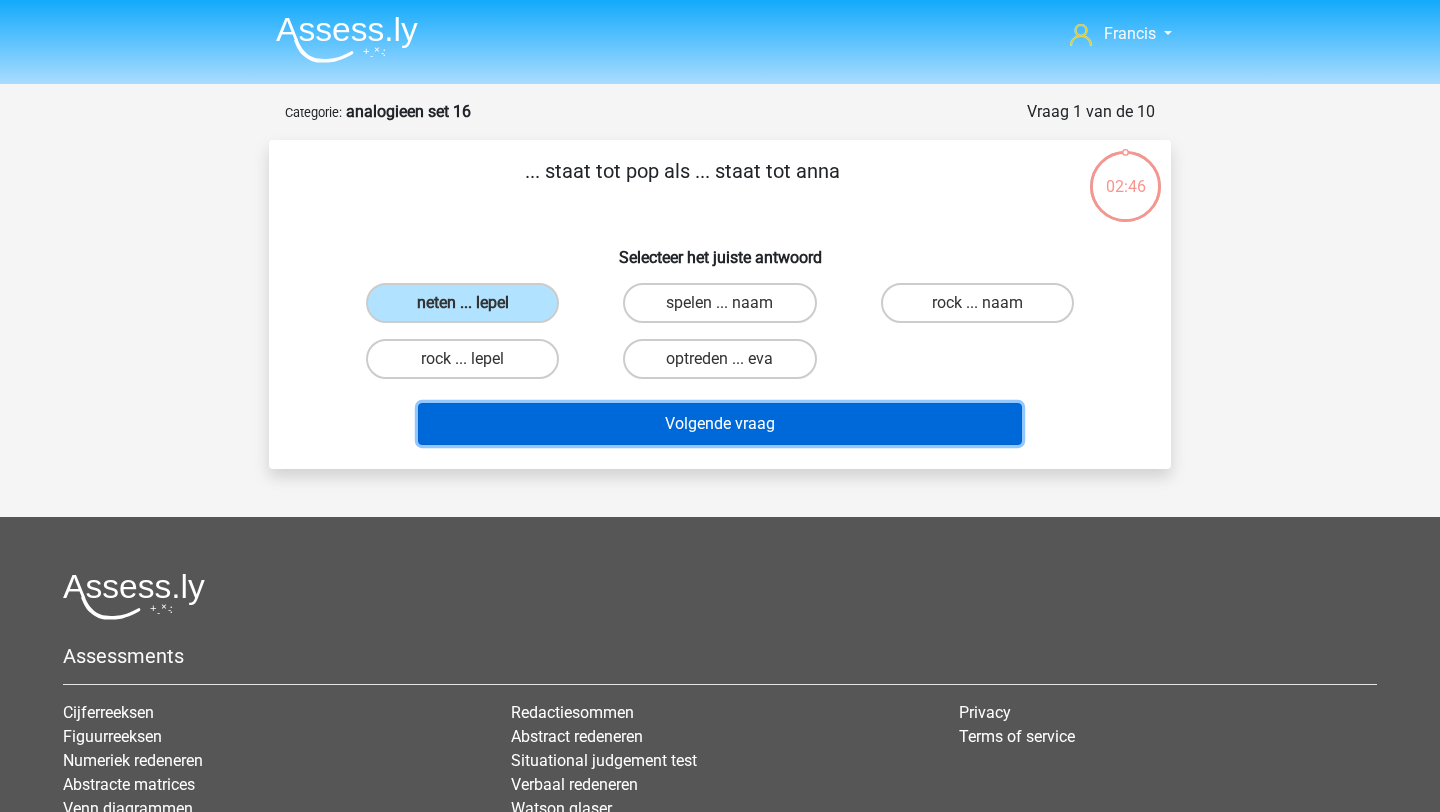 click on "Volgende vraag" at bounding box center [720, 424] 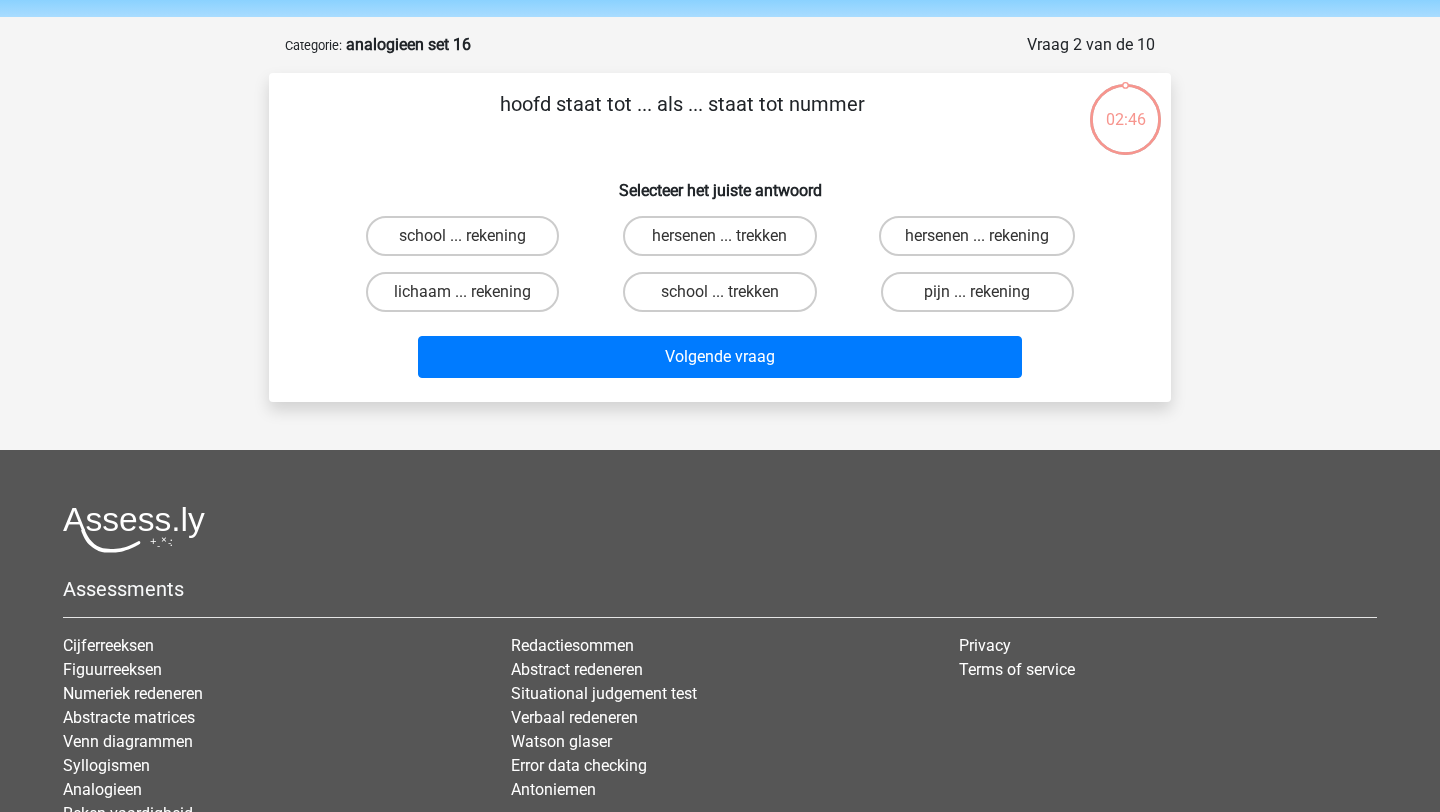 scroll, scrollTop: 45, scrollLeft: 0, axis: vertical 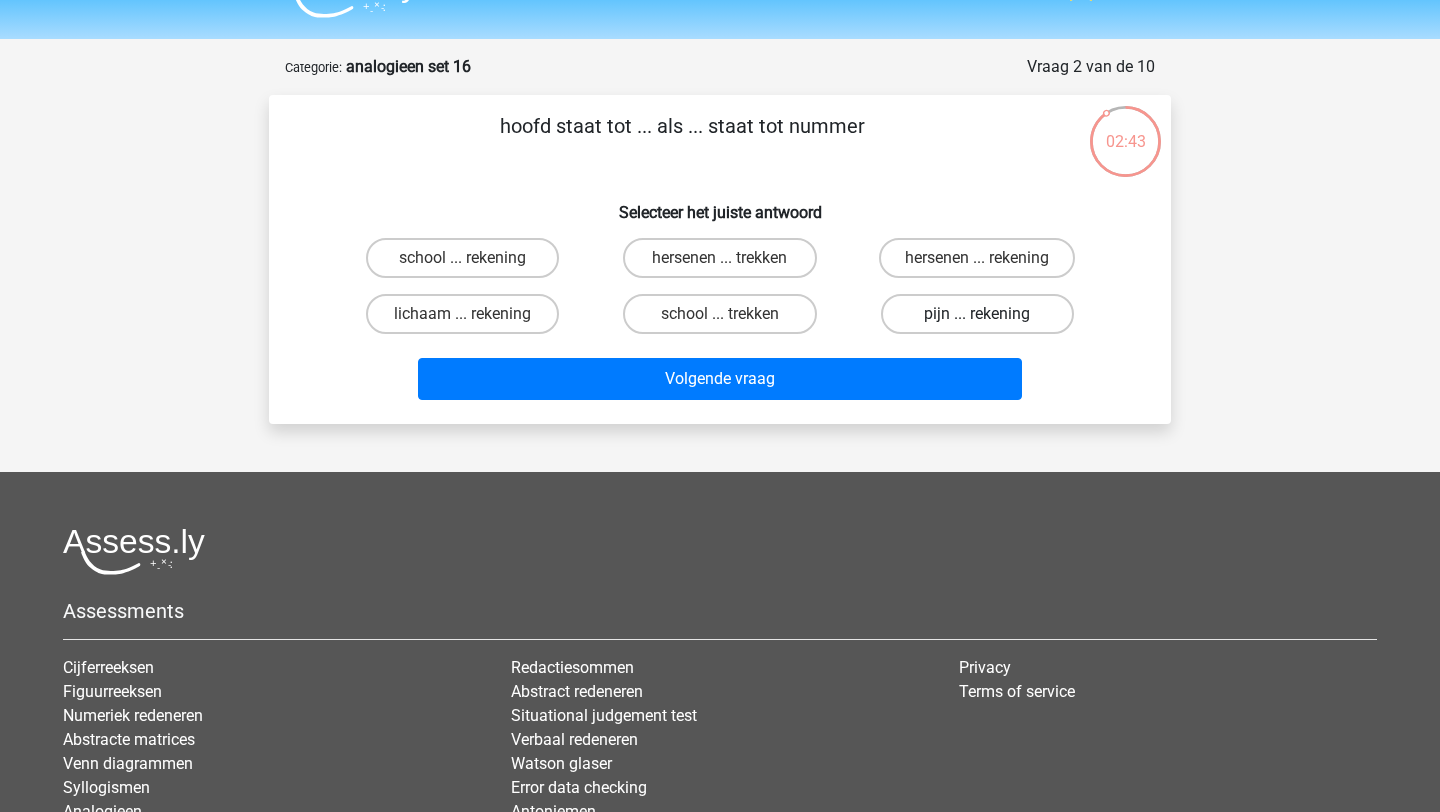 click on "pijn ... rekening" at bounding box center [977, 314] 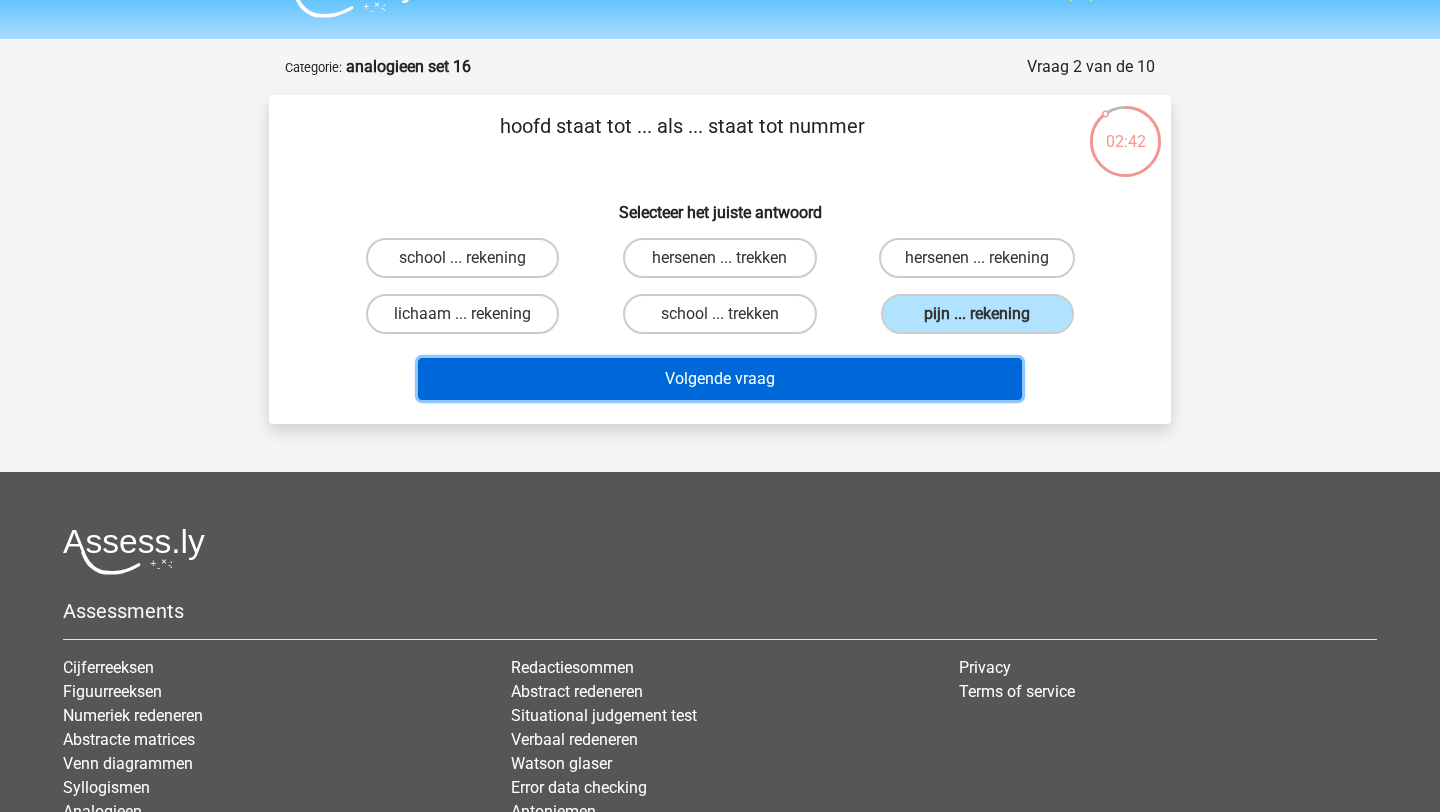click on "Volgende vraag" at bounding box center [720, 379] 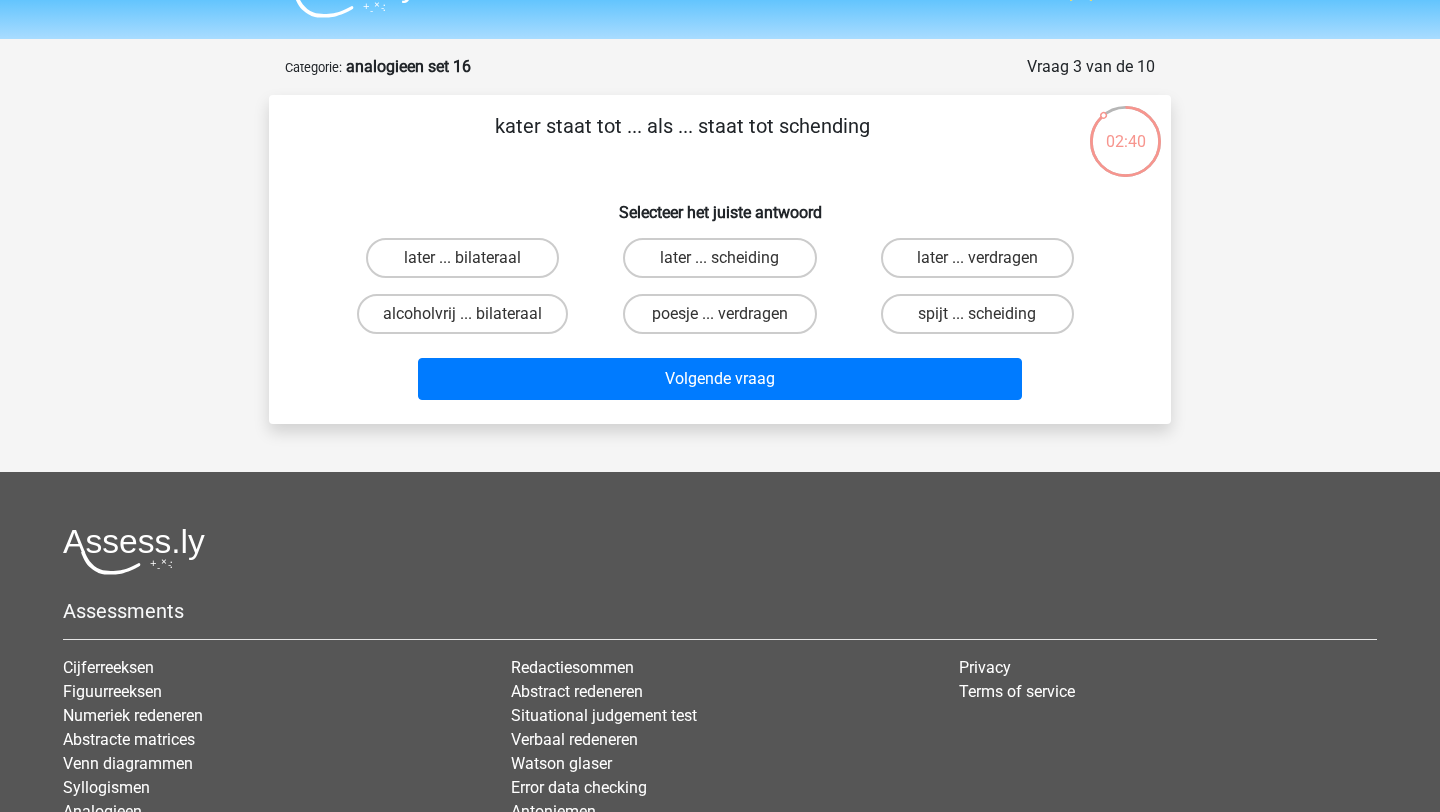 scroll, scrollTop: 42, scrollLeft: 0, axis: vertical 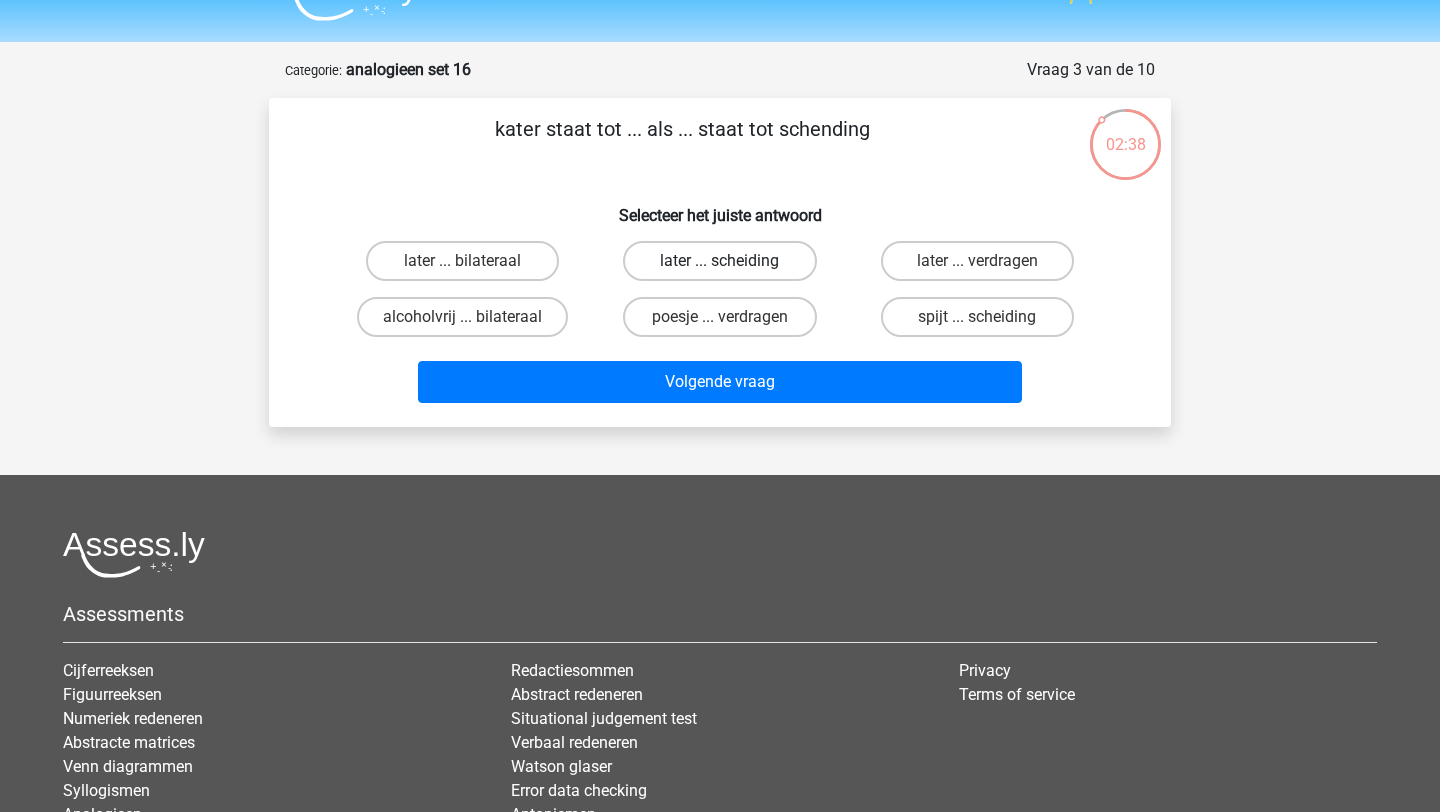 click on "later ... scheiding" at bounding box center (719, 261) 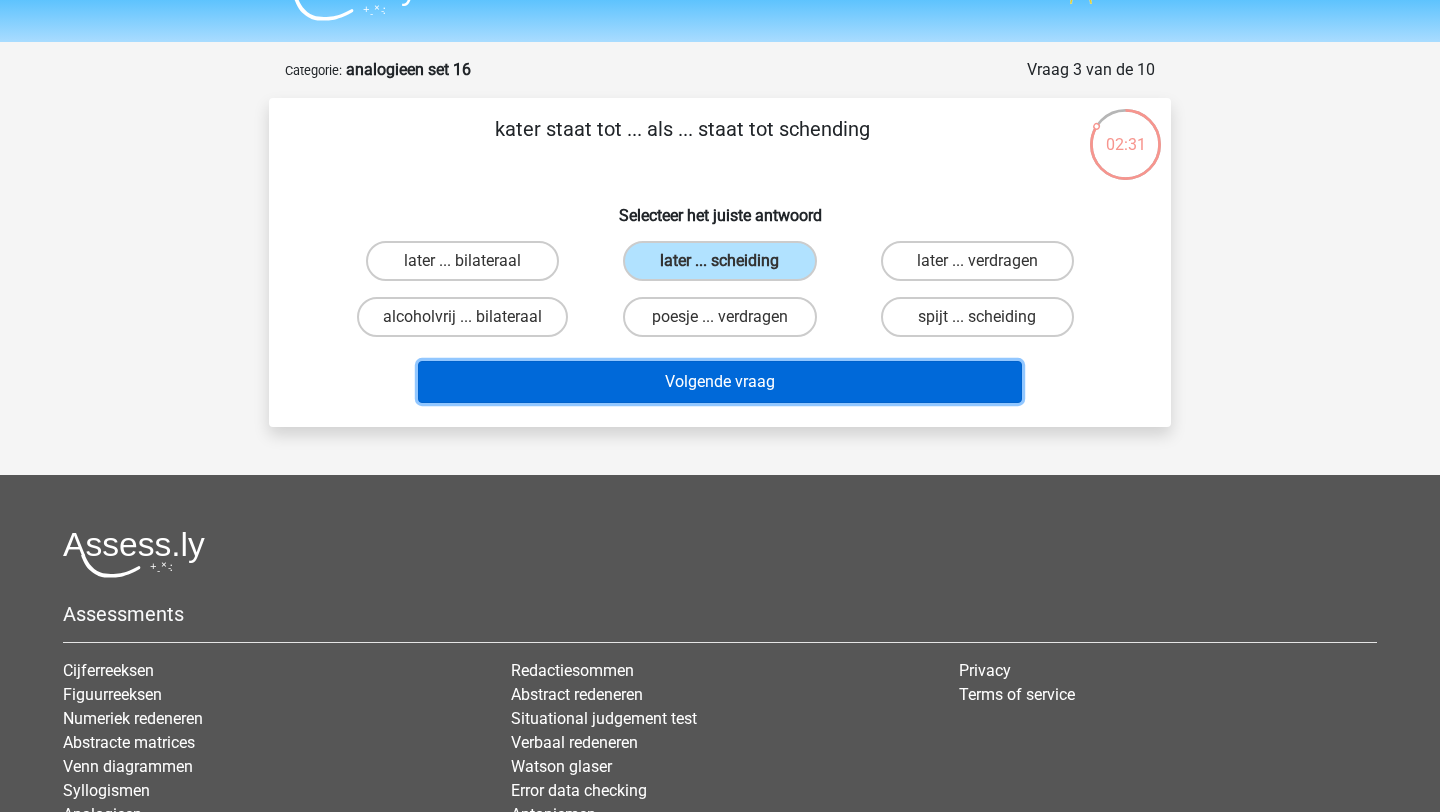 click on "Volgende vraag" at bounding box center (720, 382) 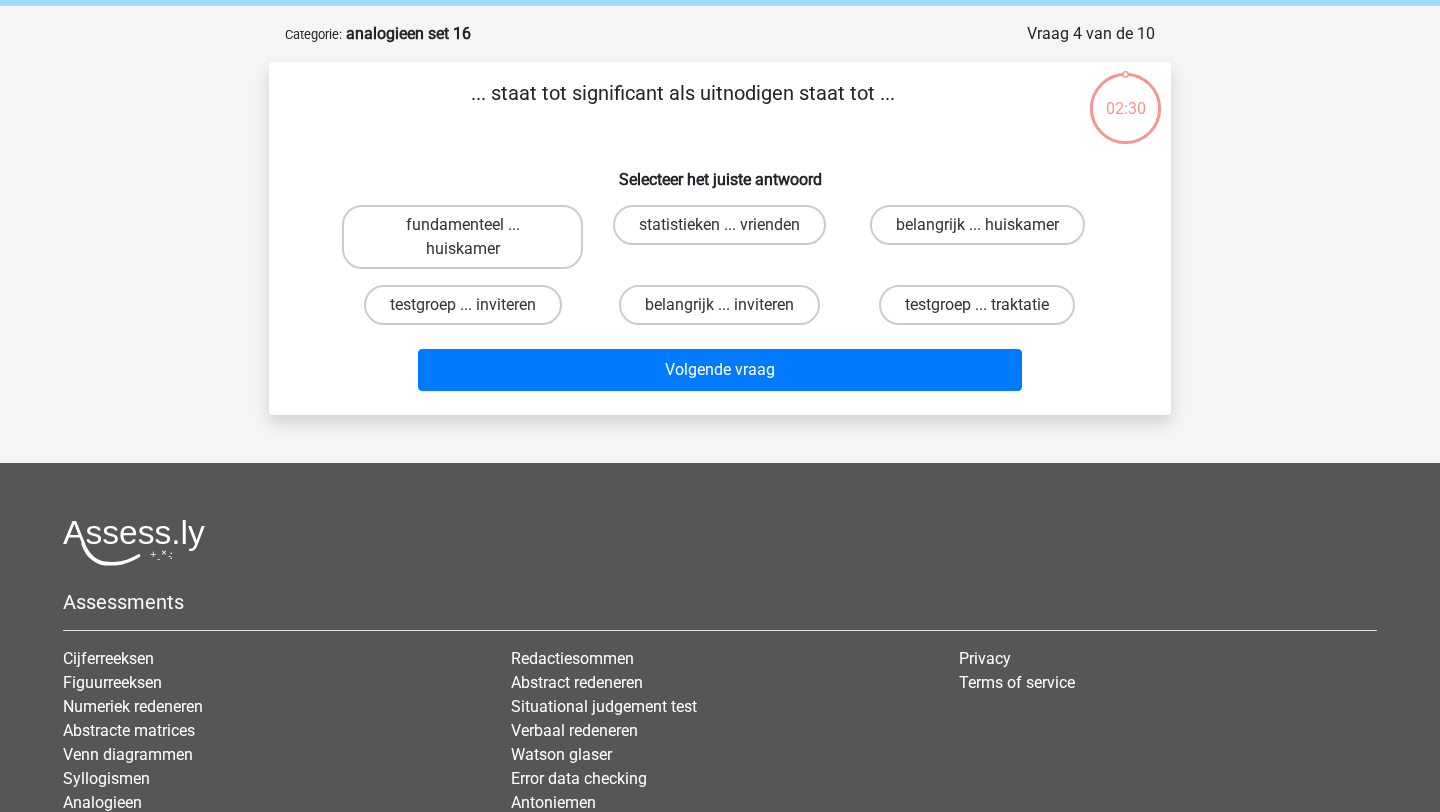 scroll, scrollTop: 71, scrollLeft: 0, axis: vertical 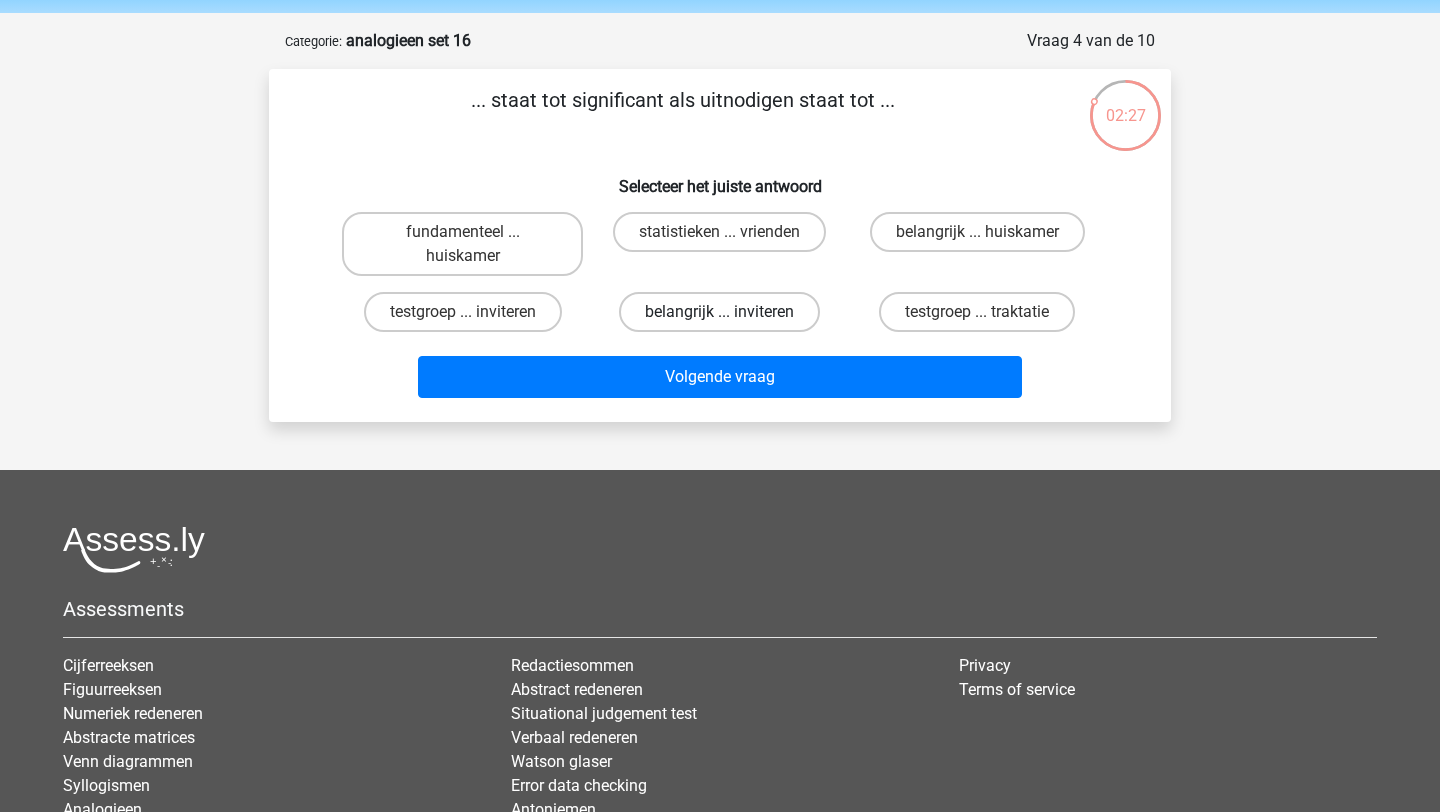 click on "belangrijk ... inviteren" at bounding box center (719, 312) 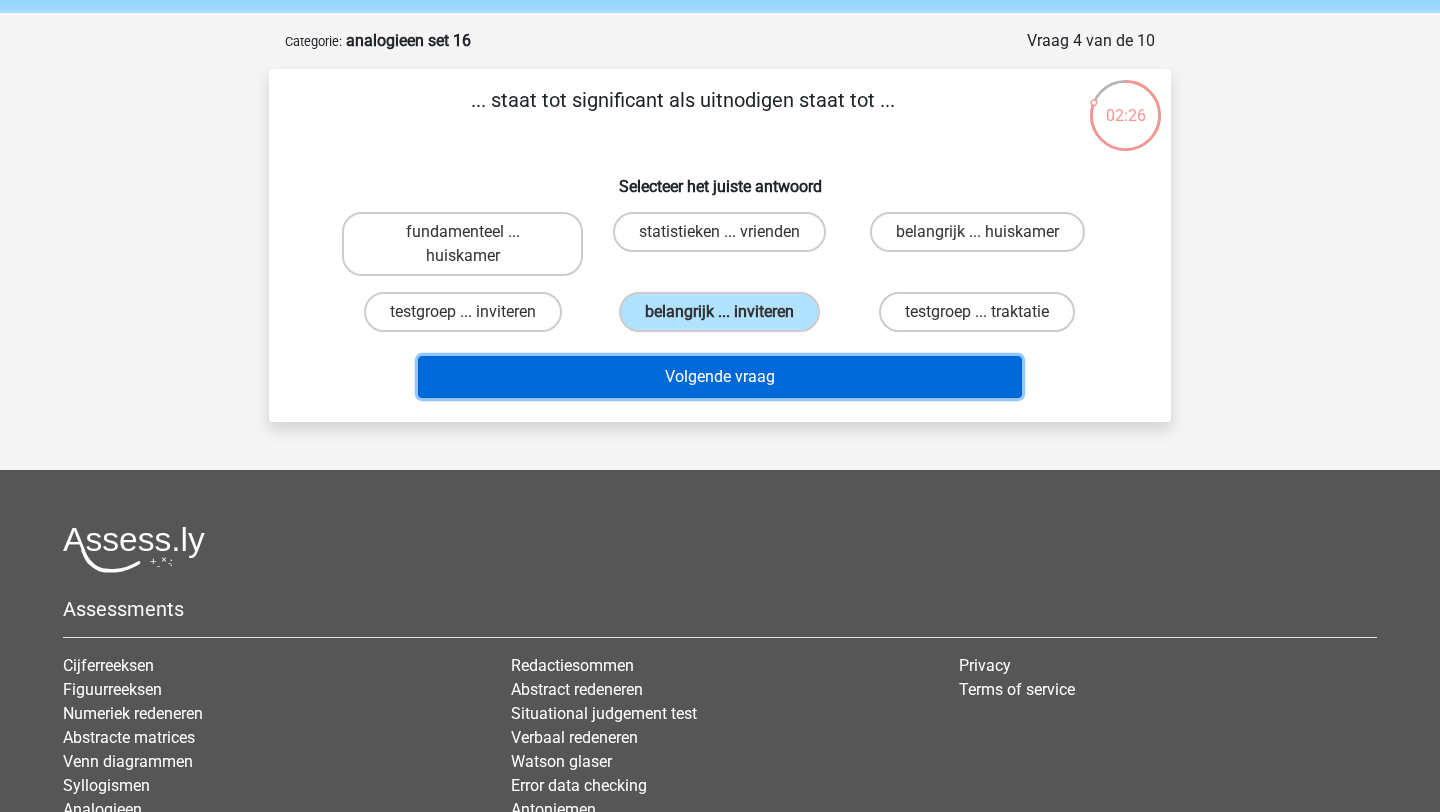 click on "Volgende vraag" at bounding box center [720, 377] 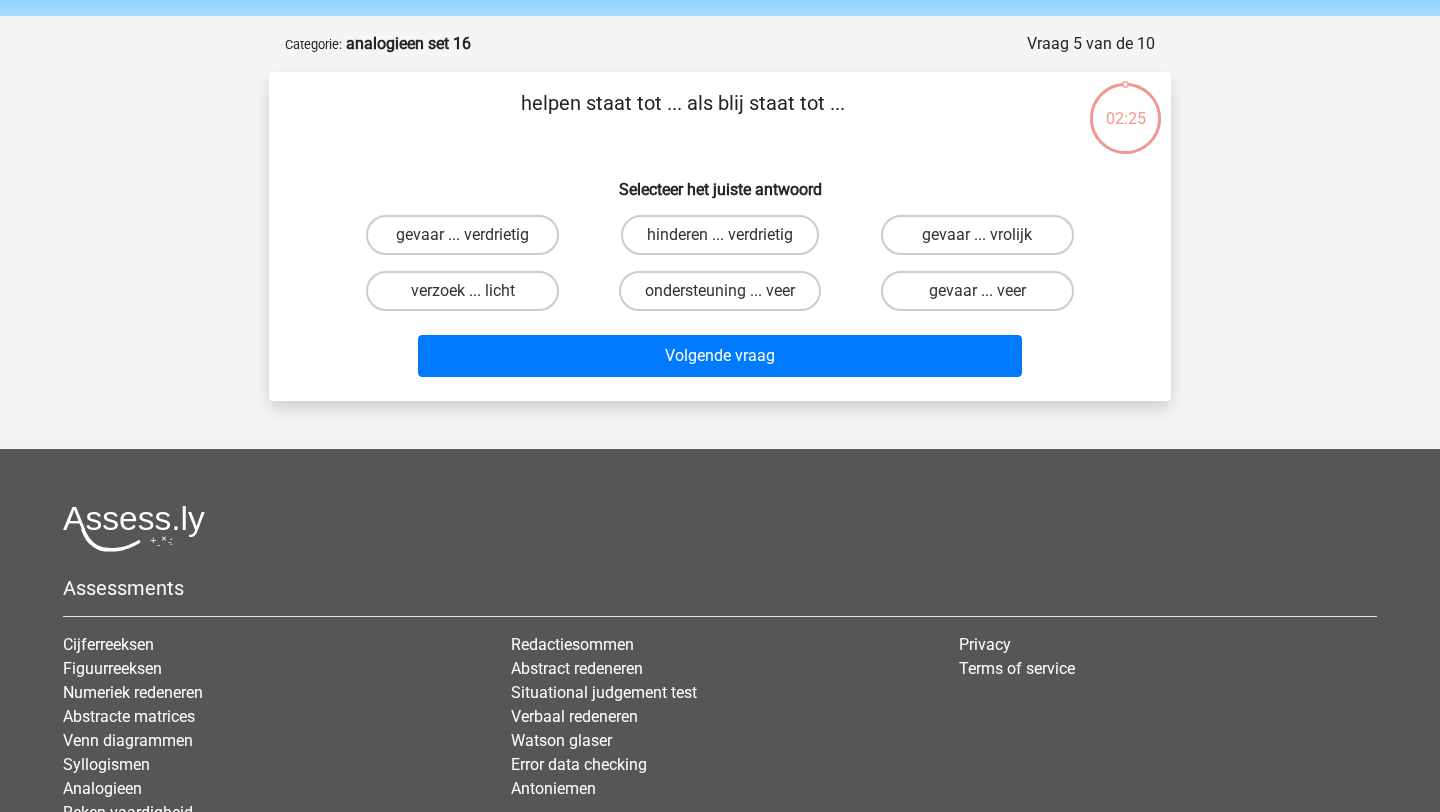 scroll, scrollTop: 55, scrollLeft: 0, axis: vertical 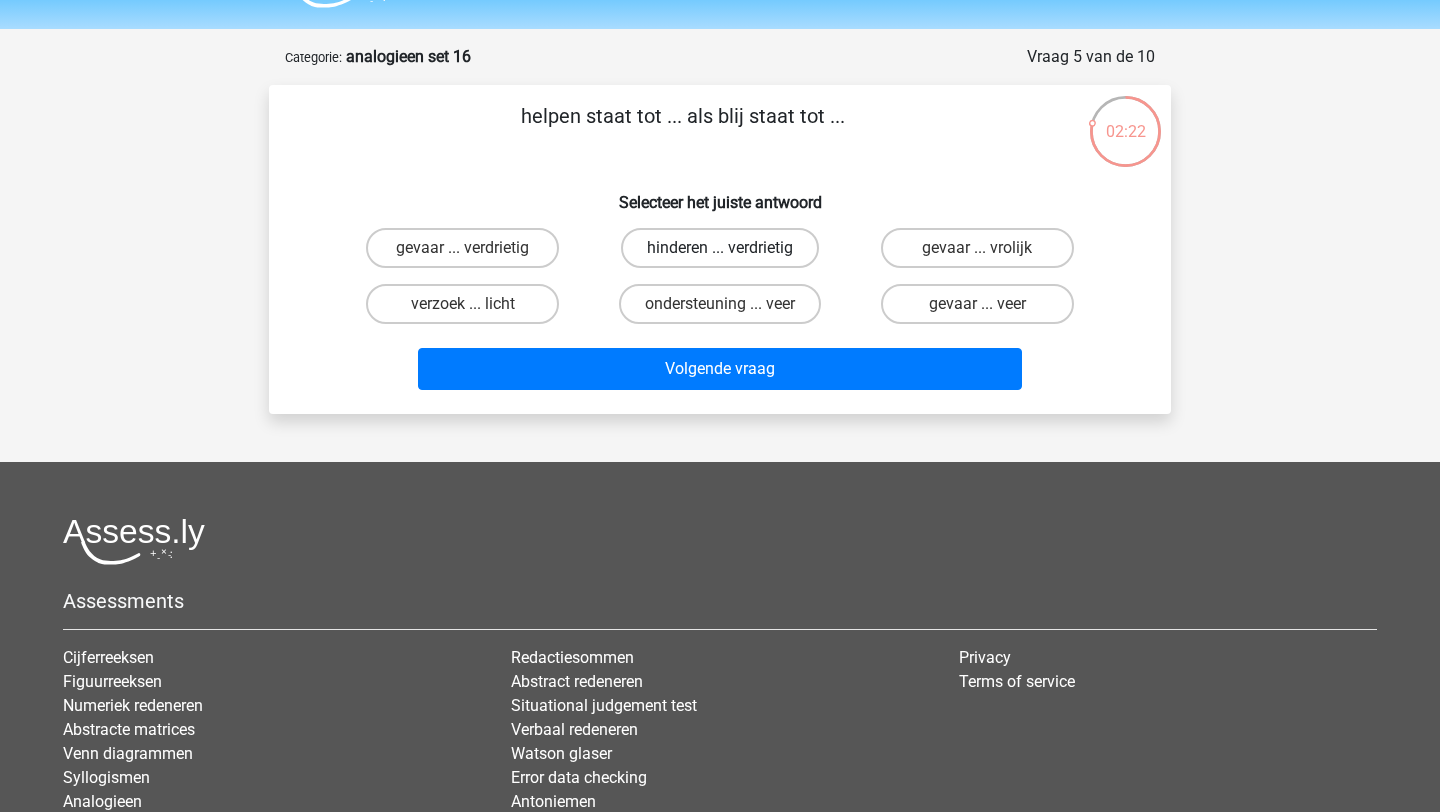 click on "hinderen ... verdrietig" at bounding box center (720, 248) 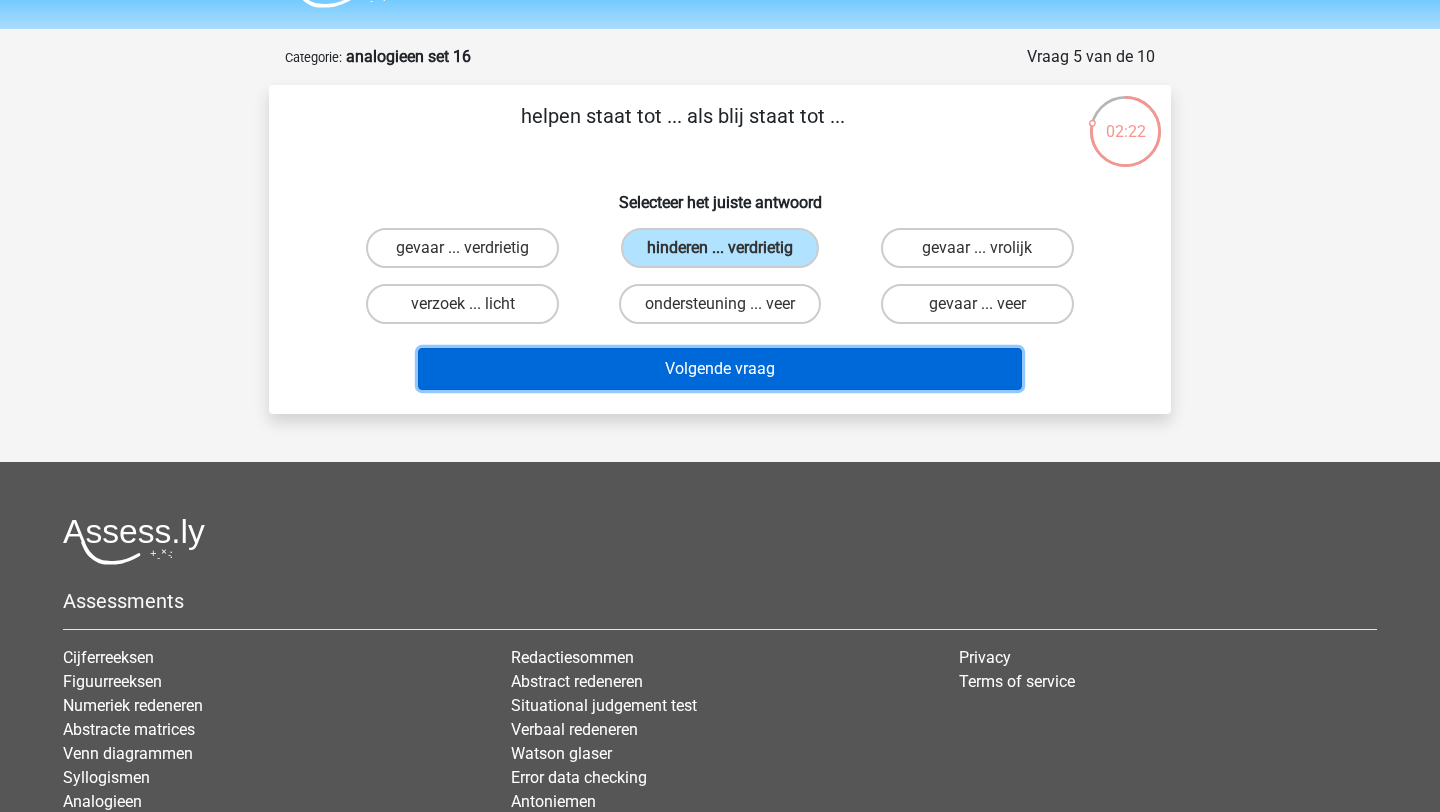 click on "Volgende vraag" at bounding box center (720, 369) 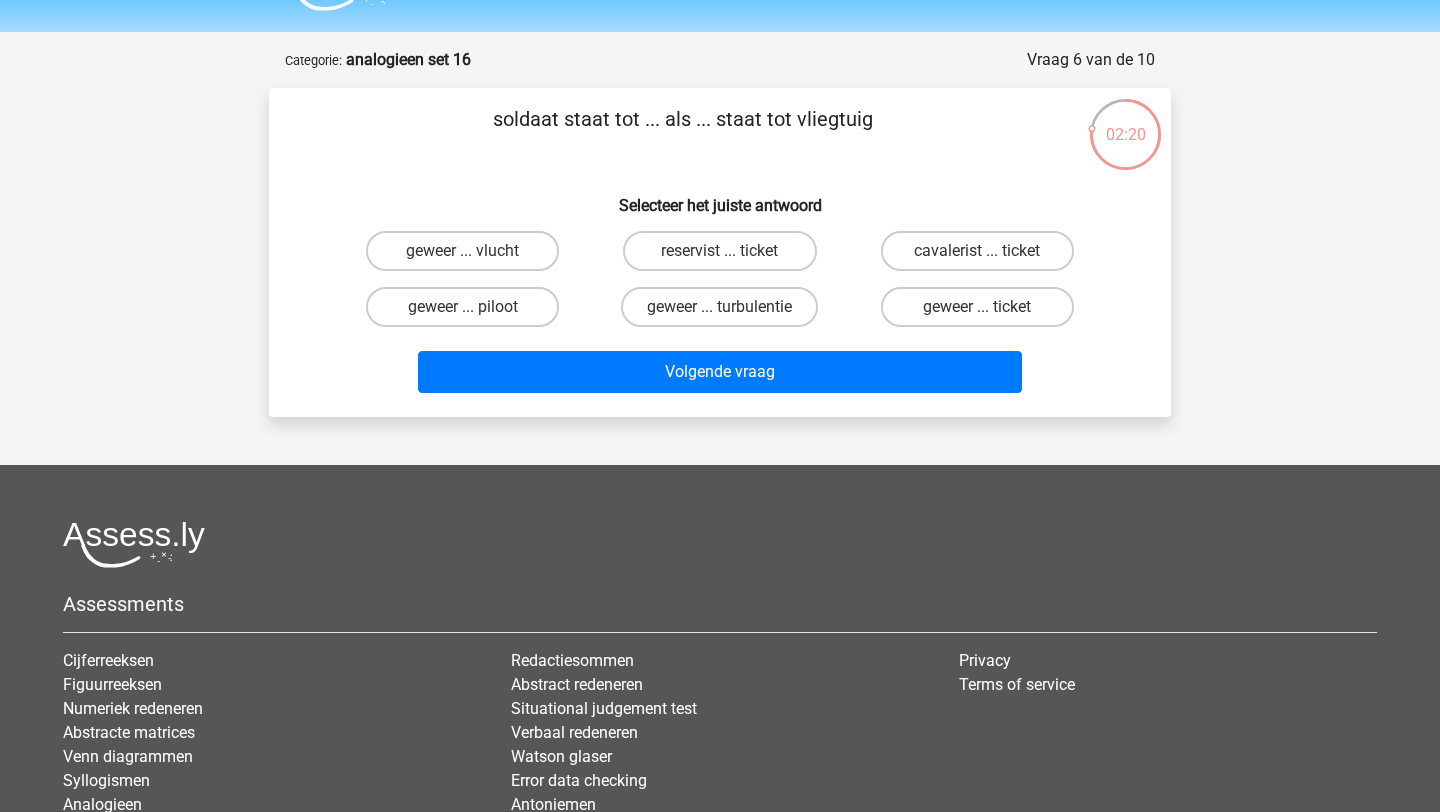 scroll, scrollTop: 53, scrollLeft: 0, axis: vertical 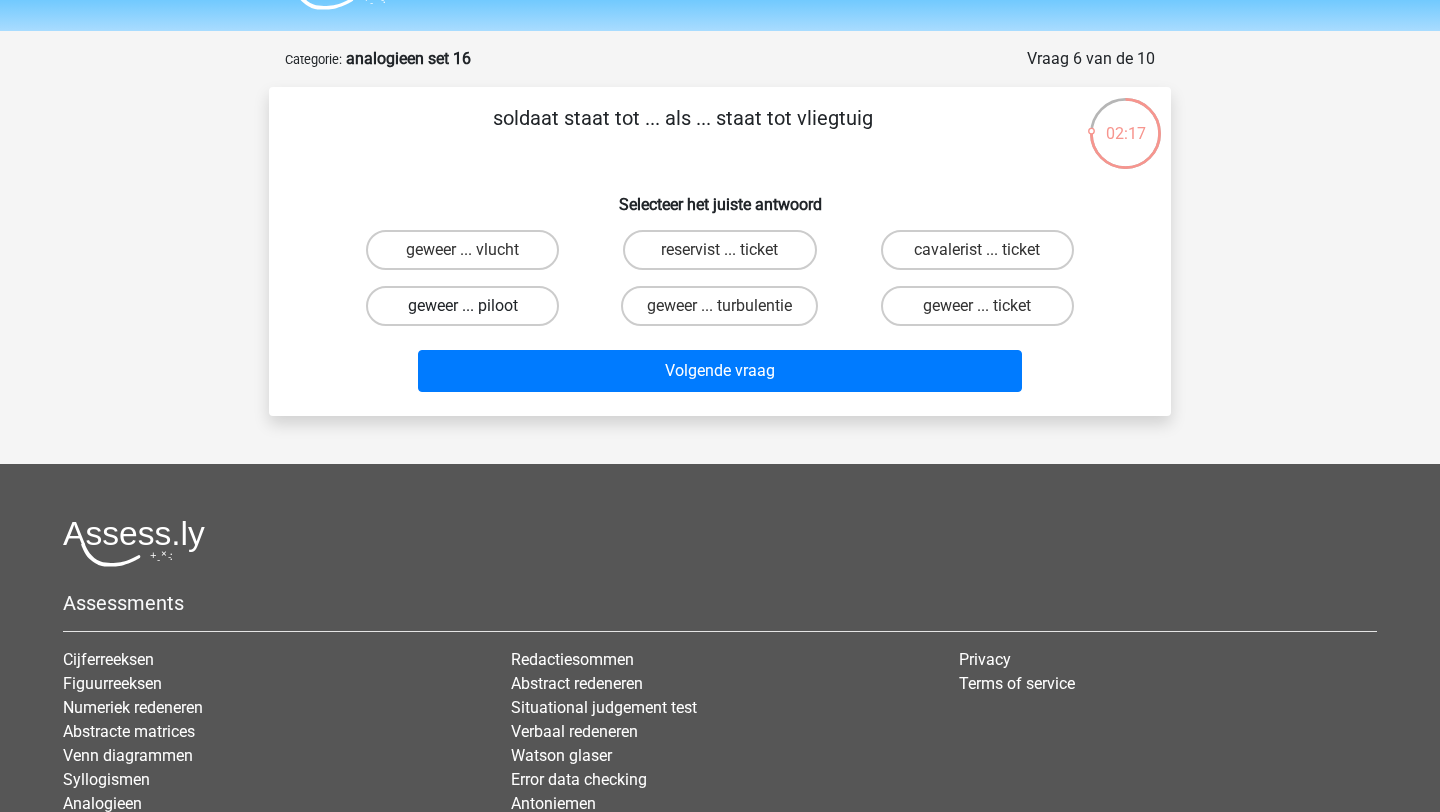 click on "geweer ... piloot" at bounding box center [462, 306] 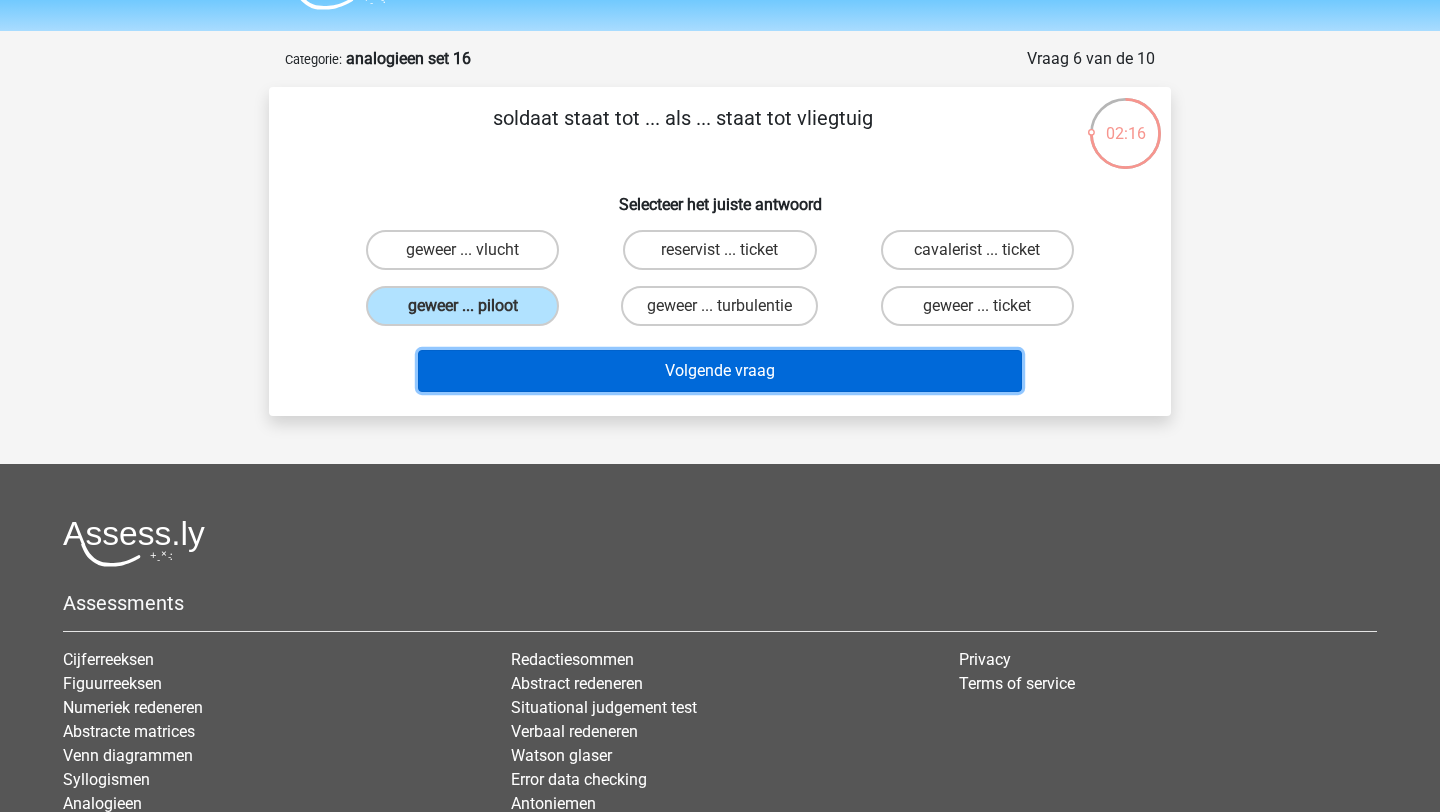 click on "Volgende vraag" at bounding box center (720, 371) 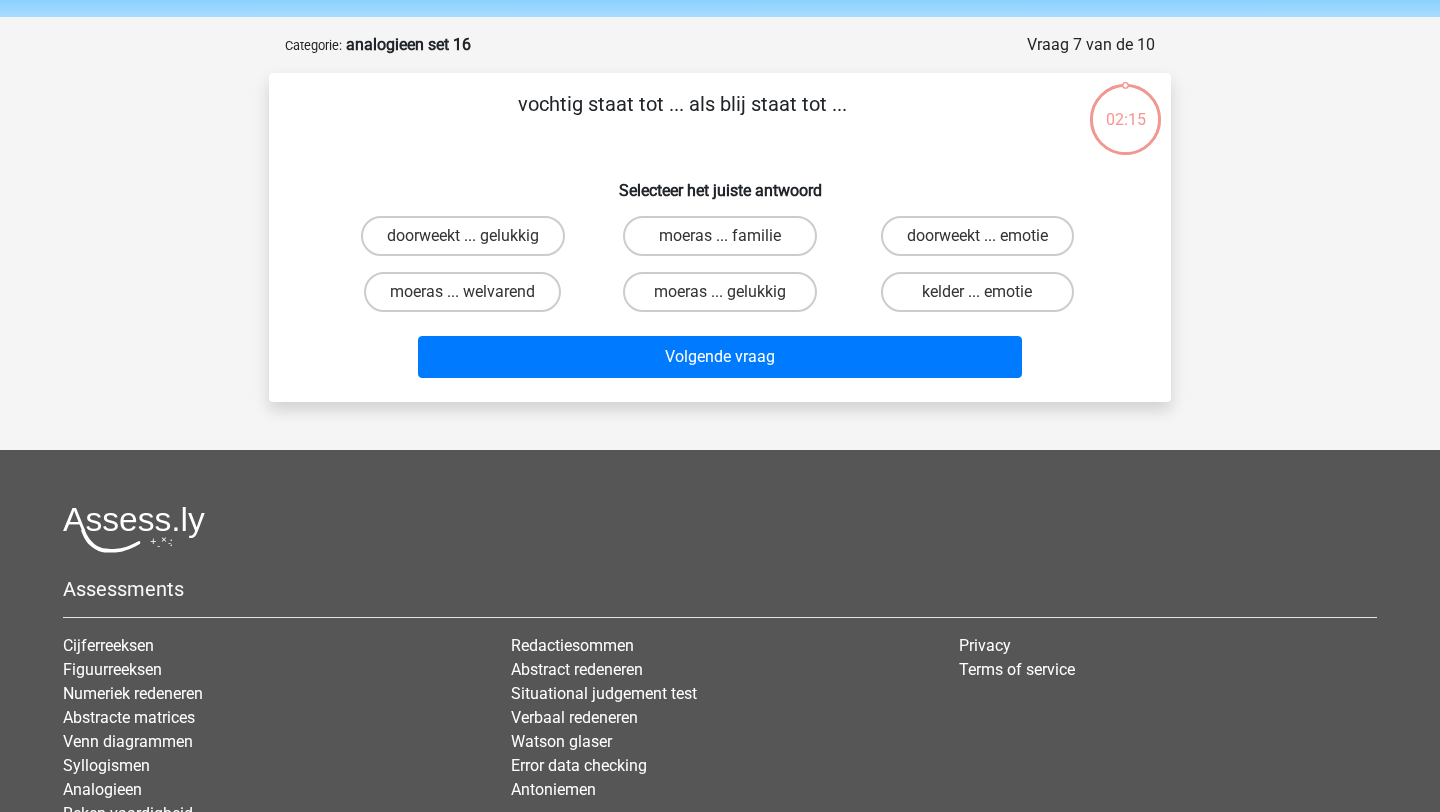 scroll, scrollTop: 66, scrollLeft: 0, axis: vertical 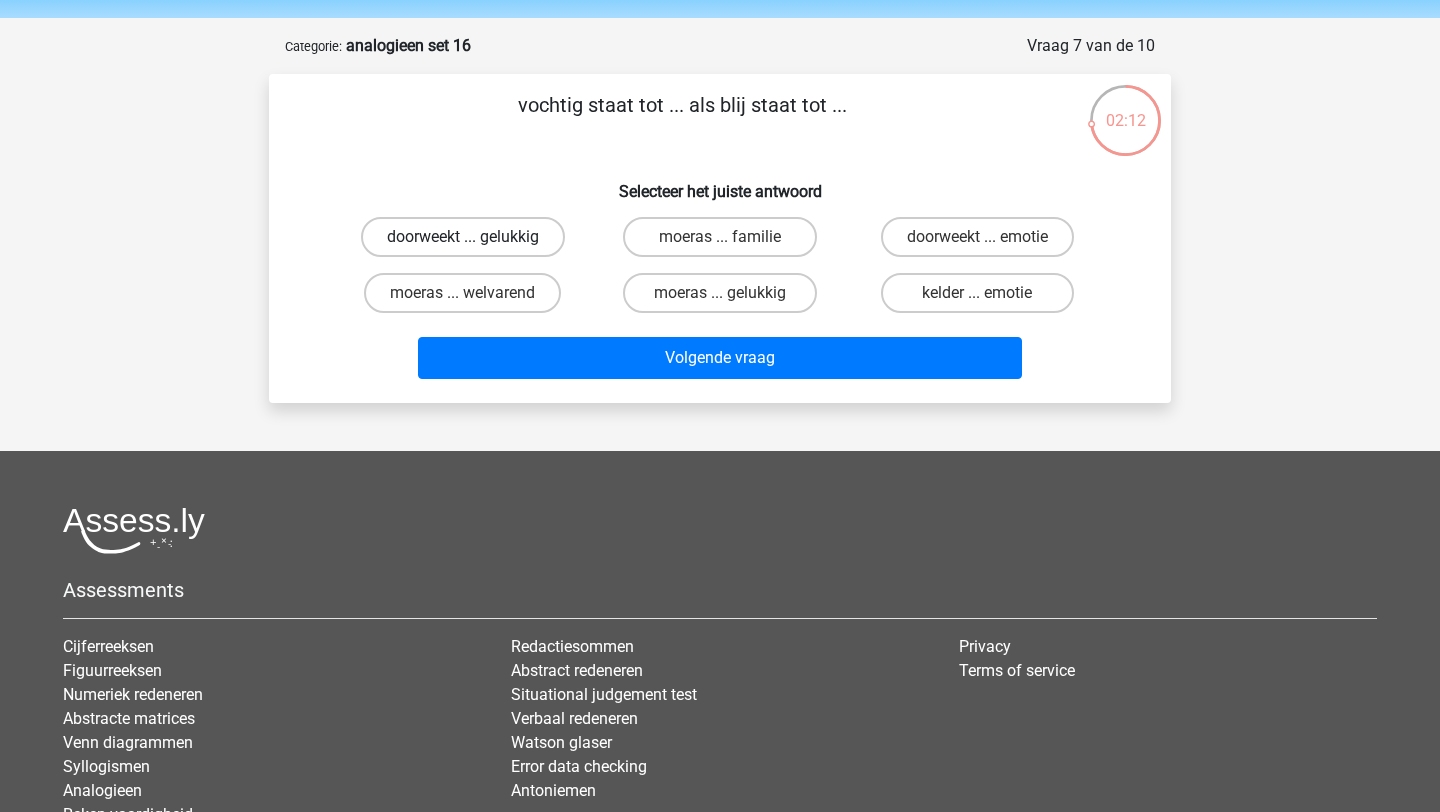 click on "doorweekt ... gelukkig" at bounding box center (463, 237) 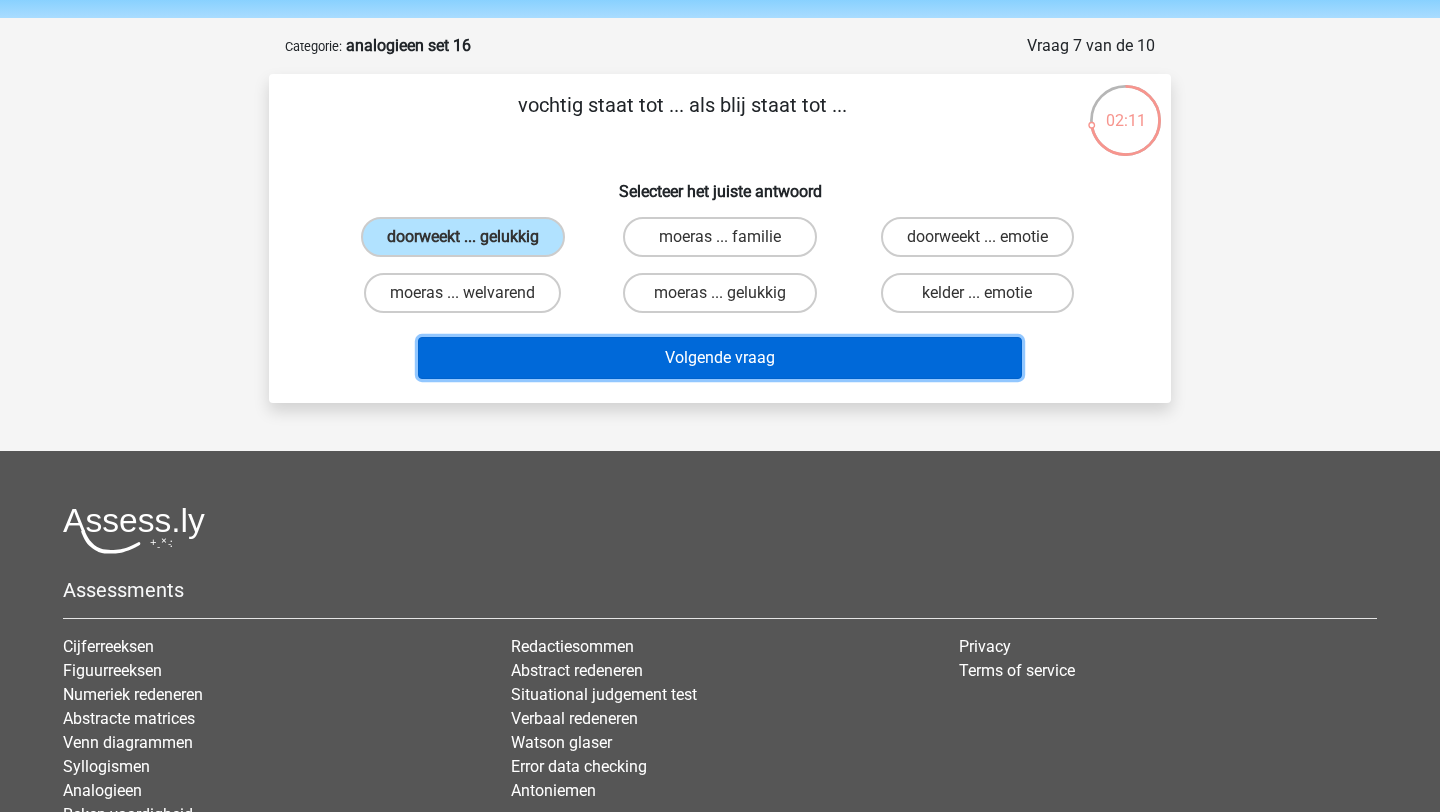 click on "Volgende vraag" at bounding box center (720, 358) 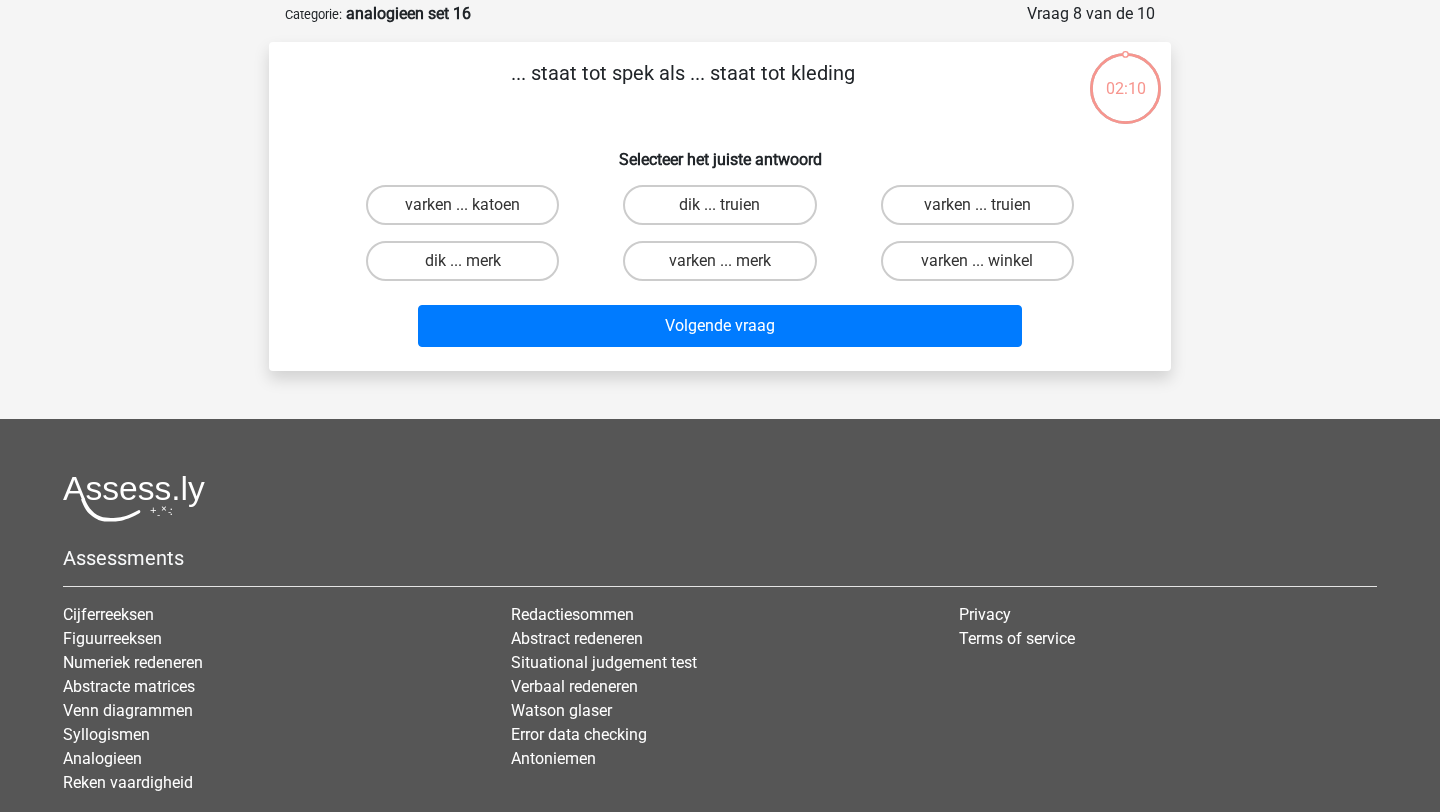 scroll, scrollTop: 100, scrollLeft: 0, axis: vertical 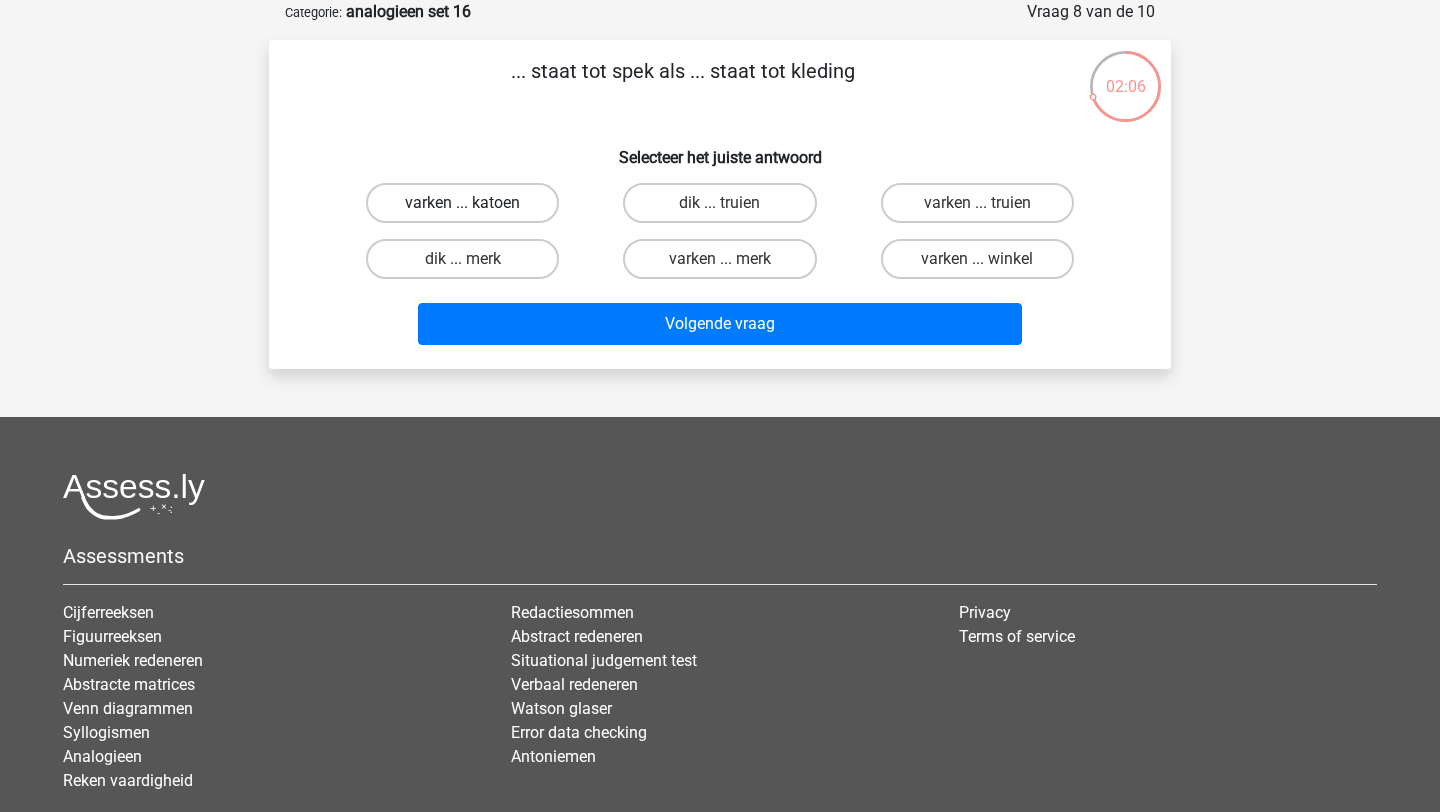 click on "varken ... katoen" at bounding box center (462, 203) 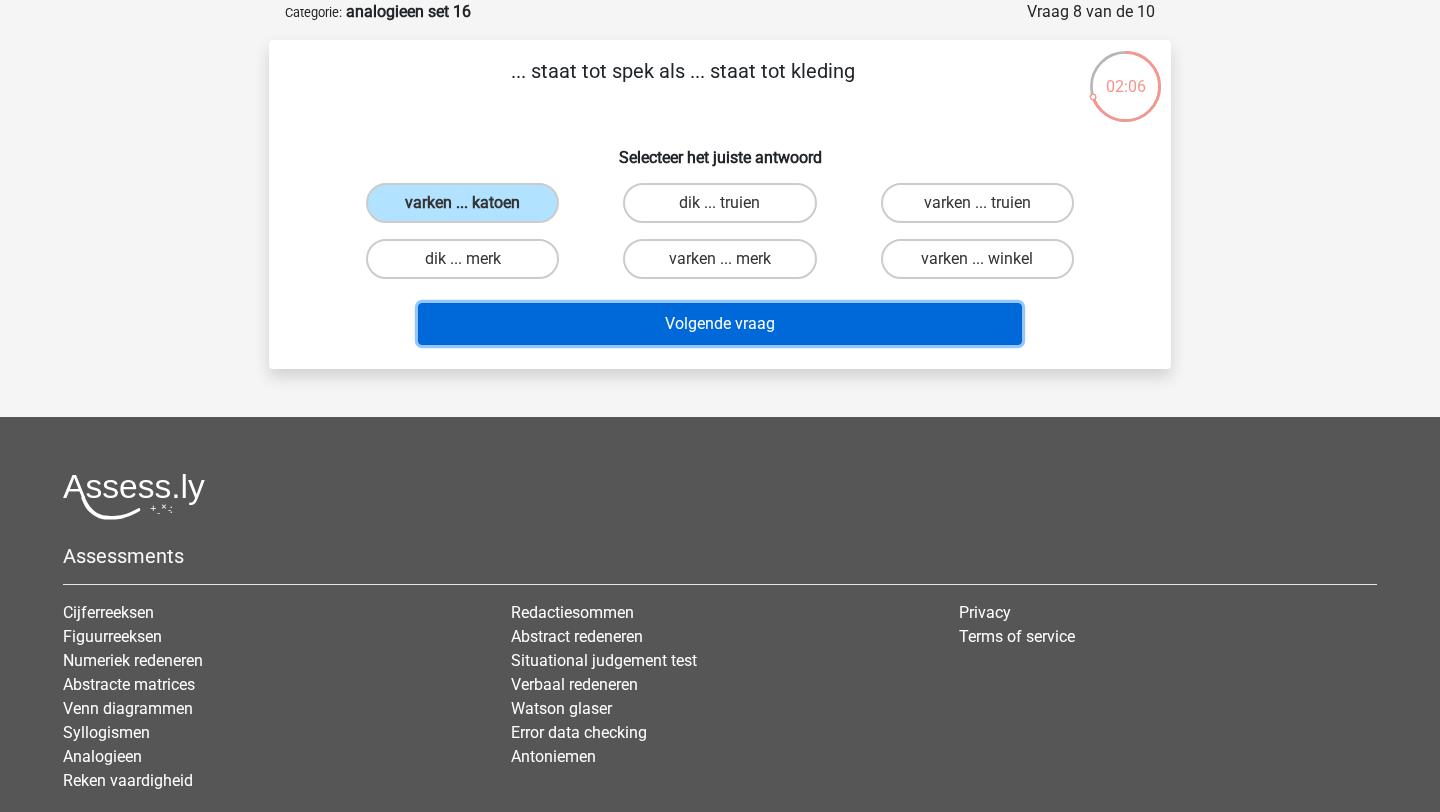 click on "Volgende vraag" at bounding box center (720, 324) 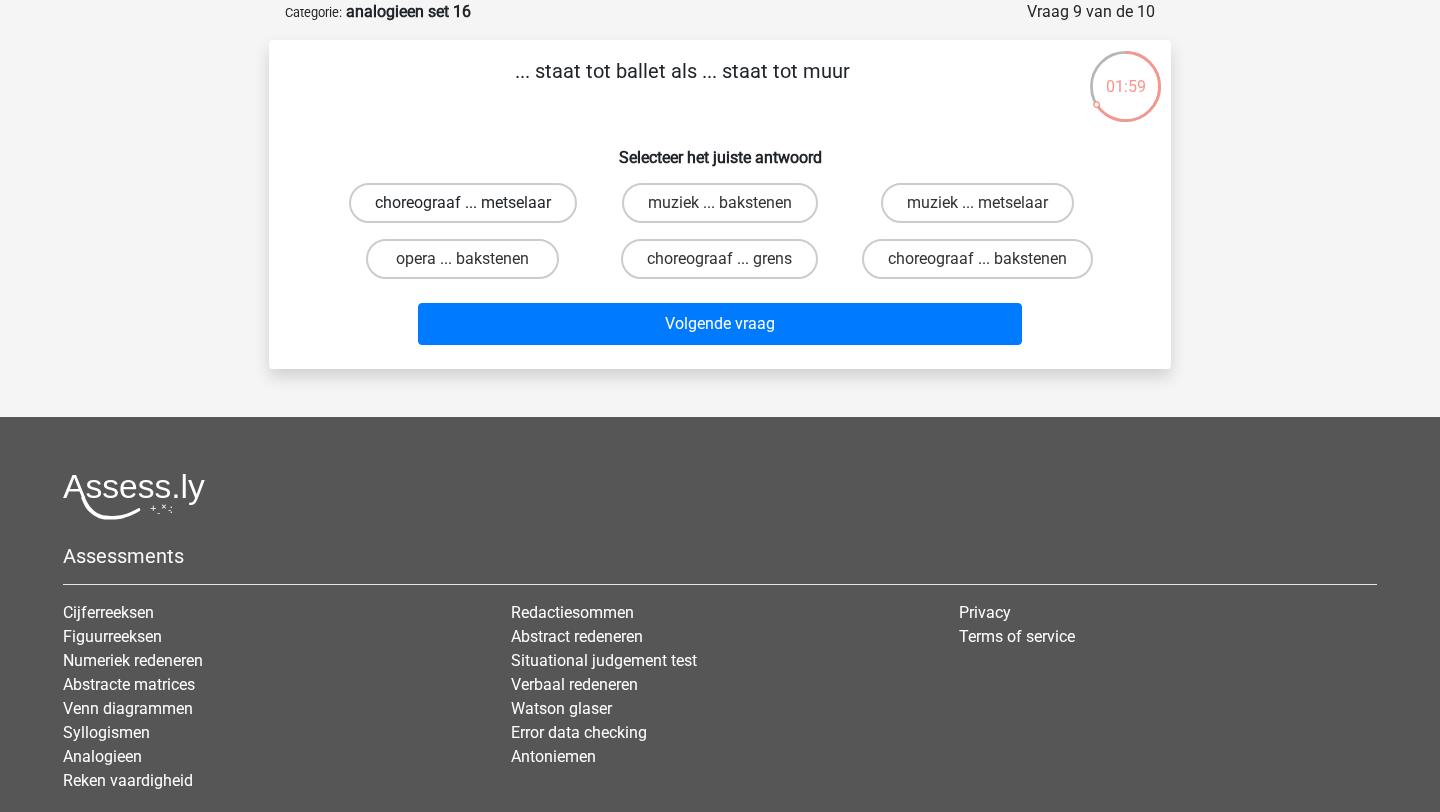 click on "choreograaf ... metselaar" at bounding box center [463, 203] 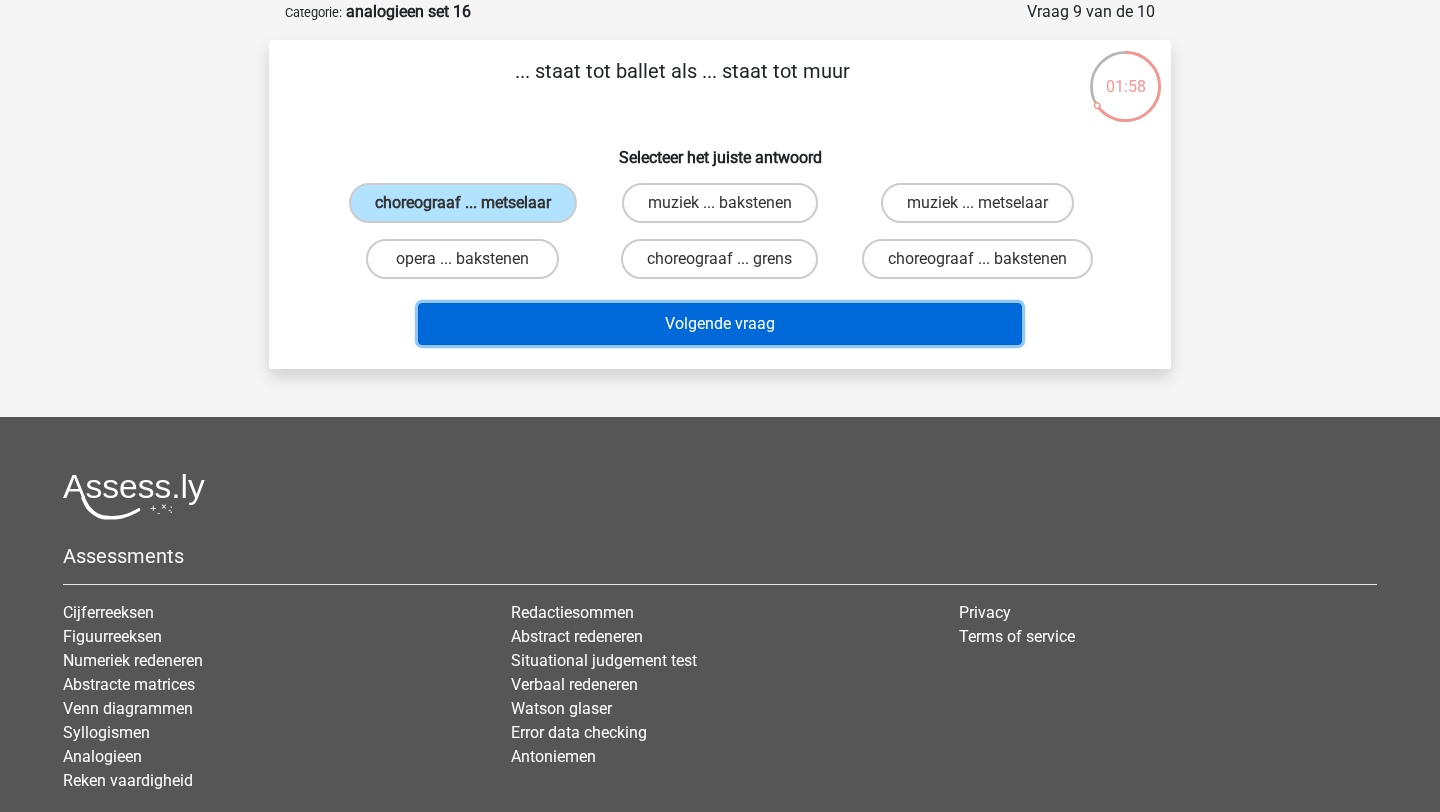 click on "Volgende vraag" at bounding box center (720, 324) 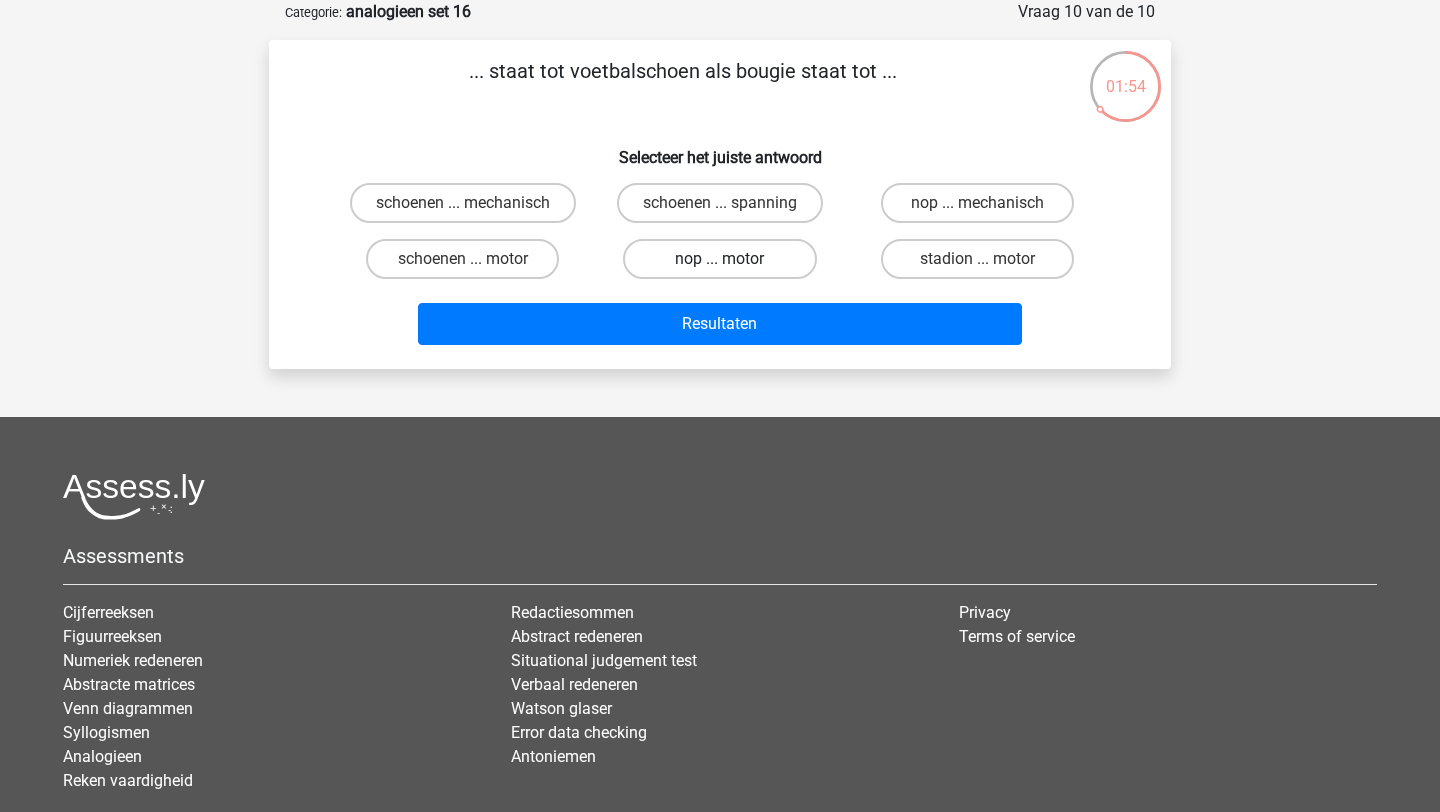 click on "nop ... motor" at bounding box center [719, 259] 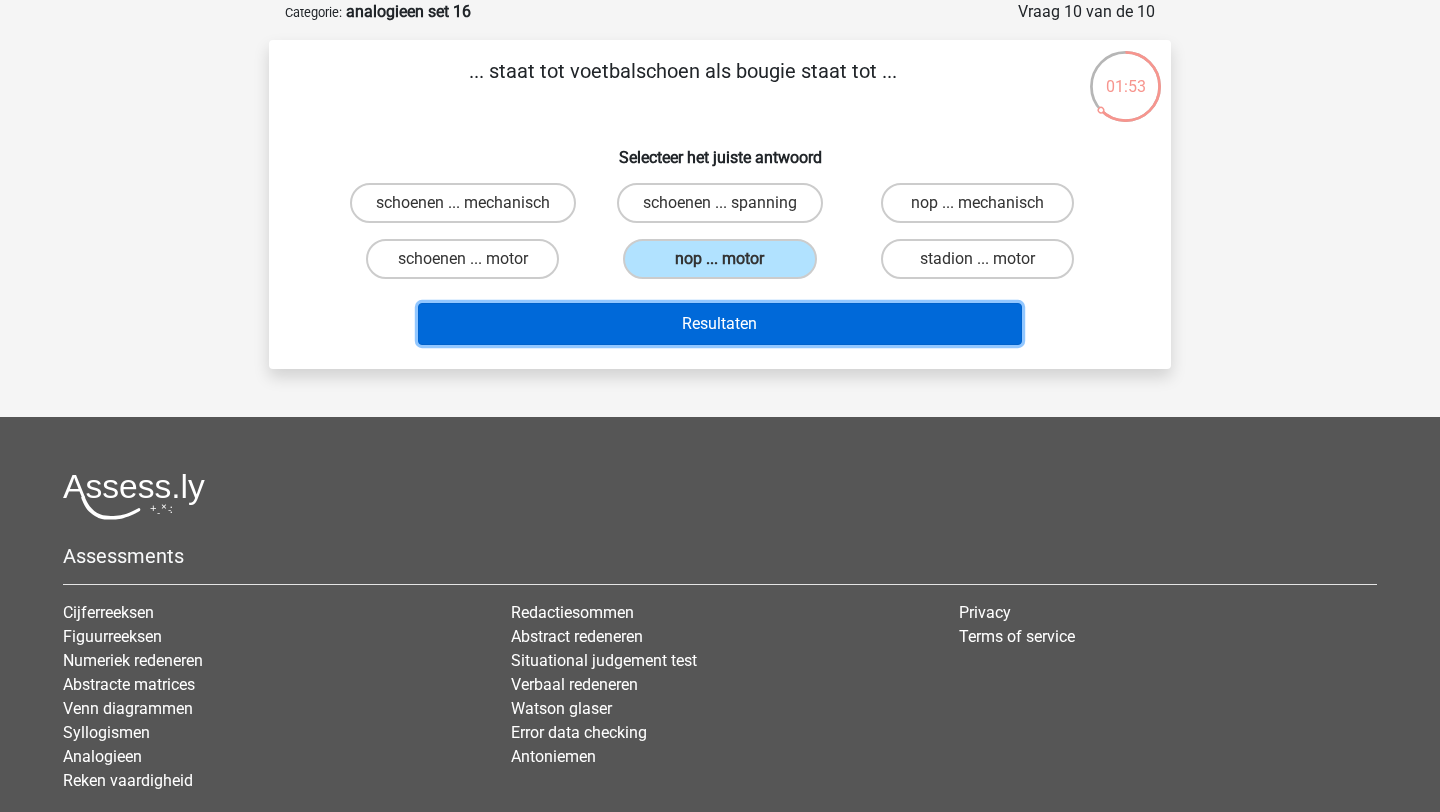click on "Resultaten" at bounding box center (720, 324) 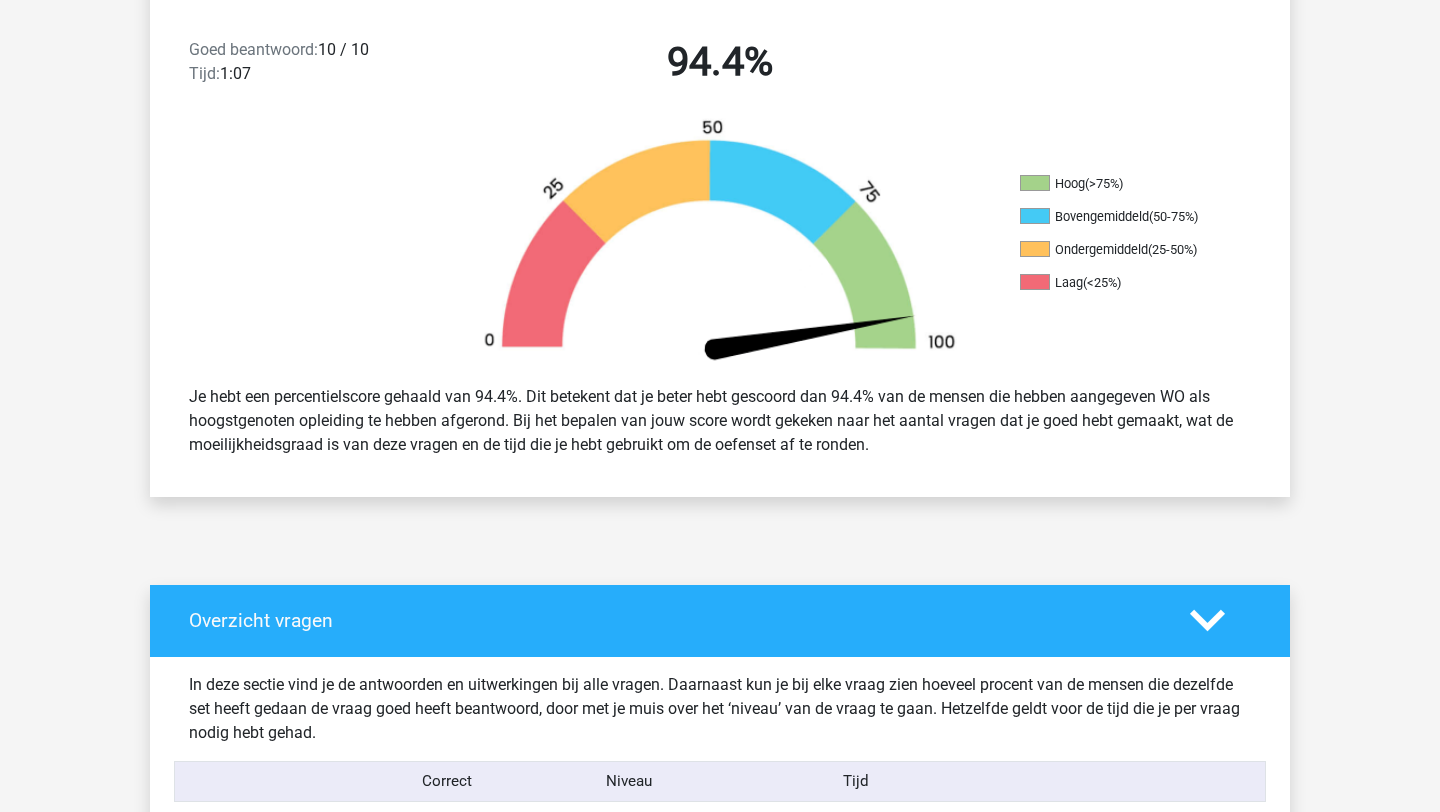 scroll, scrollTop: 0, scrollLeft: 0, axis: both 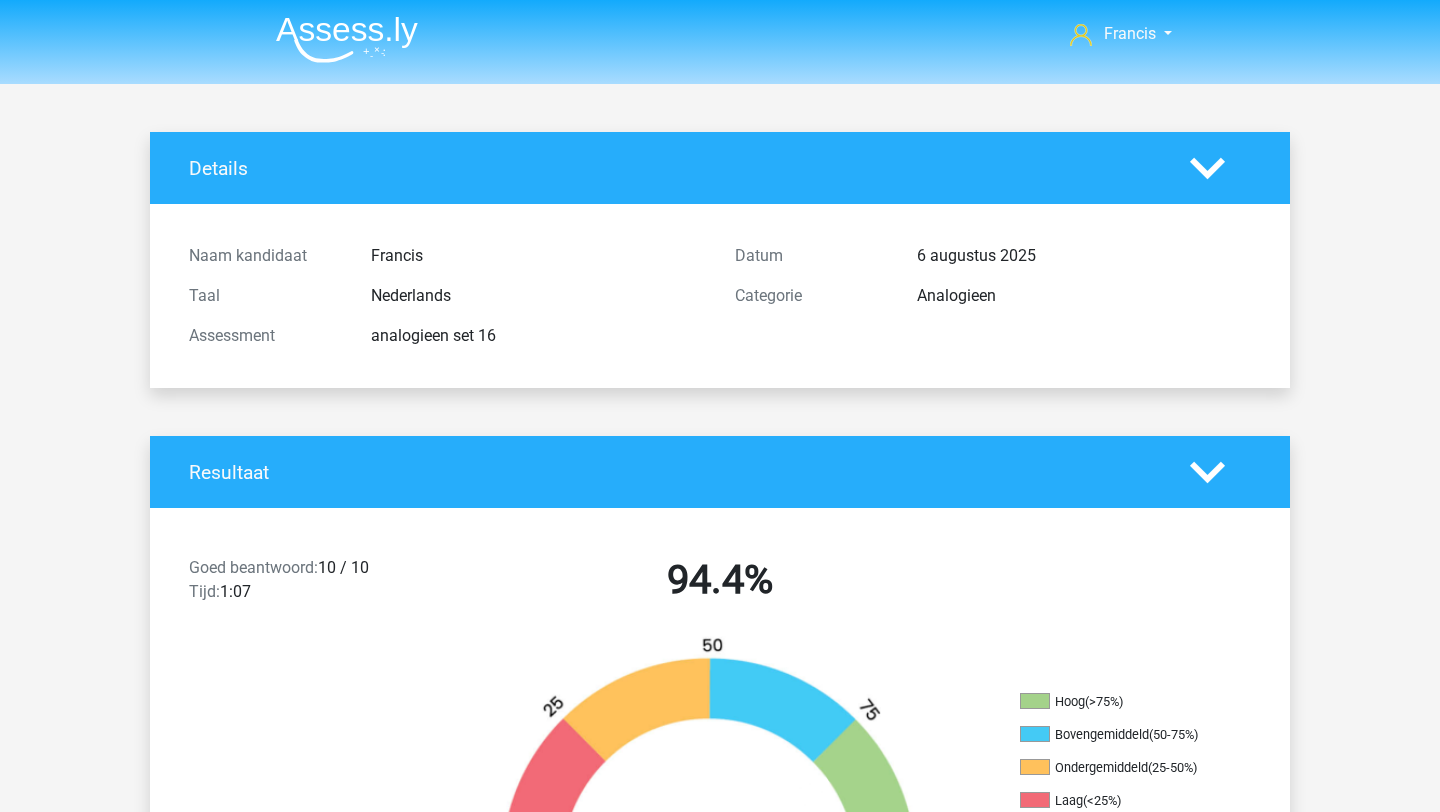 click at bounding box center [347, 39] 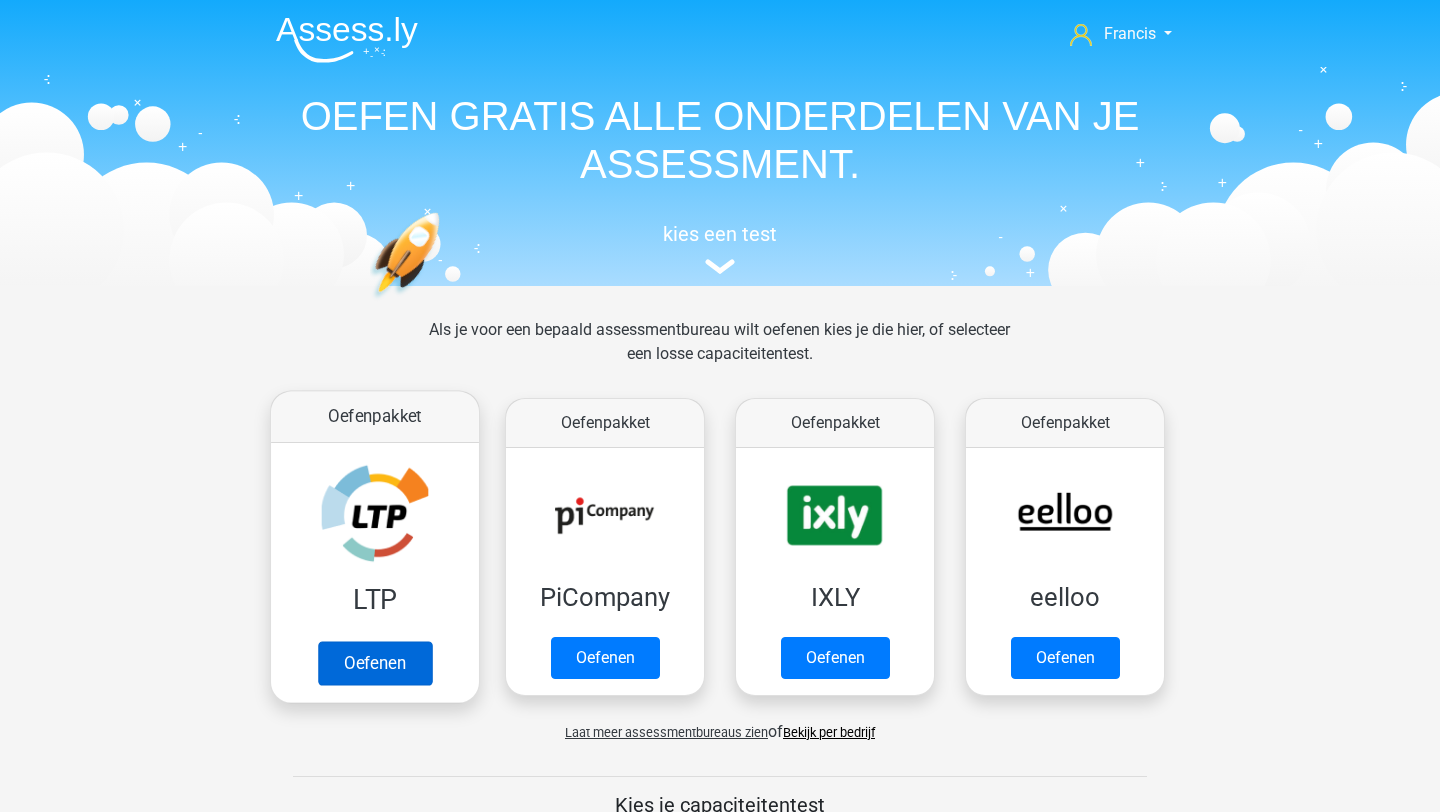 scroll, scrollTop: 0, scrollLeft: 0, axis: both 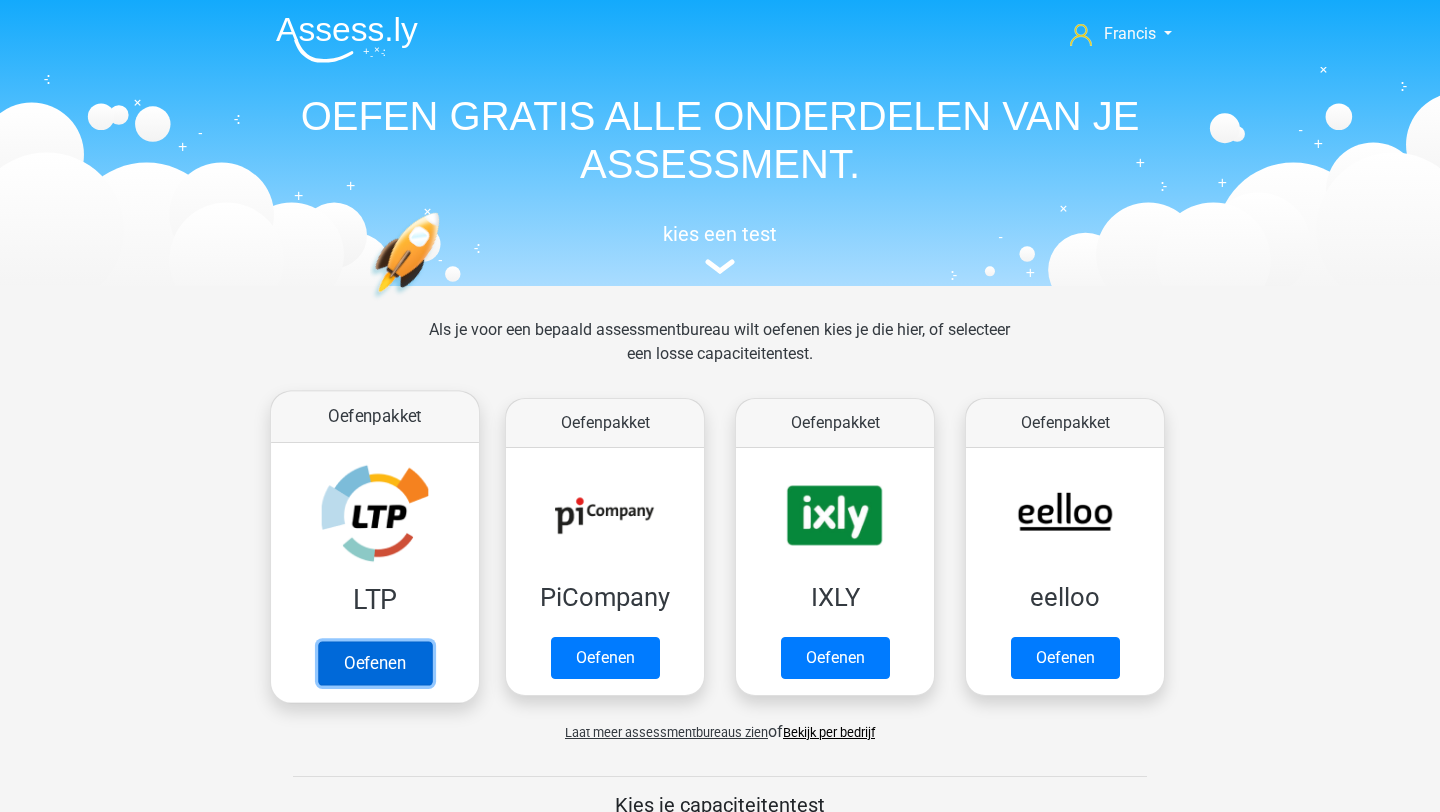 click on "Oefenen" at bounding box center [375, 663] 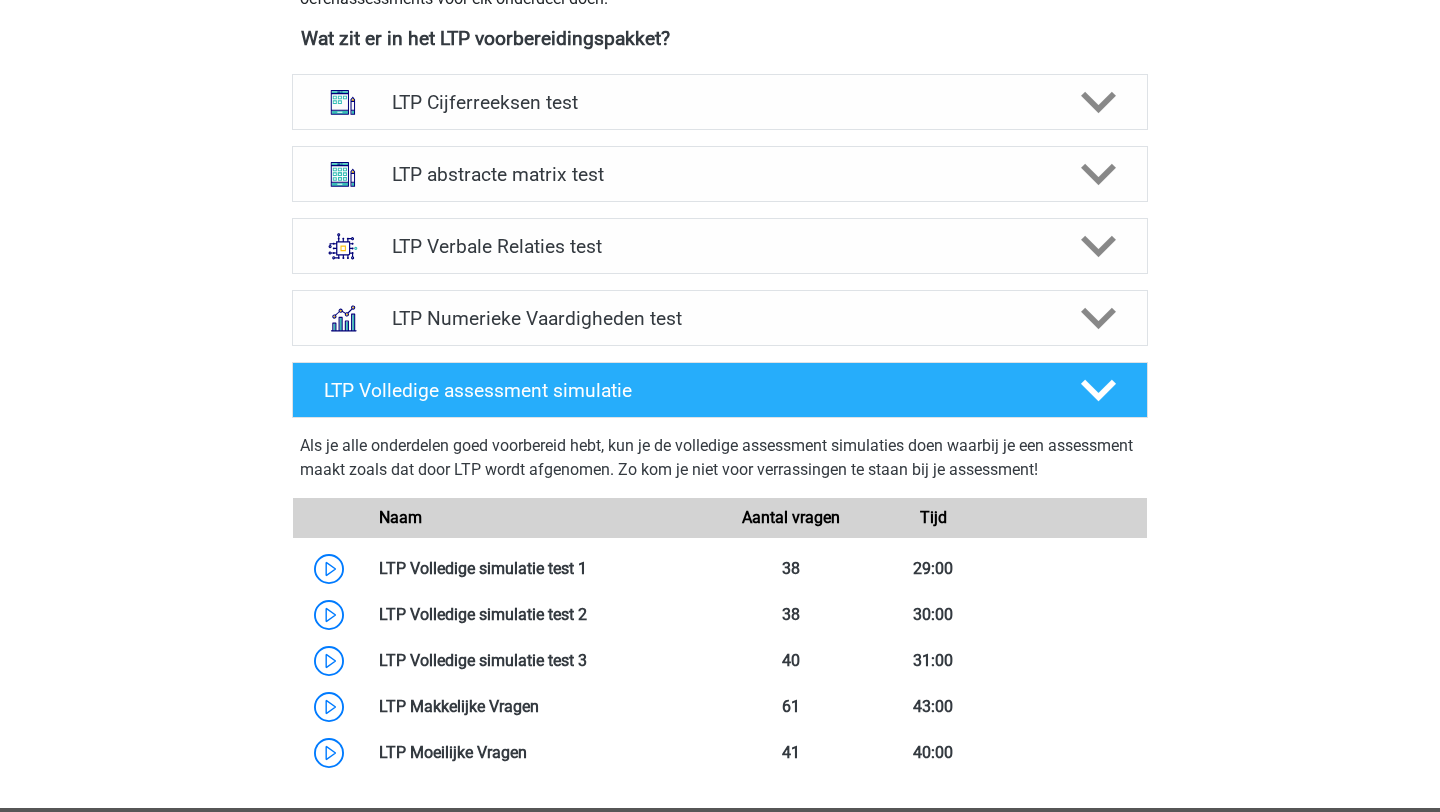 scroll, scrollTop: 780, scrollLeft: 0, axis: vertical 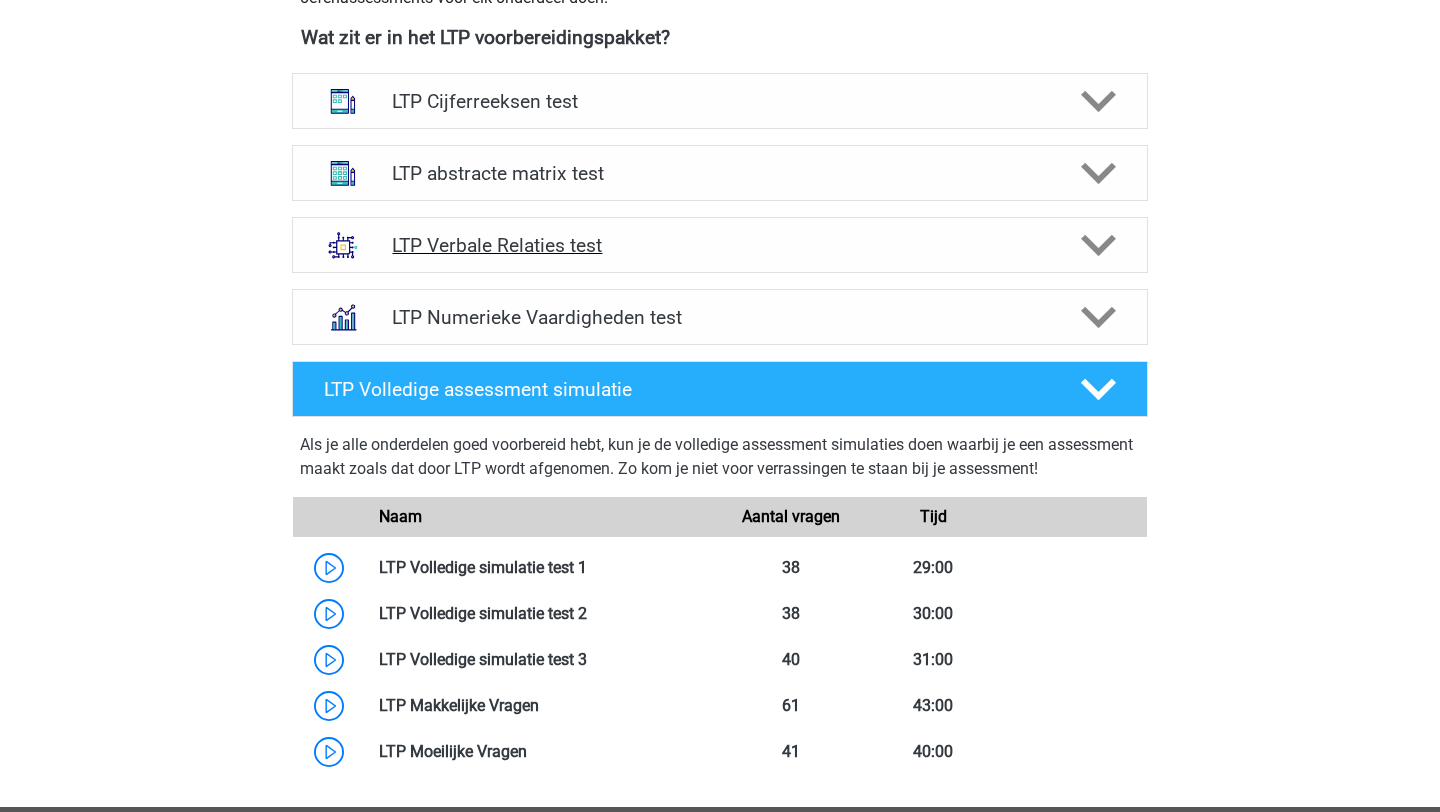 click on "LTP Verbale Relaties test" at bounding box center [720, 245] 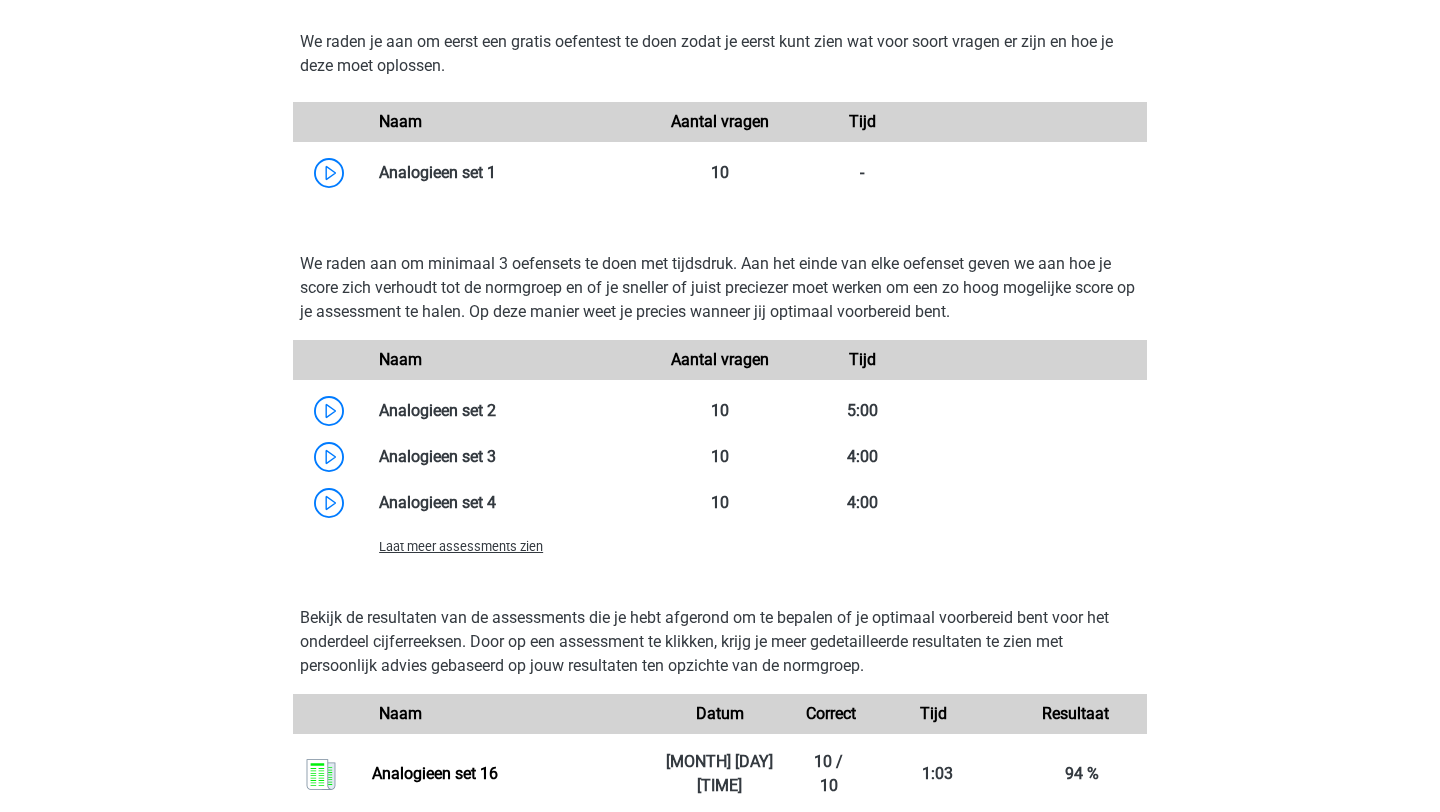 scroll, scrollTop: 1741, scrollLeft: 0, axis: vertical 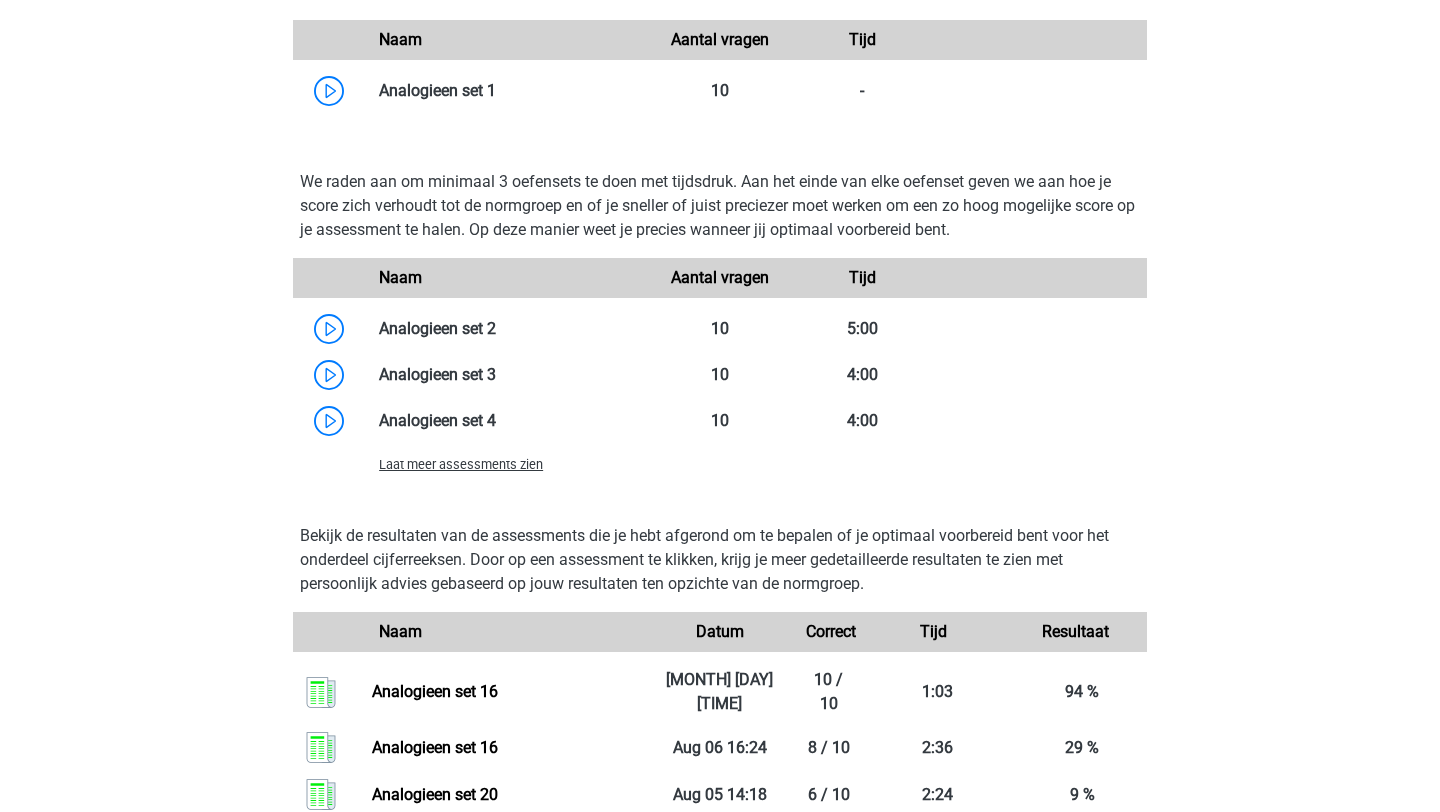 click on "Laat meer assessments zien" at bounding box center (506, 464) 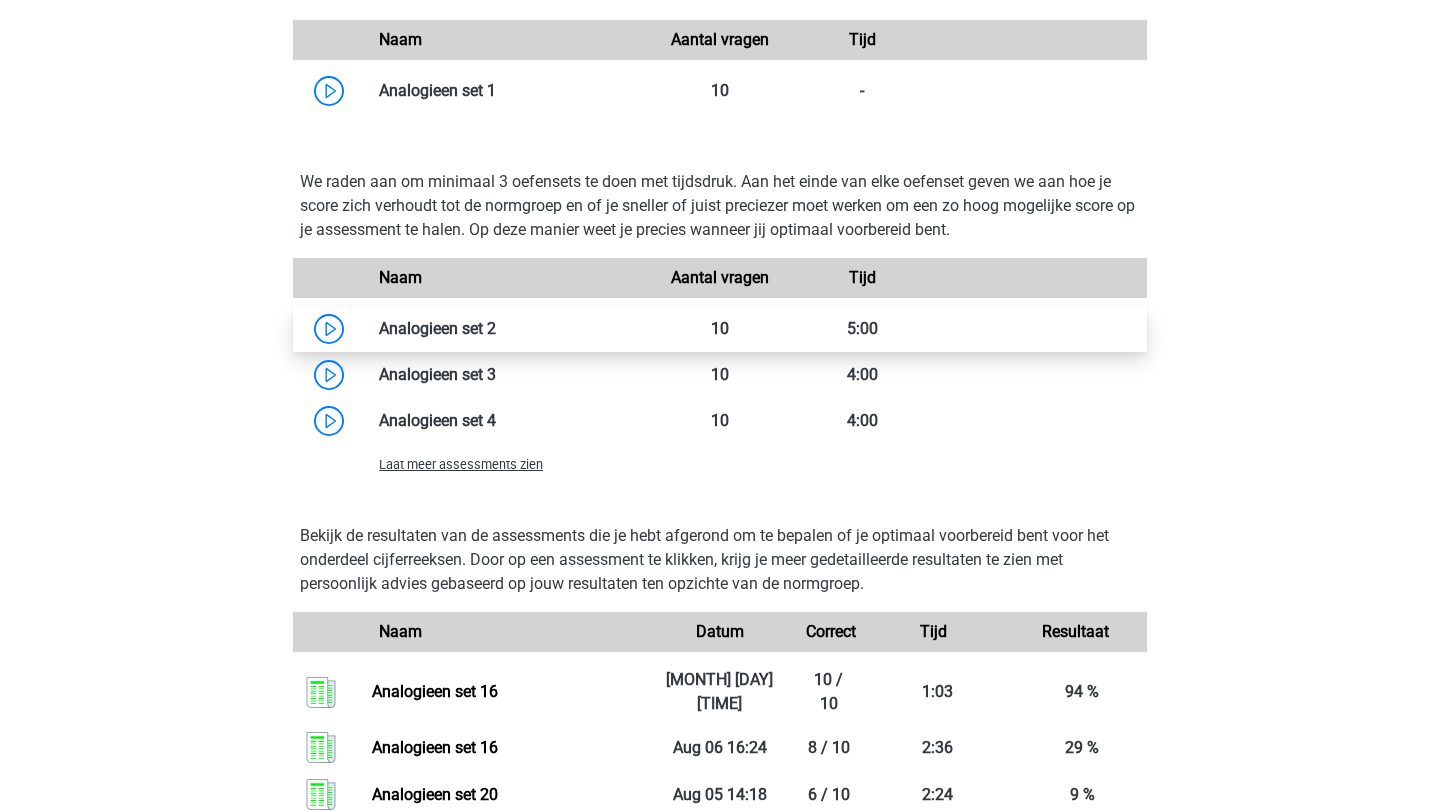 click at bounding box center [496, 328] 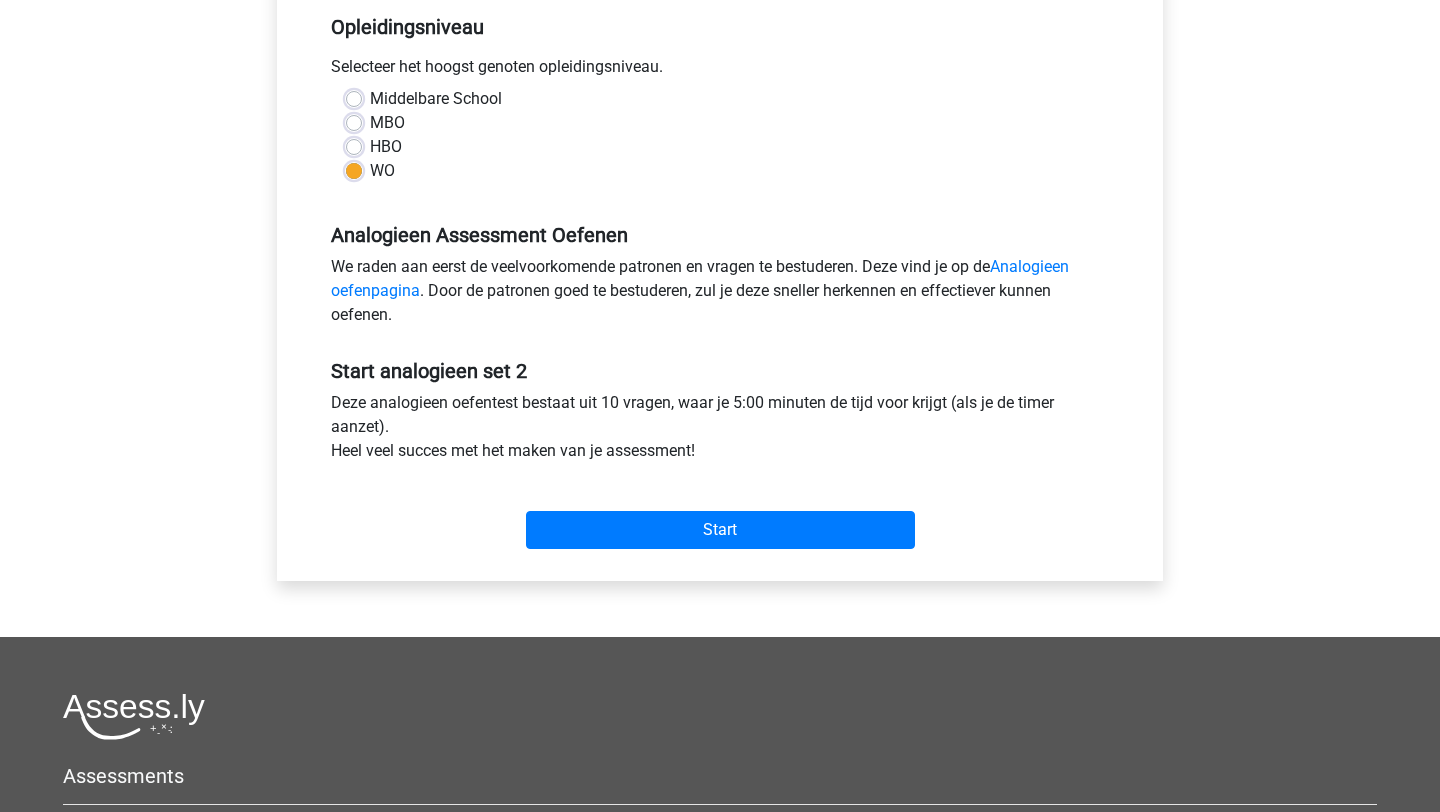 scroll, scrollTop: 456, scrollLeft: 0, axis: vertical 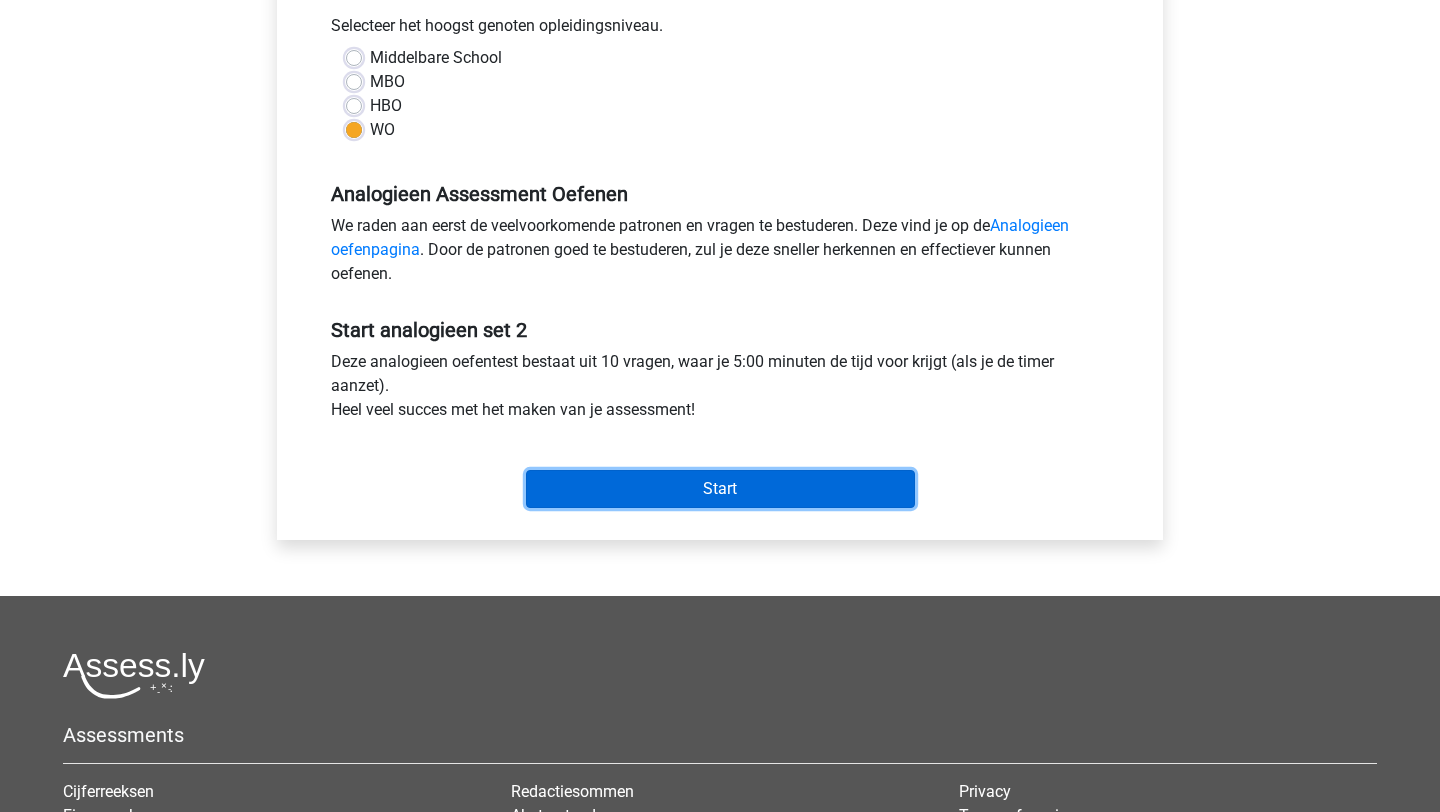 click on "Start" at bounding box center (720, 489) 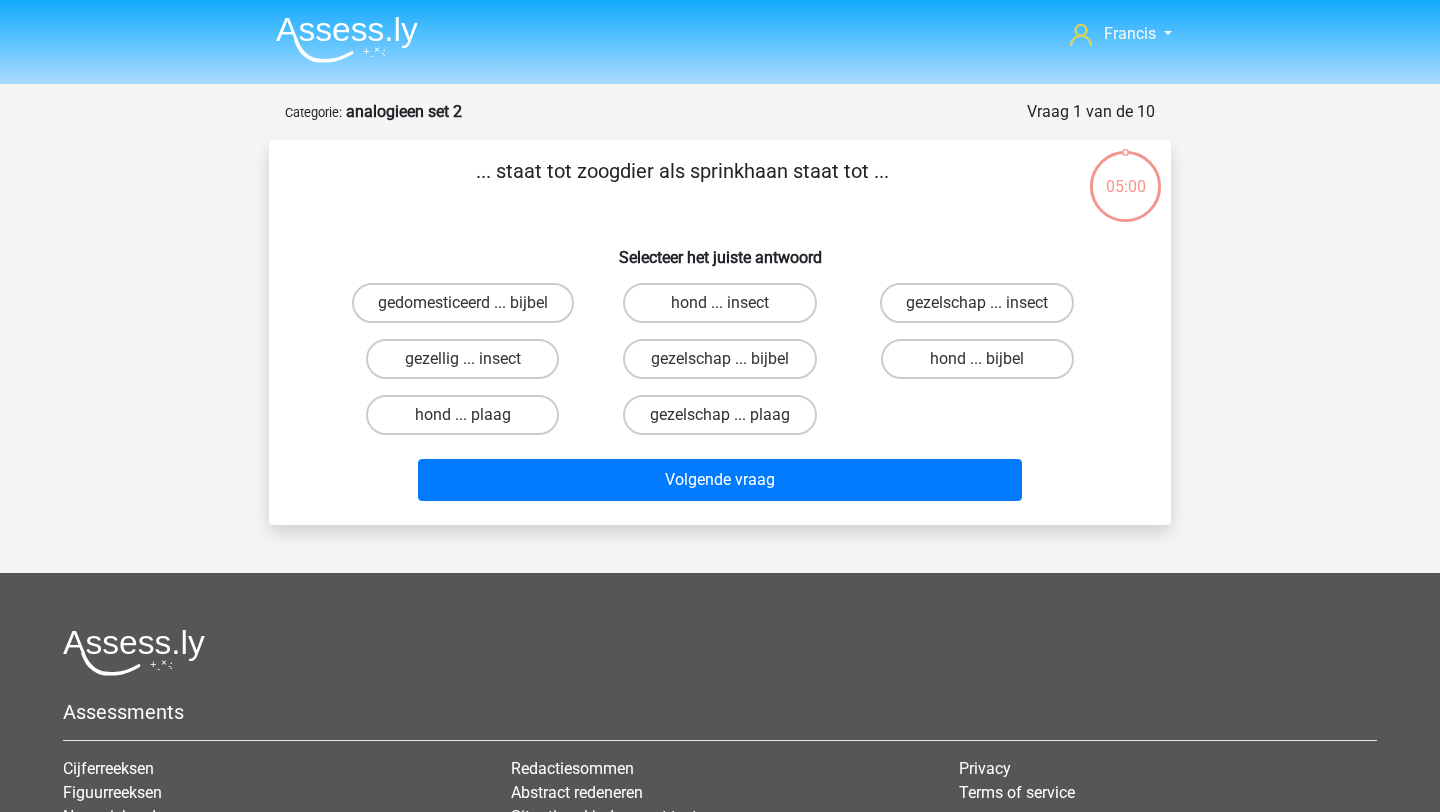 scroll, scrollTop: 0, scrollLeft: 0, axis: both 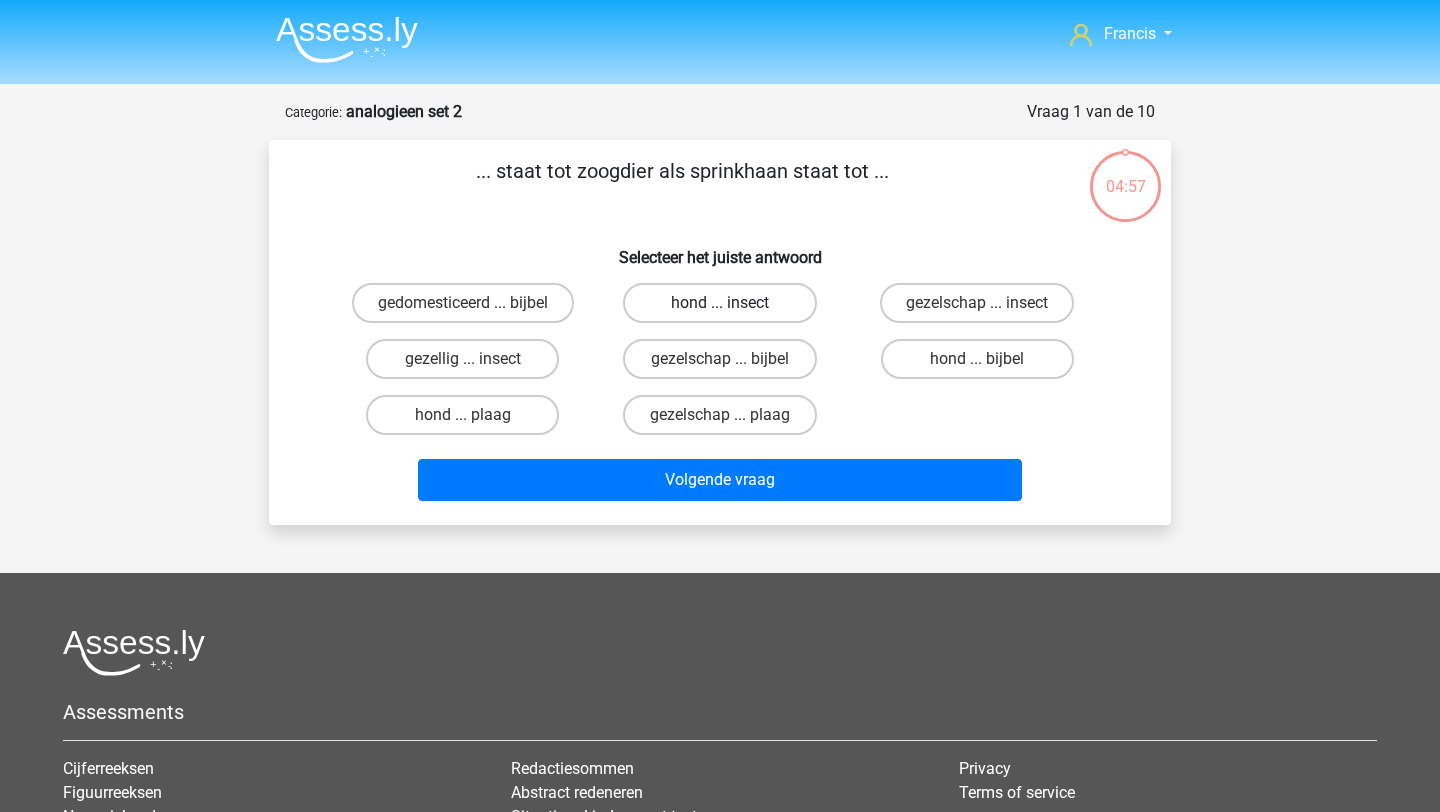 click on "hond ... insect" at bounding box center [719, 303] 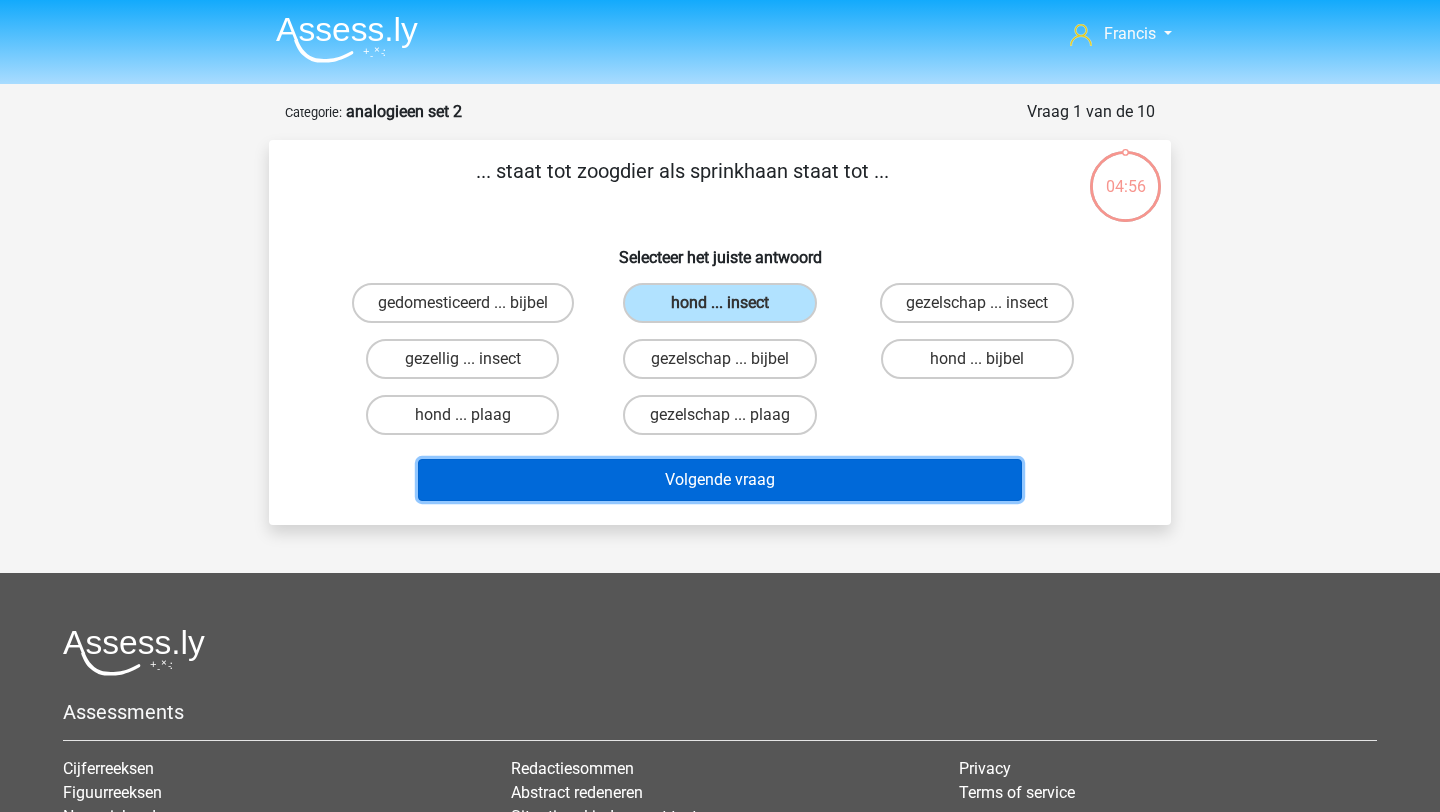 click on "Volgende vraag" at bounding box center (720, 480) 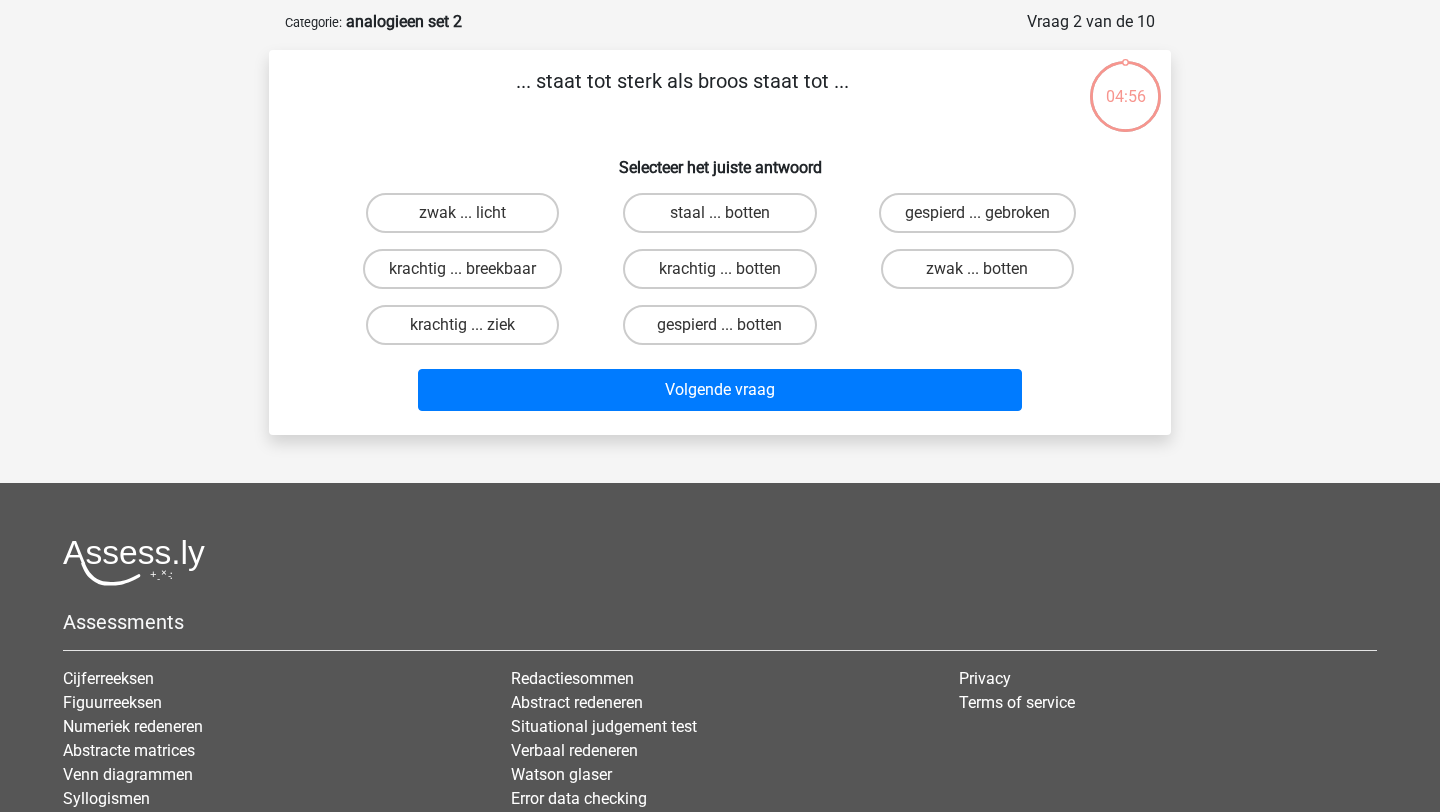 scroll, scrollTop: 100, scrollLeft: 0, axis: vertical 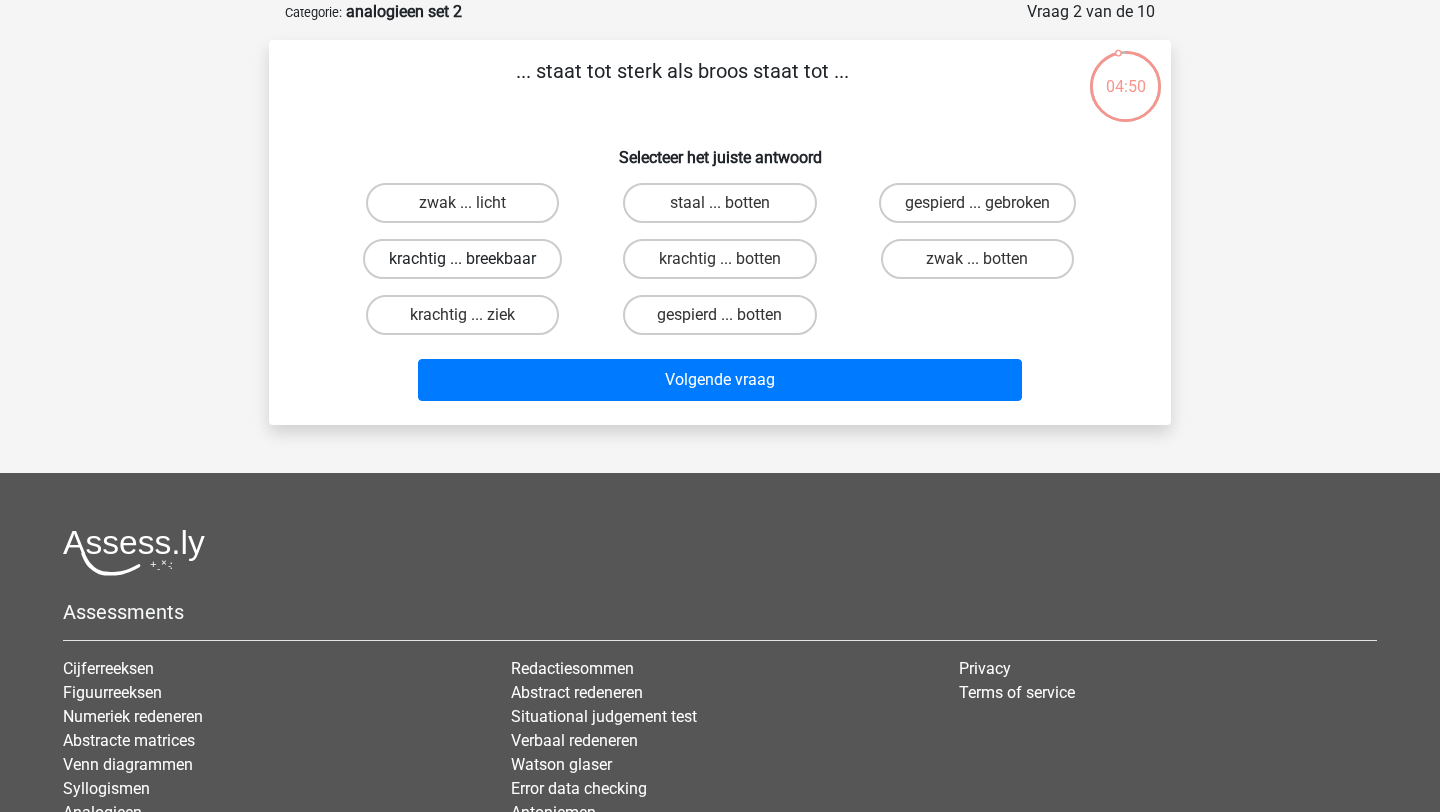 click on "krachtig ... breekbaar" at bounding box center (462, 259) 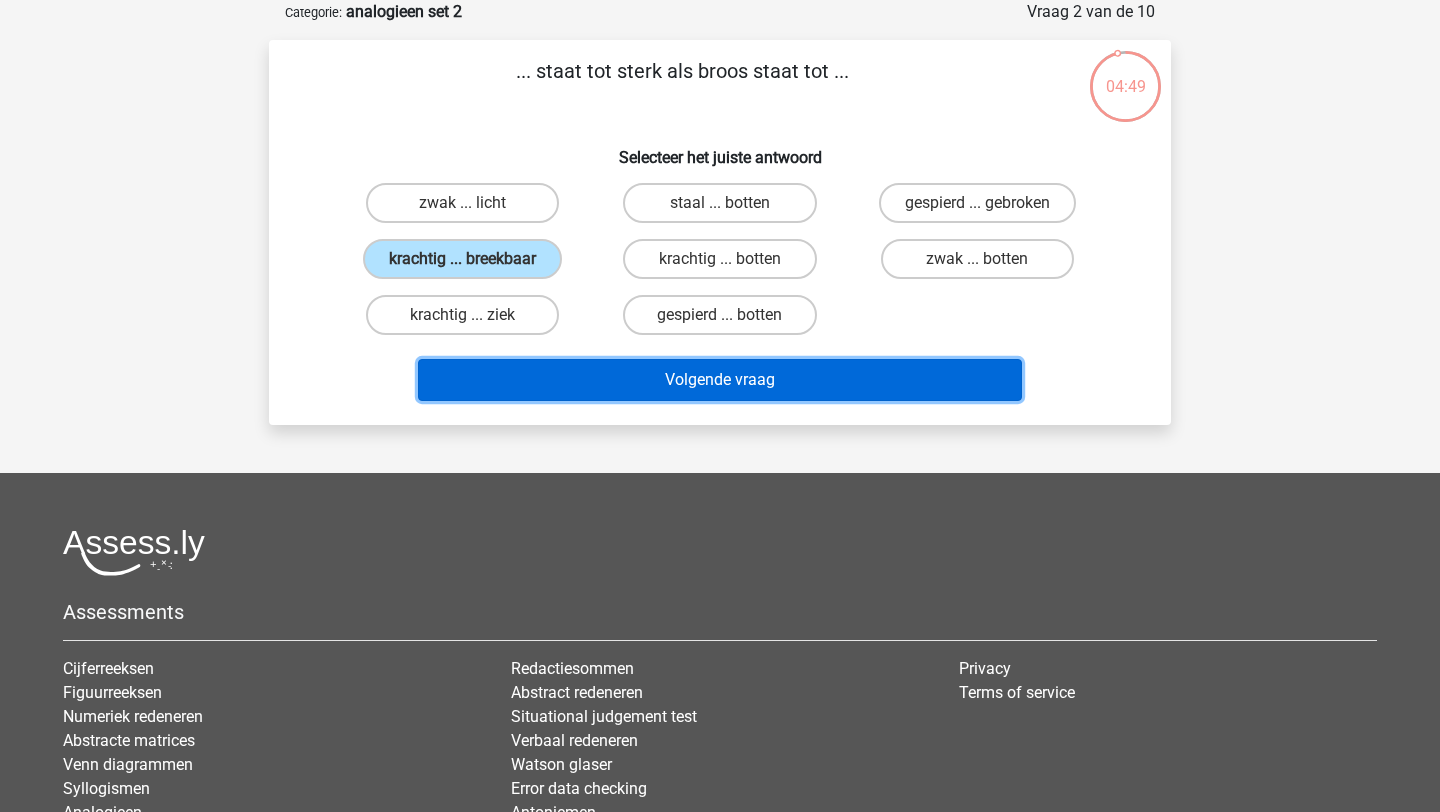 click on "Volgende vraag" at bounding box center [720, 380] 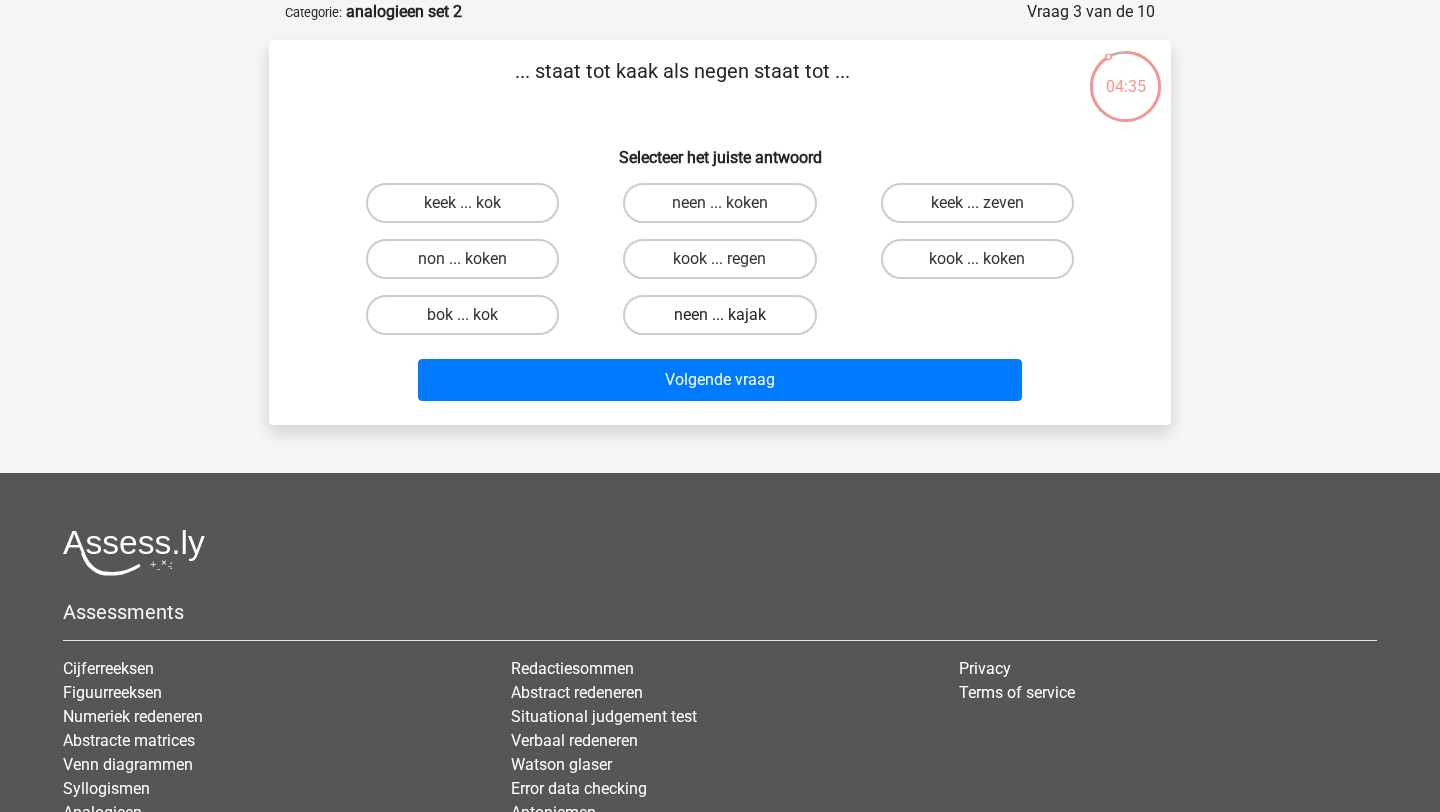 click on "neen ... kajak" at bounding box center [719, 315] 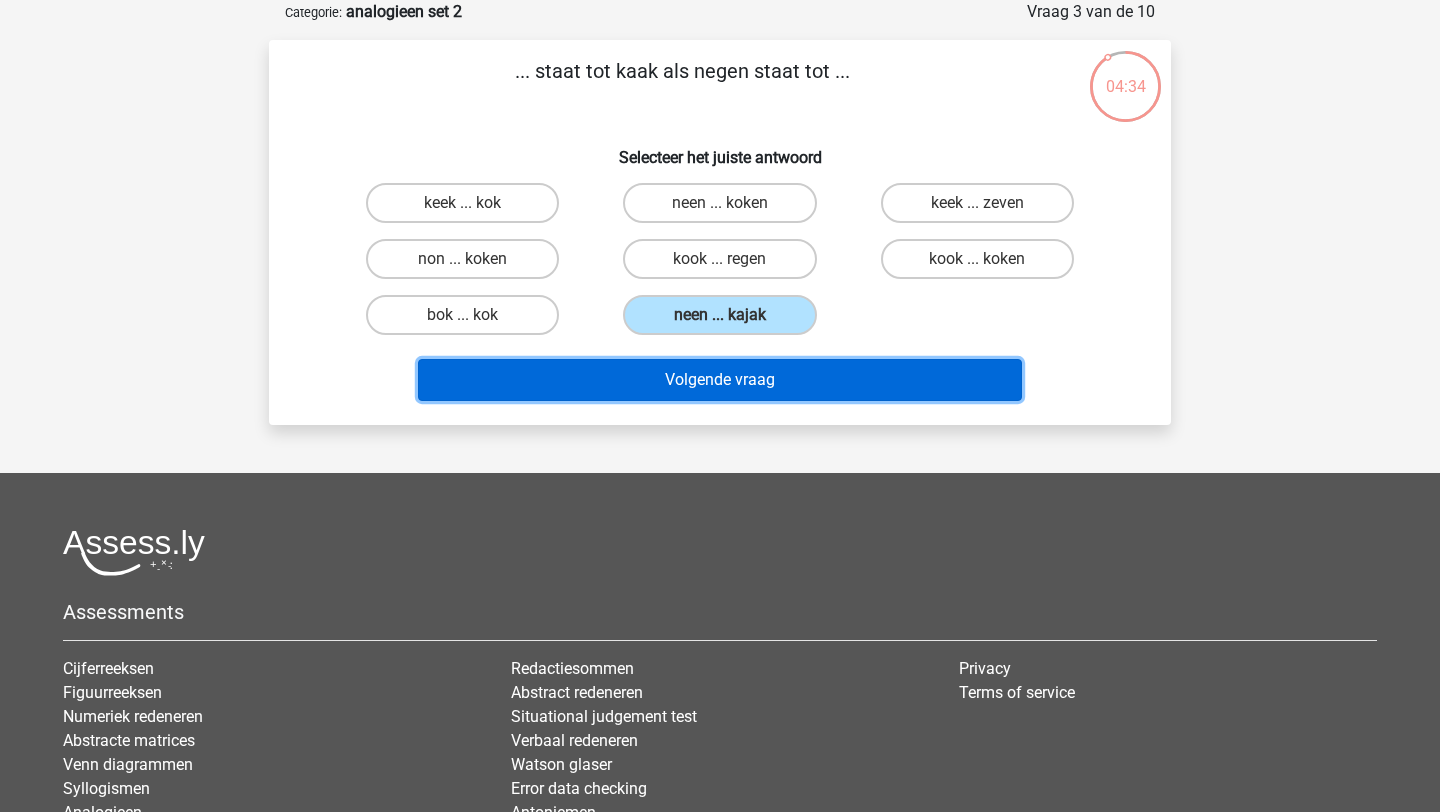 click on "Volgende vraag" at bounding box center (720, 380) 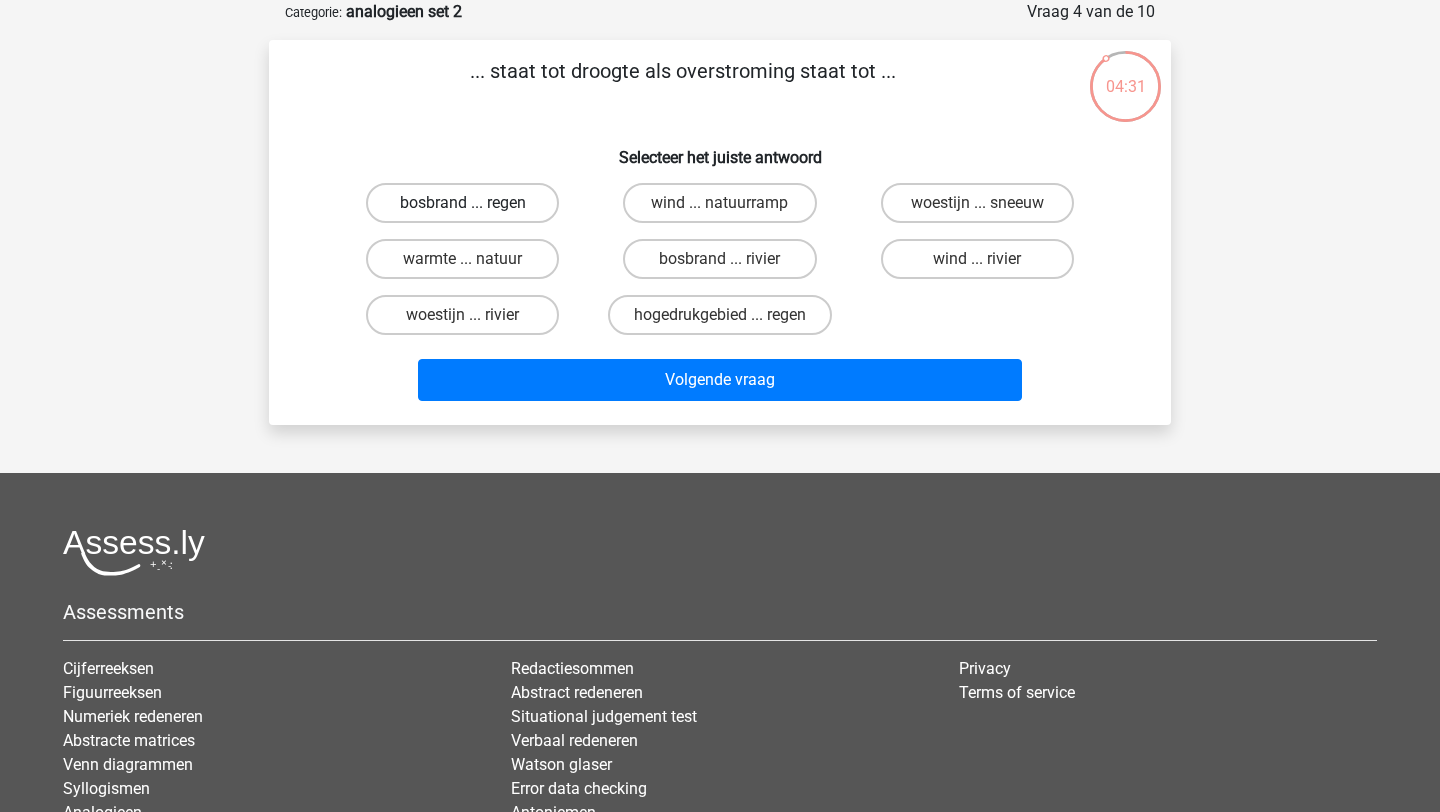 click on "bosbrand ... regen" at bounding box center (462, 203) 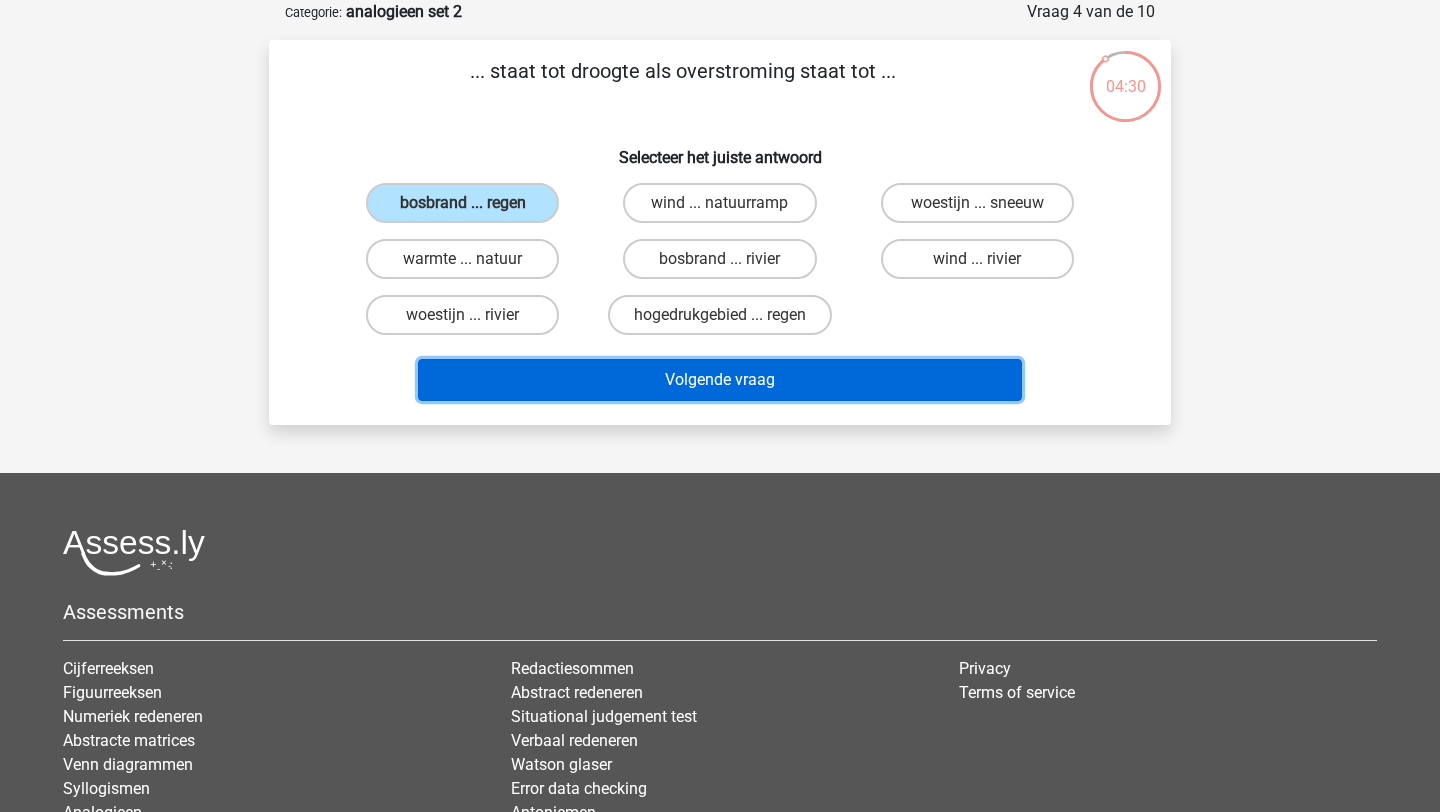 click on "Volgende vraag" at bounding box center (720, 380) 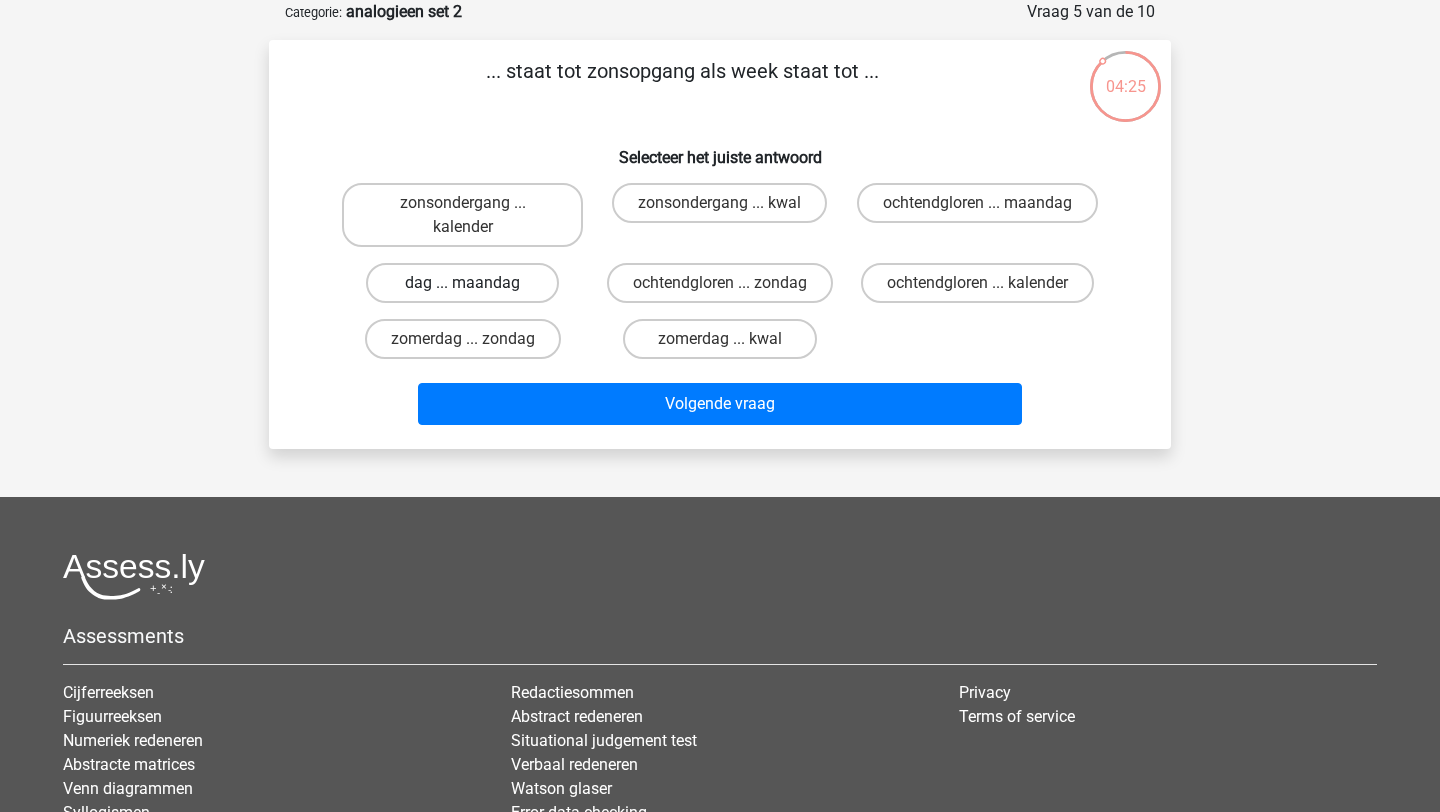 click on "dag ... maandag" at bounding box center [462, 283] 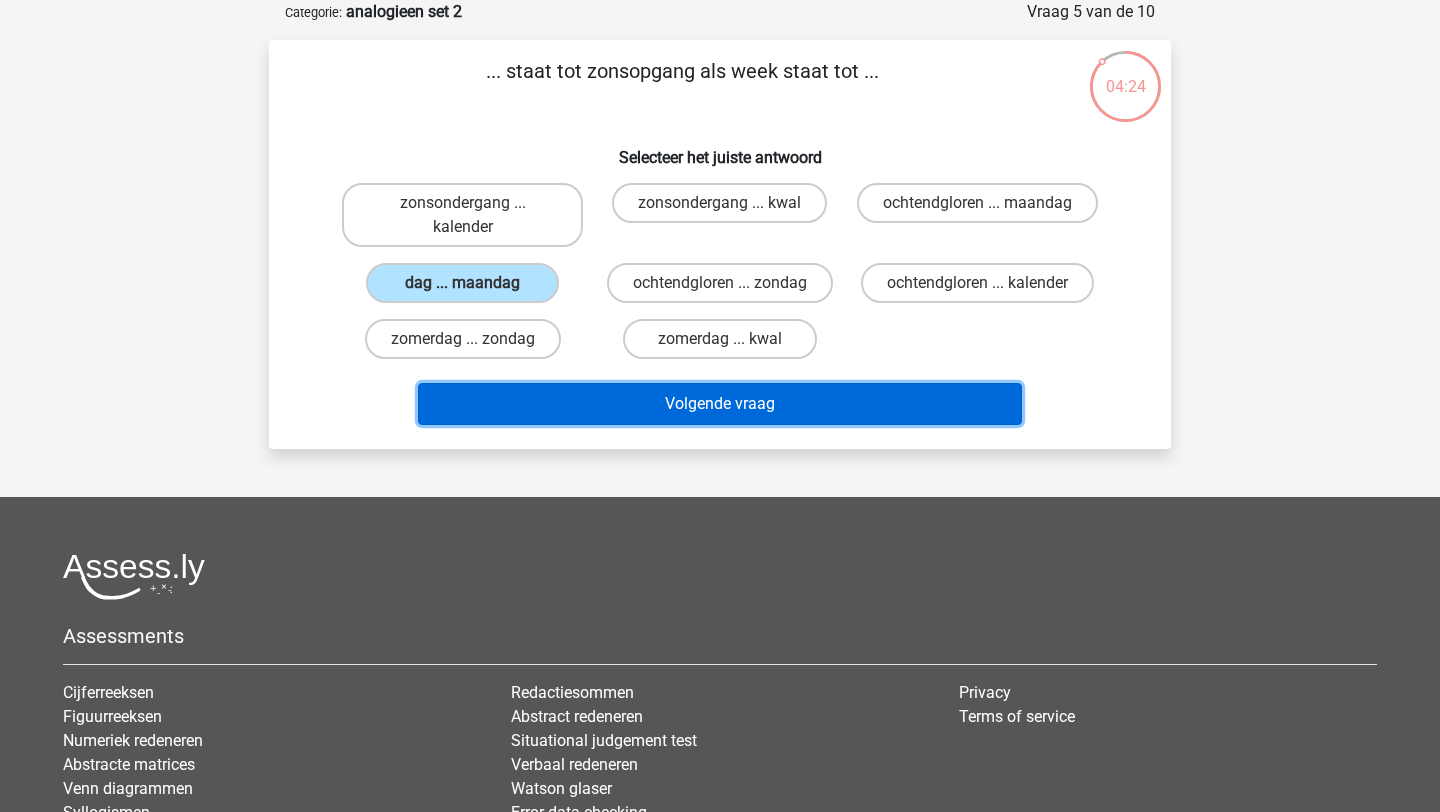 click on "Volgende vraag" at bounding box center [720, 404] 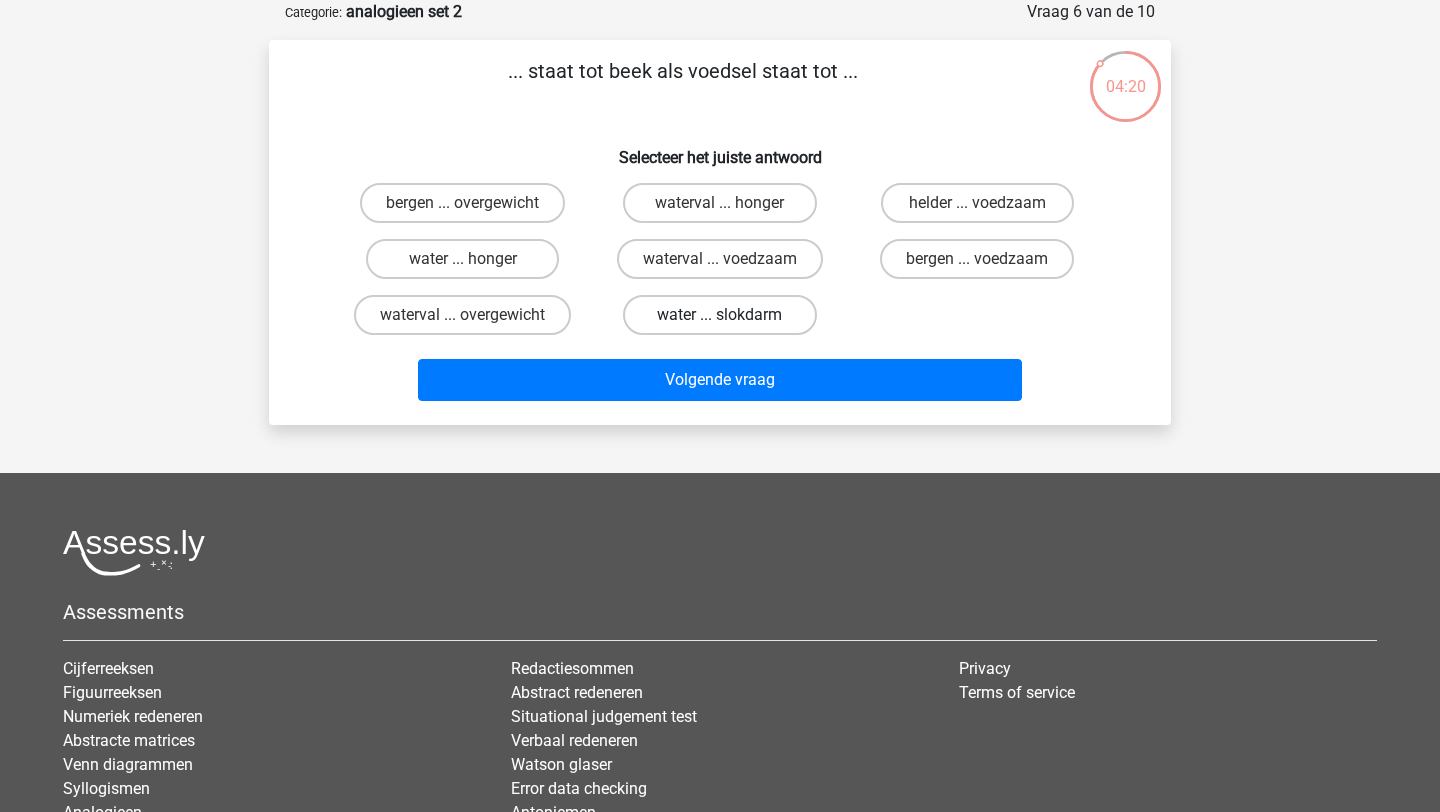 click on "water ... slokdarm" at bounding box center [719, 315] 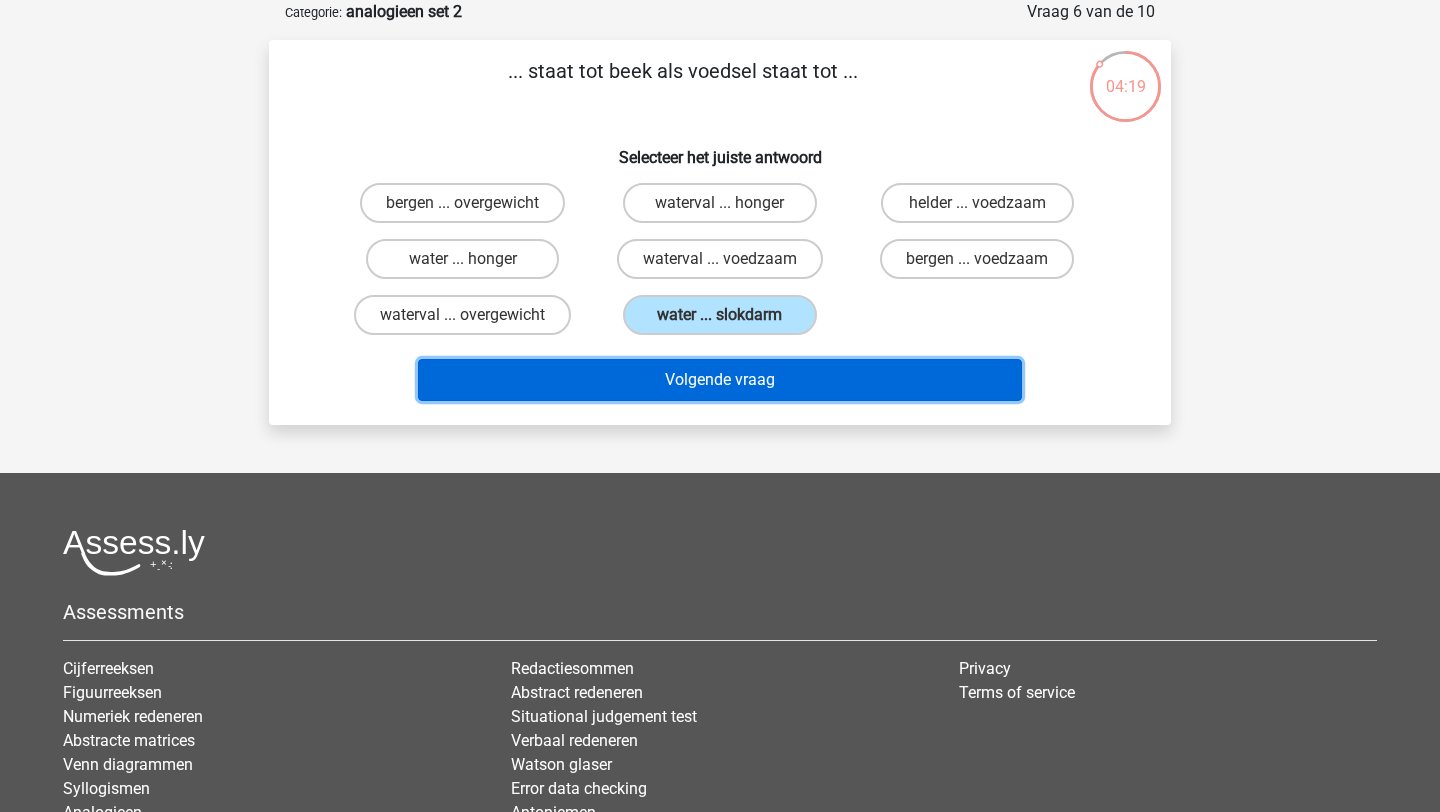 click on "Volgende vraag" at bounding box center (720, 380) 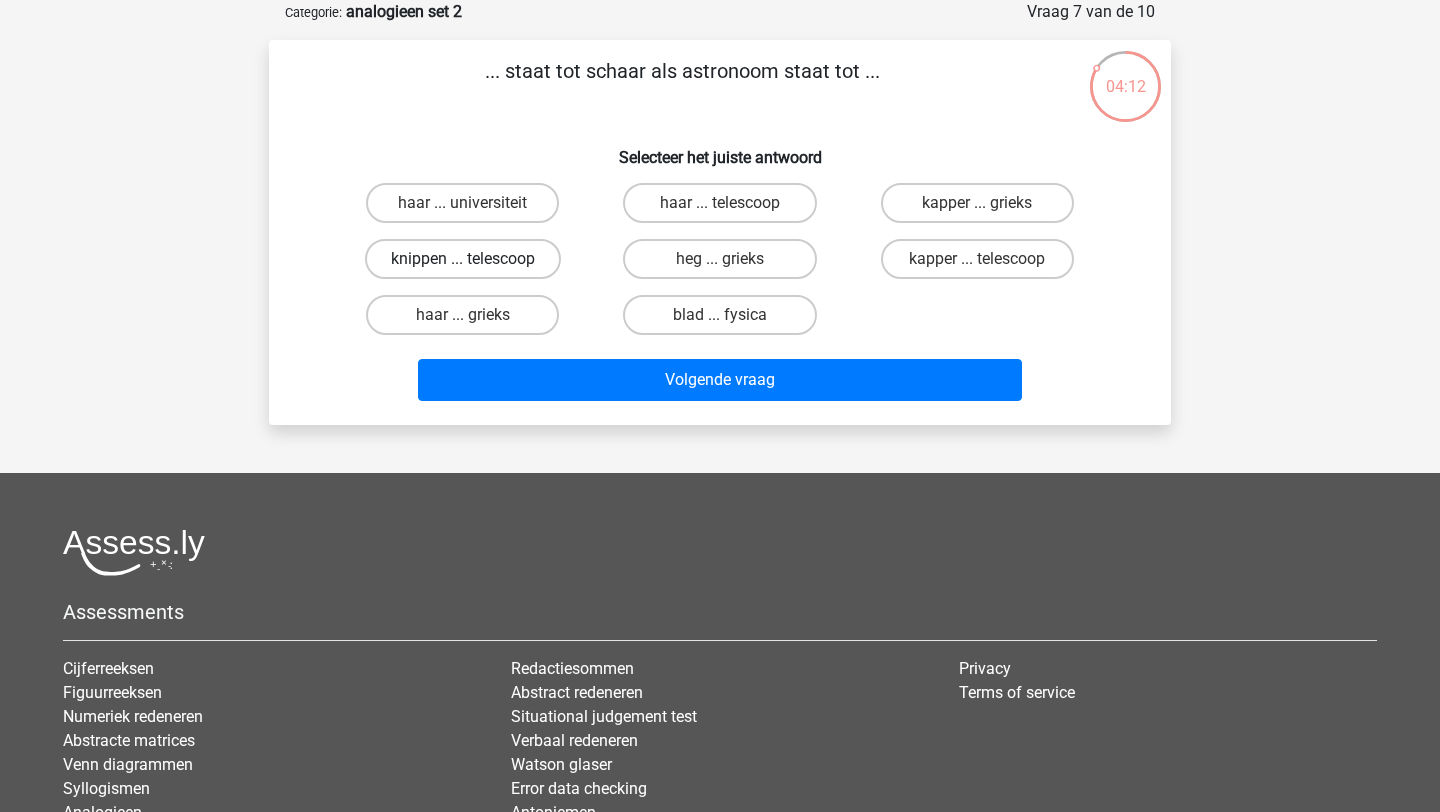 click on "knippen ... telescoop" at bounding box center [463, 259] 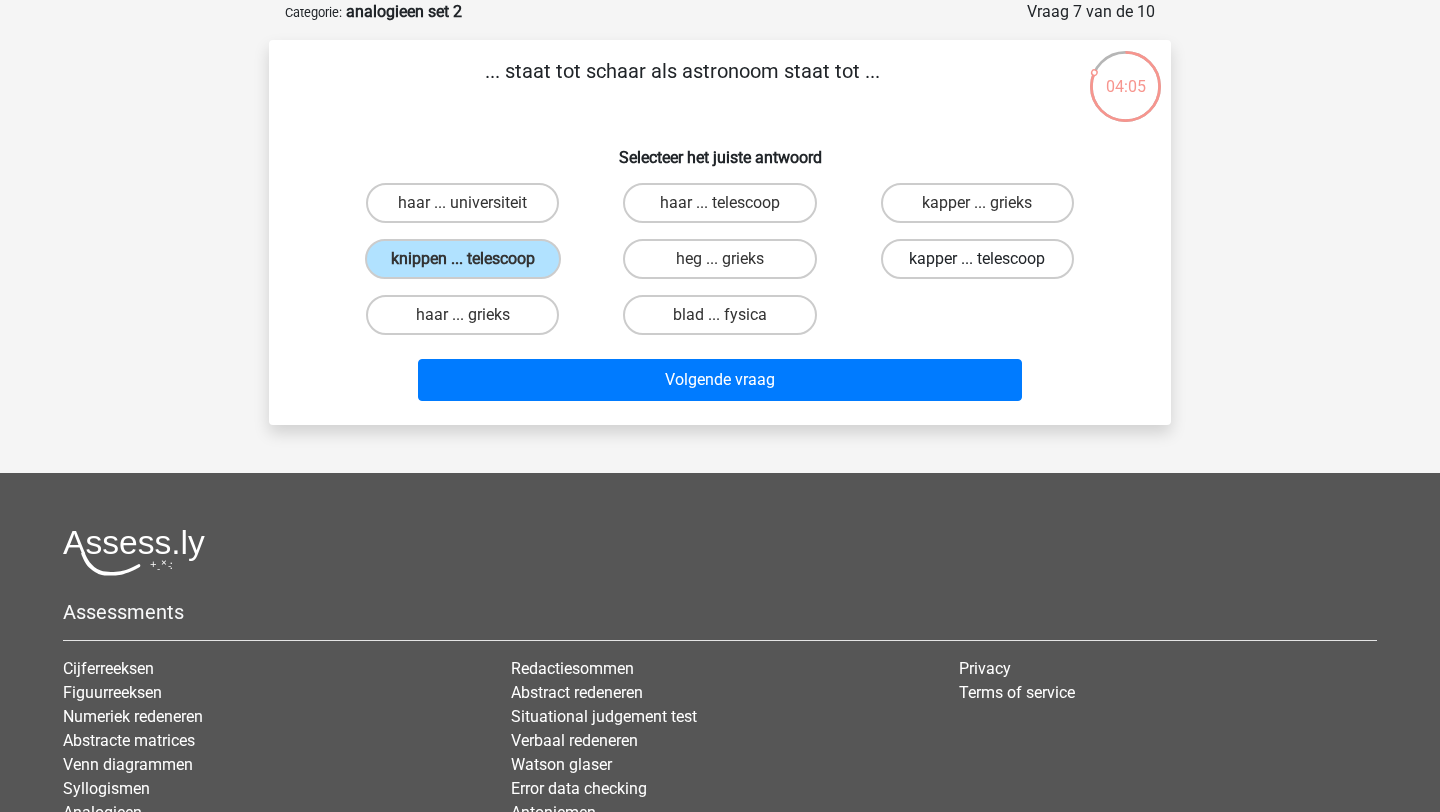 click on "kapper ... telescoop" at bounding box center [977, 259] 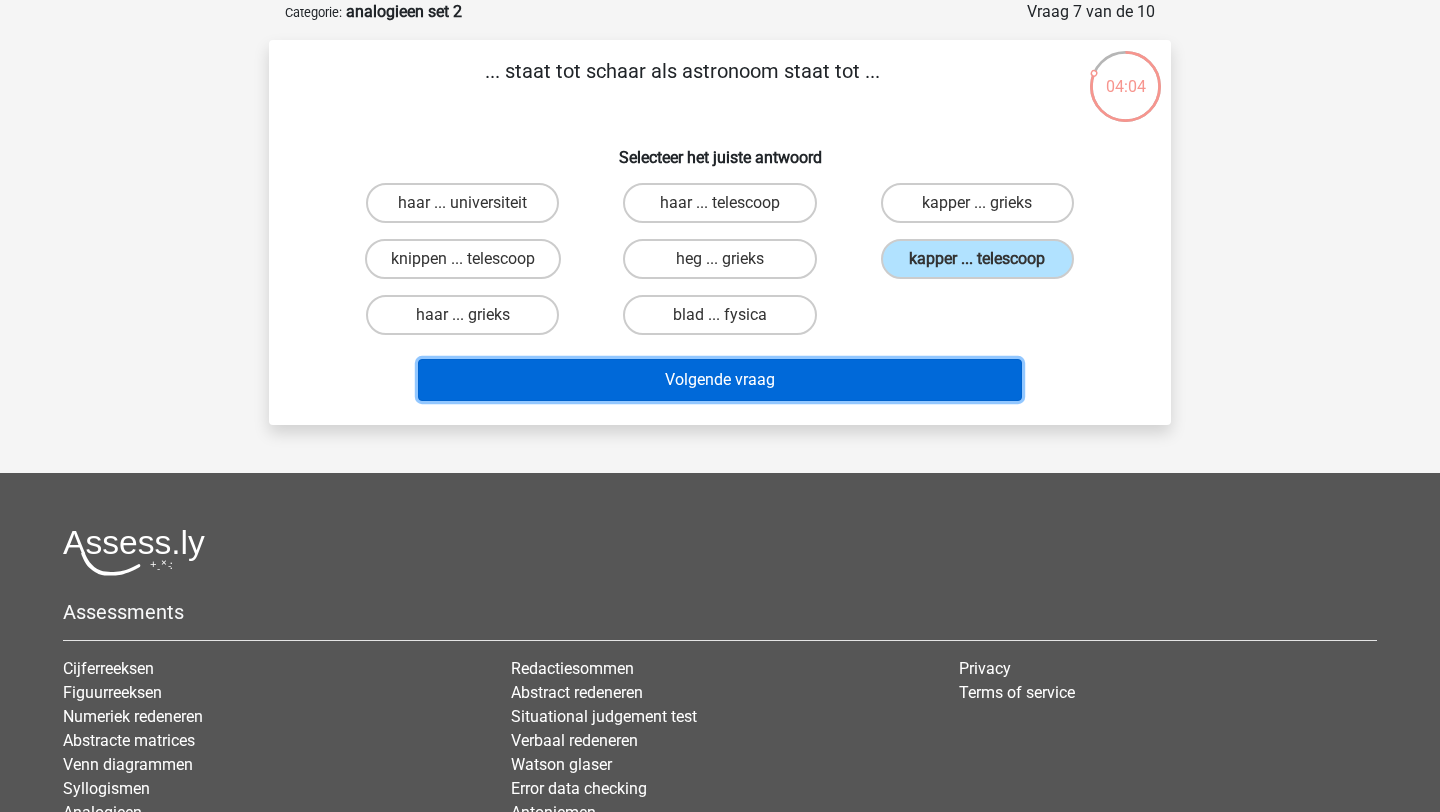 click on "Volgende vraag" at bounding box center [720, 380] 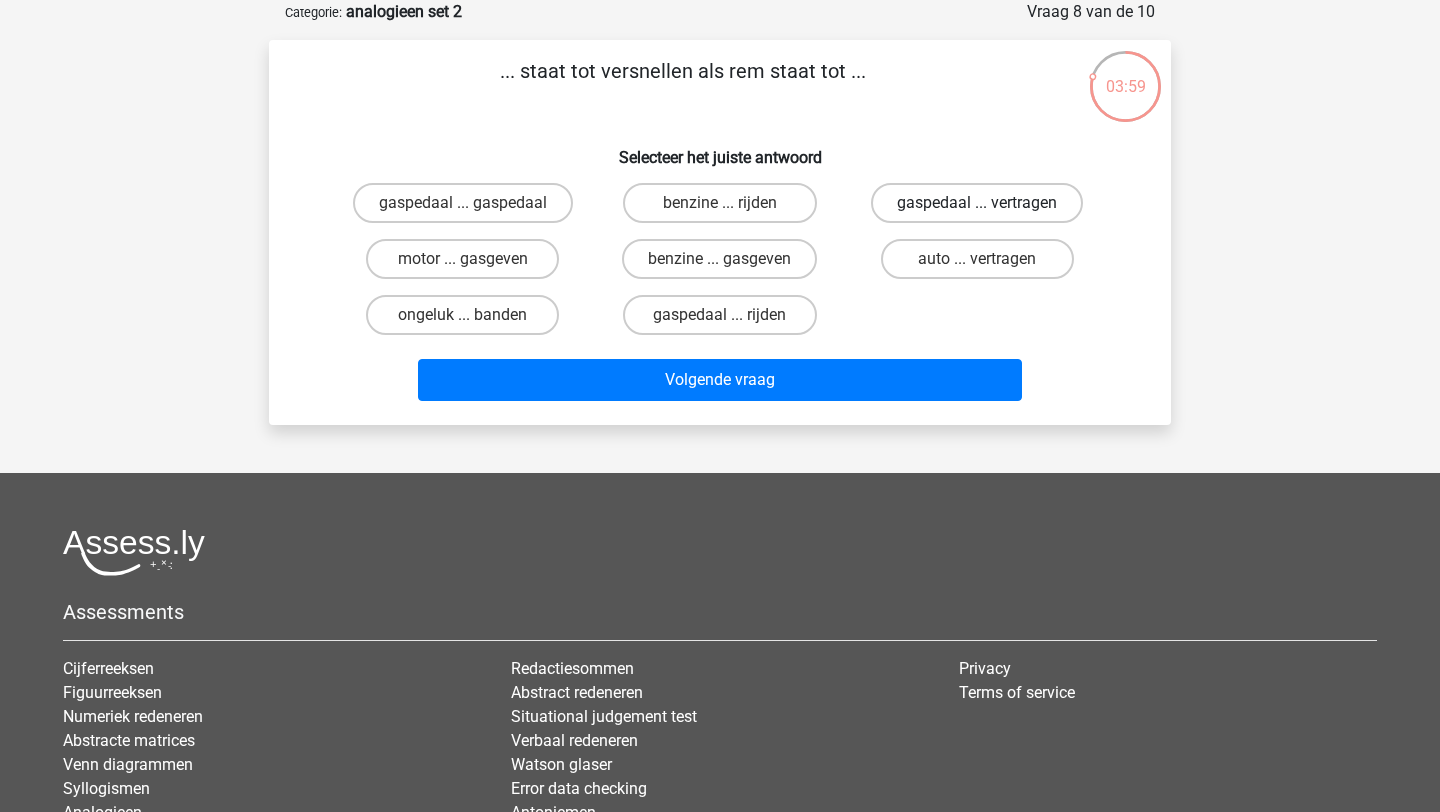 click on "gaspedaal ... vertragen" at bounding box center [977, 203] 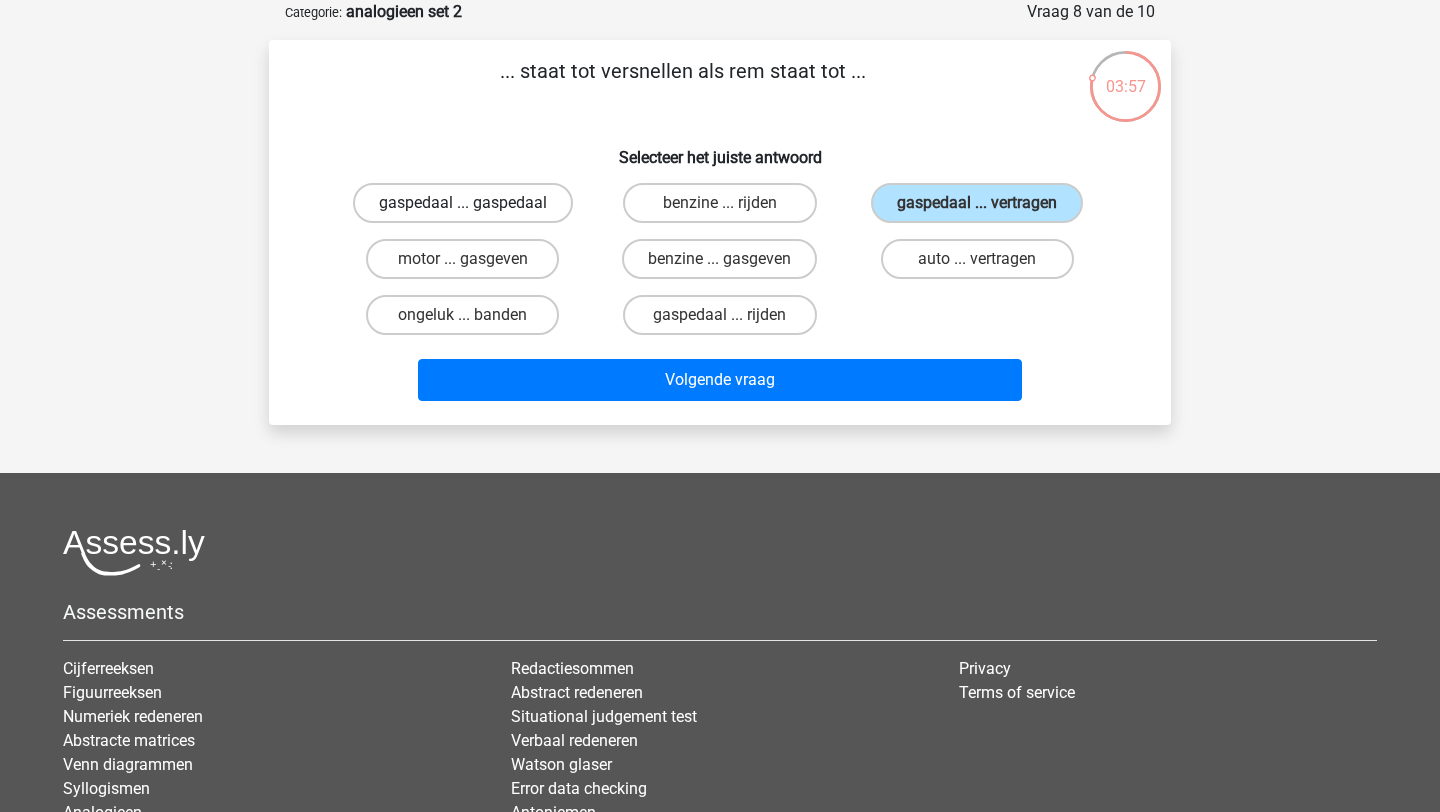 click on "gaspedaal ... gaspedaal" at bounding box center [463, 203] 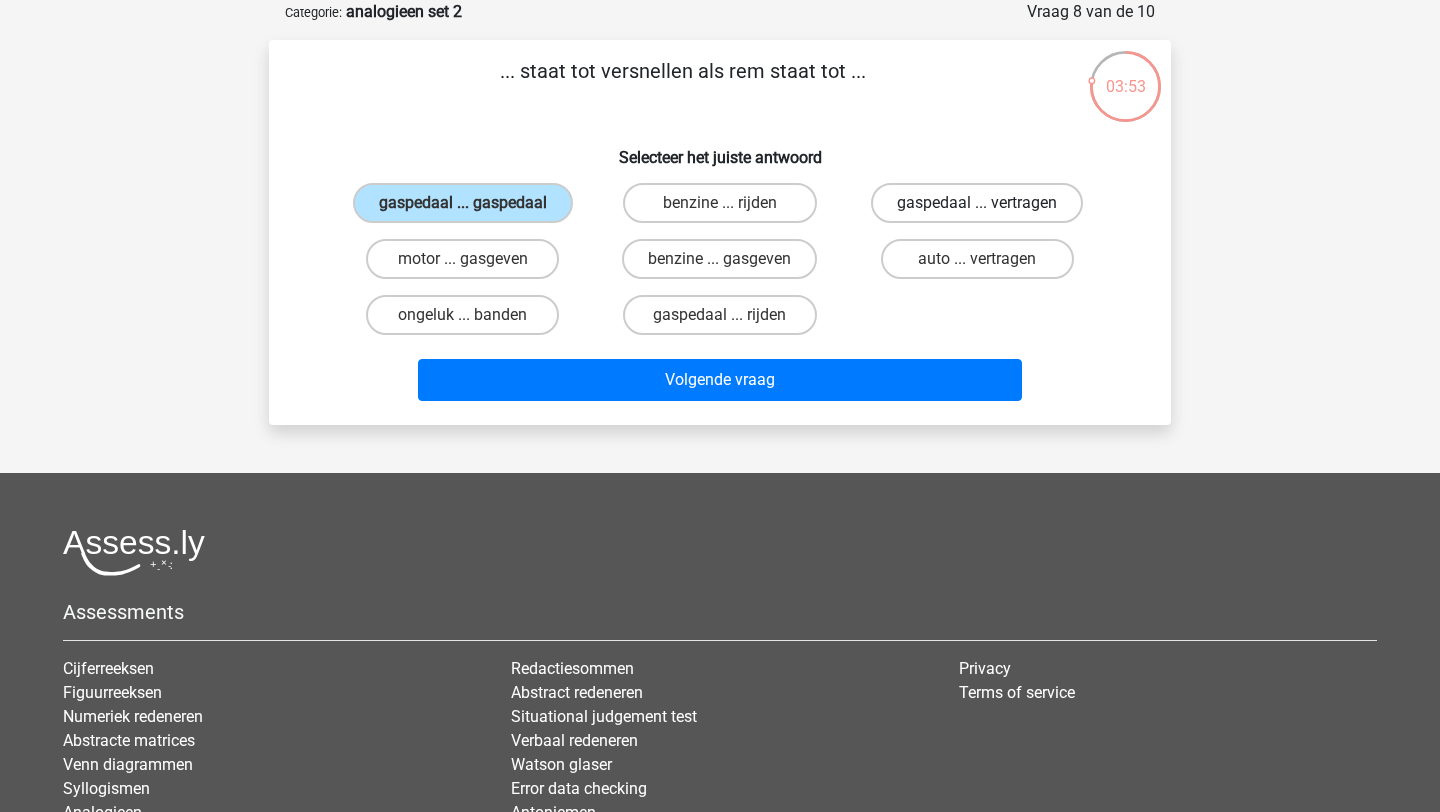 click on "gaspedaal ... vertragen" at bounding box center (977, 203) 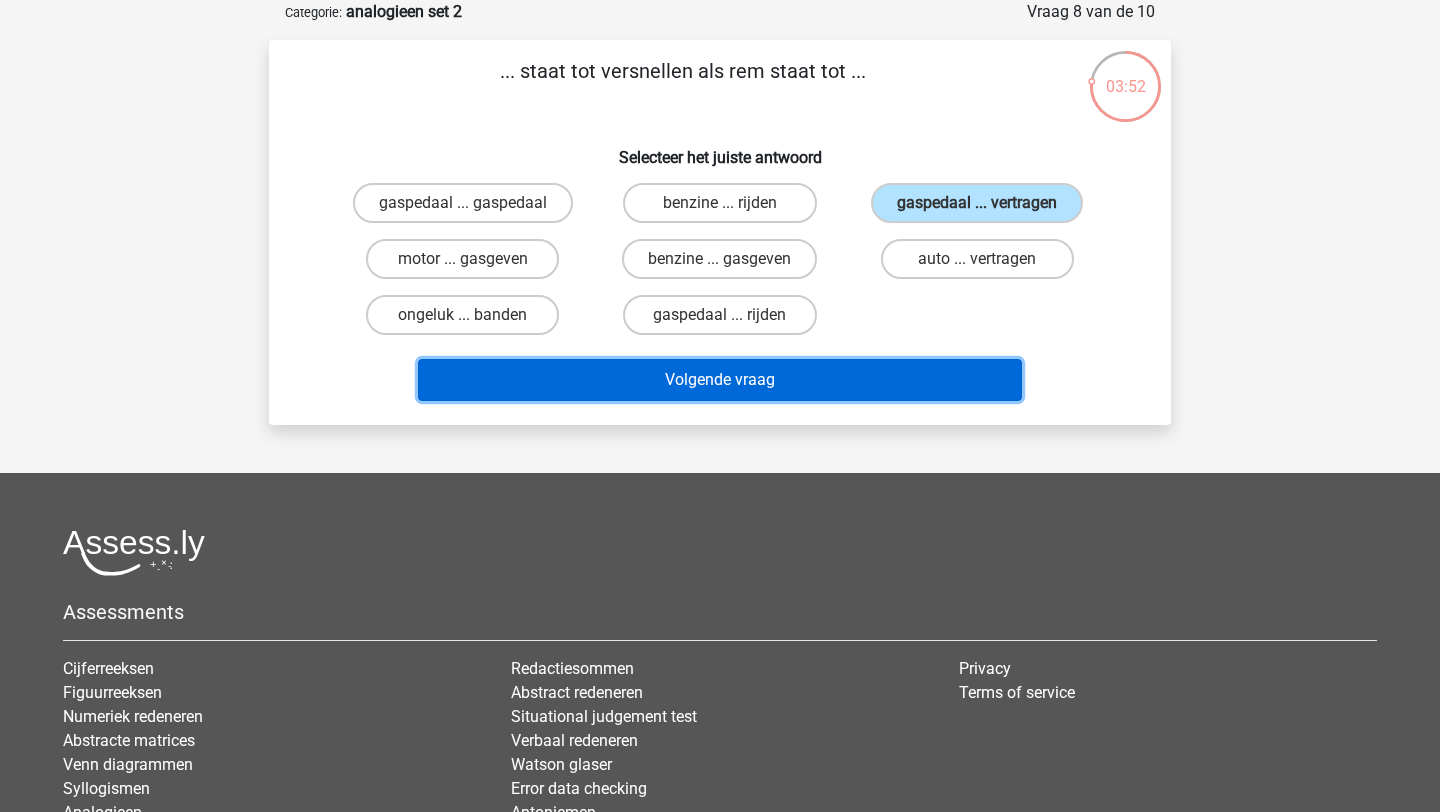 click on "Volgende vraag" at bounding box center (720, 380) 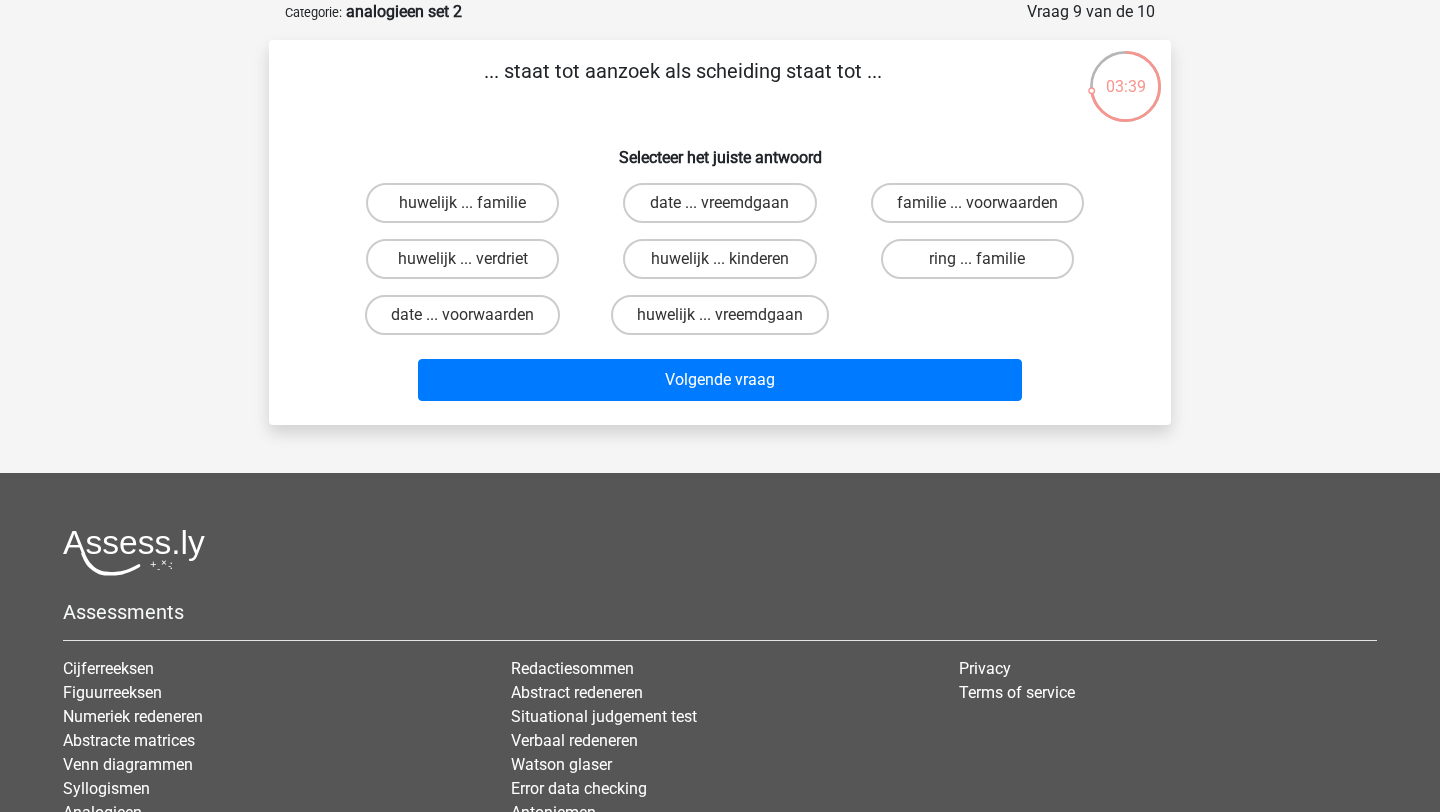 click on "huwelijk ... vreemdgaan" at bounding box center [719, 315] 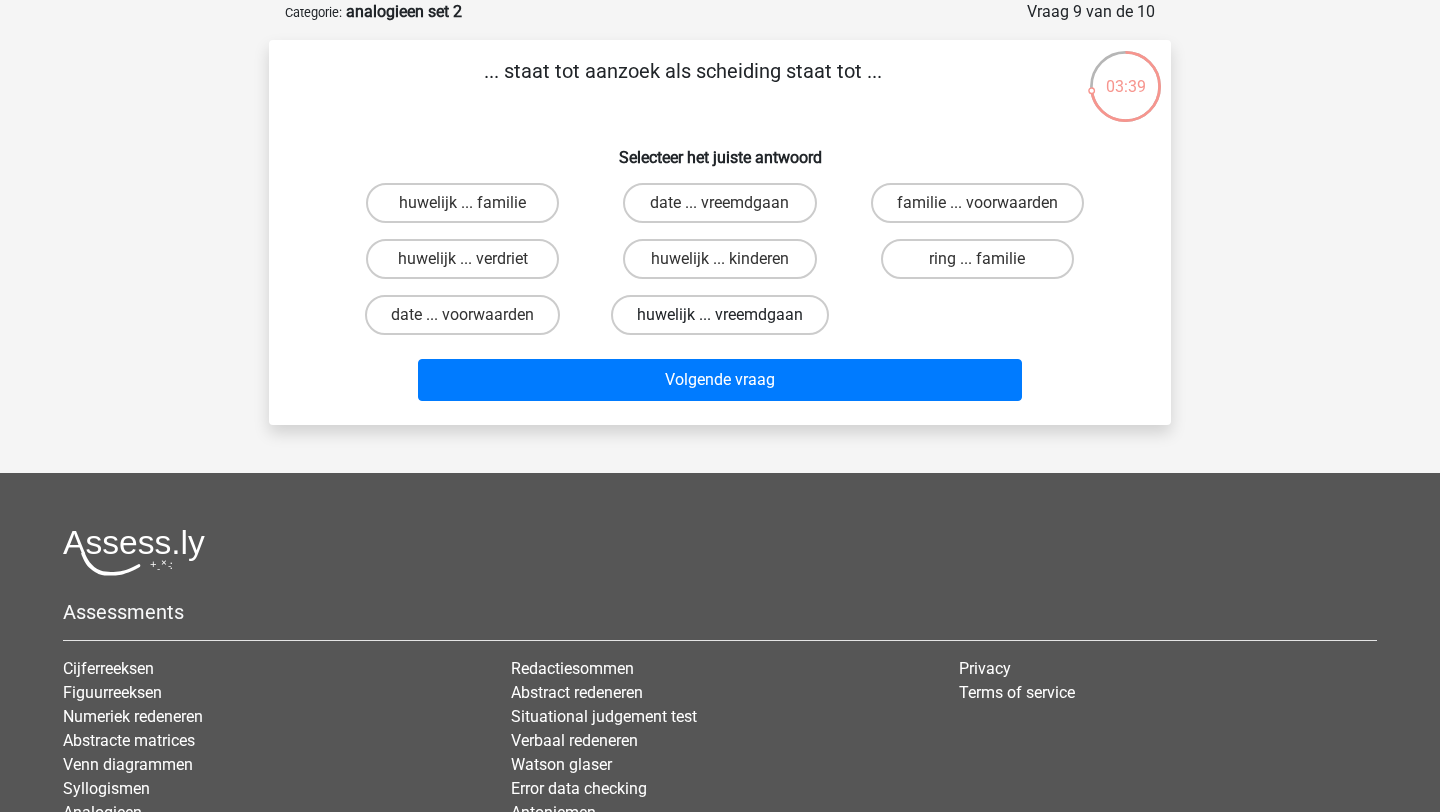 click on "huwelijk ... vreemdgaan" at bounding box center [720, 315] 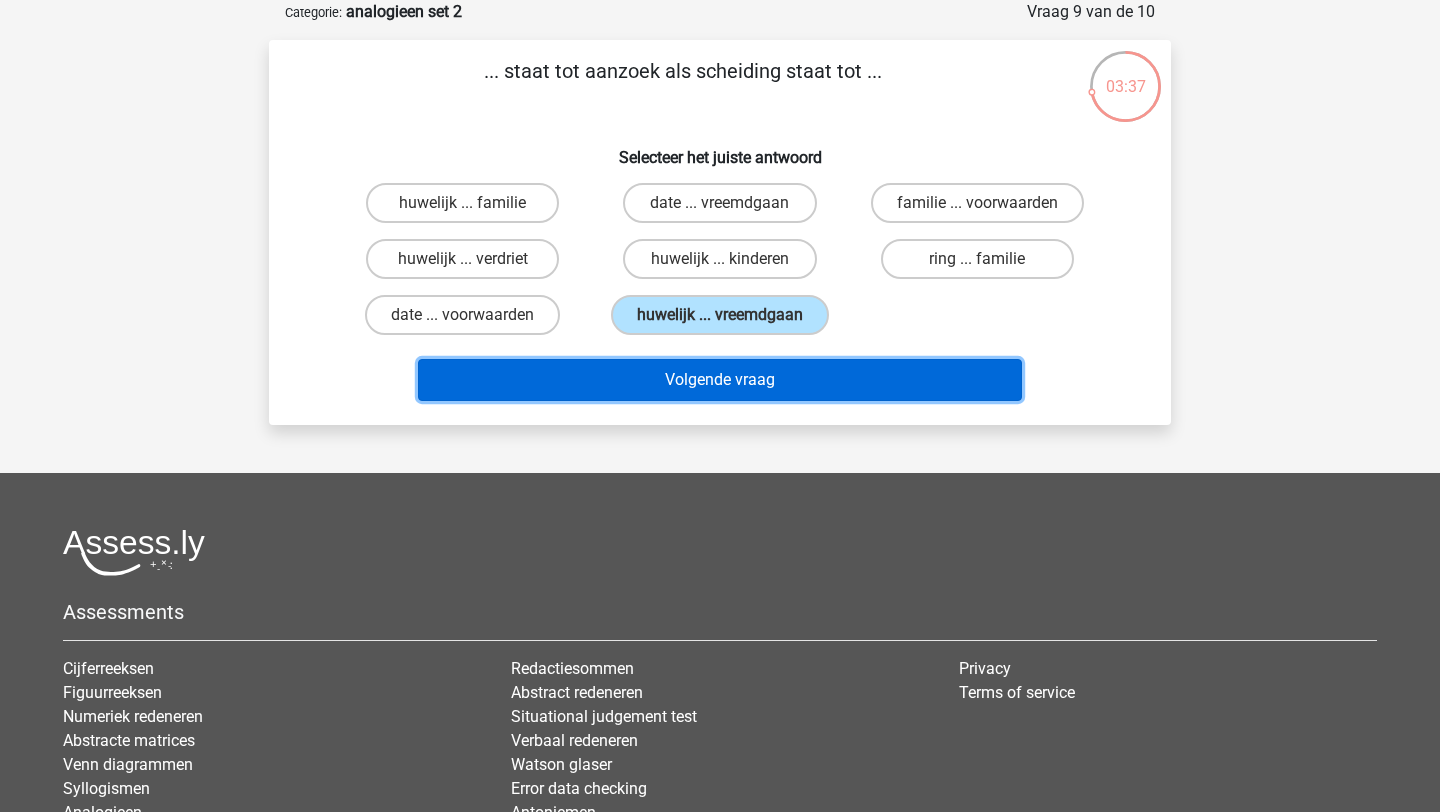click on "Volgende vraag" at bounding box center [720, 380] 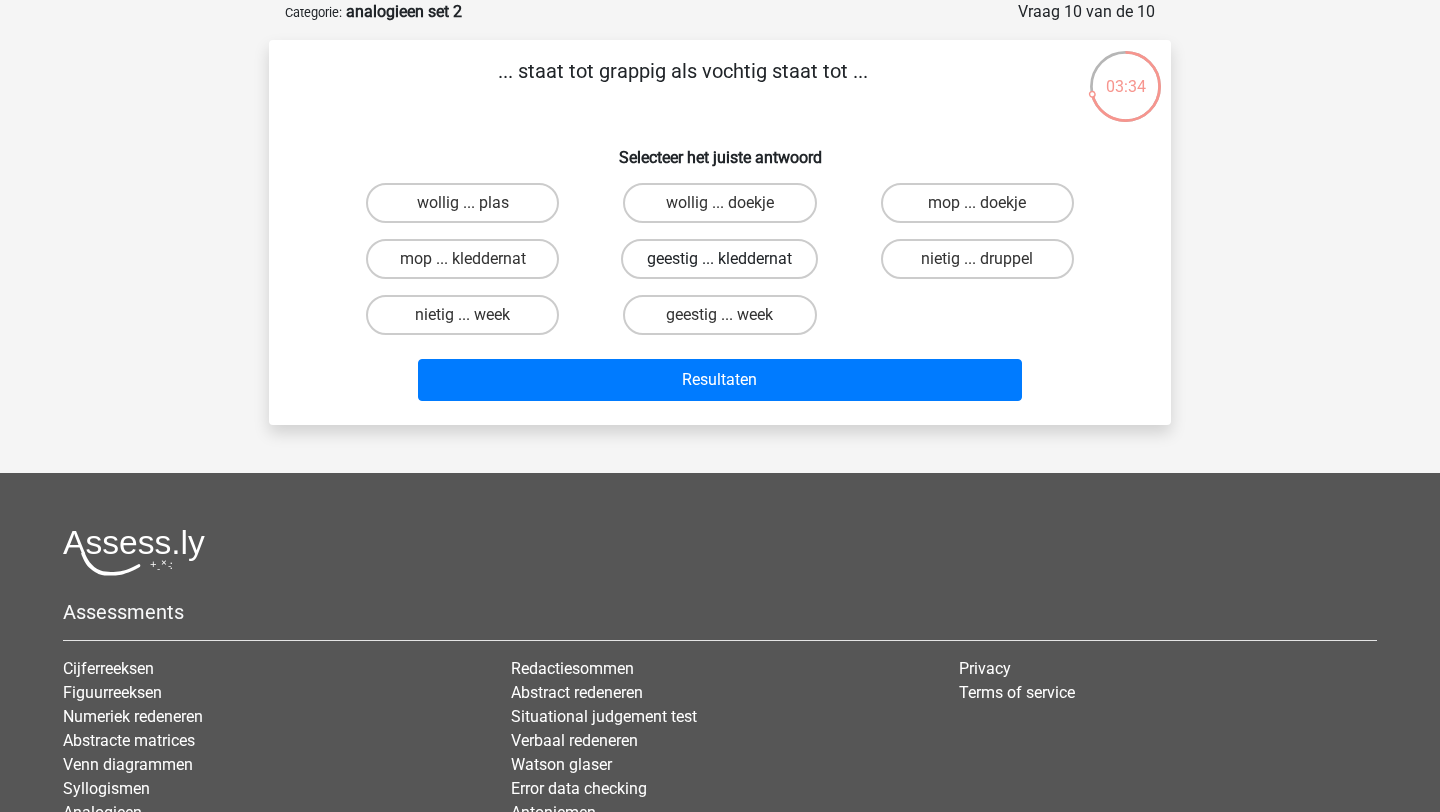 click on "geestig ... kleddernat" at bounding box center [719, 259] 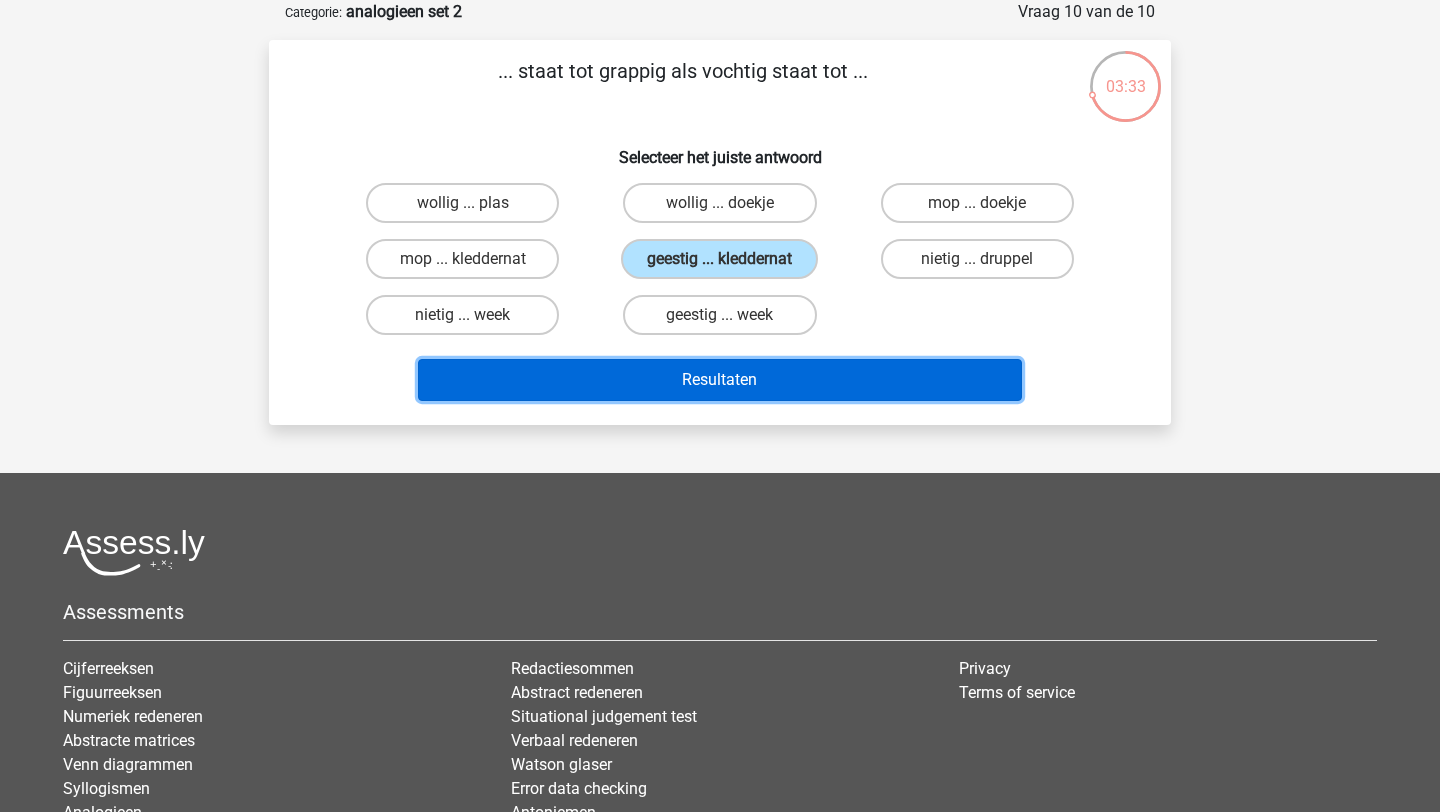 click on "Resultaten" at bounding box center (720, 380) 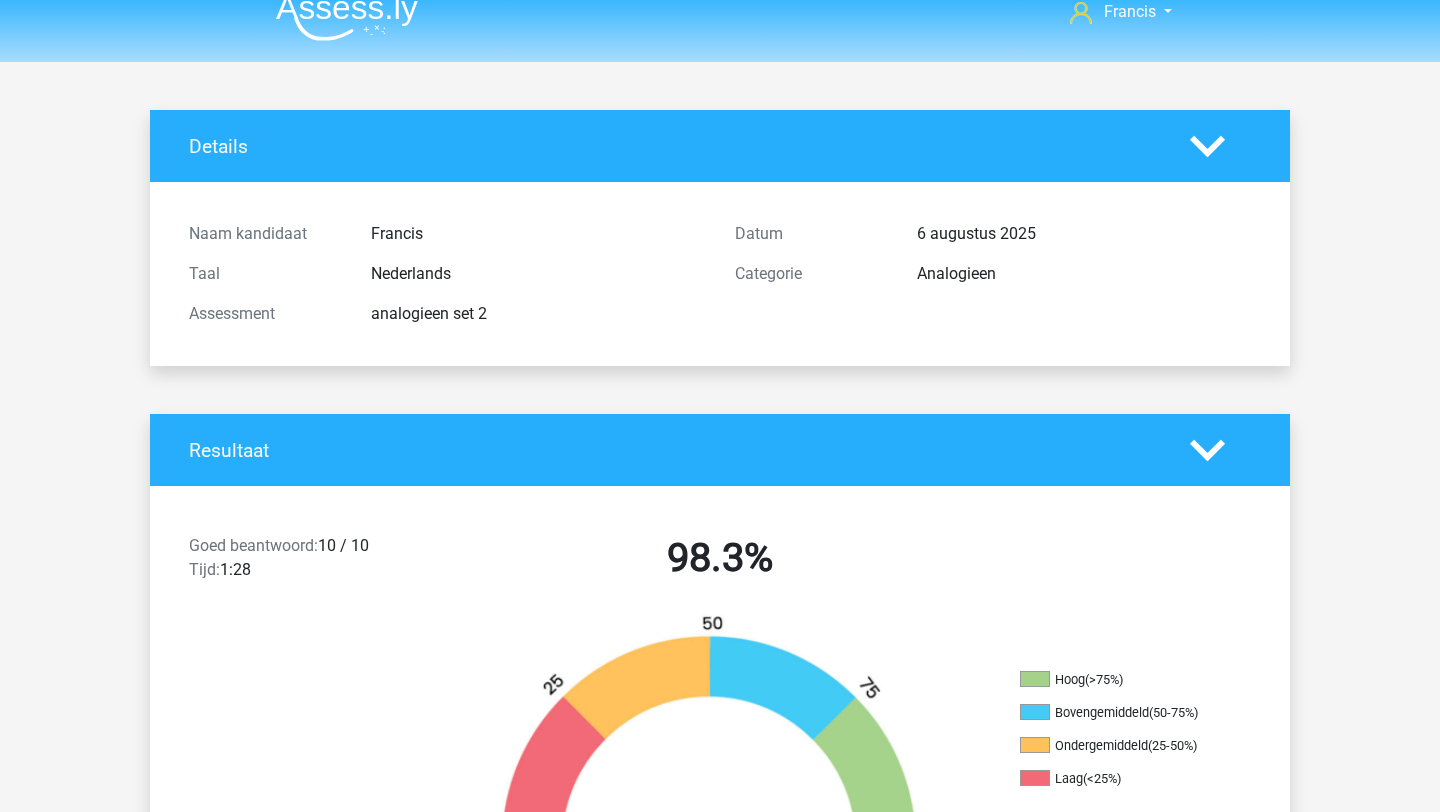 scroll, scrollTop: 6, scrollLeft: 0, axis: vertical 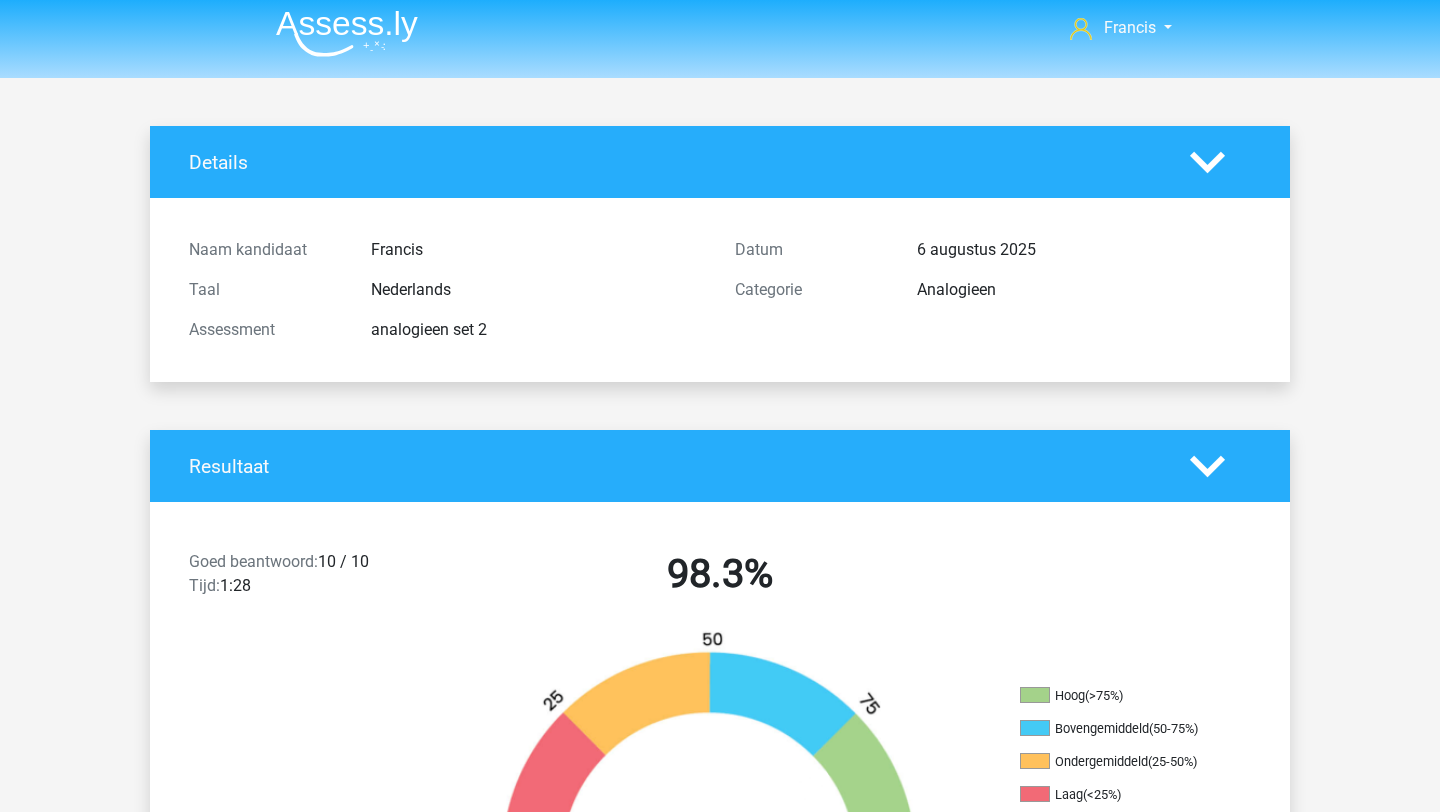 click at bounding box center [347, 33] 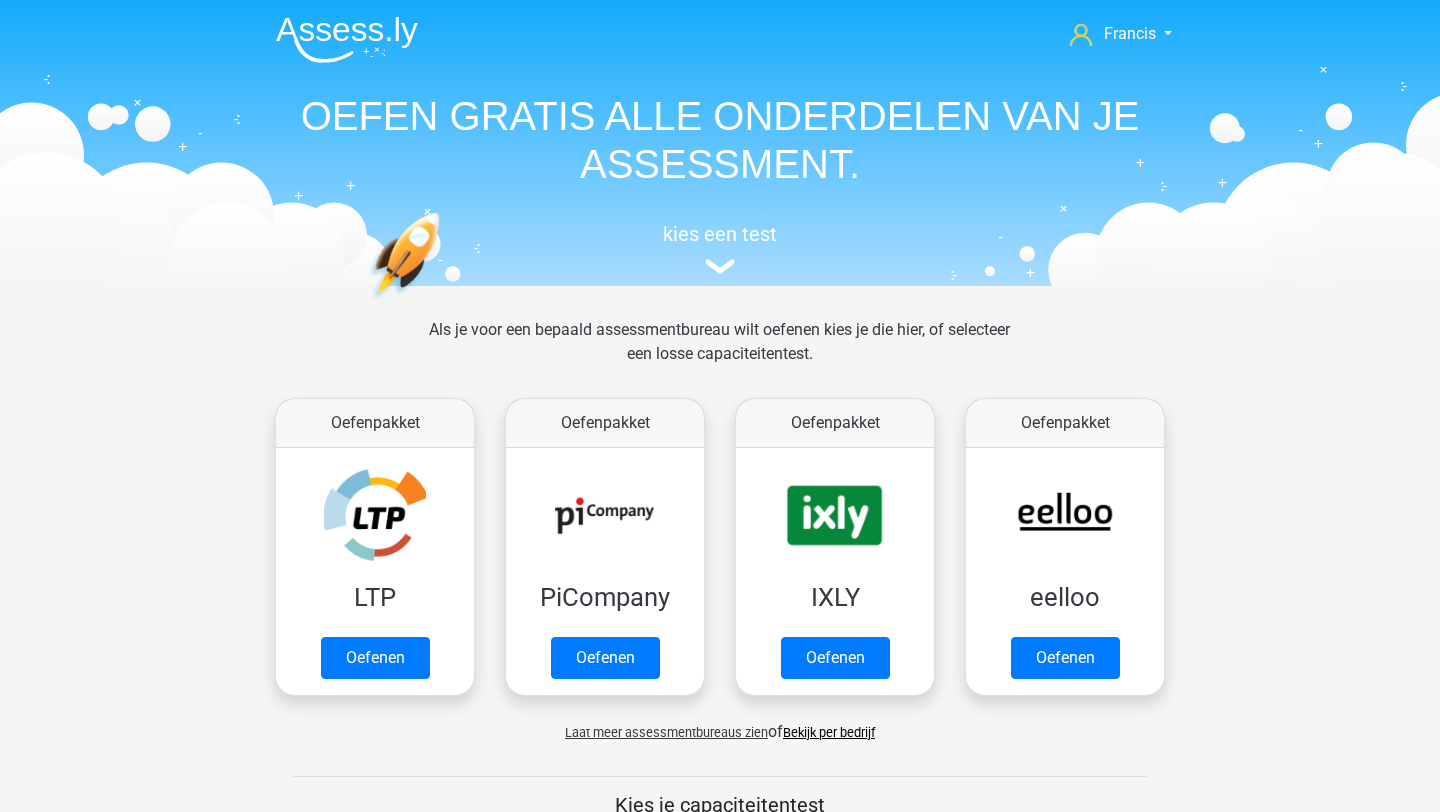 scroll, scrollTop: 0, scrollLeft: 0, axis: both 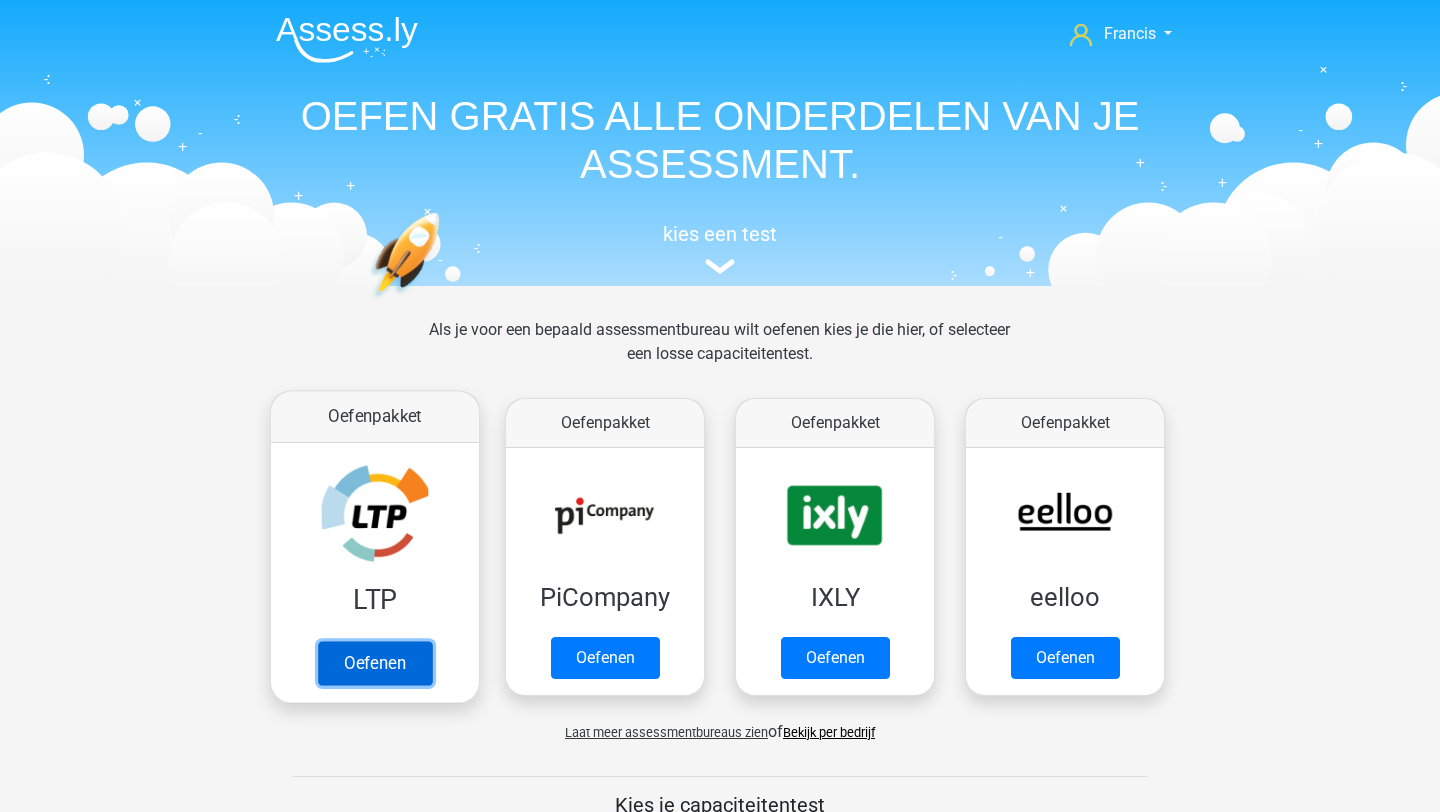 click on "Oefenen" at bounding box center [375, 663] 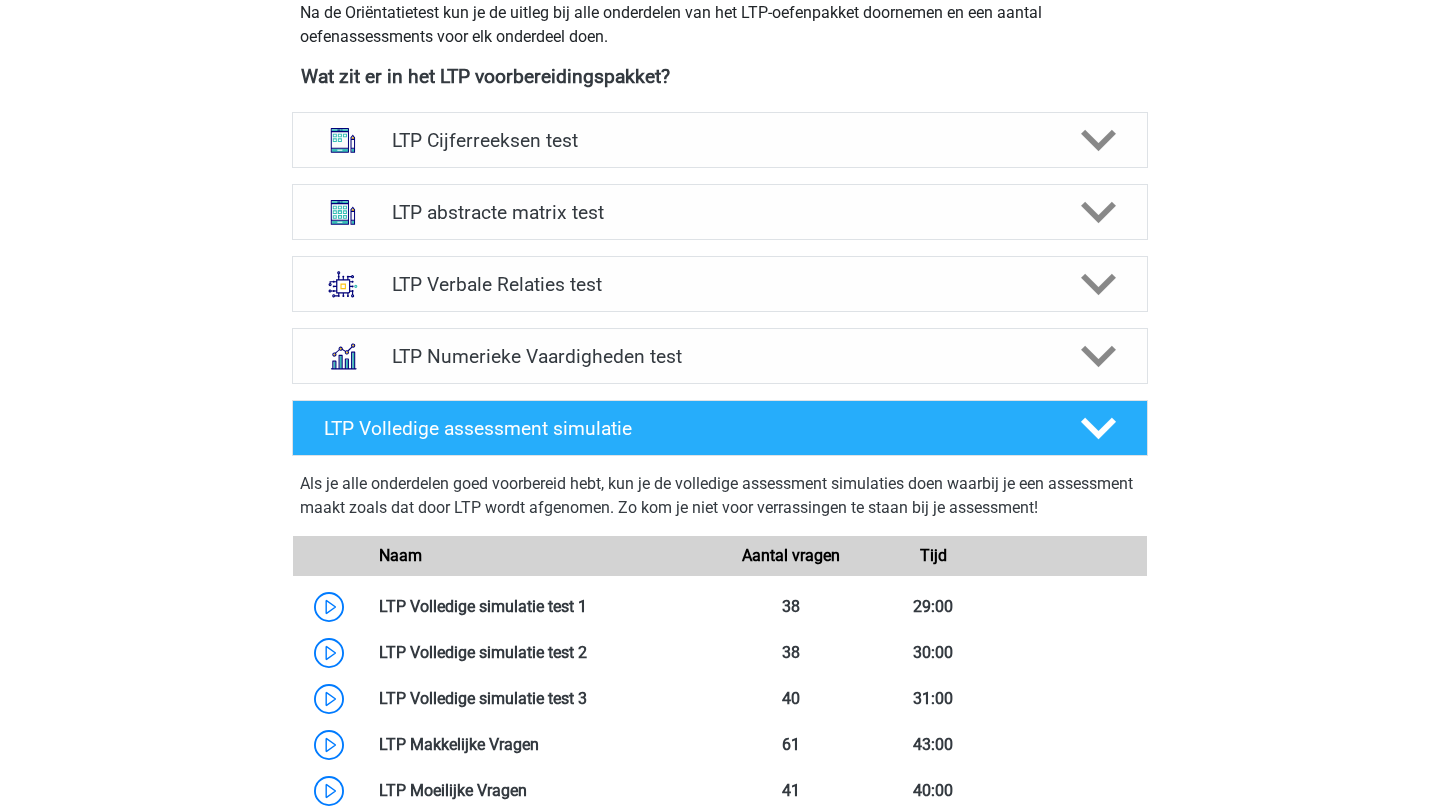 scroll, scrollTop: 744, scrollLeft: 0, axis: vertical 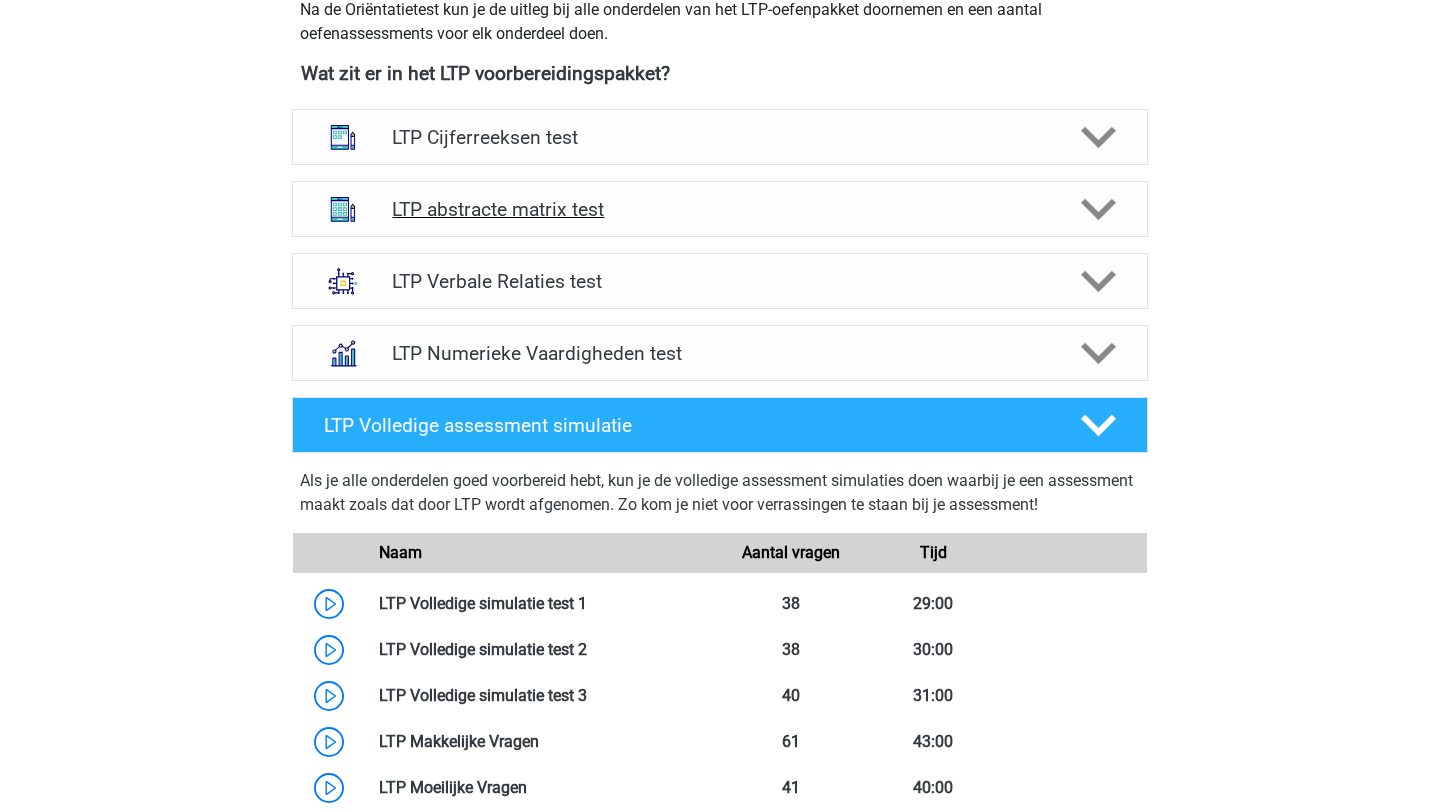 click on "LTP abstracte matrix test" at bounding box center (719, 209) 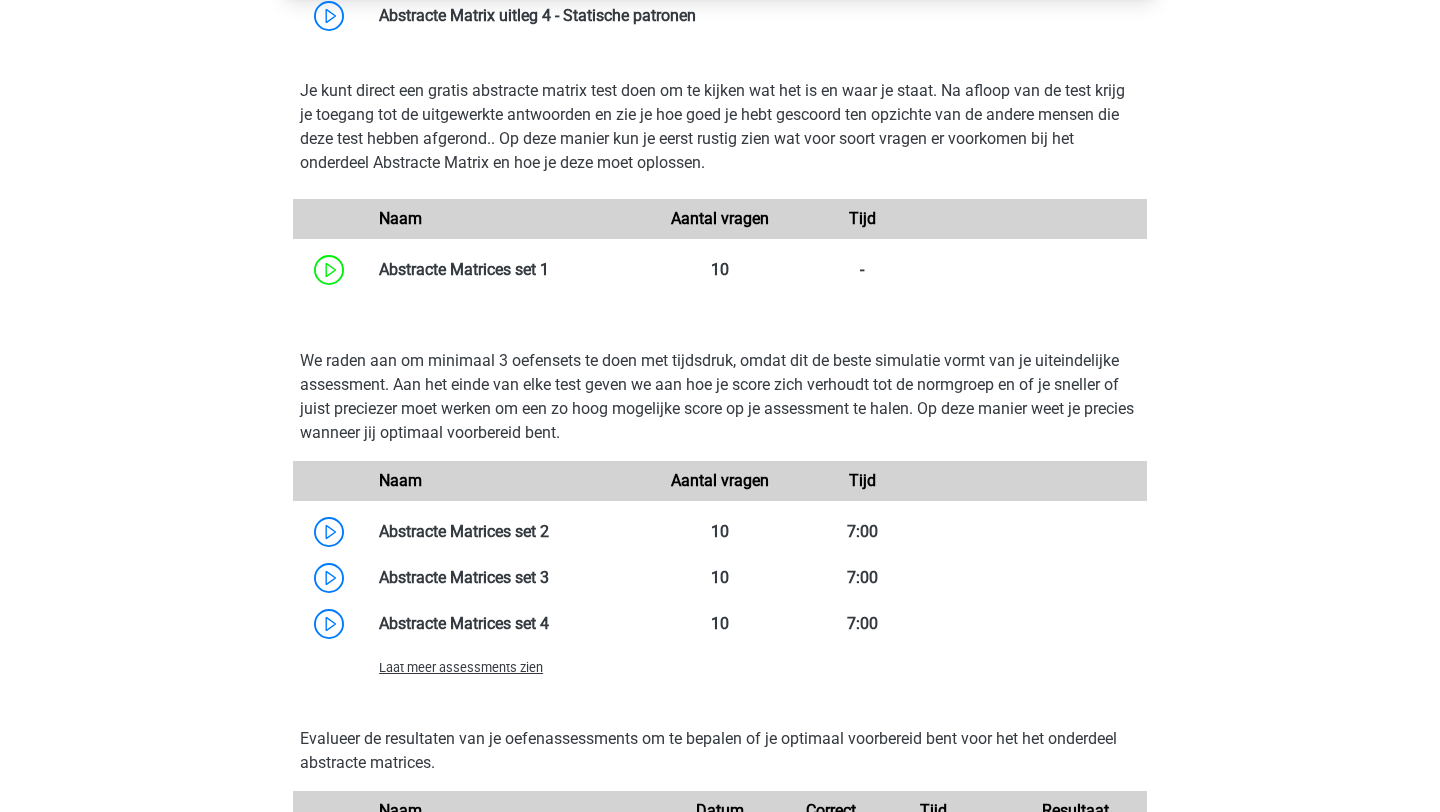 scroll, scrollTop: 1242, scrollLeft: 0, axis: vertical 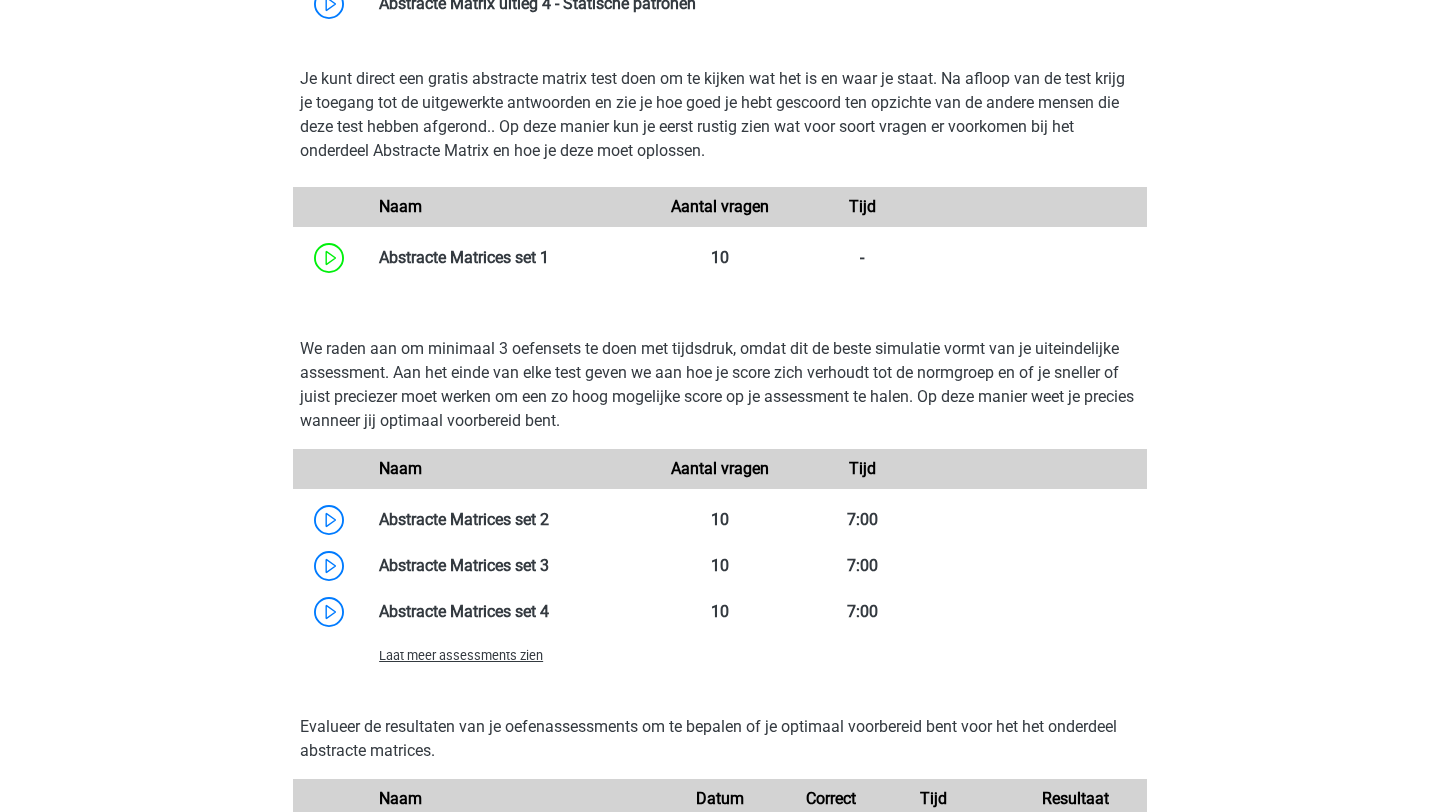 click on "Laat meer assessments zien" at bounding box center (461, 655) 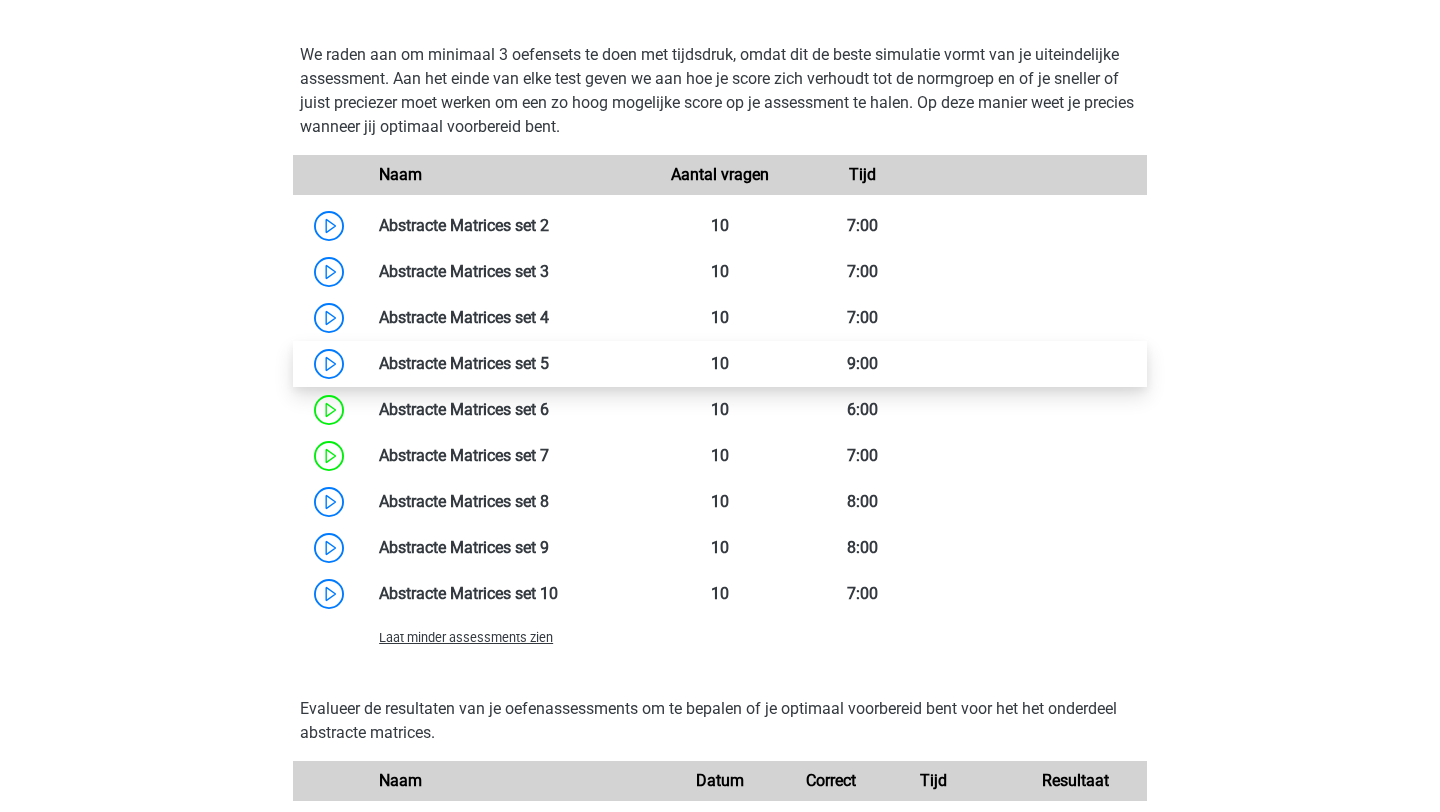 scroll, scrollTop: 1640, scrollLeft: 0, axis: vertical 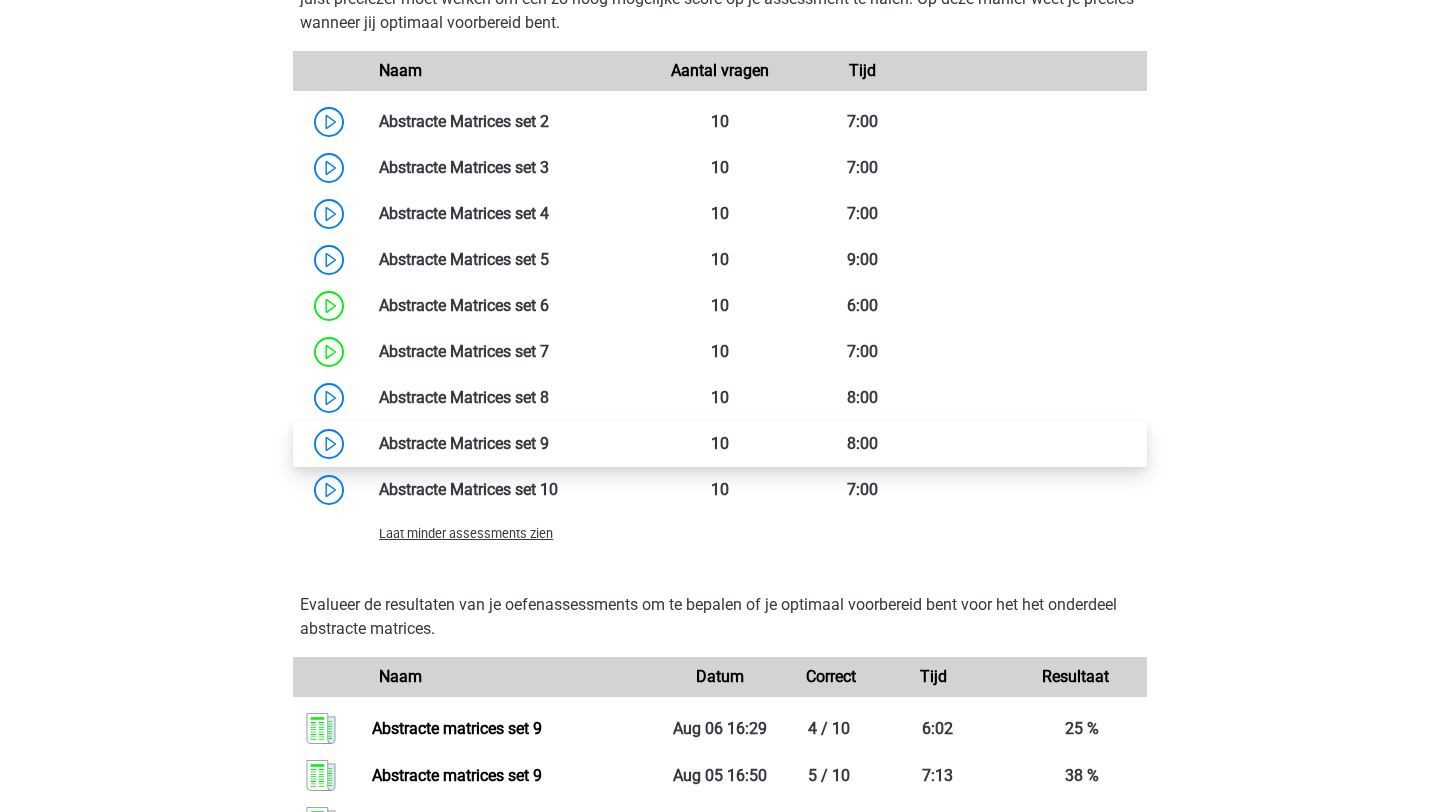 click at bounding box center (549, 443) 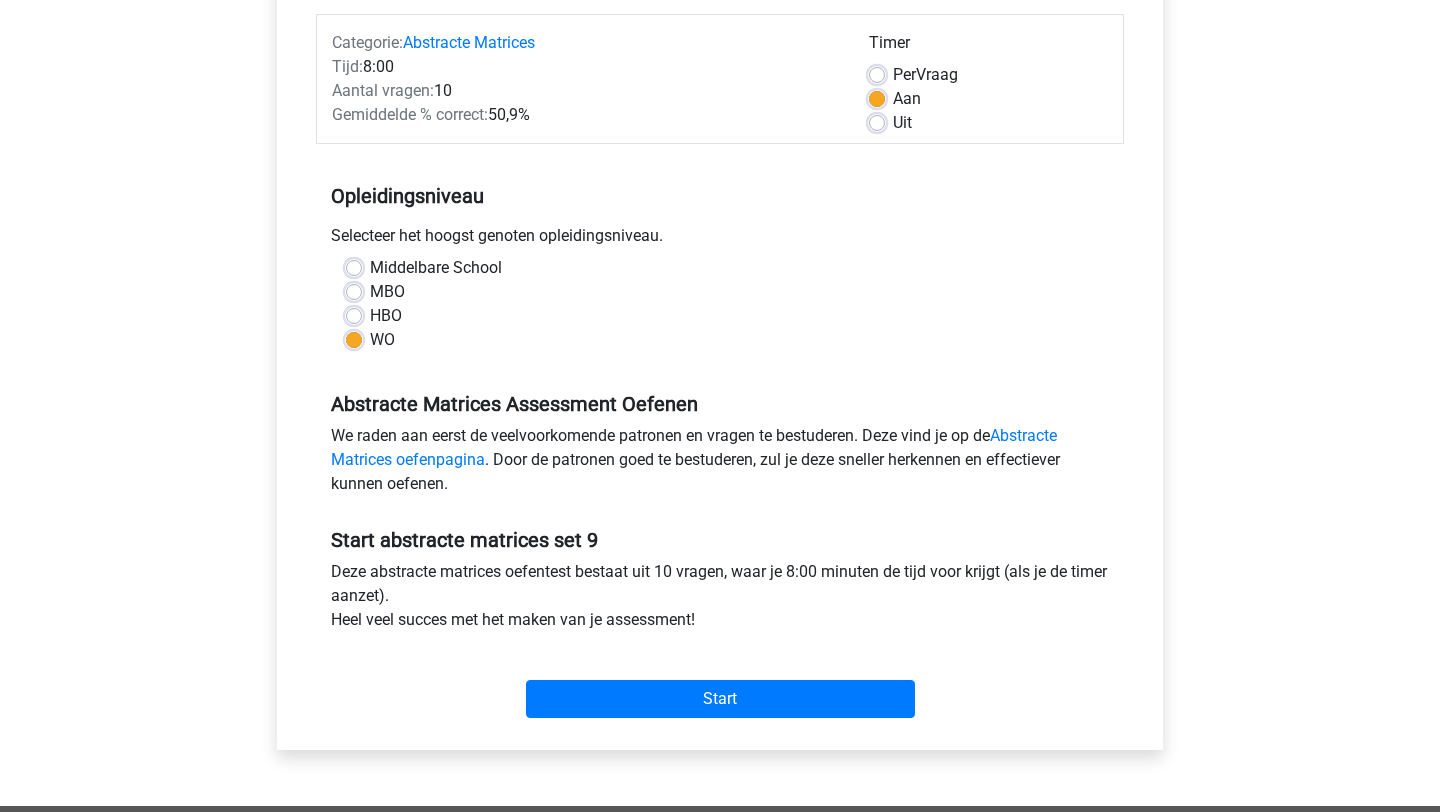 scroll, scrollTop: 294, scrollLeft: 0, axis: vertical 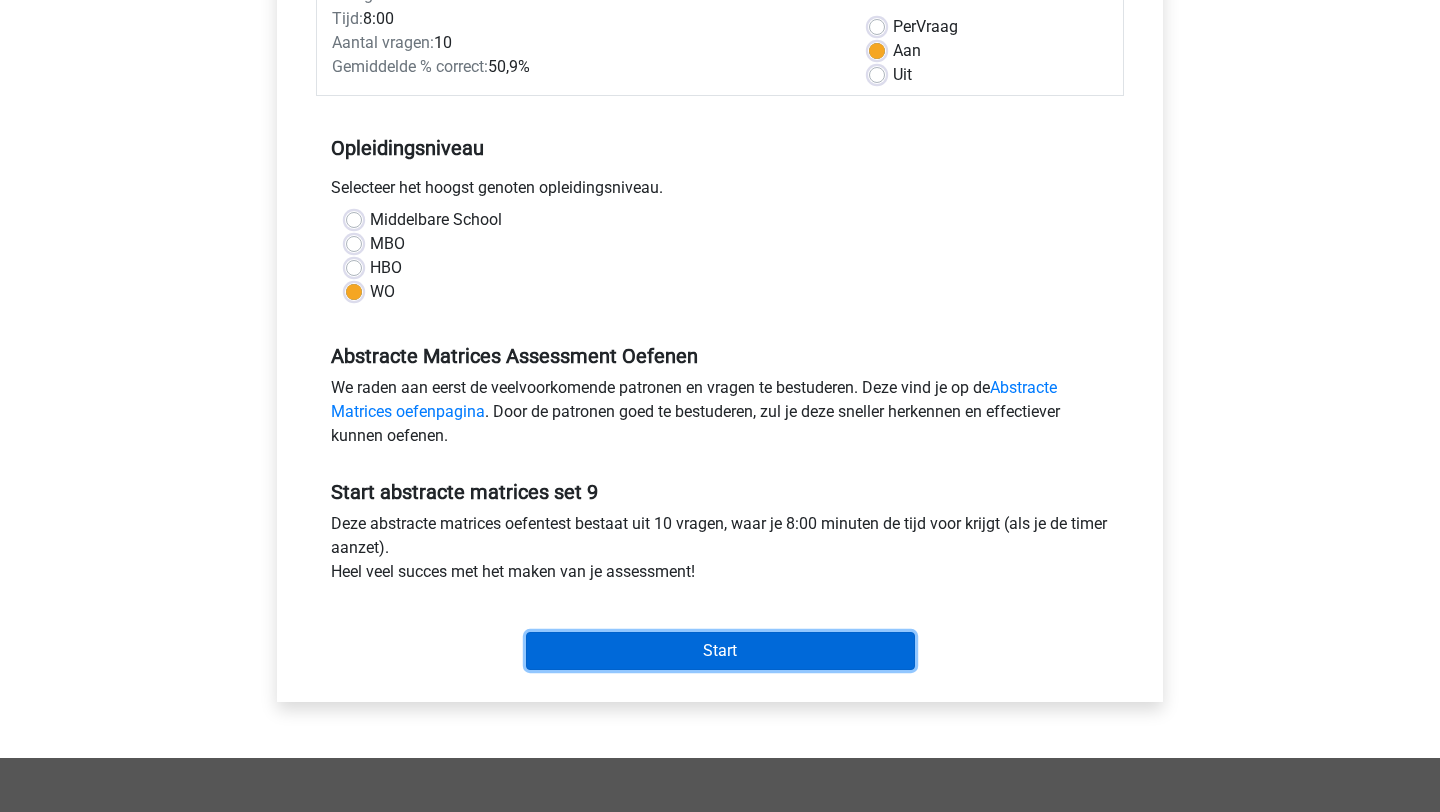 click on "Start" at bounding box center (720, 651) 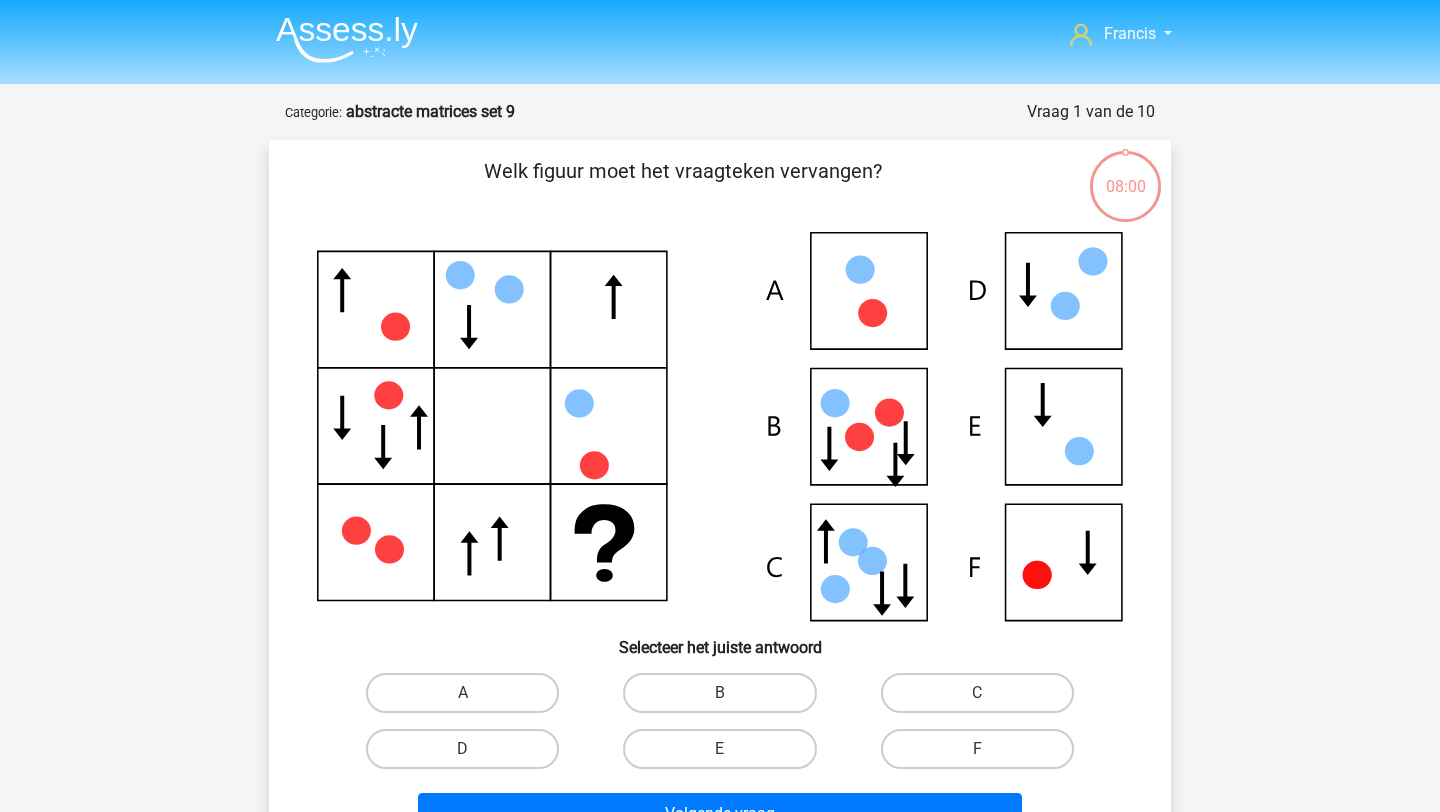 scroll, scrollTop: 0, scrollLeft: 0, axis: both 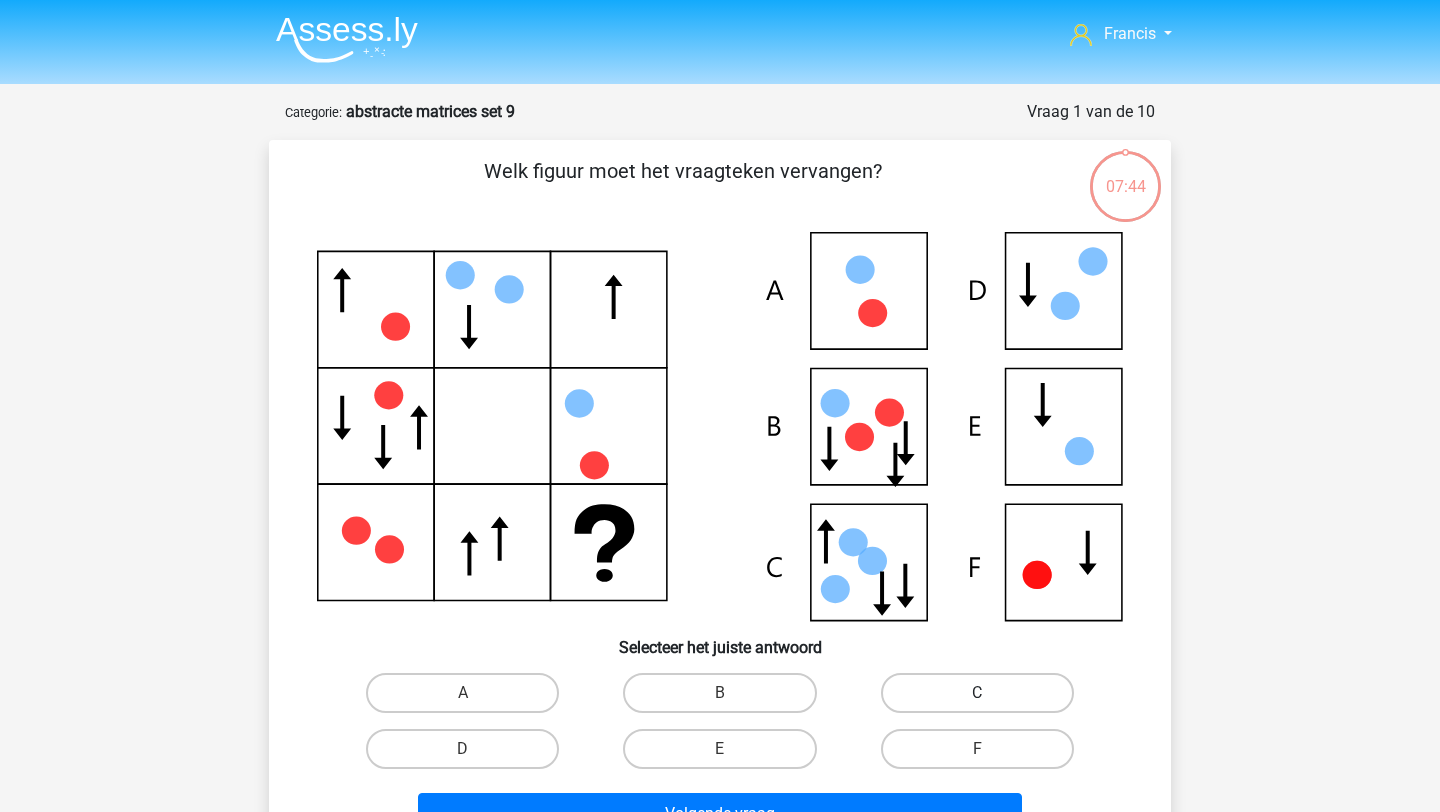 click on "C" at bounding box center (977, 693) 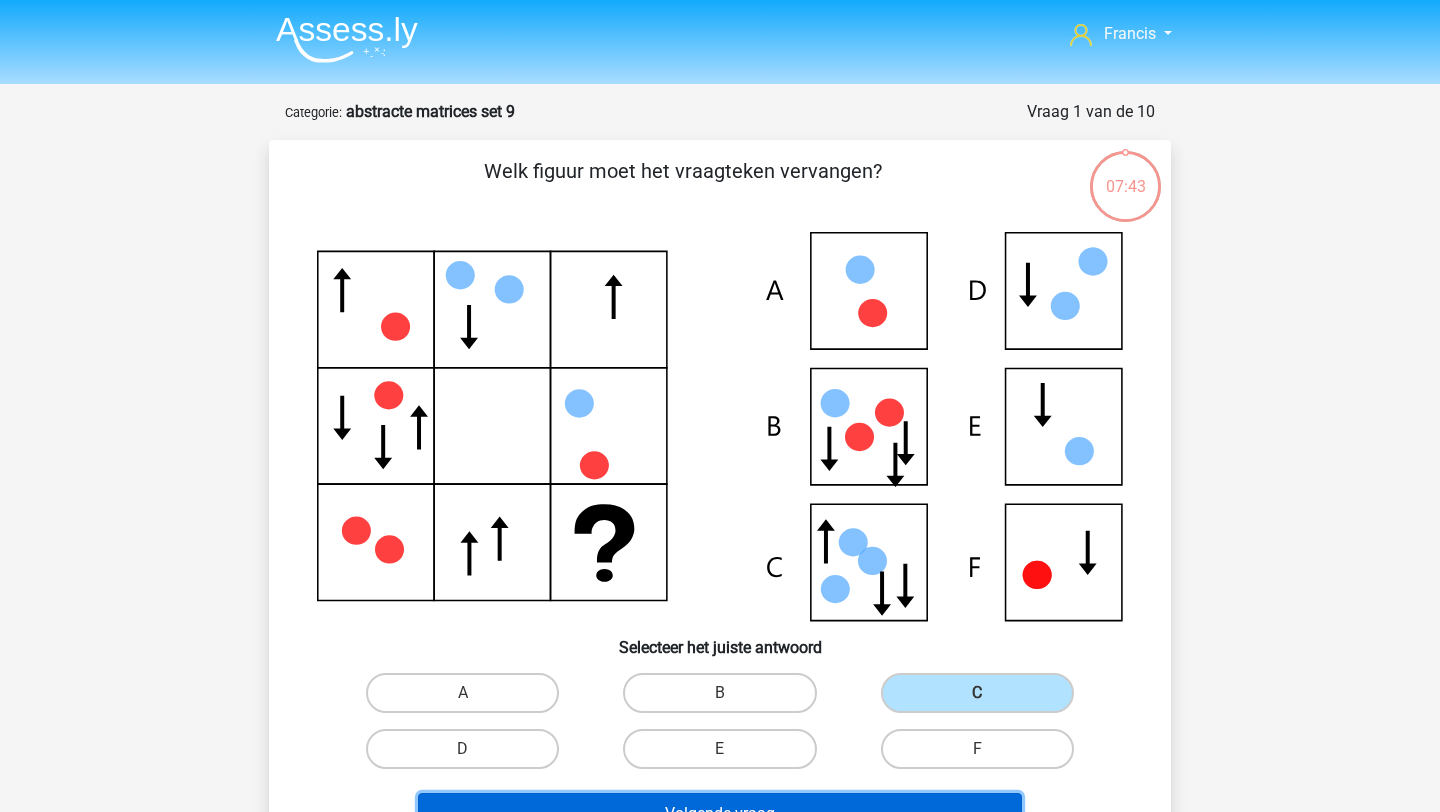 click on "Volgende vraag" at bounding box center (720, 814) 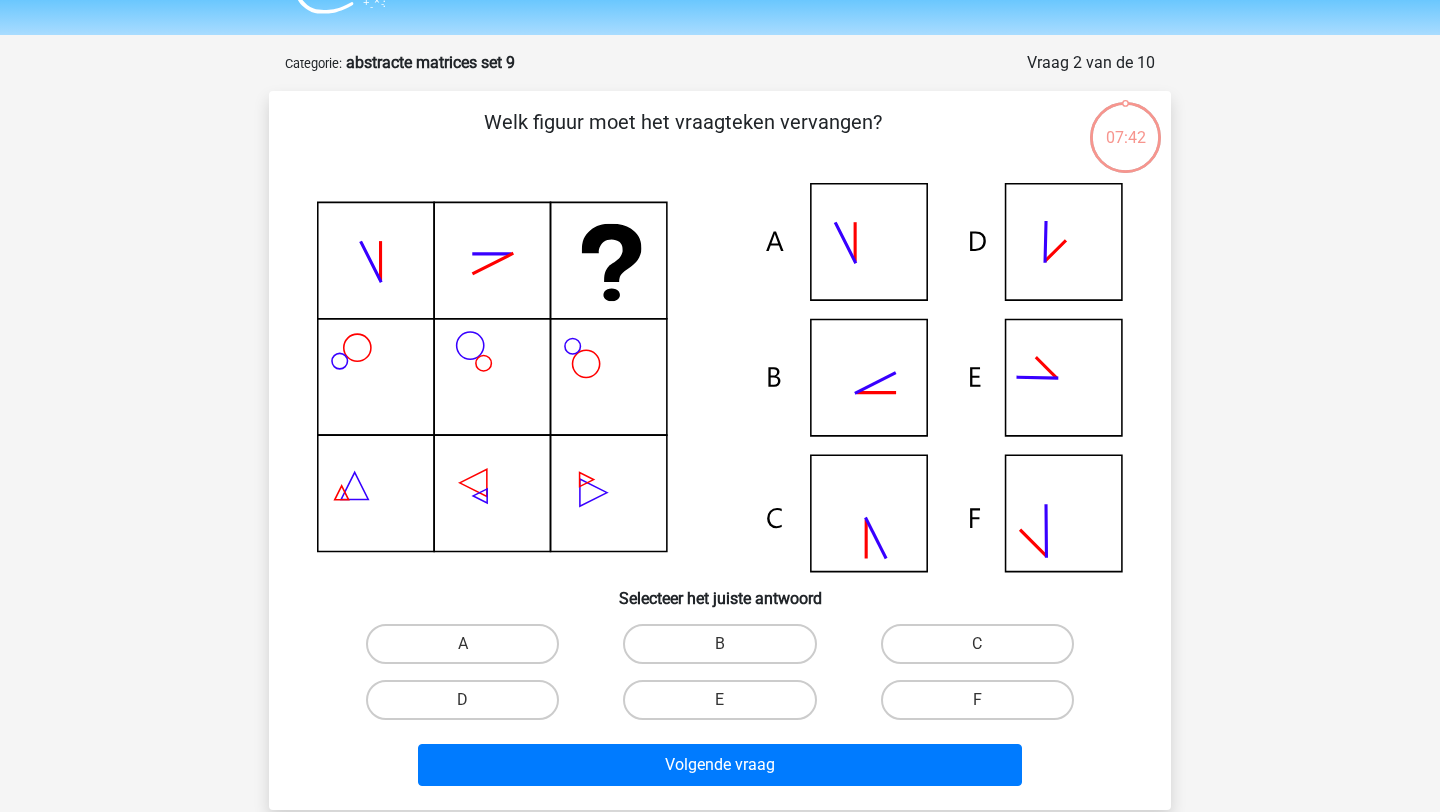 scroll, scrollTop: 100, scrollLeft: 0, axis: vertical 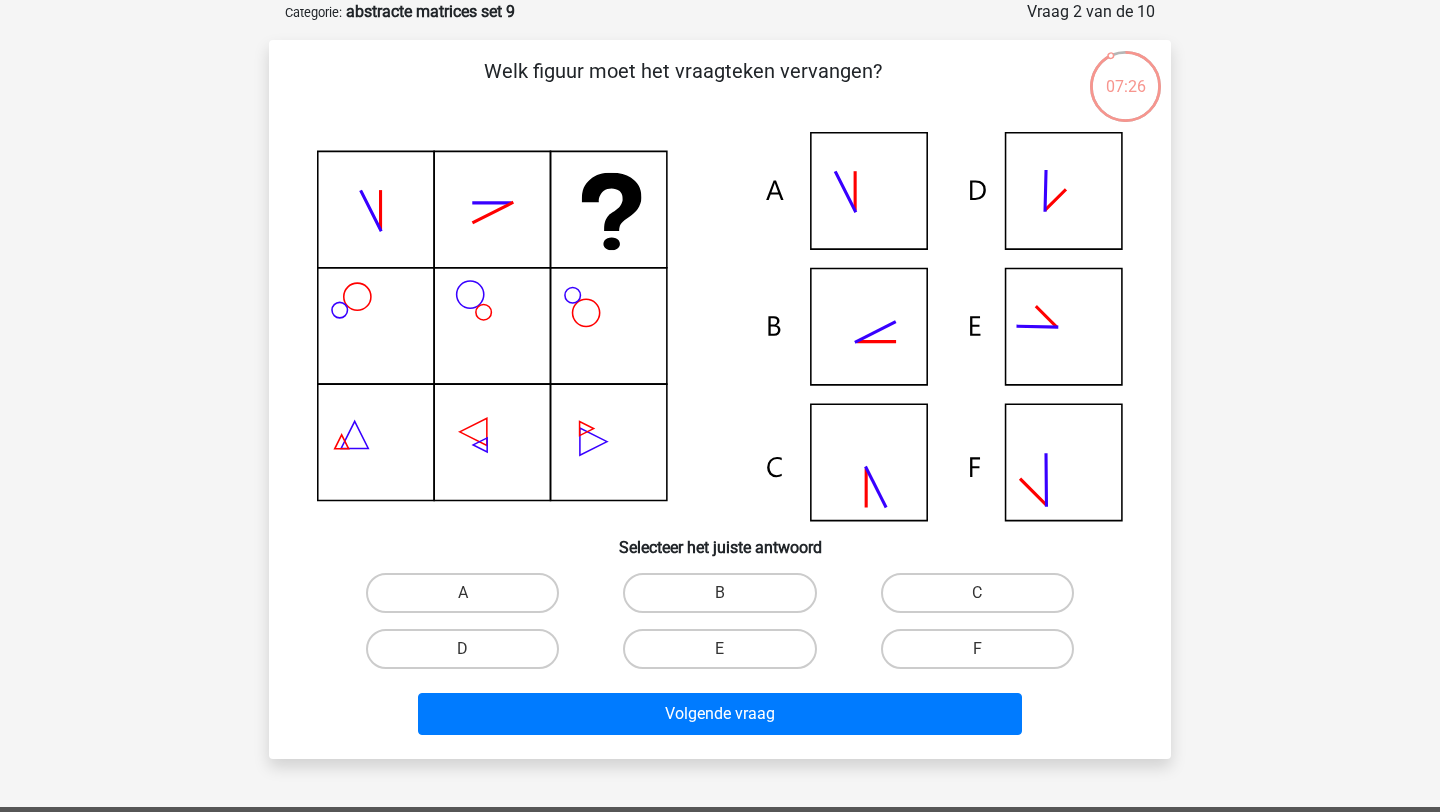 click on "B" at bounding box center [719, 593] 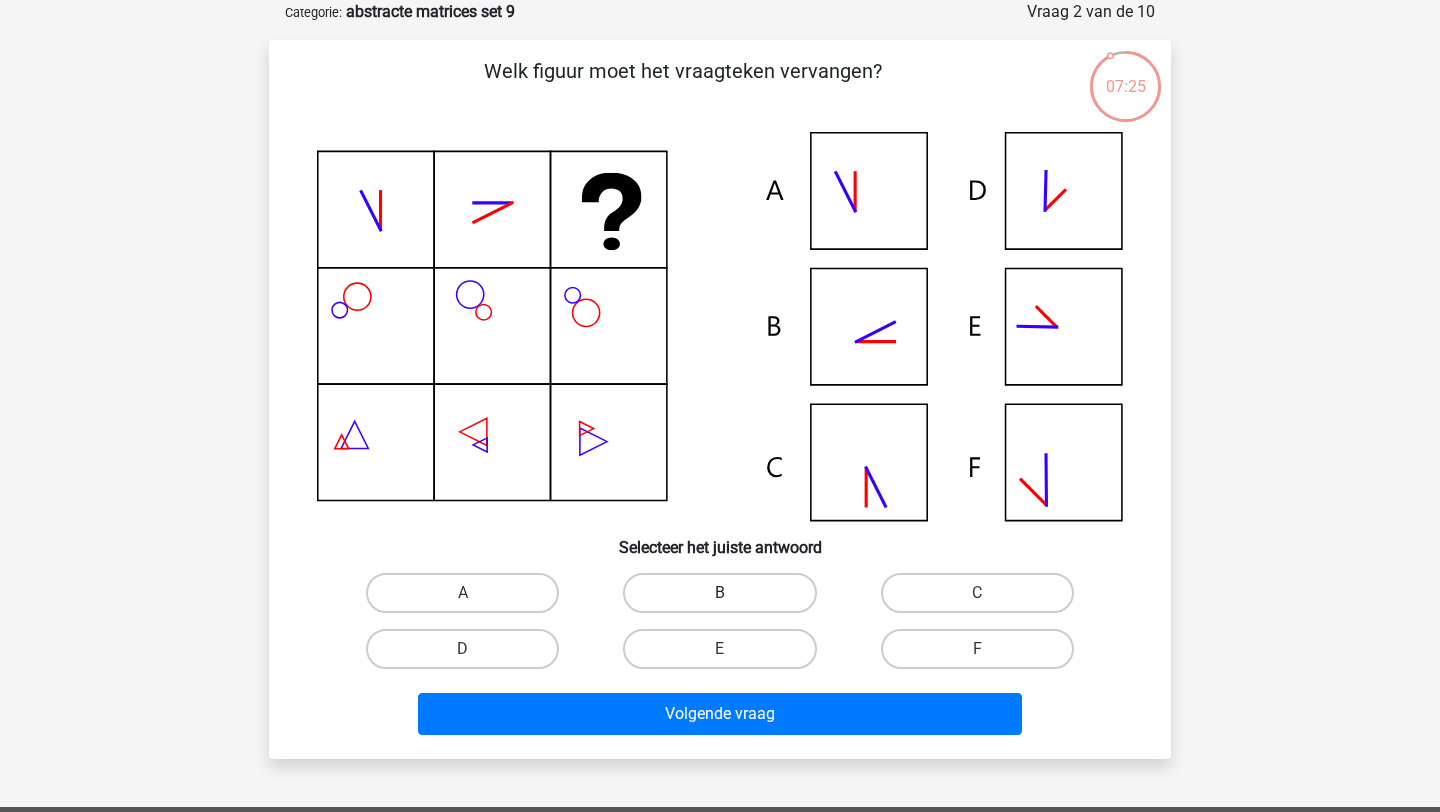 click on "B" at bounding box center [719, 593] 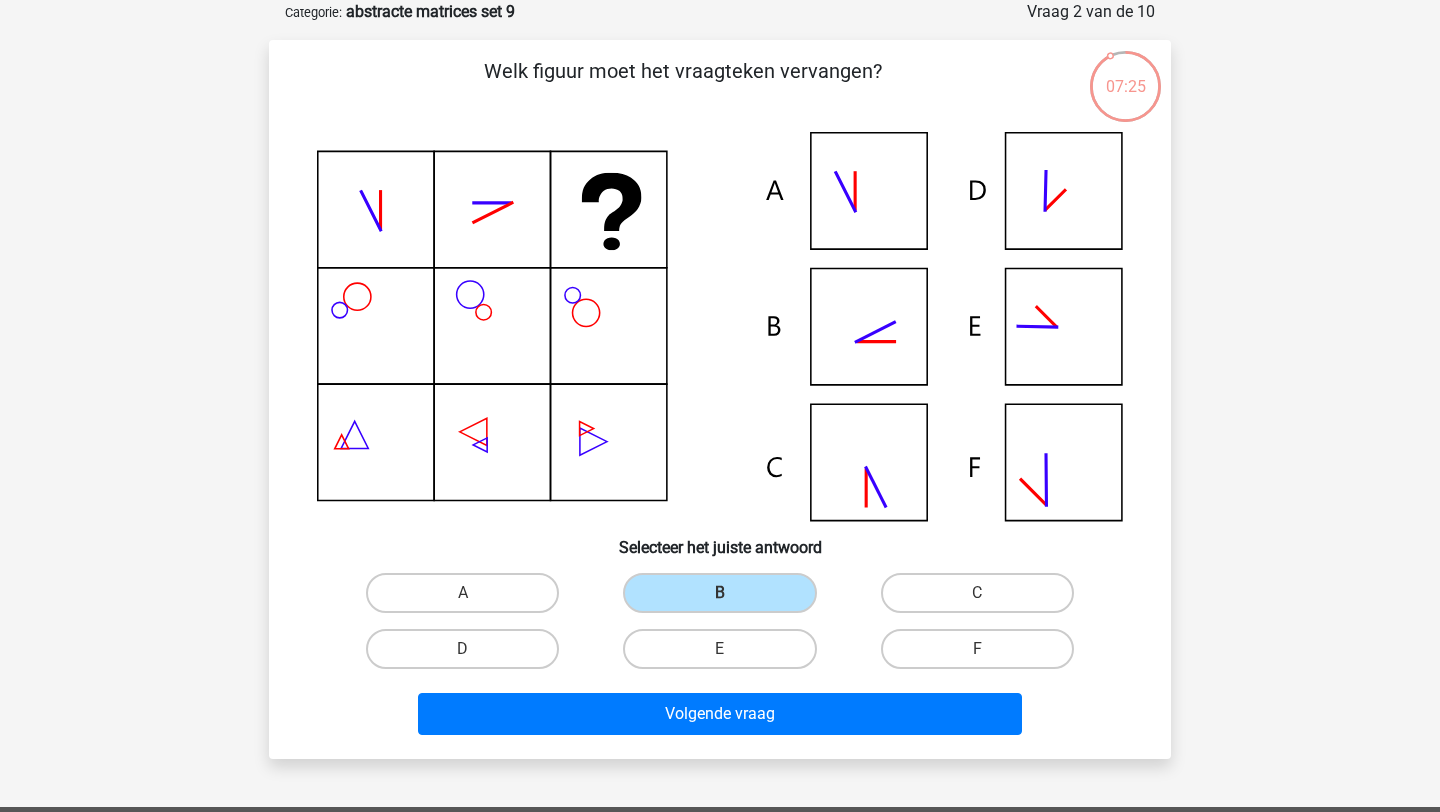 click on "Volgende vraag" at bounding box center [720, 710] 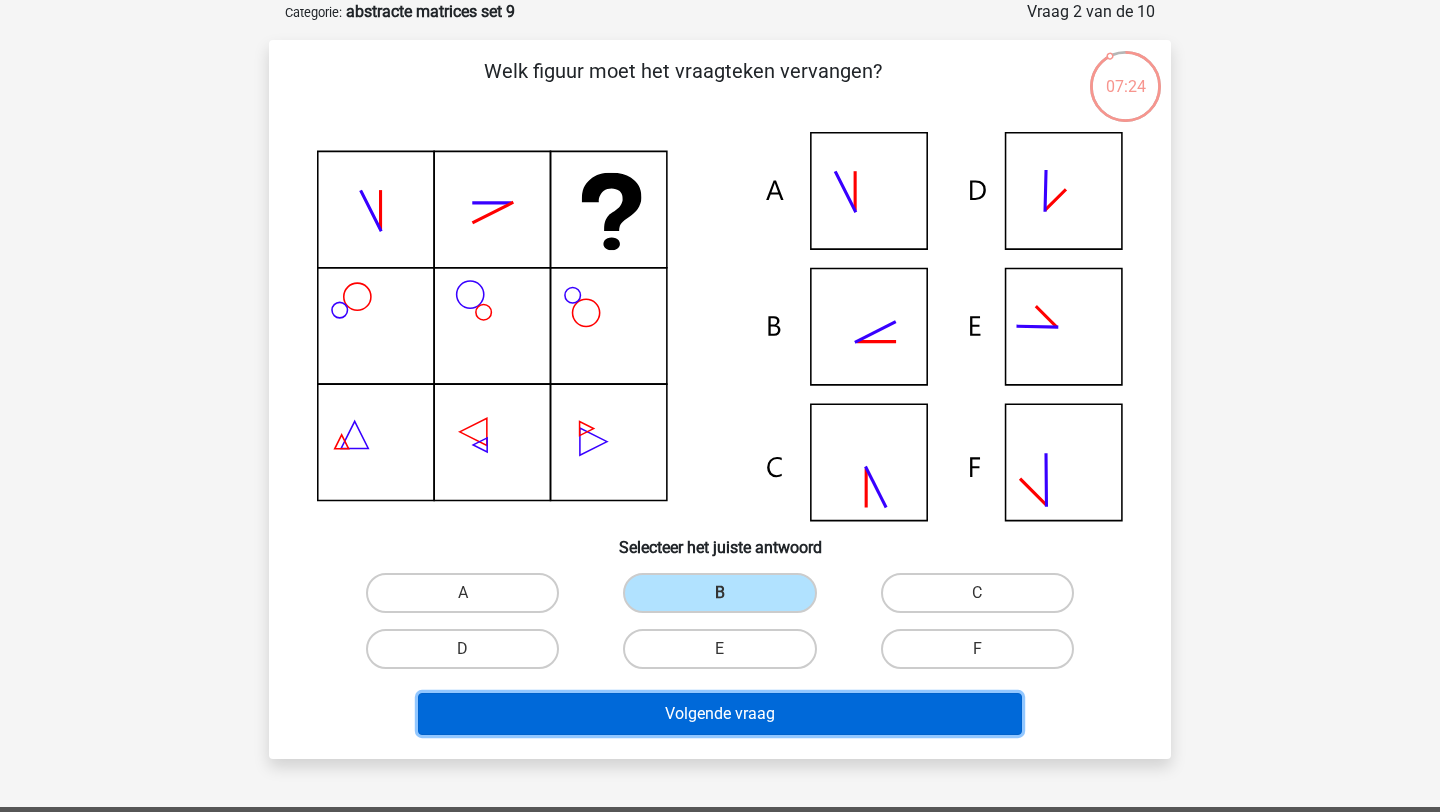click on "Volgende vraag" at bounding box center [720, 714] 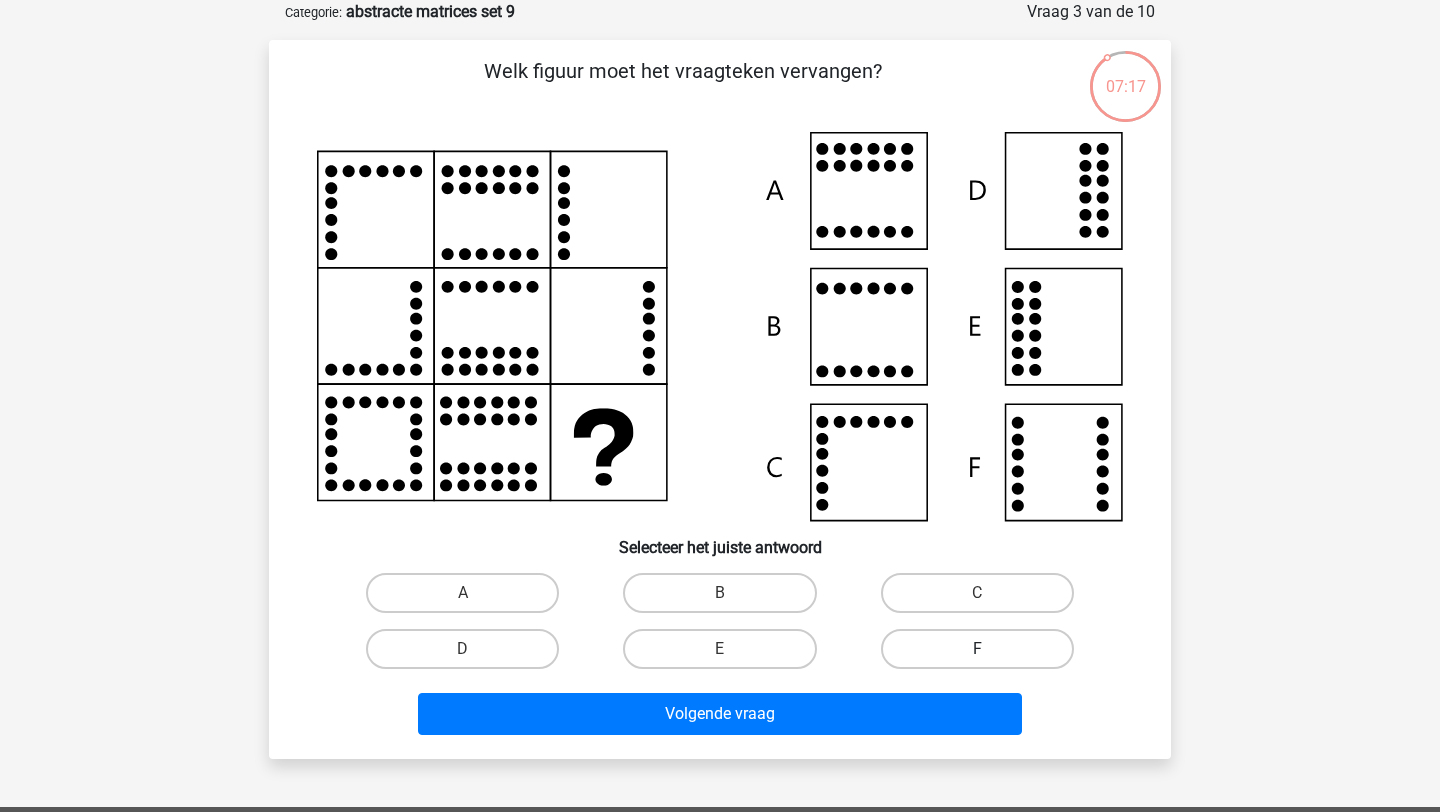 click on "F" at bounding box center [977, 649] 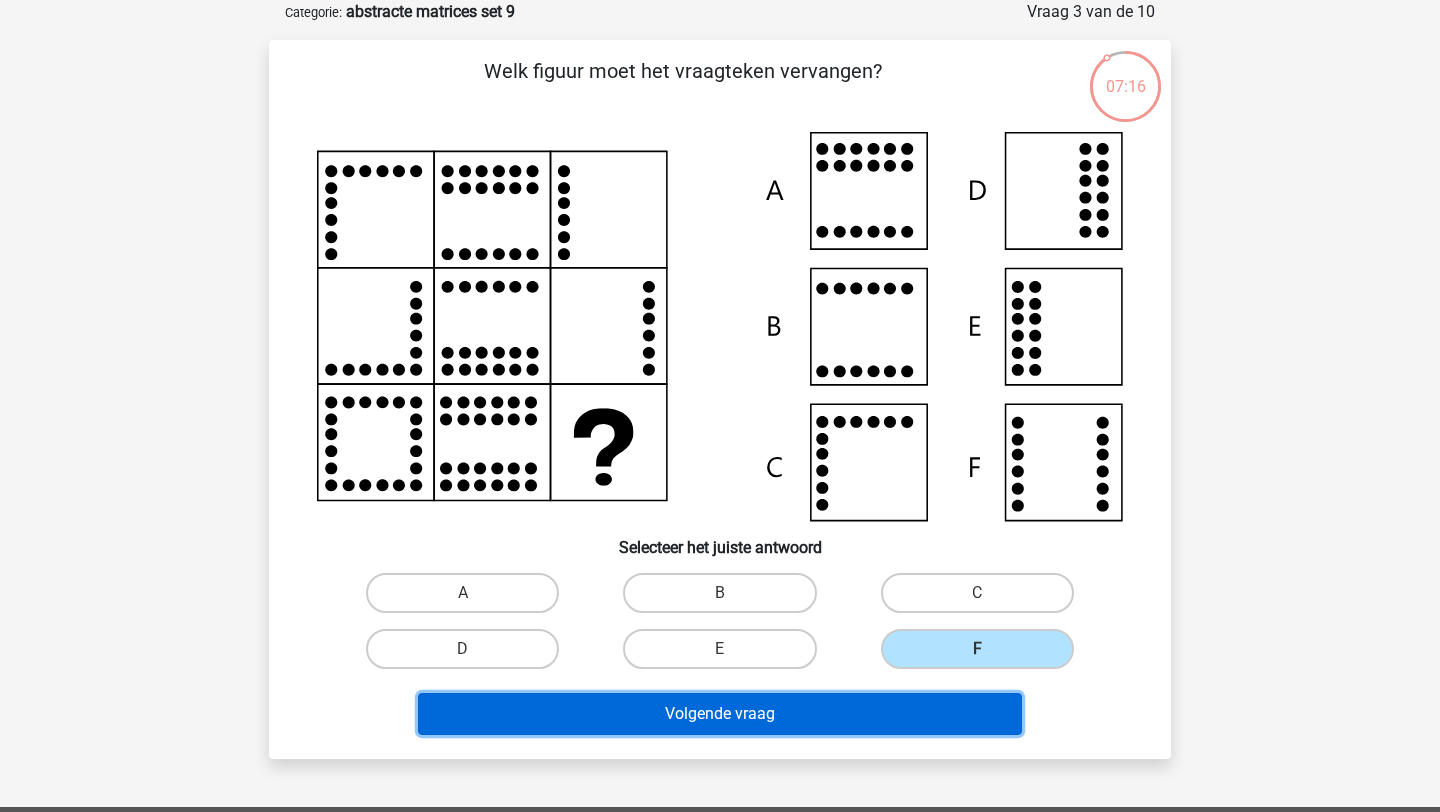 click on "Volgende vraag" at bounding box center (720, 714) 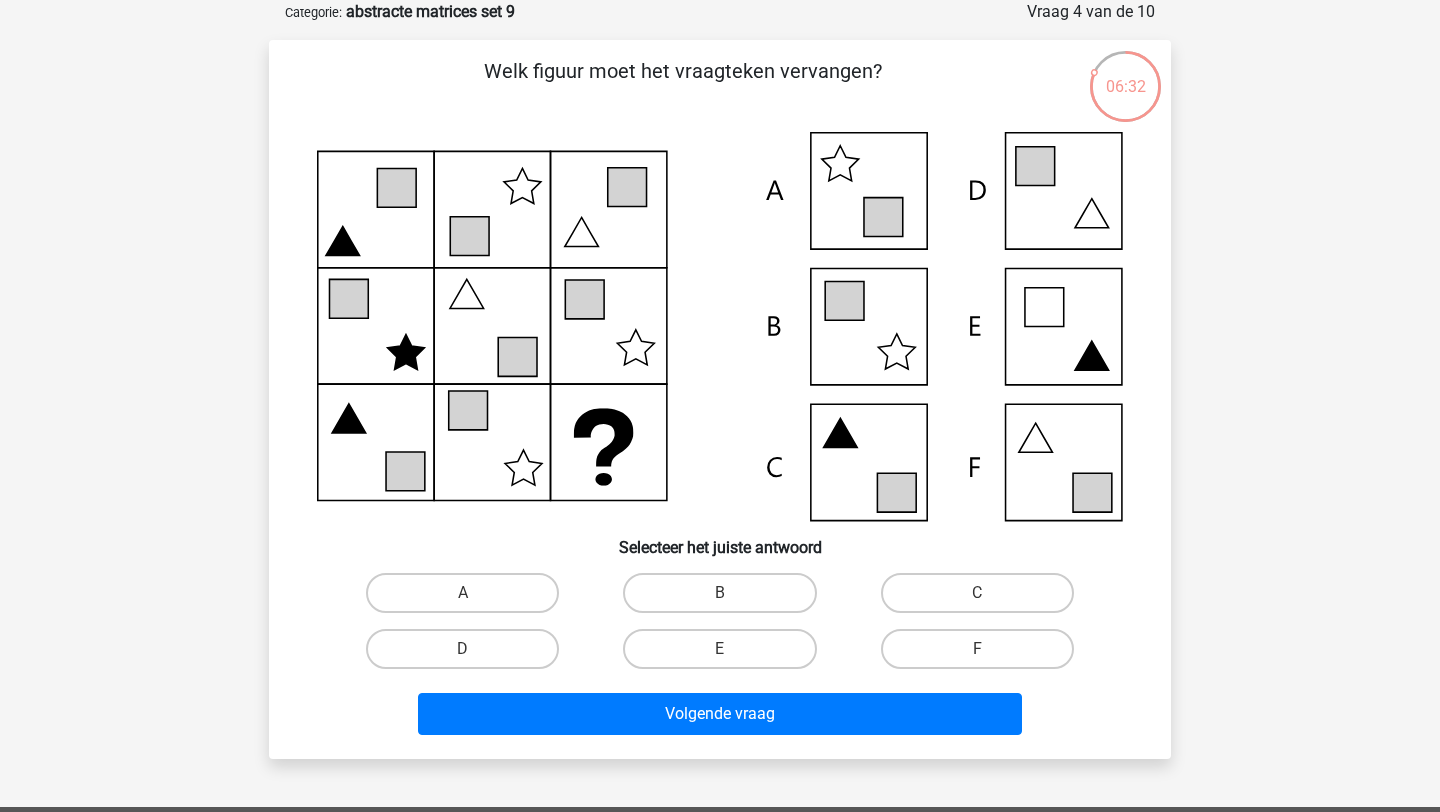 click on "B" at bounding box center [726, 599] 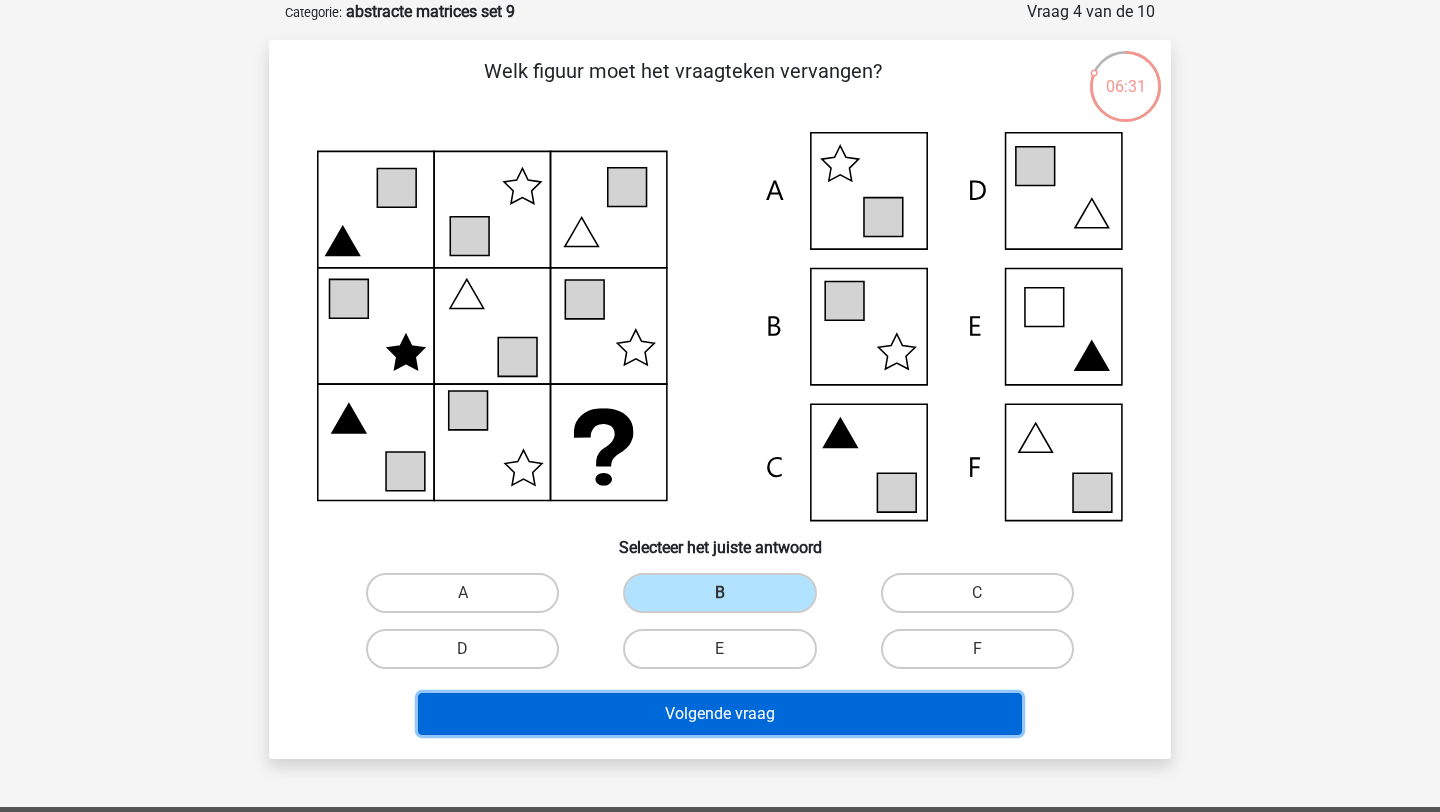 click on "Volgende vraag" at bounding box center (720, 714) 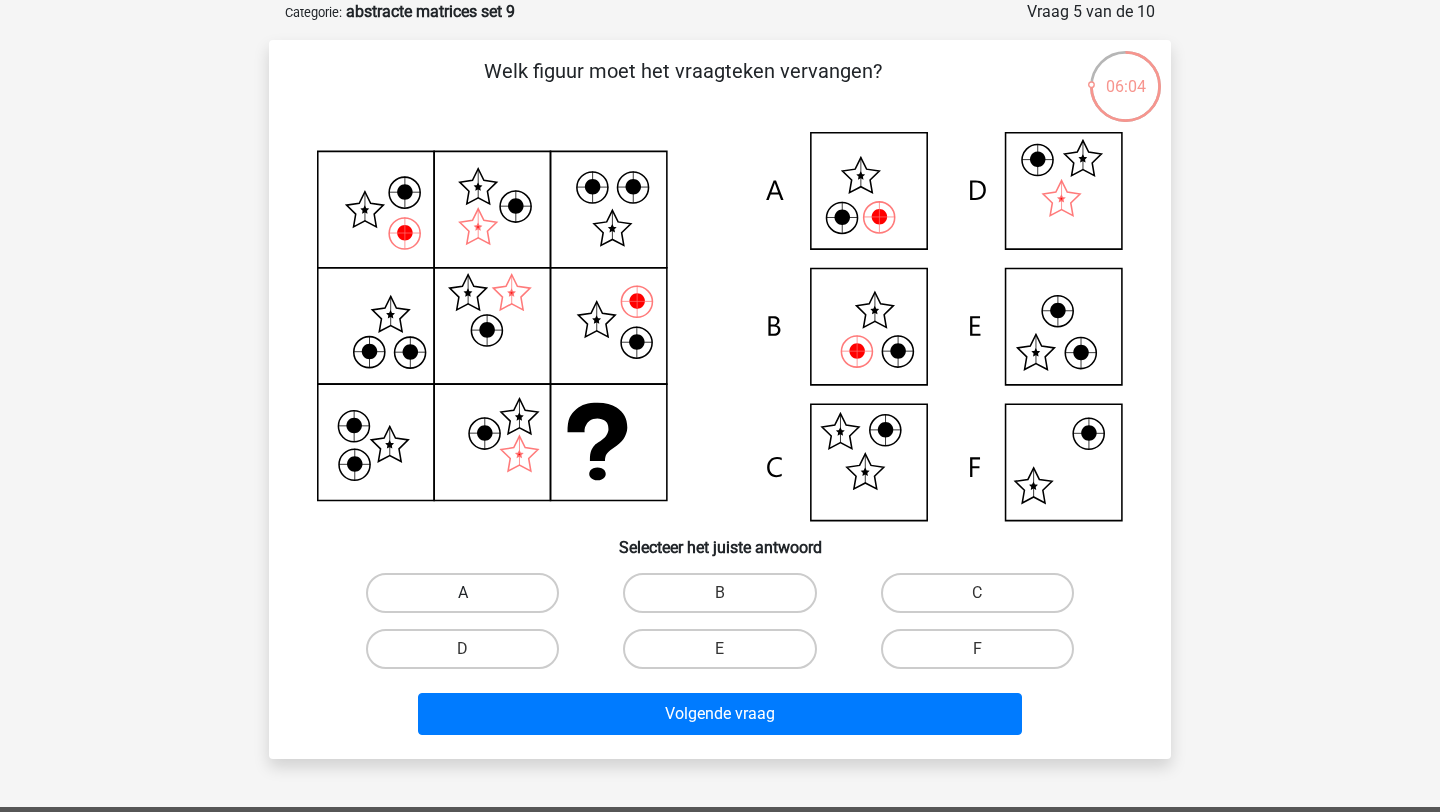 click on "A" at bounding box center [462, 593] 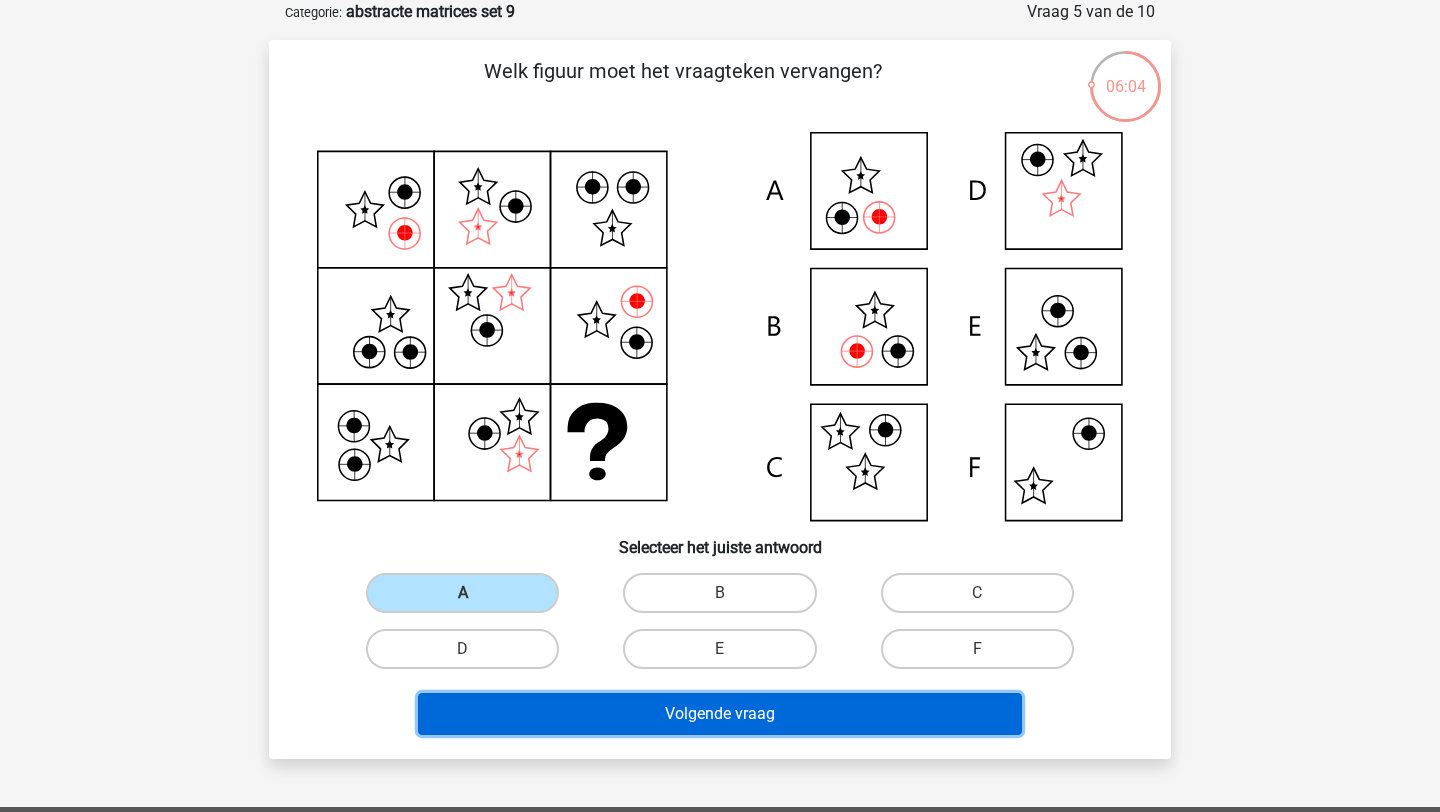click on "Volgende vraag" at bounding box center [720, 714] 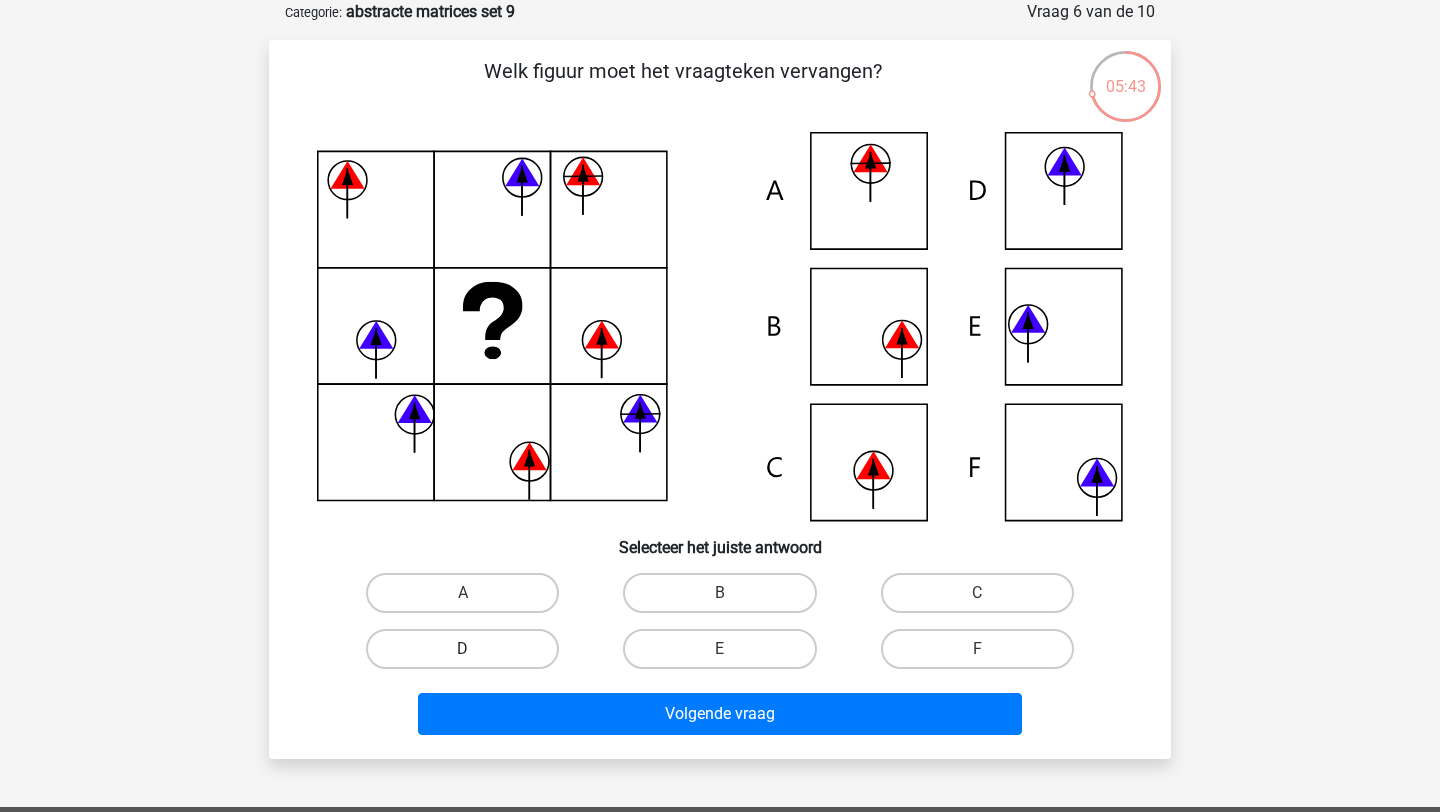 click on "D" at bounding box center (462, 649) 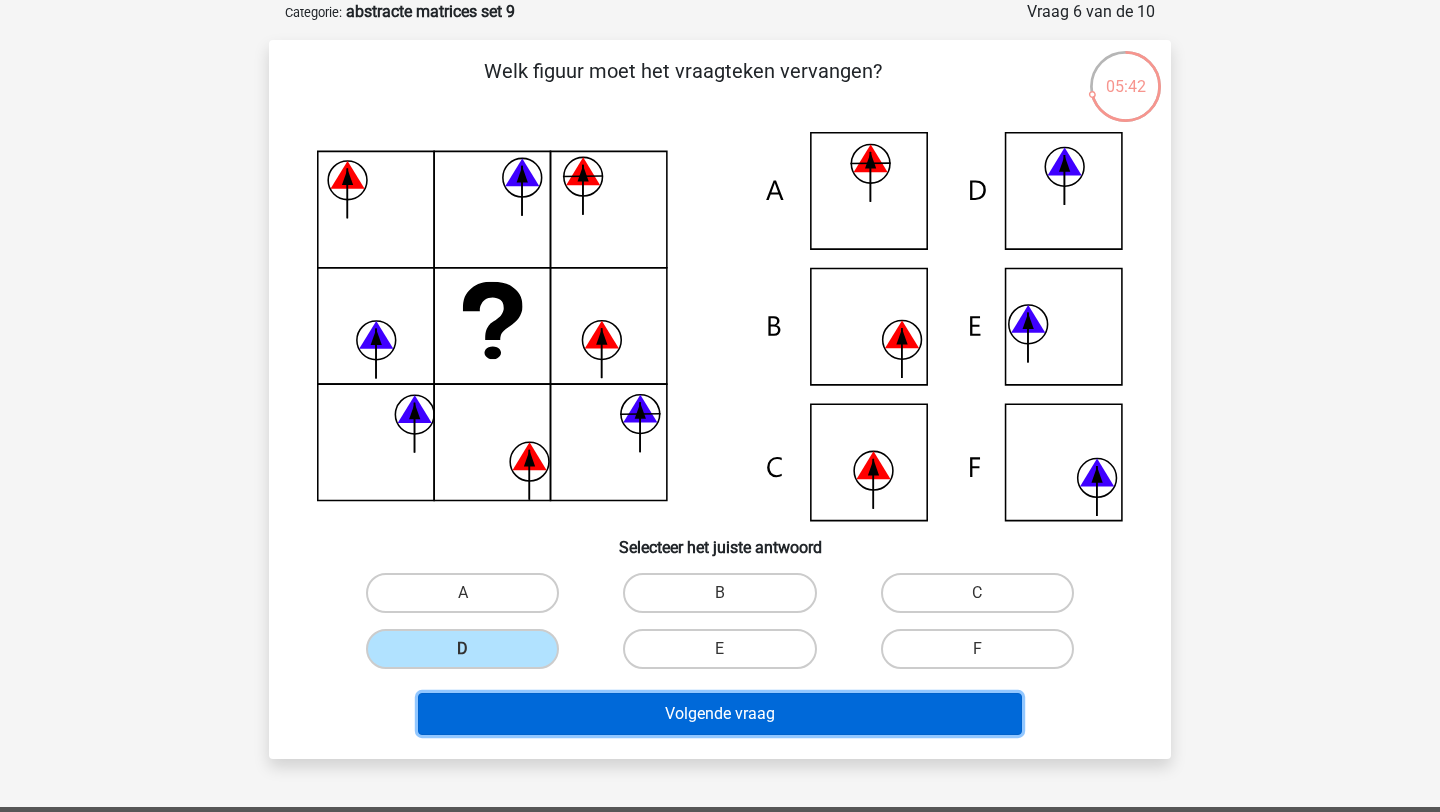 click on "Volgende vraag" at bounding box center [720, 714] 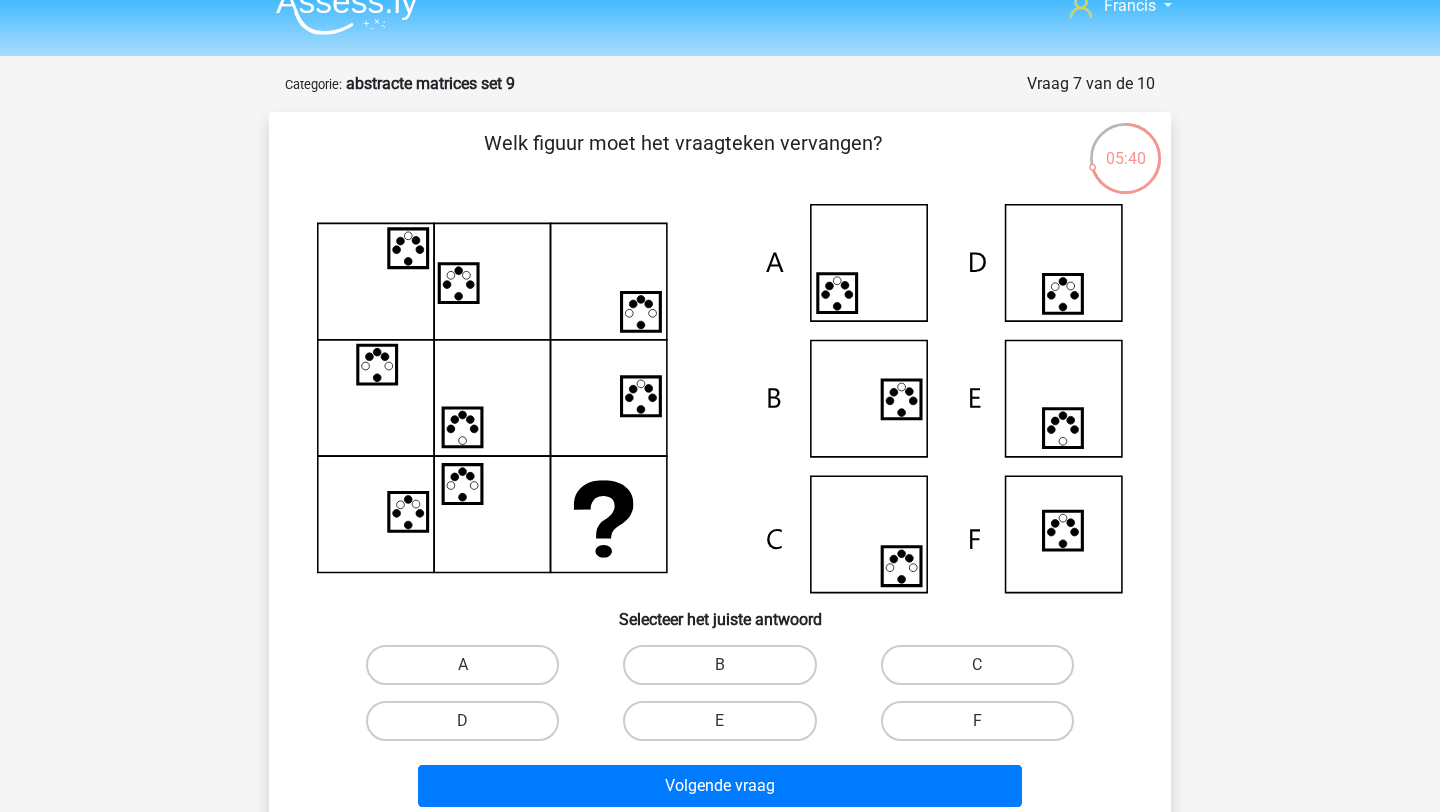 scroll, scrollTop: 31, scrollLeft: 0, axis: vertical 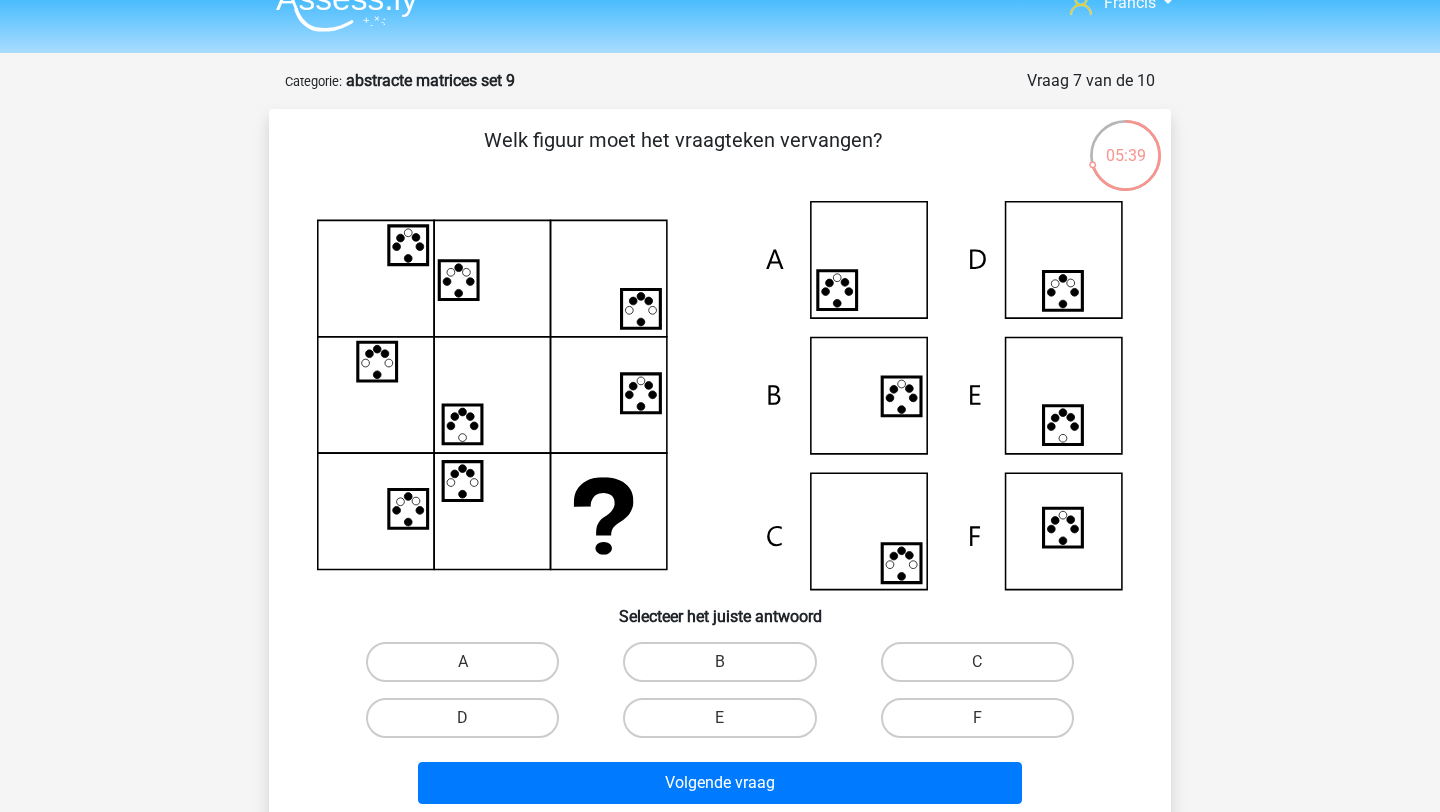 click at bounding box center [347, 8] 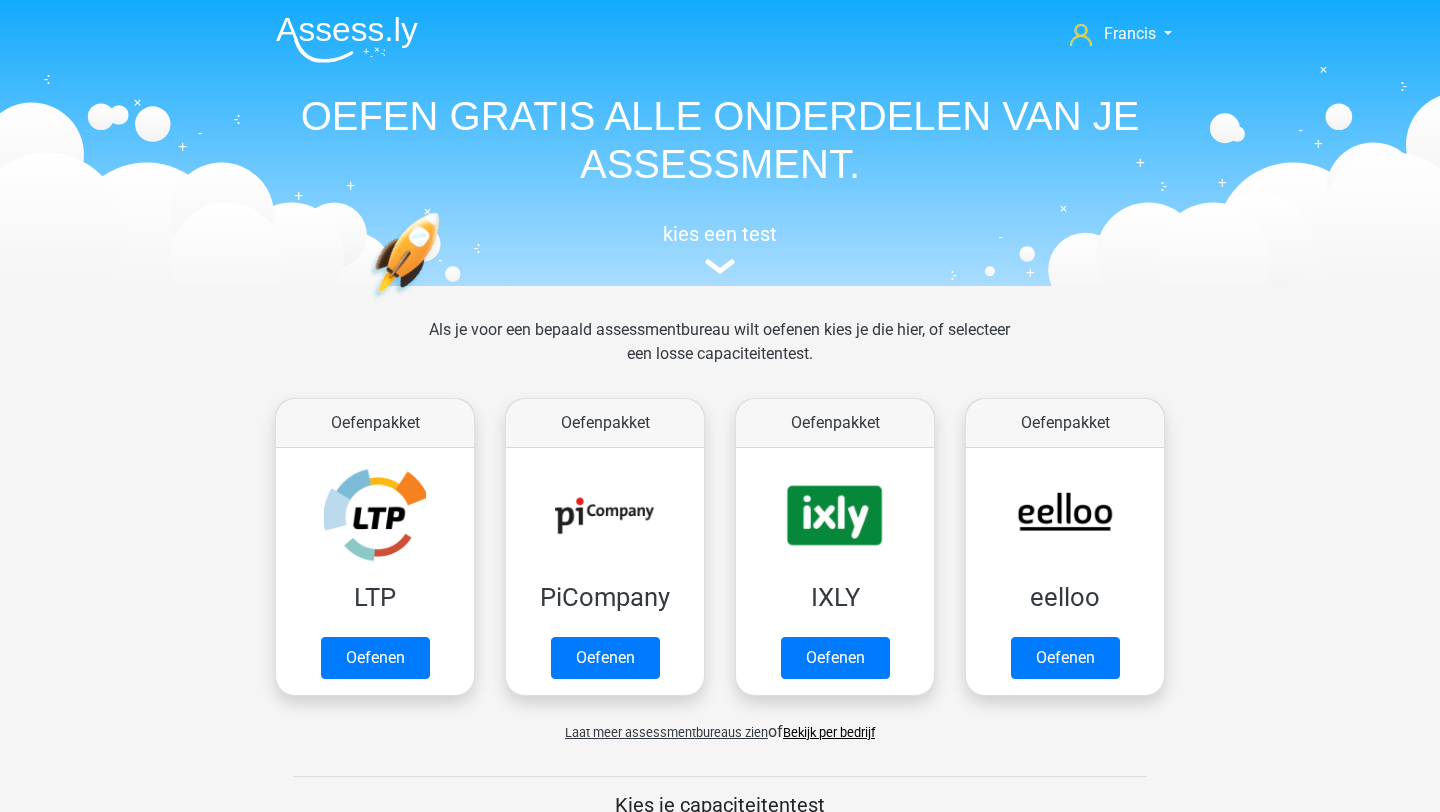 scroll, scrollTop: 0, scrollLeft: 0, axis: both 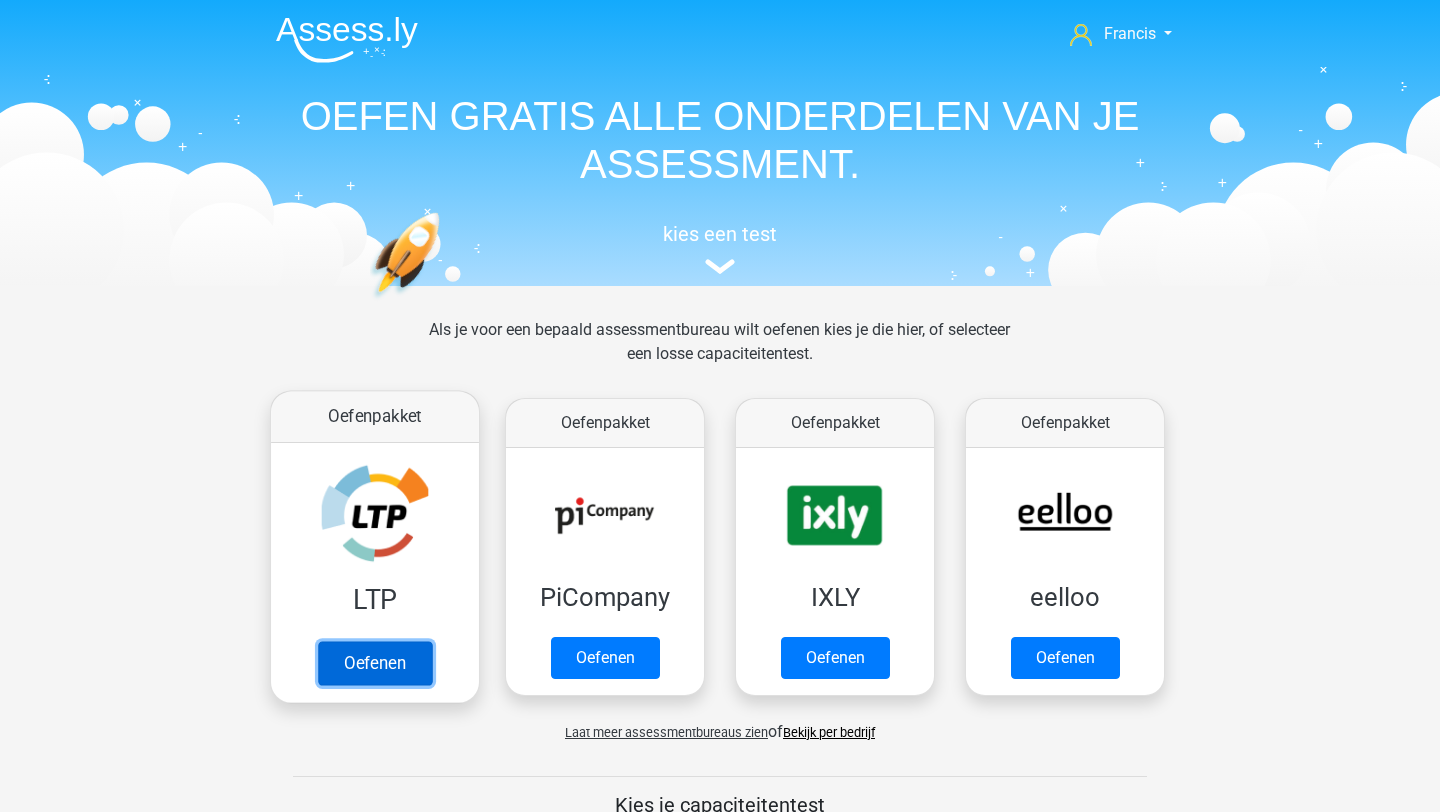 click on "Oefenen" at bounding box center (375, 663) 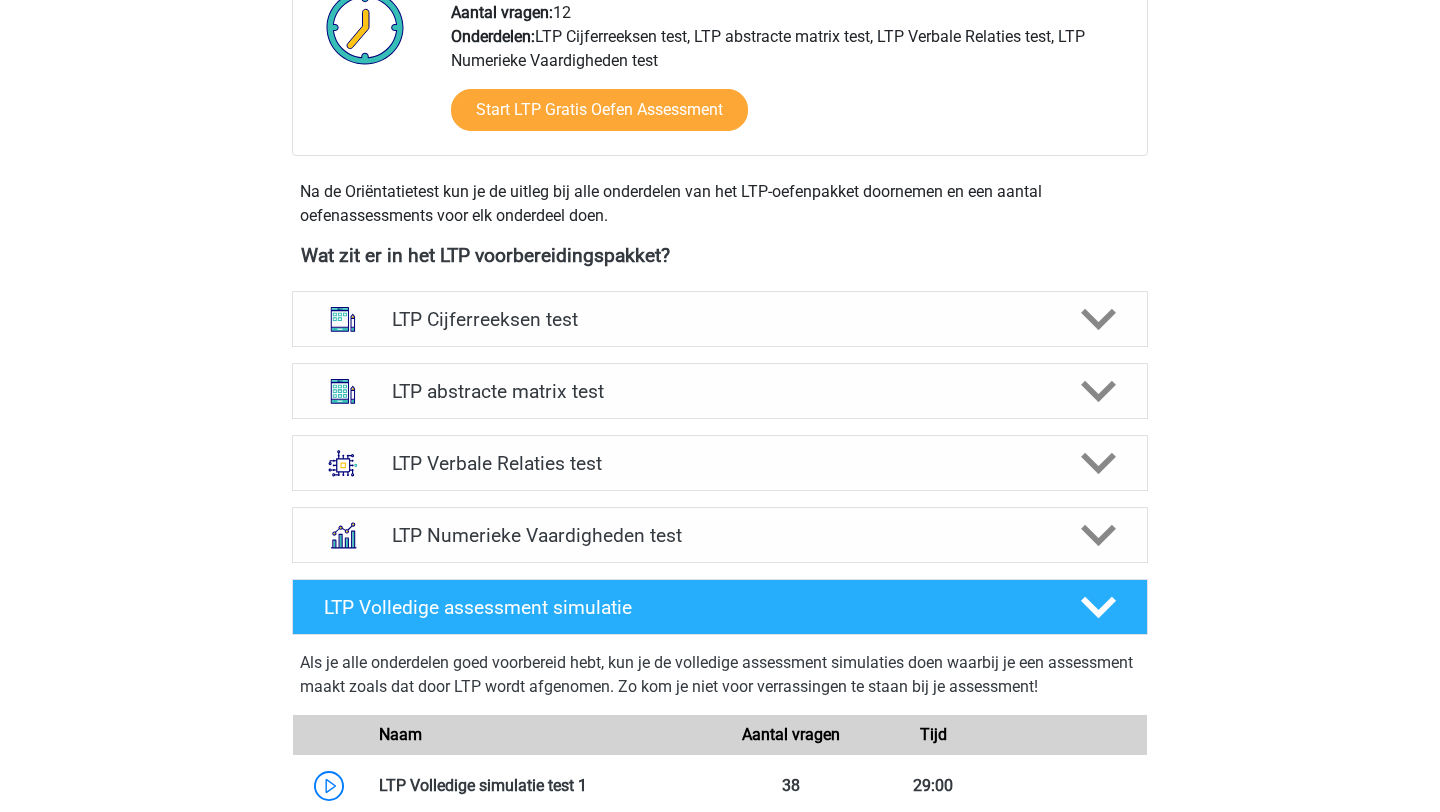 scroll, scrollTop: 567, scrollLeft: 0, axis: vertical 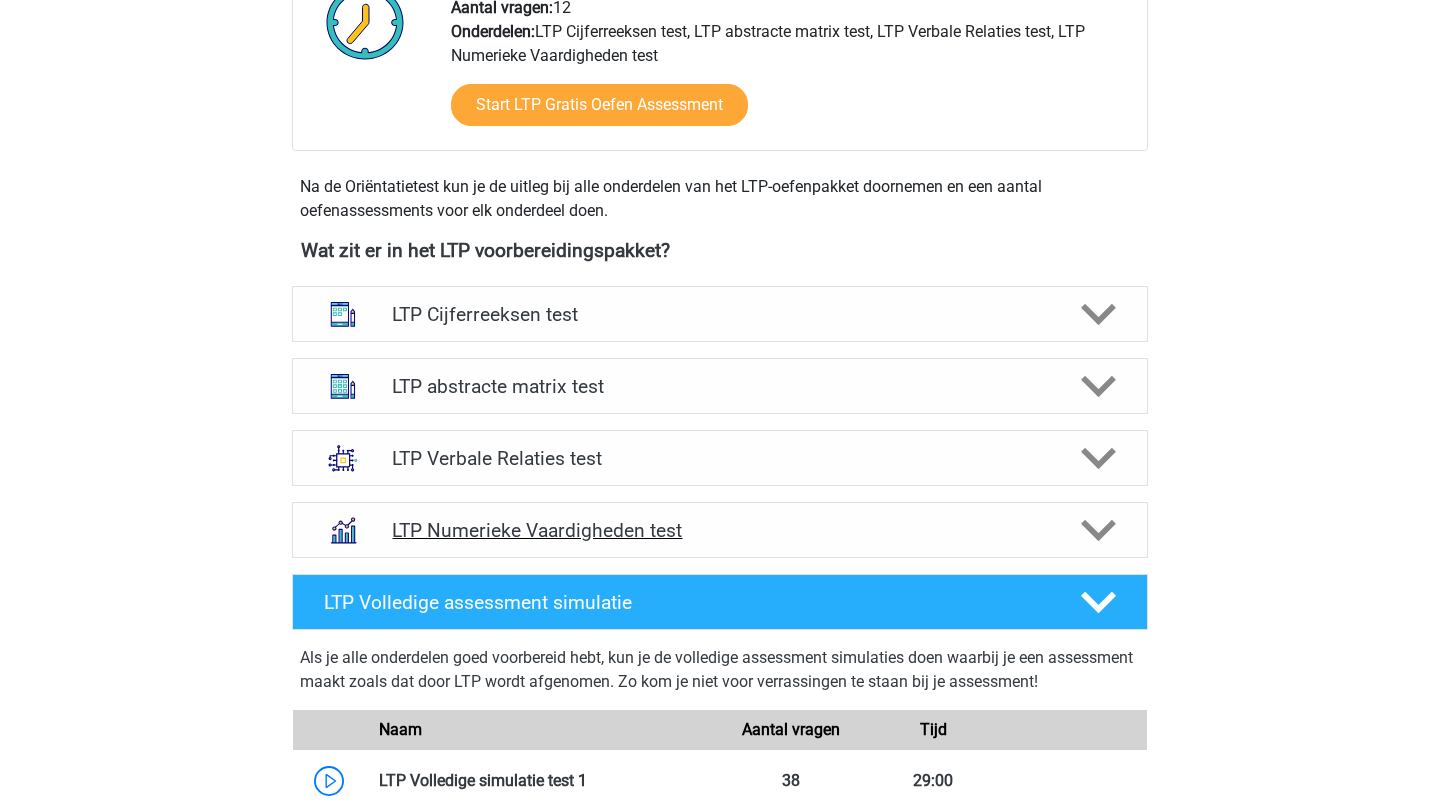 click on "LTP Numerieke Vaardigheden test" at bounding box center [719, 530] 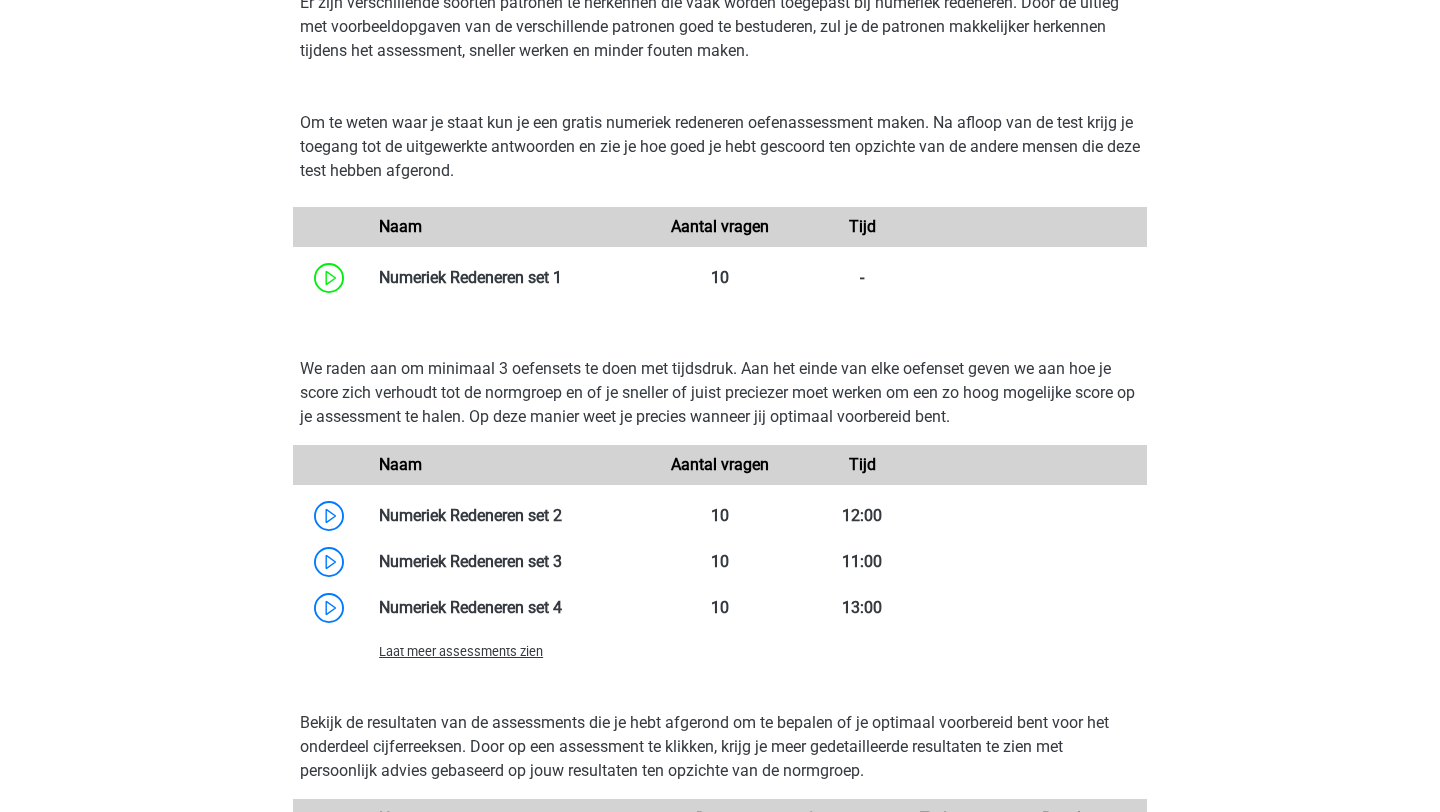 scroll, scrollTop: 1165, scrollLeft: 0, axis: vertical 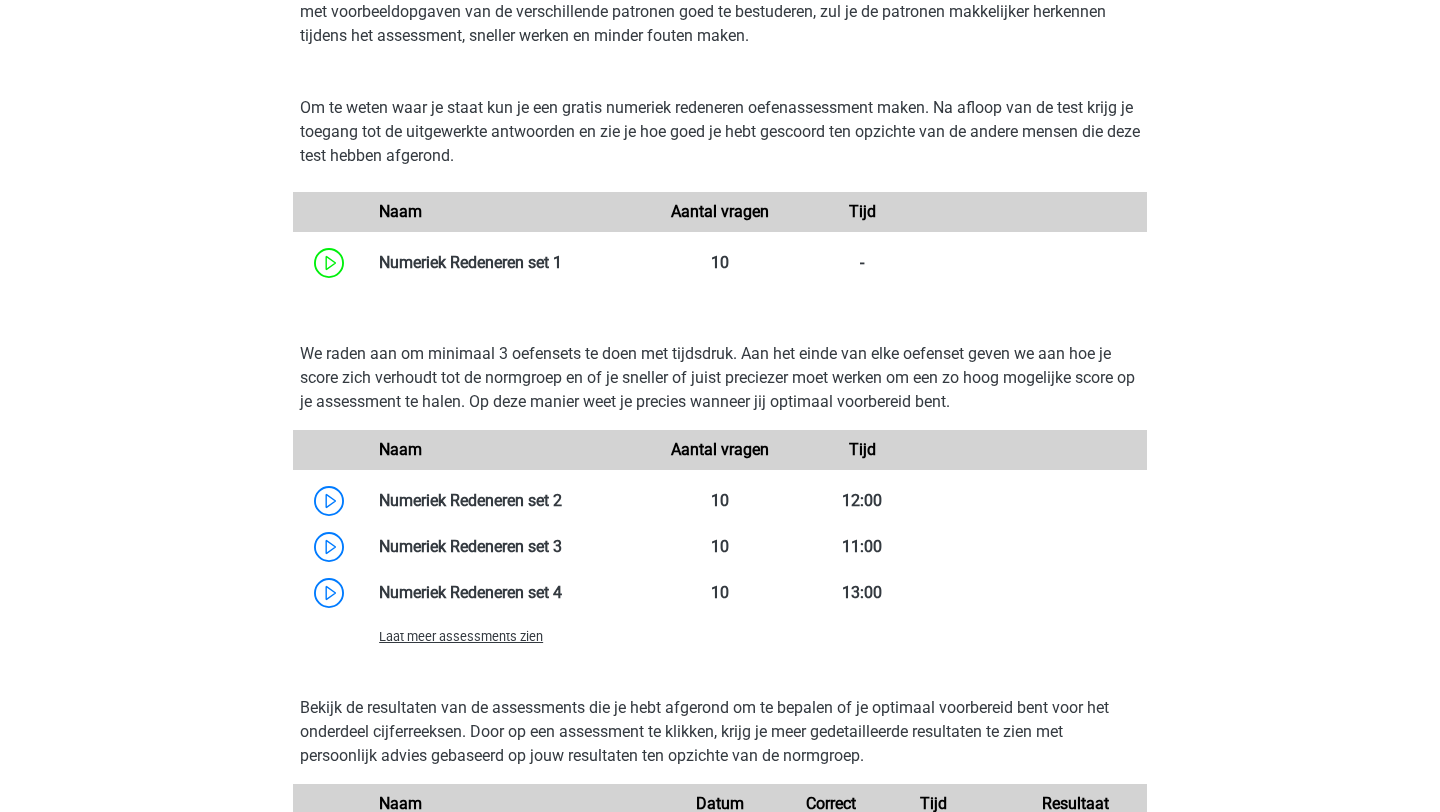 click on "Laat meer assessments zien" at bounding box center [461, 636] 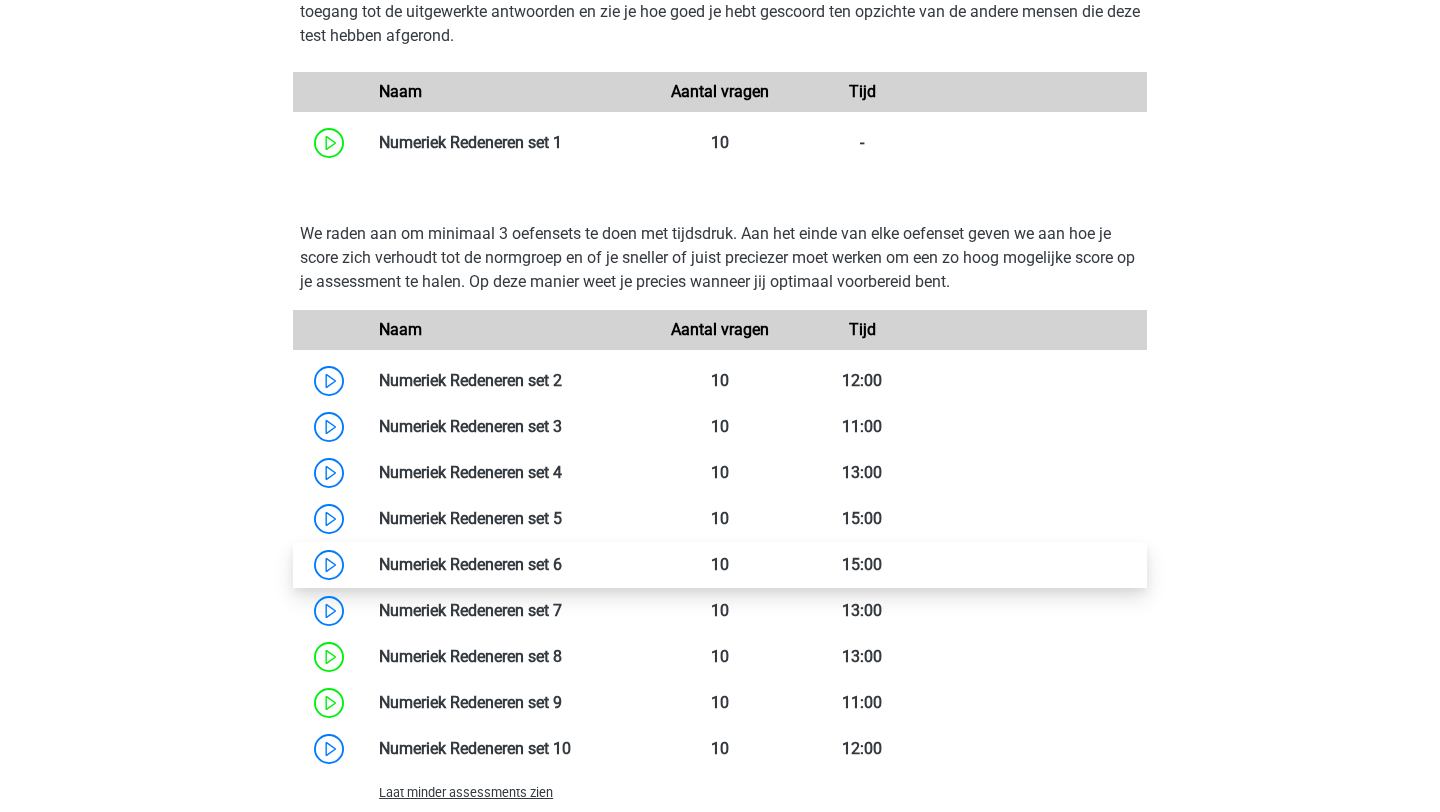 scroll, scrollTop: 1286, scrollLeft: 0, axis: vertical 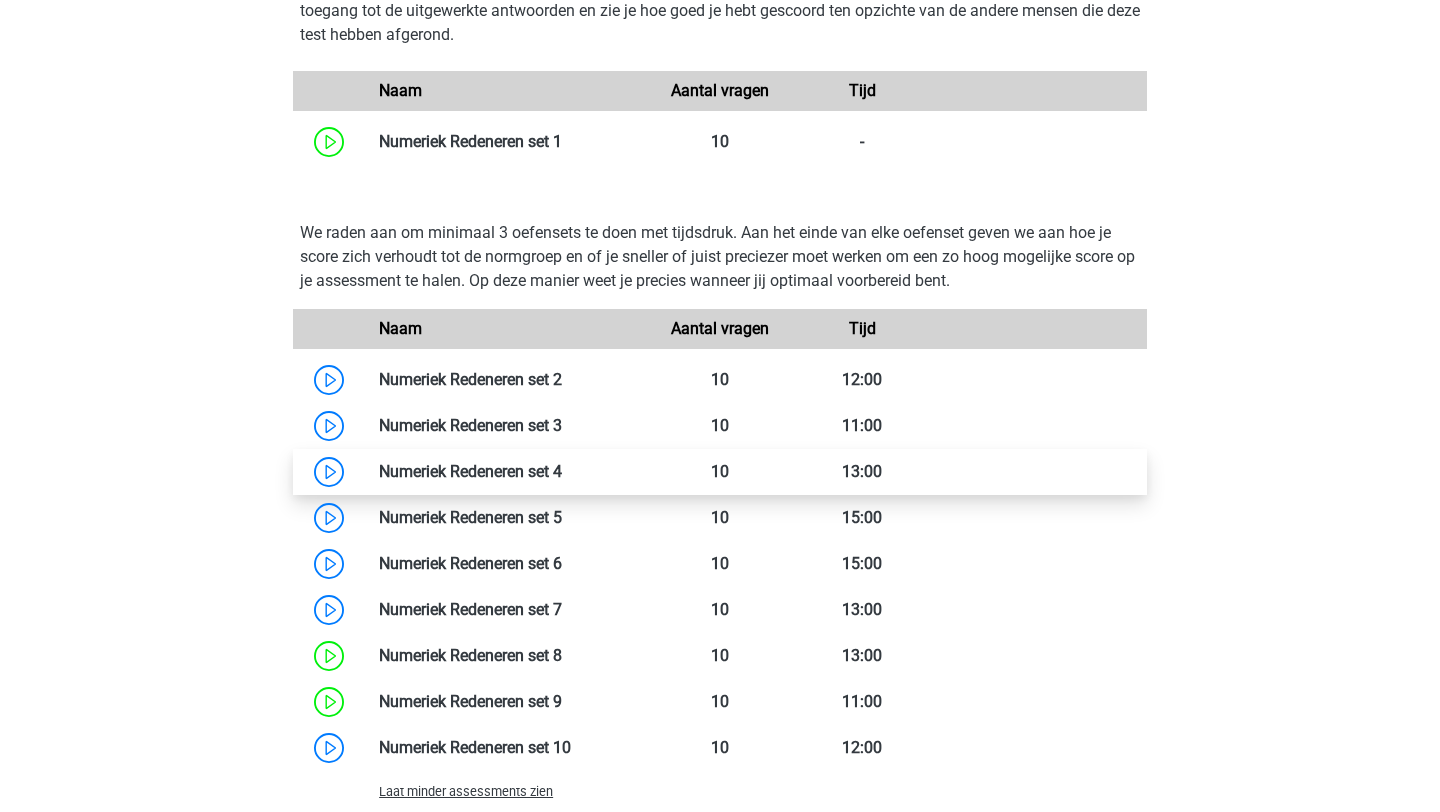 click at bounding box center [562, 471] 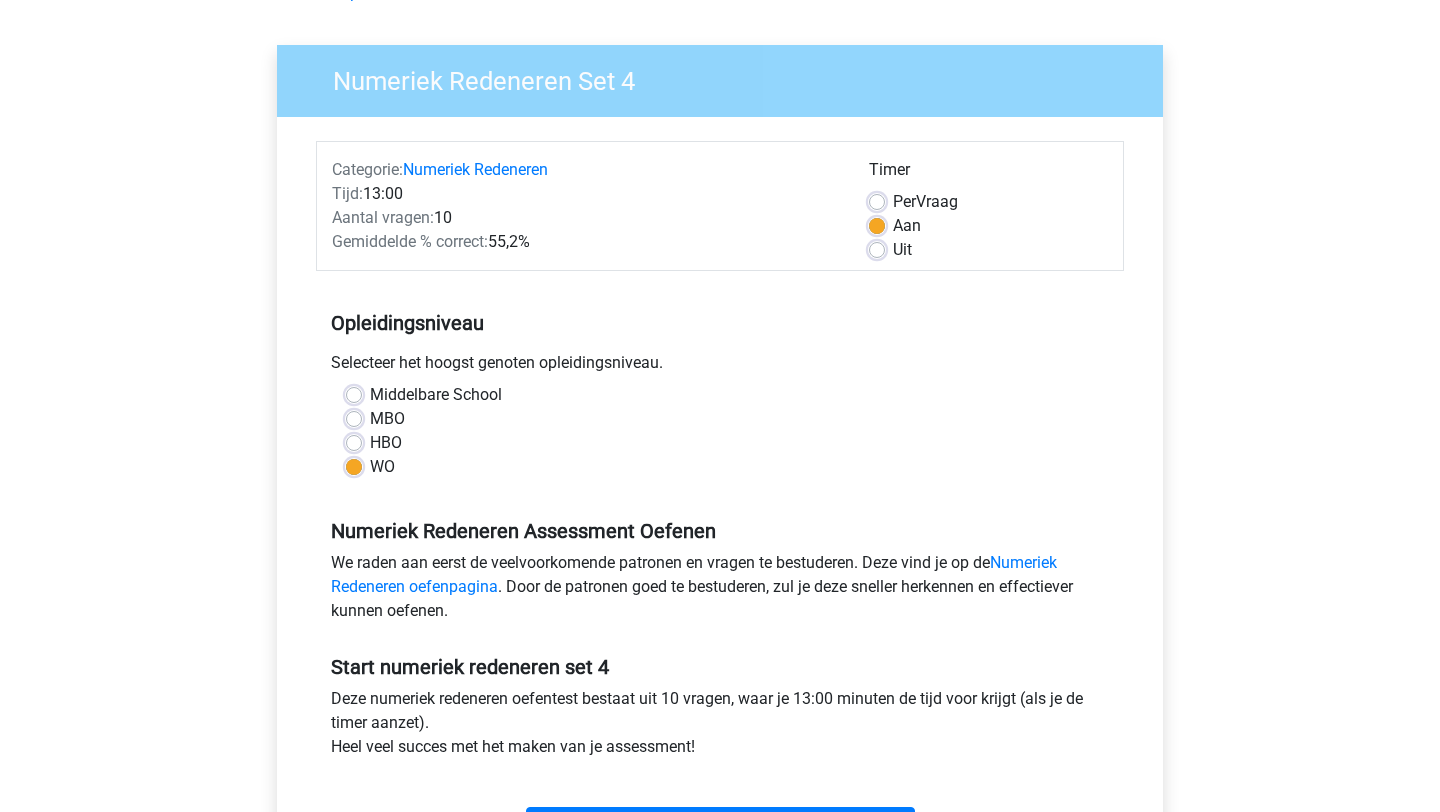 scroll, scrollTop: 403, scrollLeft: 0, axis: vertical 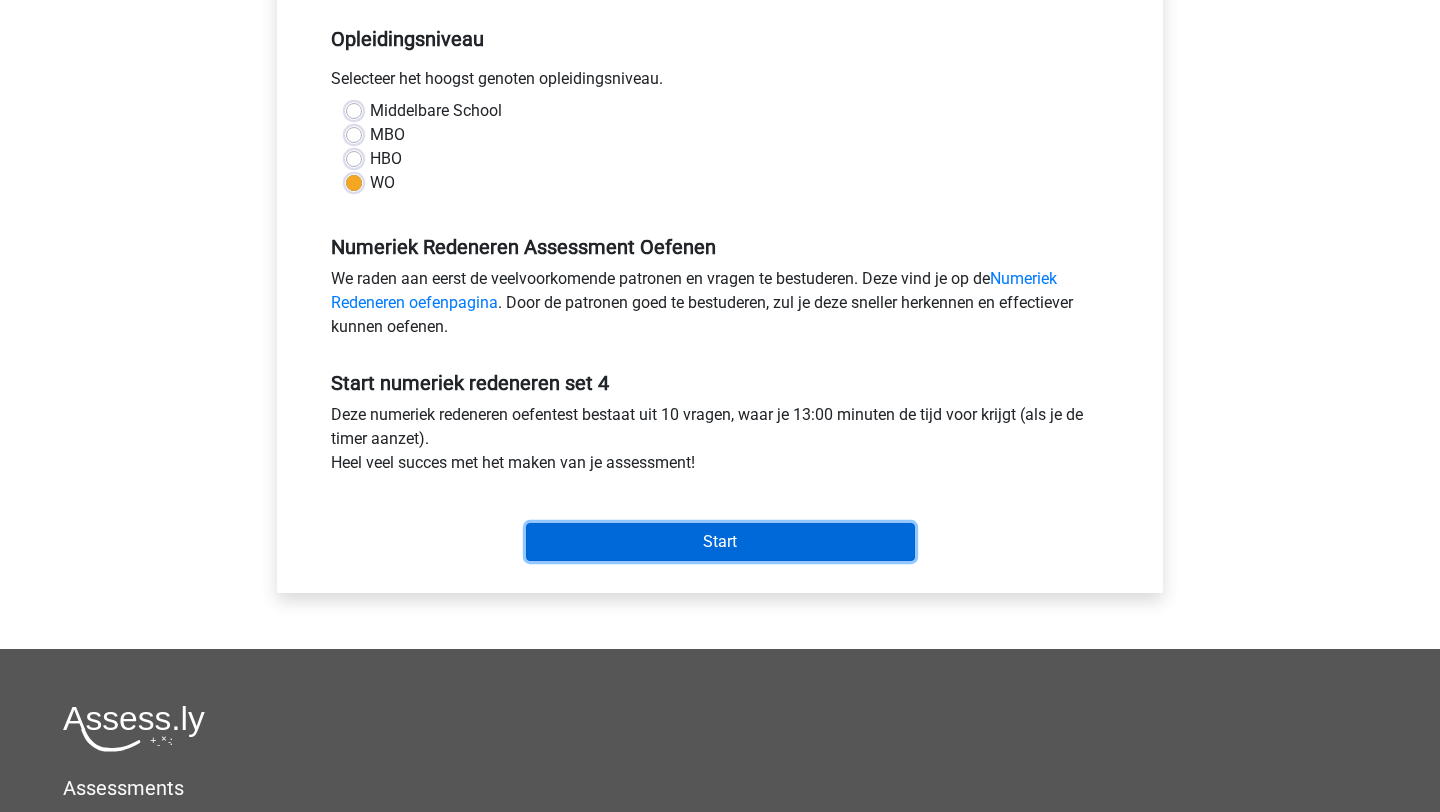click on "Start" at bounding box center (720, 542) 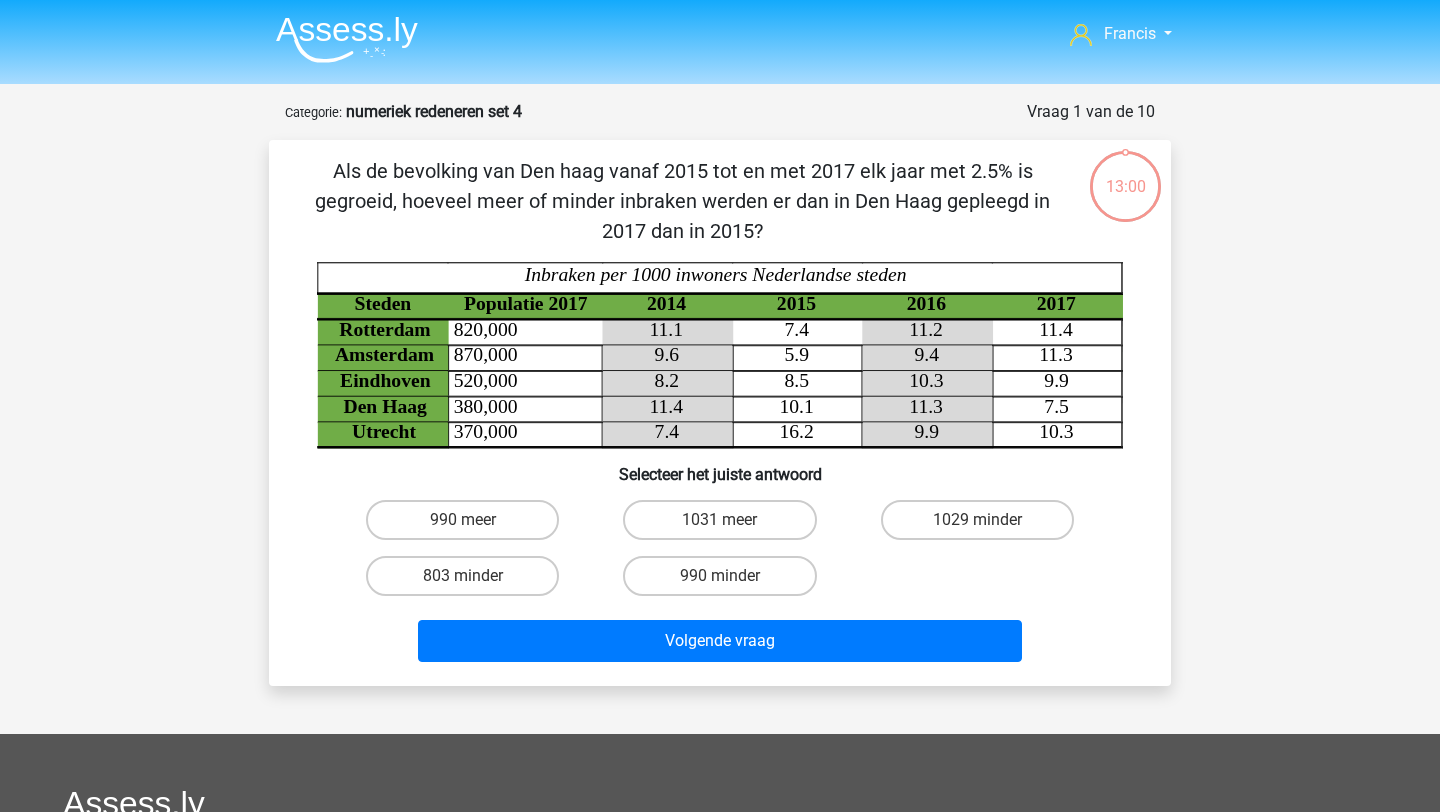 scroll, scrollTop: 0, scrollLeft: 0, axis: both 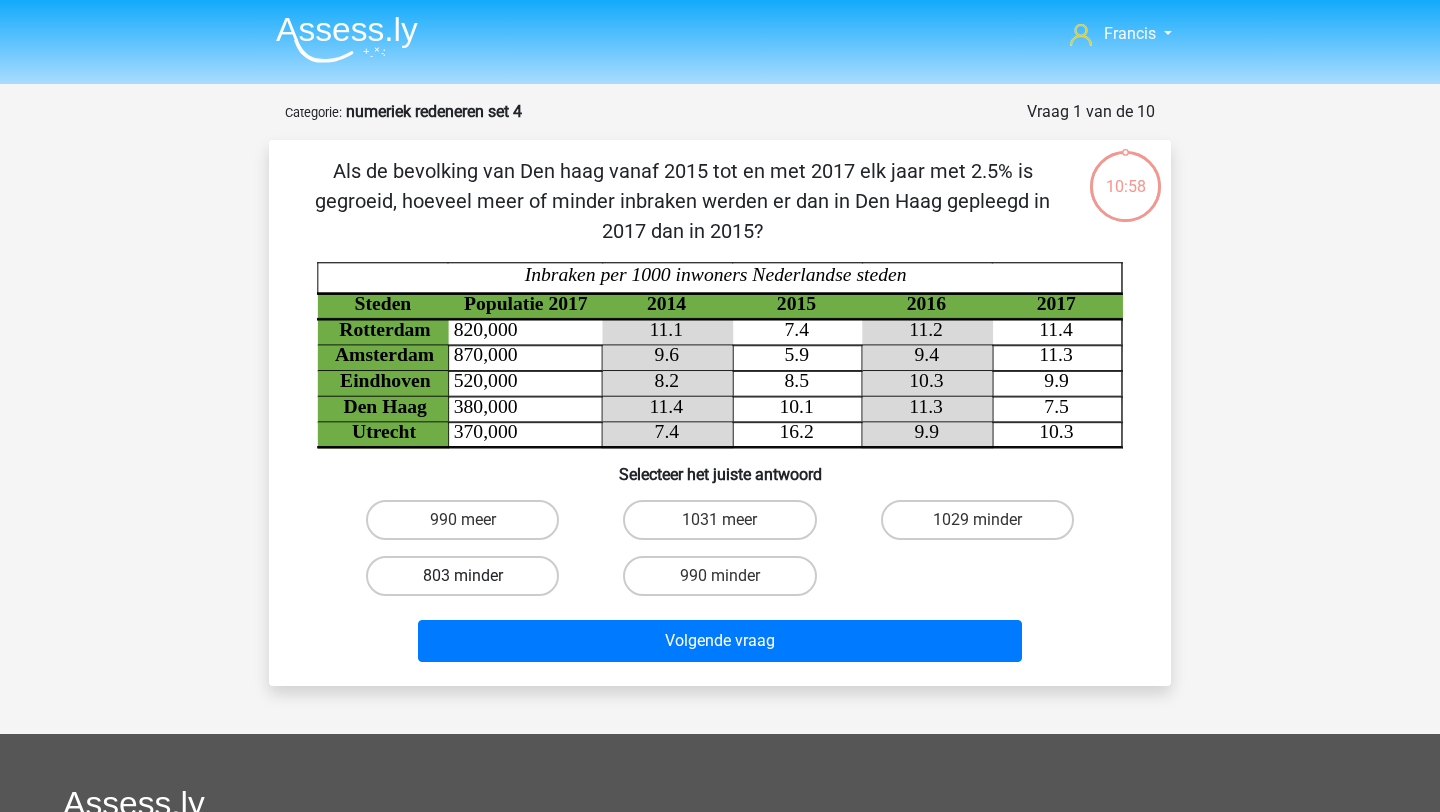 click on "803 minder" at bounding box center [462, 576] 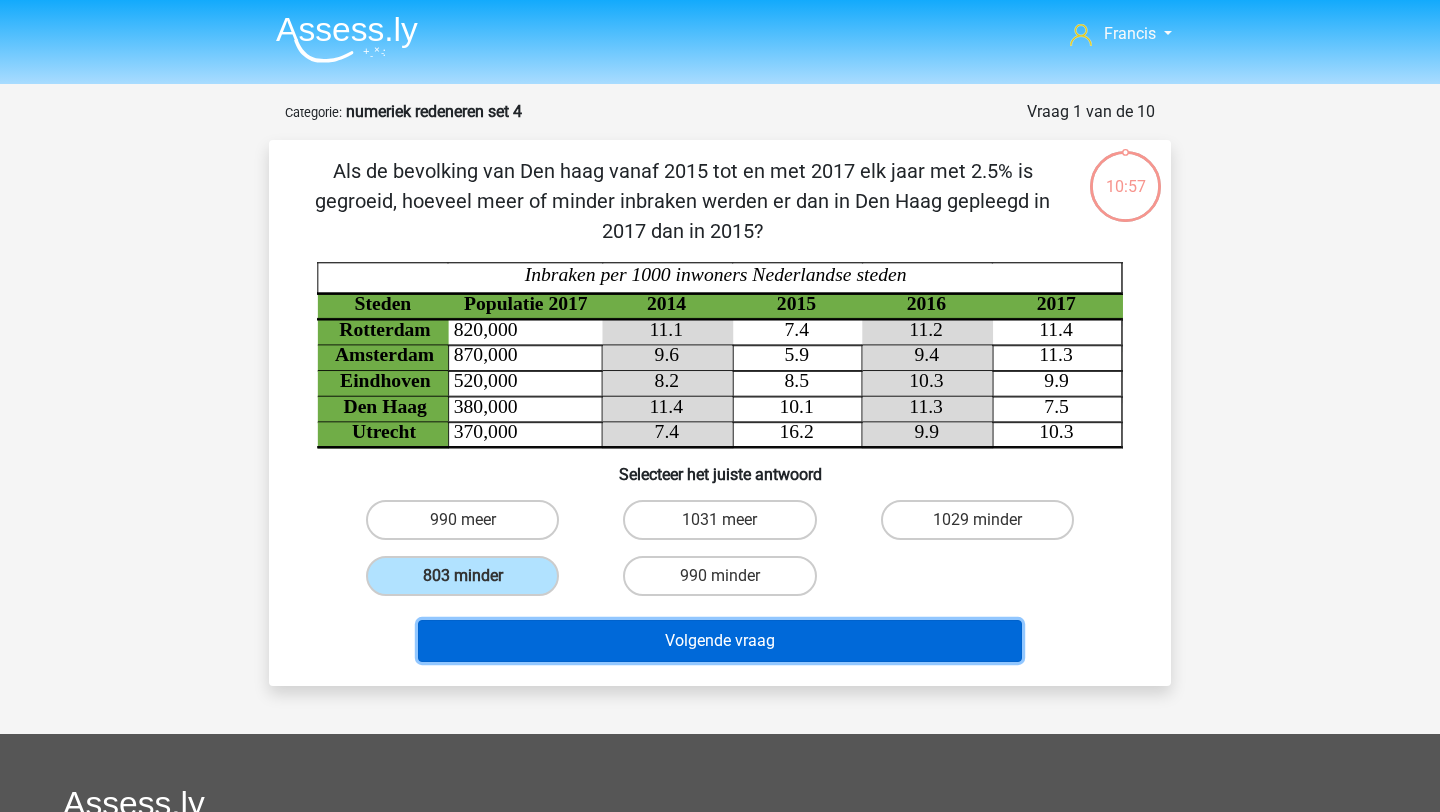 click on "Volgende vraag" at bounding box center (720, 641) 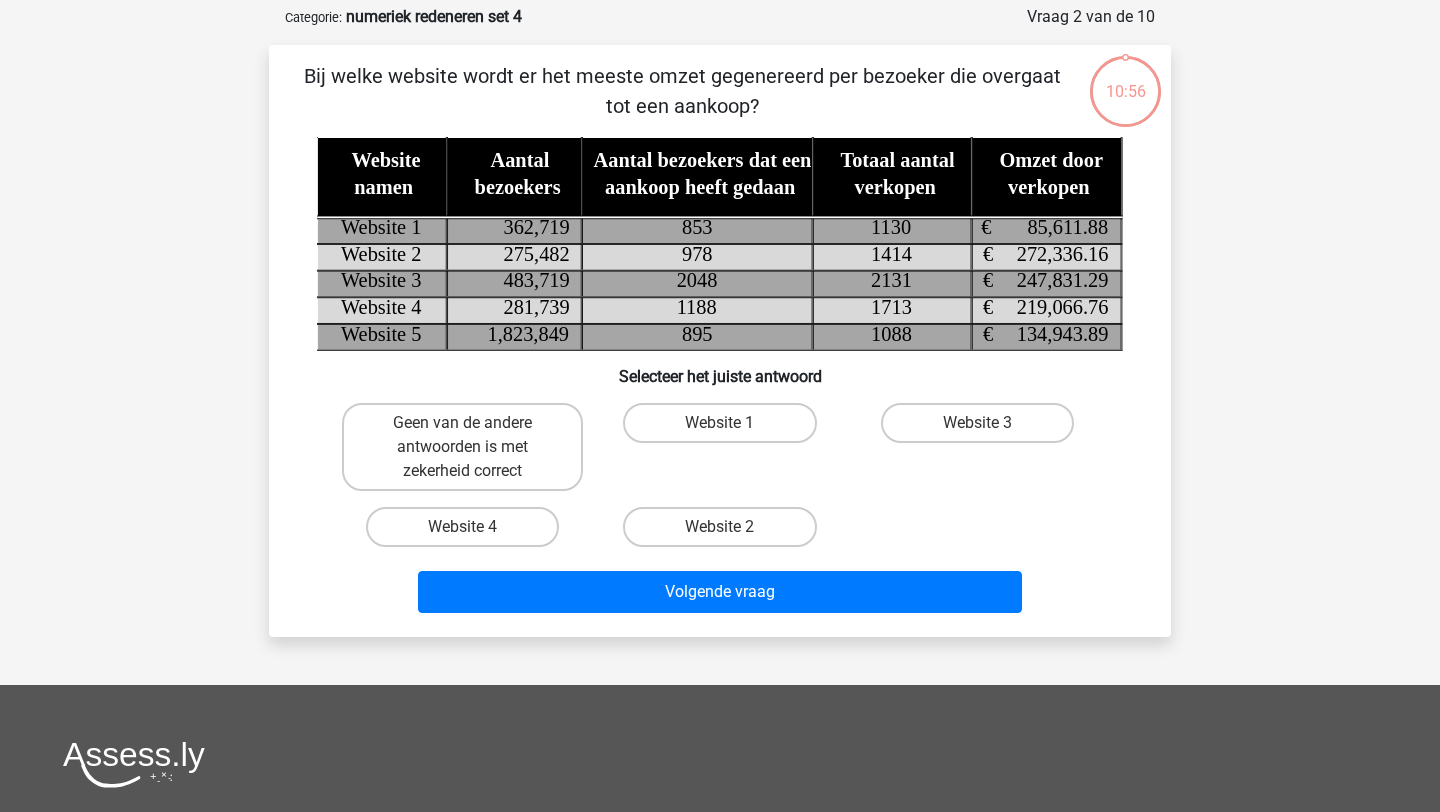 scroll, scrollTop: 100, scrollLeft: 0, axis: vertical 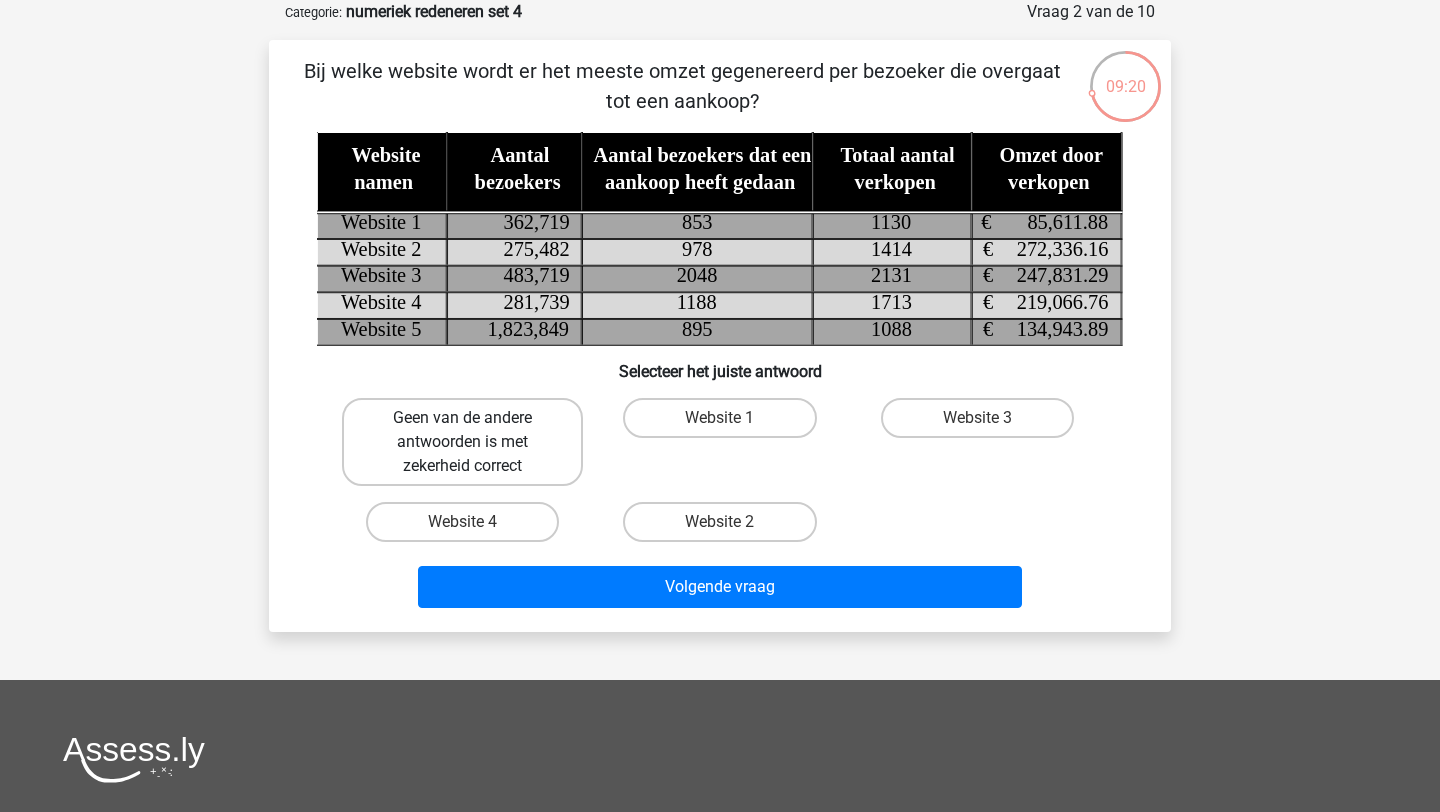 click on "Geen van de andere antwoorden is met zekerheid correct" at bounding box center [462, 442] 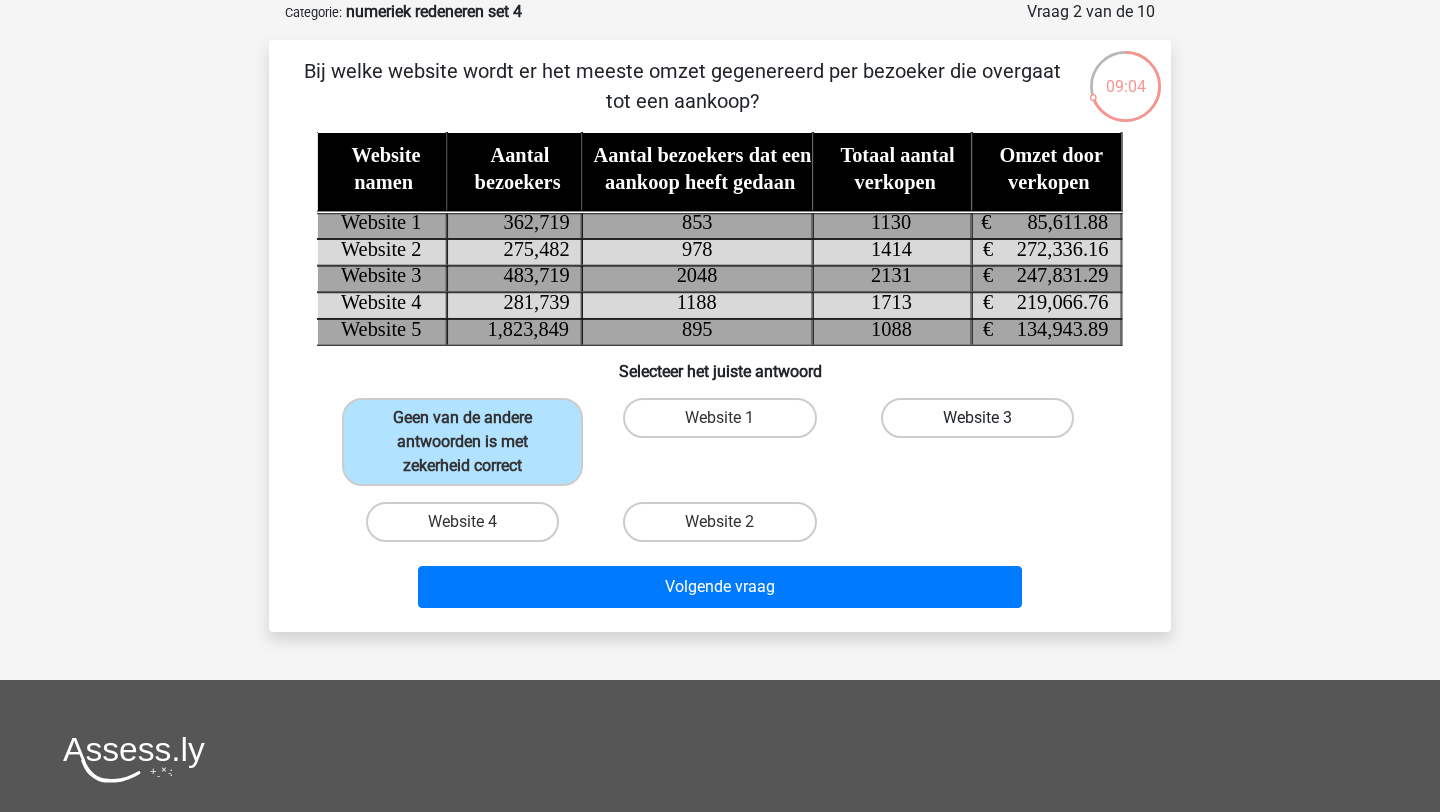 click on "Website 3" at bounding box center (977, 418) 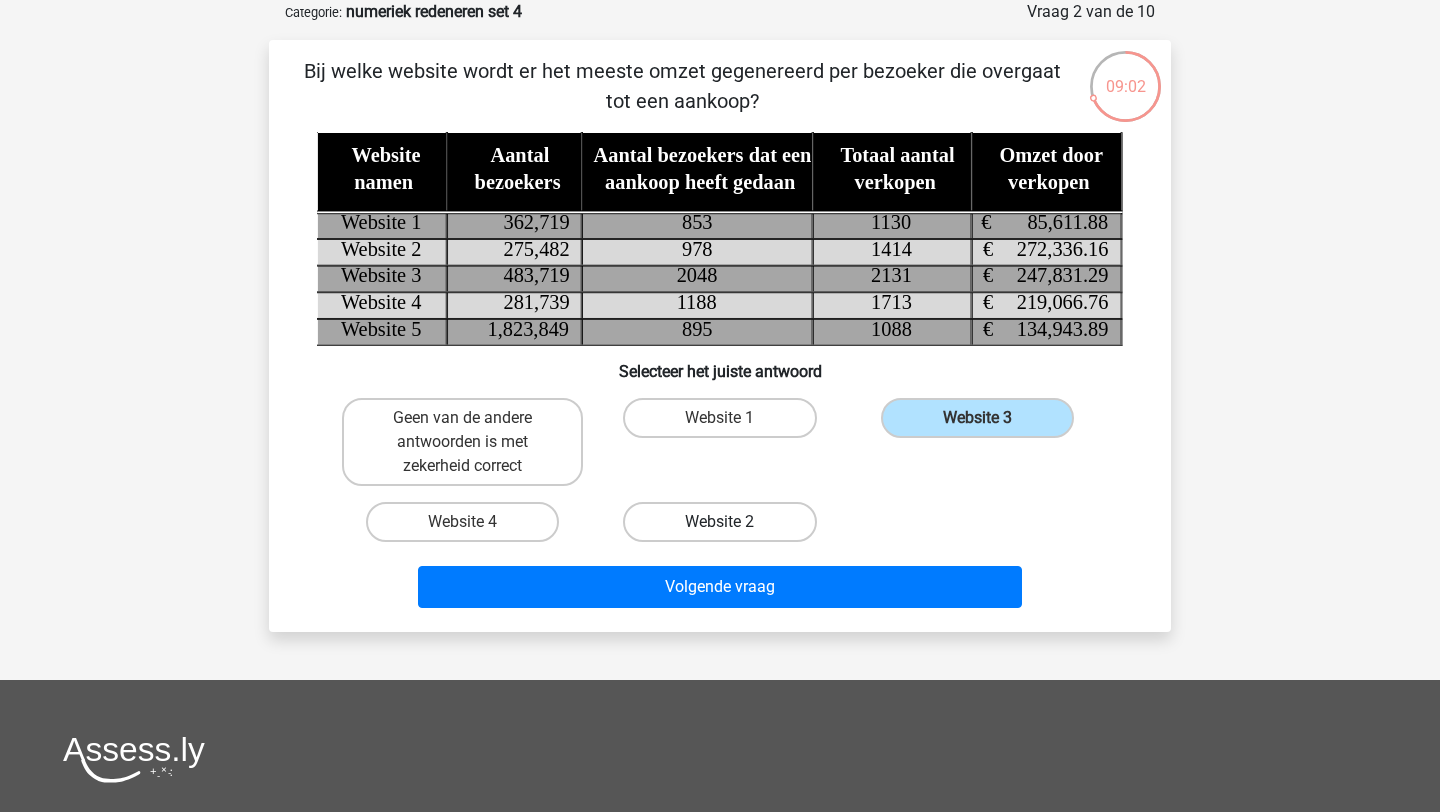 click on "Website 2" at bounding box center (719, 522) 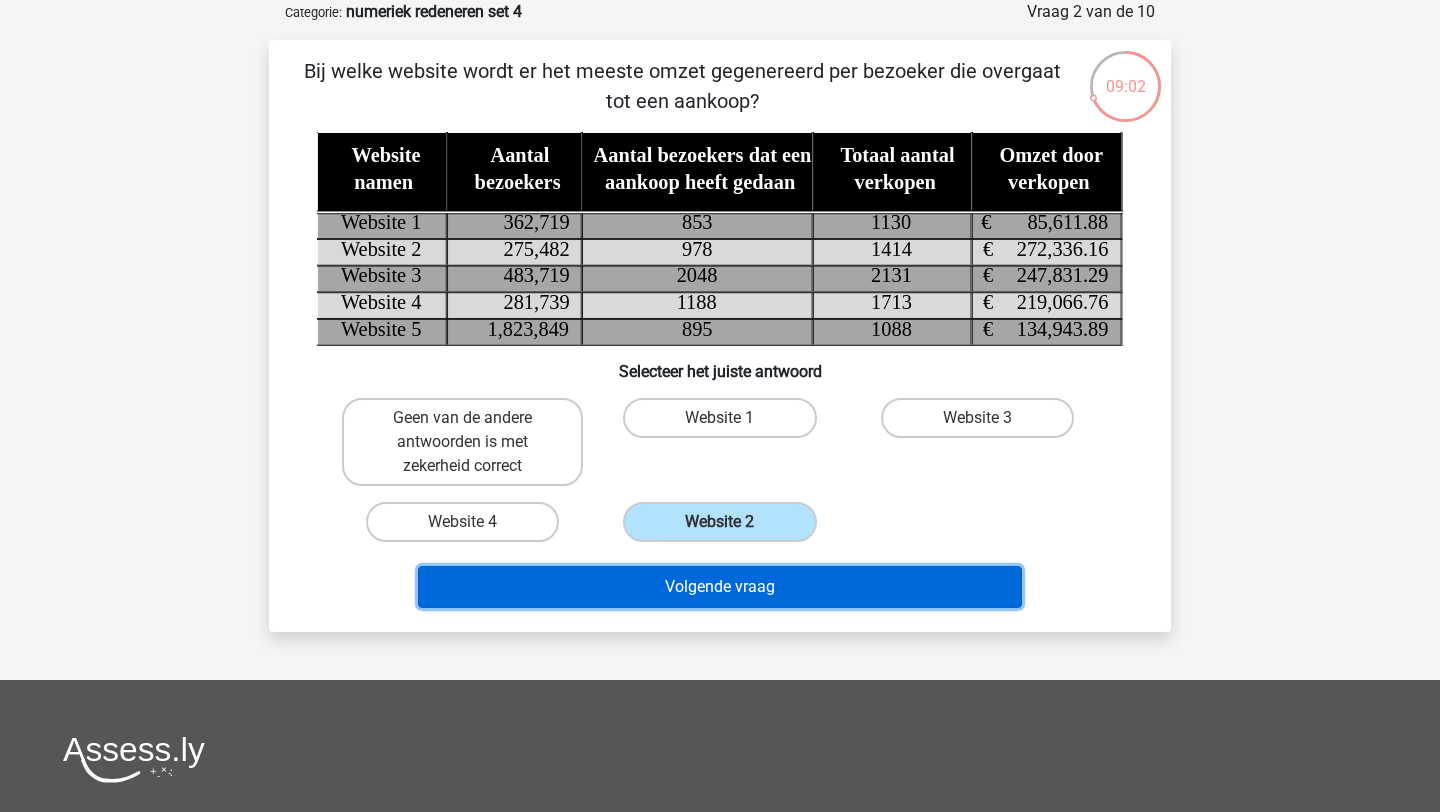 click on "Volgende vraag" at bounding box center [720, 587] 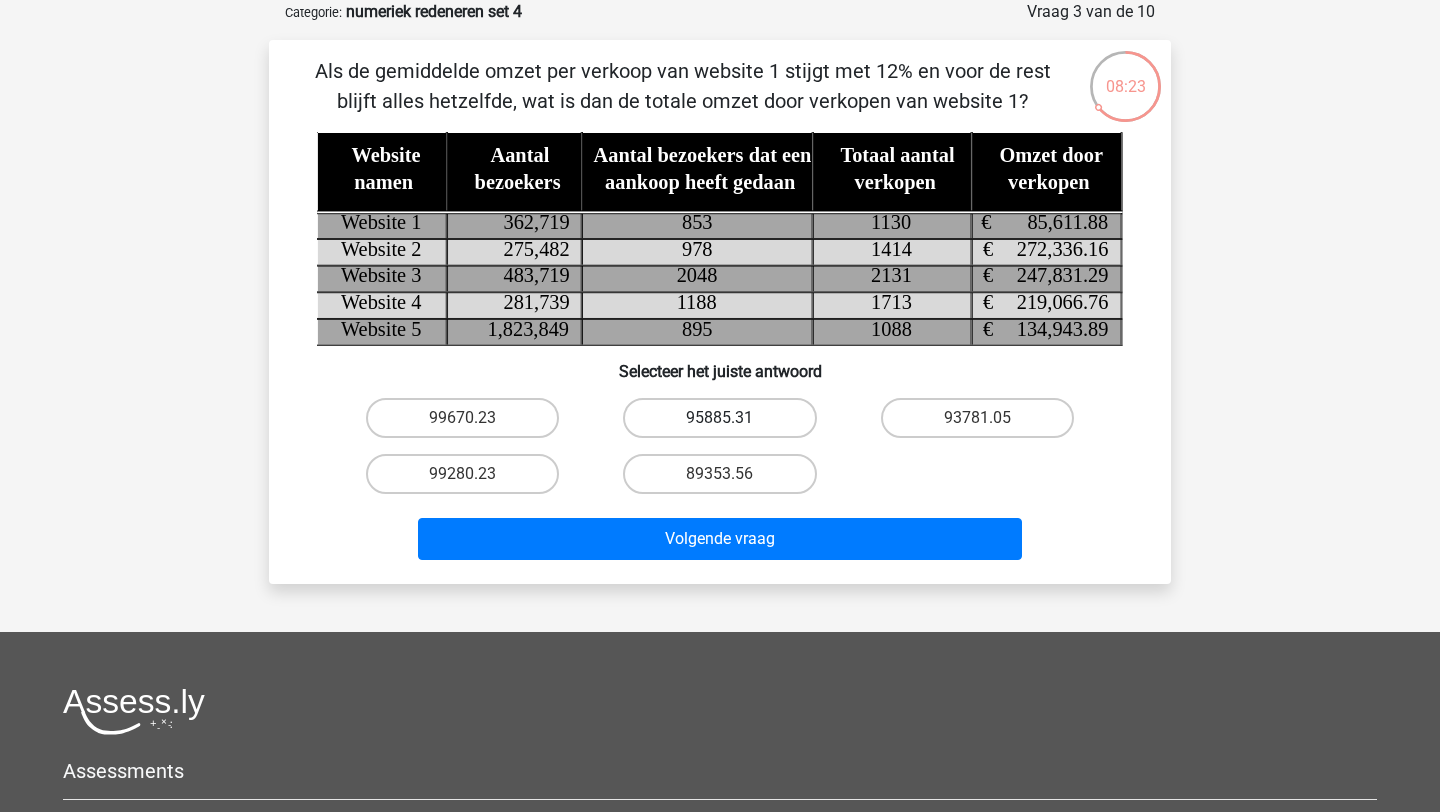 click on "95885.31" at bounding box center (719, 418) 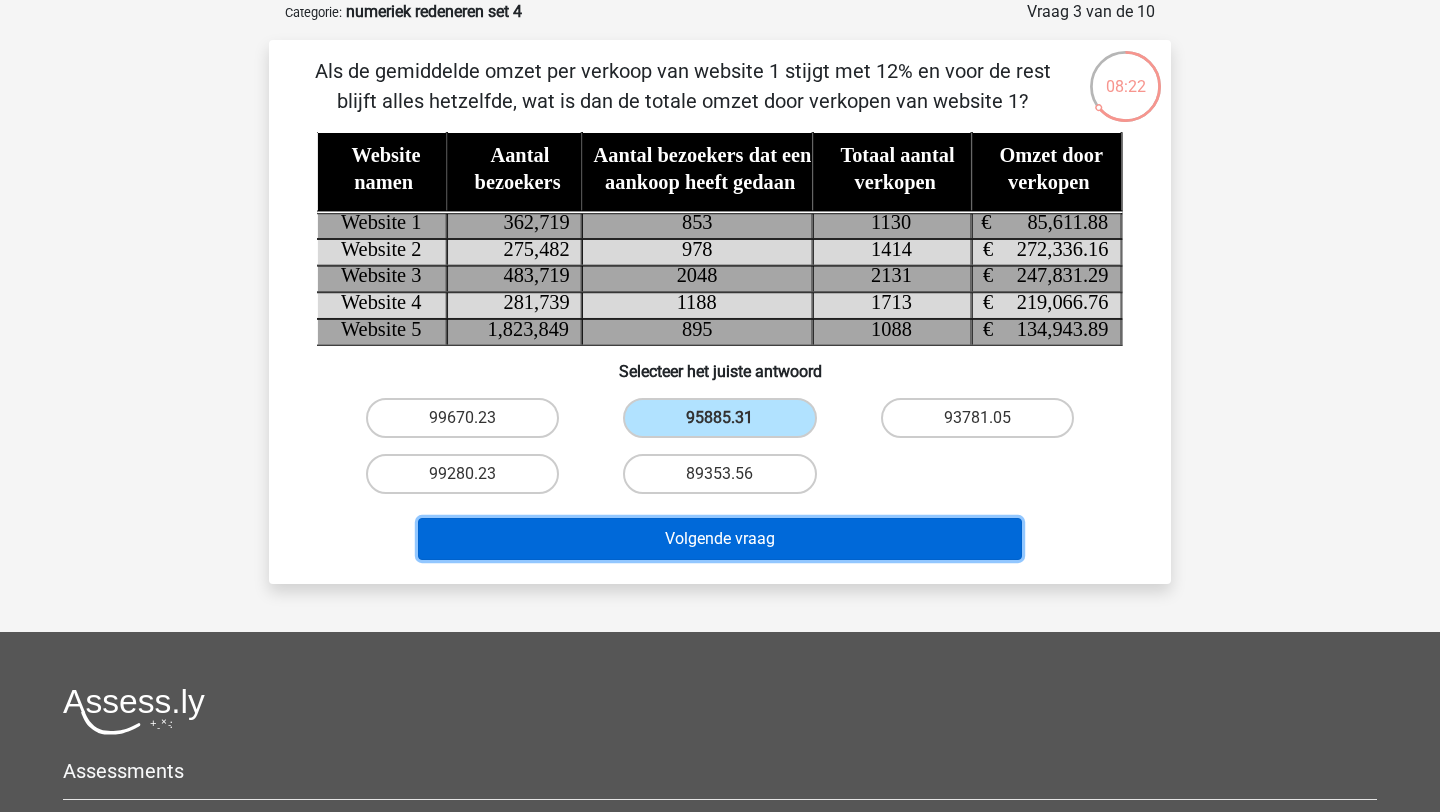 click on "Volgende vraag" at bounding box center (720, 539) 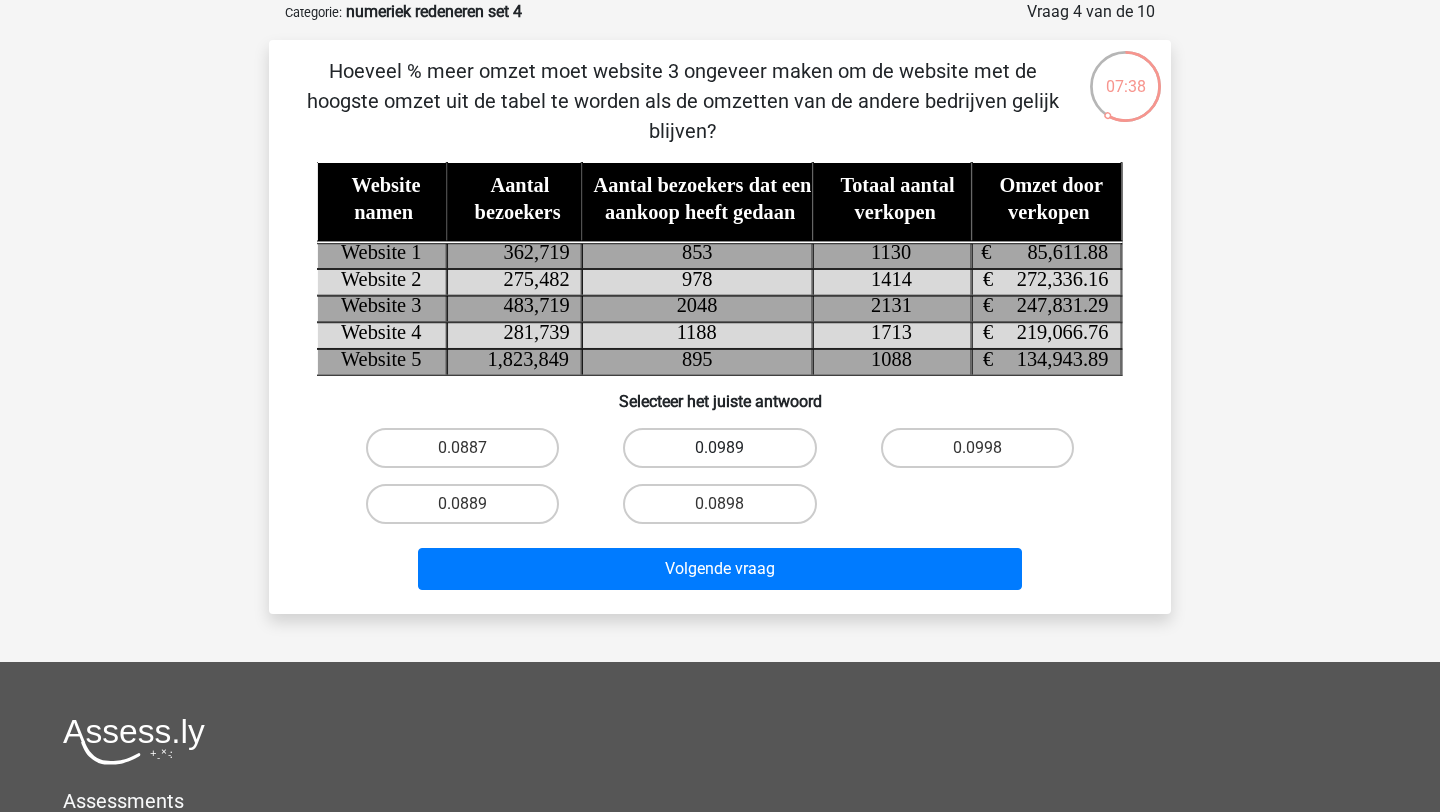 click on "0.0989" at bounding box center [719, 448] 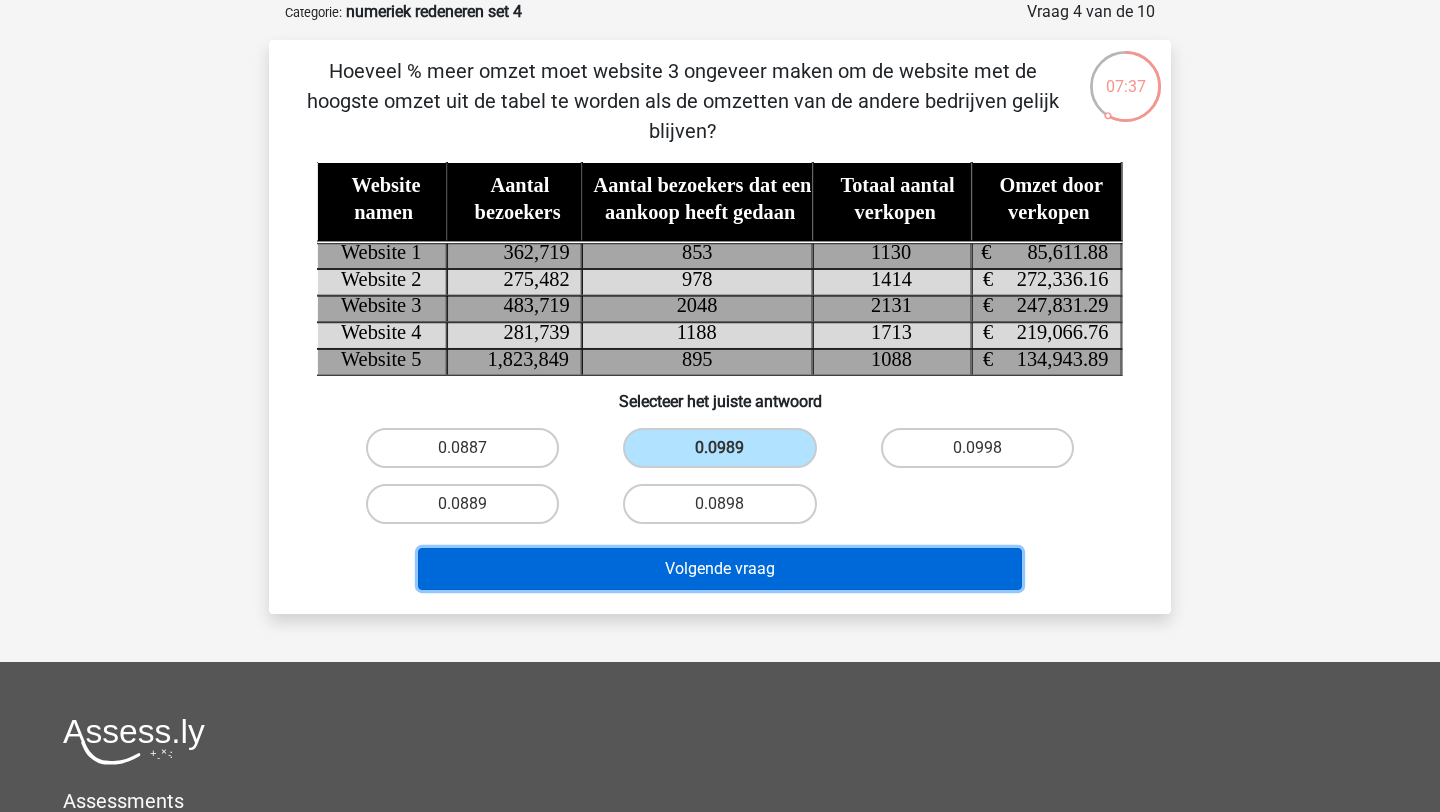 click on "Volgende vraag" at bounding box center (720, 569) 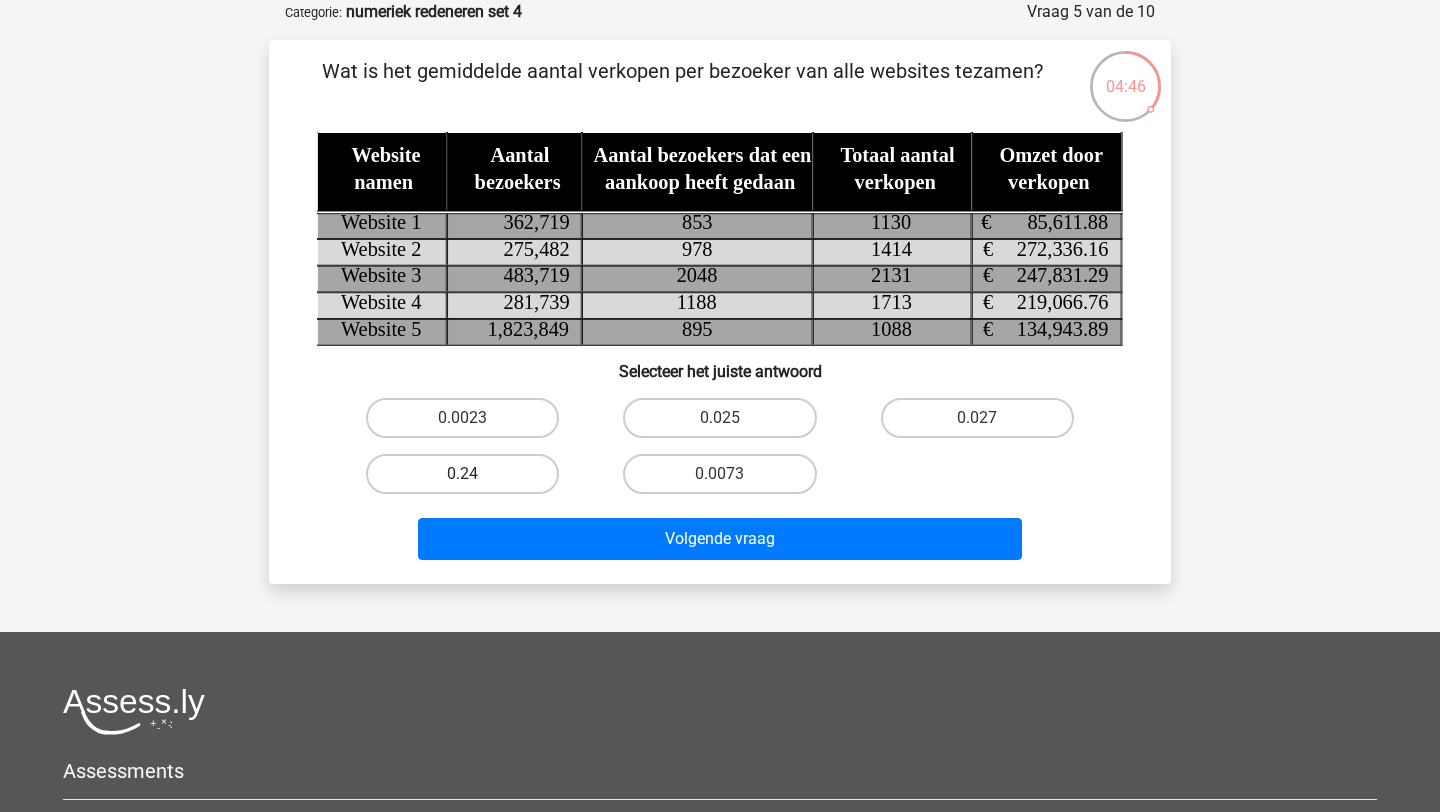 click on "0.24" at bounding box center [462, 474] 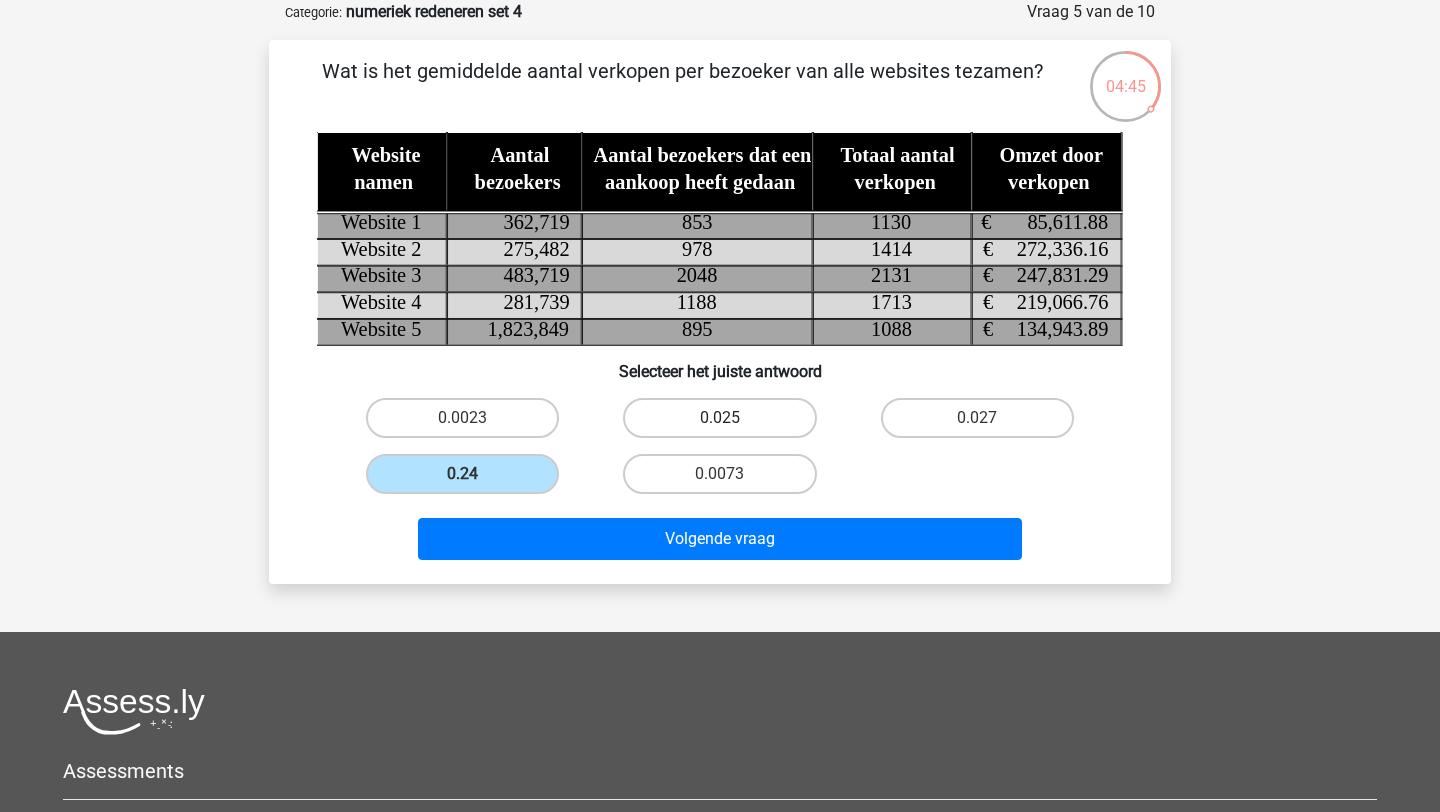 click on "0.025" at bounding box center [719, 418] 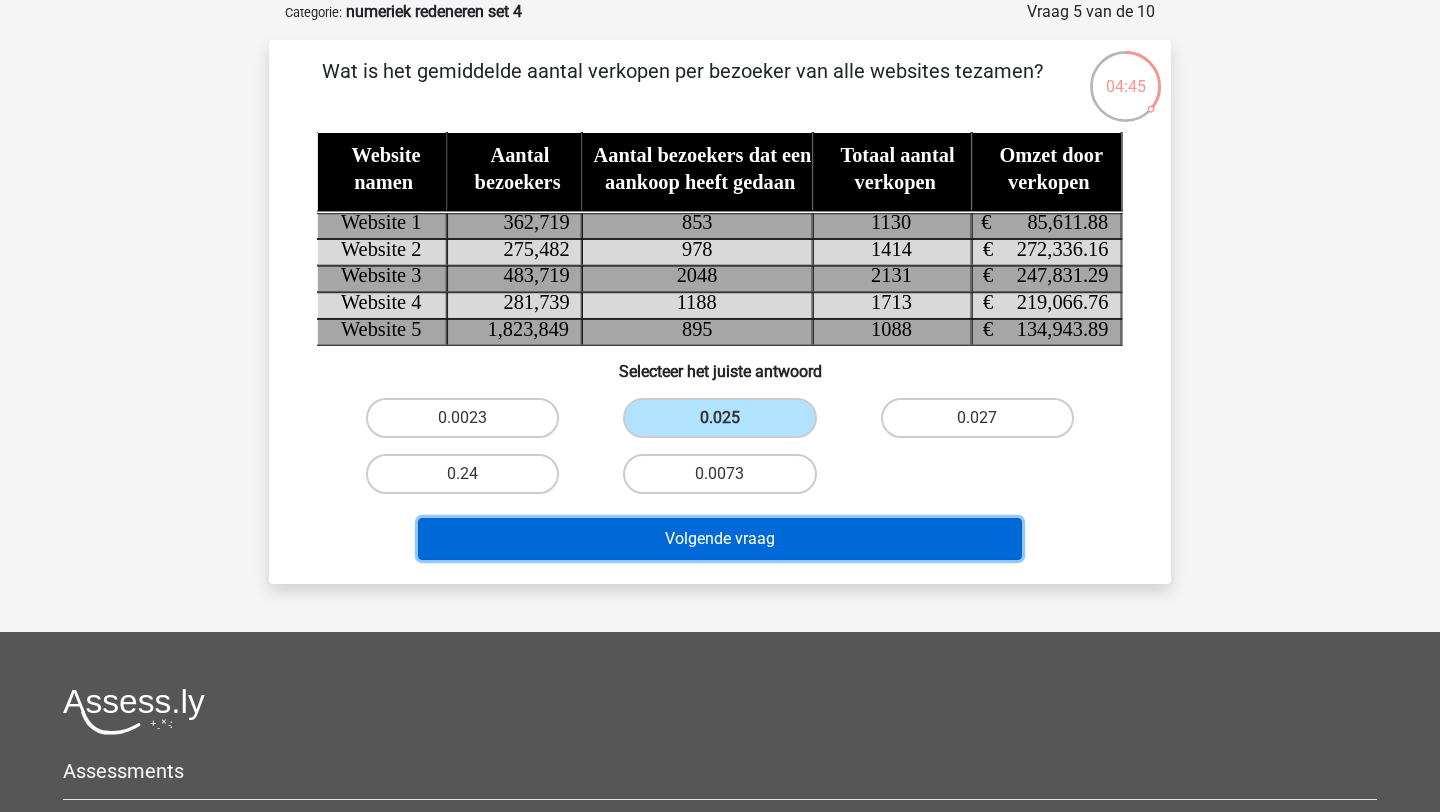 click on "Volgende vraag" at bounding box center (720, 539) 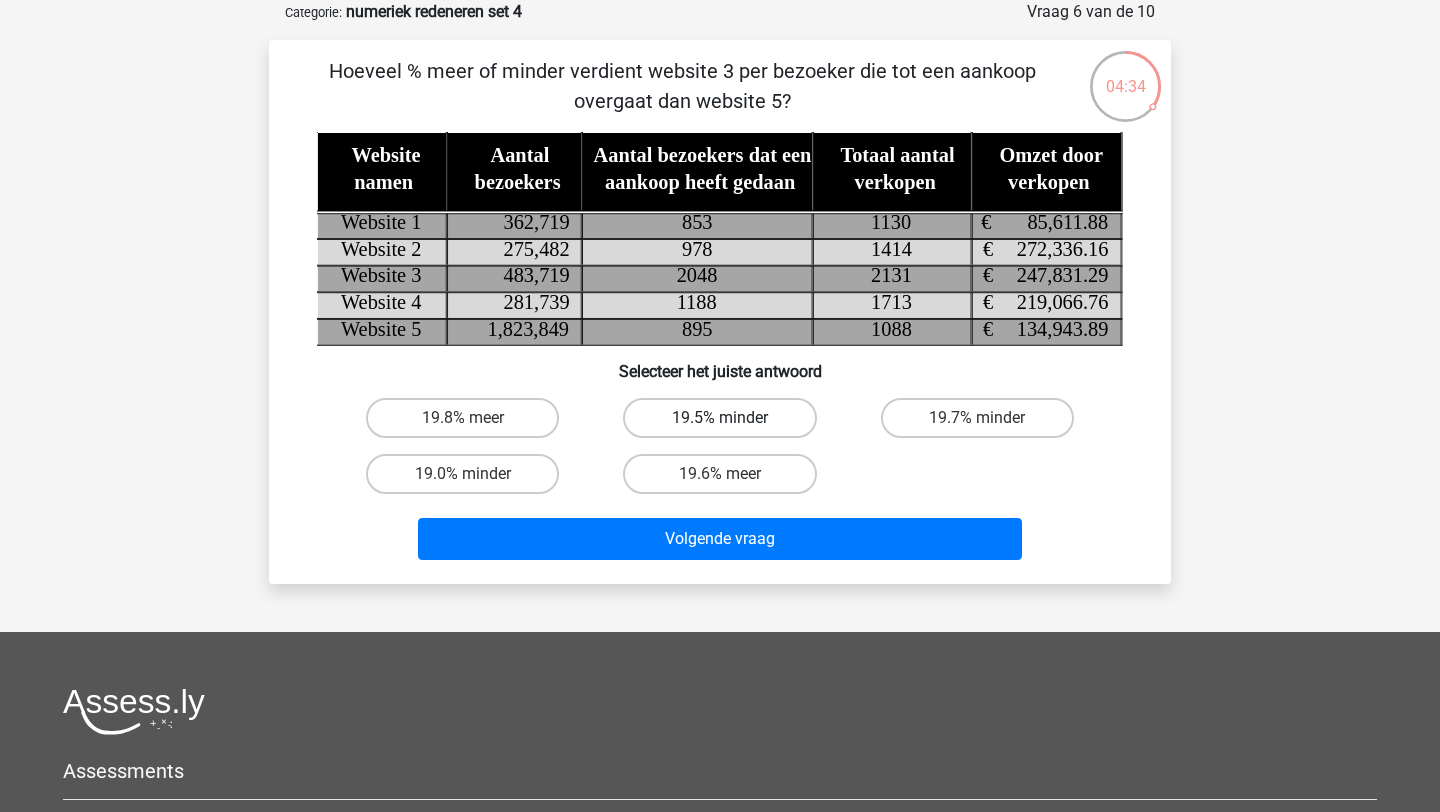 click on "19.5% minder" at bounding box center [719, 418] 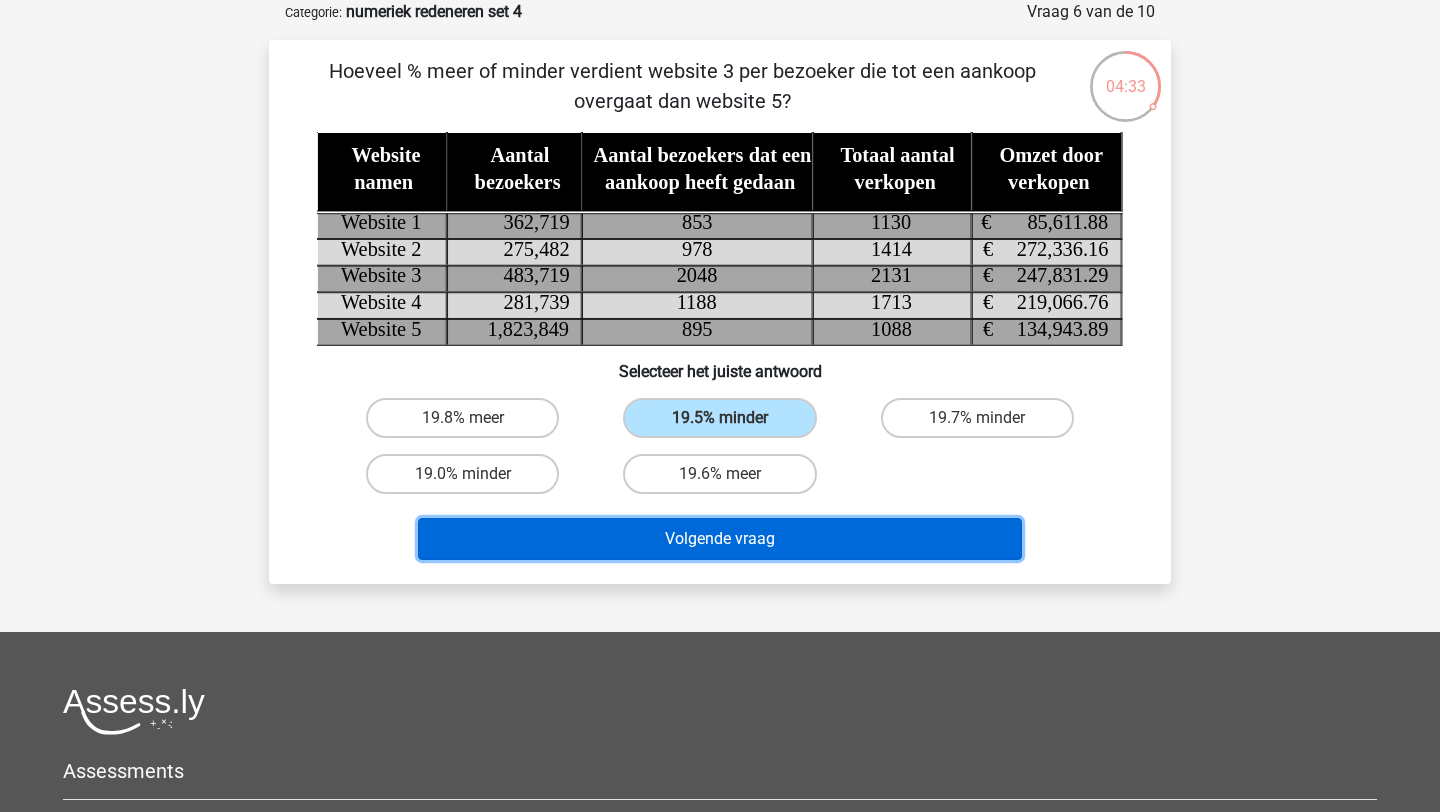 click on "Volgende vraag" at bounding box center [720, 539] 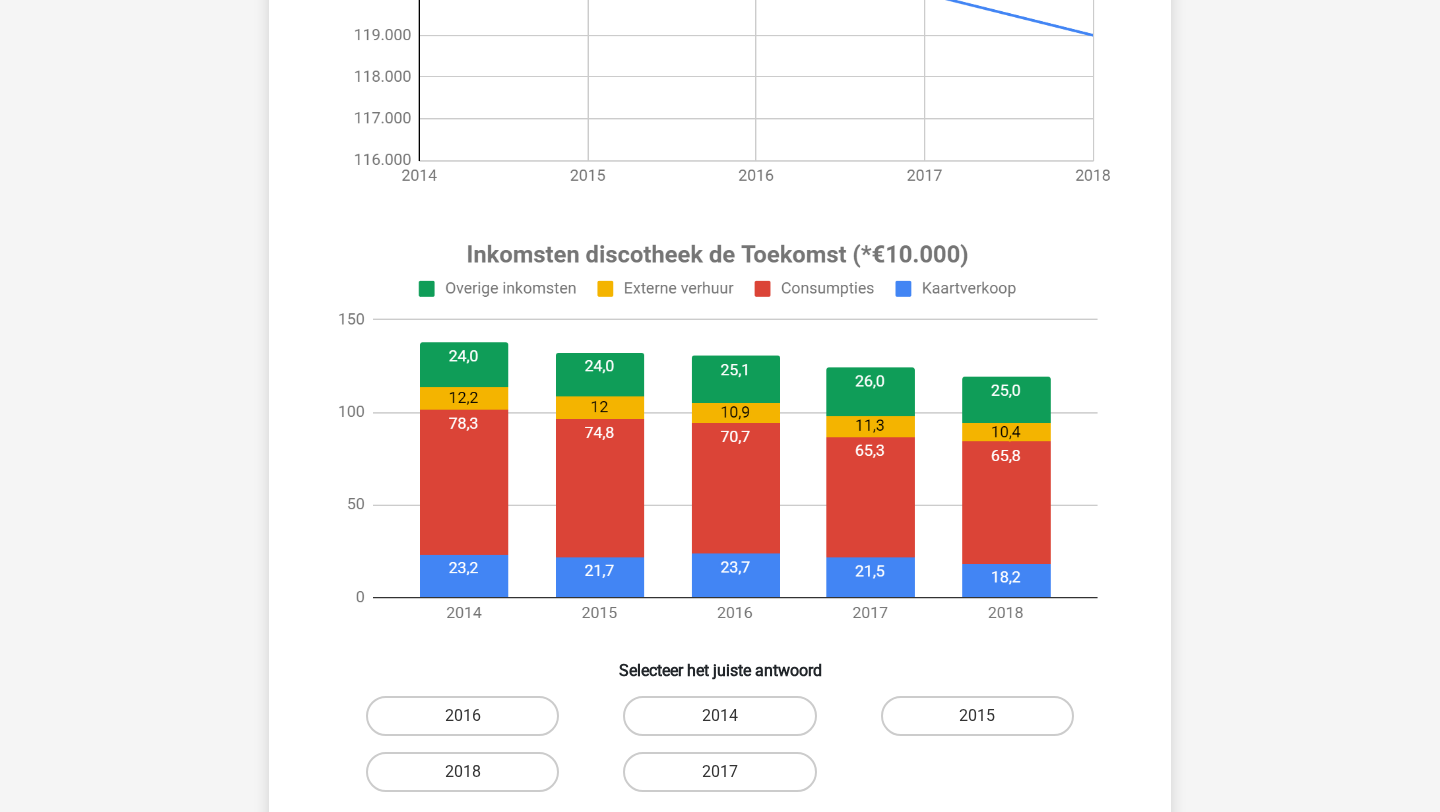 scroll, scrollTop: 602, scrollLeft: 0, axis: vertical 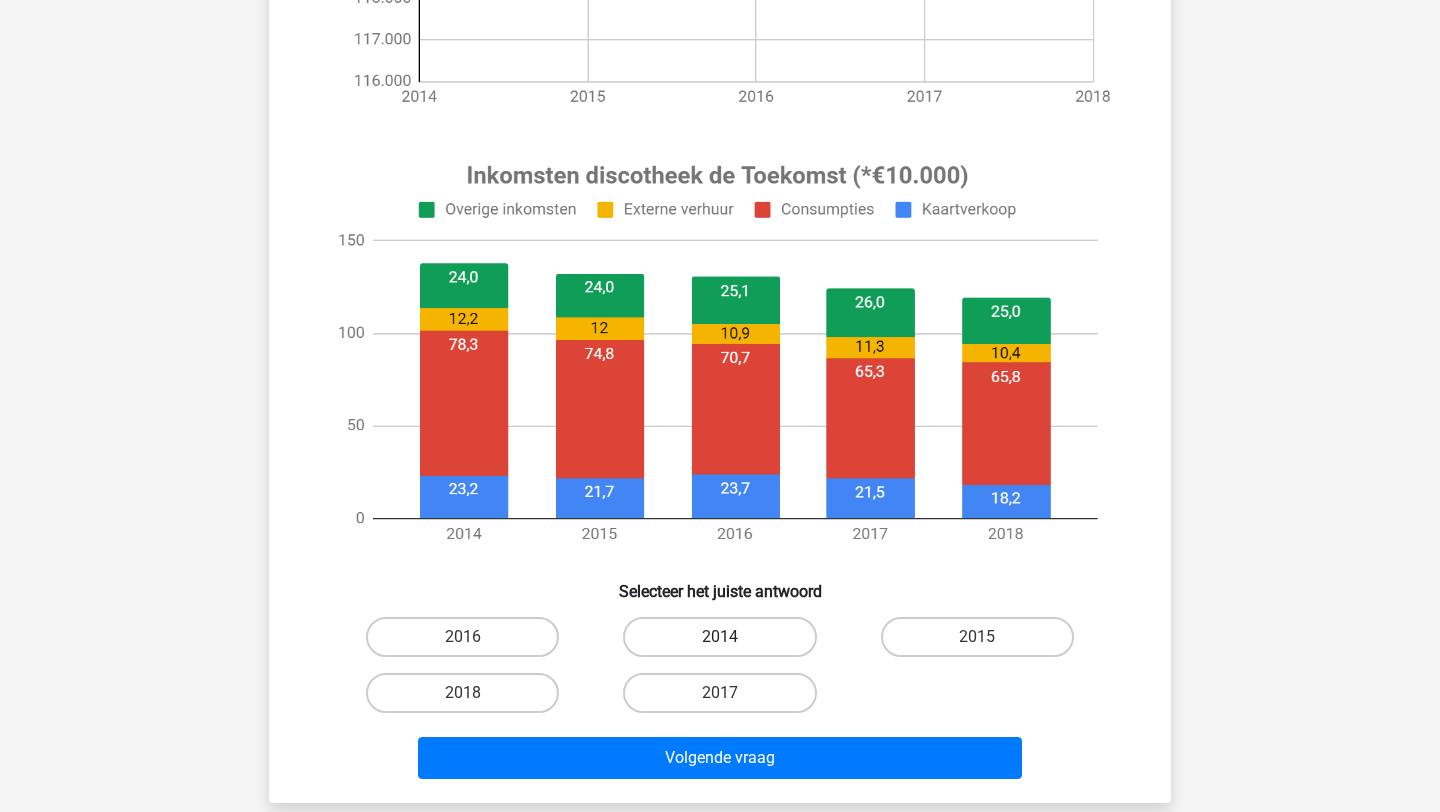 click on "2014" at bounding box center (719, 637) 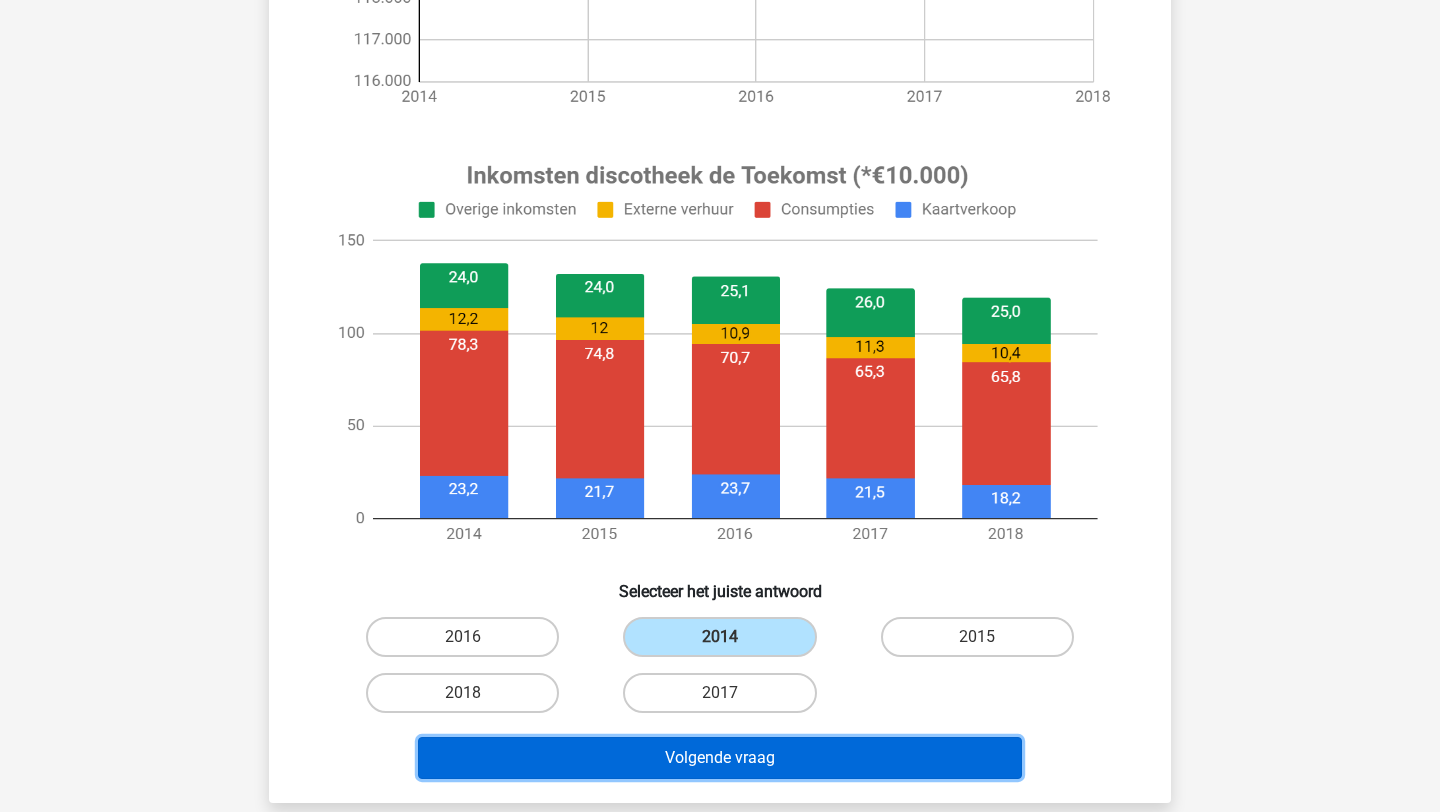 click on "Volgende vraag" at bounding box center (720, 758) 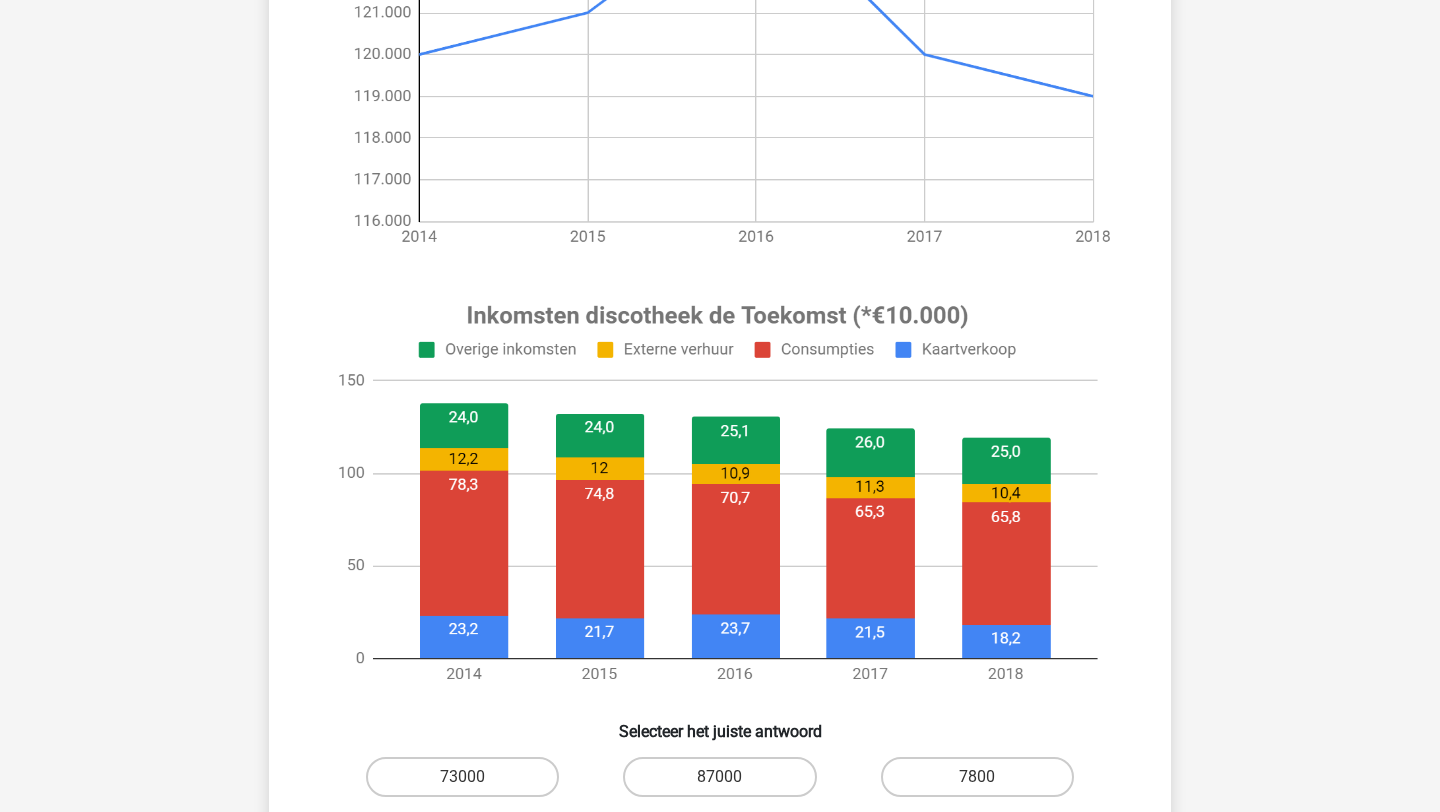 scroll, scrollTop: 578, scrollLeft: 0, axis: vertical 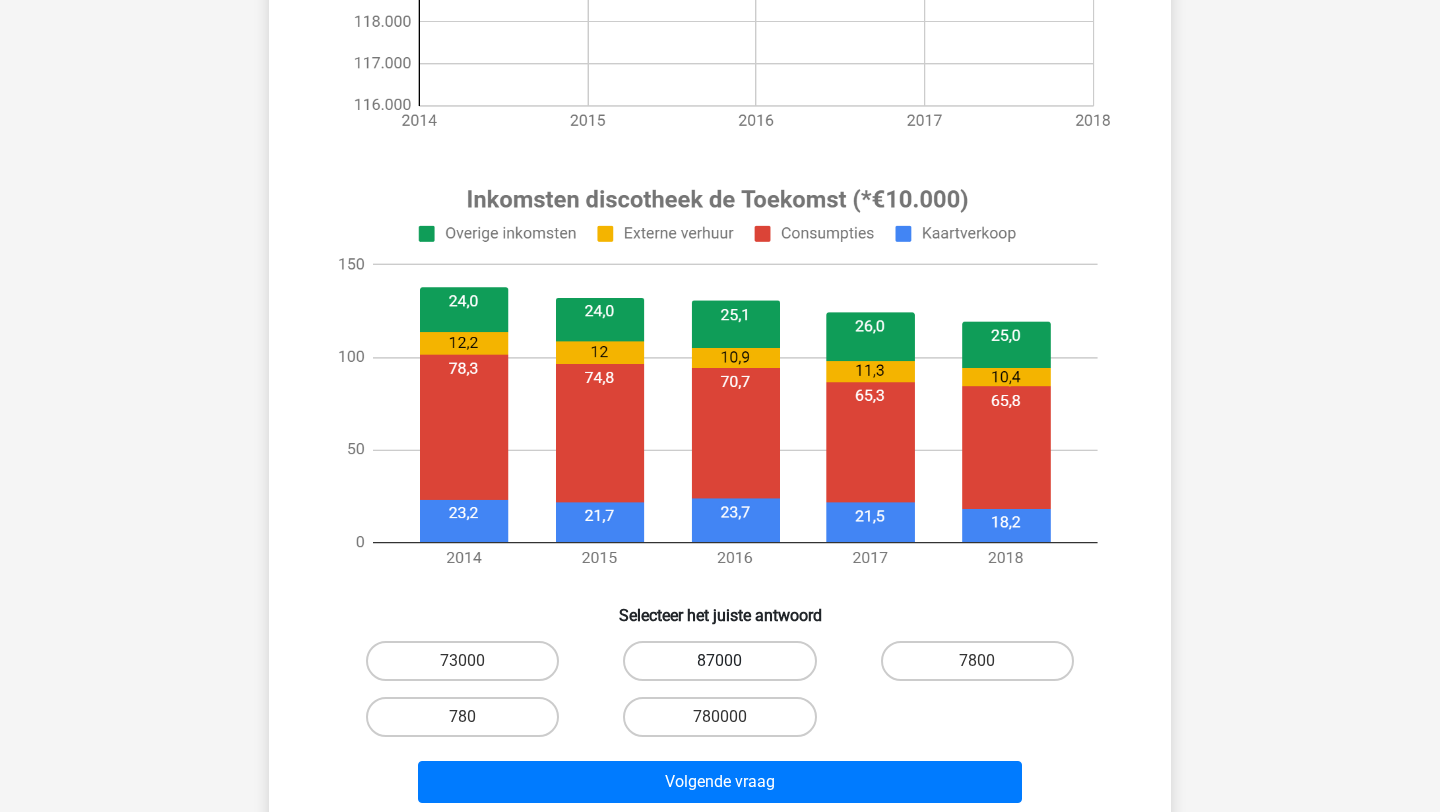 click on "87000" at bounding box center [719, 661] 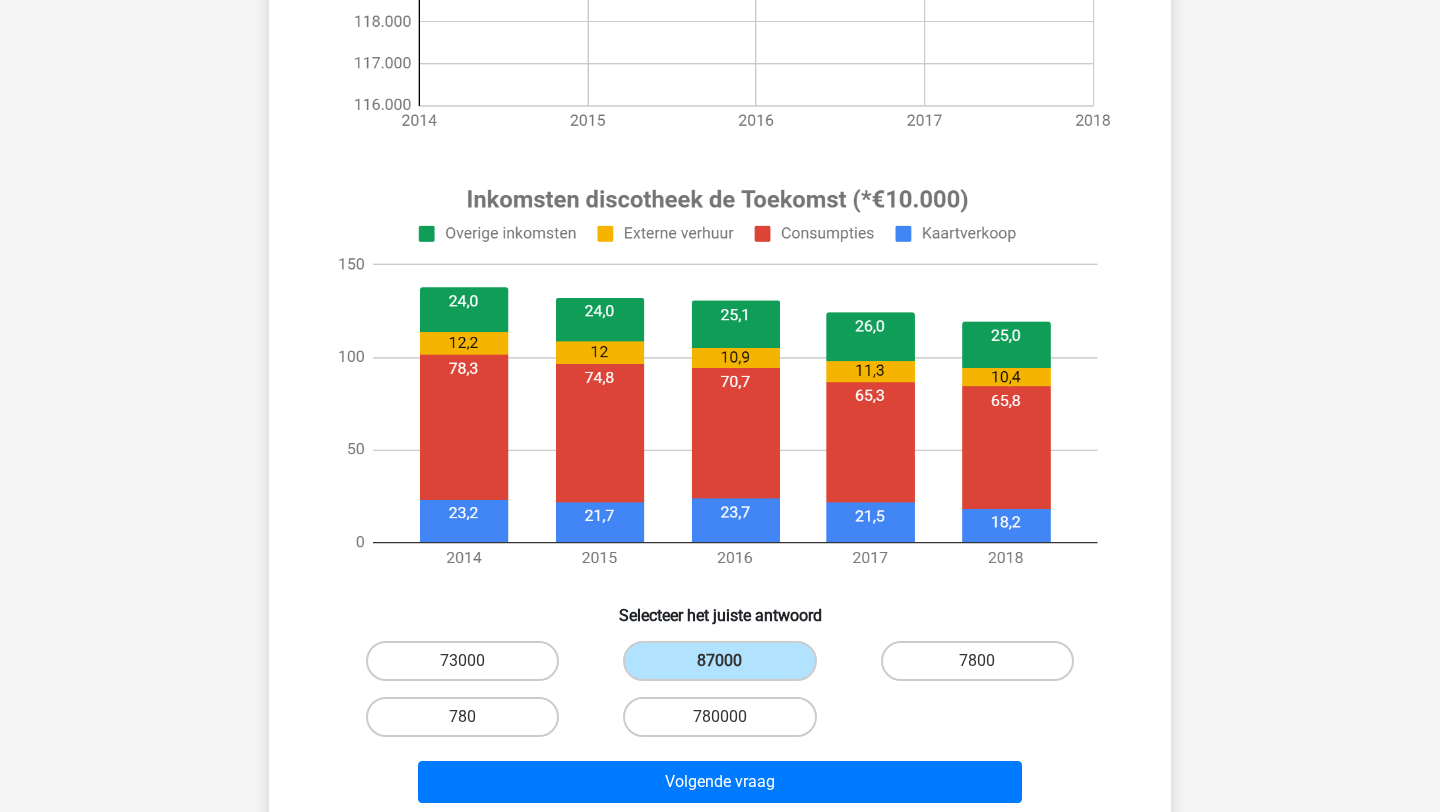 click on "Volgende vraag" at bounding box center [720, 778] 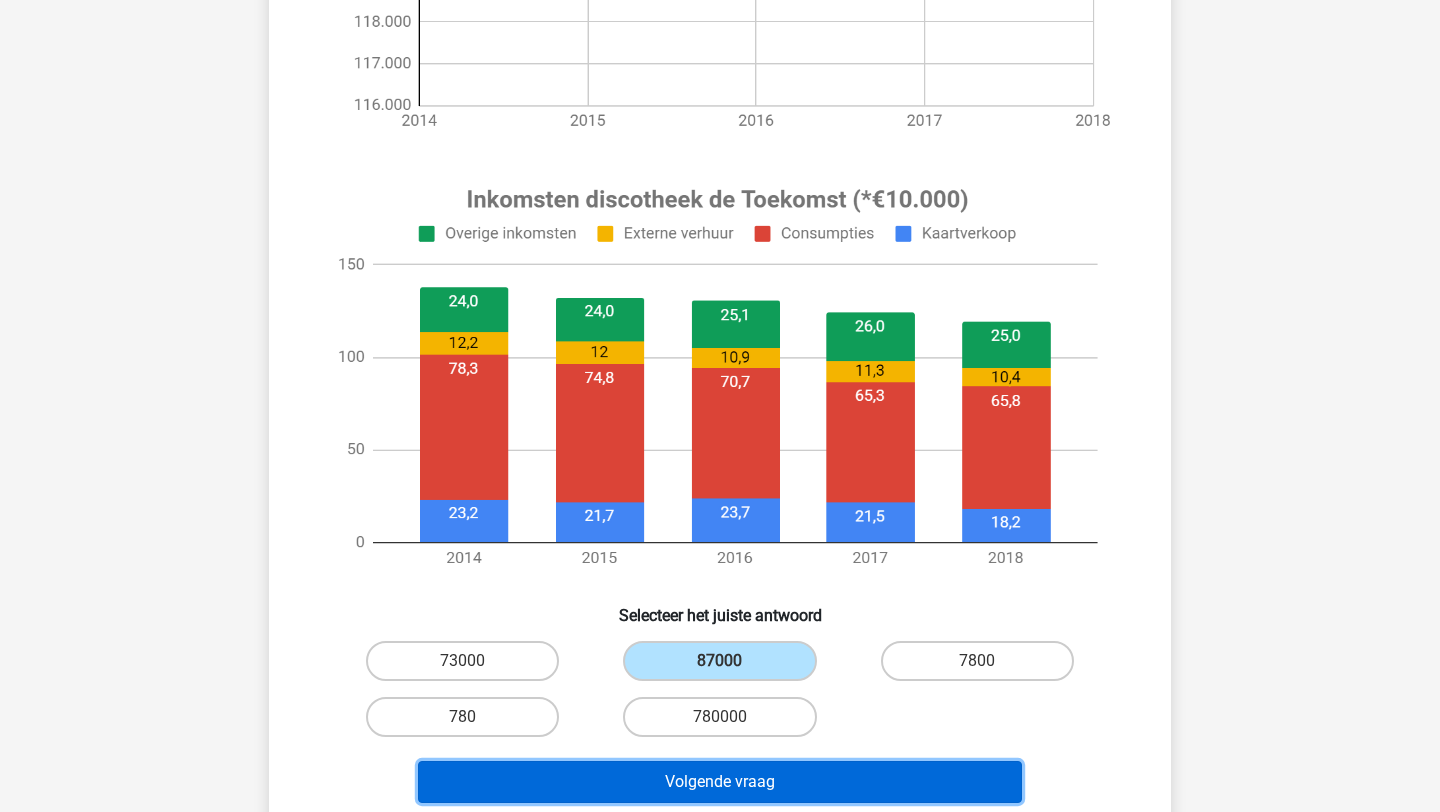 click on "Volgende vraag" at bounding box center (720, 782) 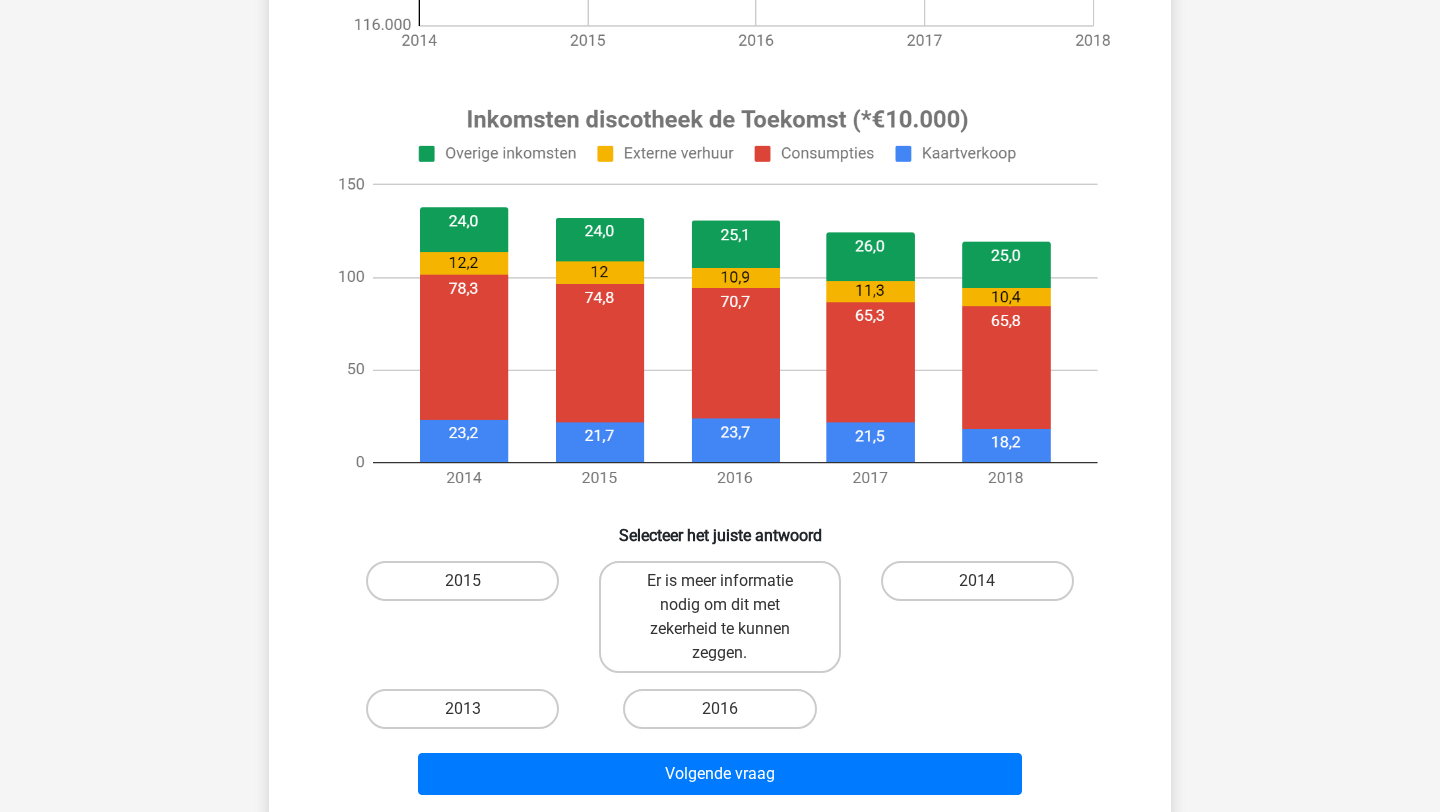 scroll, scrollTop: 660, scrollLeft: 0, axis: vertical 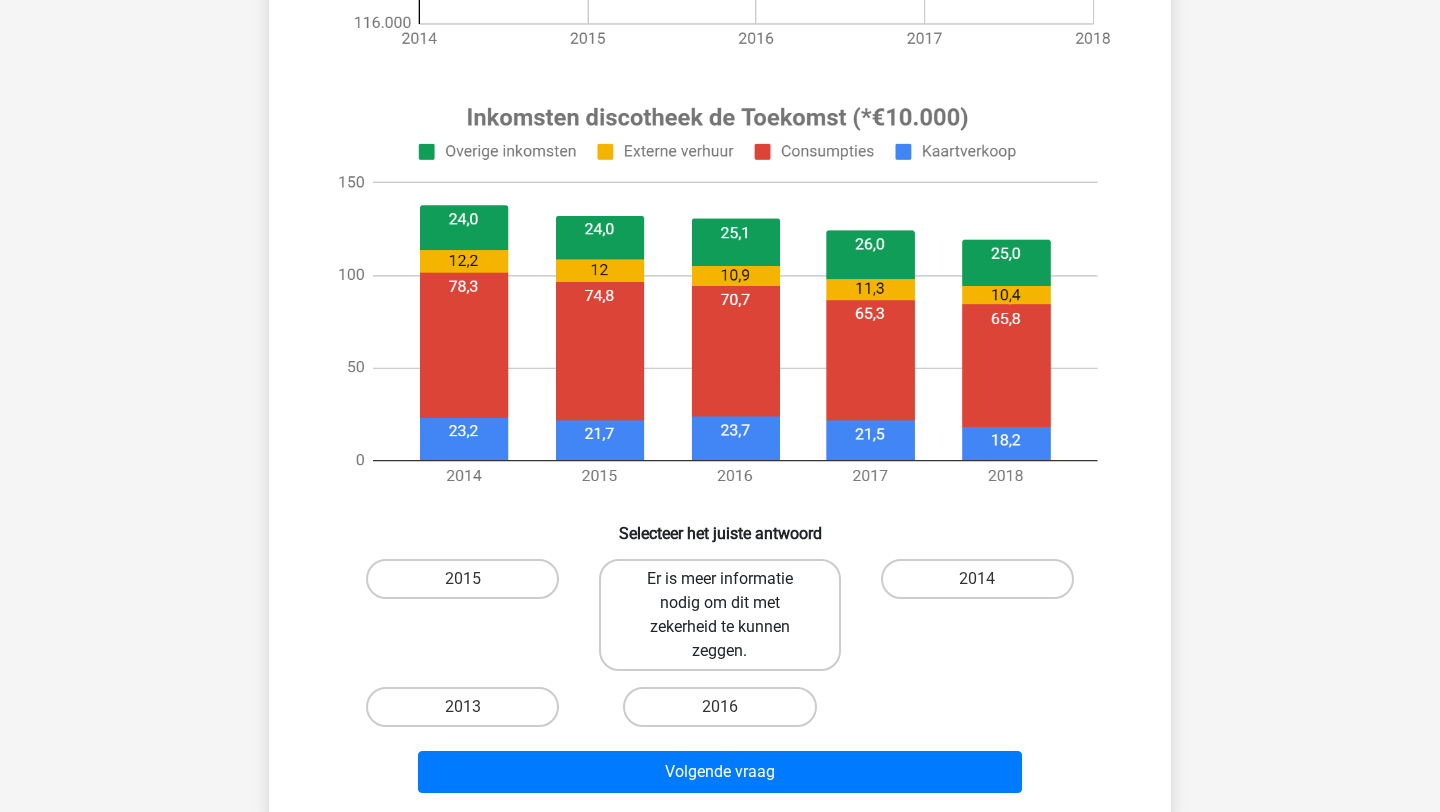 click on "Er is meer informatie nodig om dit met zekerheid te kunnen zeggen." at bounding box center [719, 615] 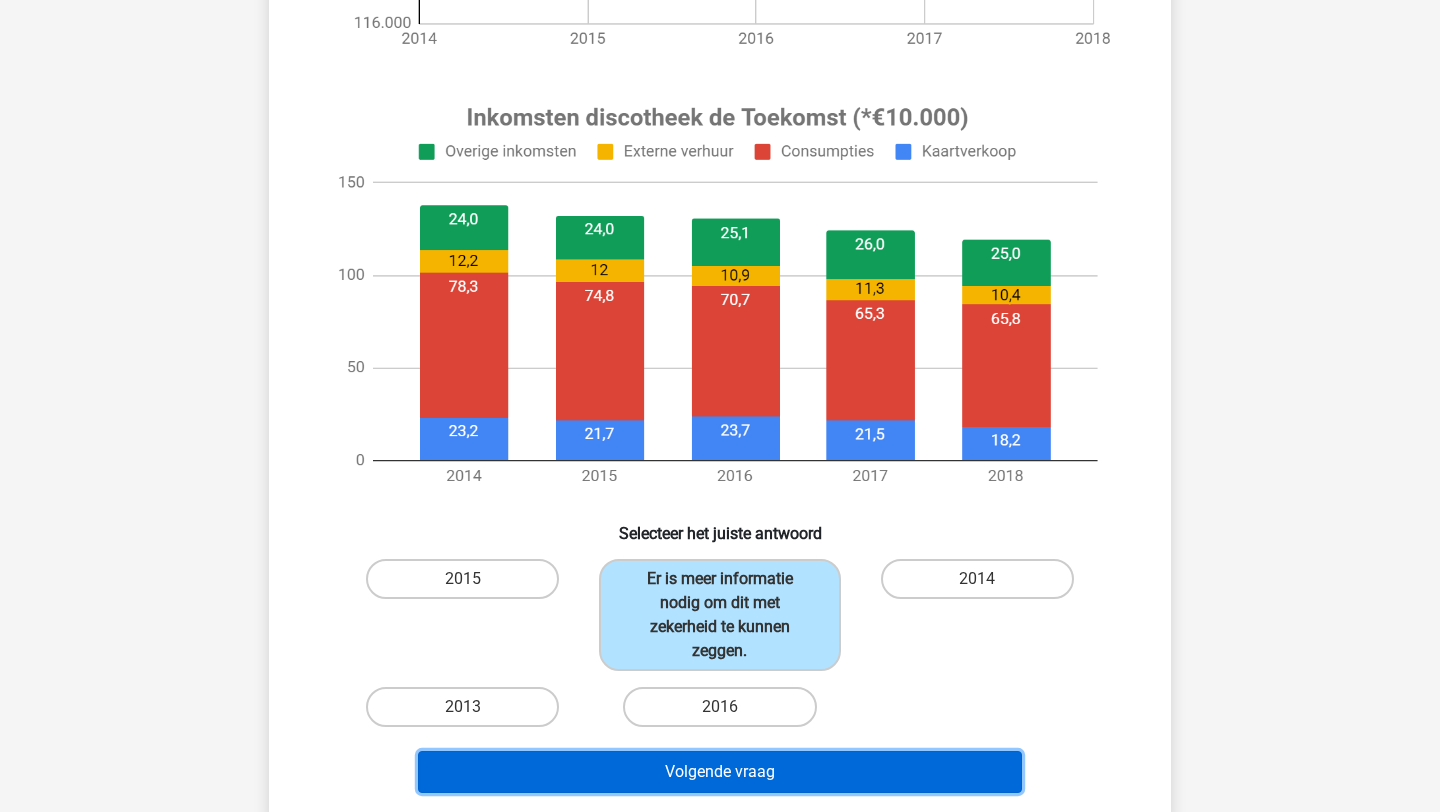 click on "Volgende vraag" at bounding box center [720, 772] 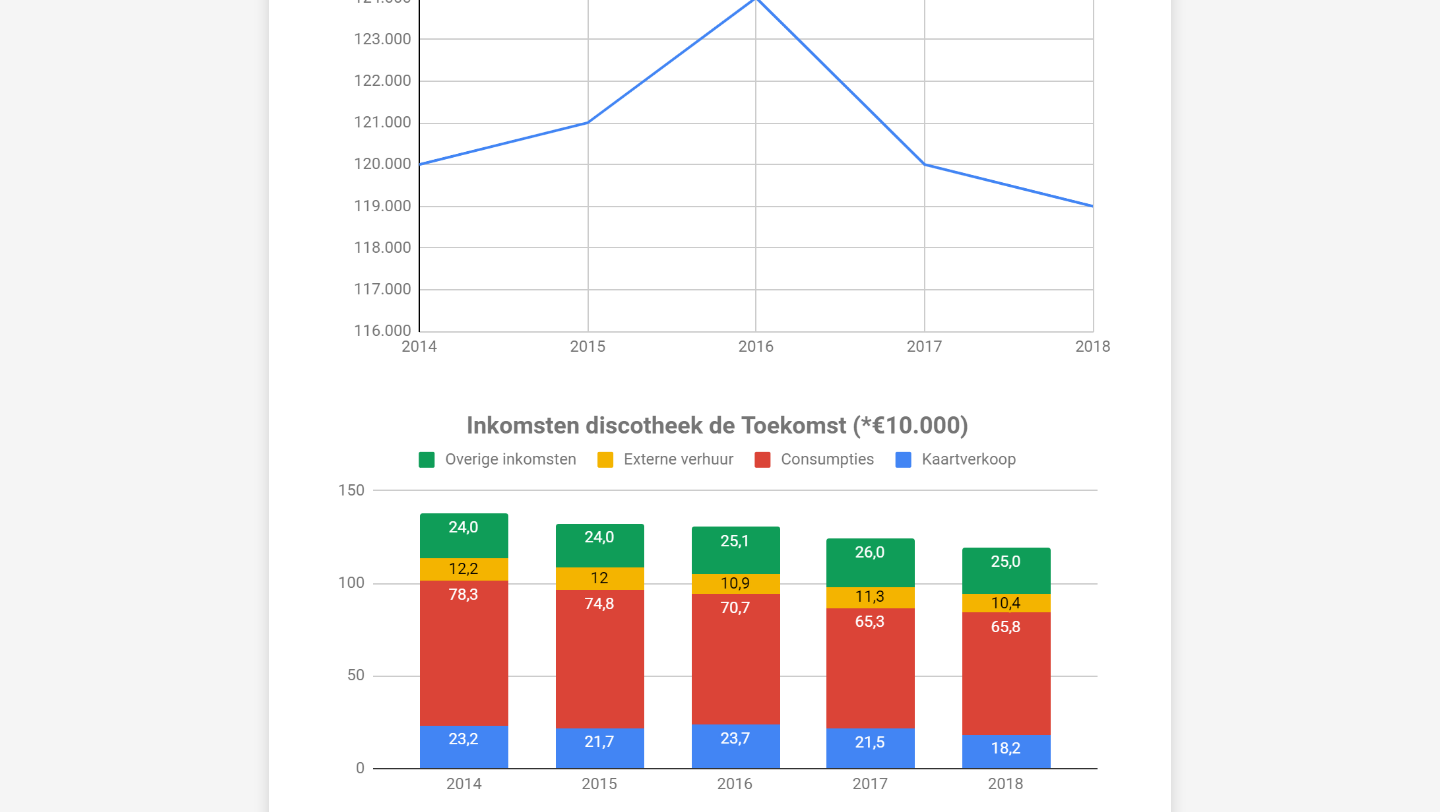 scroll, scrollTop: 798, scrollLeft: 0, axis: vertical 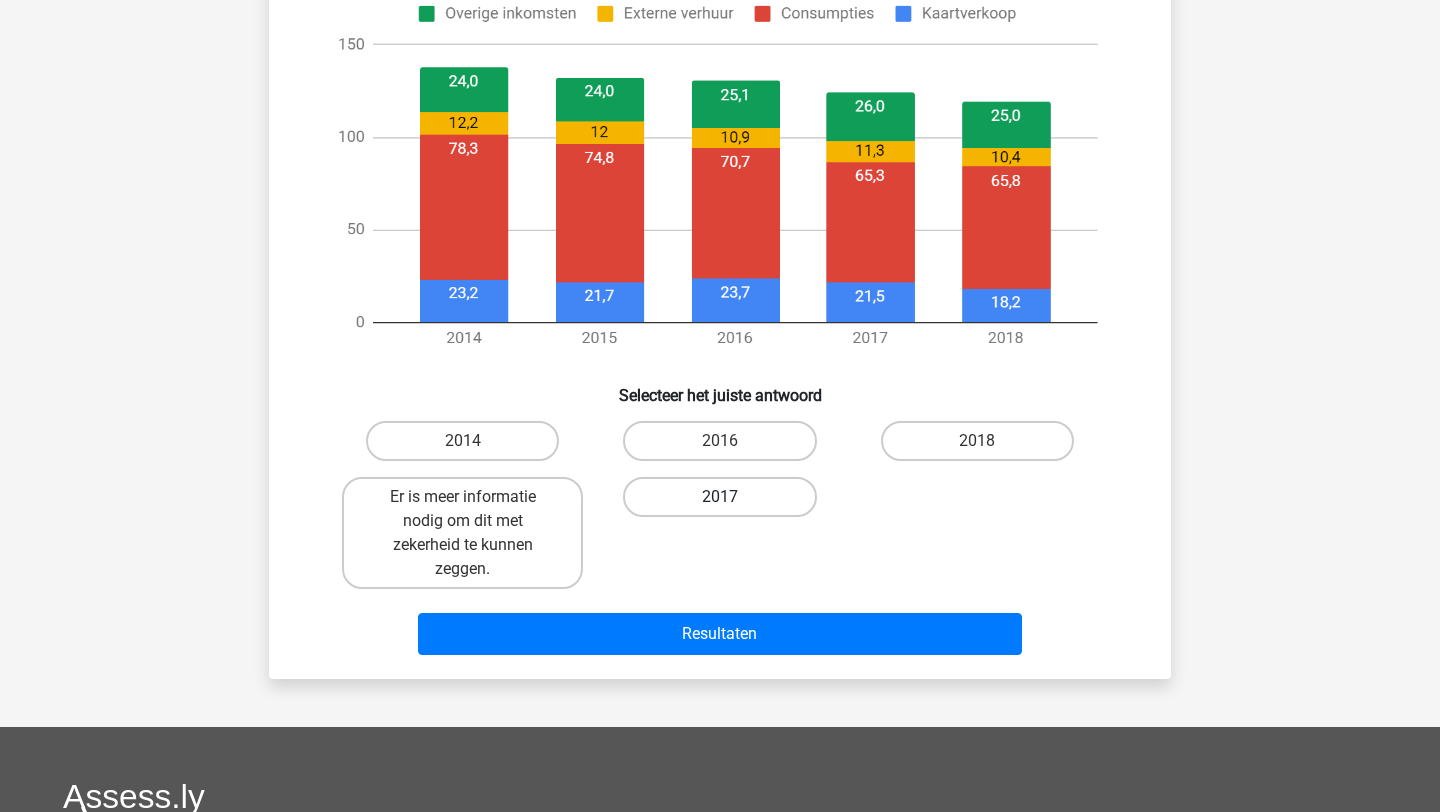 click on "2017" at bounding box center (719, 497) 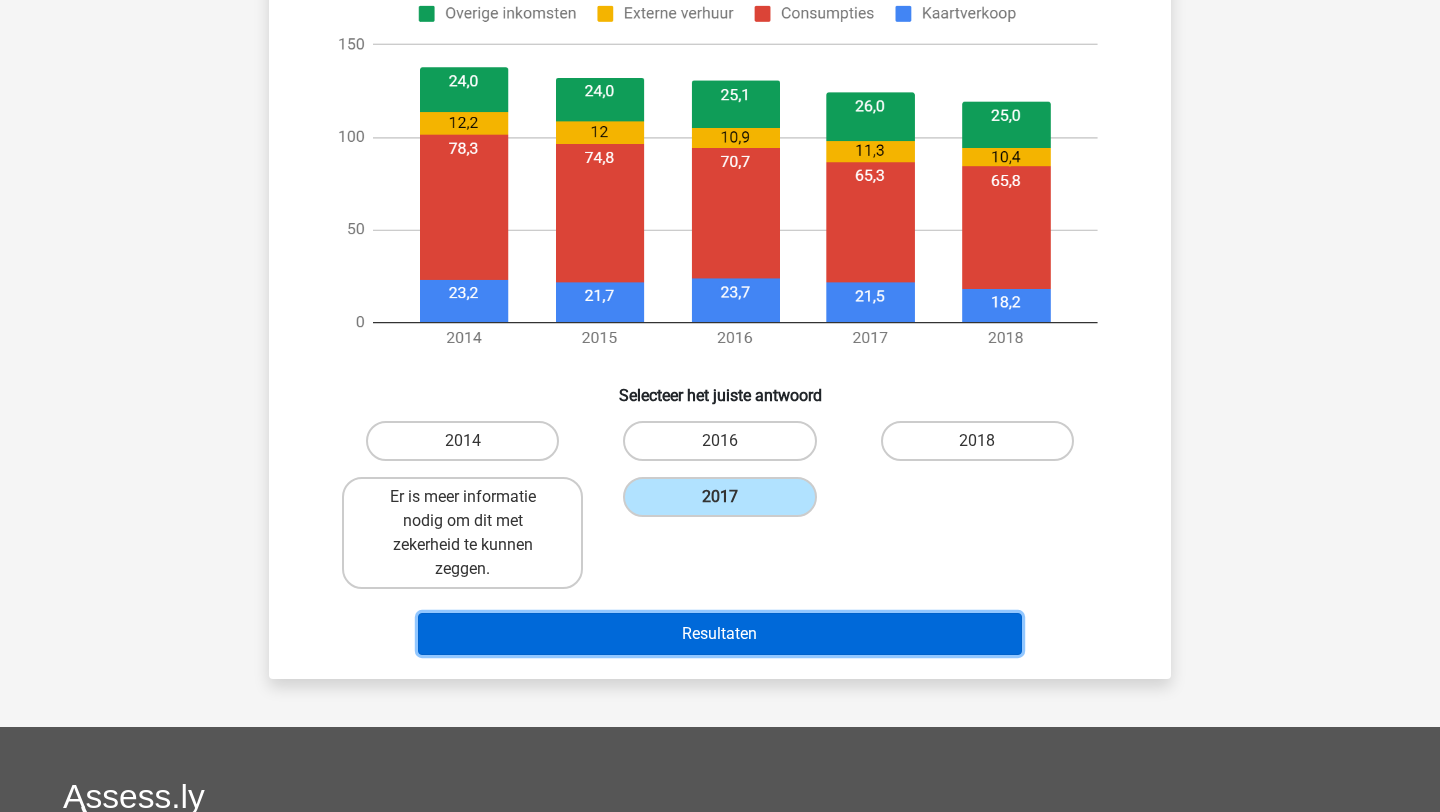 click on "Resultaten" at bounding box center [720, 634] 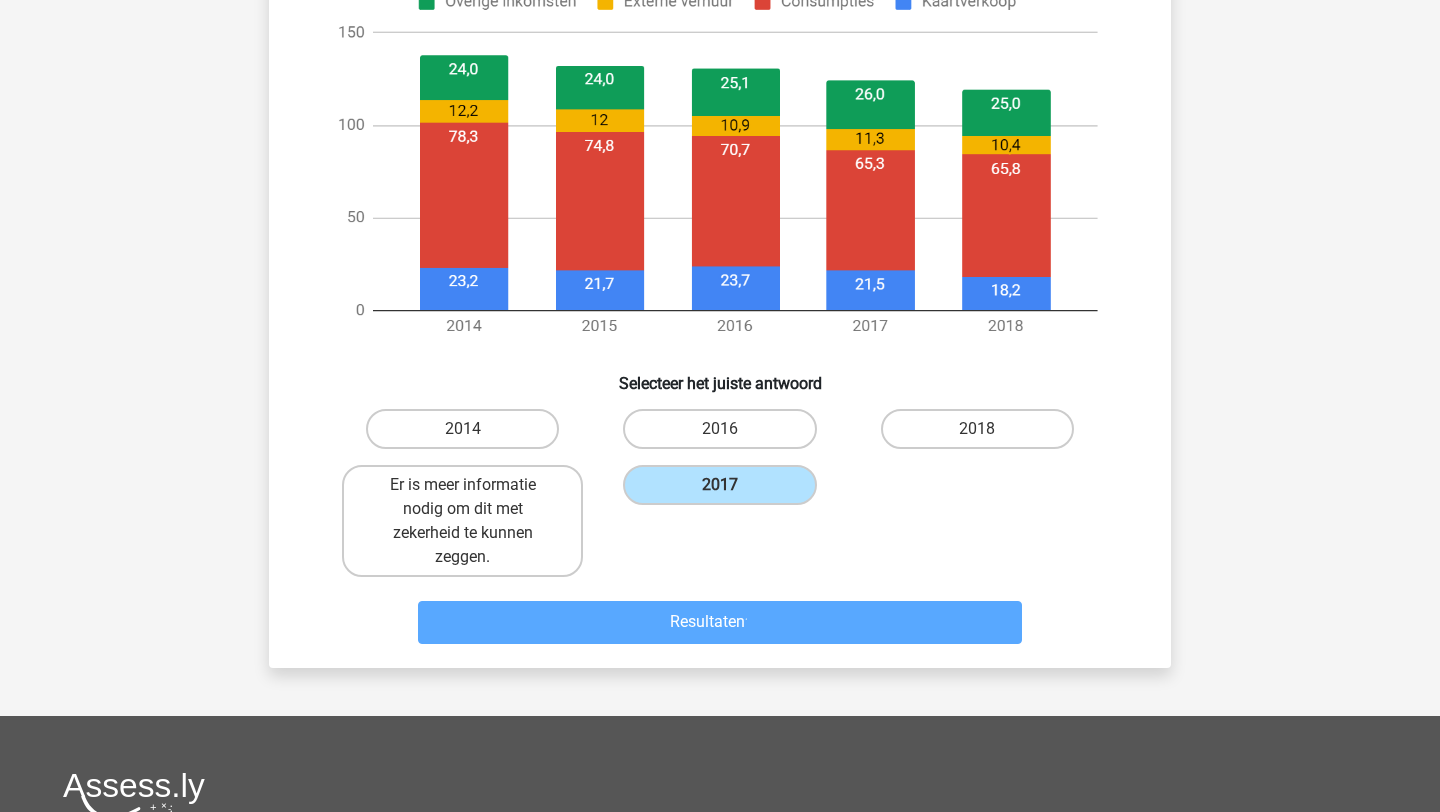 scroll, scrollTop: 812, scrollLeft: 0, axis: vertical 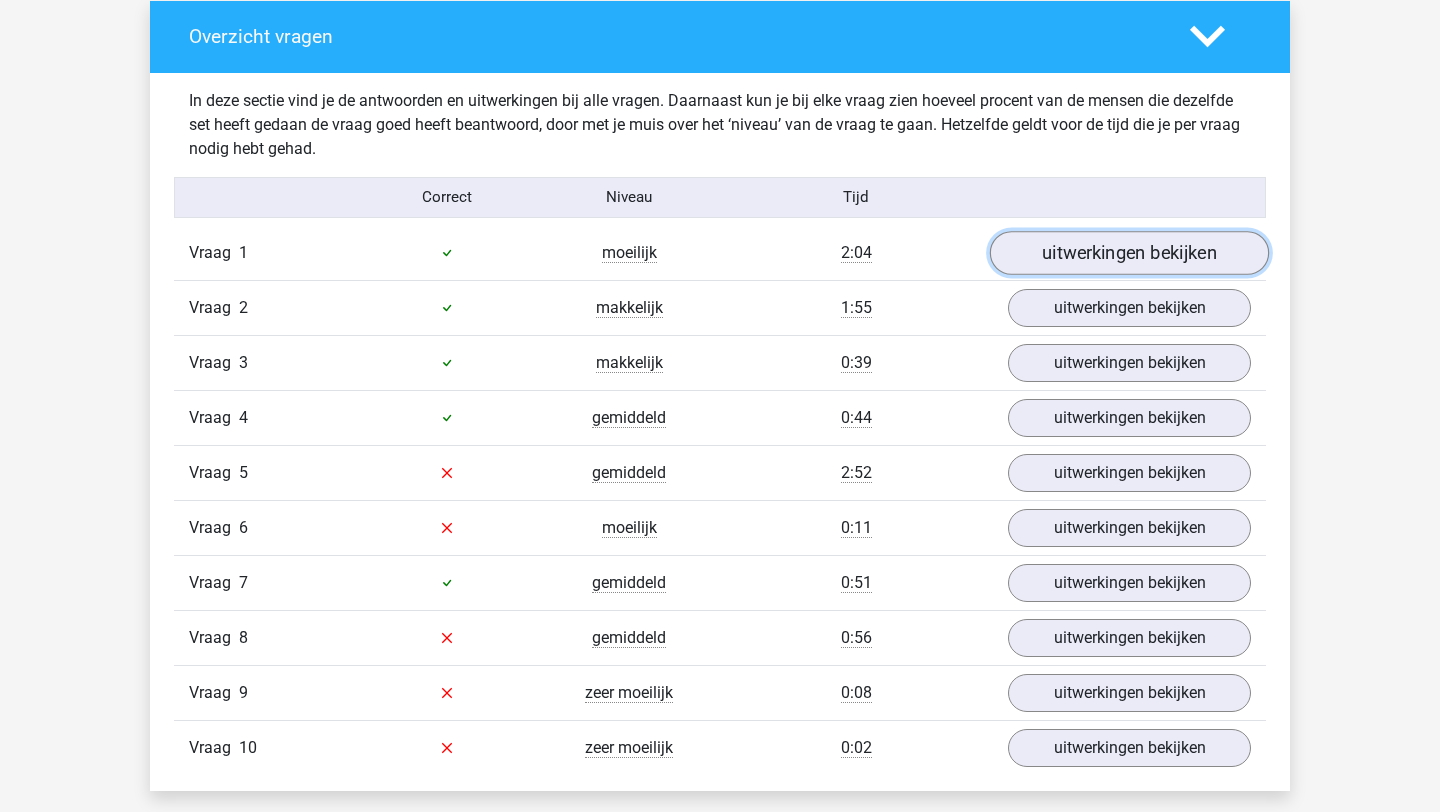 click on "uitwerkingen bekijken" at bounding box center (1129, 253) 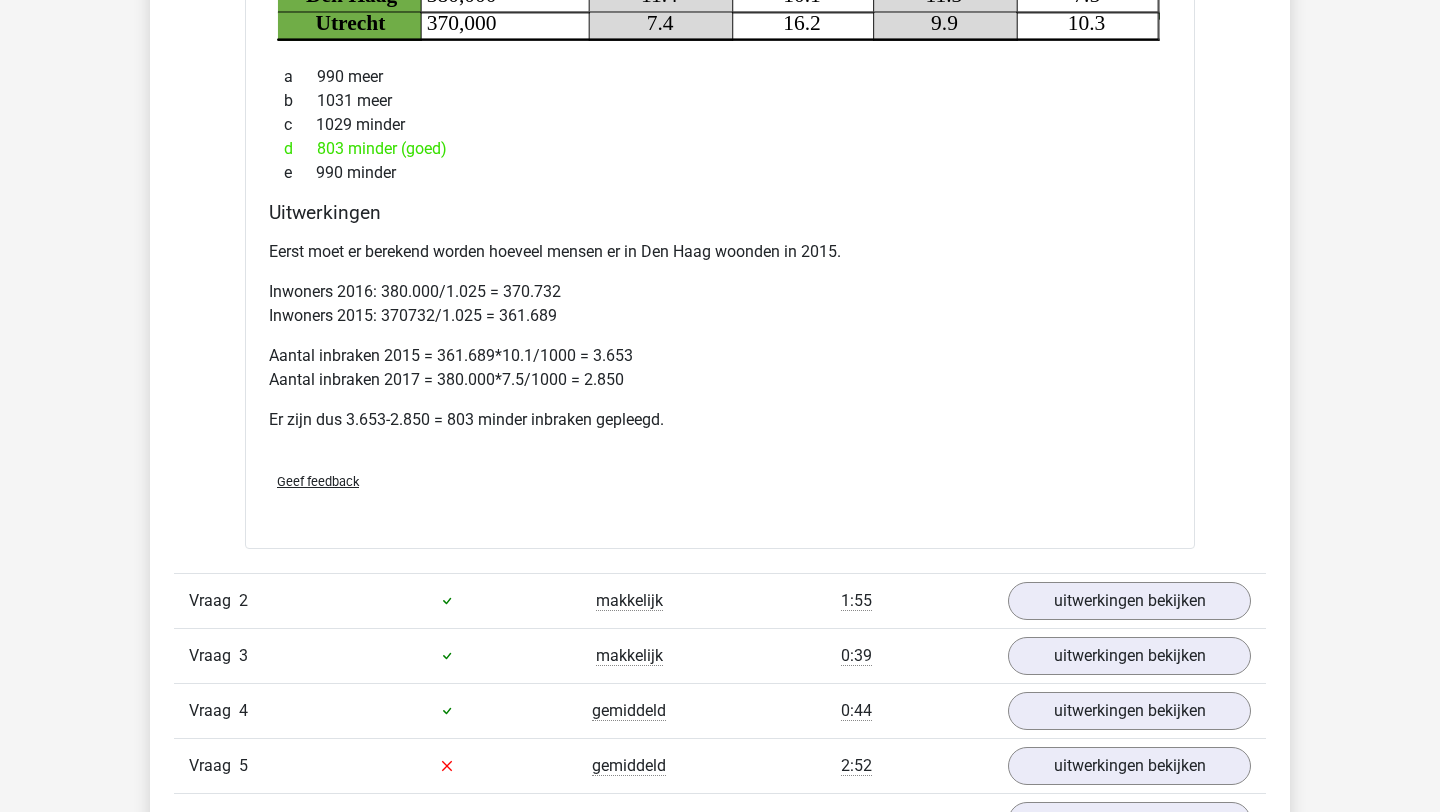scroll, scrollTop: 1637, scrollLeft: 0, axis: vertical 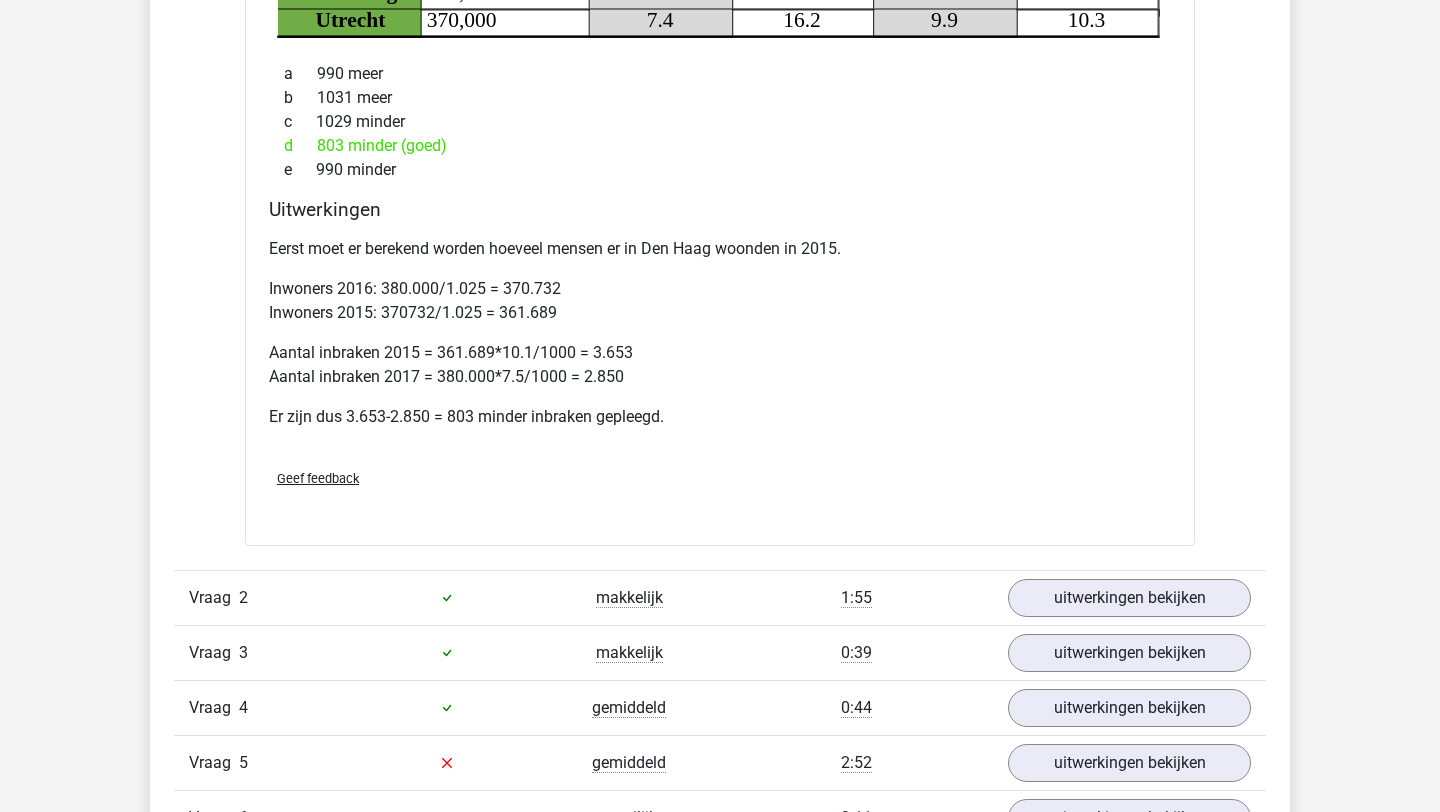 click on "Als de bevolking van [CITY] vanaf 2015 tot en met 2017 elk jaar met 2.5% is gegroeid, hoeveel meer of minder inbraken werden er dan in [CITY] gepleegd in 2017 dan in 2015?
Steden Populatie 2017 2014 2015 2016 2017 Rotterdam 820,000 11.1 7.4 11.2 11.4 Amsterdam 870,000 9.6 5.9 9.4 11.3 Eindhoven 520,000 8.2 8.5 10.3 9.9 Den Haag 380,000 11.4 10.1 11.3 7.5 Utrecht 370,000 7.4 16.2 9.9 10.3 Inbraken per 1000 inwoners Nederlandse steden
a
990 meer
b c" at bounding box center [720, 378] 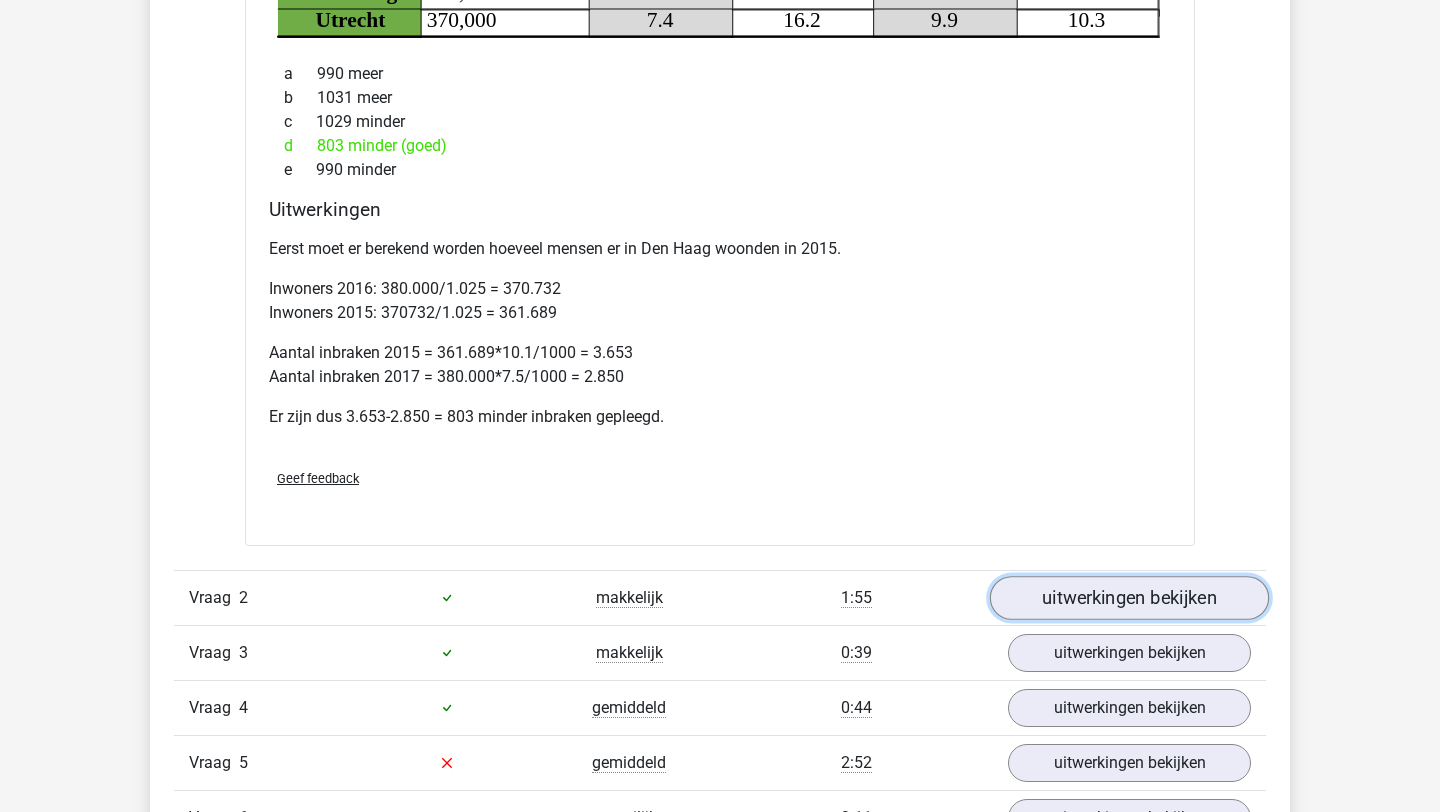 click on "uitwerkingen bekijken" at bounding box center (1129, 598) 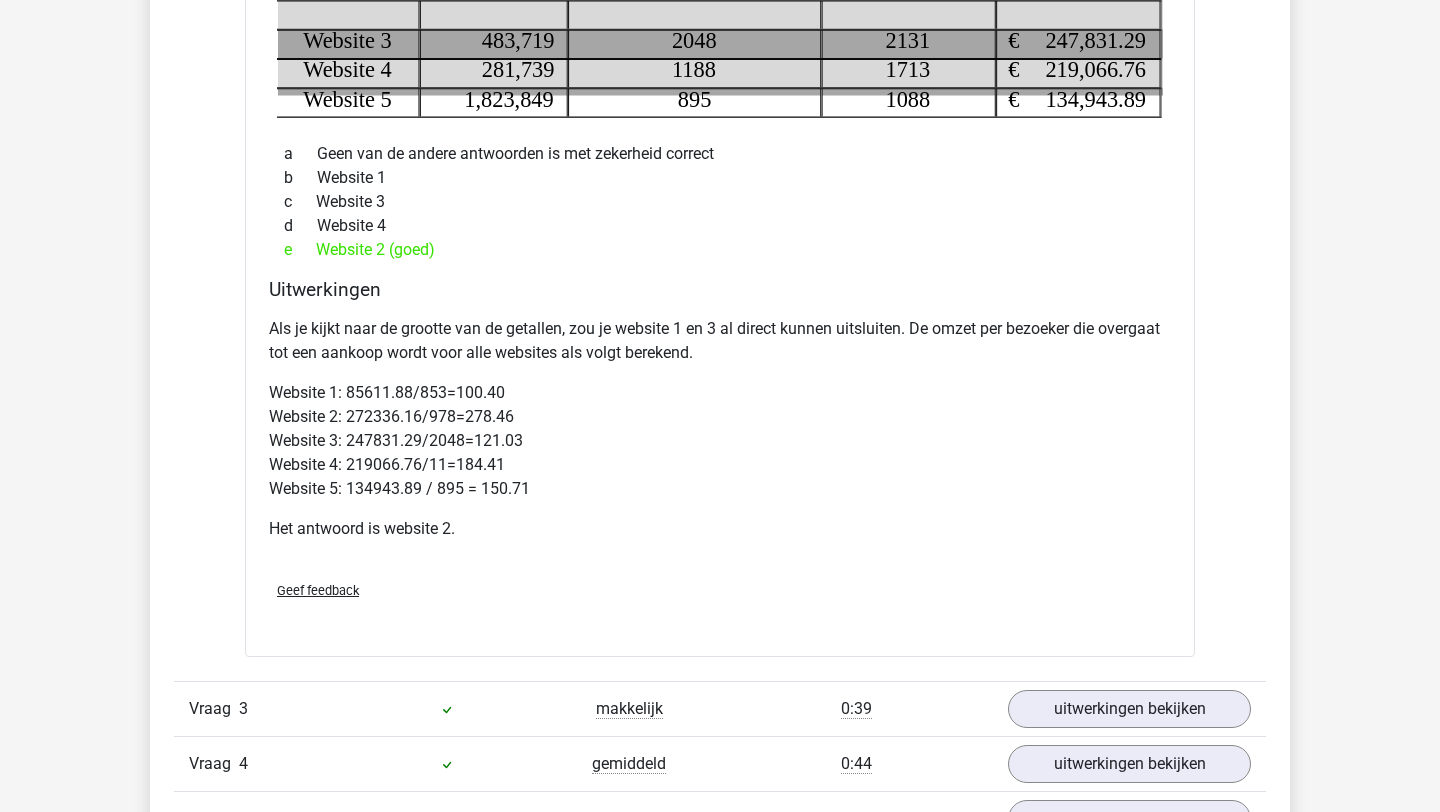 scroll, scrollTop: 2697, scrollLeft: 0, axis: vertical 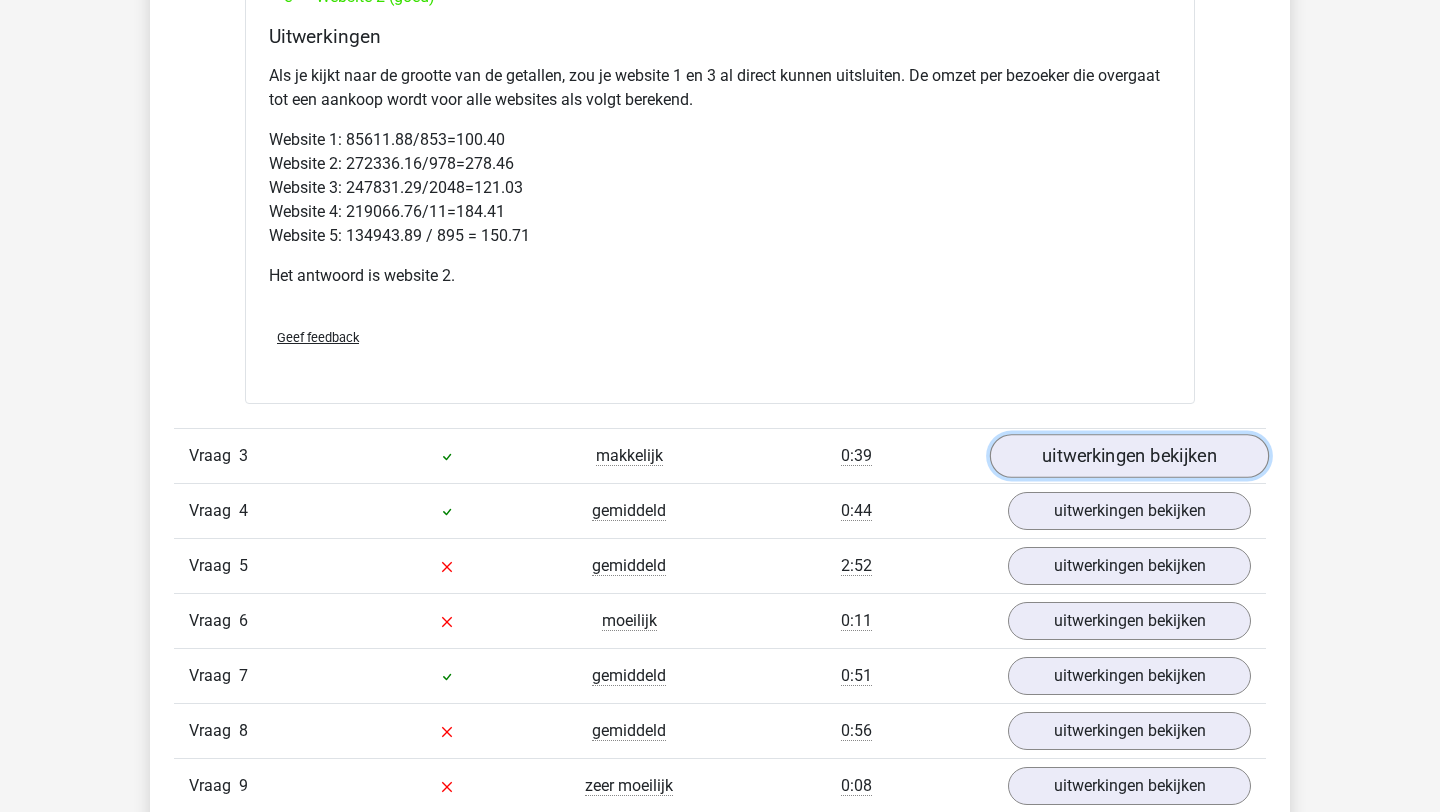 click on "uitwerkingen bekijken" at bounding box center [1129, 456] 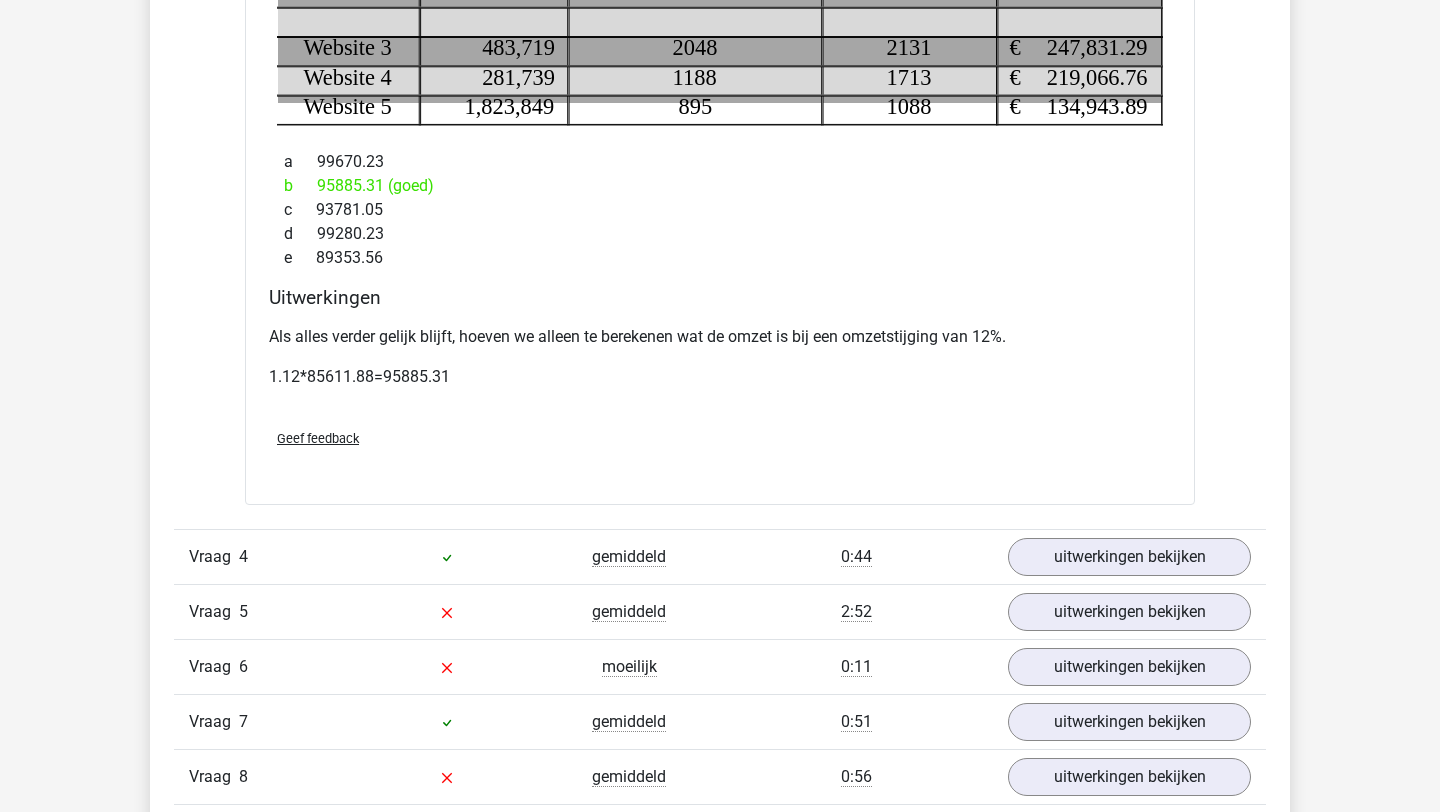 scroll, scrollTop: 3614, scrollLeft: 0, axis: vertical 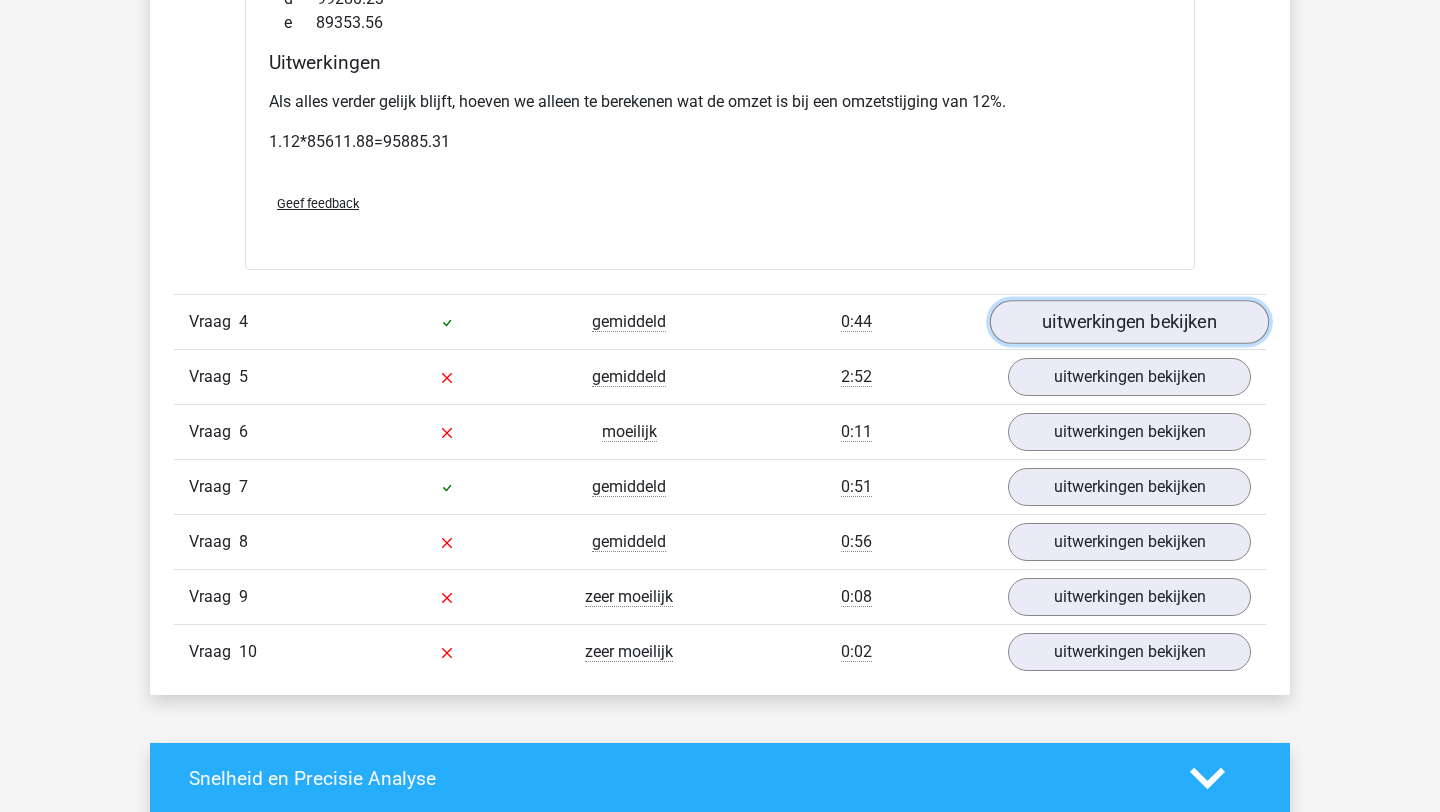 click on "uitwerkingen bekijken" at bounding box center [1129, 322] 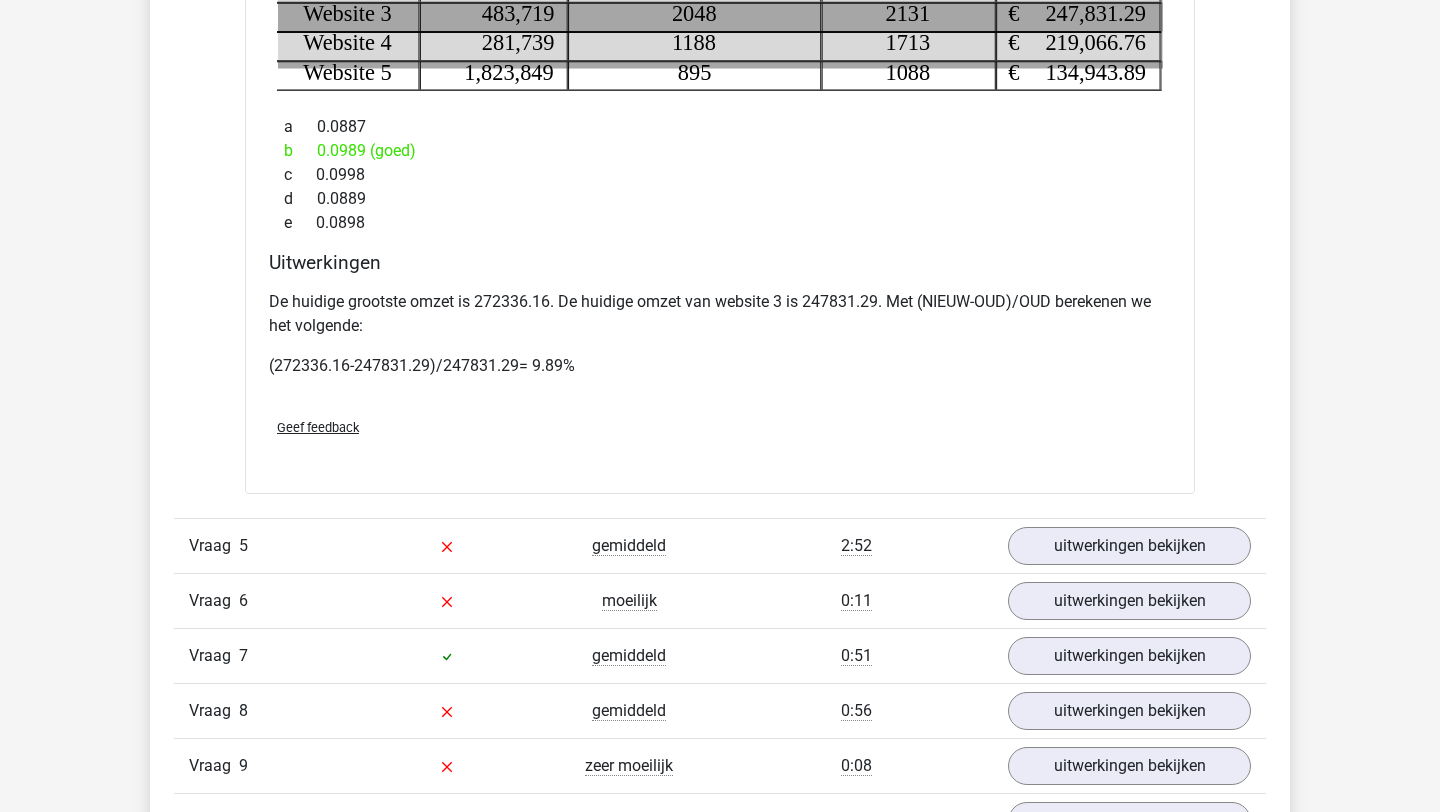 scroll, scrollTop: 4207, scrollLeft: 0, axis: vertical 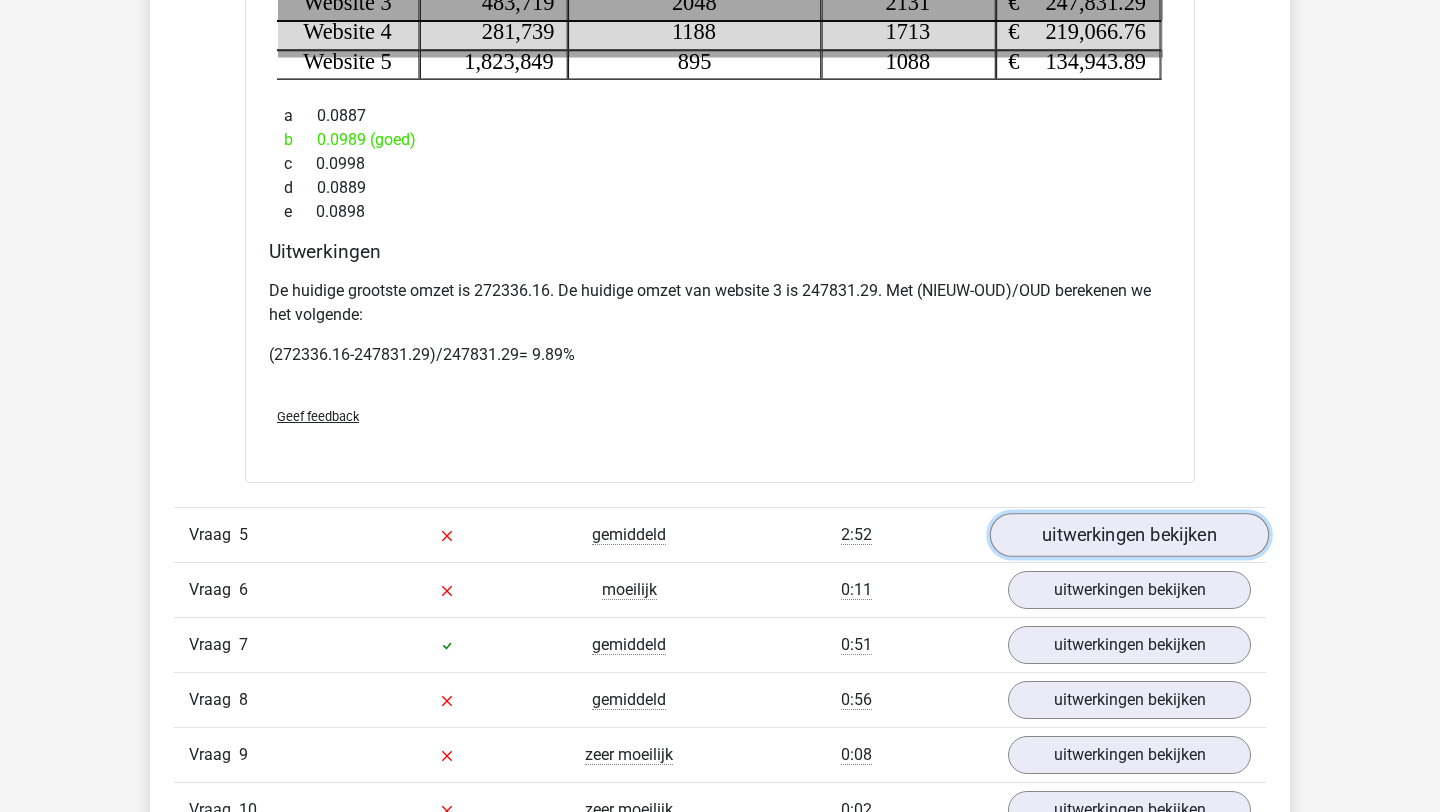 click on "uitwerkingen bekijken" at bounding box center (1129, 536) 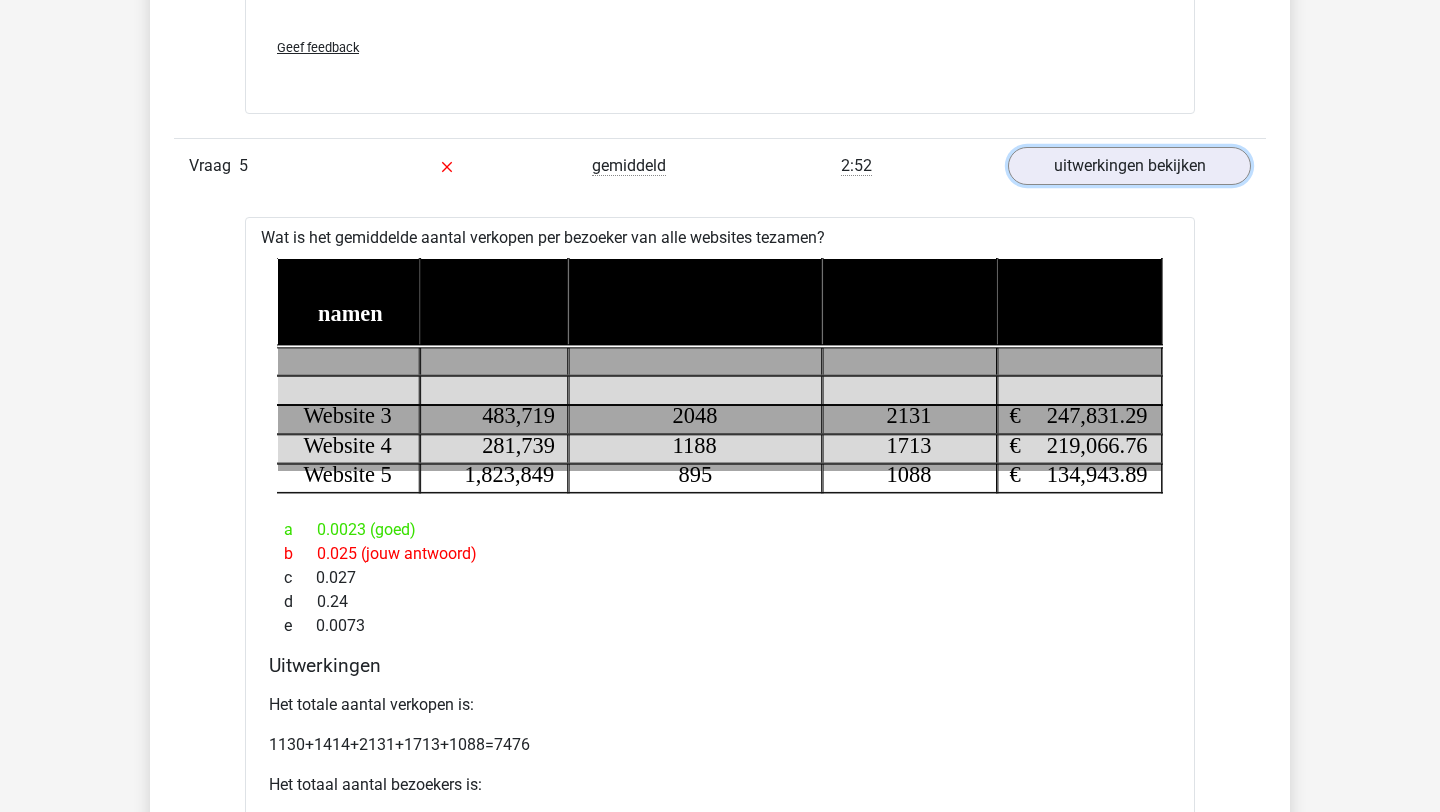 scroll, scrollTop: 4574, scrollLeft: 0, axis: vertical 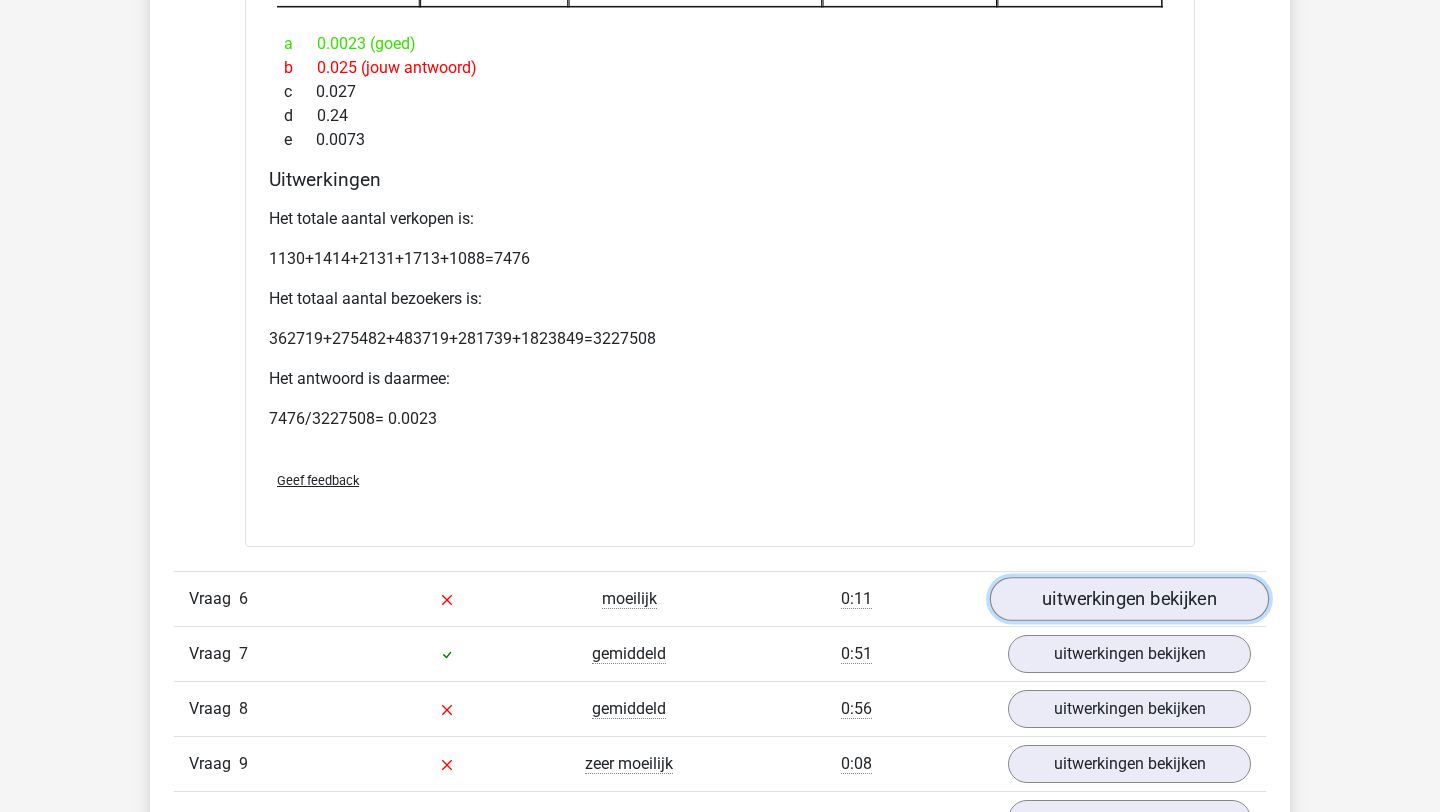 click on "uitwerkingen bekijken" at bounding box center (1129, 599) 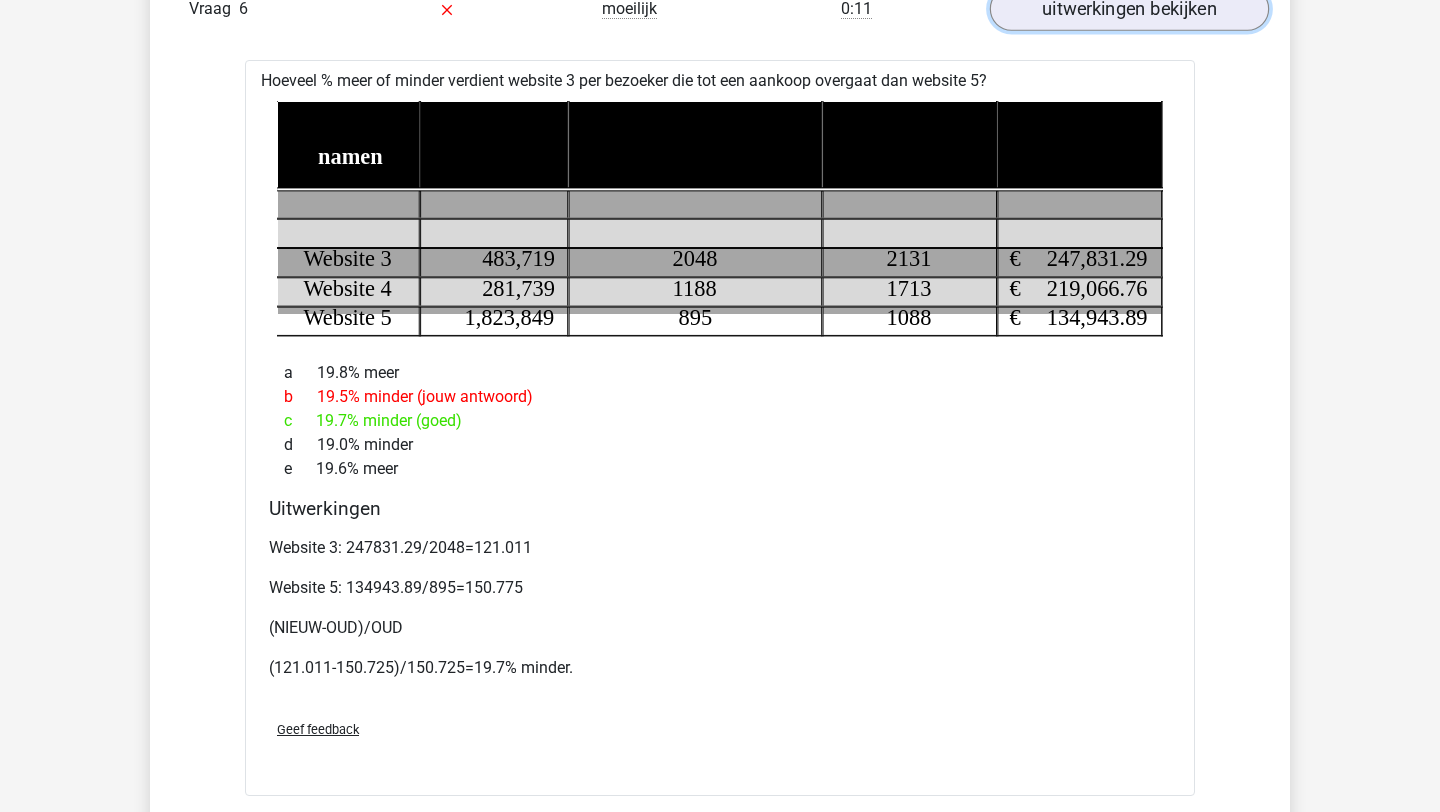 scroll, scrollTop: 5655, scrollLeft: 0, axis: vertical 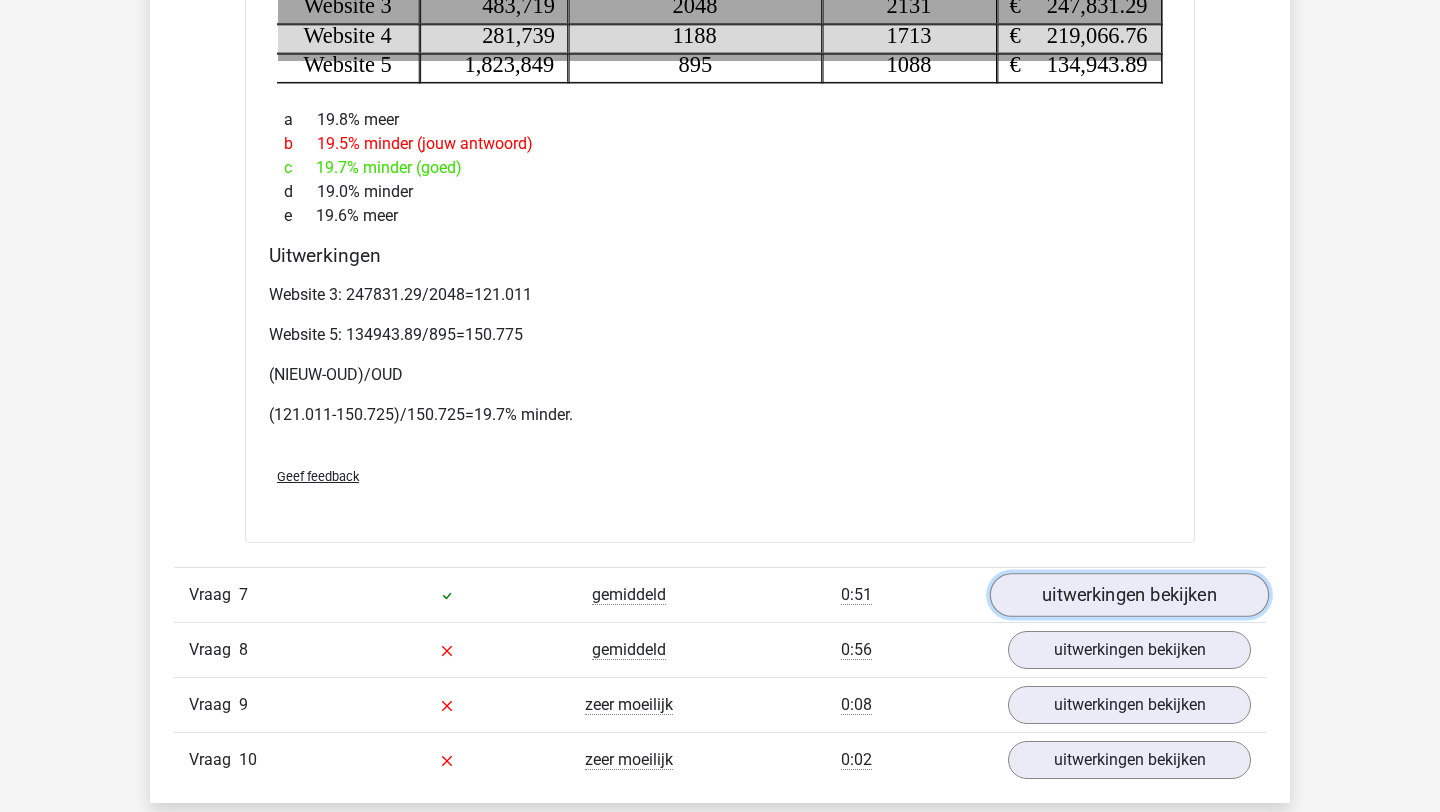 click on "uitwerkingen bekijken" at bounding box center (1129, 595) 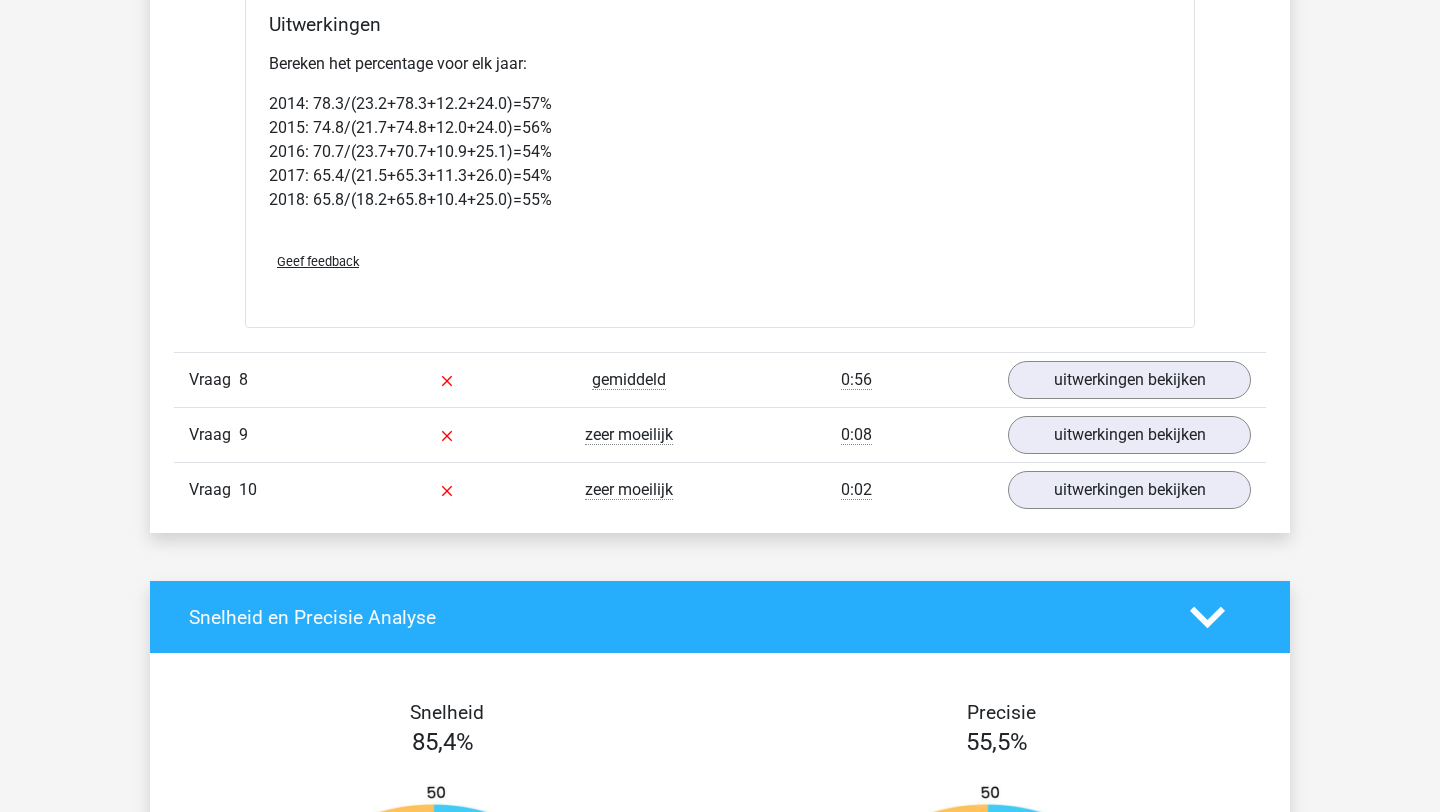 scroll, scrollTop: 7812, scrollLeft: 0, axis: vertical 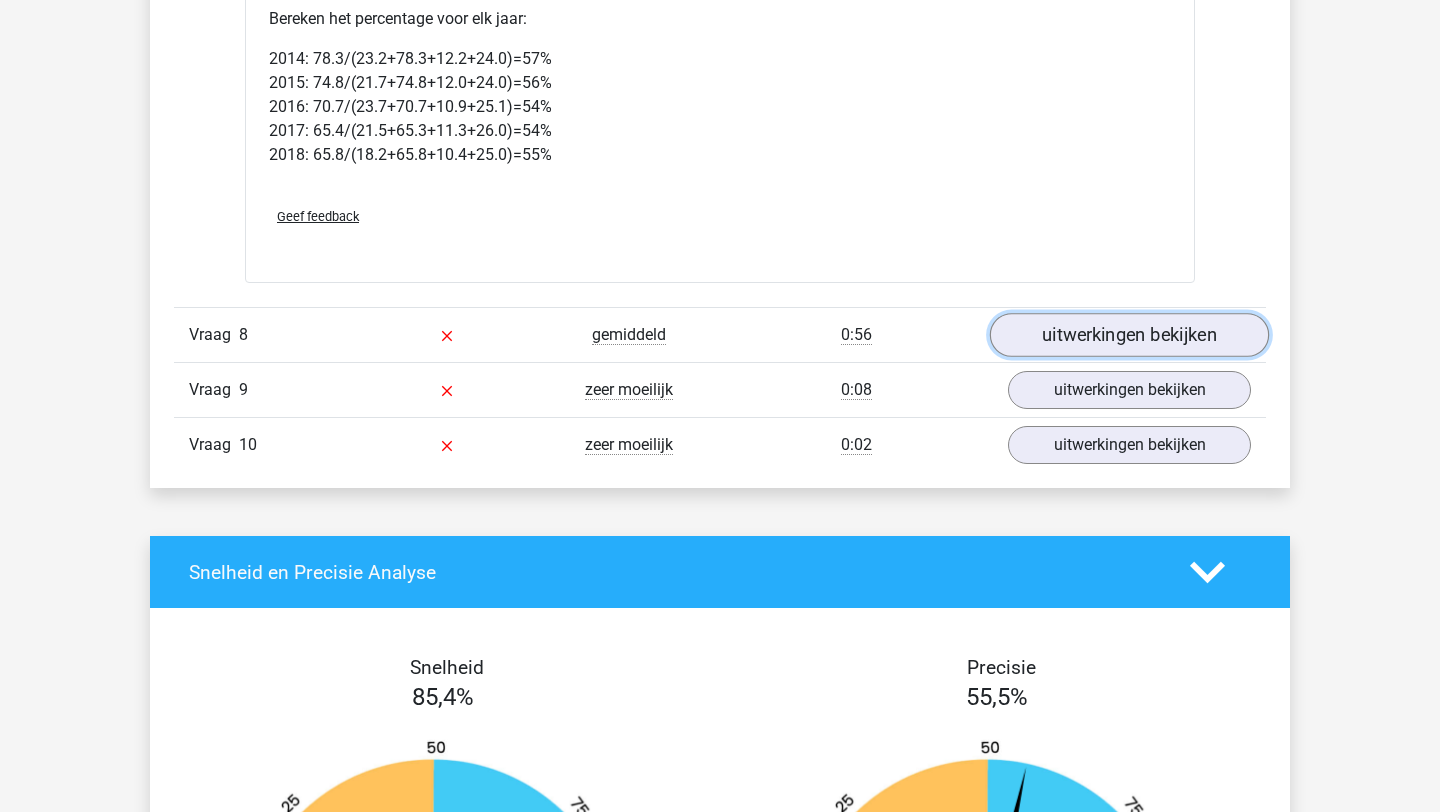 click on "uitwerkingen bekijken" at bounding box center (1129, 335) 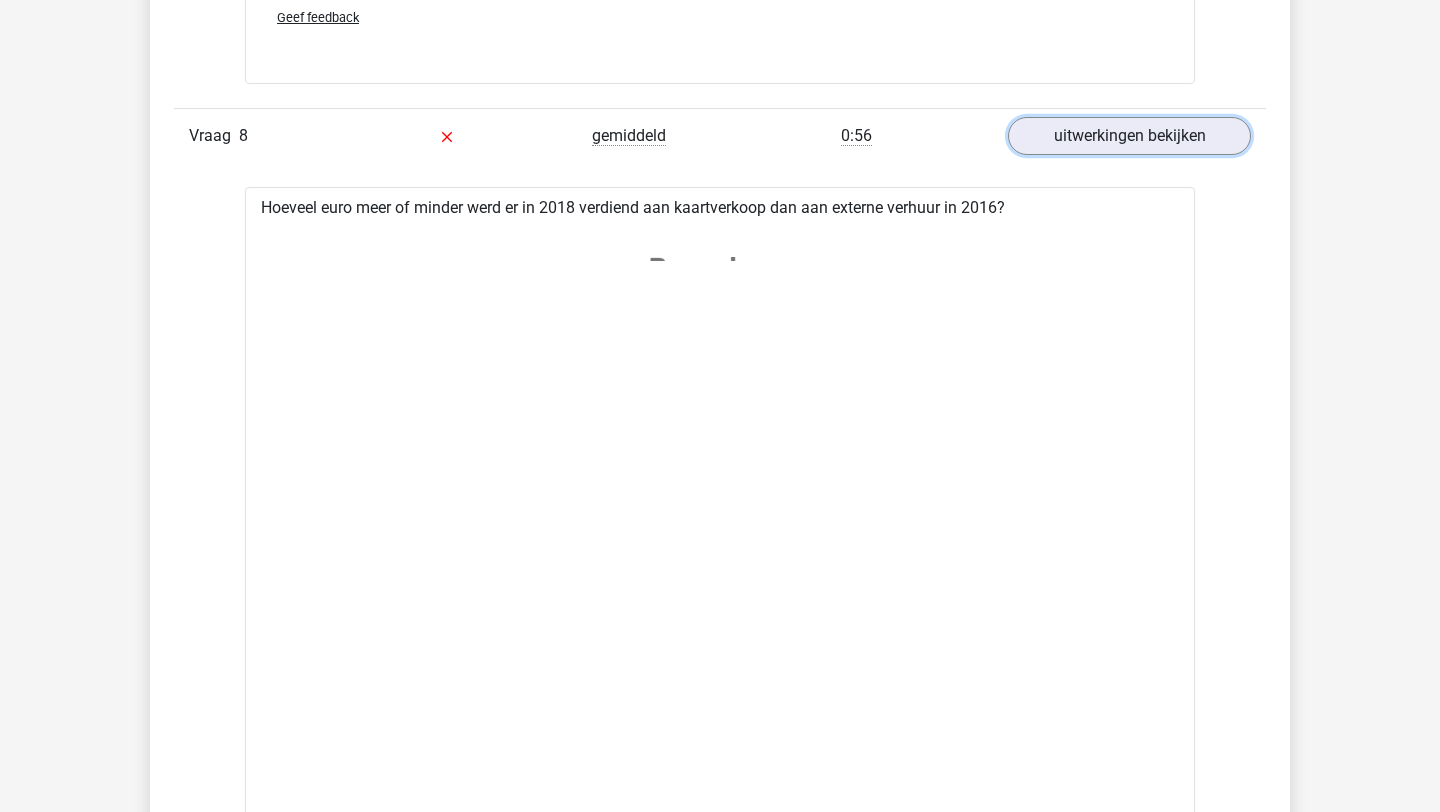 scroll, scrollTop: 7909, scrollLeft: 0, axis: vertical 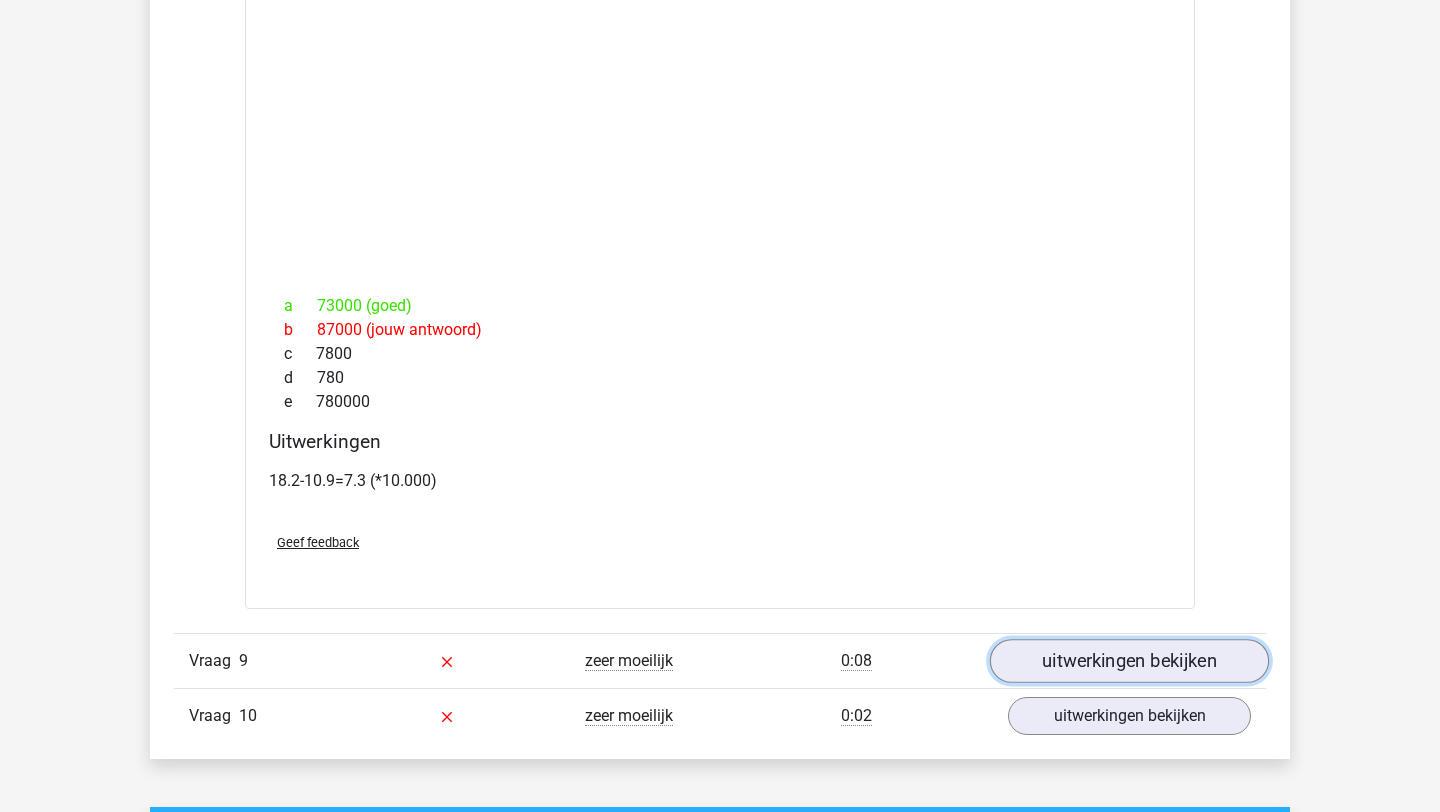 click on "uitwerkingen bekijken" at bounding box center (1129, 661) 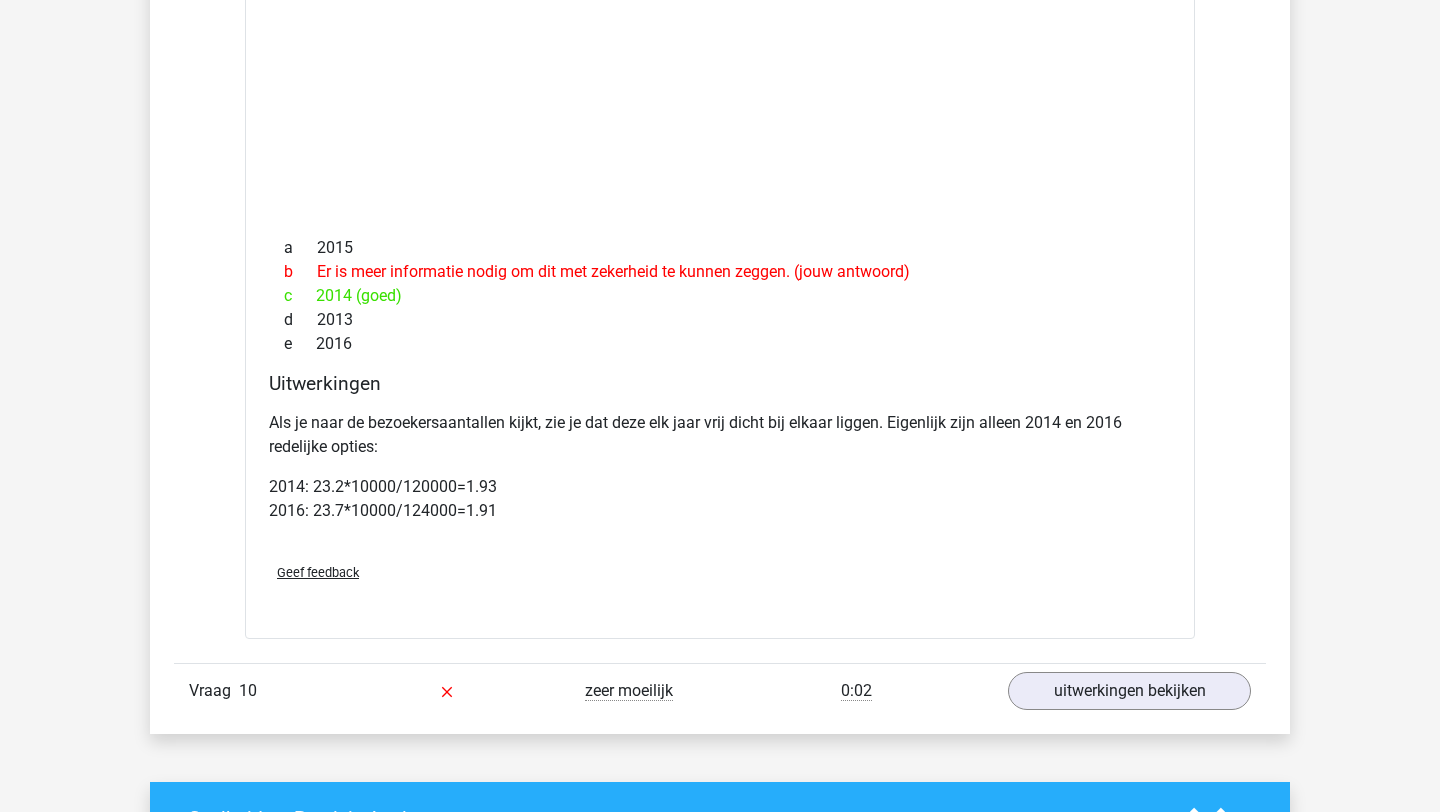 scroll, scrollTop: 10595, scrollLeft: 0, axis: vertical 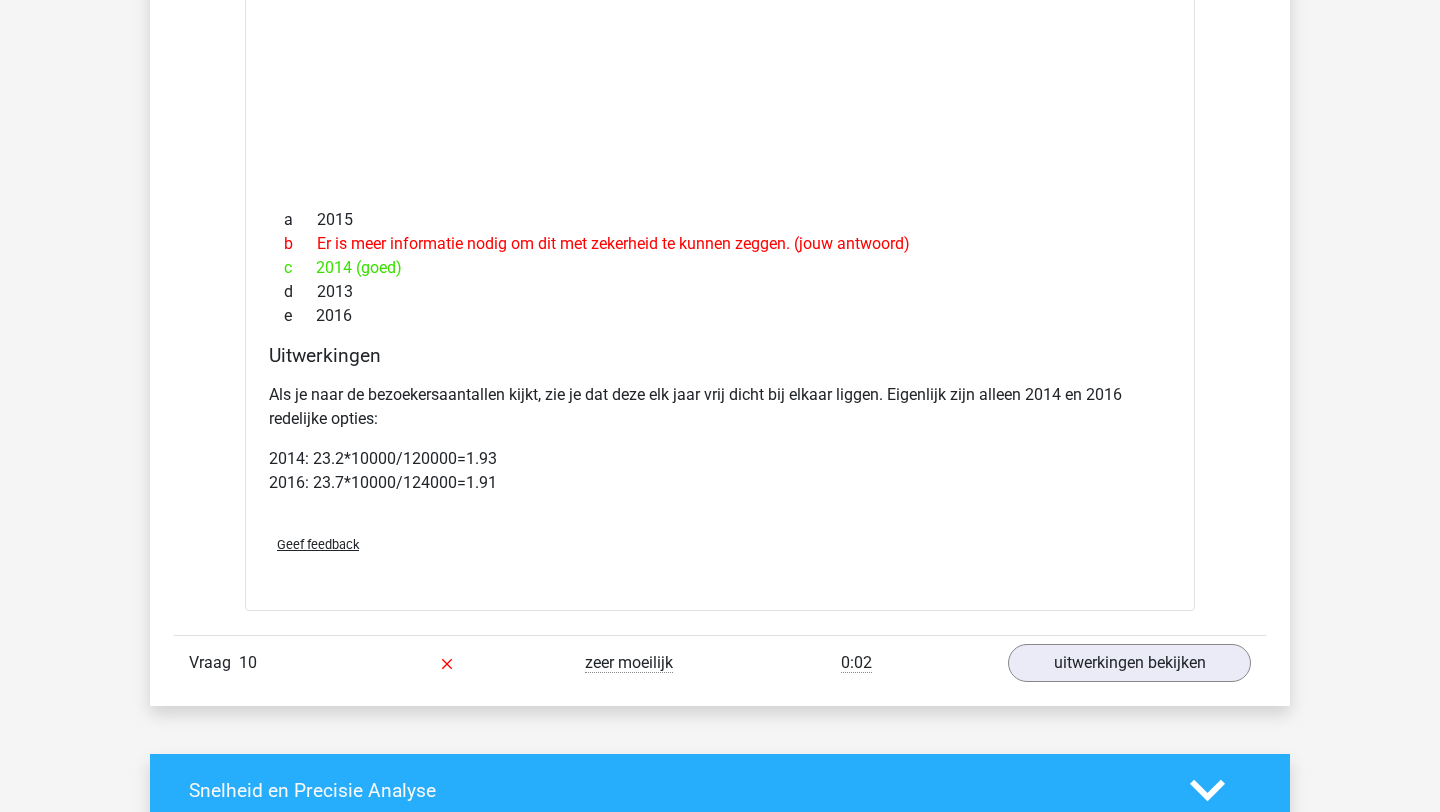 click on "Vraag
10
zeer moeilijk
0:02
uitwerkingen bekijken" at bounding box center [720, 662] 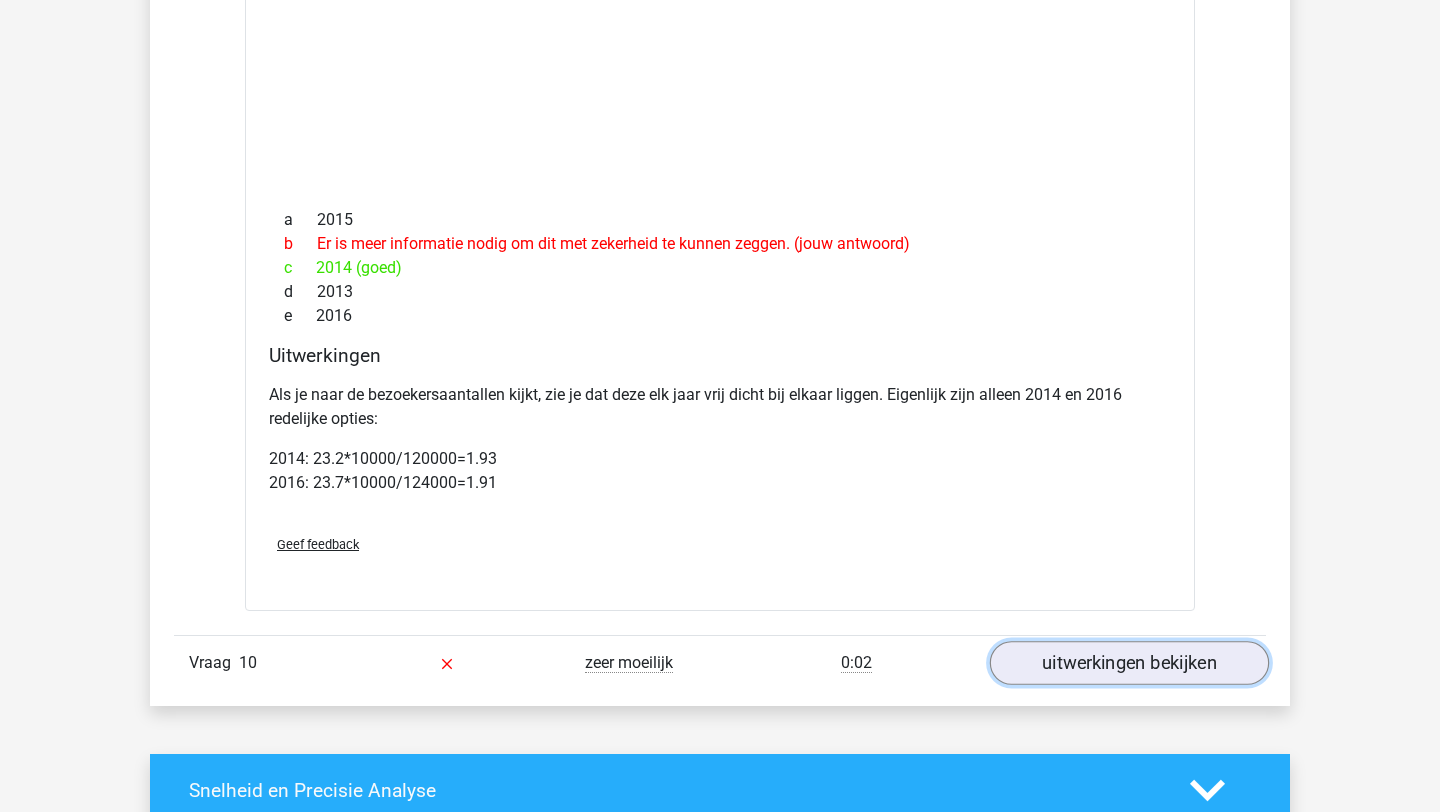 click on "uitwerkingen bekijken" at bounding box center (1129, 663) 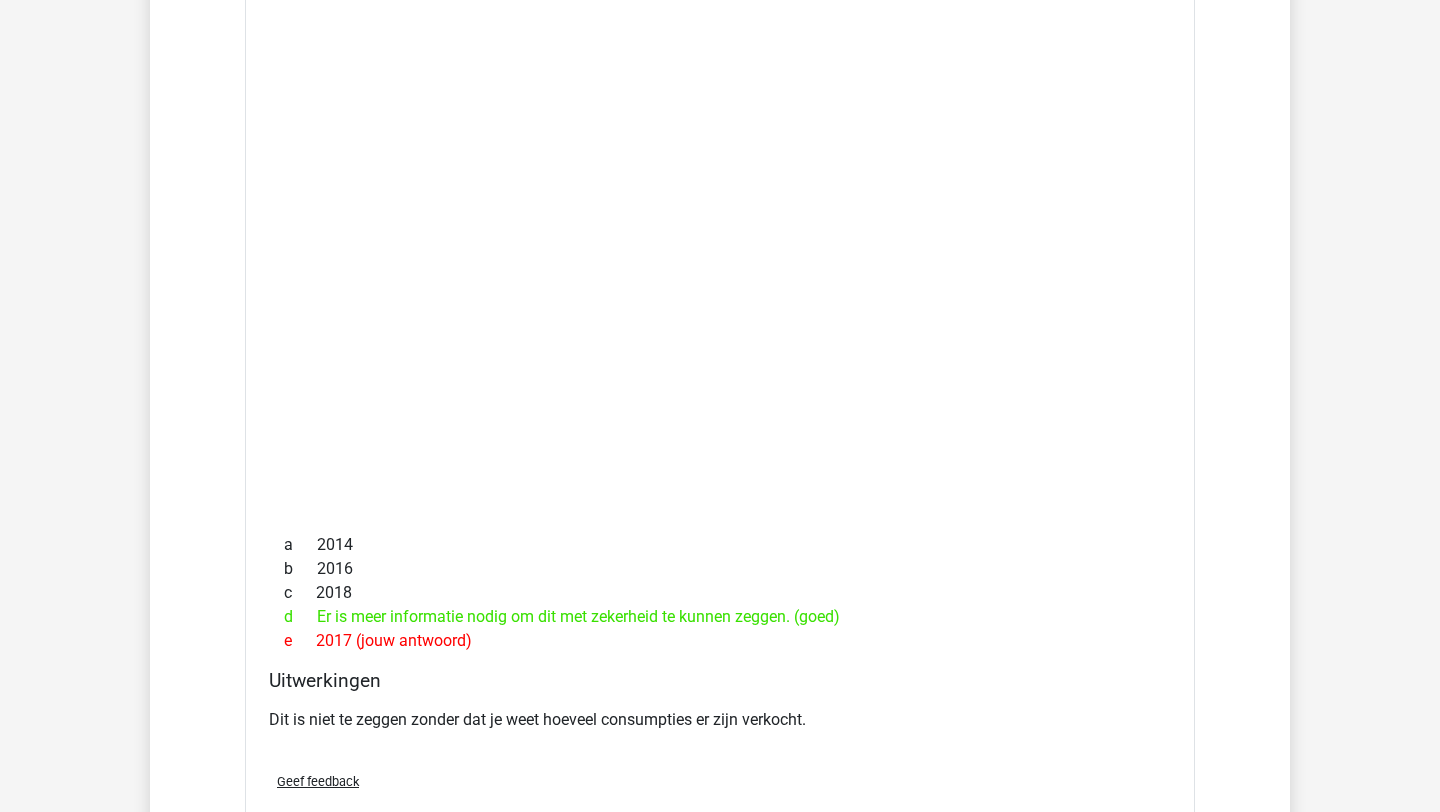 scroll, scrollTop: 11890, scrollLeft: 0, axis: vertical 